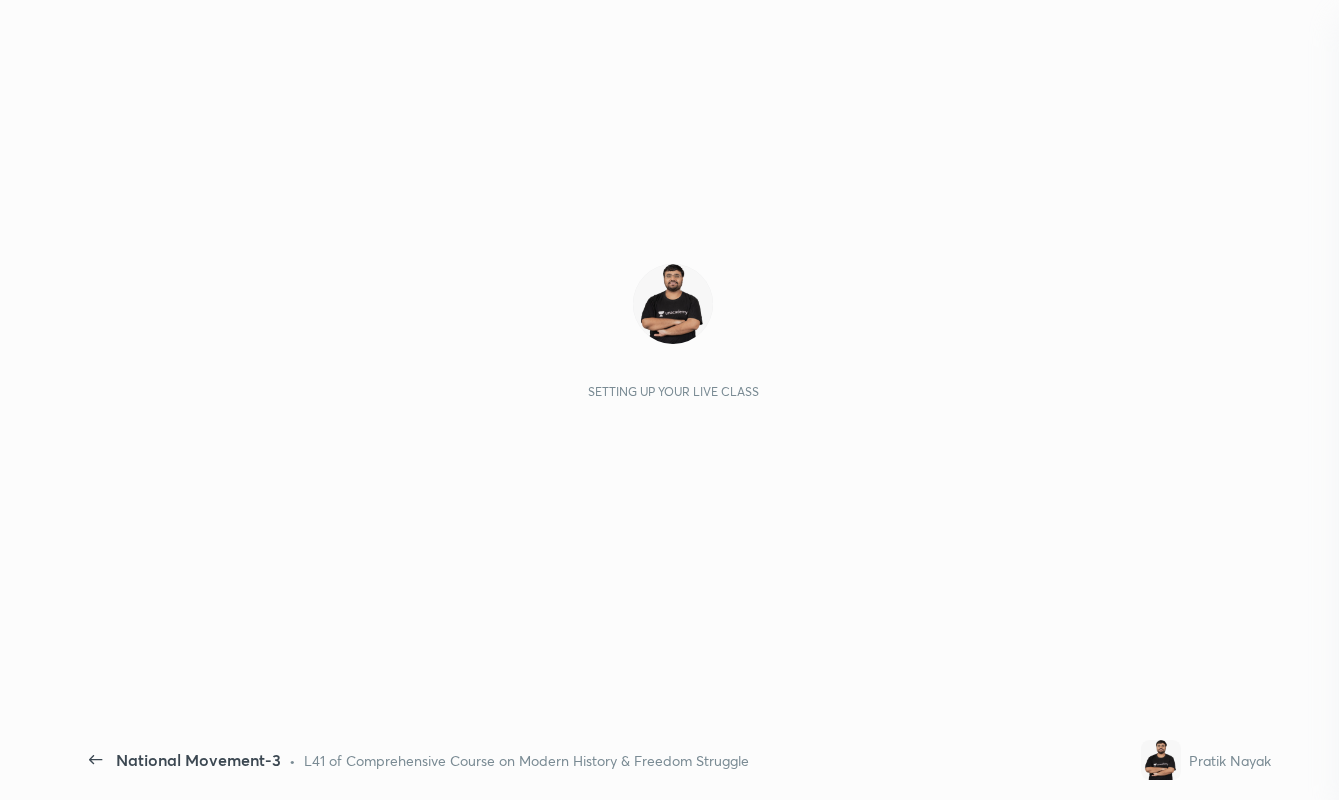 scroll, scrollTop: 0, scrollLeft: 0, axis: both 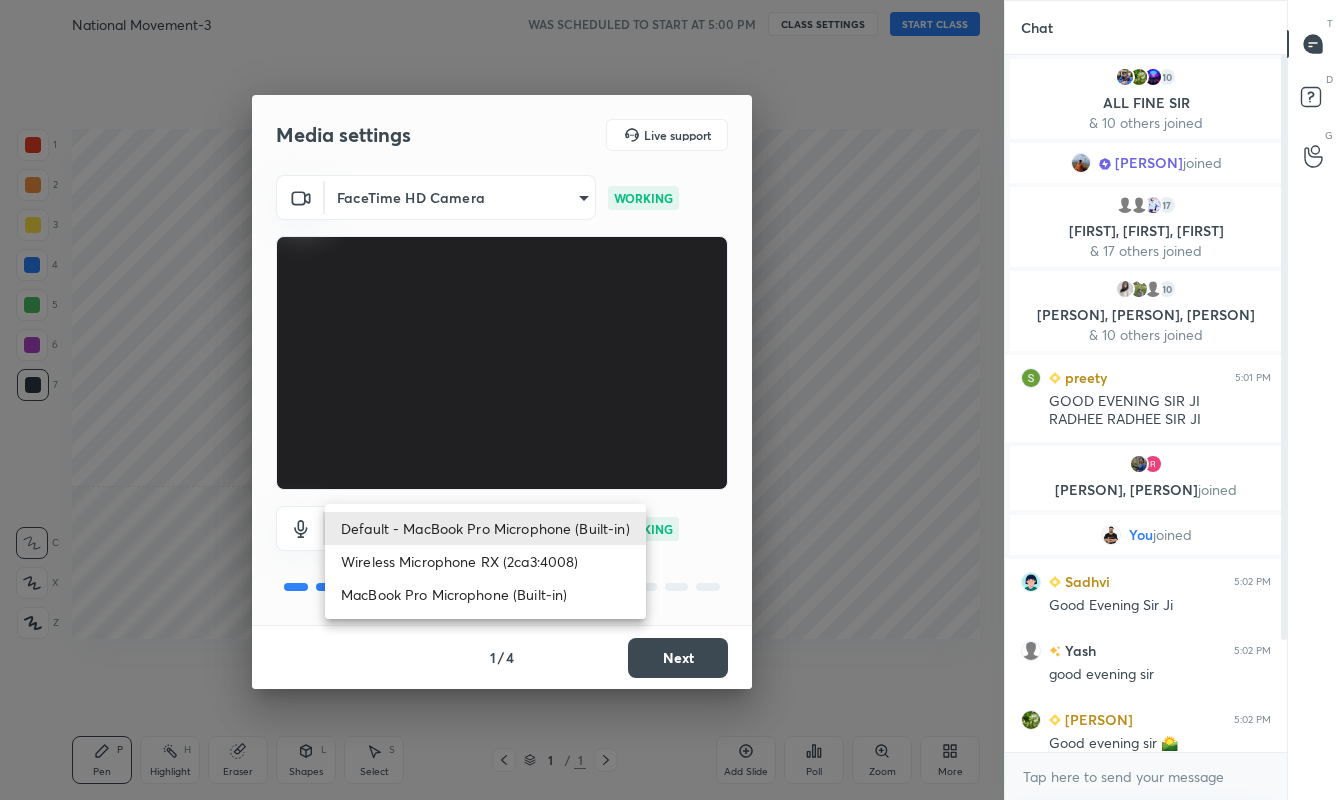 click on "1 2 3 4 5 6 7 C X Z C X Z E E Erase all   H H National Movement-3 WAS SCHEDULED TO START AT  5:00 PM CLASS SETTINGS START CLASS Setting up your live class Back National Movement-3 • L41 of Comprehensive Course on Modern History & Freedom Struggle [PERSON] Pen P Highlight H Eraser Shapes L Select S 1 / 1 Add Slide Poll Zoom More Chat 10 [PERSON], [PERSON]... &  10 others  joined [PERSON]  joined 17 [PERSON], [PERSON], [PERSON] &  17 others  joined 10 [PERSON], [PERSON], [PERSON] &  10 others  joined [PERSON] 5:01 PM GOOD EVENING SIR JI                   RADHEE RADHEE SIR JI [PERSON], [PERSON]  joined You  joined [PERSON] 5:02 PM Good Evening Sir Ji [PERSON] 5:02 PM good evening sir [PERSON] 5:02 PM Good evening sir 🌄 [PERSON] 5:02 PM Preety [PERSON] ajj class nahi he [PERSON]  joined 6 NEW MESSAGES Enable hand raising Enable raise hand to speak to learners. Once enabled, chat will be turned off temporarily. Enable x   introducing Raise a hand with a doubt Now learners can raise their hand along with a doubt  How it works? [PERSON] D" at bounding box center [669, 400] 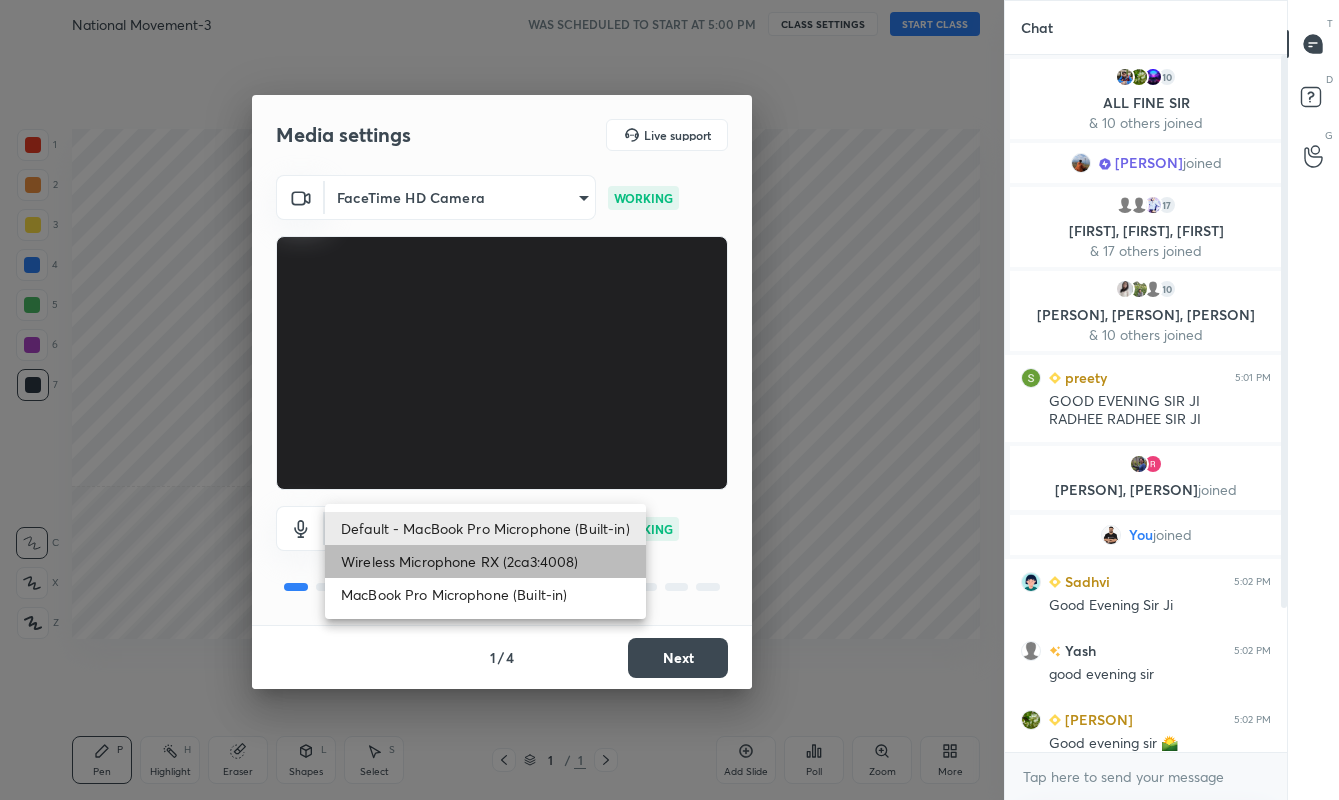 click on "Wireless Microphone RX (2ca3:4008)" at bounding box center (485, 561) 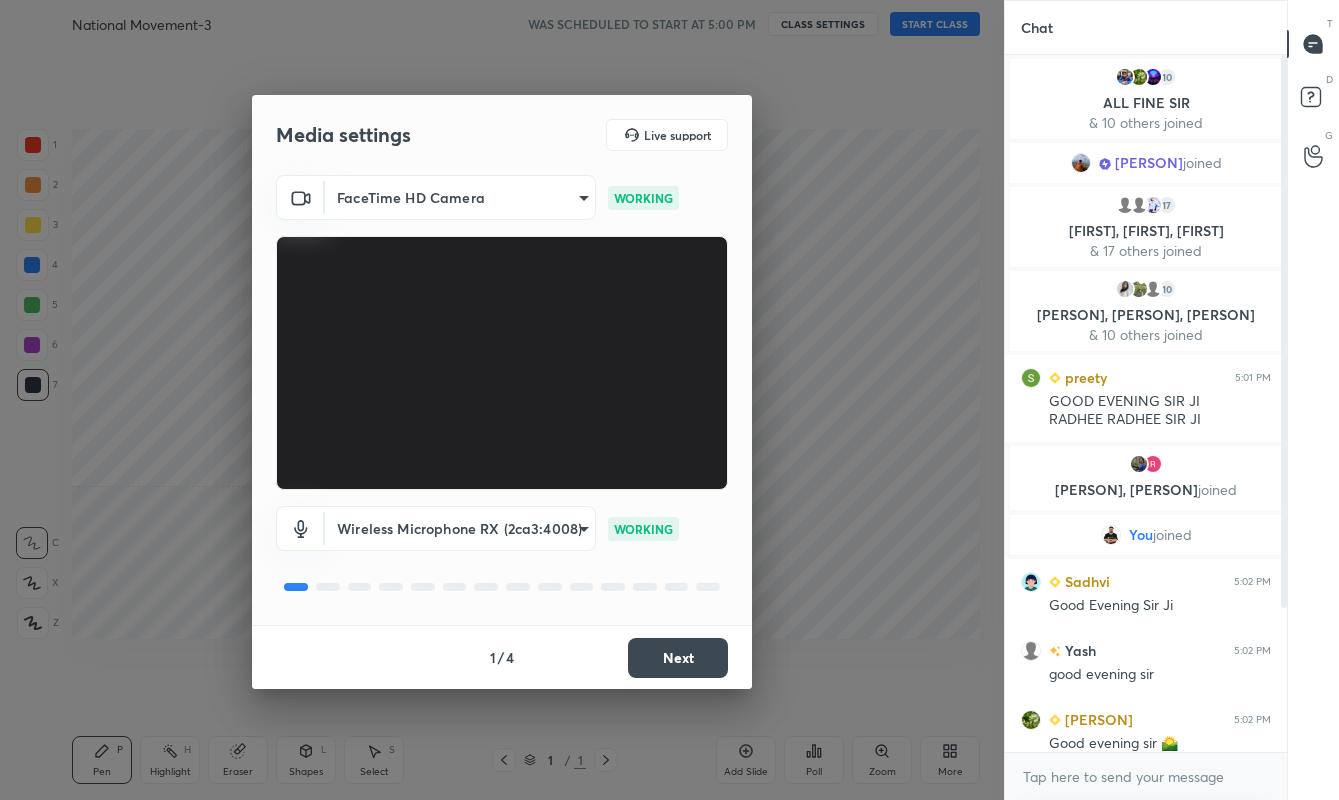 click on "Next" at bounding box center [678, 658] 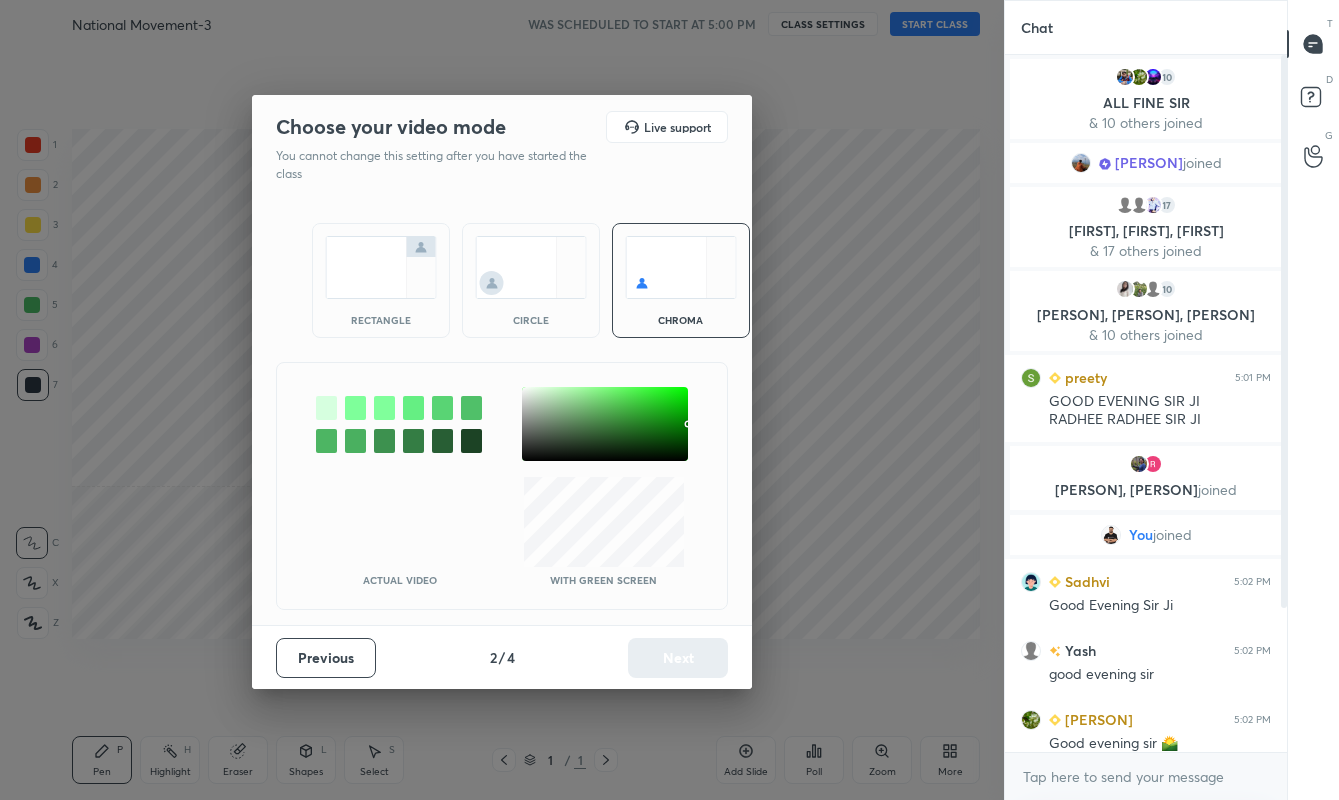 click at bounding box center [381, 267] 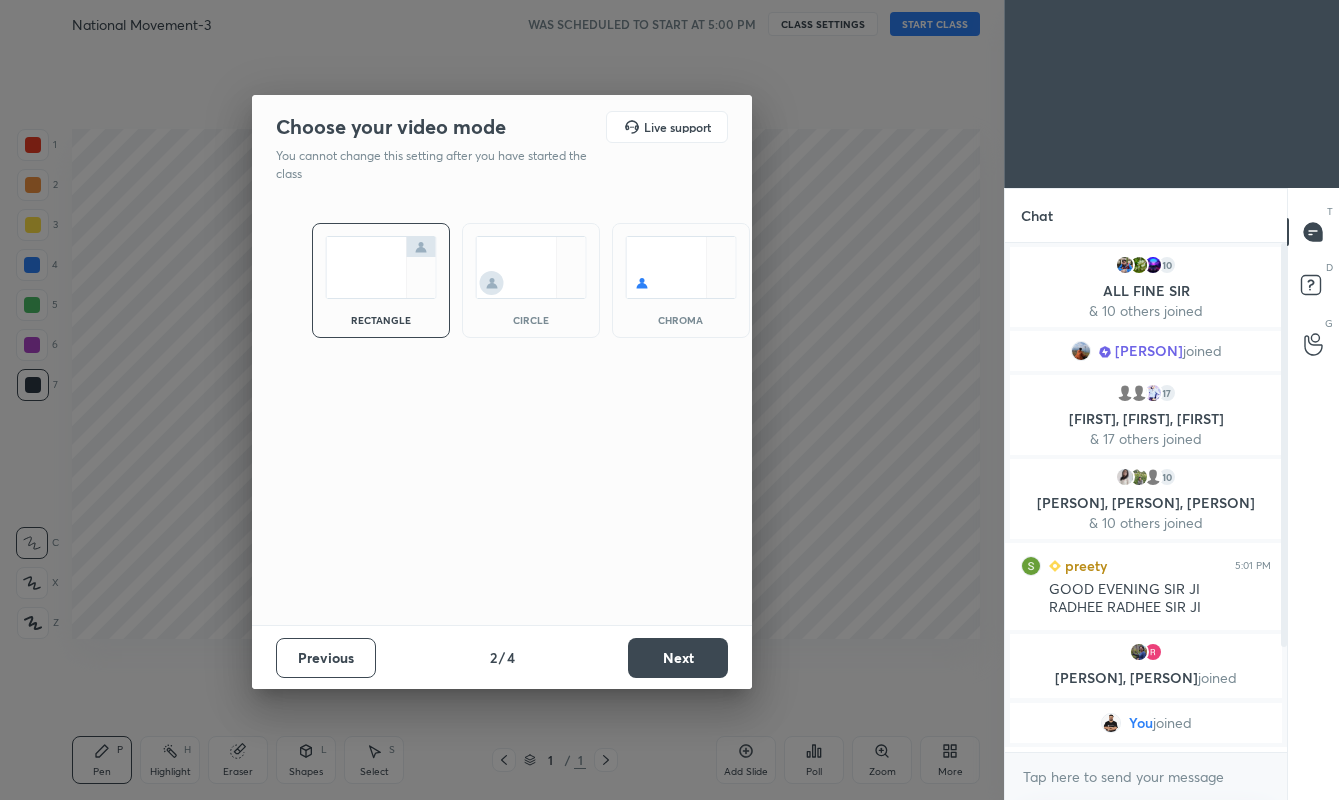 scroll, scrollTop: 503, scrollLeft: 276, axis: both 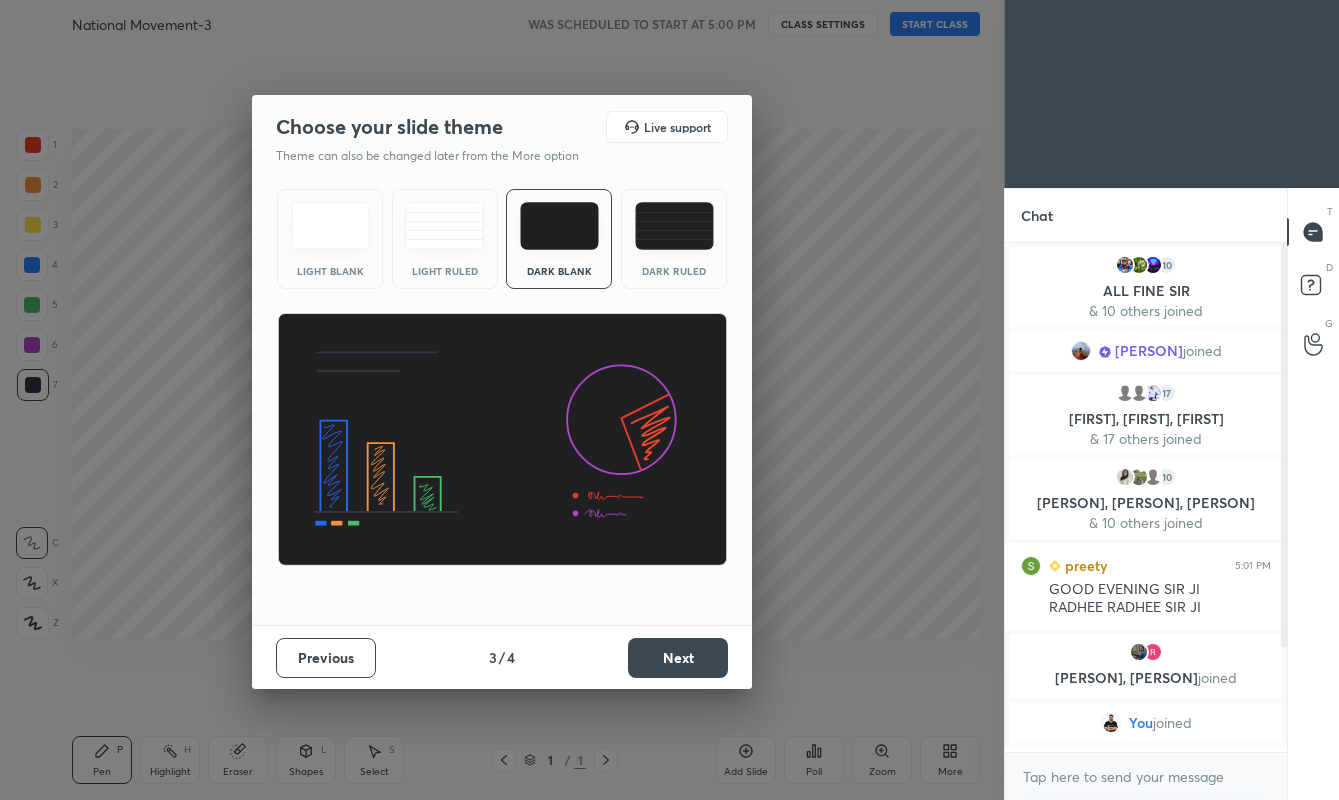 click on "Next" at bounding box center (678, 658) 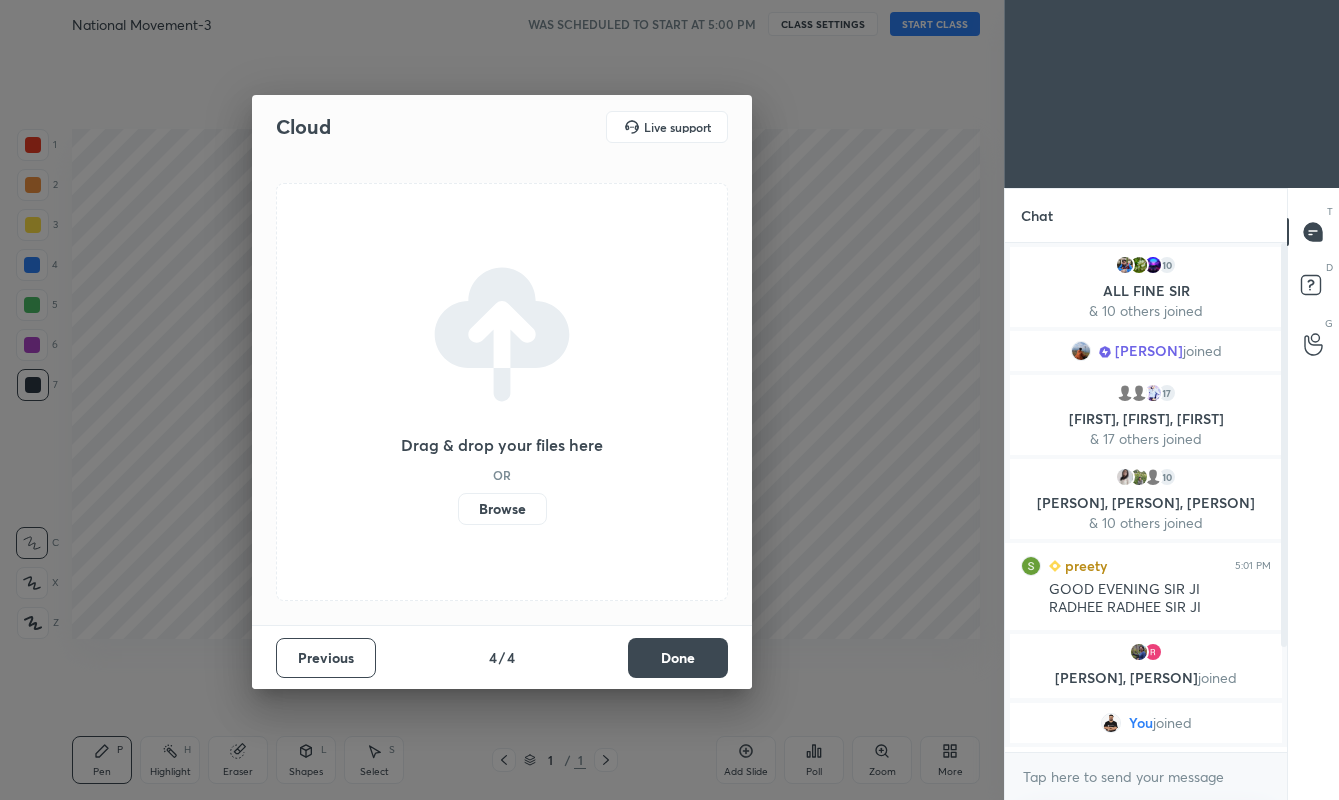 click on "Done" at bounding box center [678, 658] 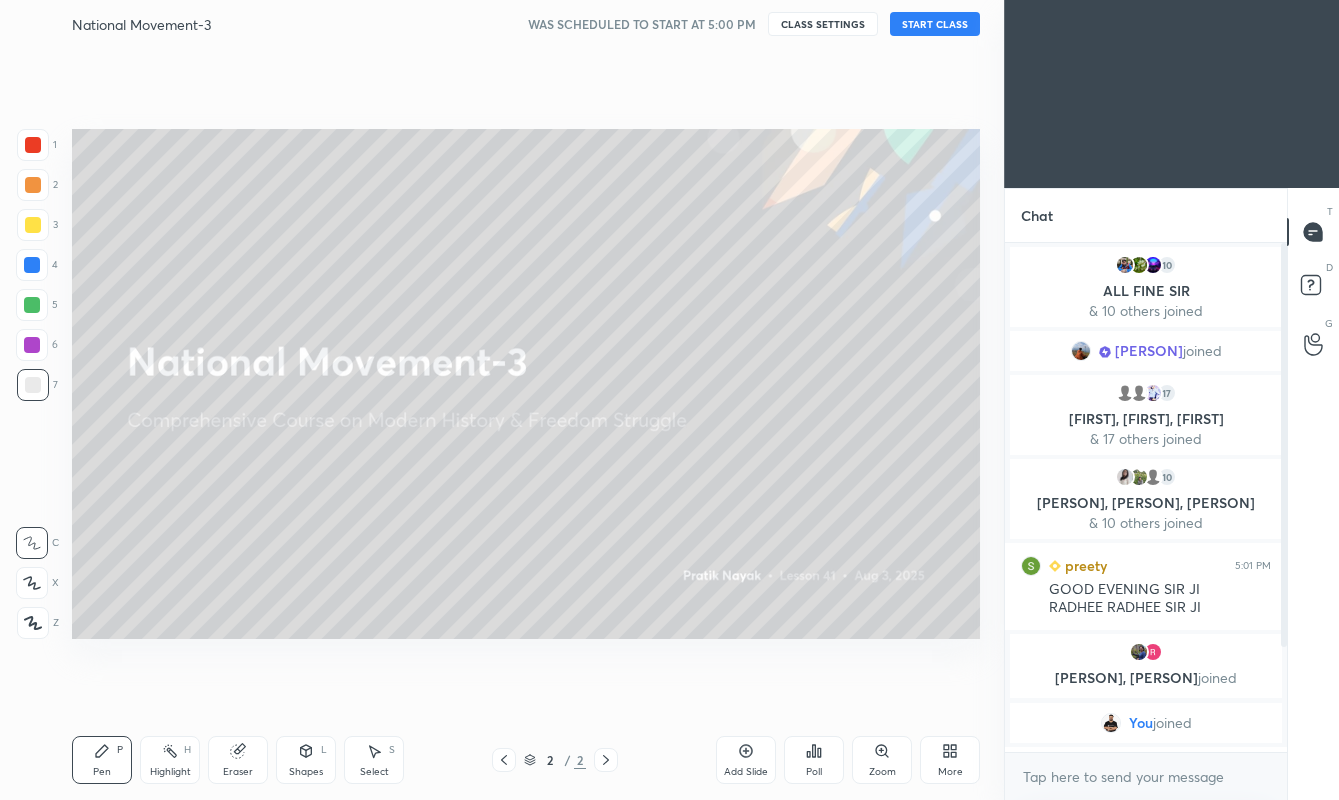 click on "START CLASS" at bounding box center (935, 24) 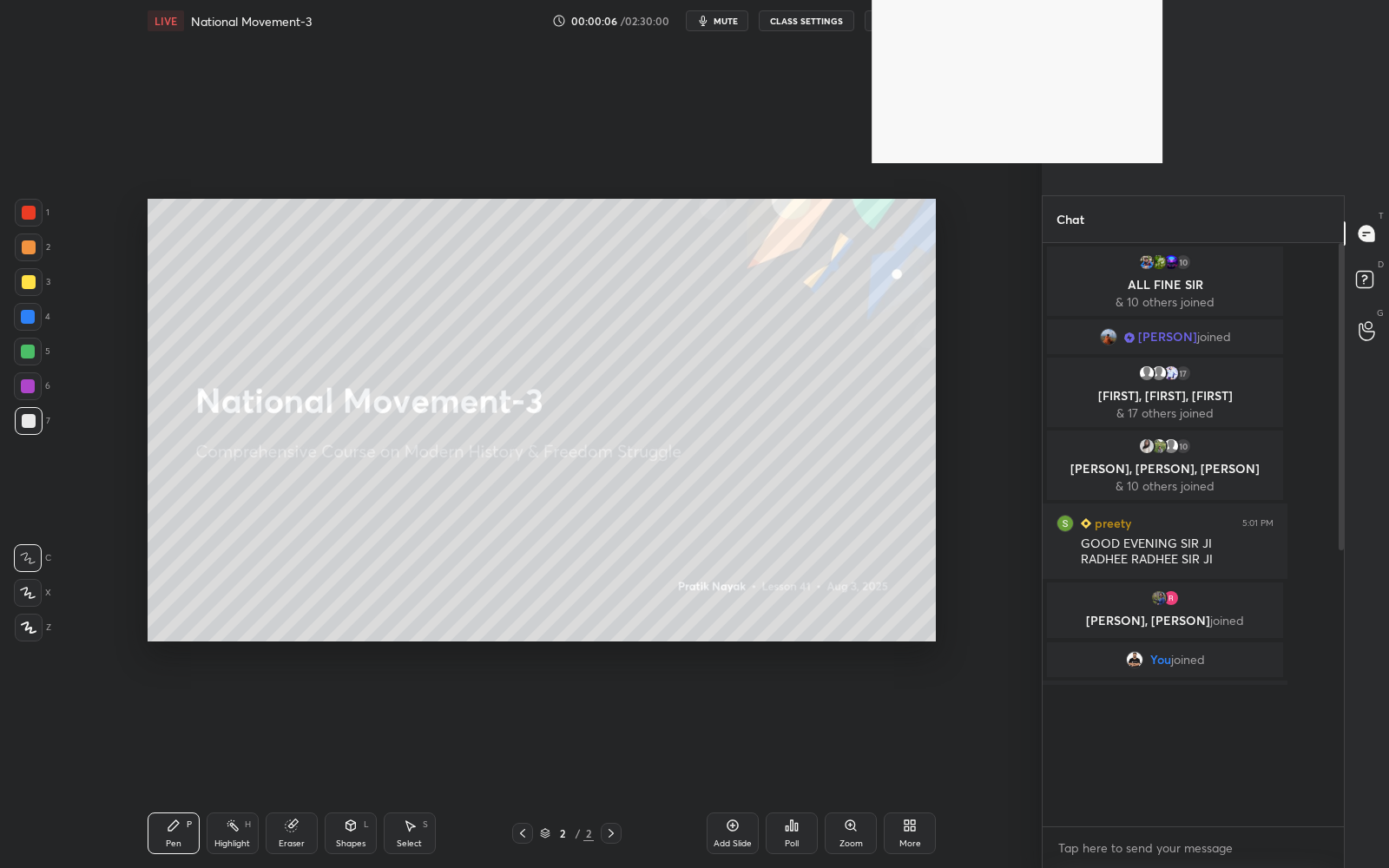 scroll, scrollTop: 86042, scrollLeft: 85840, axis: both 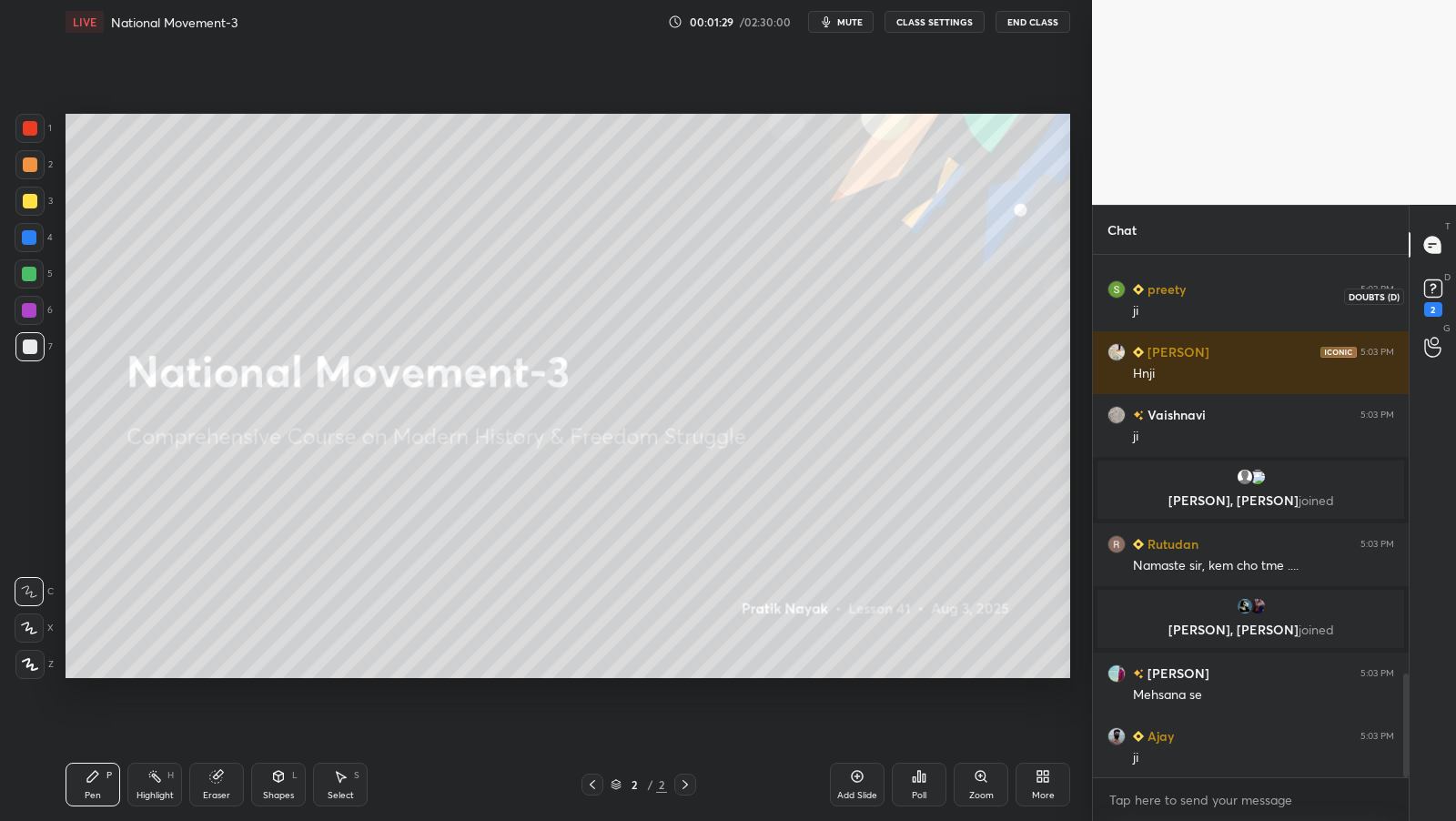 click 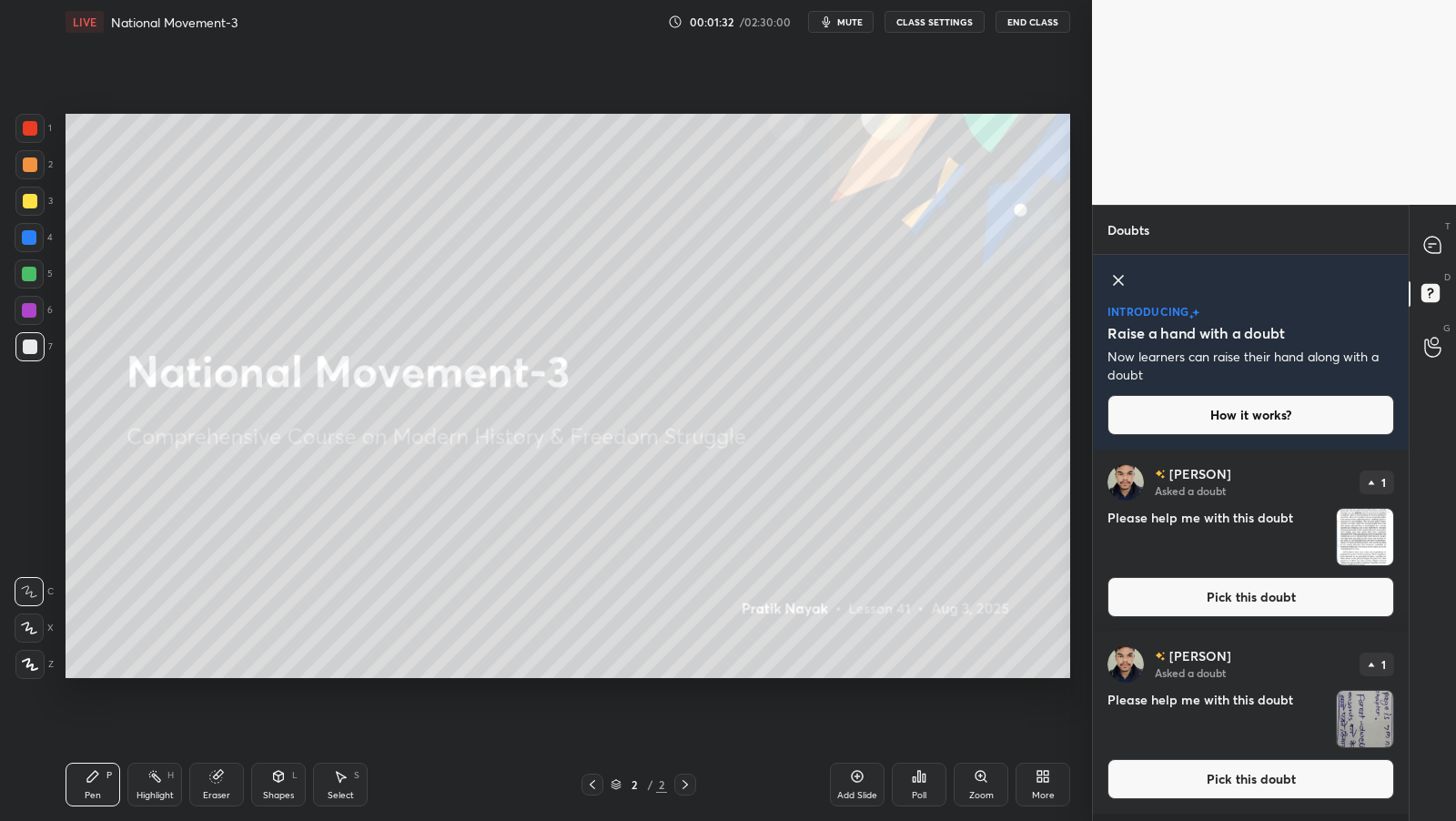 click on "Pick this doubt" at bounding box center [1250, 597] 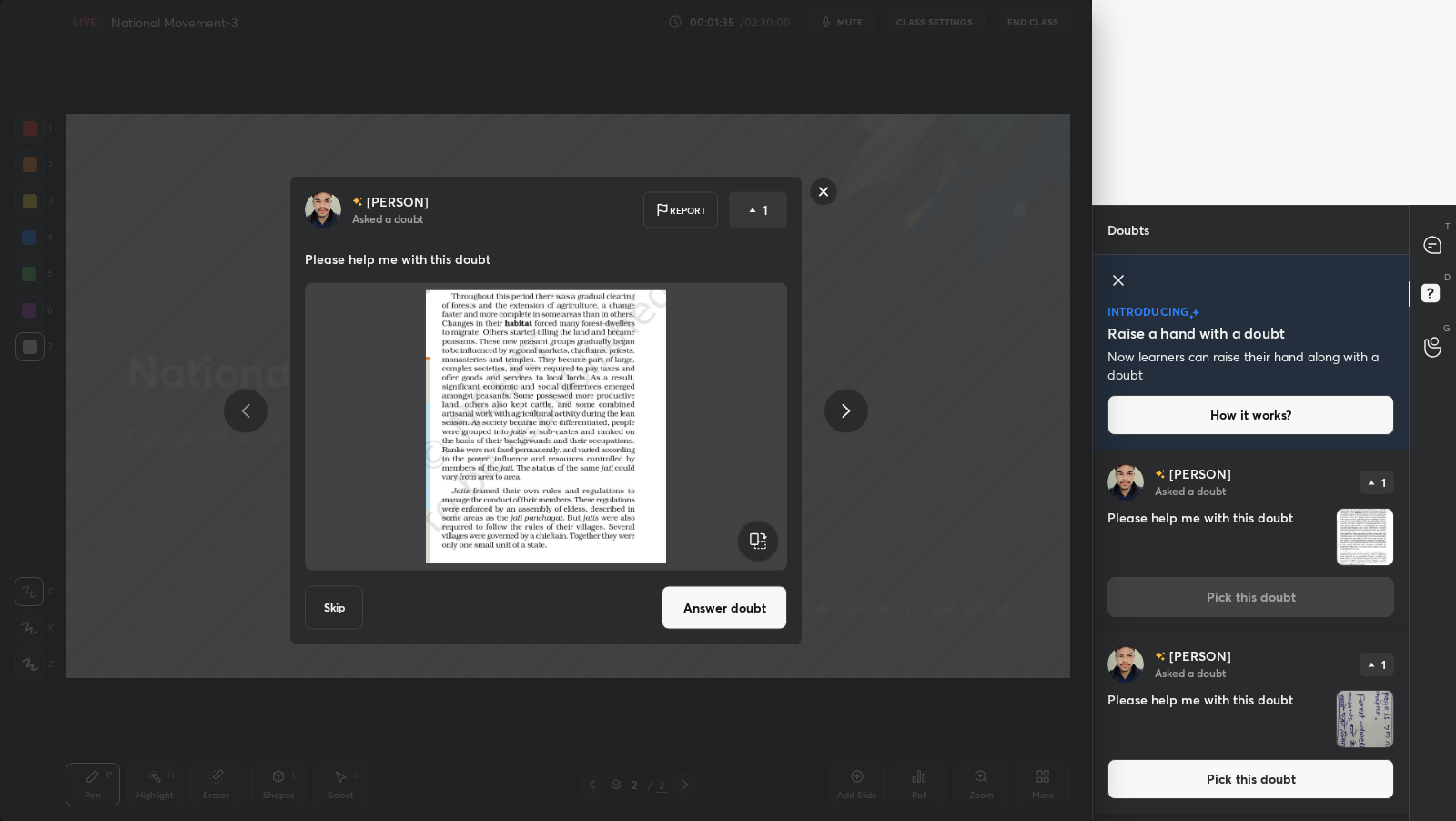 click on "Answer doubt" at bounding box center [724, 608] 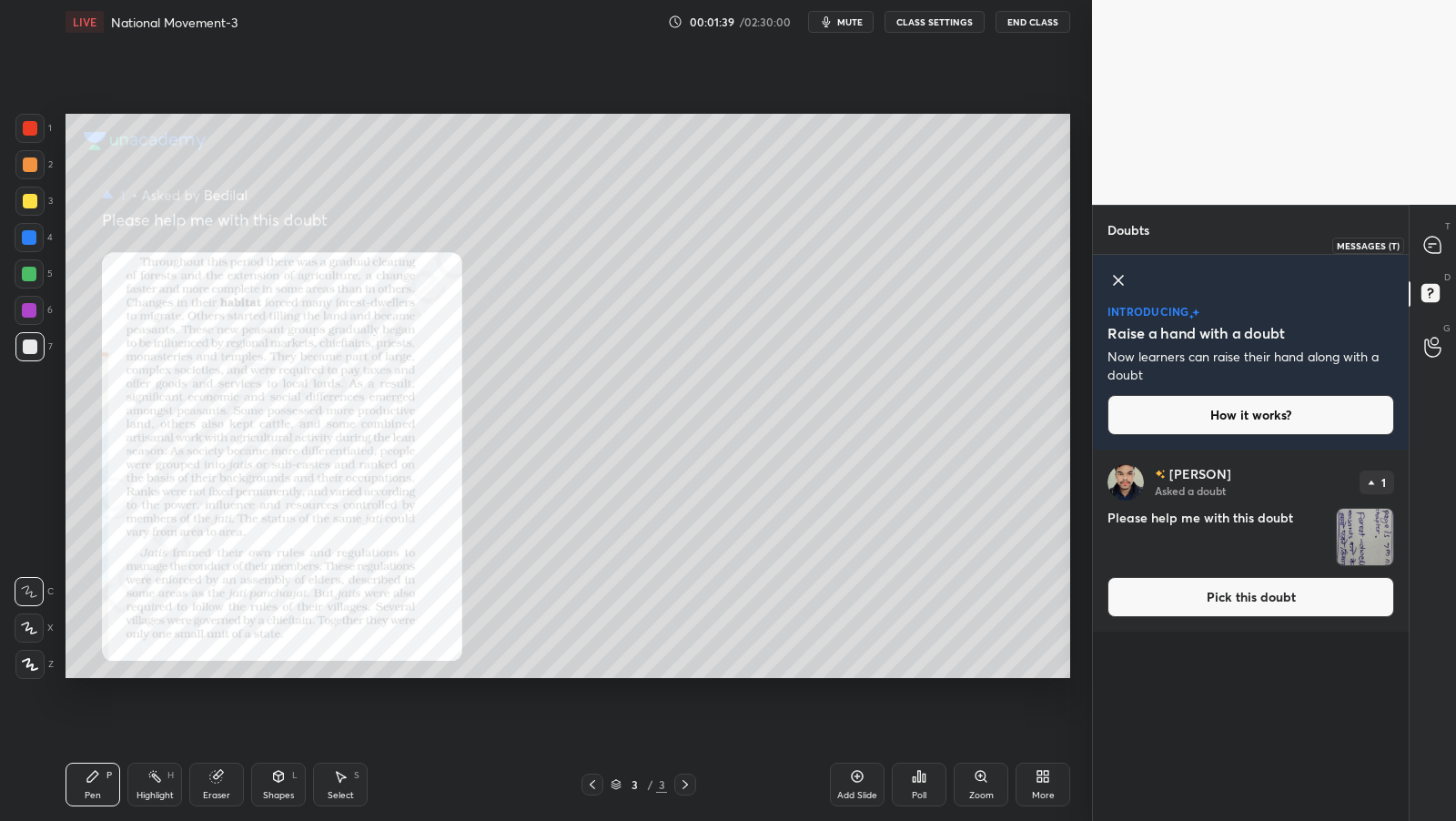 click 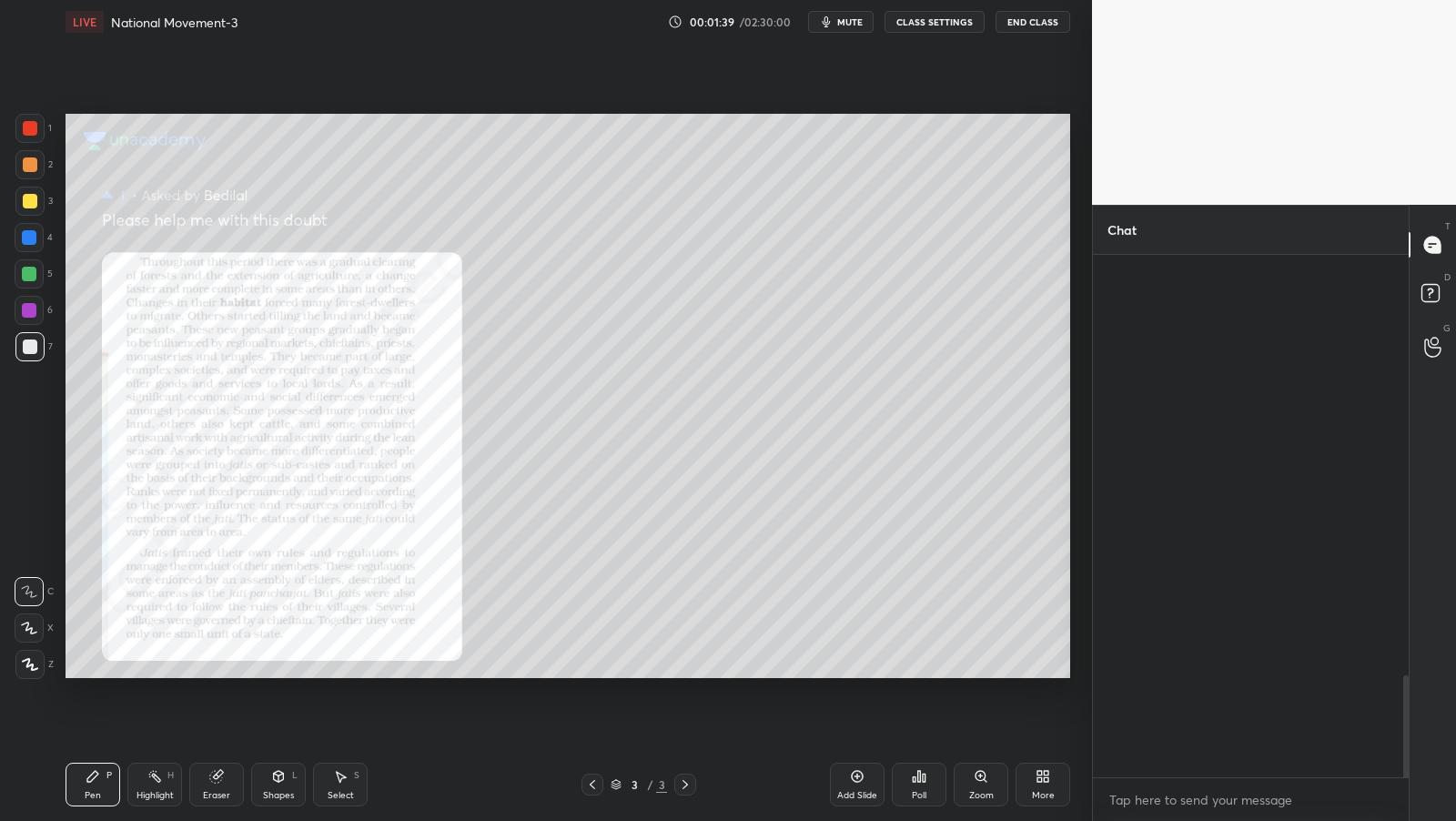 scroll, scrollTop: 2462, scrollLeft: 0, axis: vertical 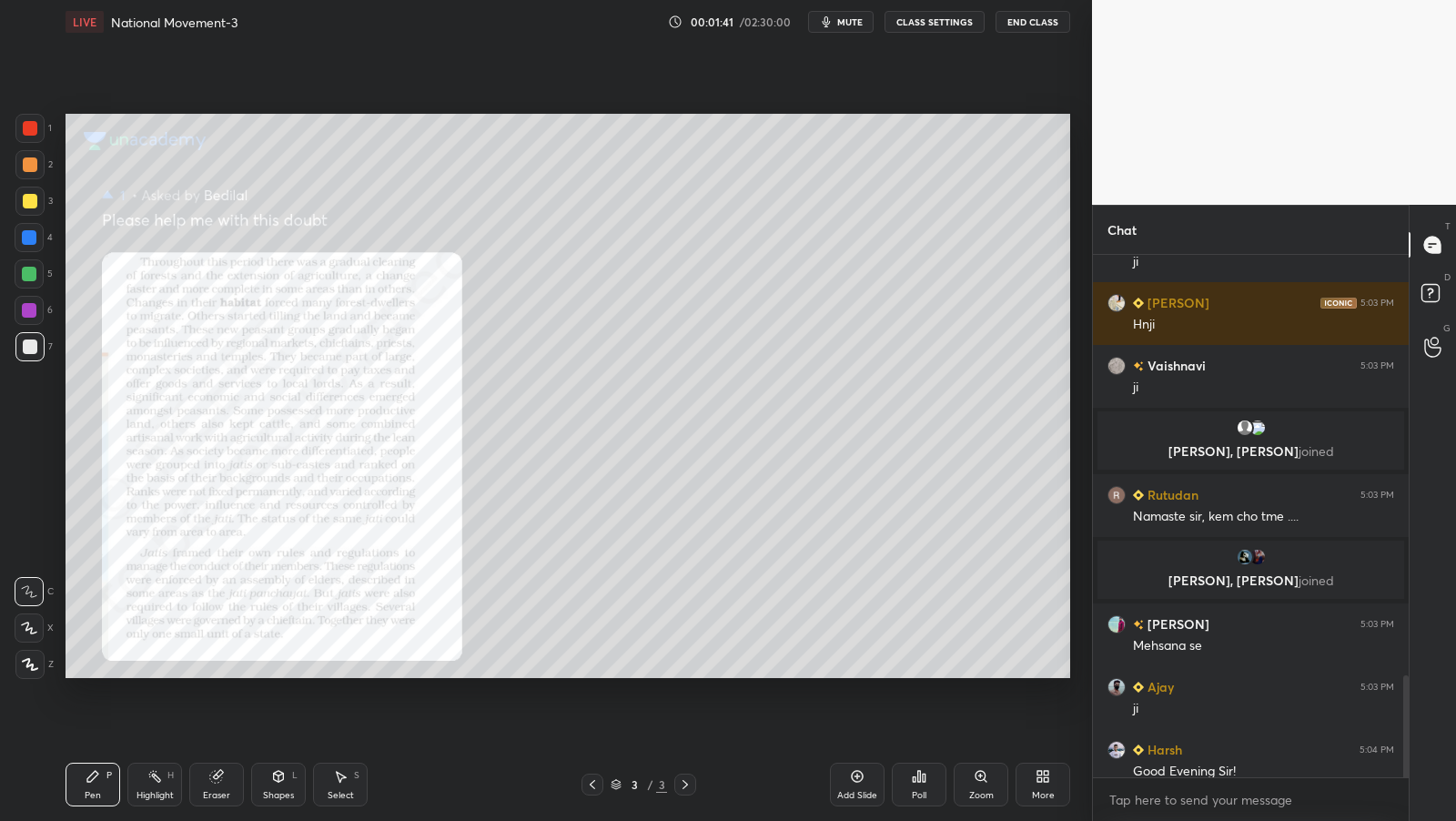 click at bounding box center [30, 128] 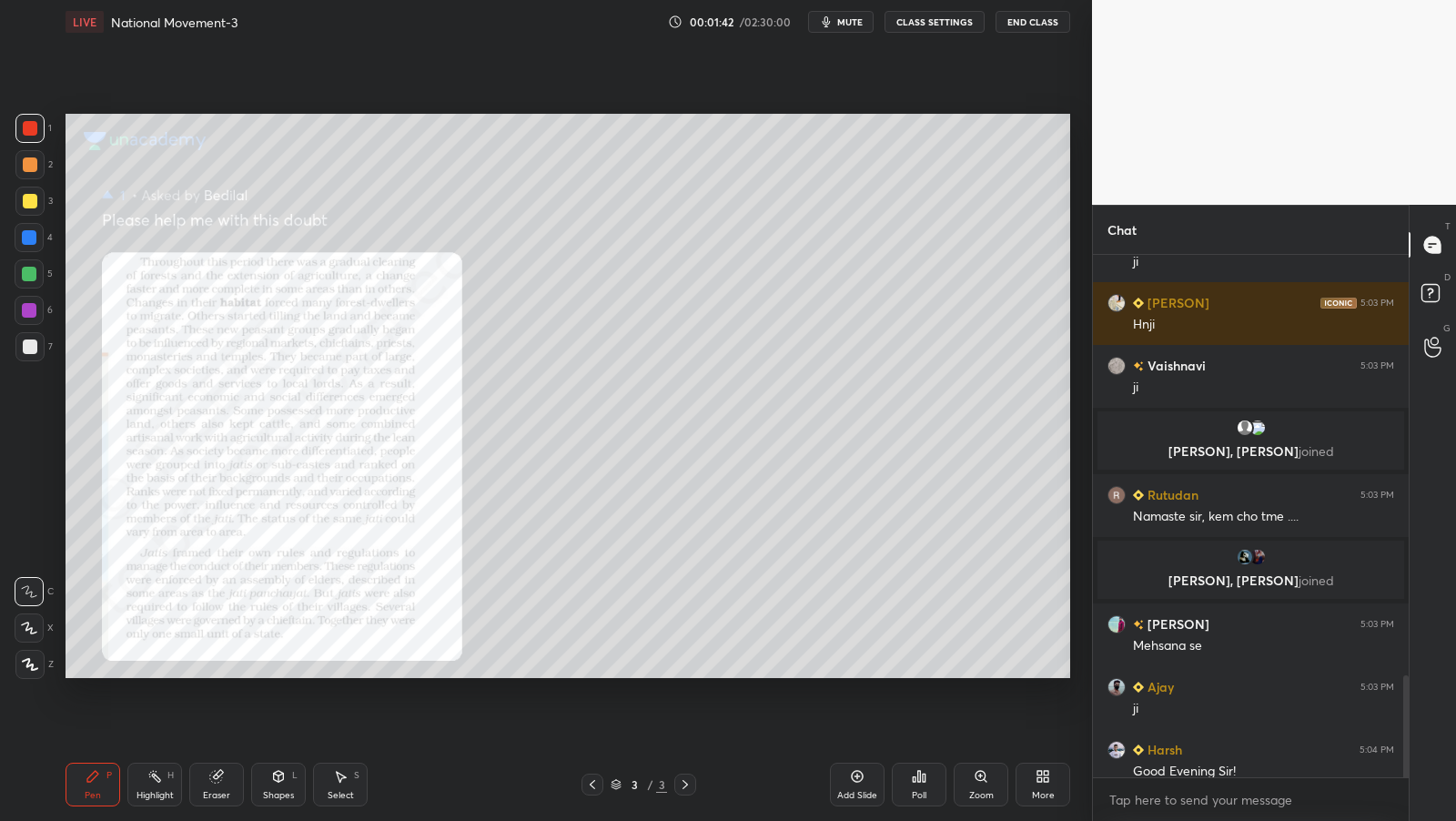 click 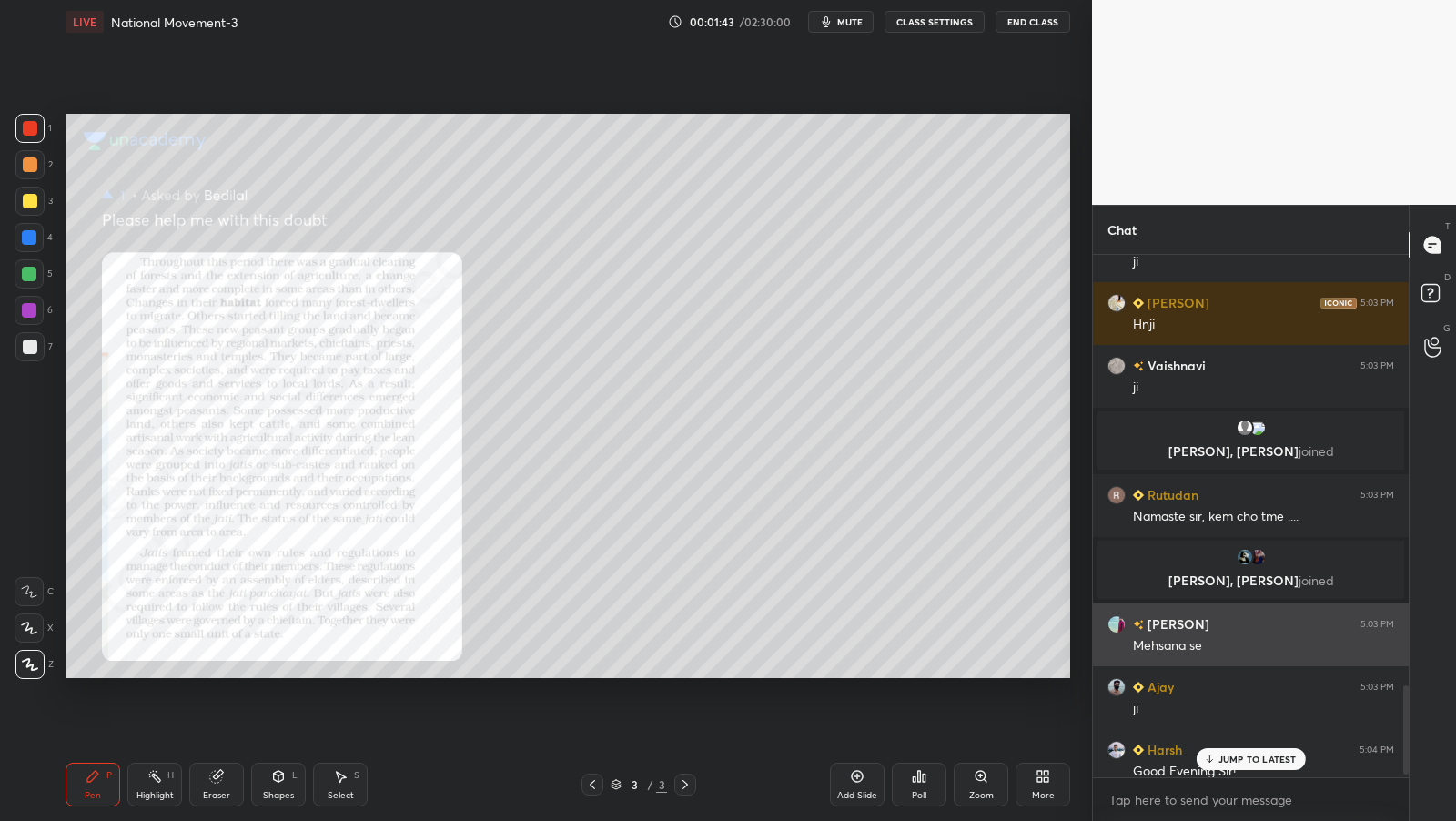scroll, scrollTop: 2538, scrollLeft: 0, axis: vertical 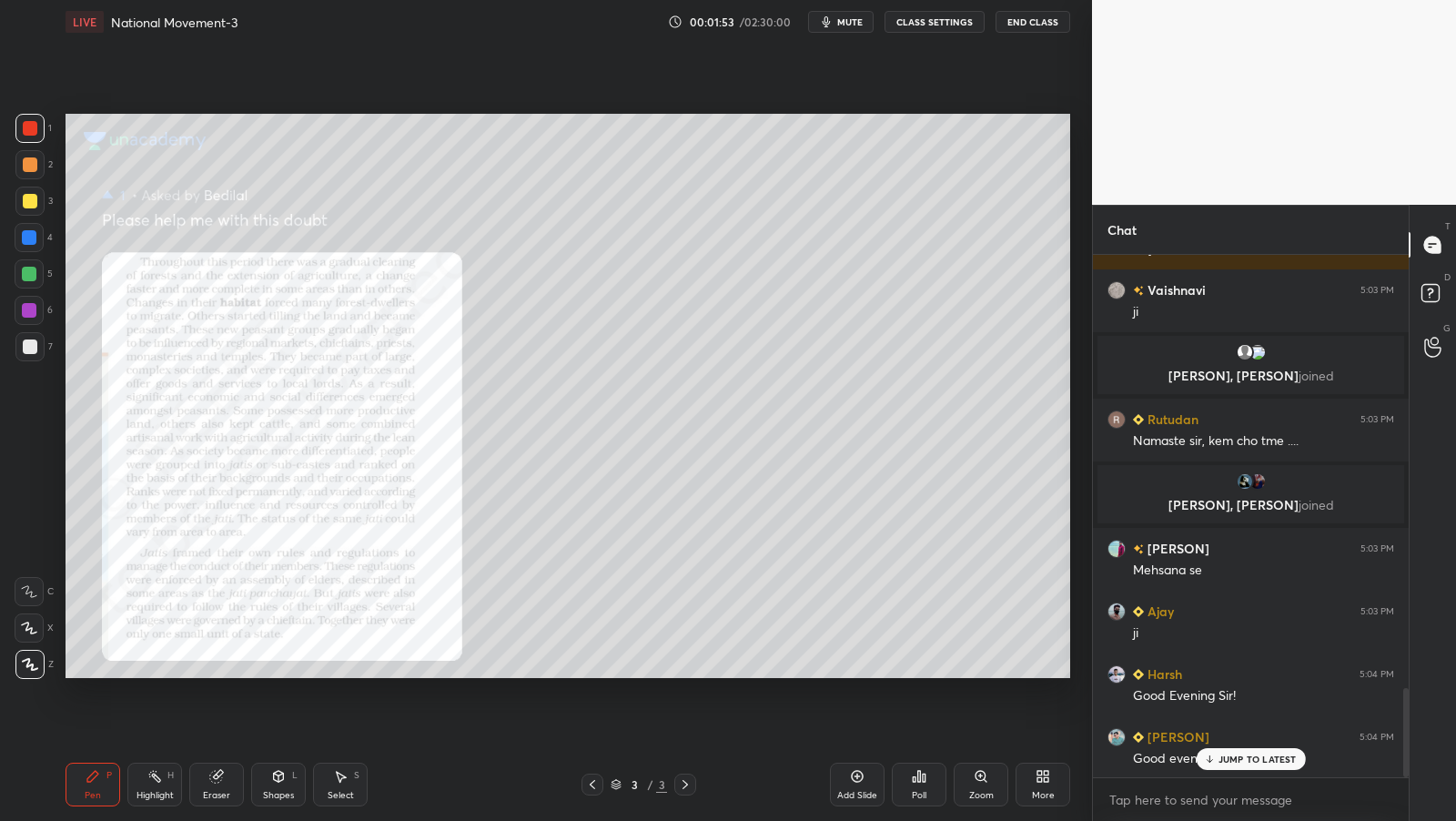 click on "JUMP TO LATEST" at bounding box center [1258, 759] 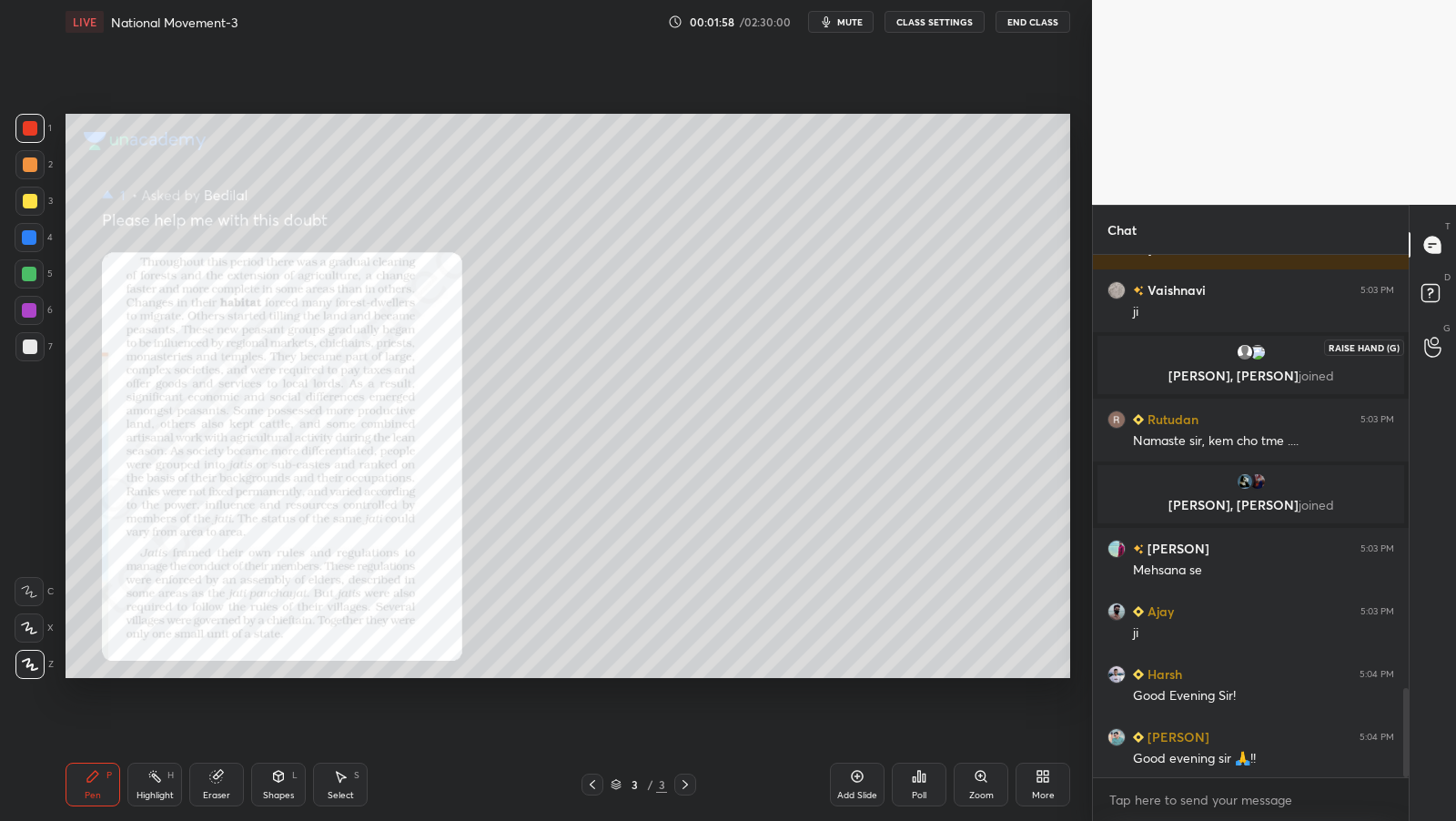 click 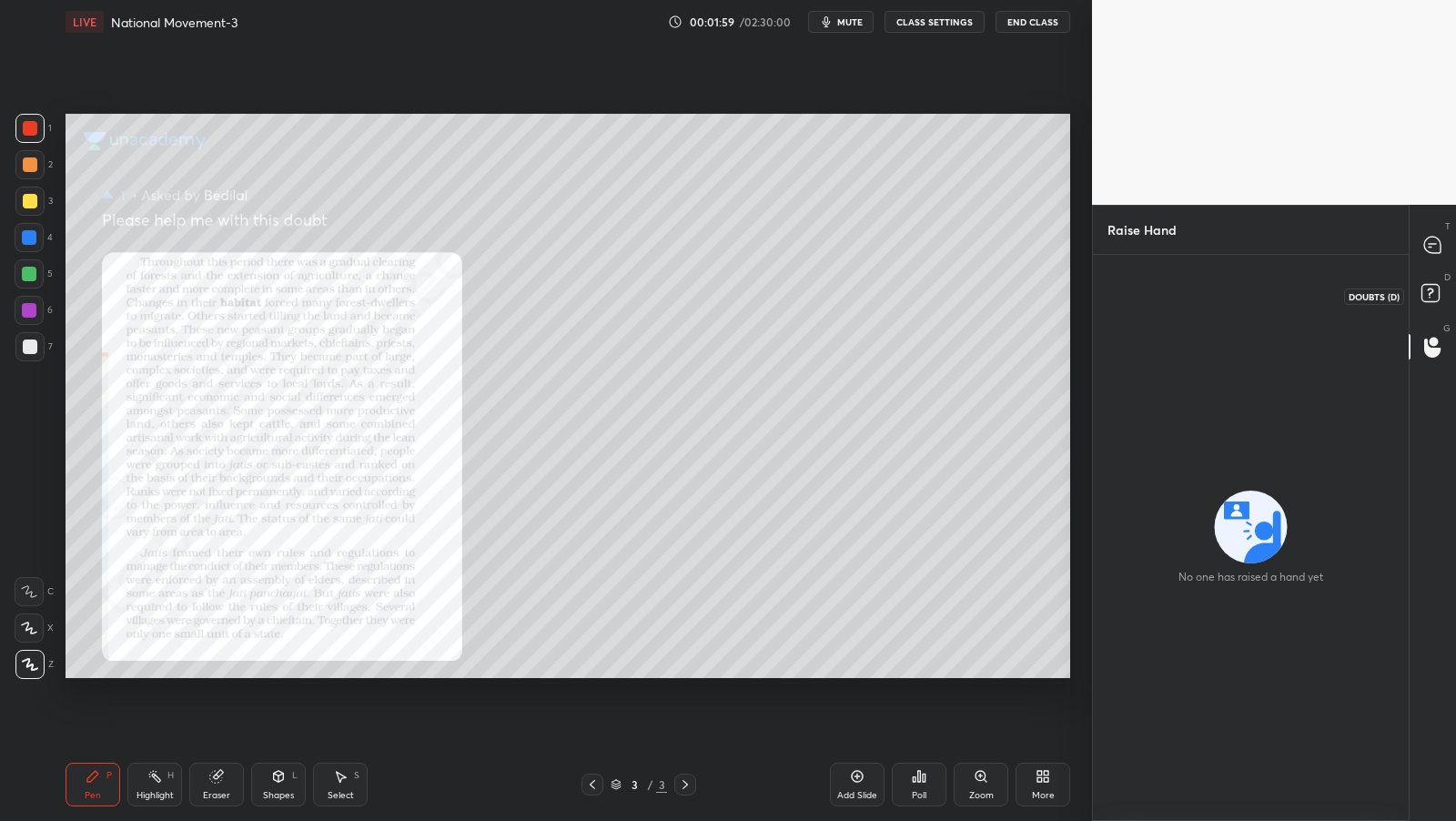 click 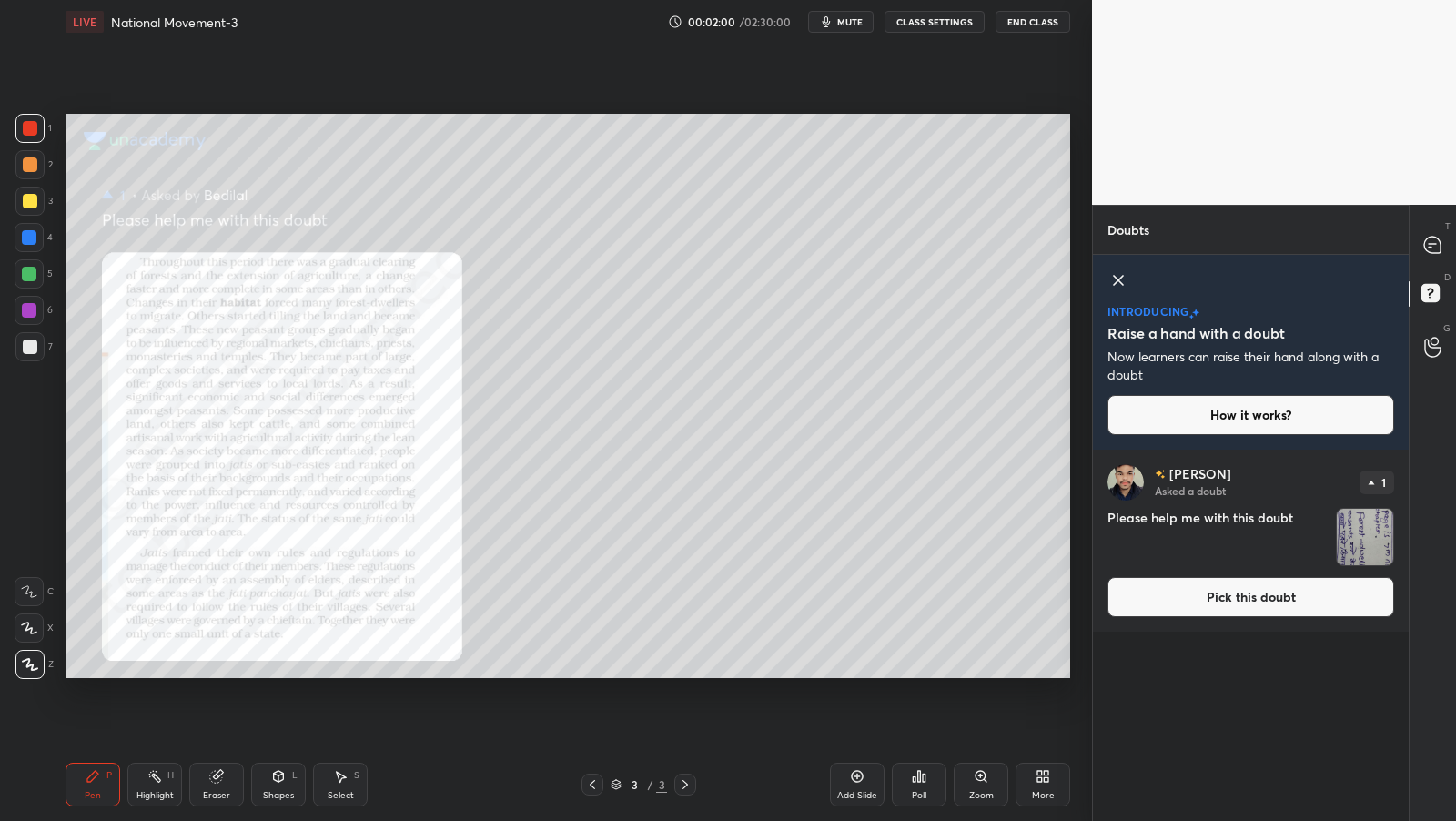 click on "Pick this doubt" at bounding box center (1250, 597) 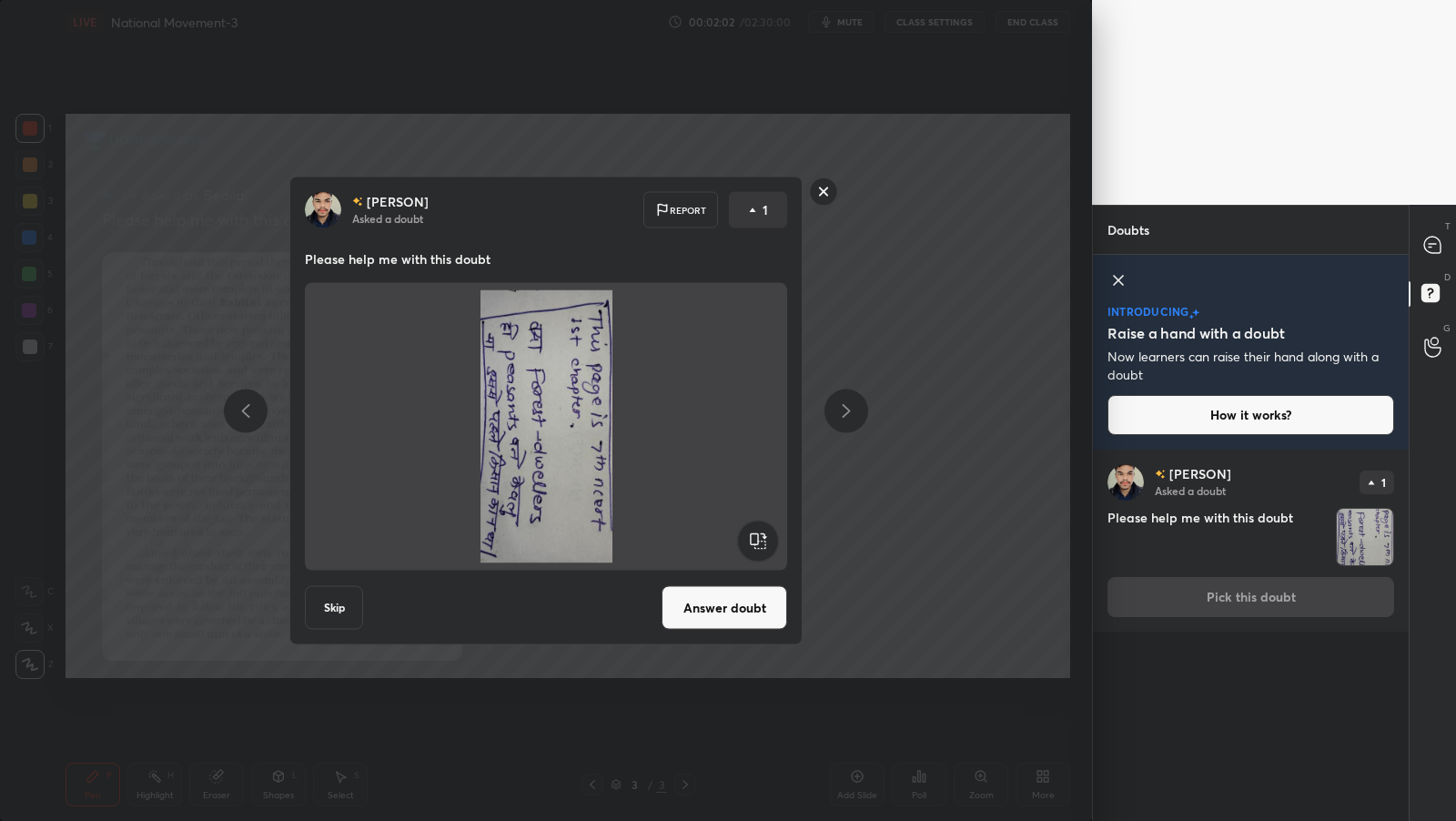 click 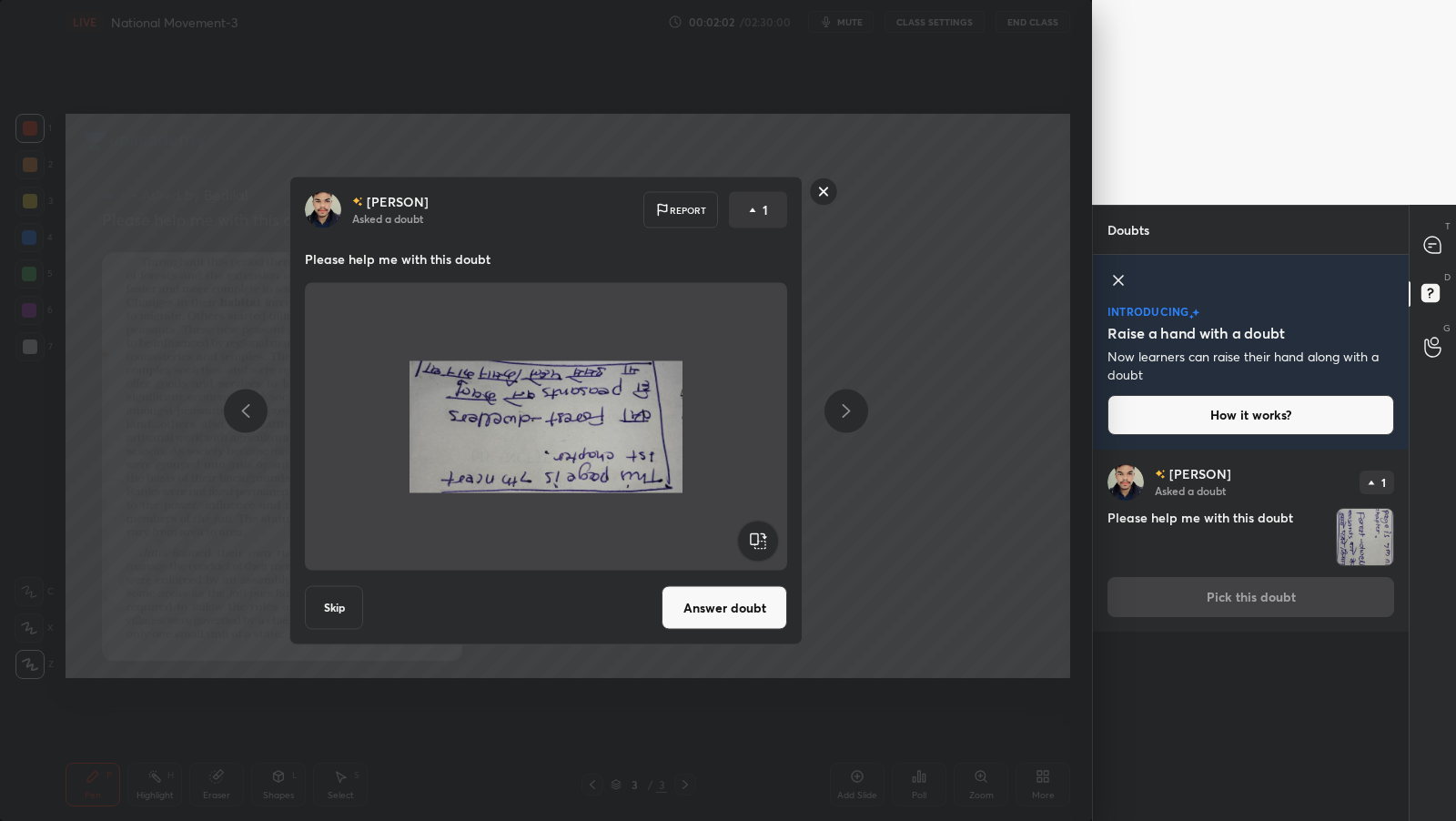 click 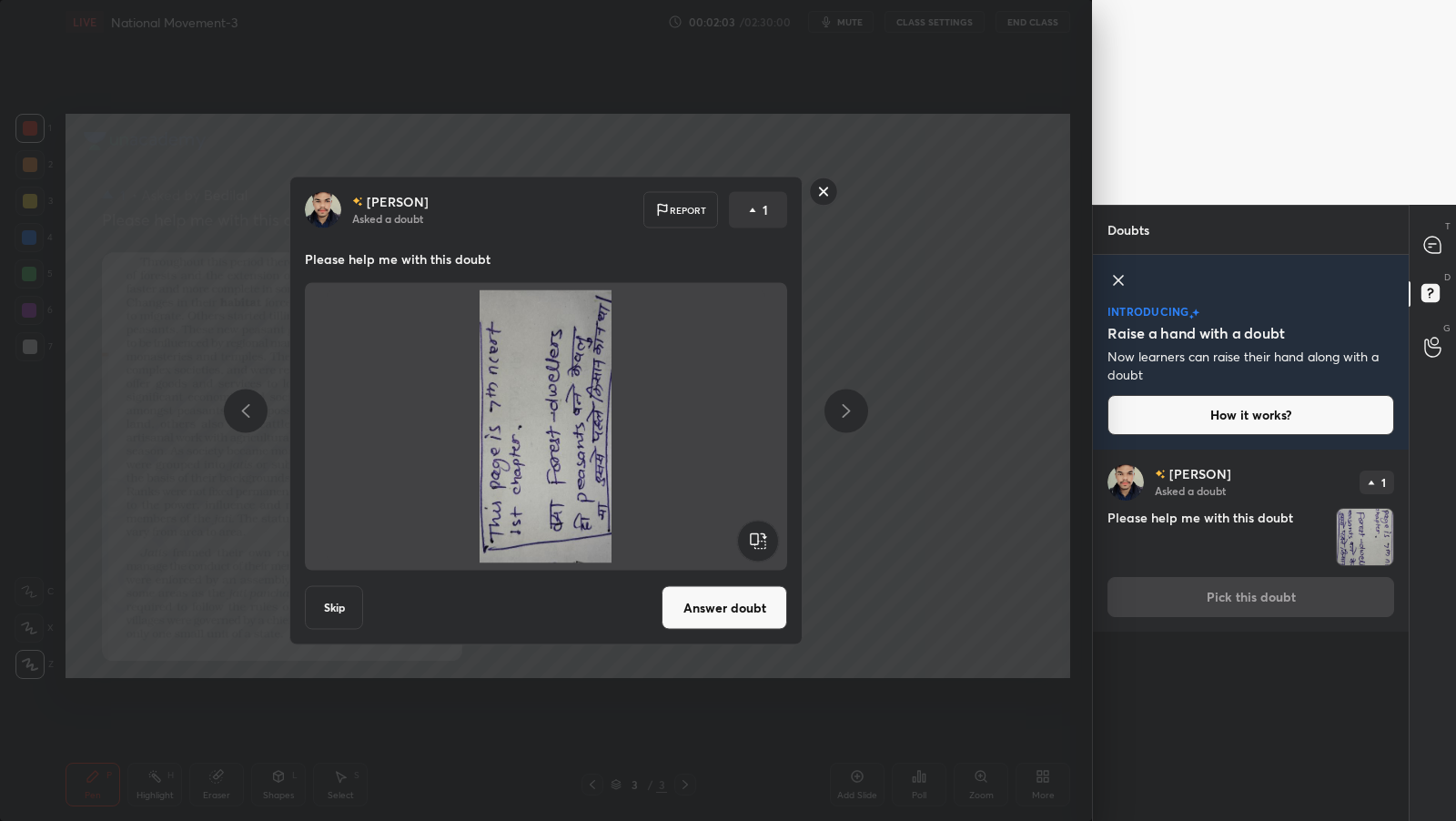 click 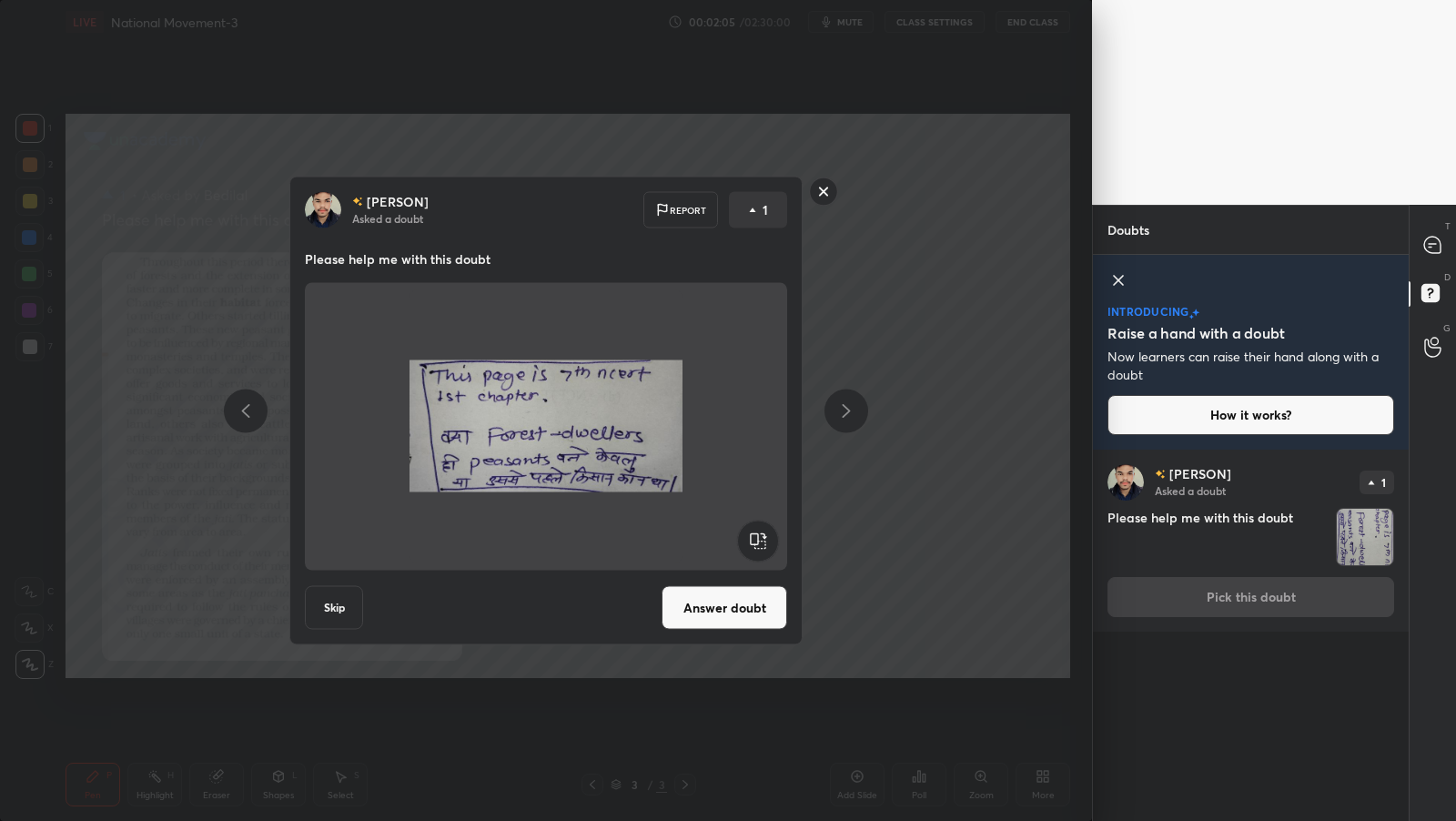 click on "Answer doubt" at bounding box center (724, 608) 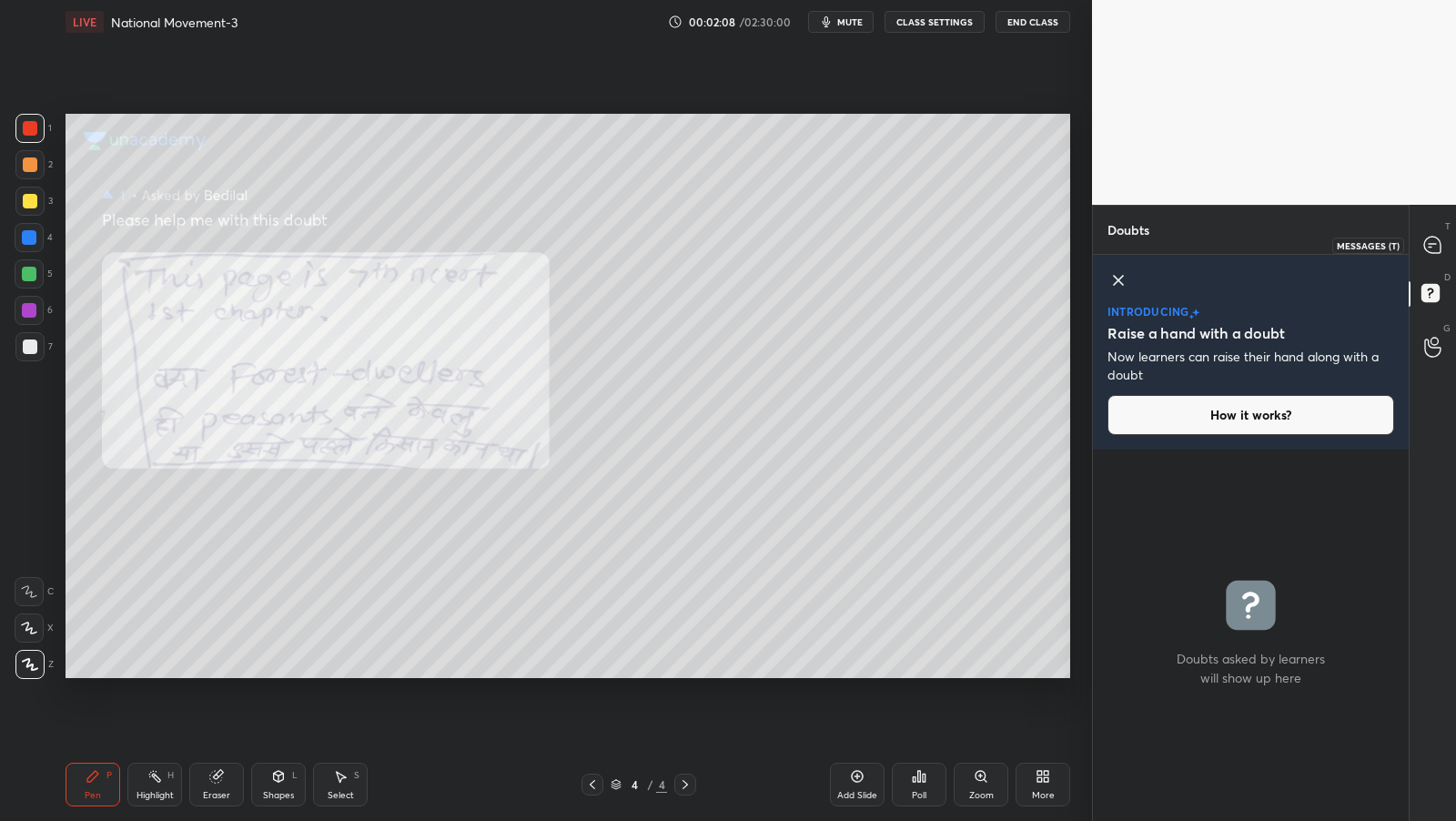 click 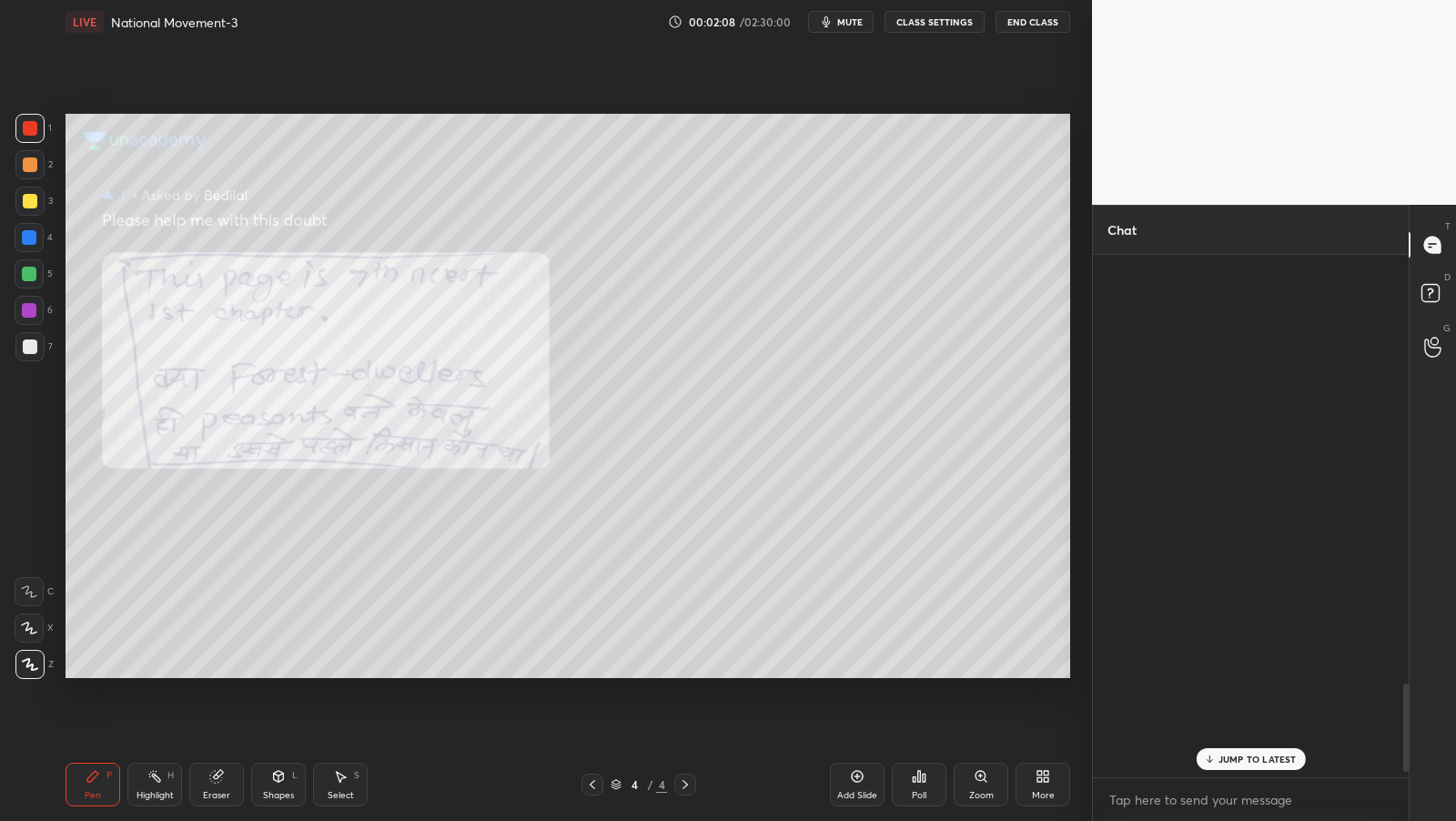 scroll, scrollTop: 2533, scrollLeft: 0, axis: vertical 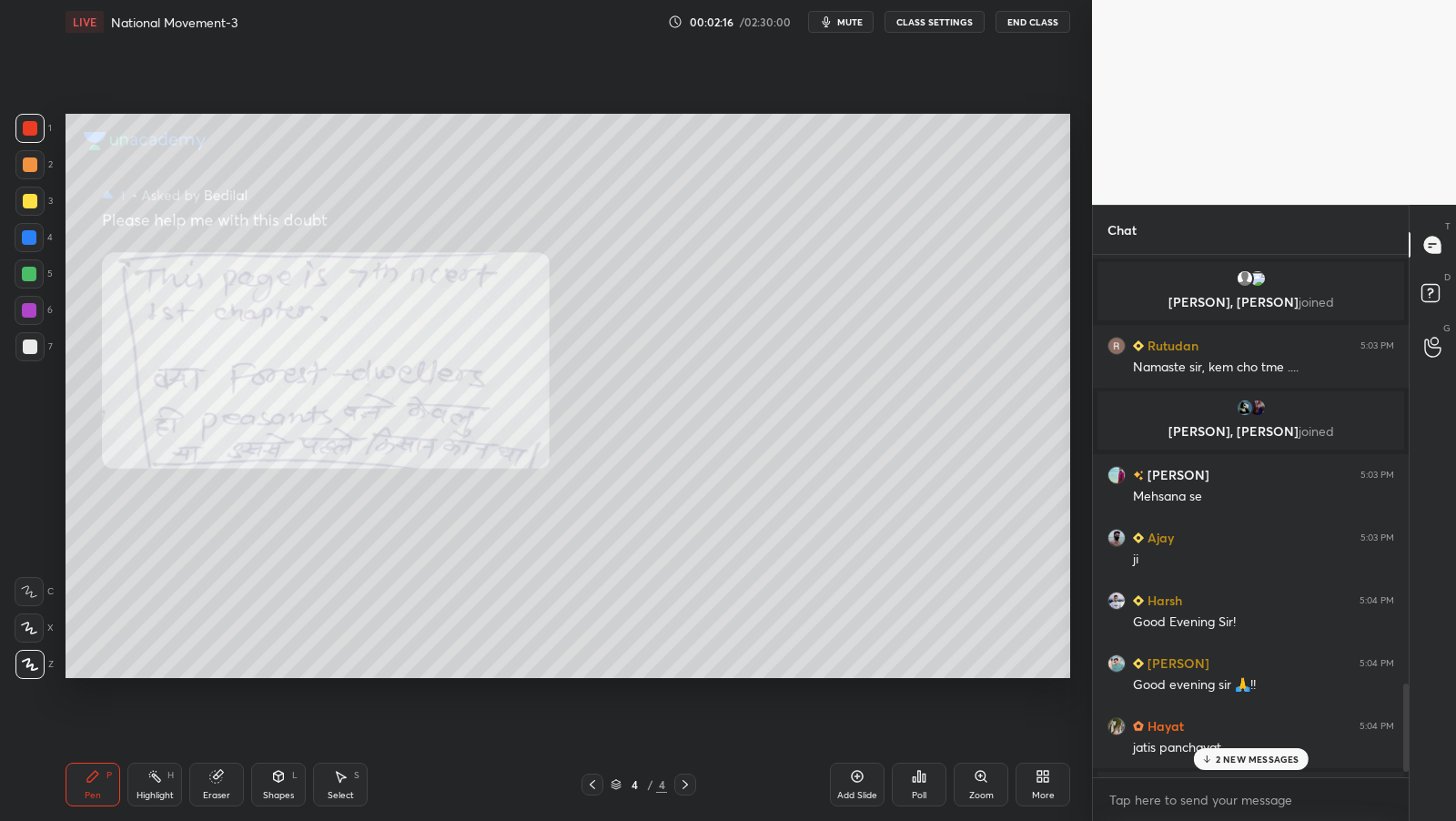 click on "2 NEW MESSAGES" at bounding box center (1258, 759) 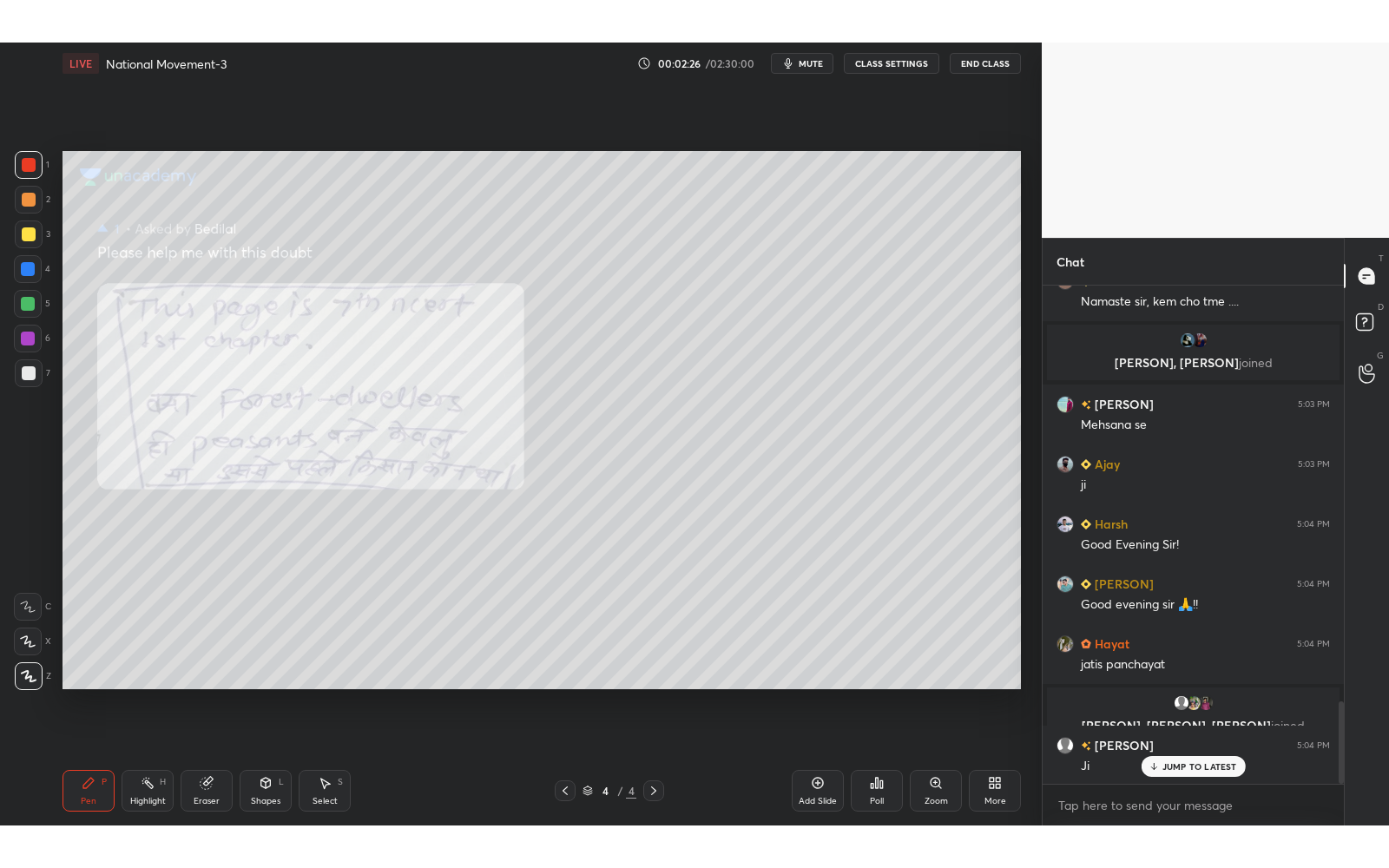 scroll, scrollTop: 2627, scrollLeft: 0, axis: vertical 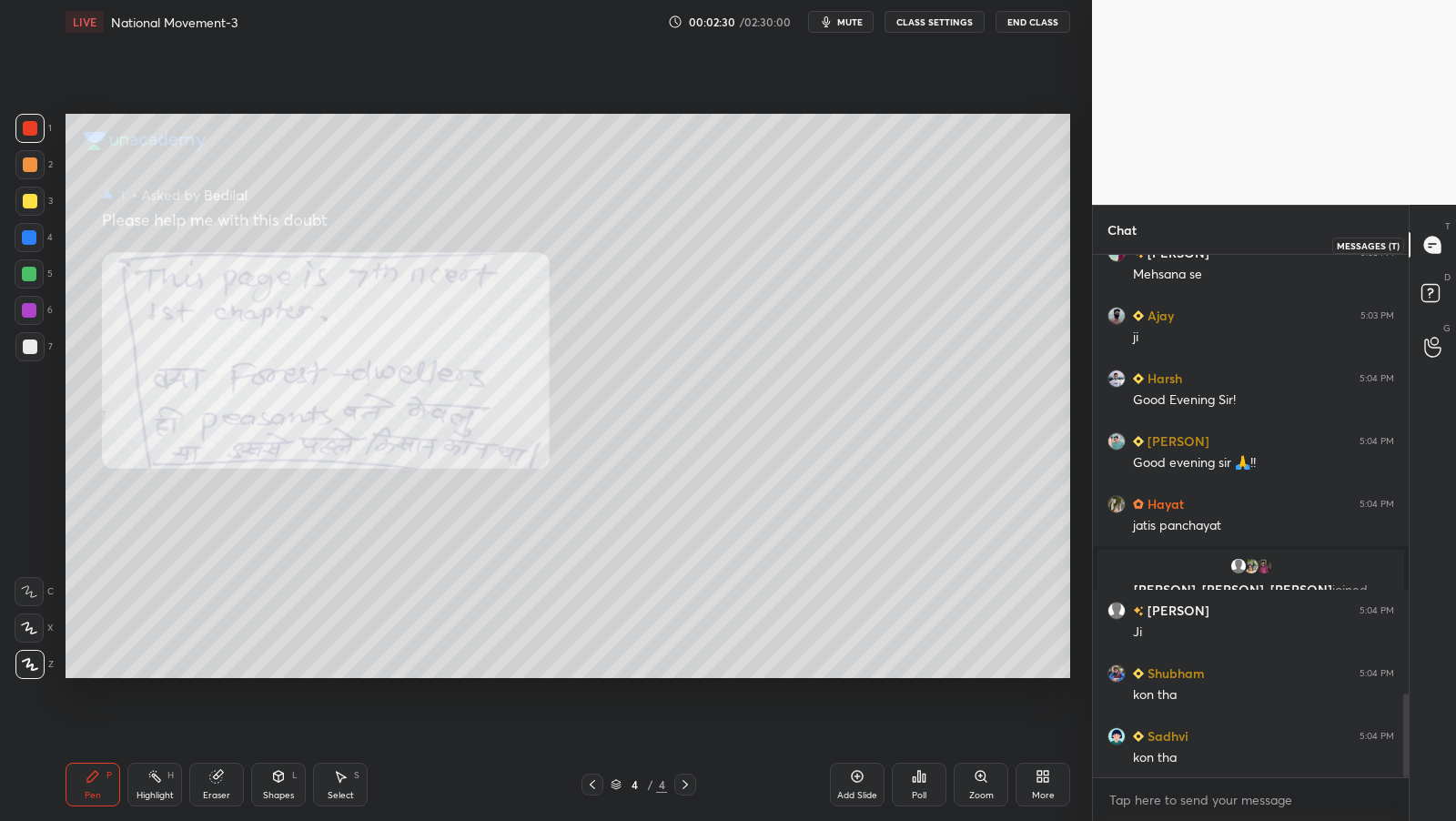 click 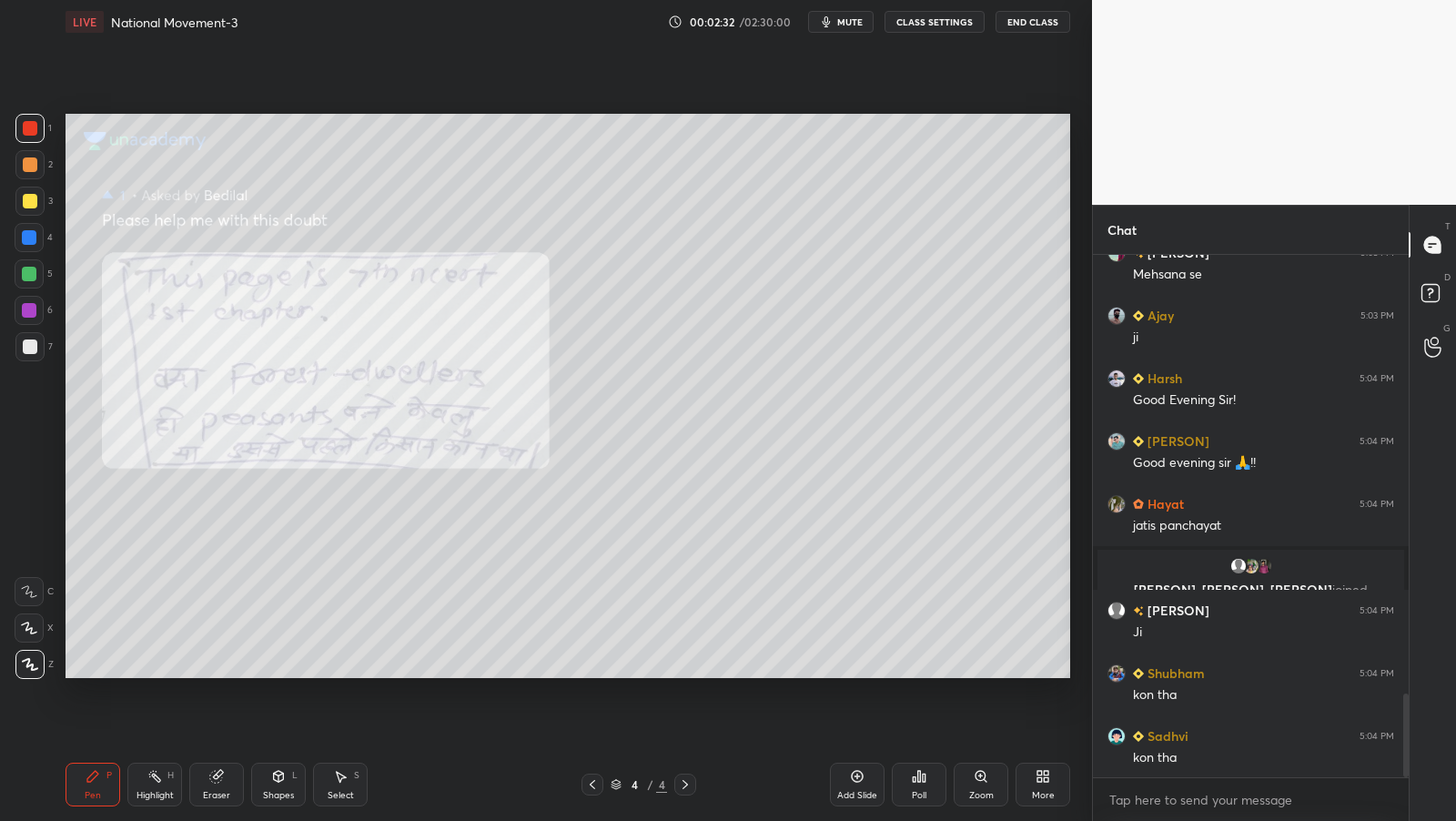 click on "More" at bounding box center (1043, 785) 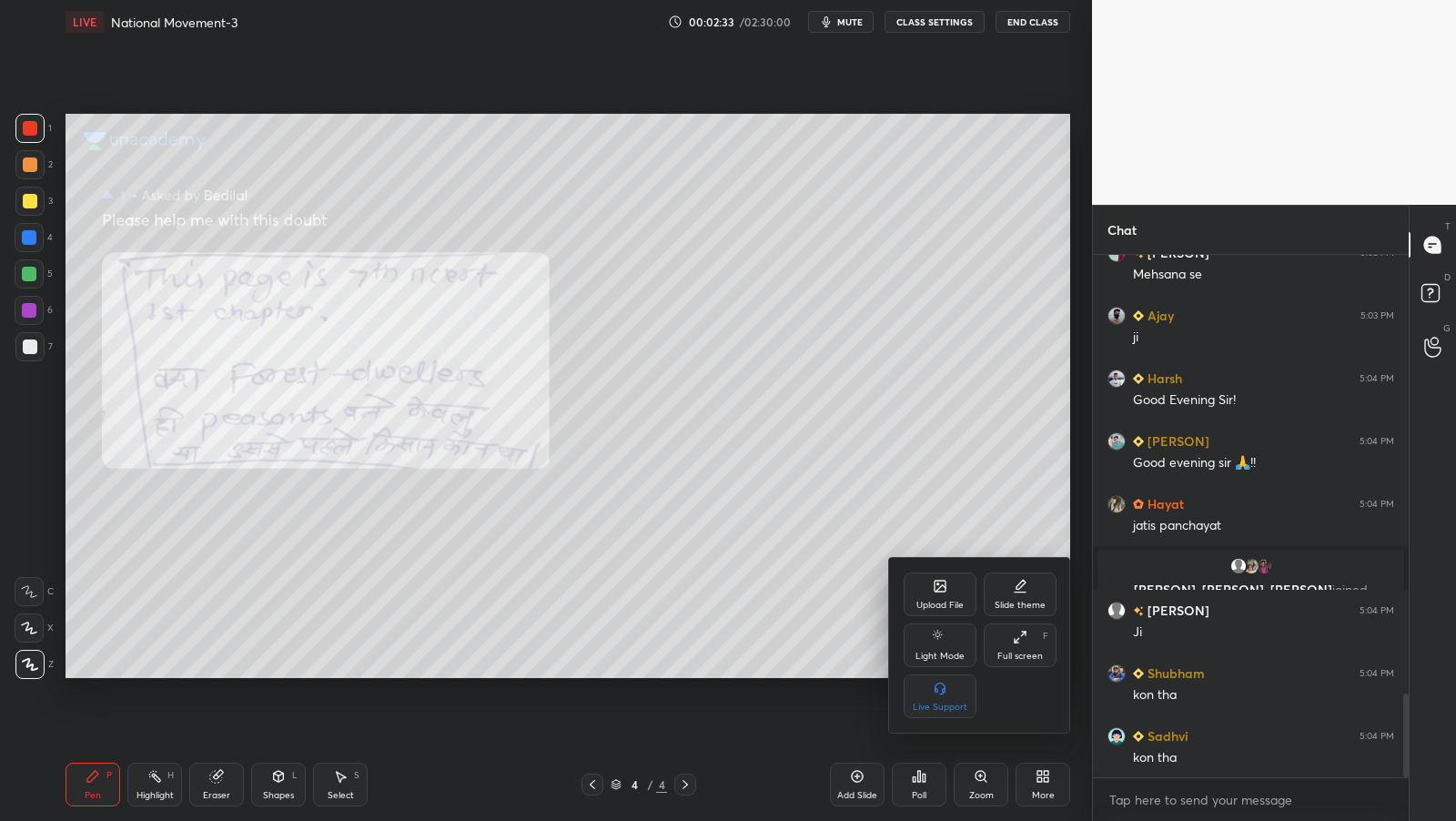 click on "Full screen F" at bounding box center (1020, 645) 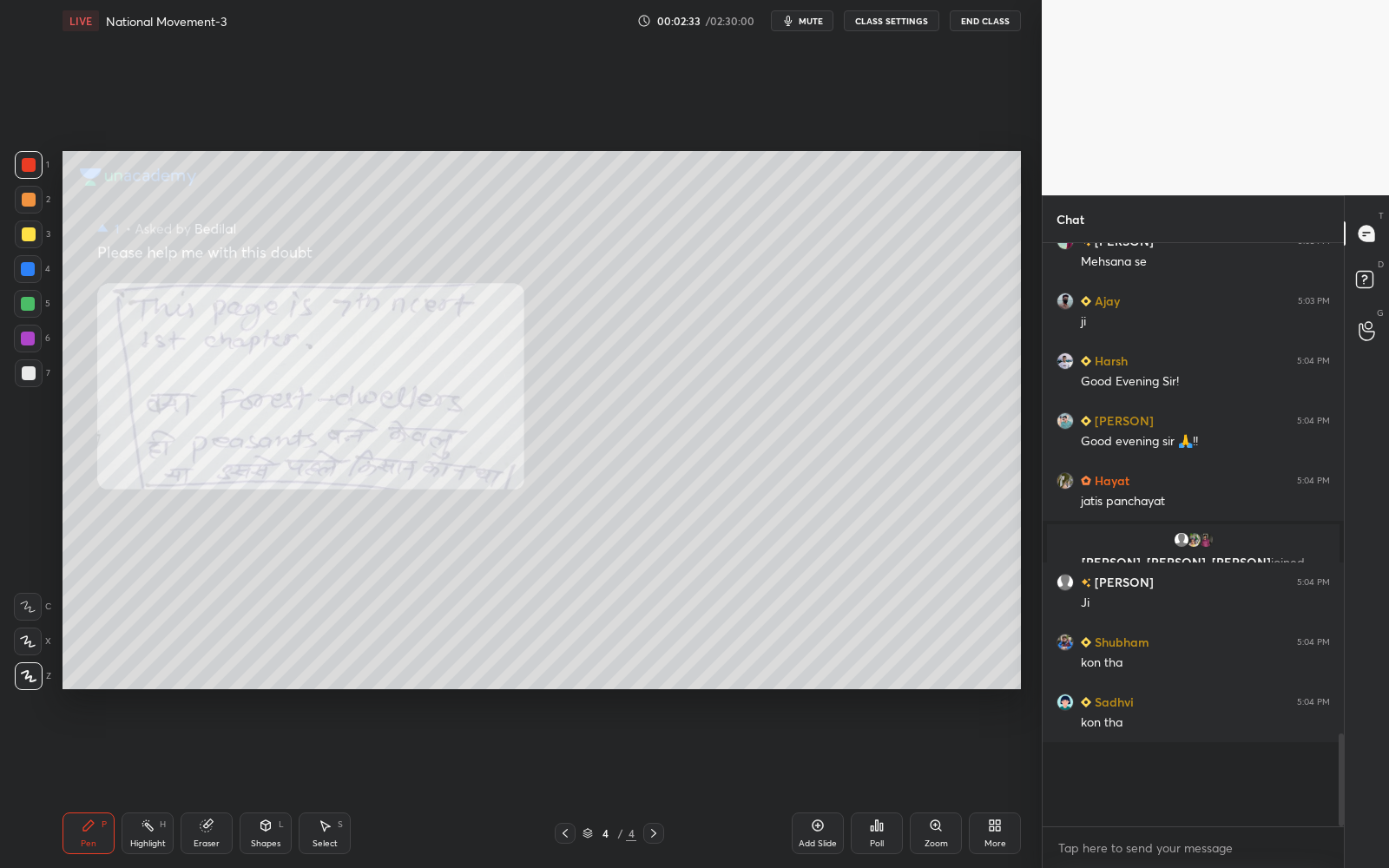 scroll, scrollTop: 86042, scrollLeft: 85840, axis: both 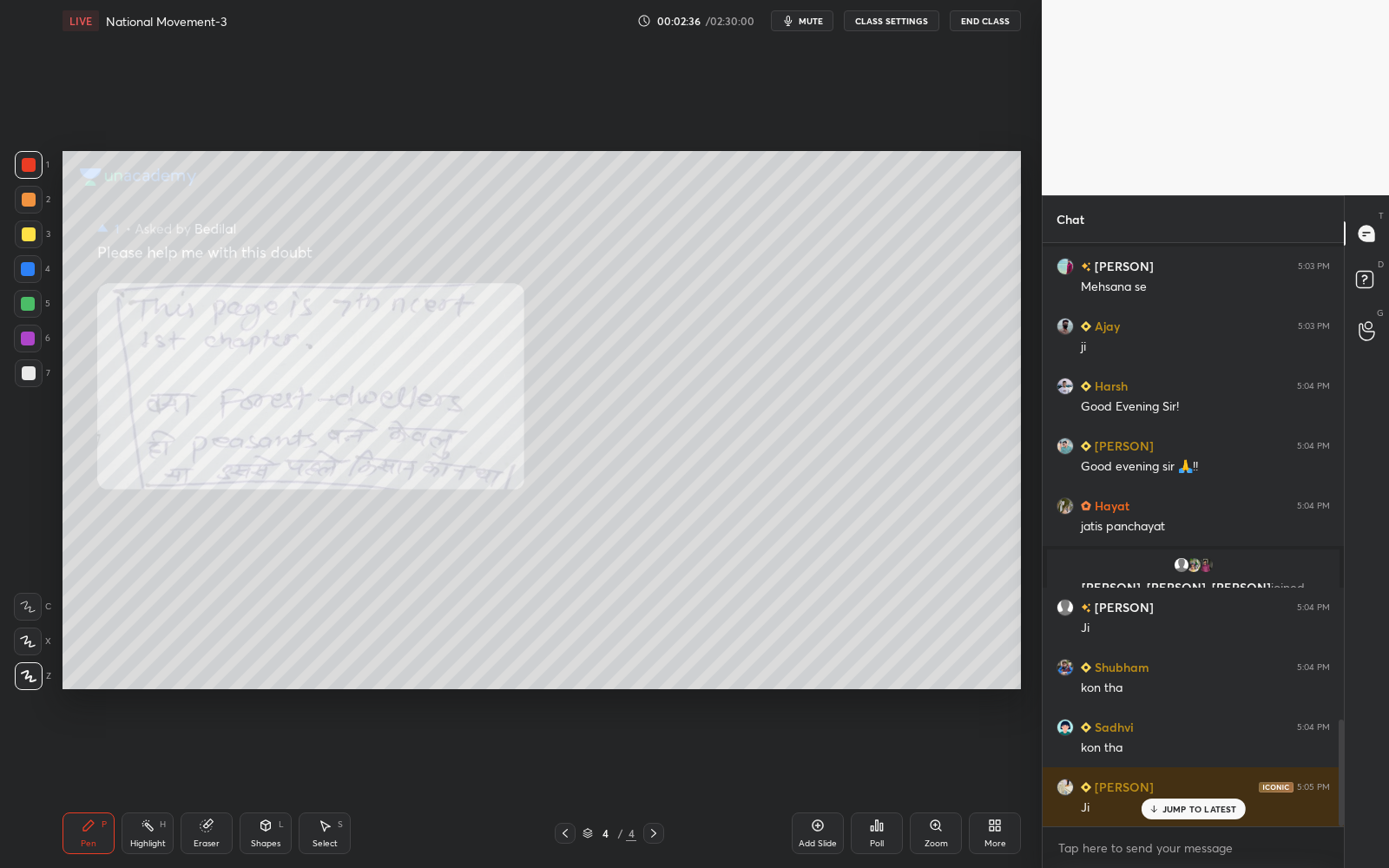 click on "JUMP TO LATEST" at bounding box center [1200, 809] 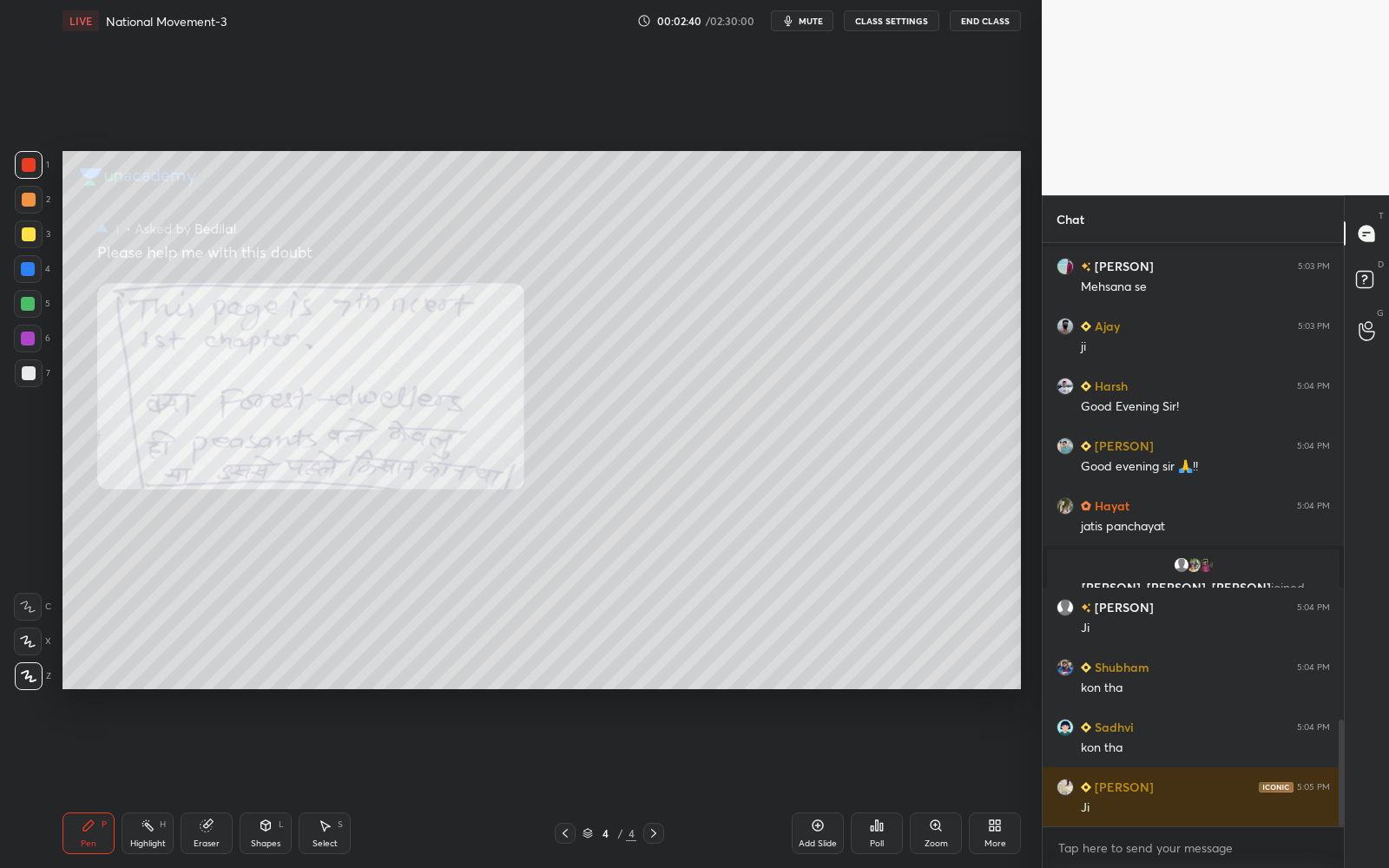 click 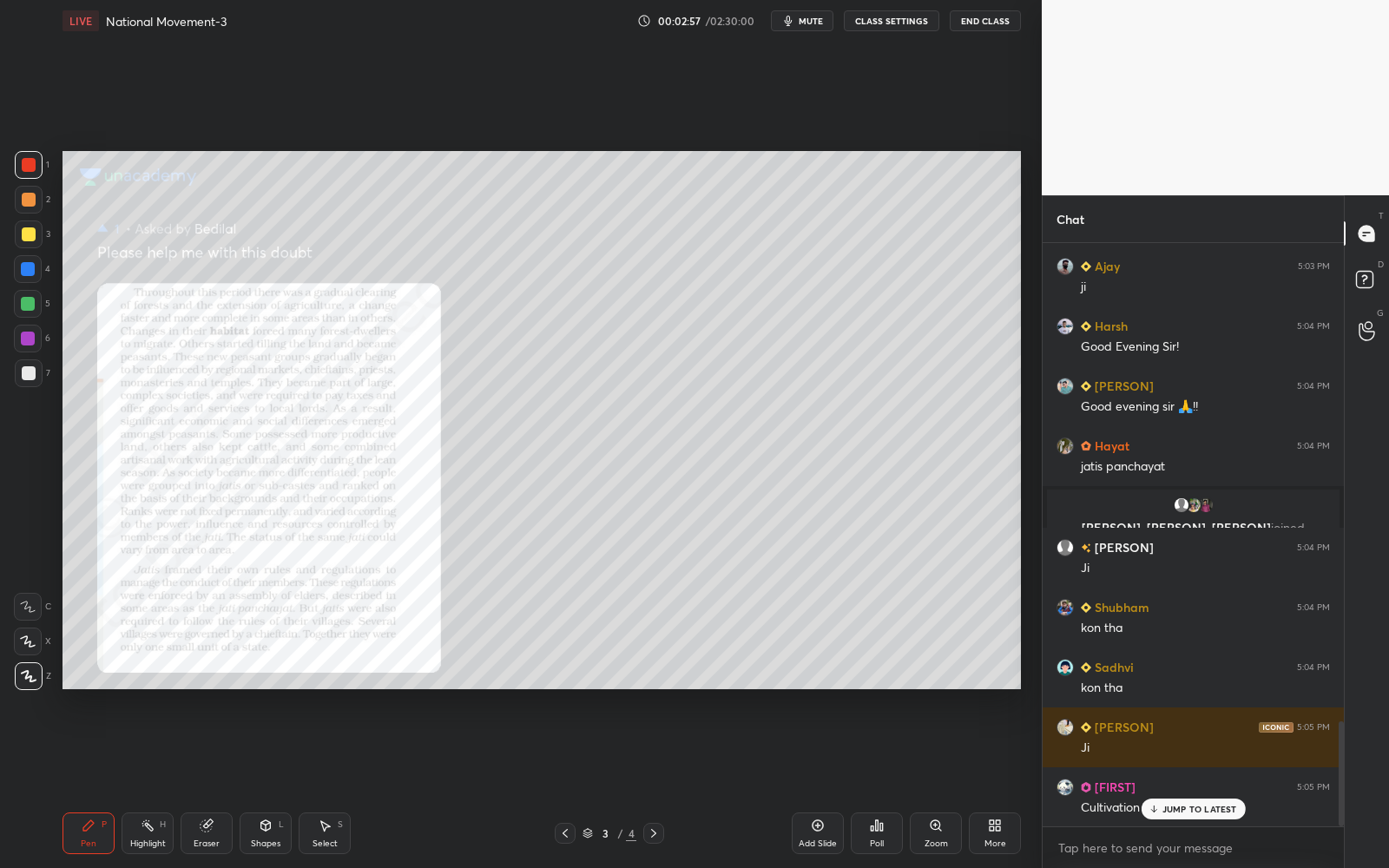 scroll, scrollTop: 2722, scrollLeft: 0, axis: vertical 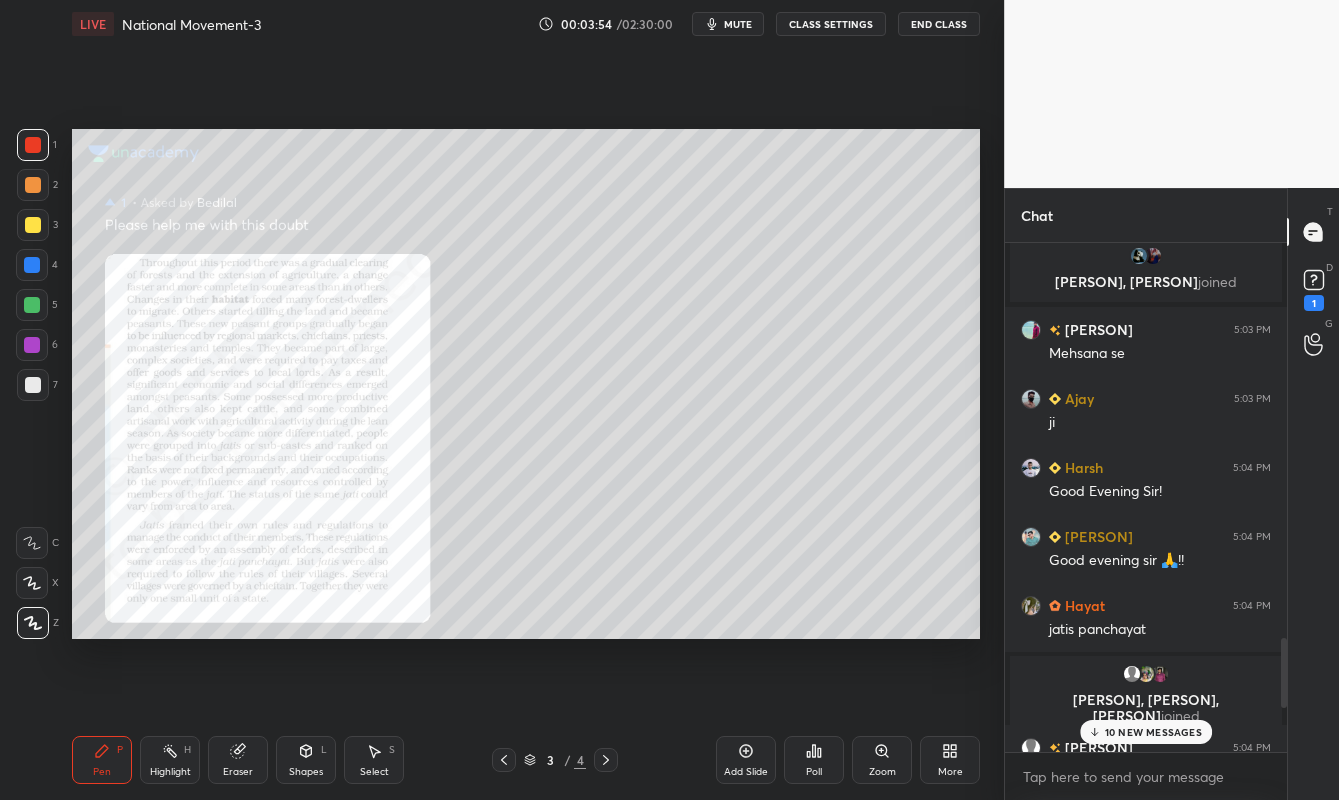 click on "10 NEW MESSAGES" at bounding box center [1153, 732] 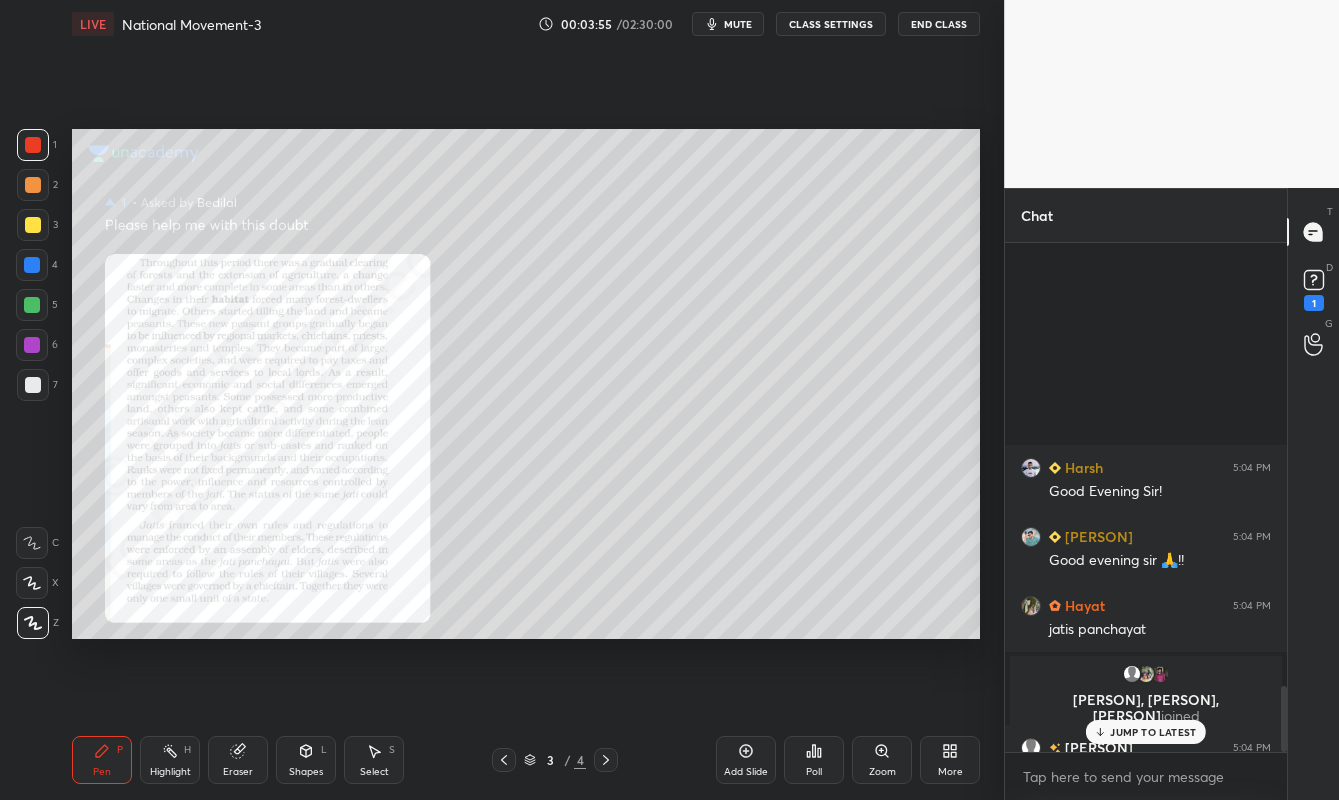click on "Harsh 5:04 PM Good Evening Sir! Cimrun 5:04 PM Good evening sir 🙏!! Hayat 5:04 PM jatis panchayat Priyanshu, Smriti, Virendra  joined Pankaj 5:04 PM Ji Shubham 5:04 PM kon tha Sadhvi 5:04 PM kon tha Monisha 5:05 PM Ji Nishant 5:05 PM Cultivation kon krta tha Ajay 5:05 PM kuch b Hayat 5:05 PM tribals hi forest dwellers they?? ig Sanyam 5:05 PM i think forest dwellars ke inclusion ki baat karra Komal, abhishek  joined Sanyam 5:06 PM yes Hayat shraddha  joined Ajay 5:06 PM ji Tripti   has a doubt 5:06 PM View doubt Hayat 5:06 PM yeah right JUMP TO LATEST" at bounding box center [1146, 497] 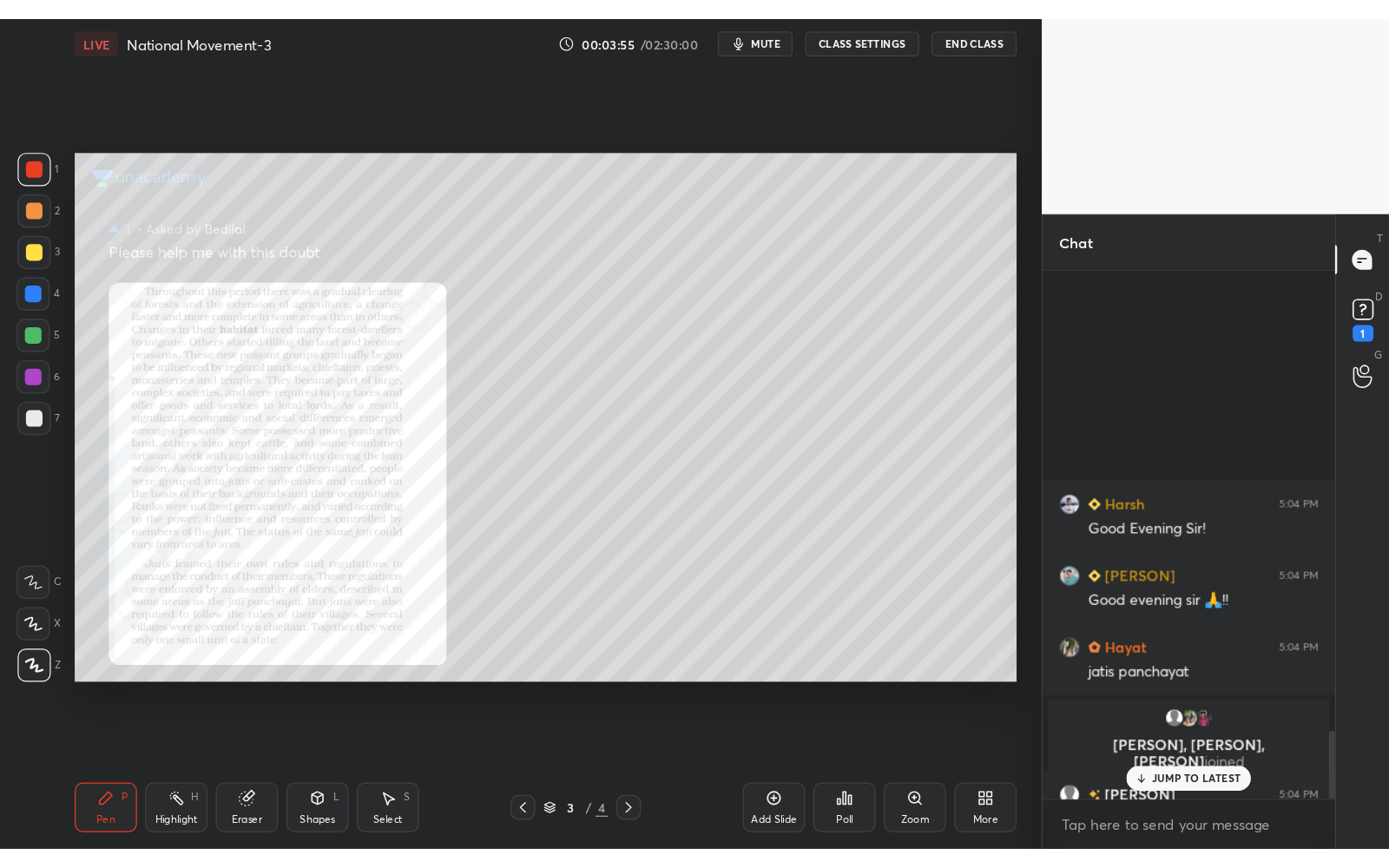 scroll, scrollTop: 2941, scrollLeft: 0, axis: vertical 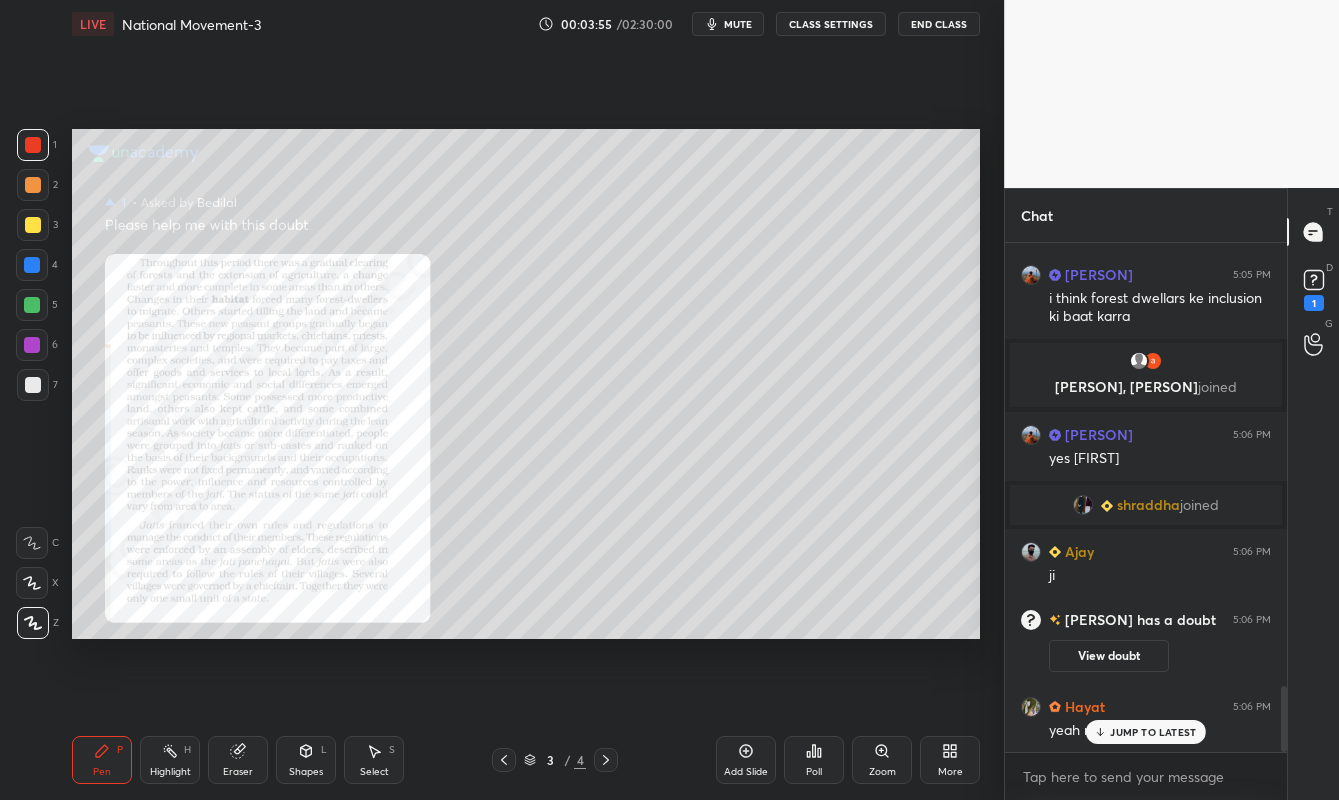 click on "JUMP TO LATEST" at bounding box center (1153, 732) 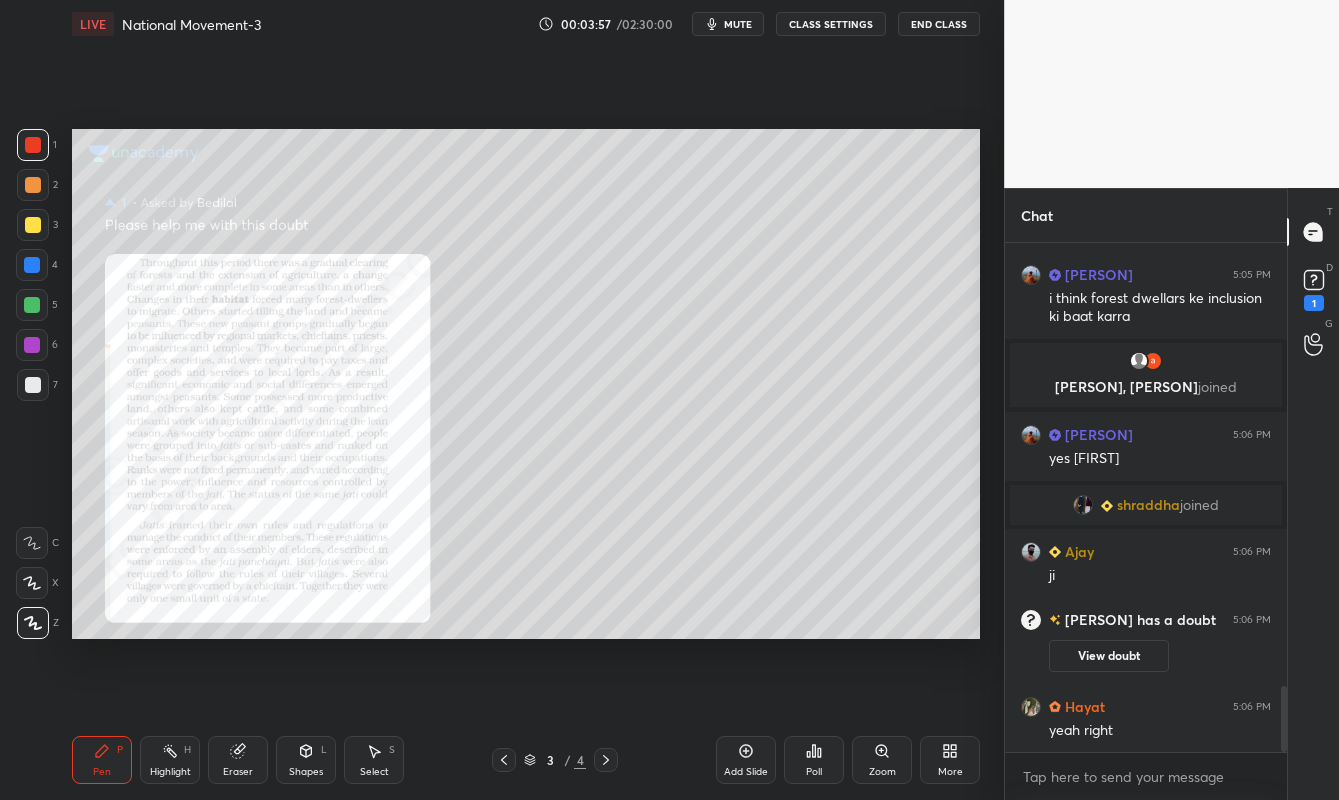 click on "More" at bounding box center (950, 760) 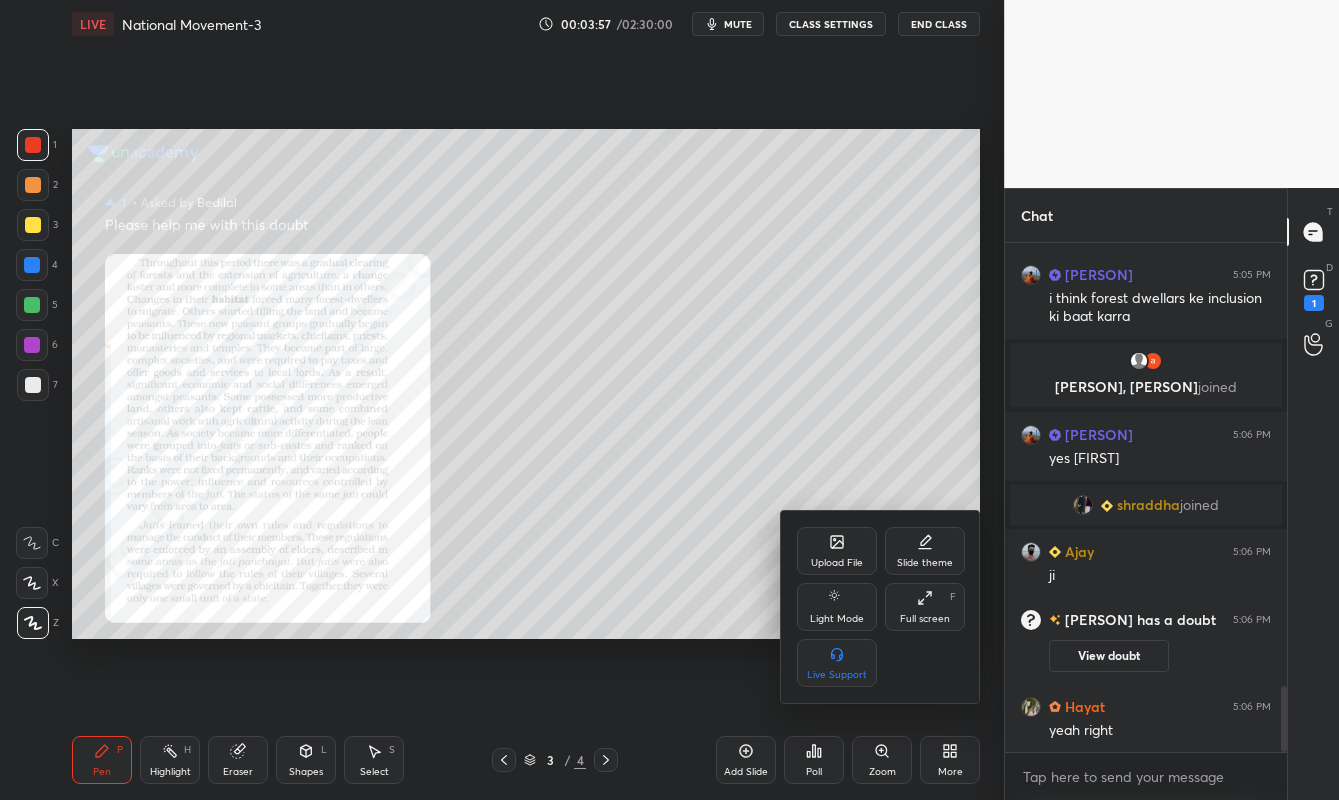 click at bounding box center (669, 400) 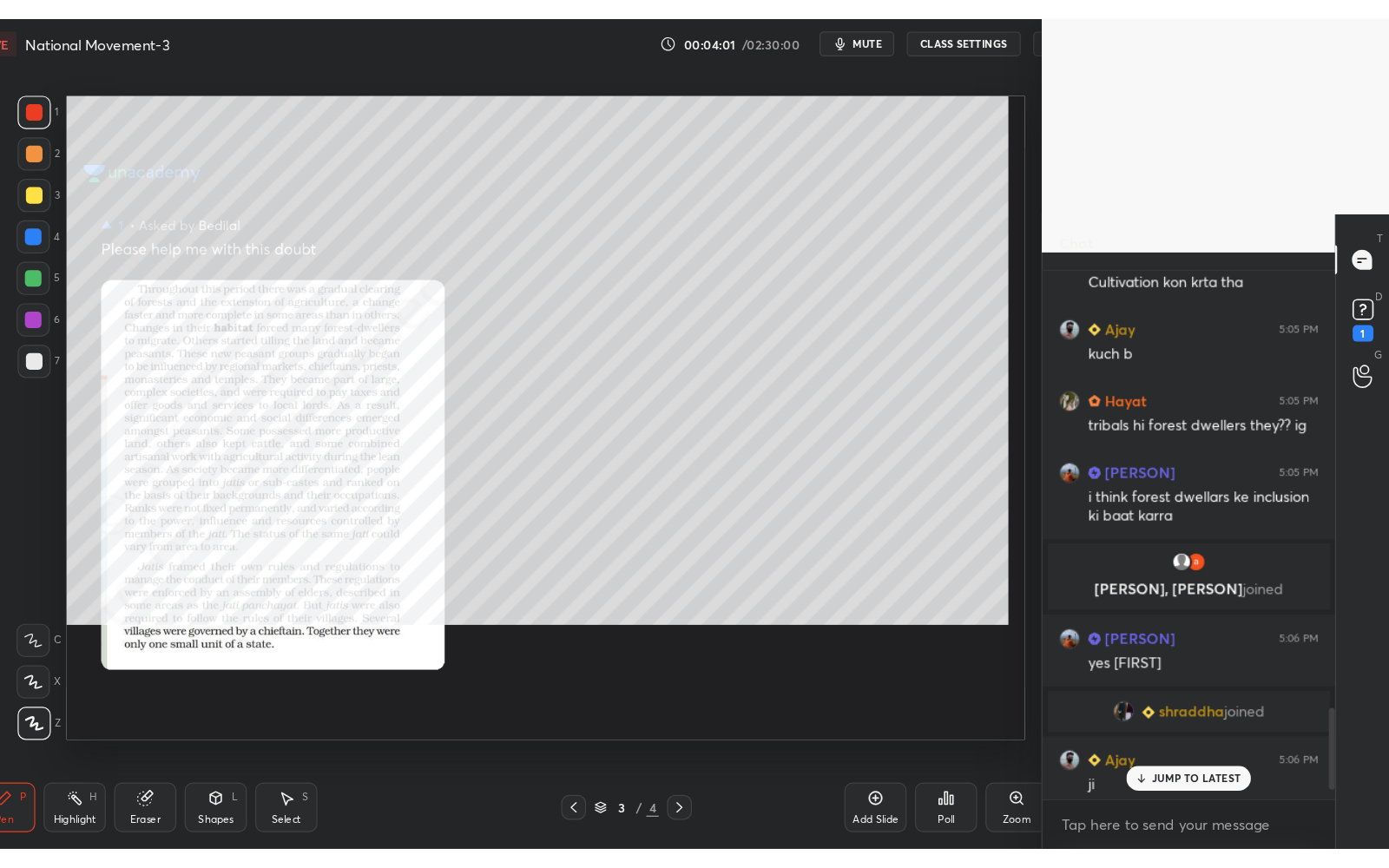scroll, scrollTop: 86042, scrollLeft: 85840, axis: both 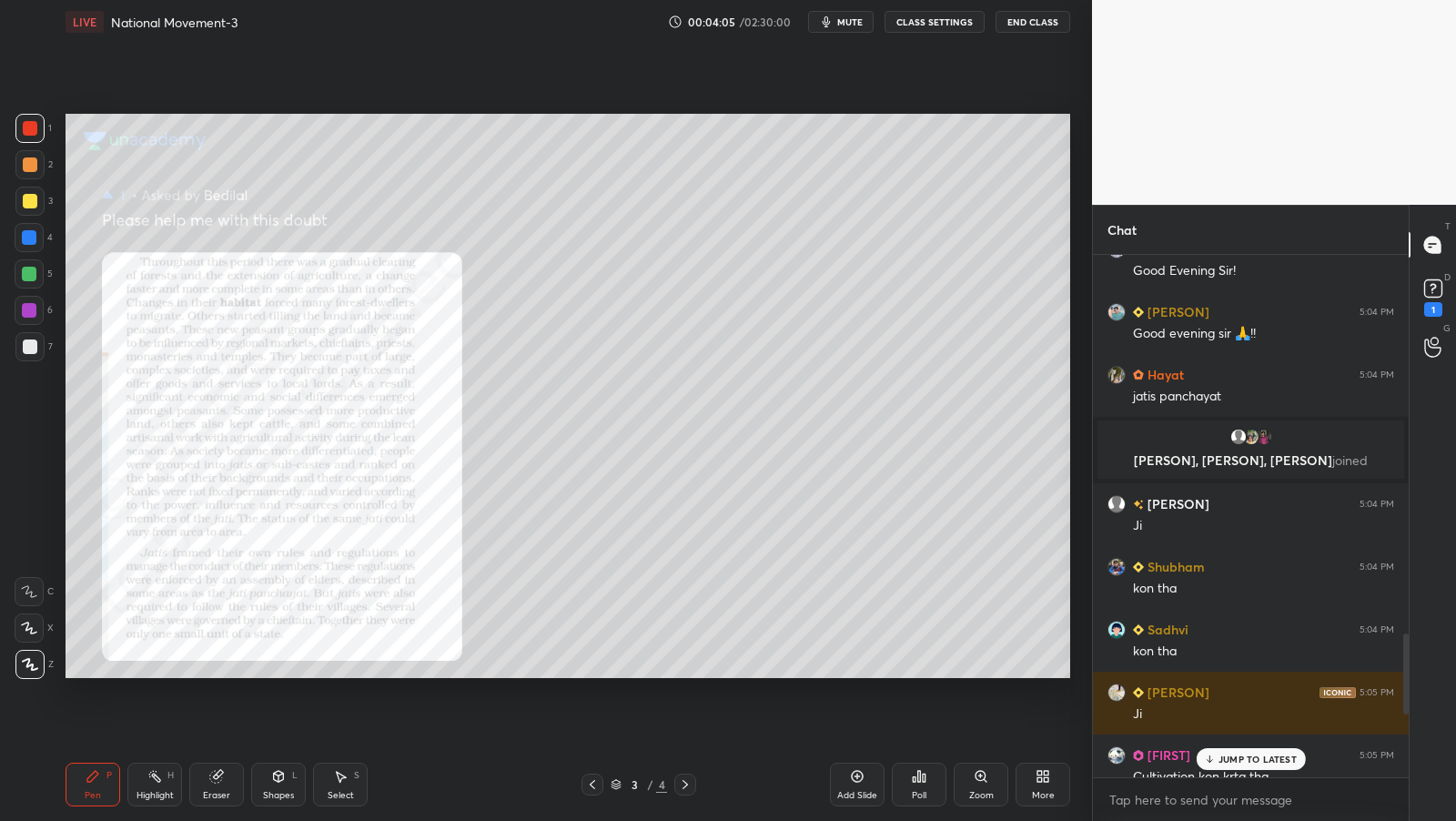 click on "JUMP TO LATEST" at bounding box center (1258, 759) 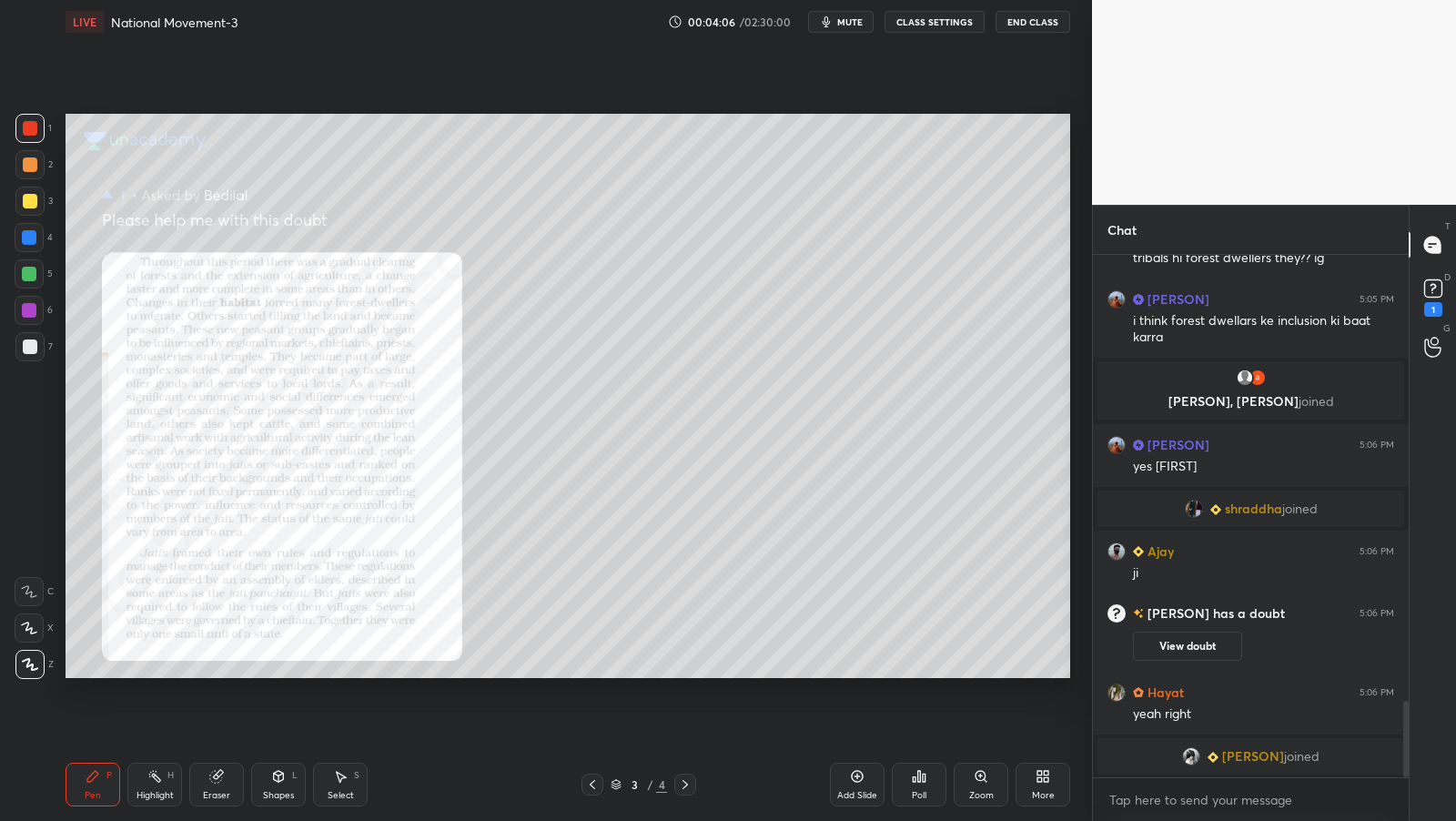 click on "Add Slide" at bounding box center [857, 796] 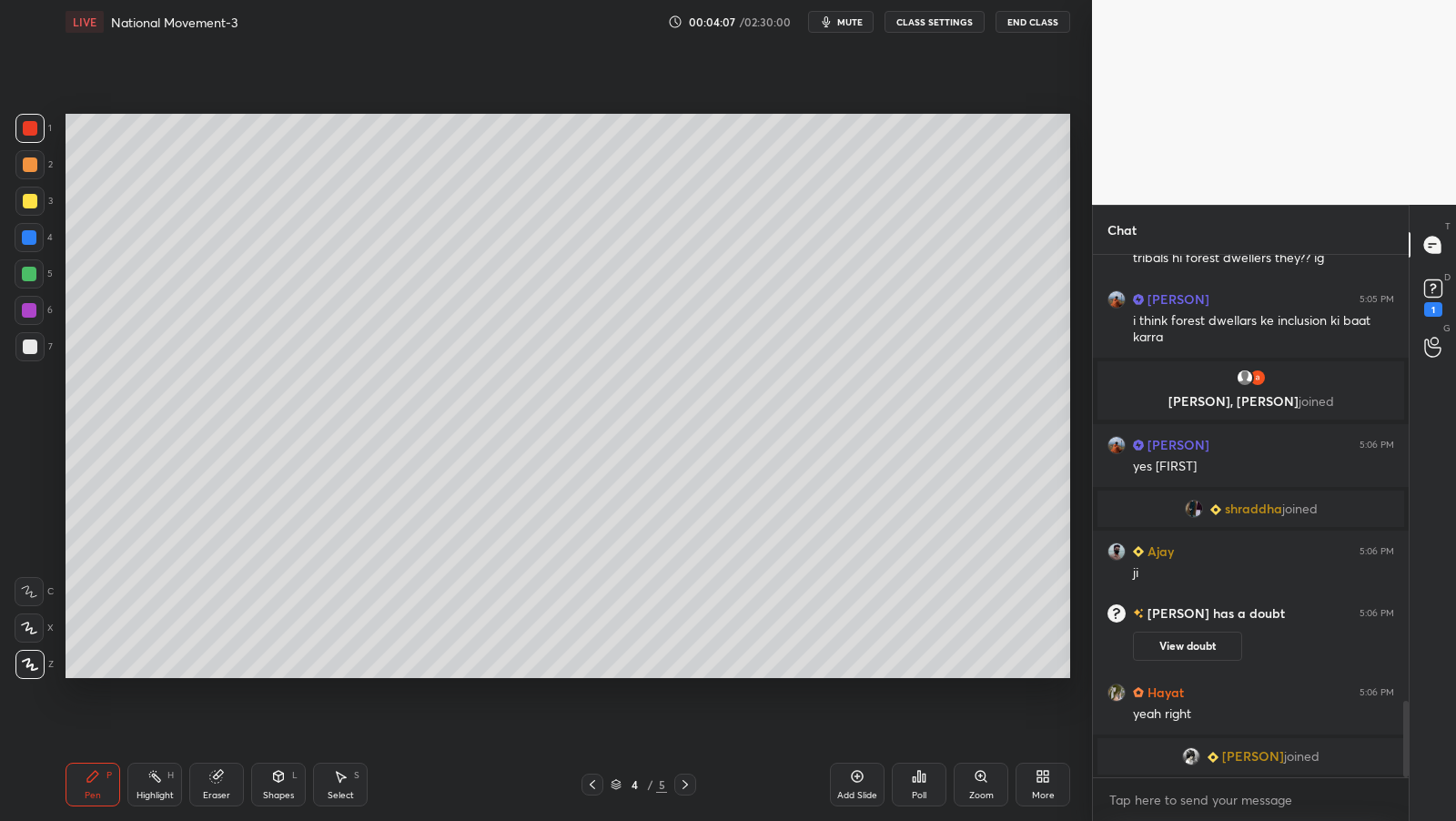 click 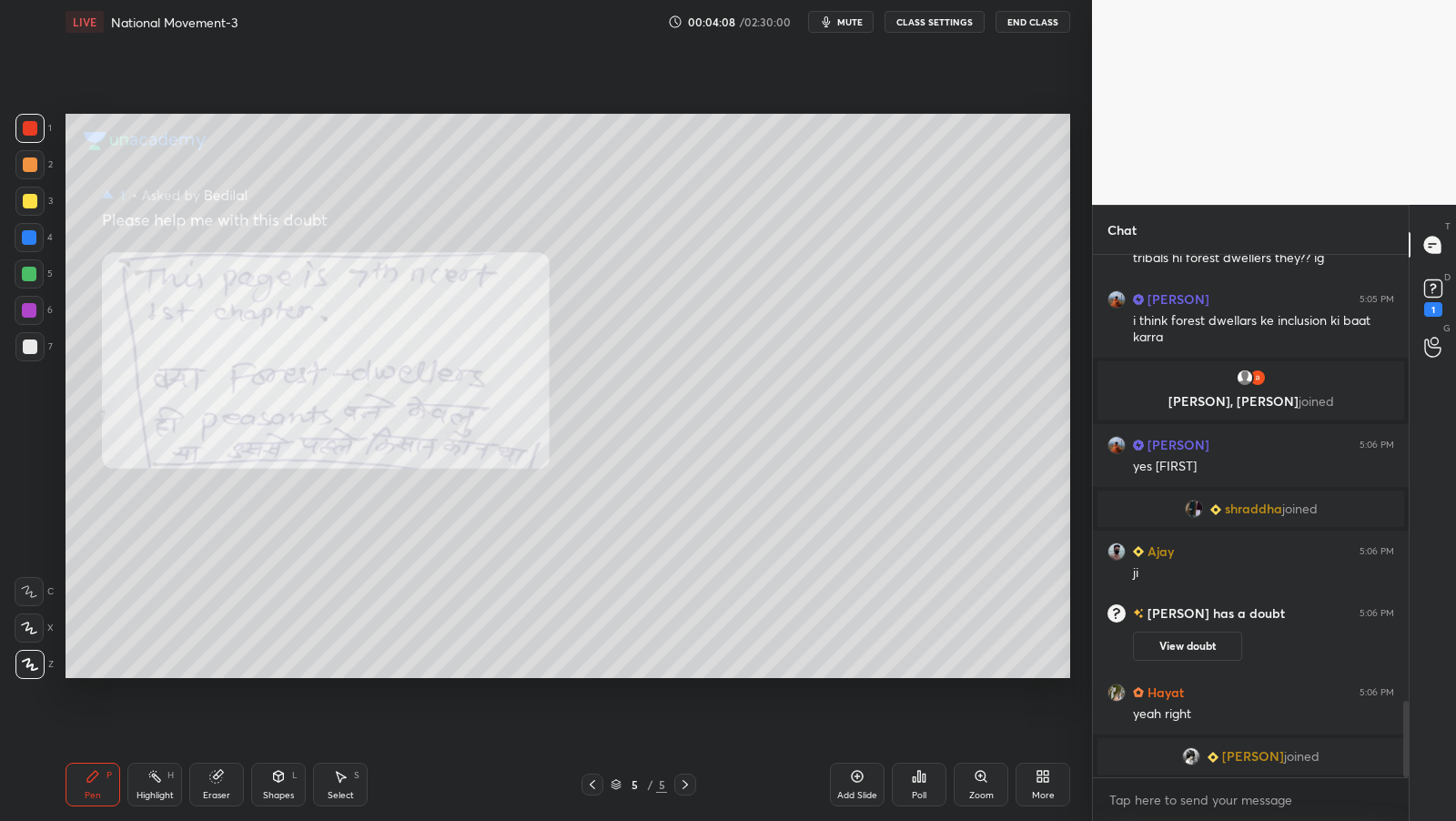 click 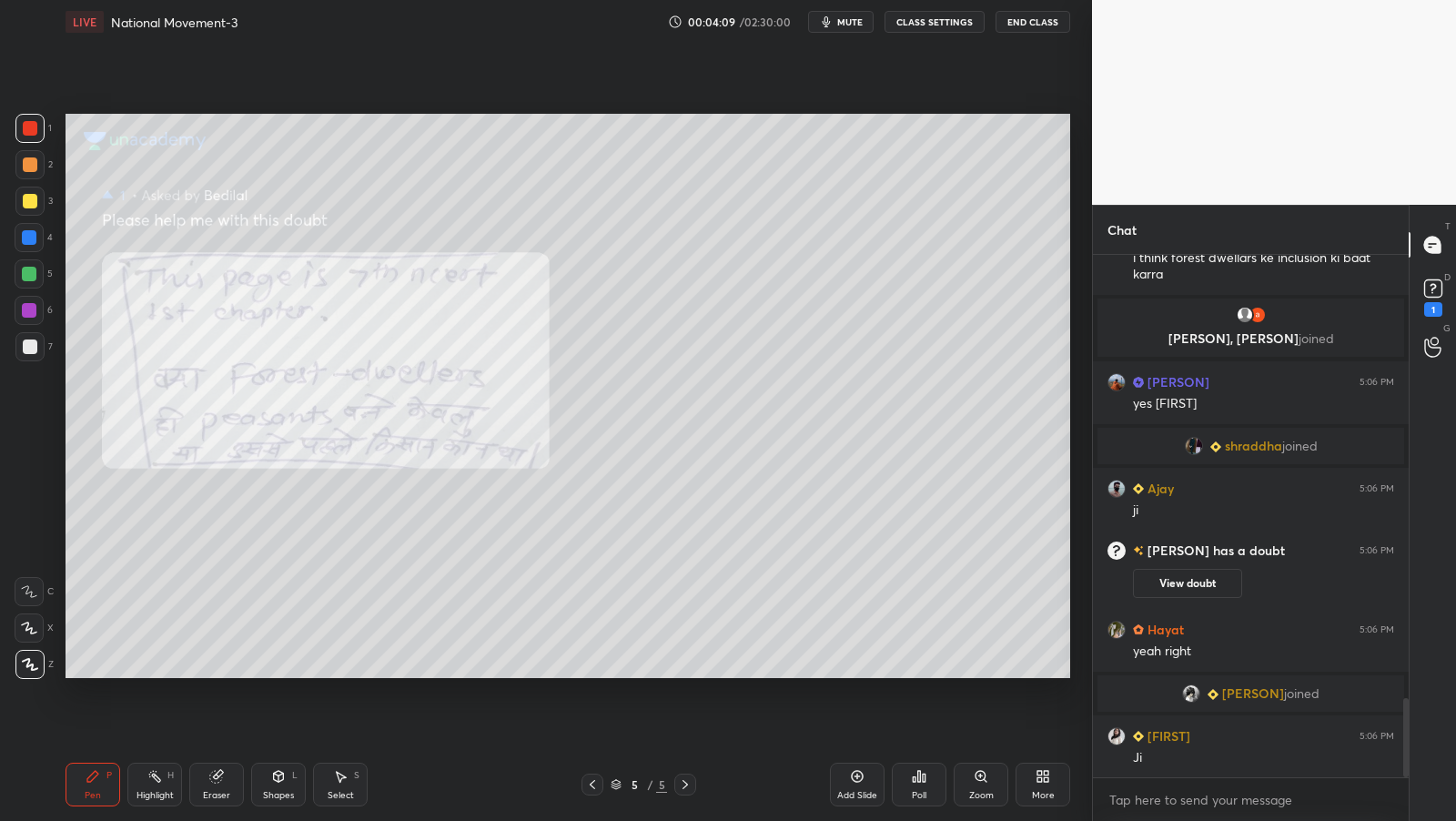 click on "Add Slide" at bounding box center (857, 785) 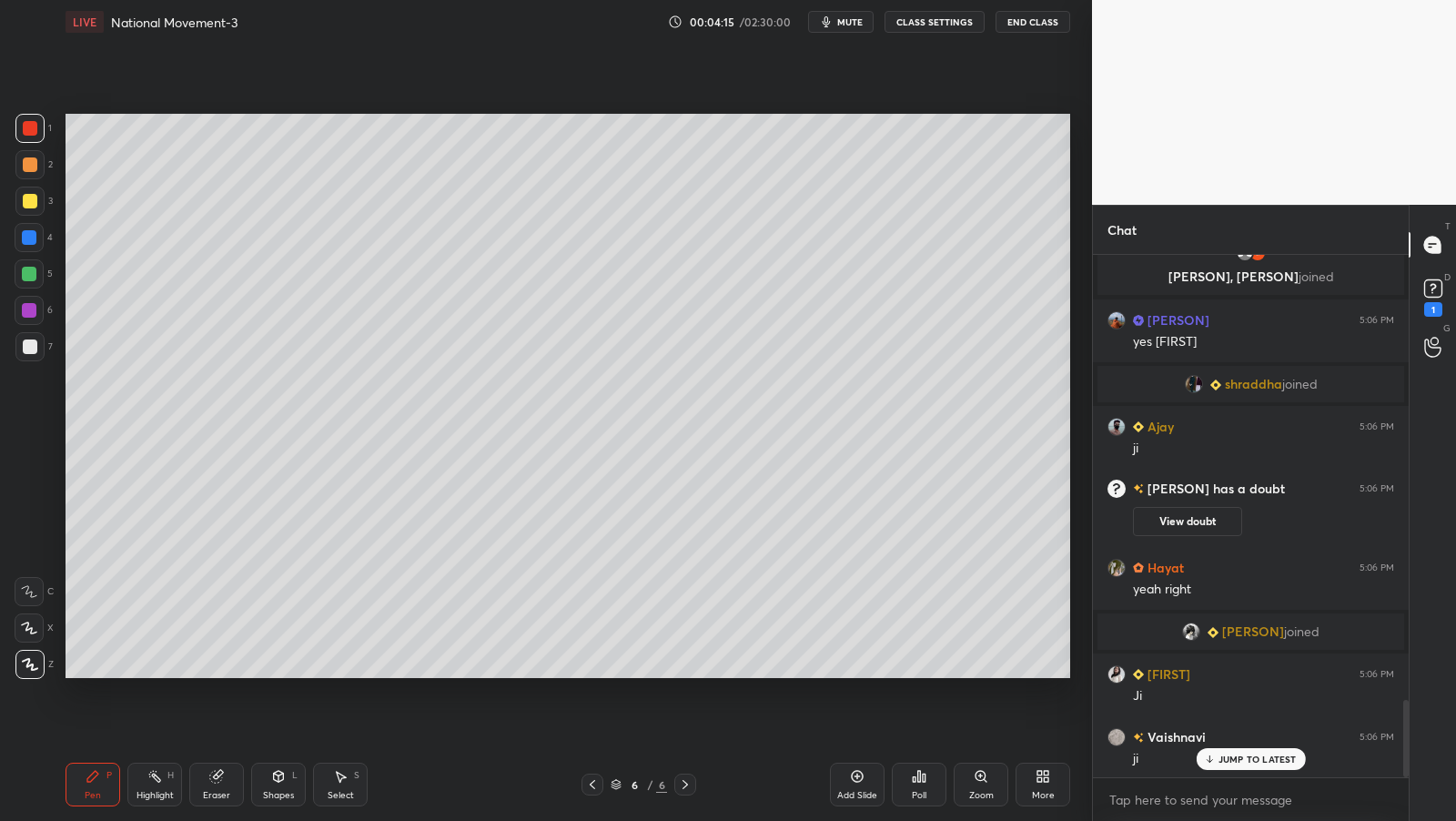 click at bounding box center [30, 201] 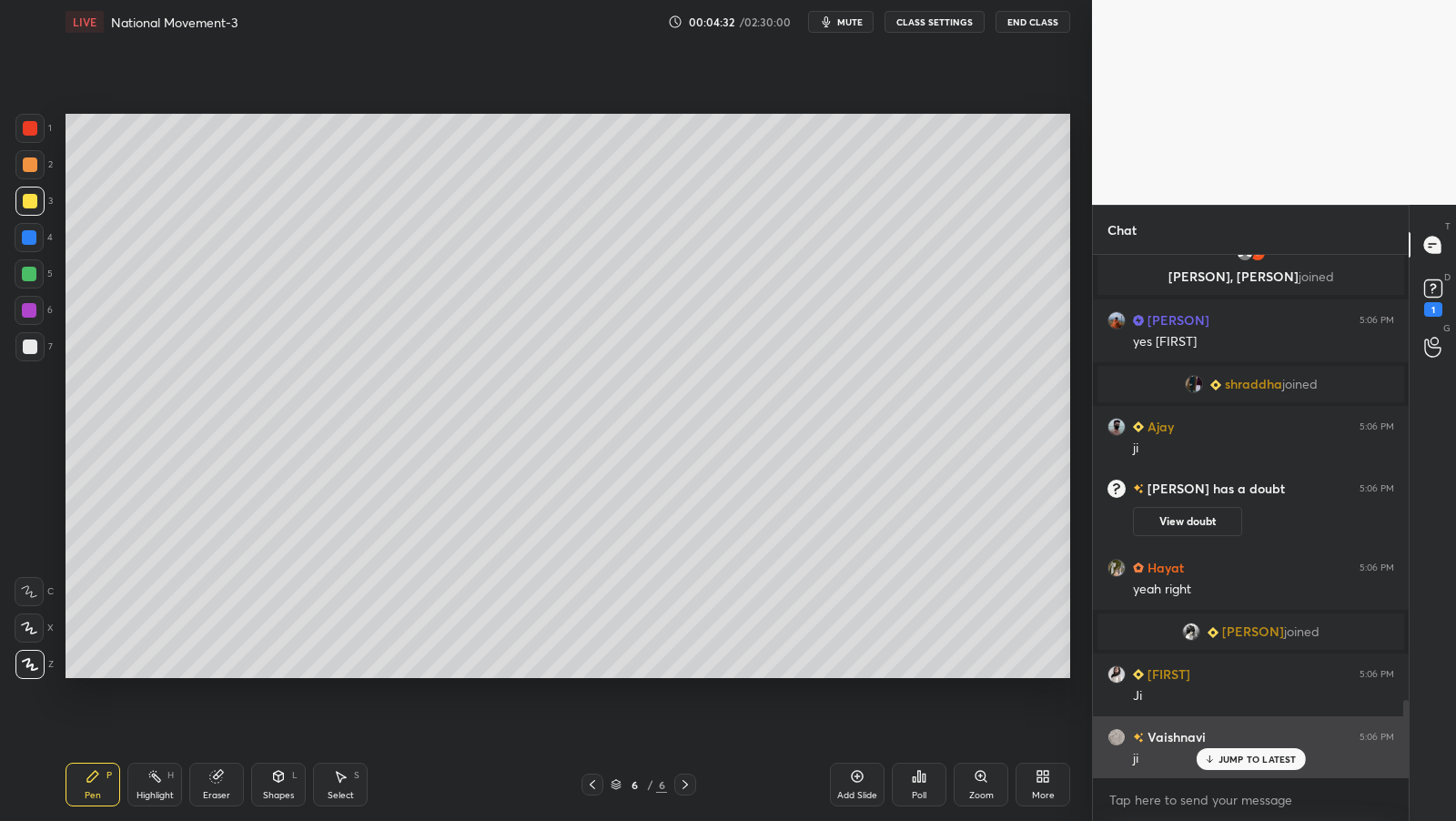 click on "JUMP TO LATEST" at bounding box center [1258, 759] 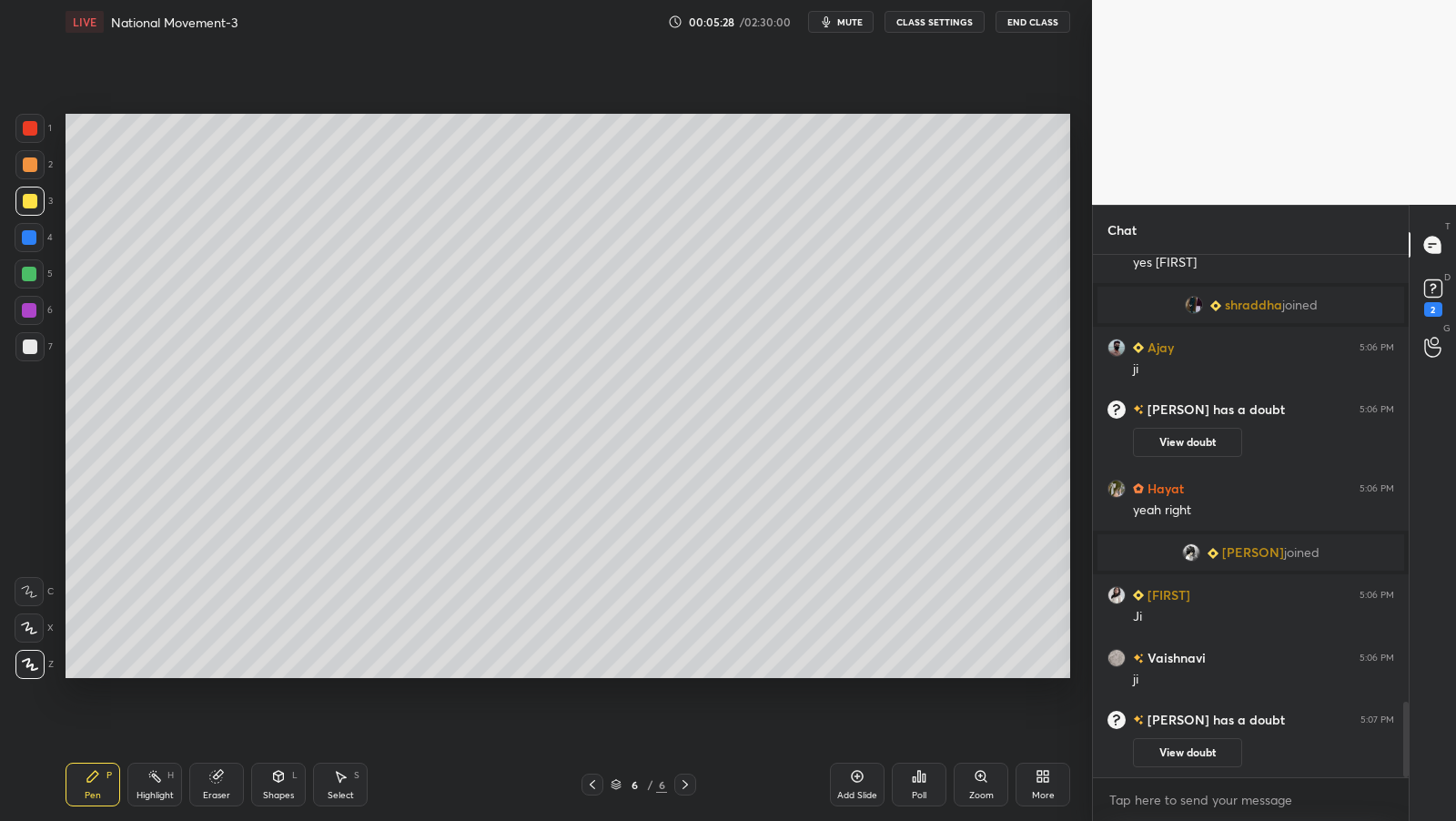 scroll, scrollTop: 3105, scrollLeft: 0, axis: vertical 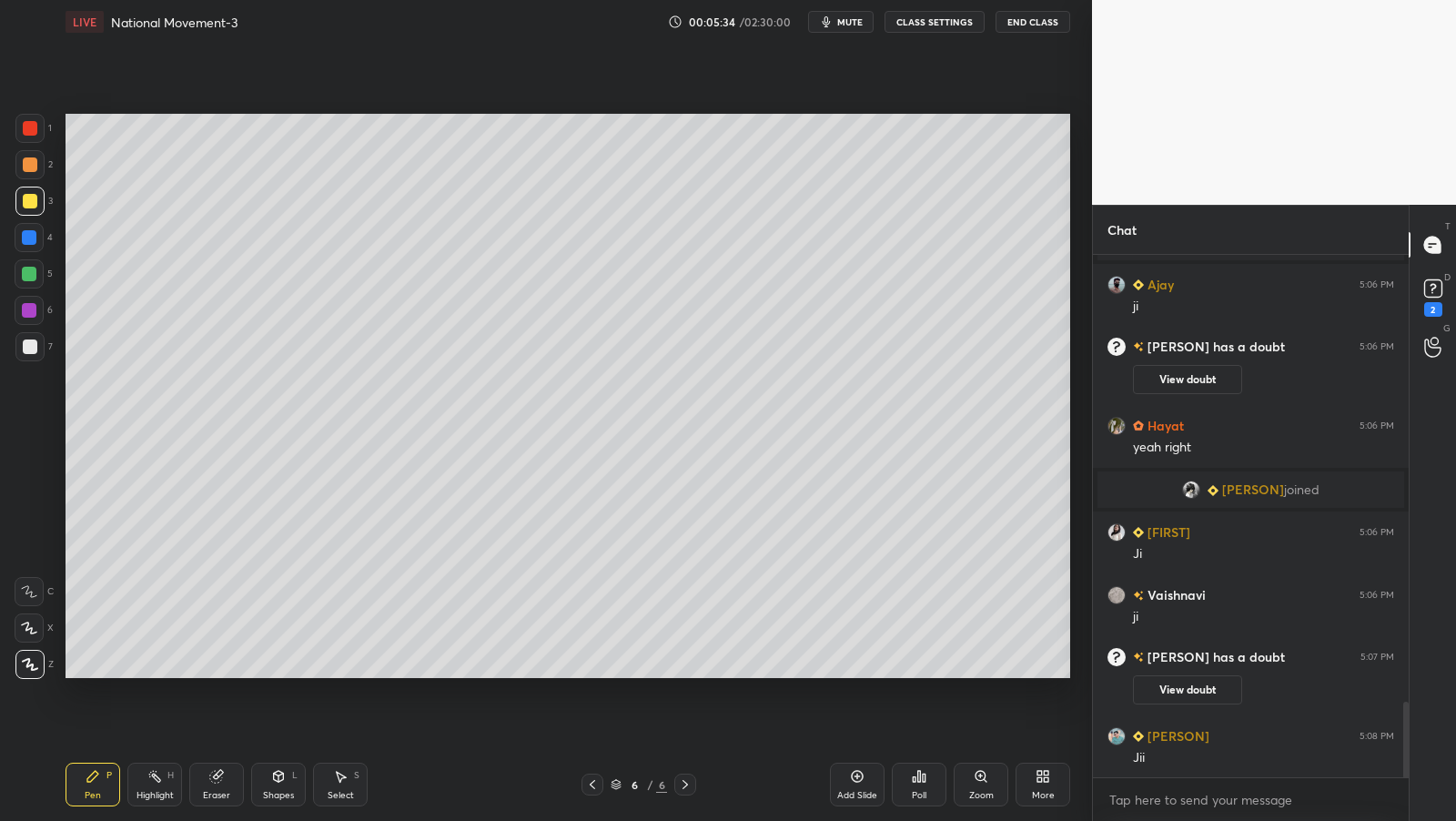 click on "Add Slide" at bounding box center (857, 785) 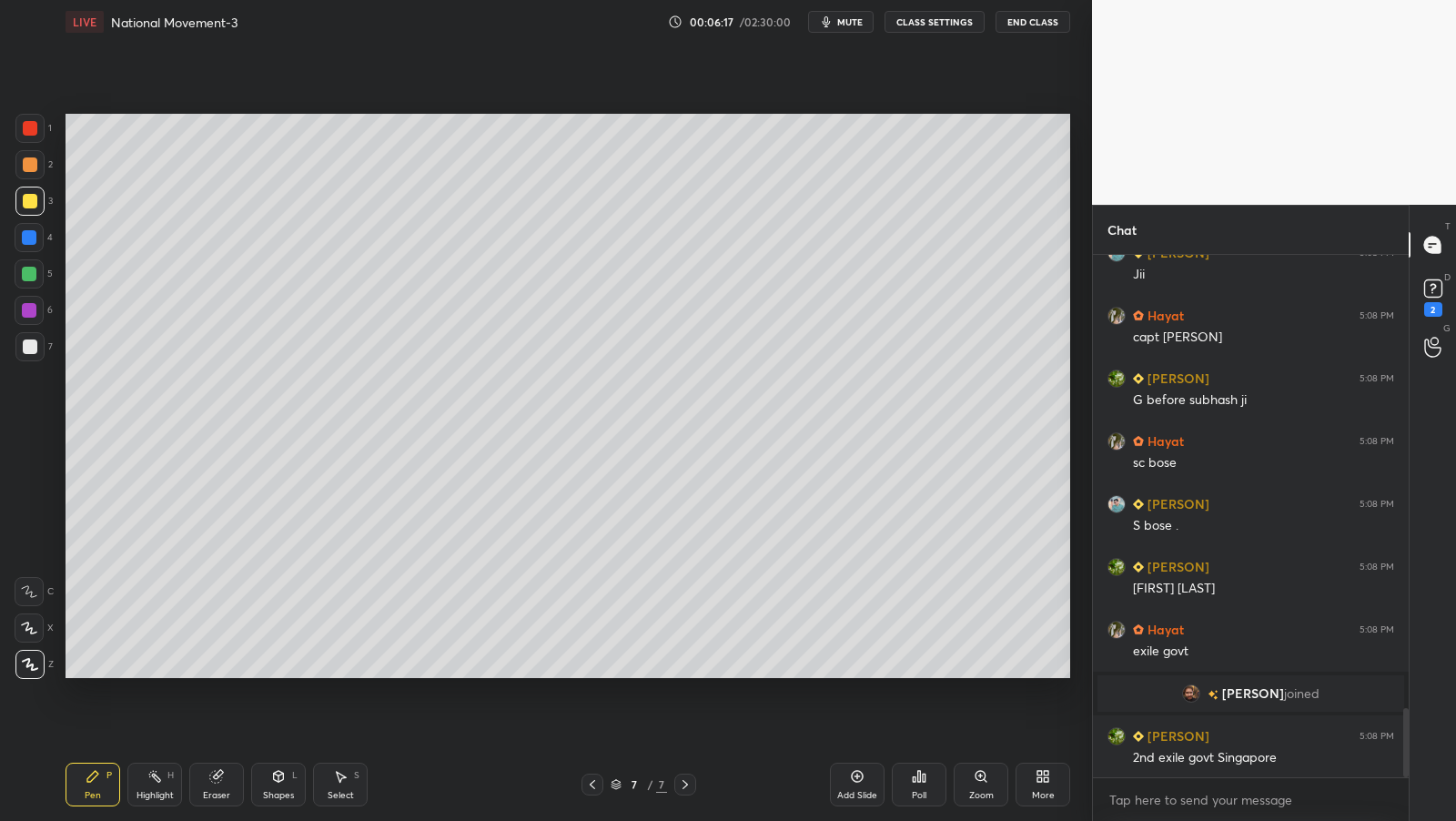 scroll, scrollTop: 3411, scrollLeft: 0, axis: vertical 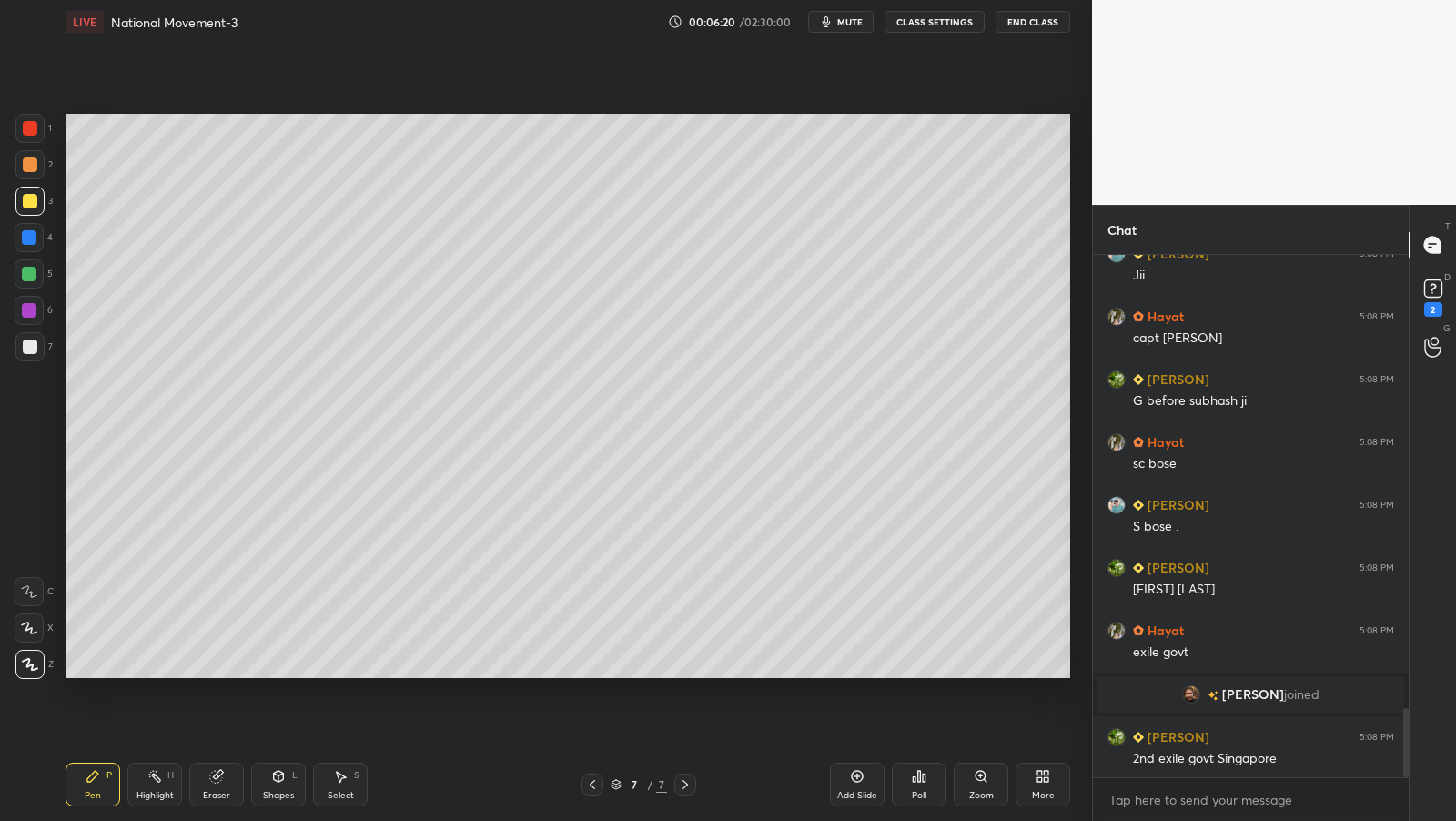 click 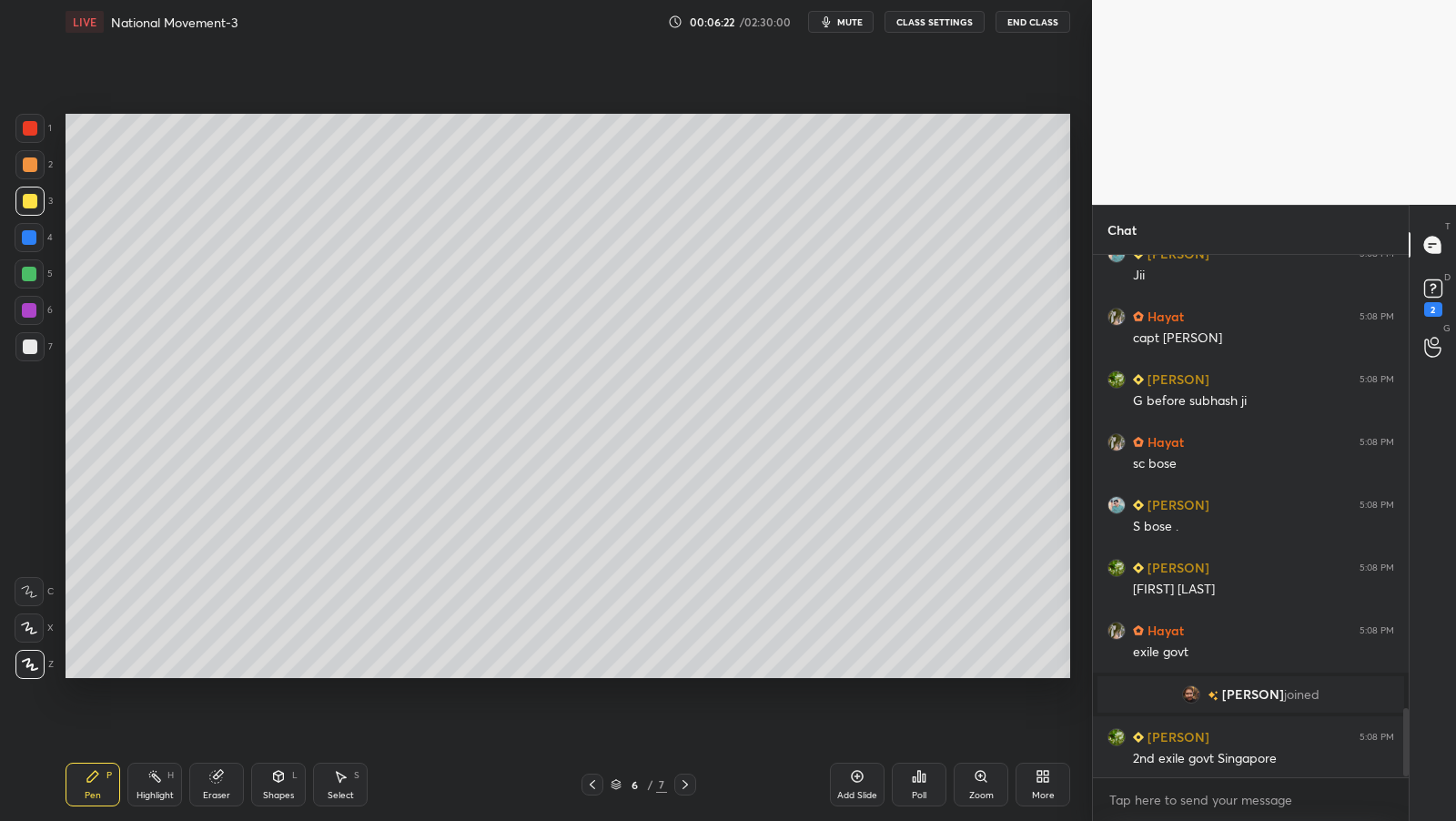scroll, scrollTop: 3474, scrollLeft: 0, axis: vertical 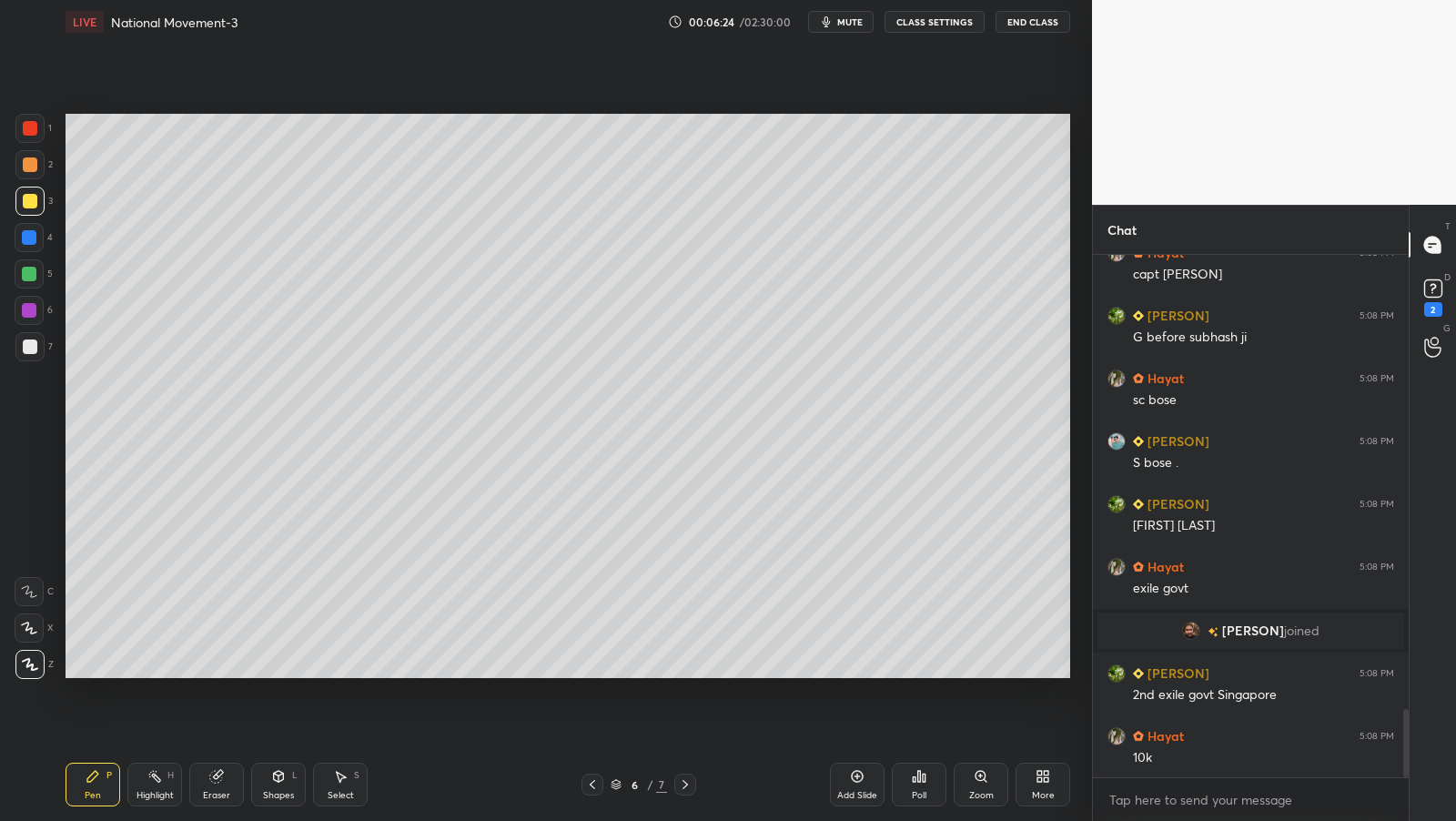 click 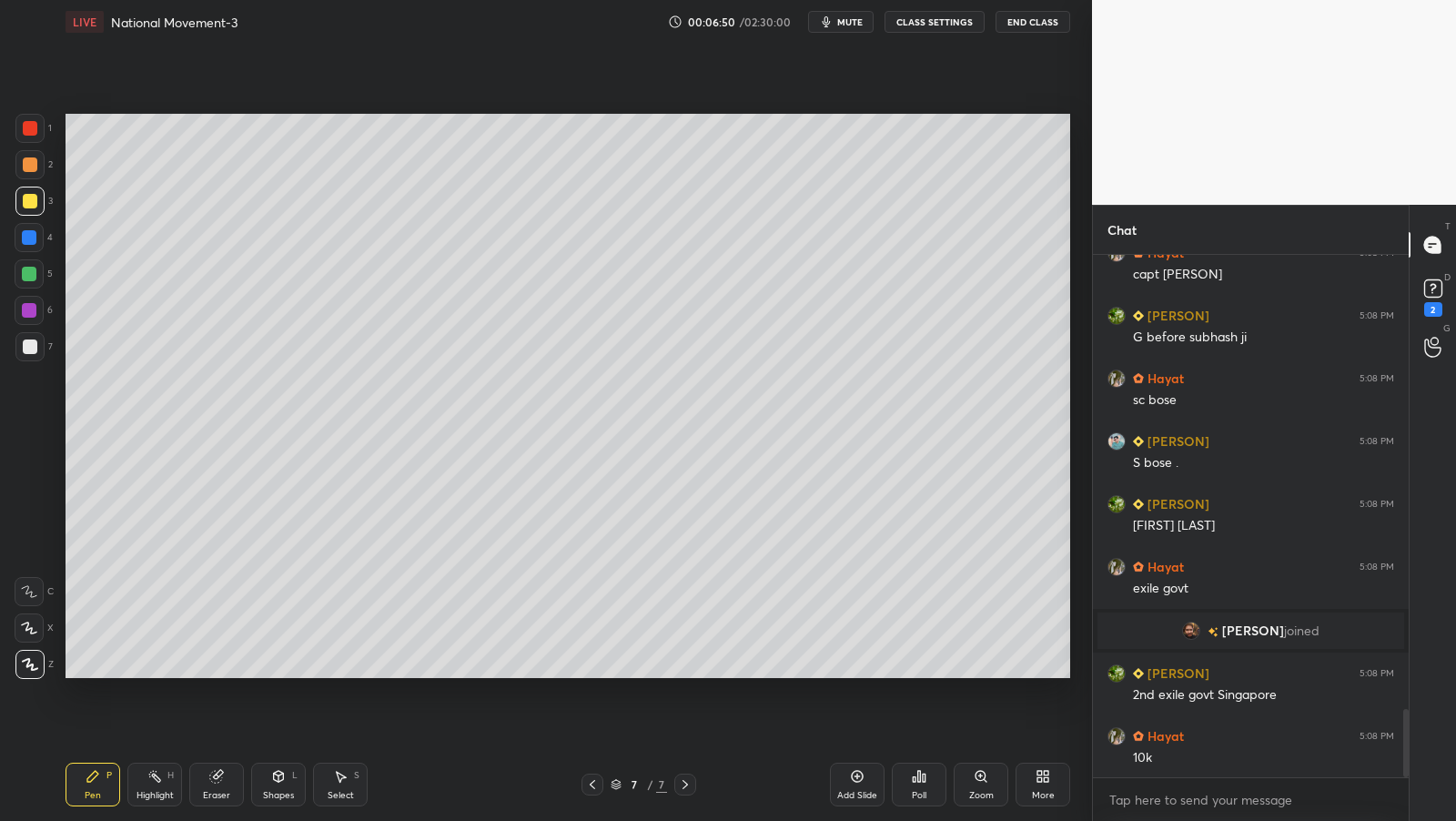 scroll, scrollTop: 481, scrollLeft: 311, axis: both 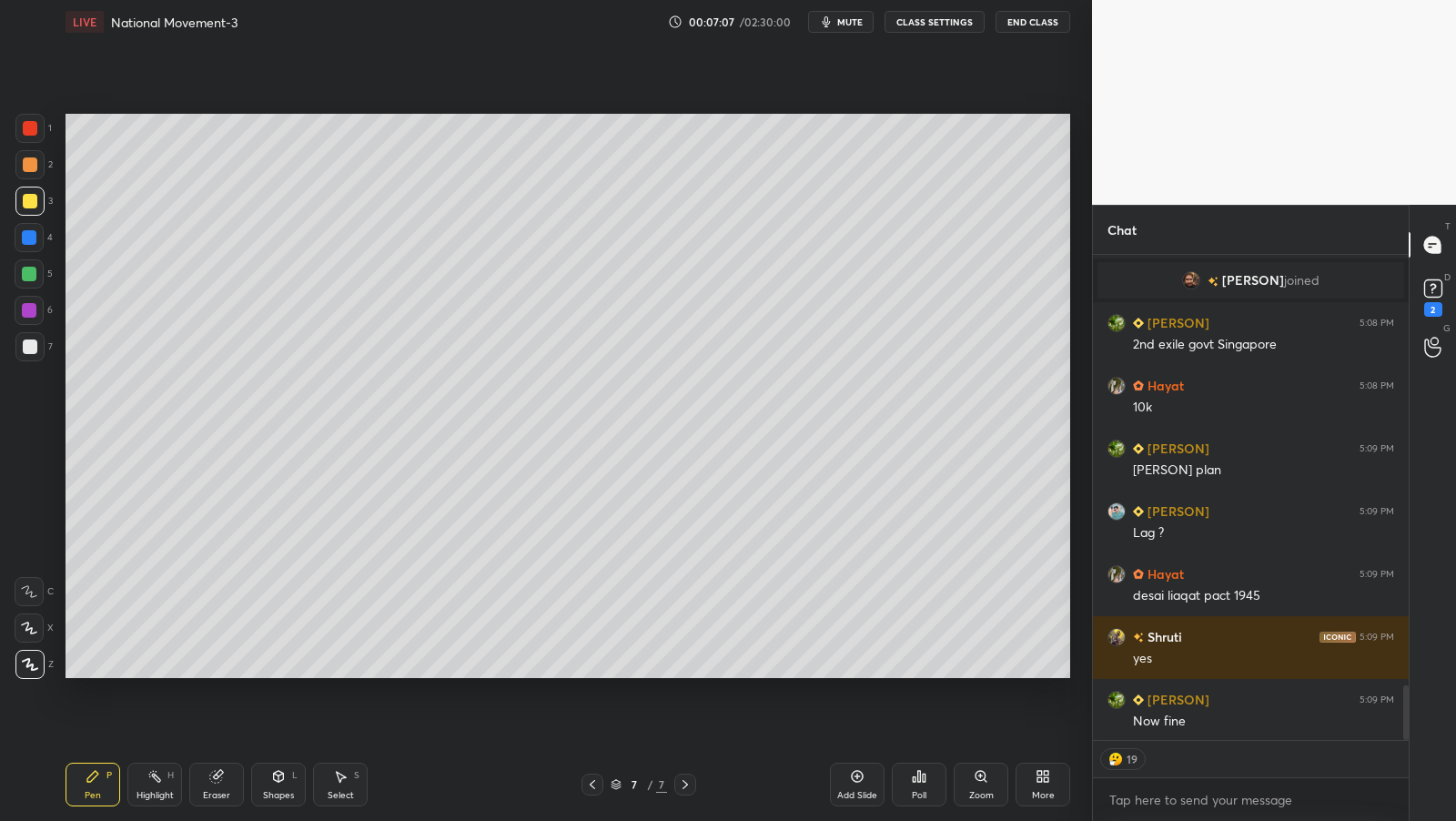 click on "More" at bounding box center (1043, 785) 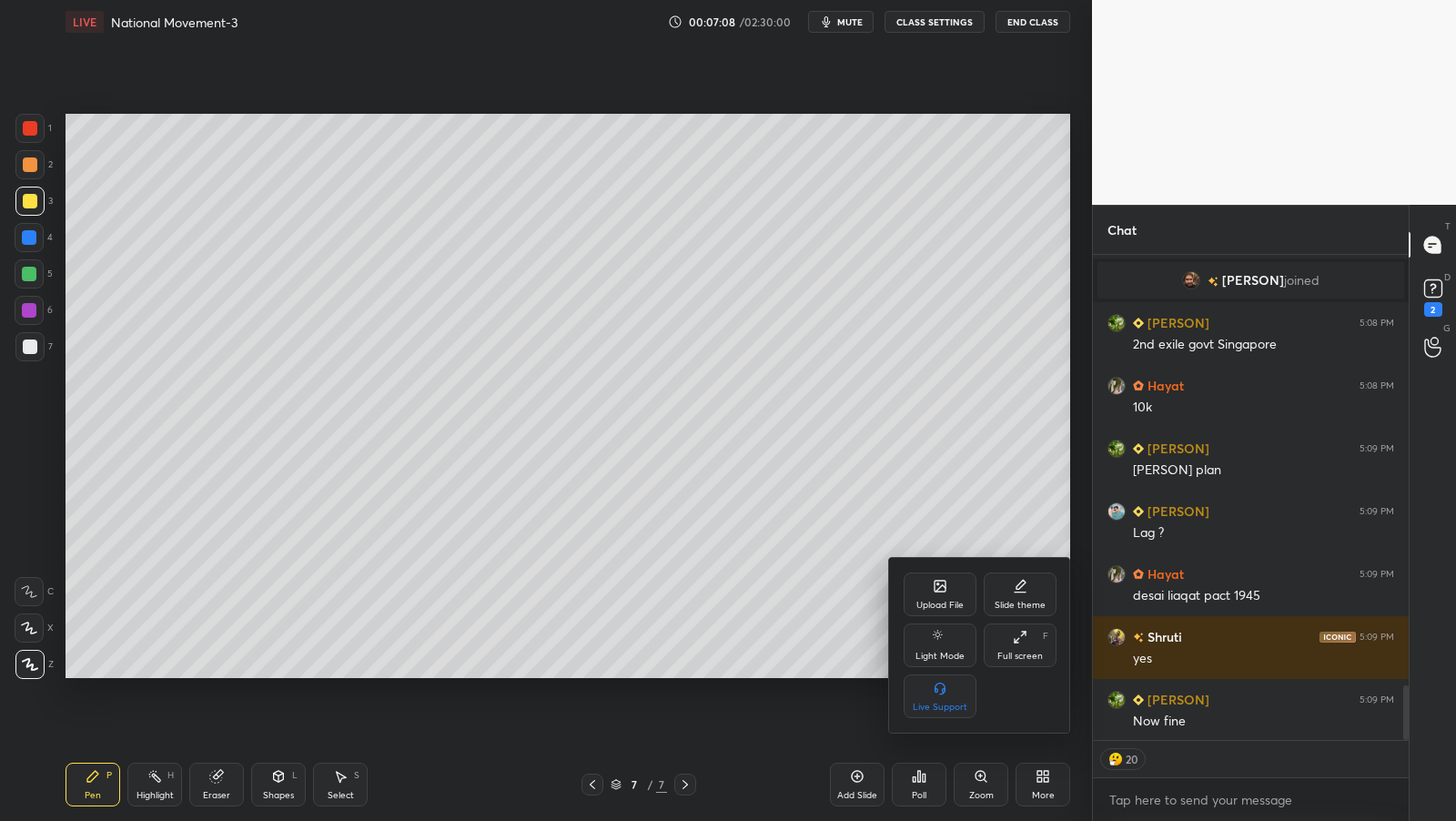 click on "Upload File" at bounding box center [940, 594] 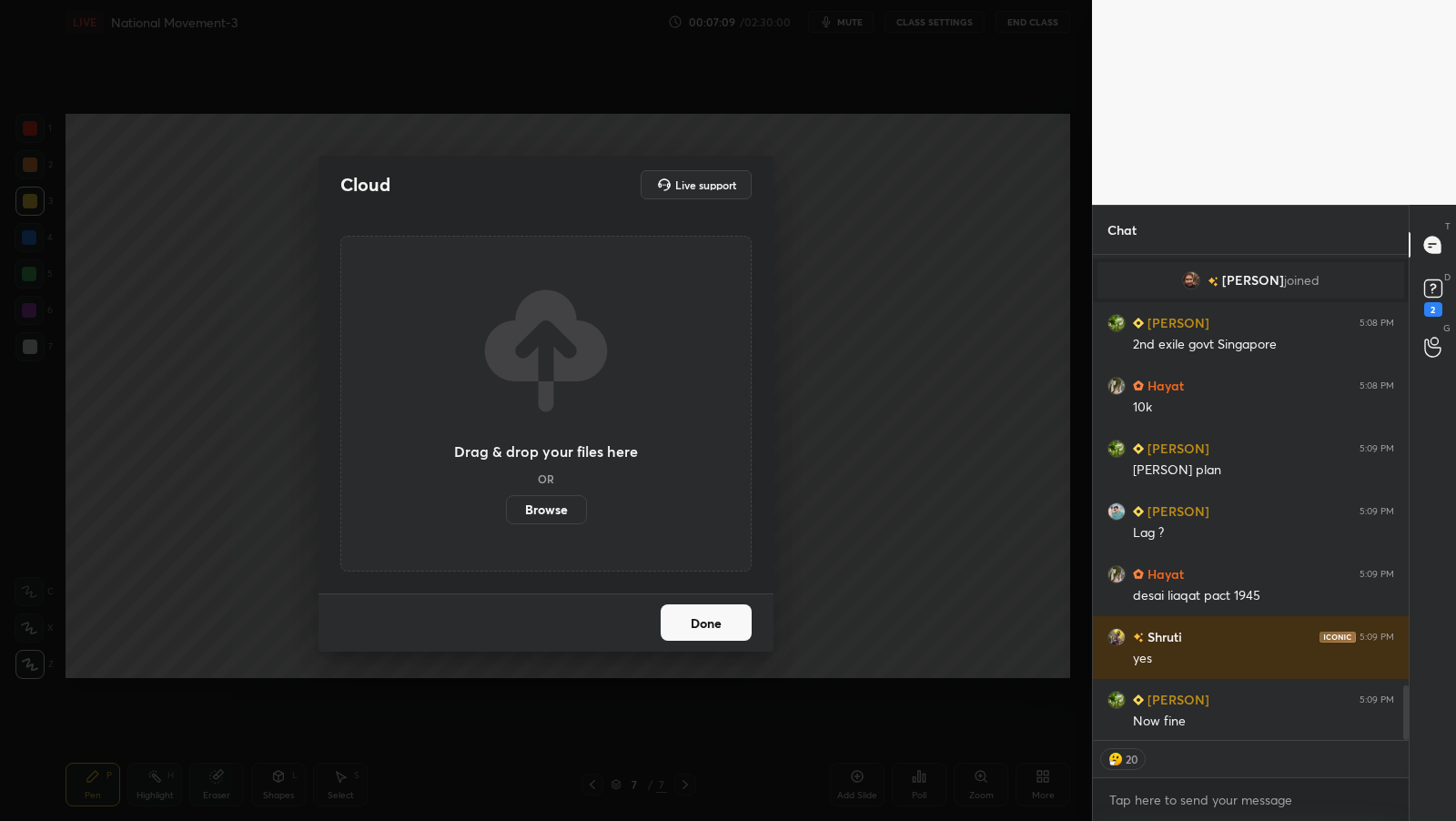 click on "Browse" at bounding box center (546, 510) 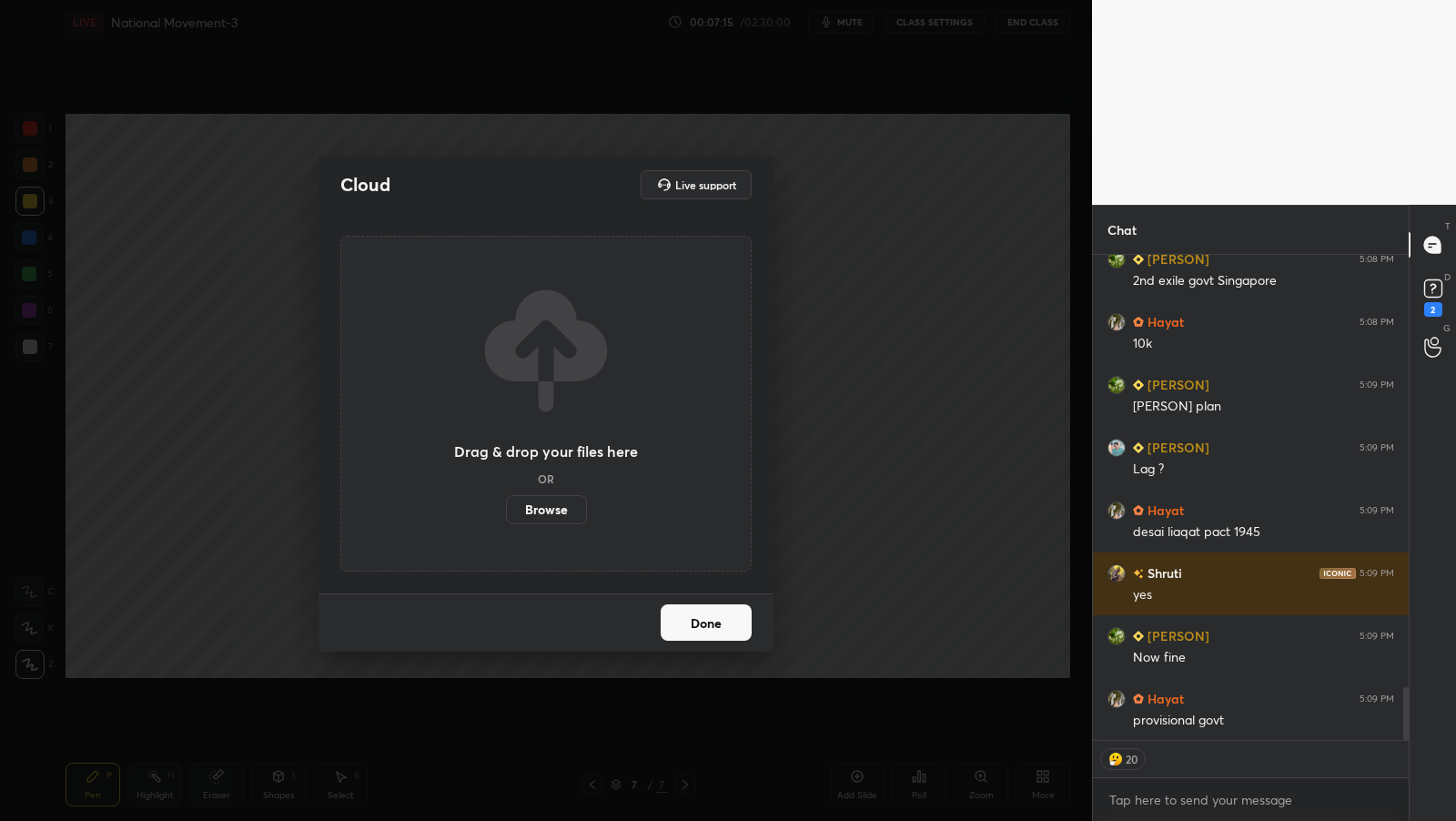 scroll, scrollTop: 3951, scrollLeft: 0, axis: vertical 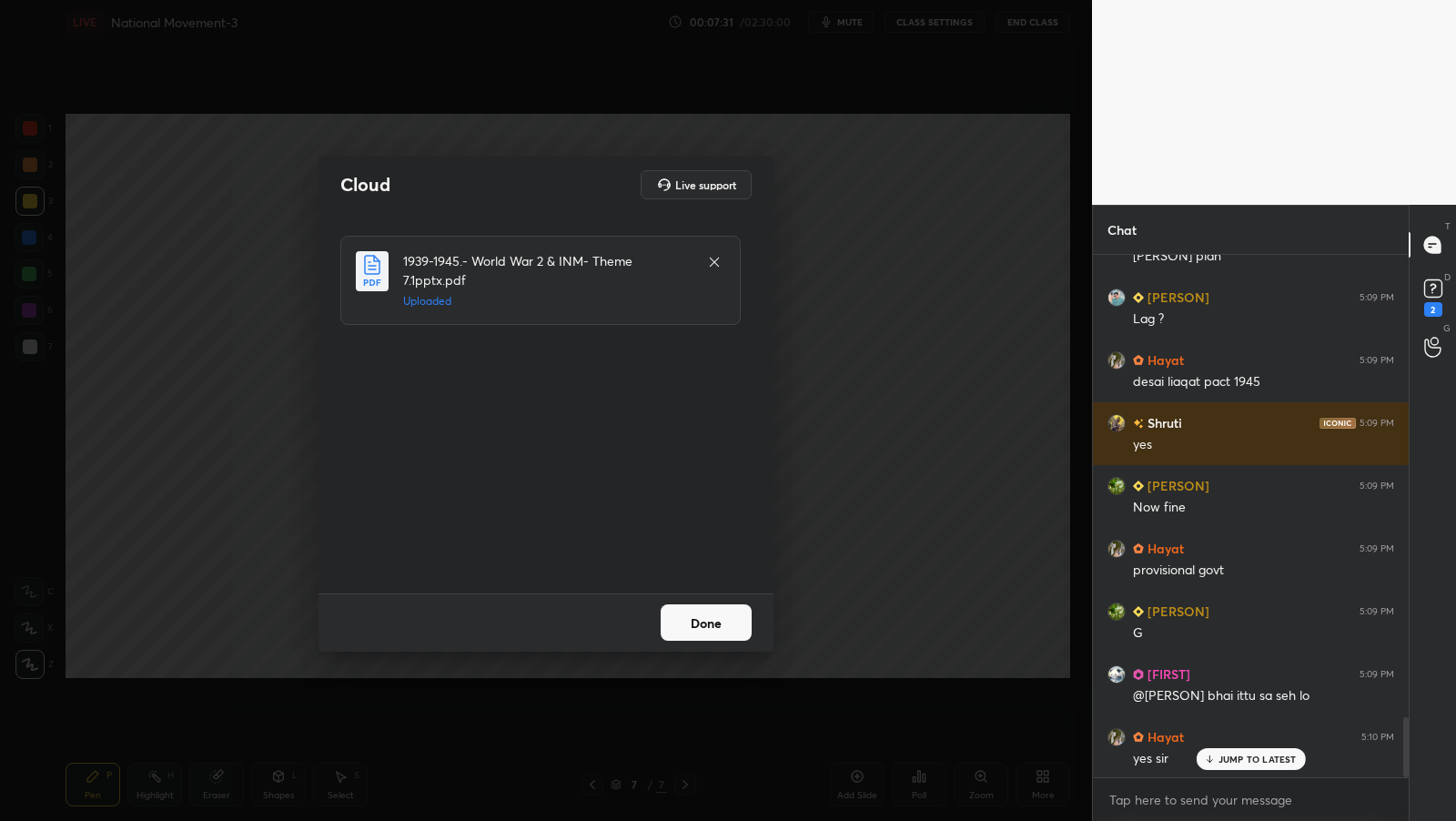 click on "Done" at bounding box center [706, 623] 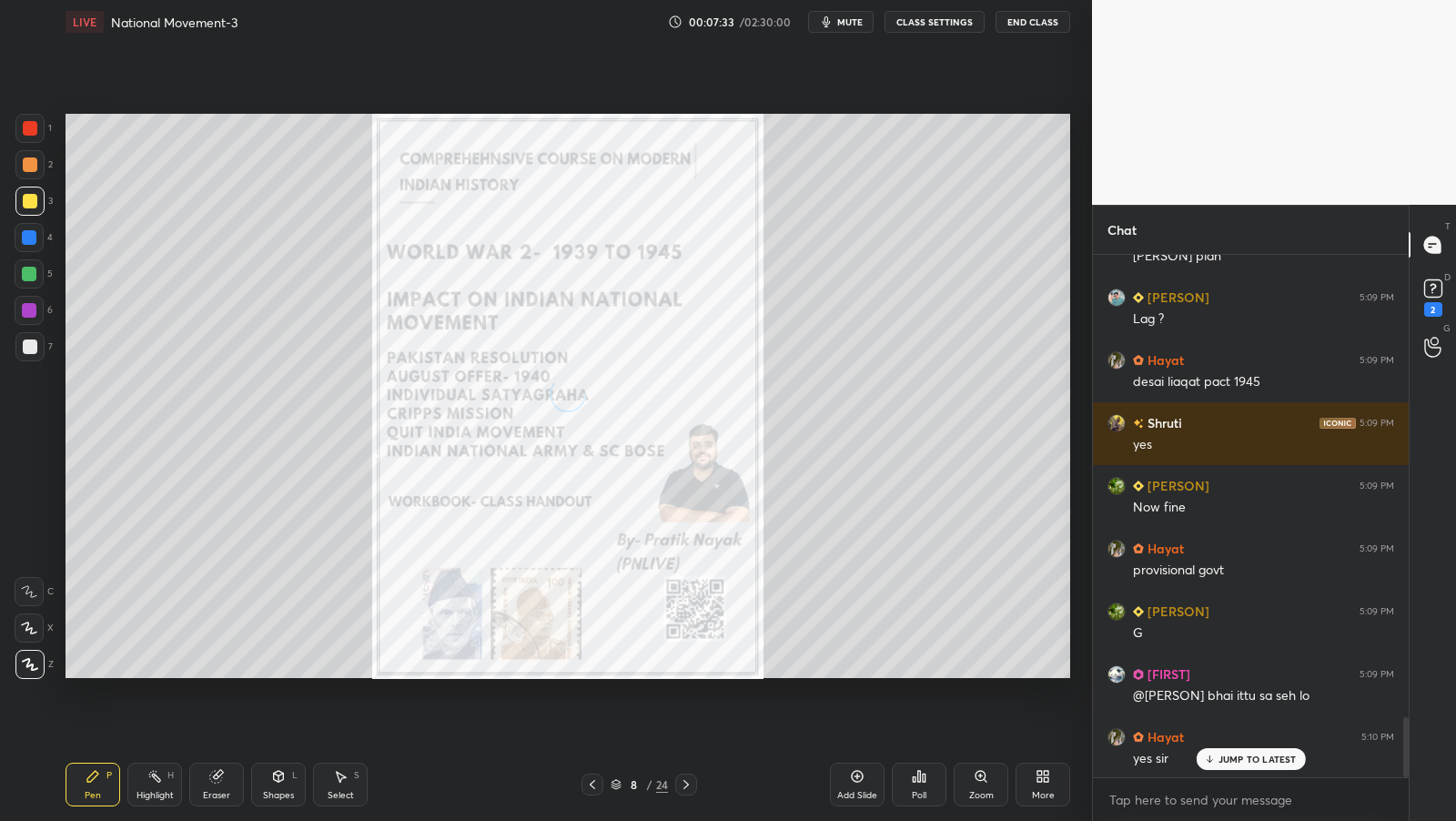 drag, startPoint x: 620, startPoint y: 786, endPoint x: 622, endPoint y: 777, distance: 9.219544 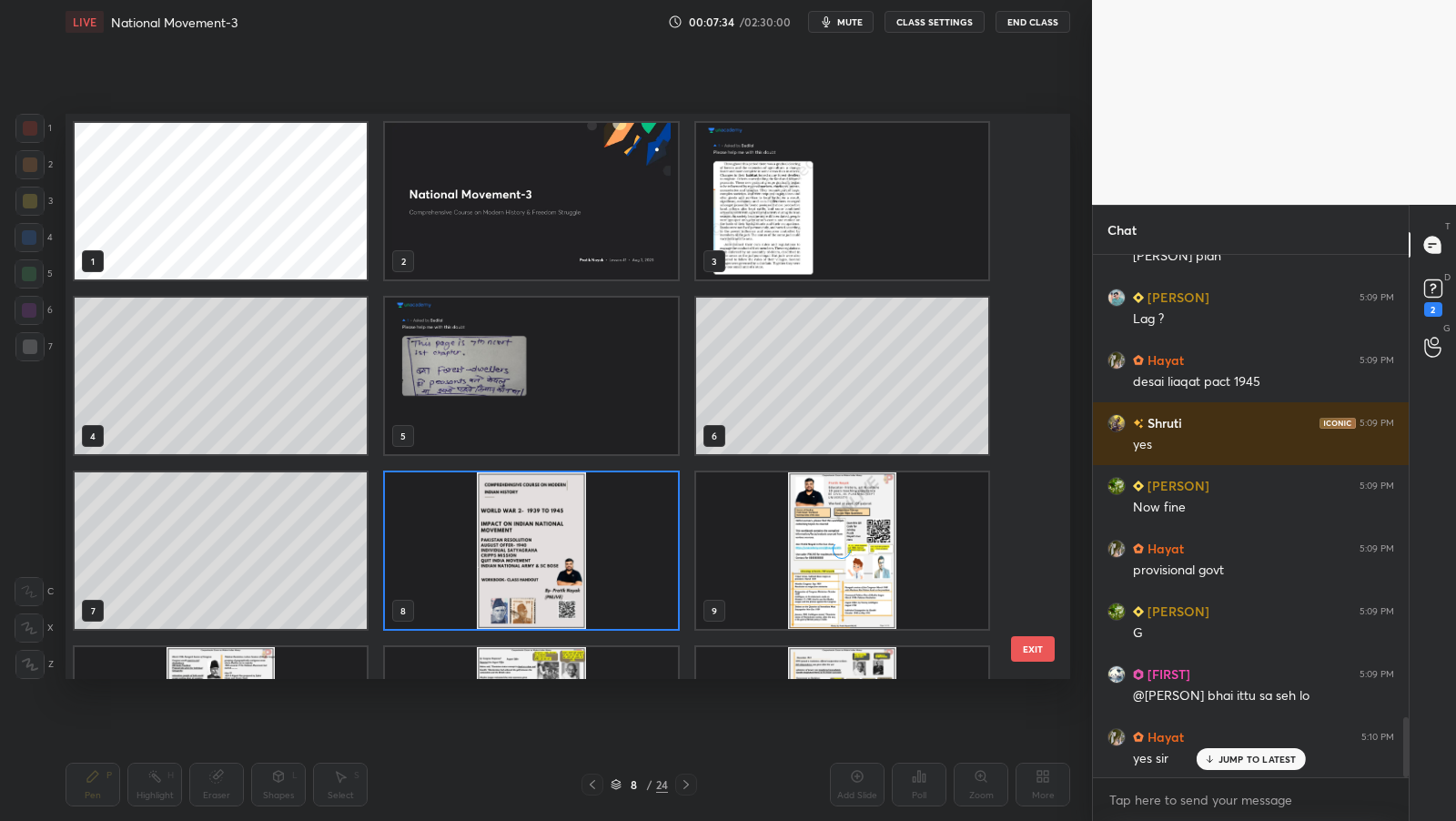 scroll, scrollTop: 5, scrollLeft: 10, axis: both 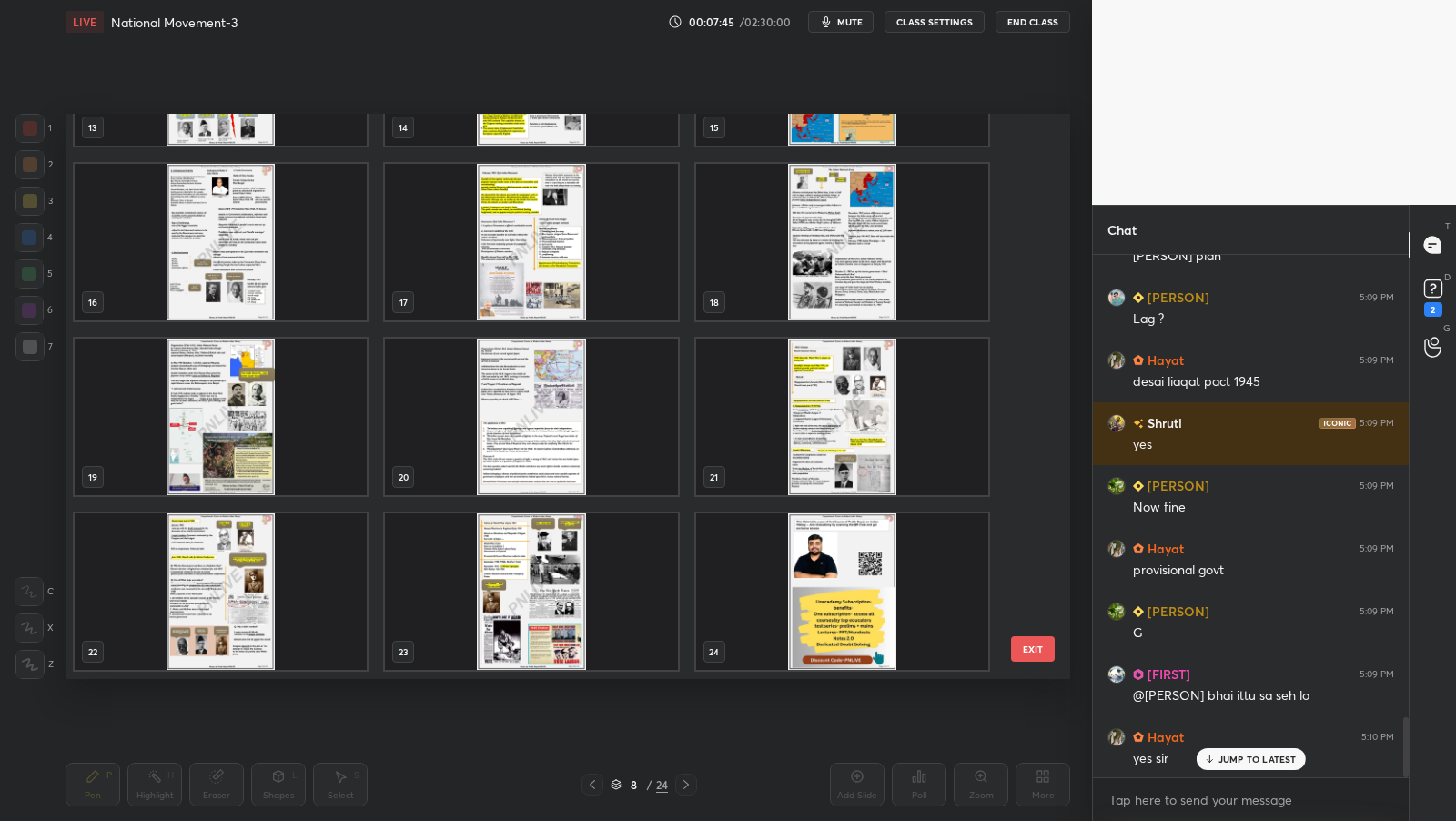 click at bounding box center [531, 242] 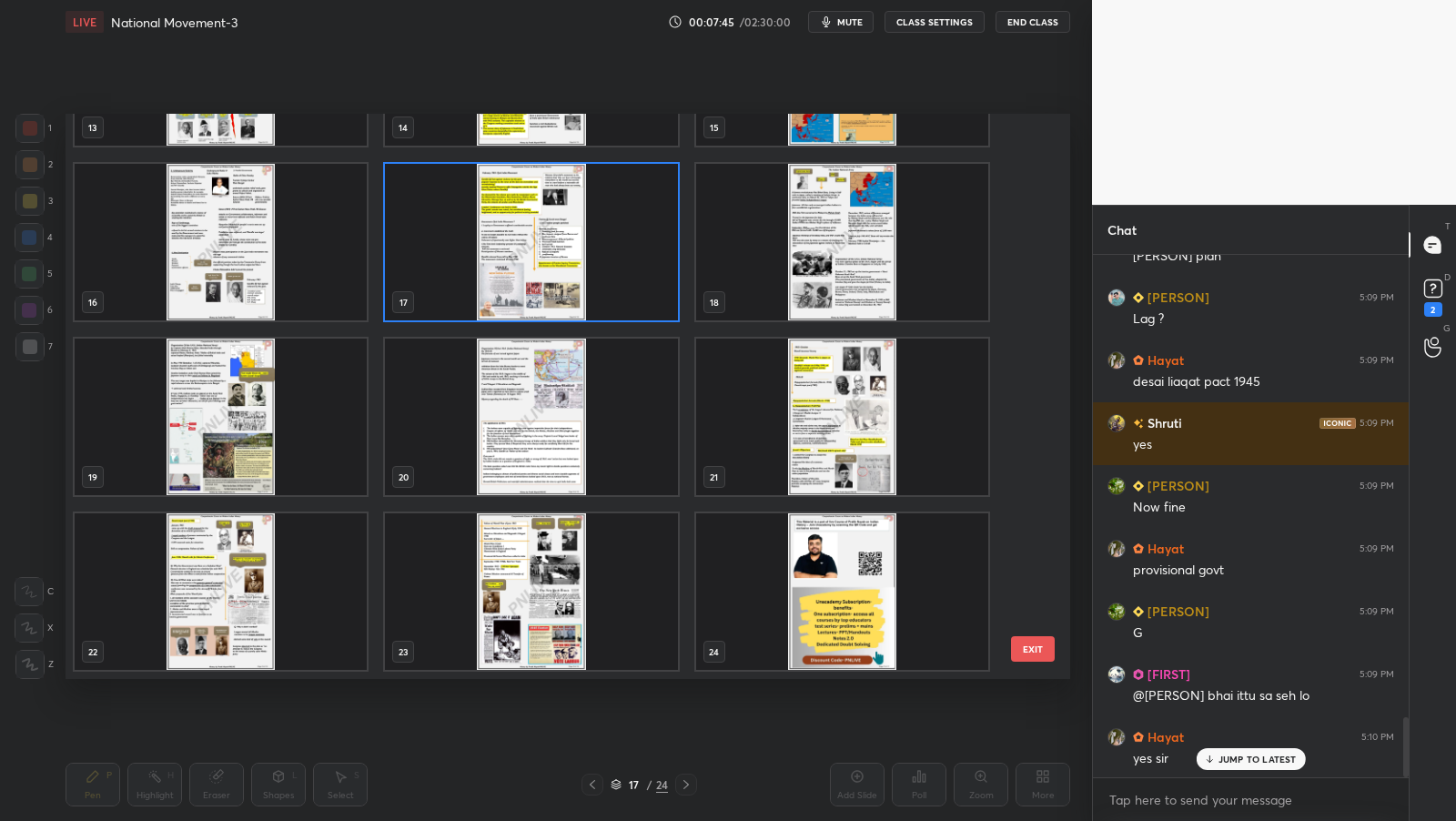 click at bounding box center [531, 242] 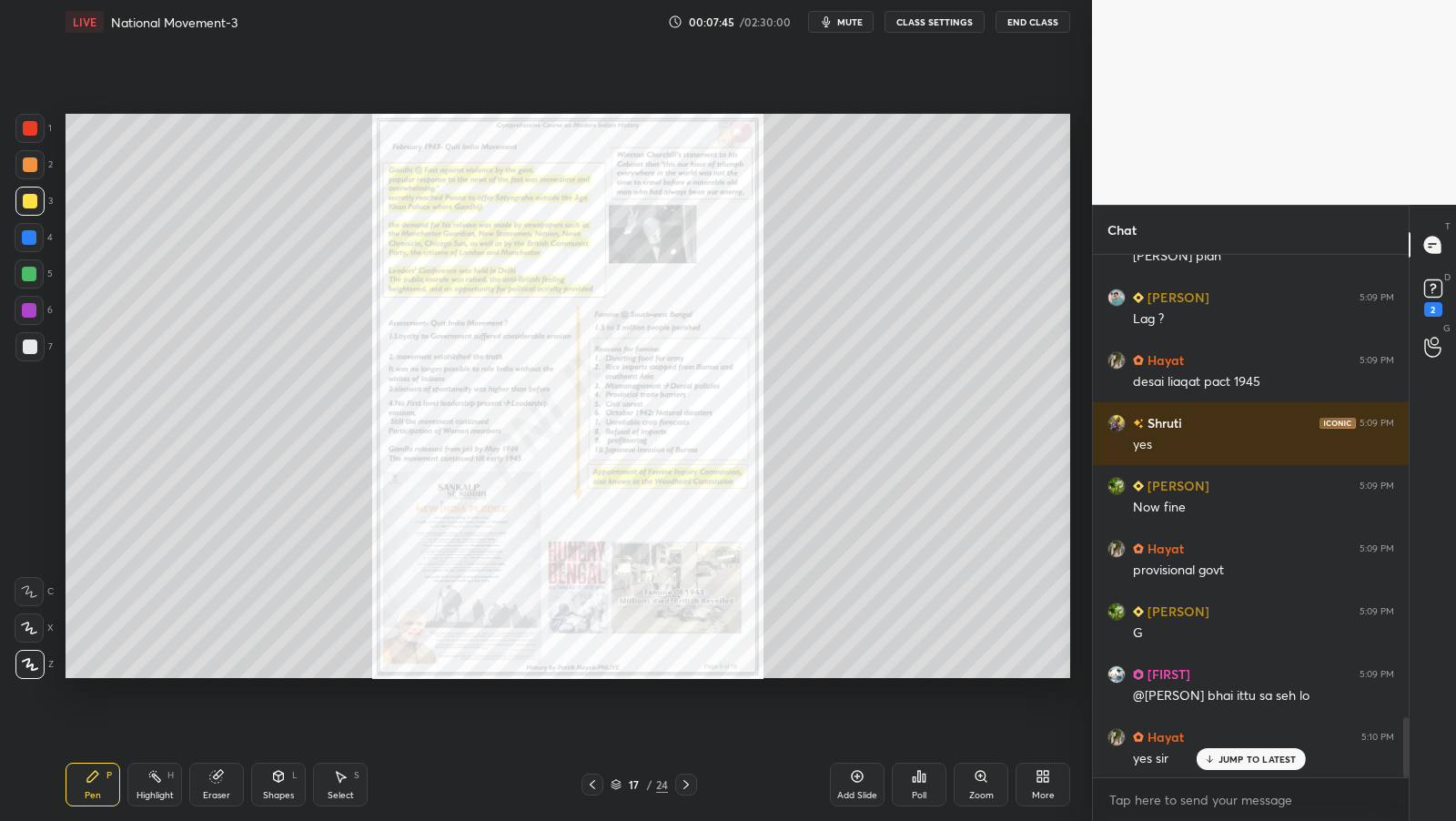 click at bounding box center (531, 242) 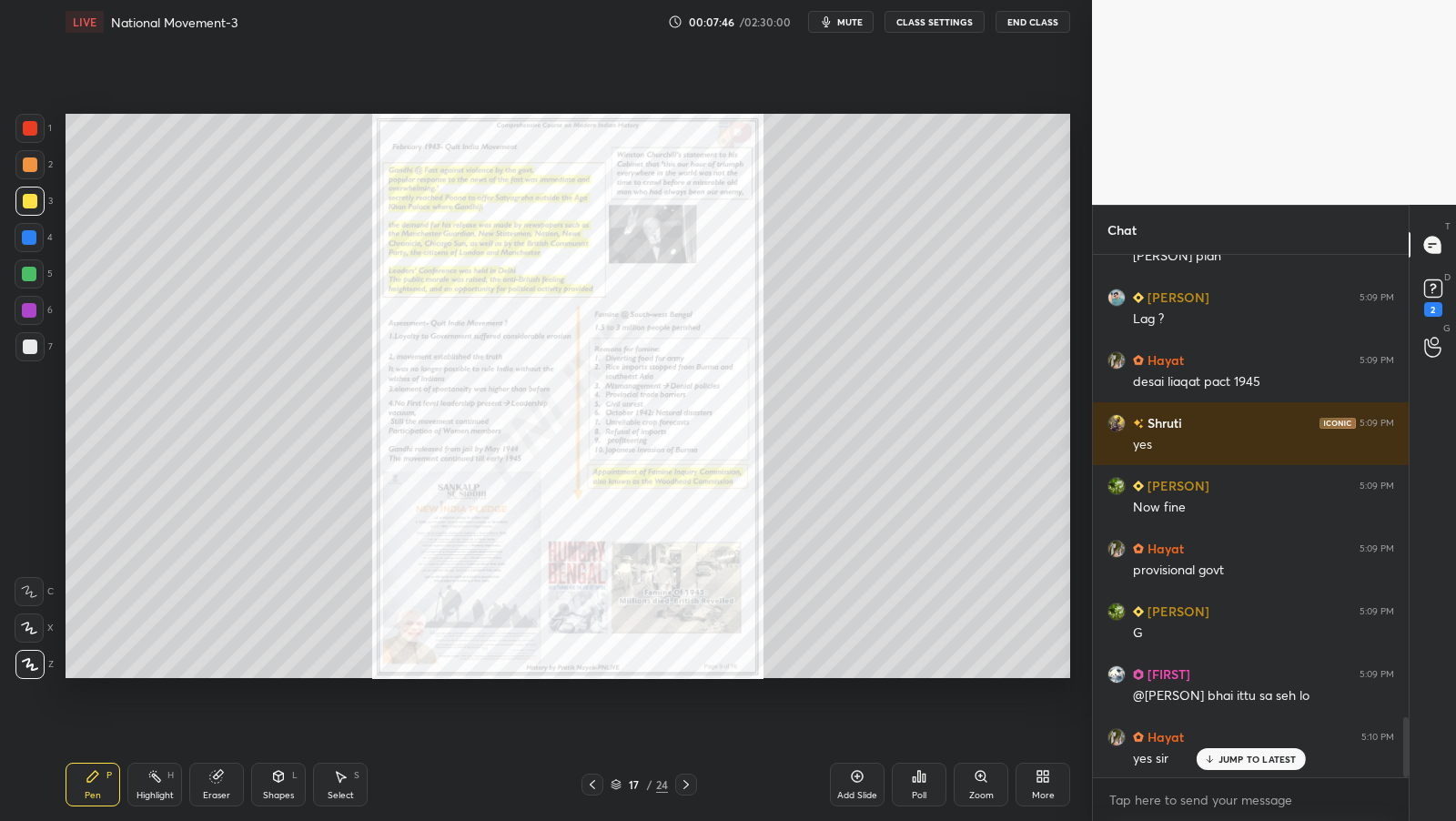 click at bounding box center [531, 242] 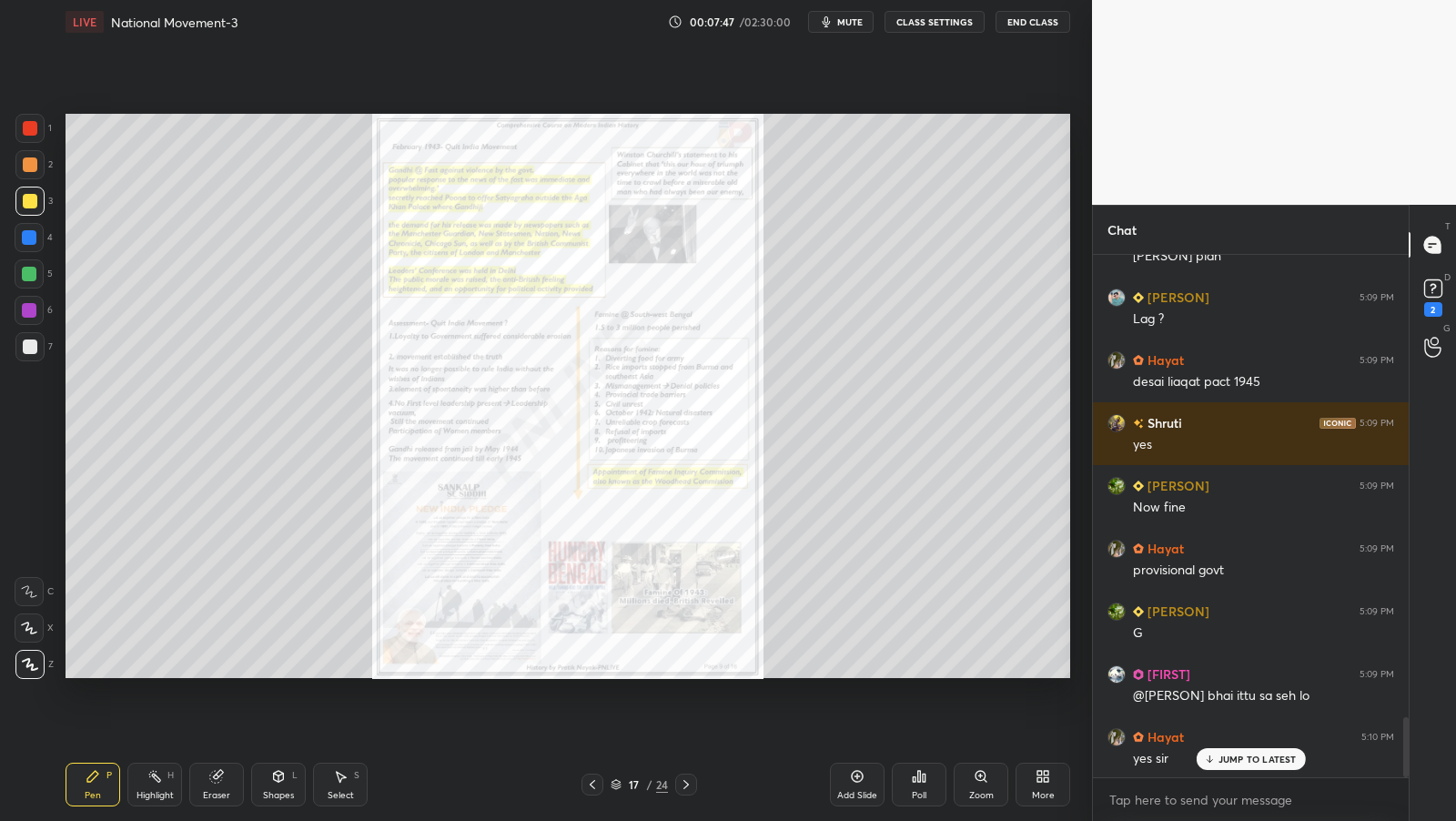 click 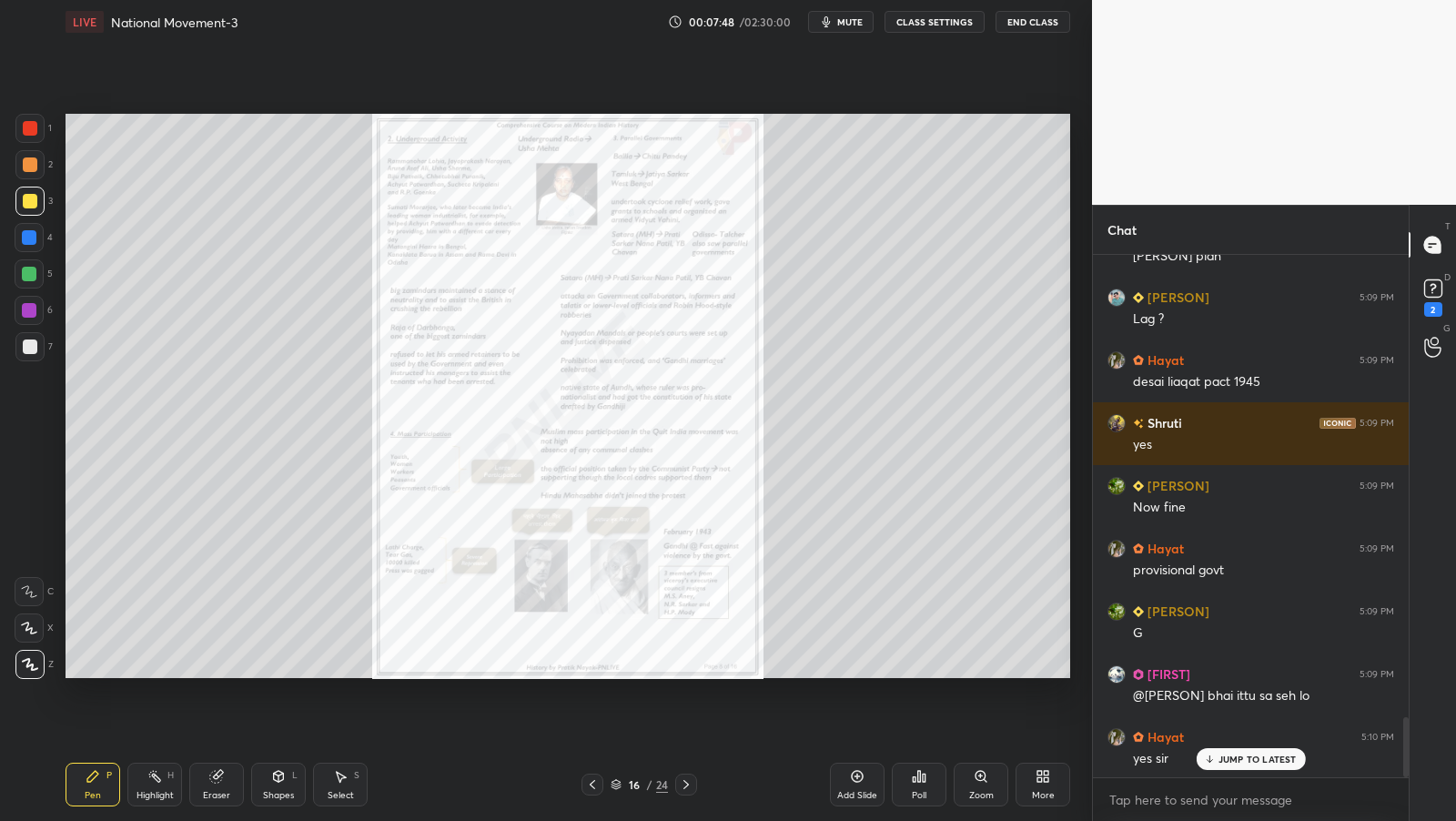 click 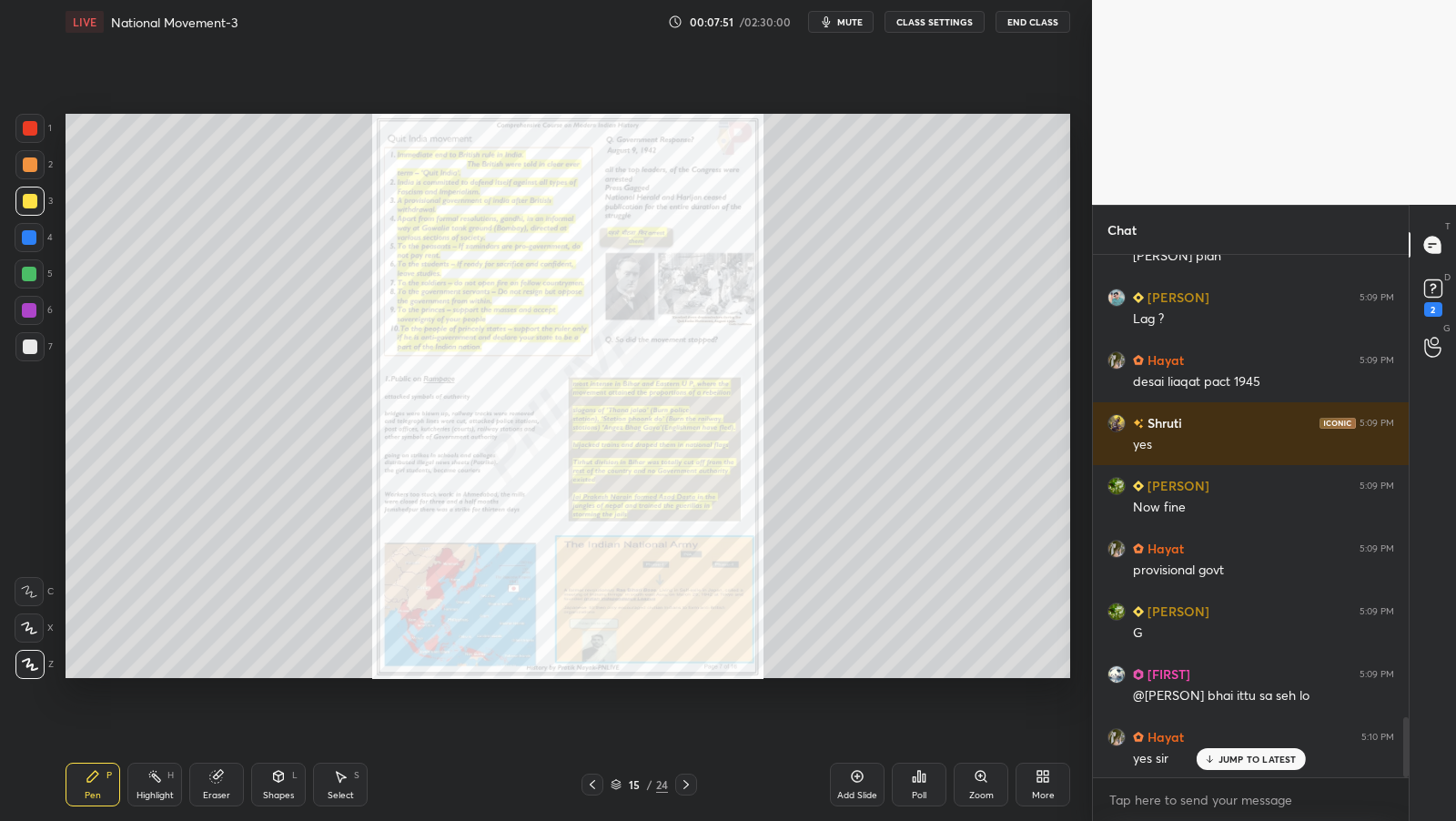 scroll, scrollTop: 4102, scrollLeft: 0, axis: vertical 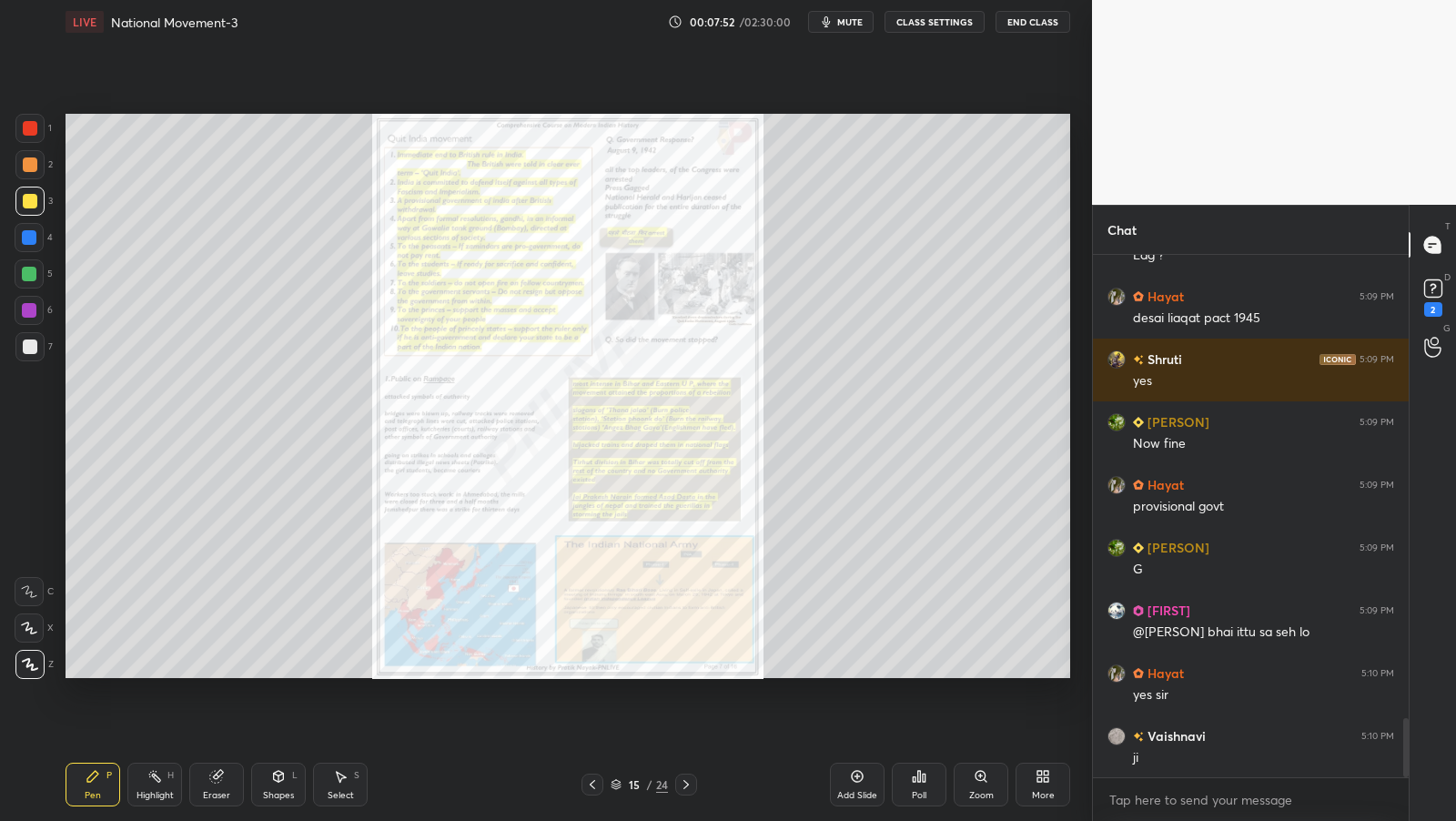 click at bounding box center (686, 785) 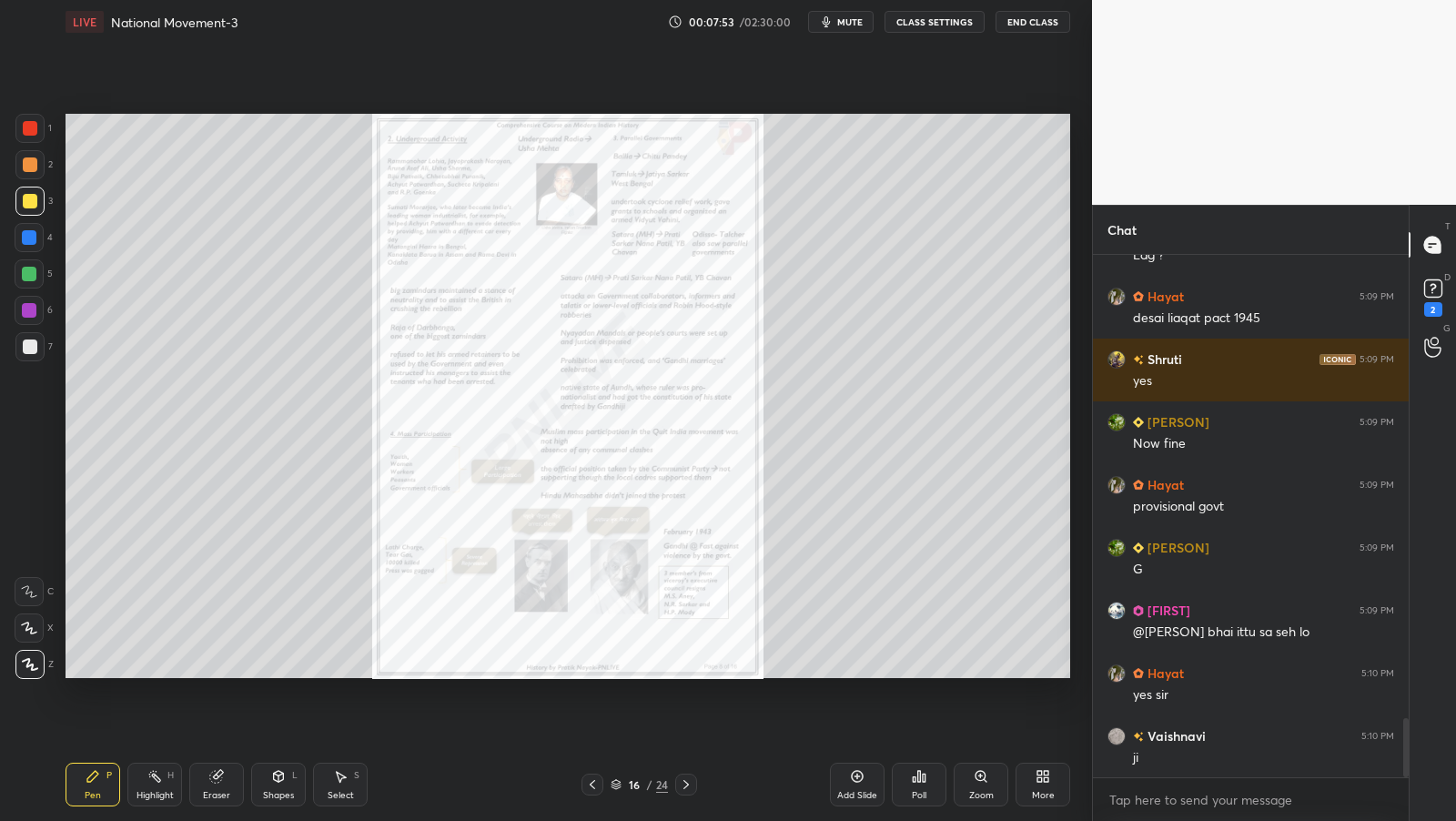 click at bounding box center (686, 785) 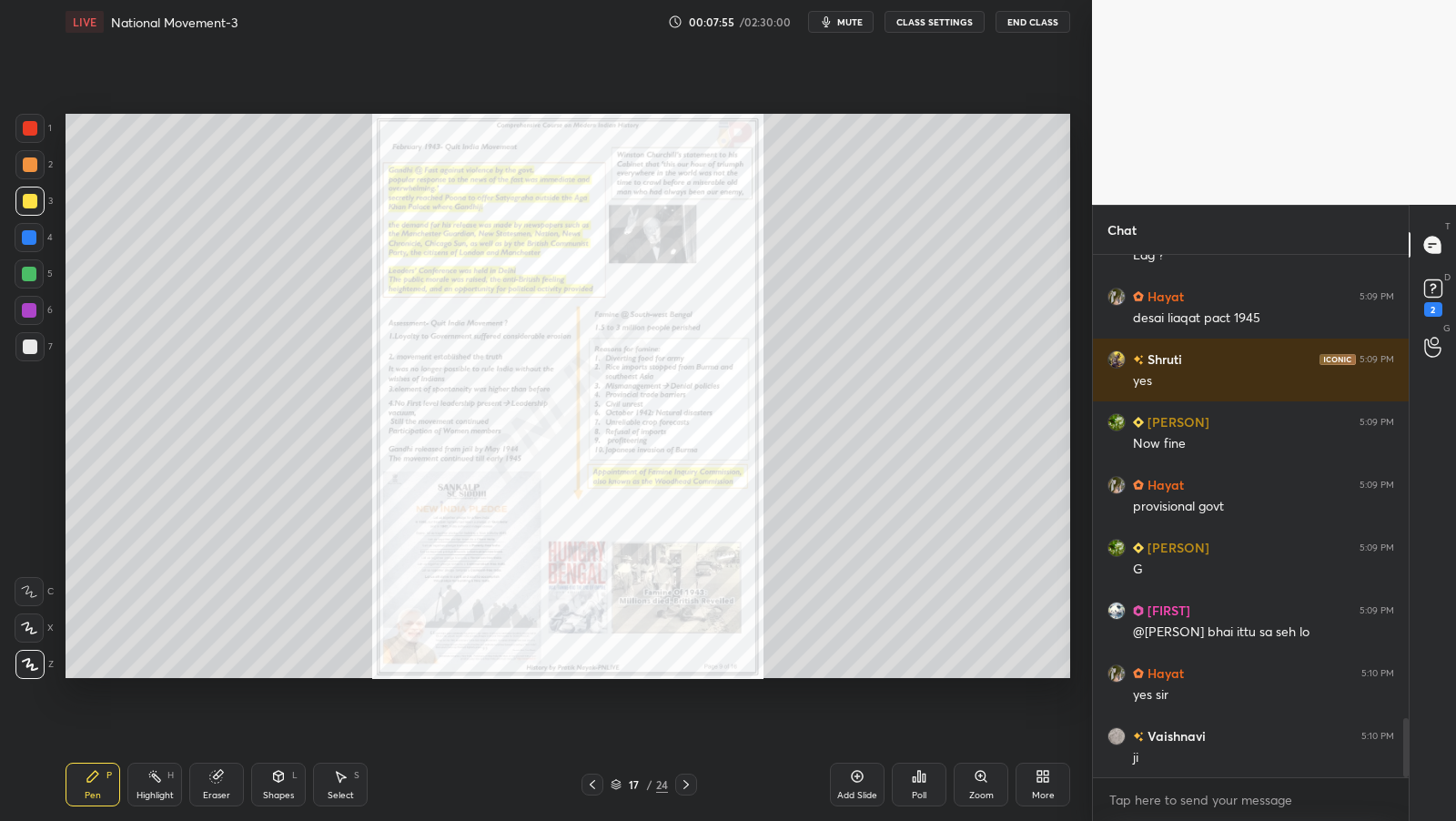 click at bounding box center [30, 128] 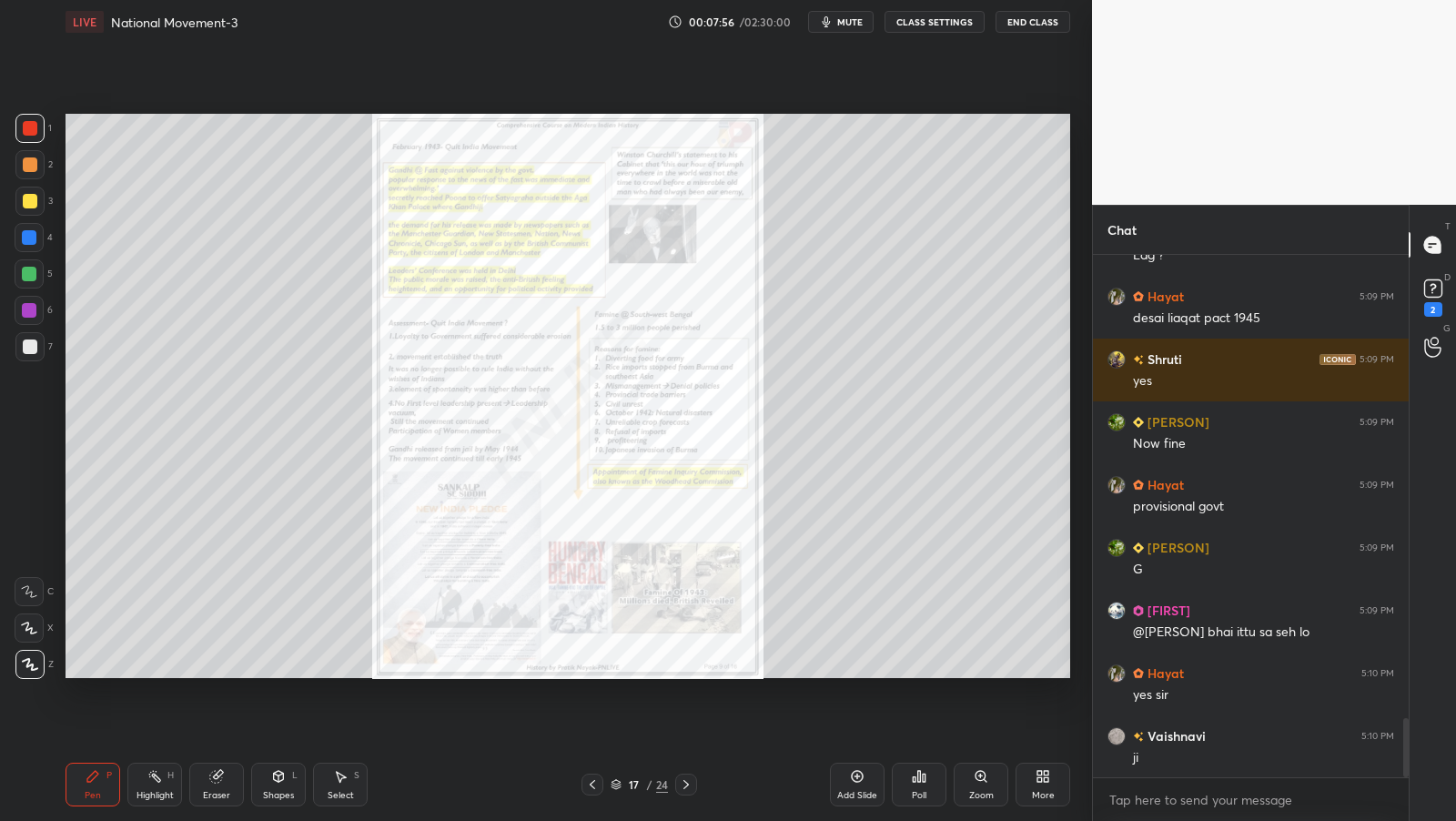 scroll, scrollTop: 4165, scrollLeft: 0, axis: vertical 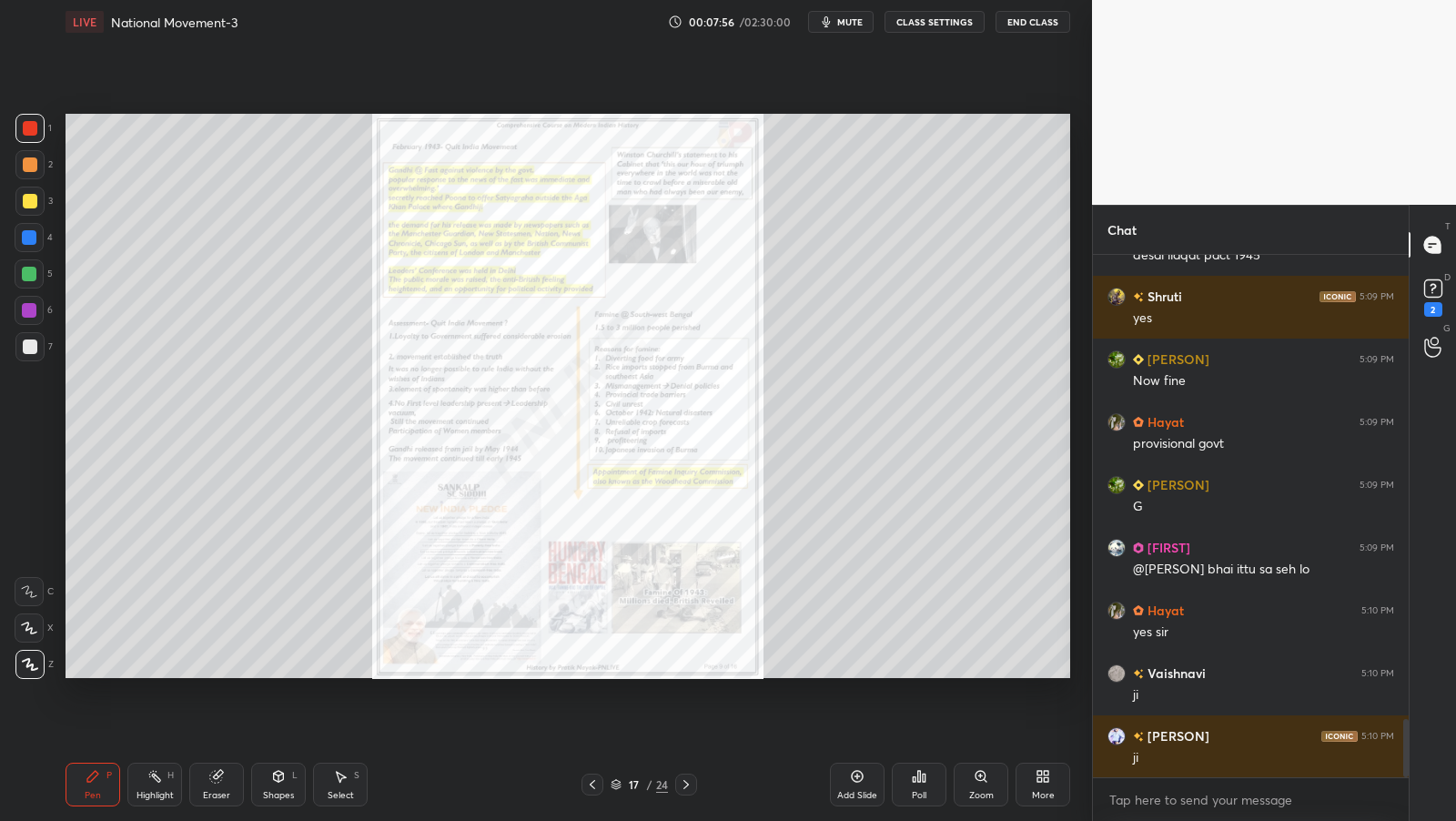 click on "Zoom" at bounding box center [981, 785] 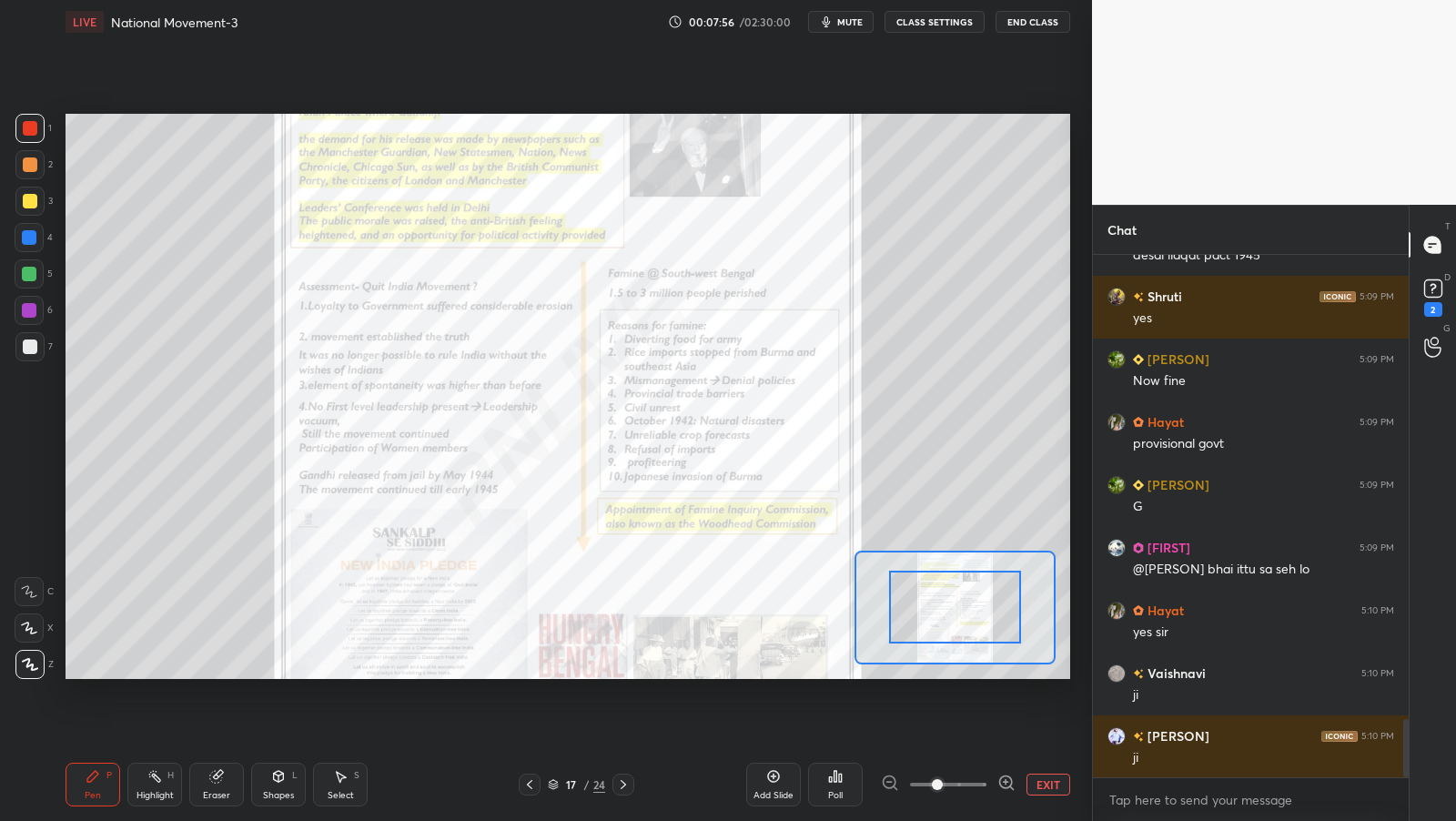 click at bounding box center (948, 785) 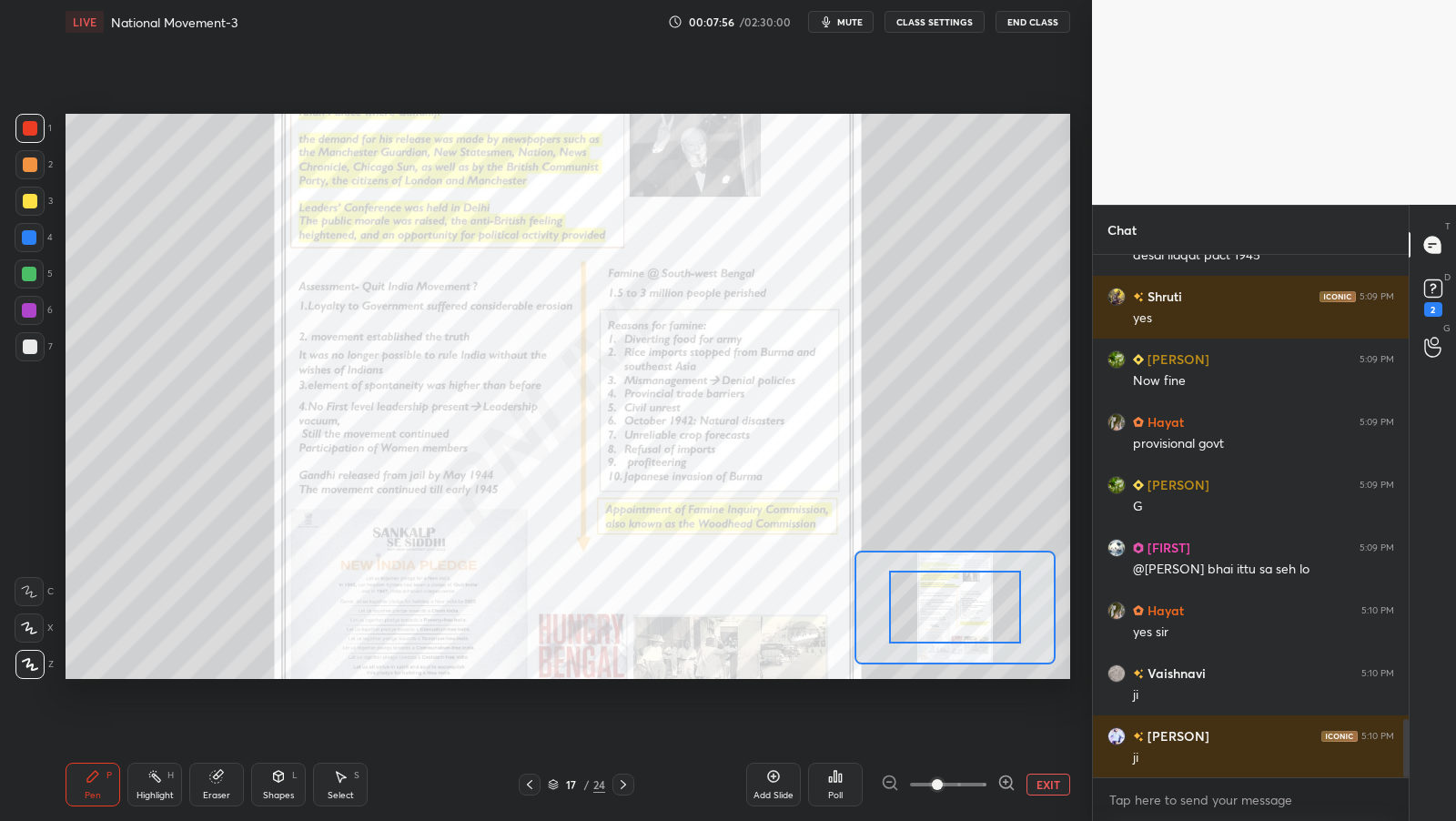 click at bounding box center [948, 785] 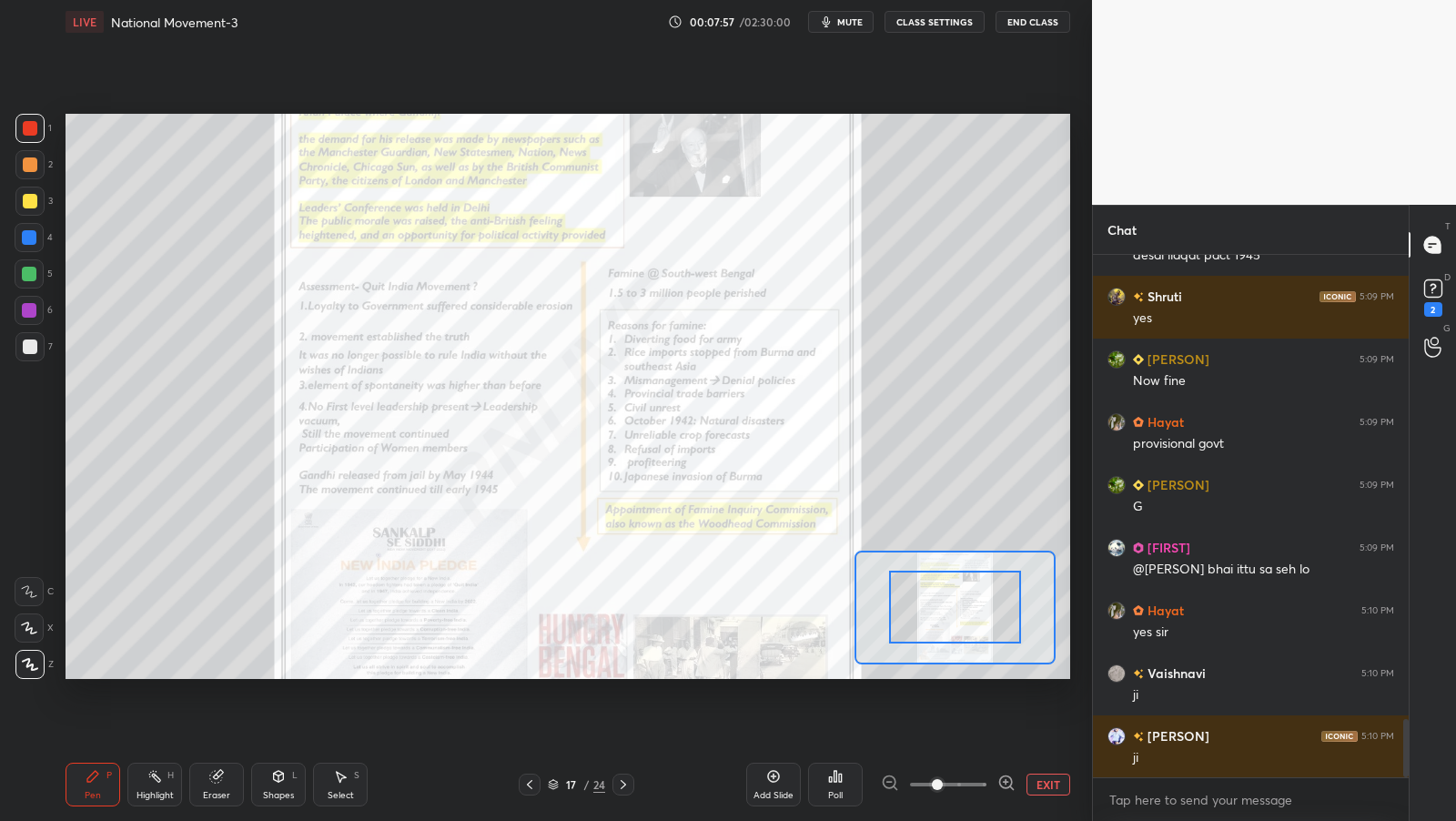 drag, startPoint x: 991, startPoint y: 783, endPoint x: 994, endPoint y: 772, distance: 11.401754 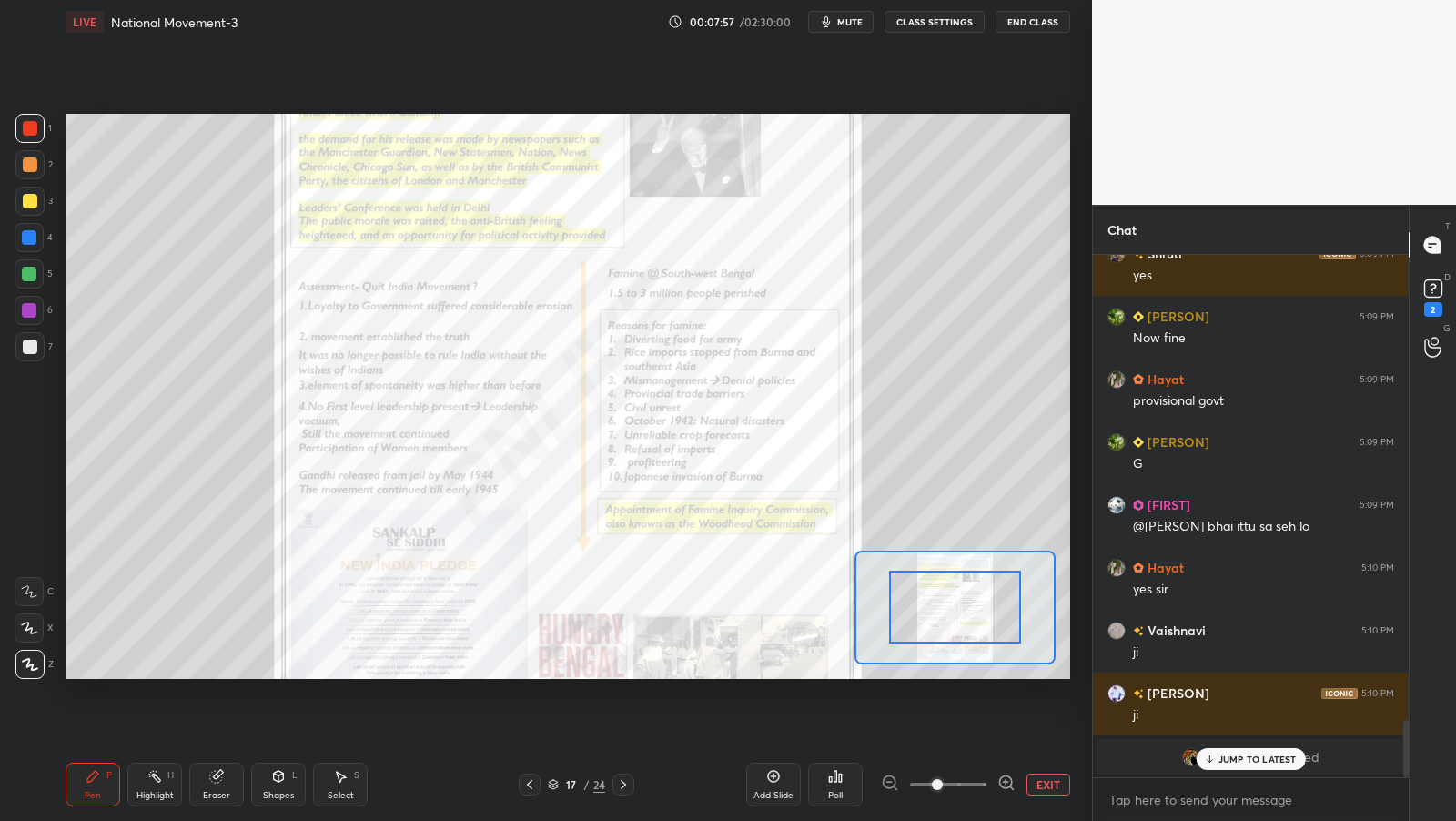 click 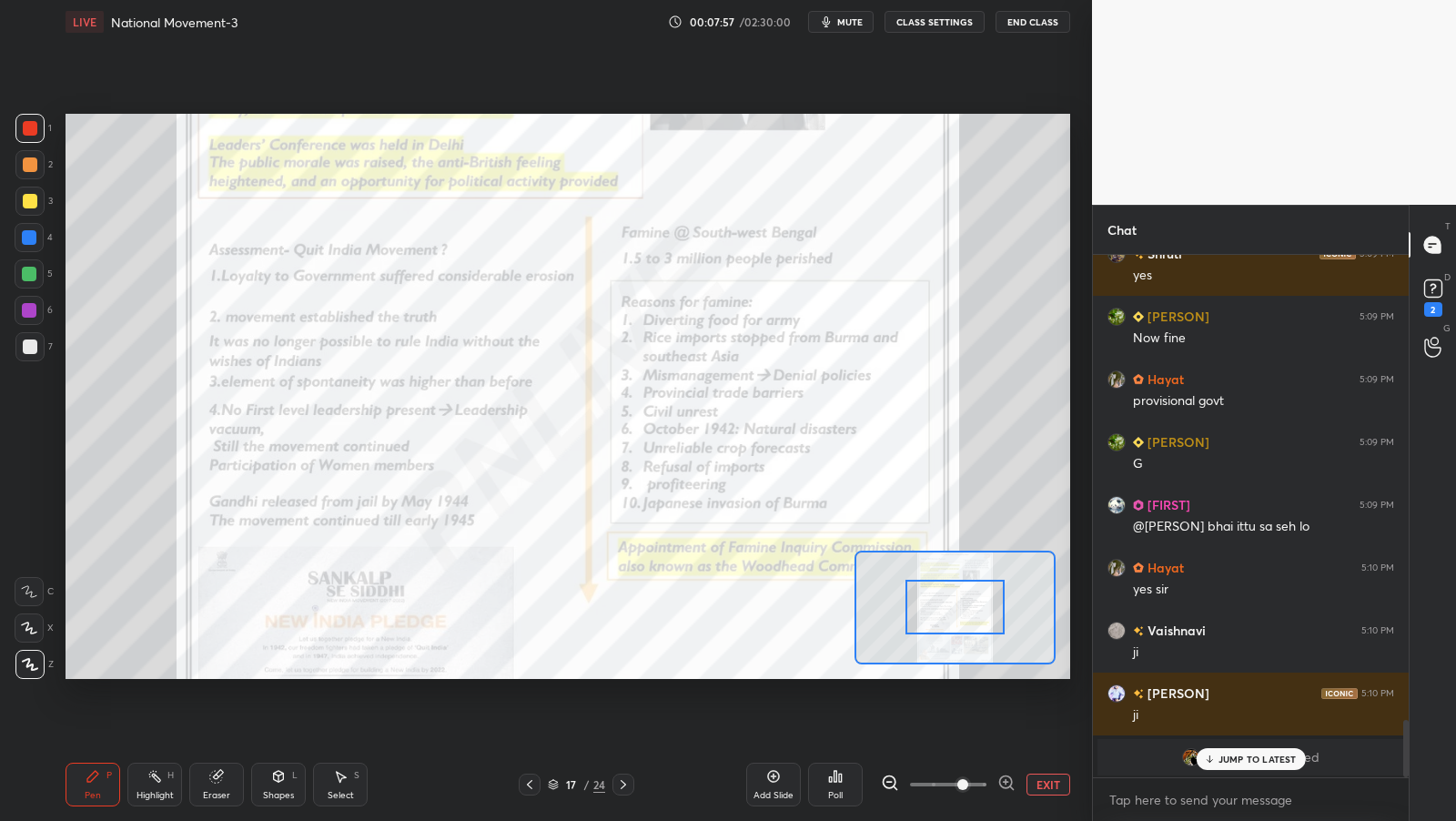 click 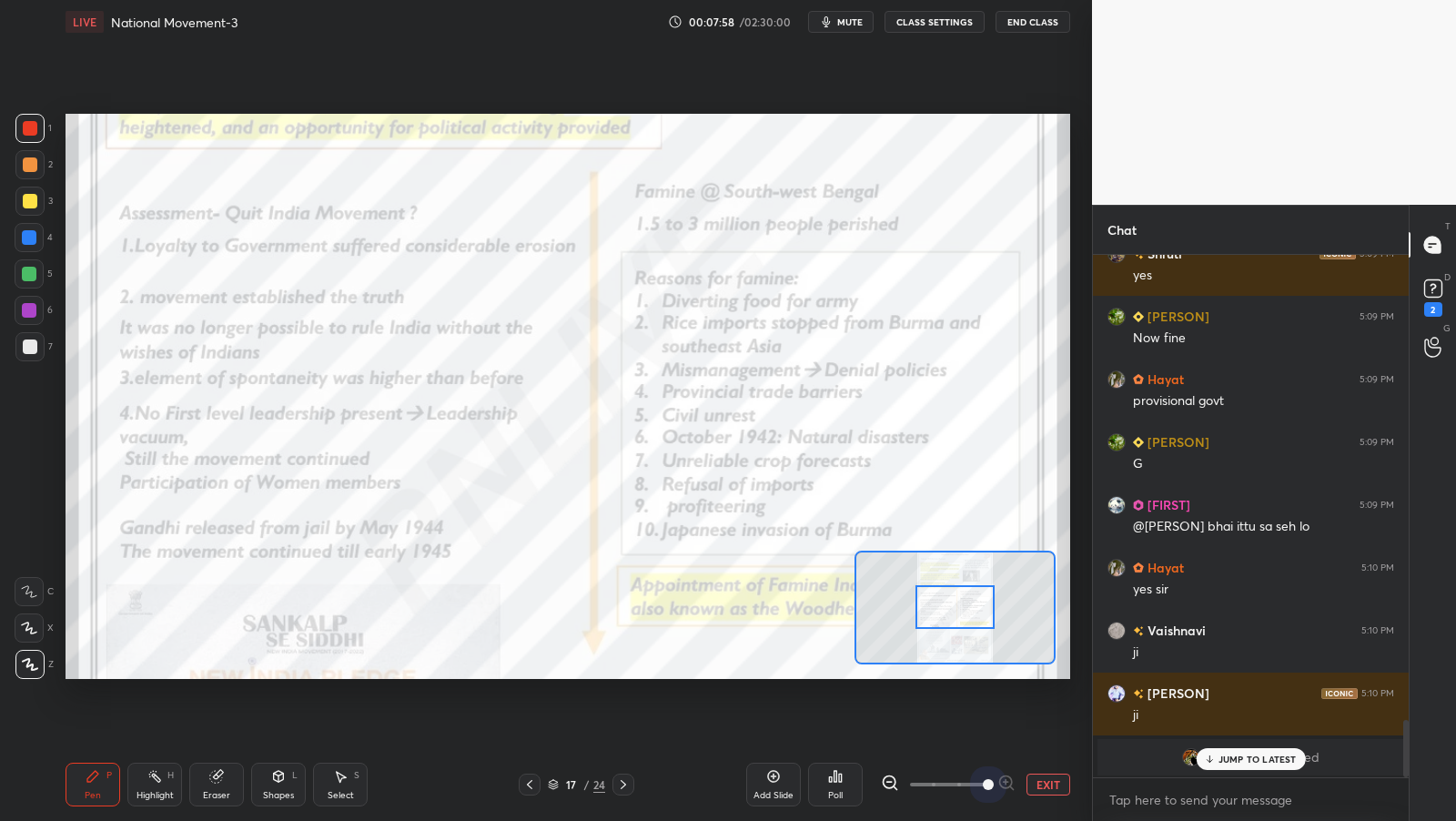 click at bounding box center (948, 785) 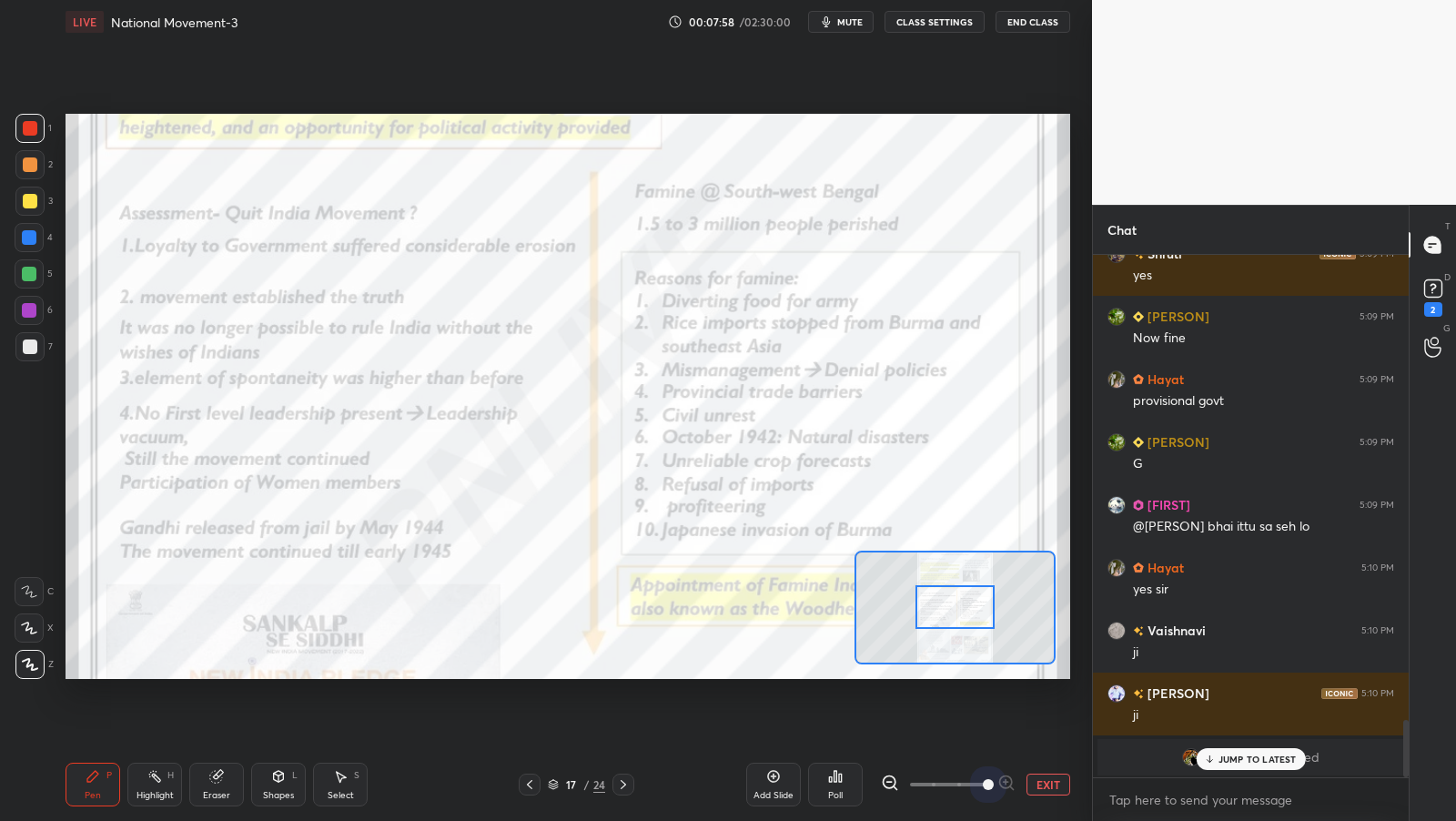 click at bounding box center [948, 785] 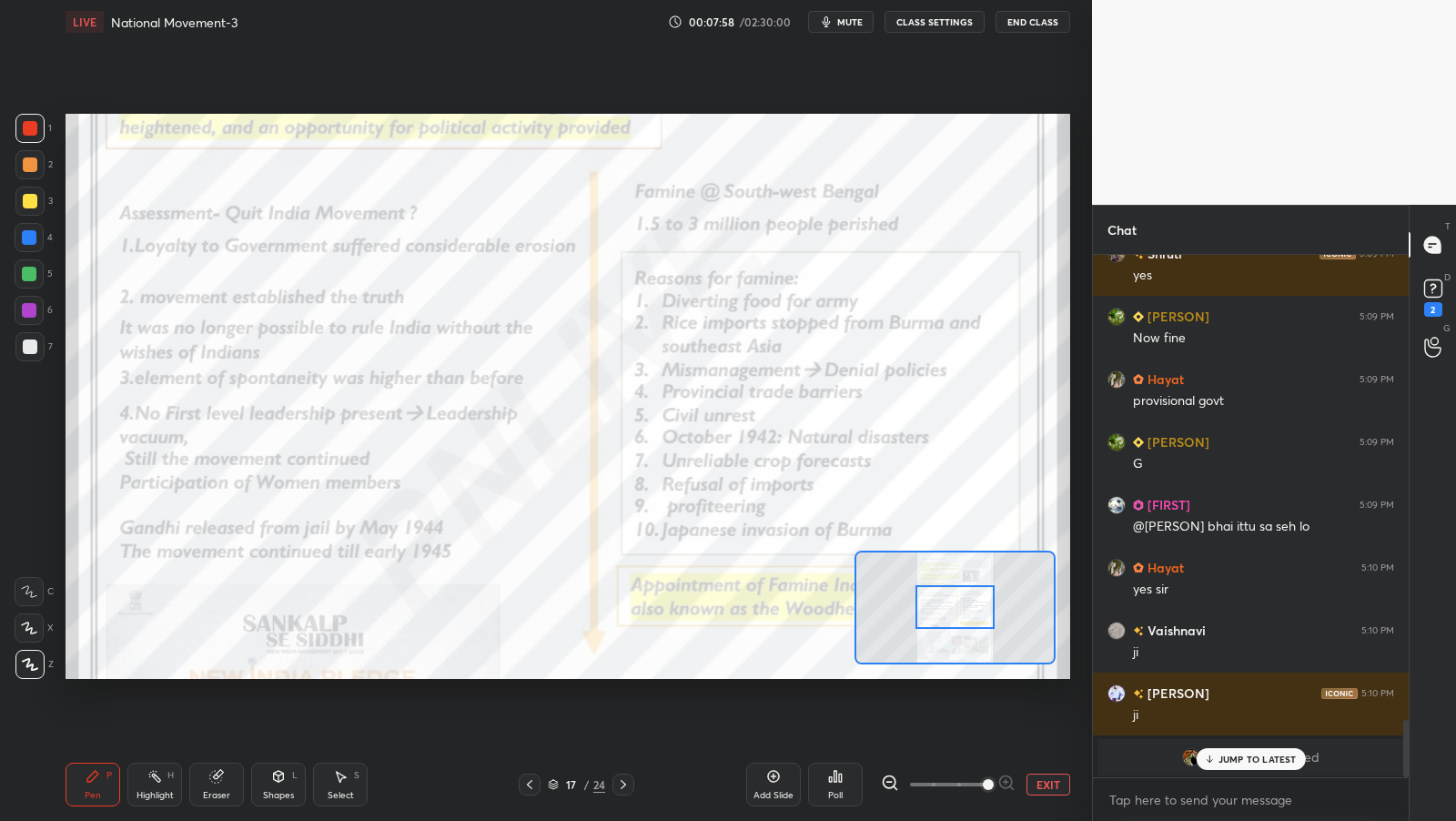 drag, startPoint x: 1011, startPoint y: 776, endPoint x: 1013, endPoint y: 758, distance: 18.11077 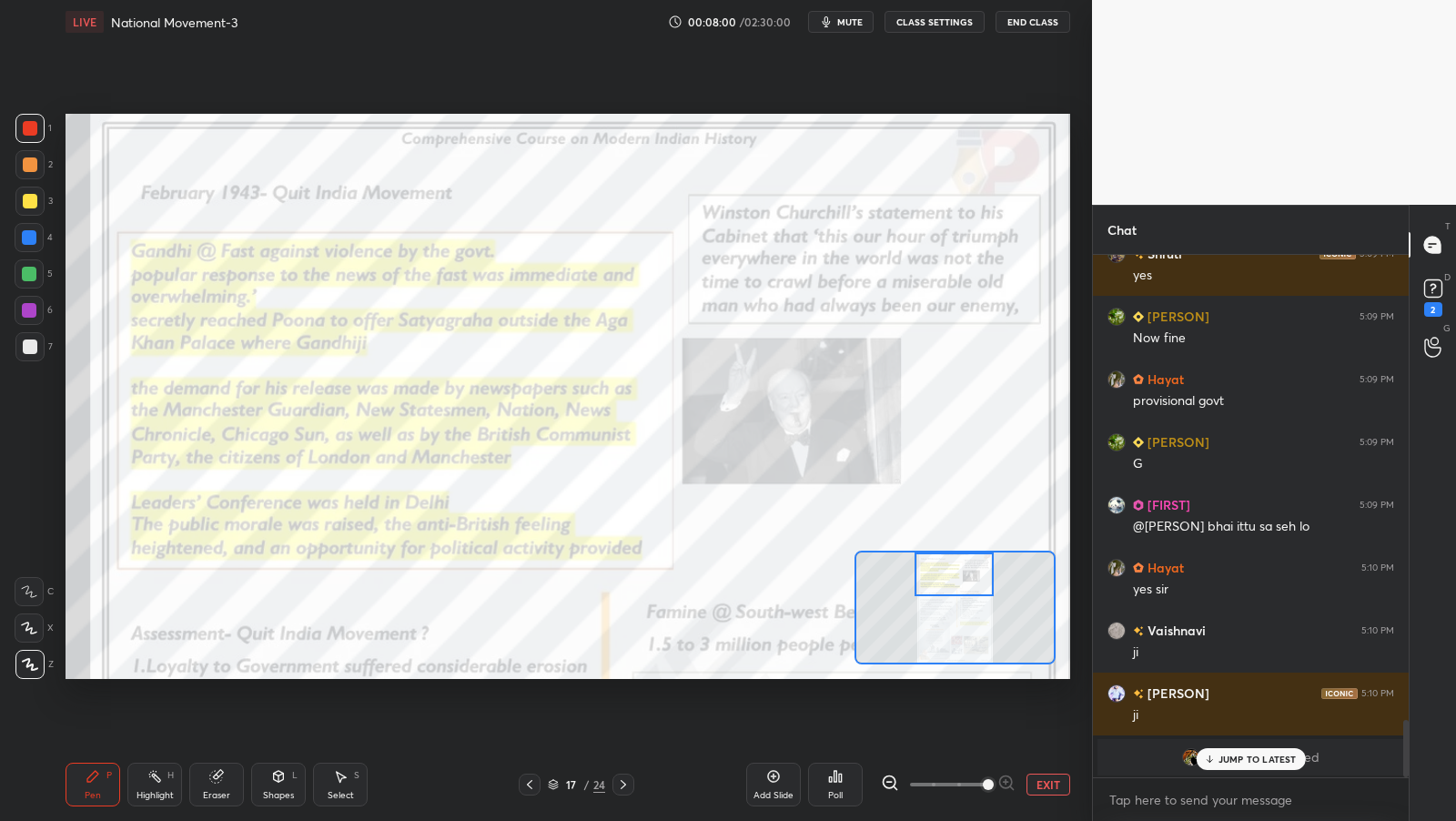 drag, startPoint x: 965, startPoint y: 603, endPoint x: 965, endPoint y: 552, distance: 51 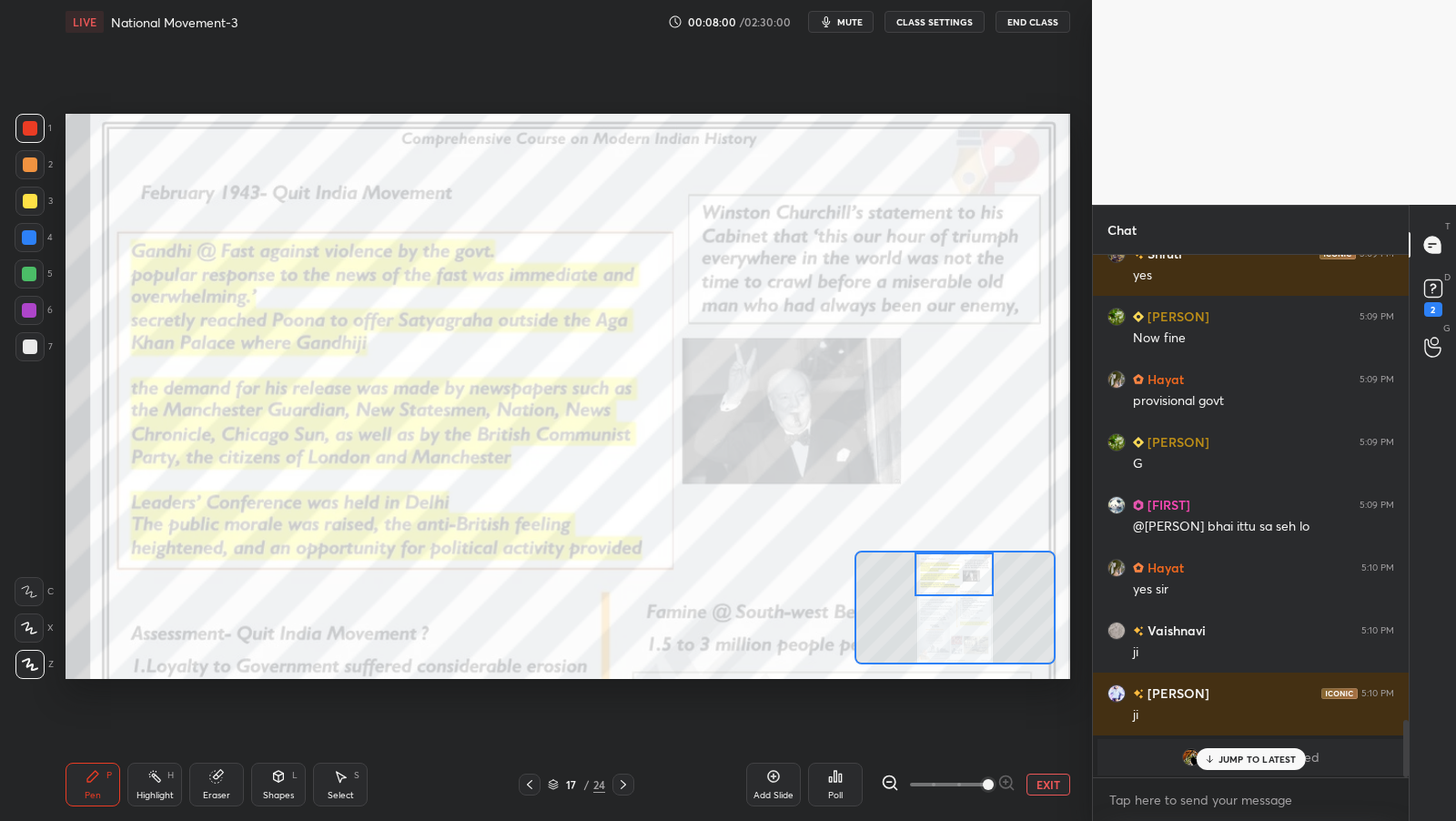 click at bounding box center (954, 574) 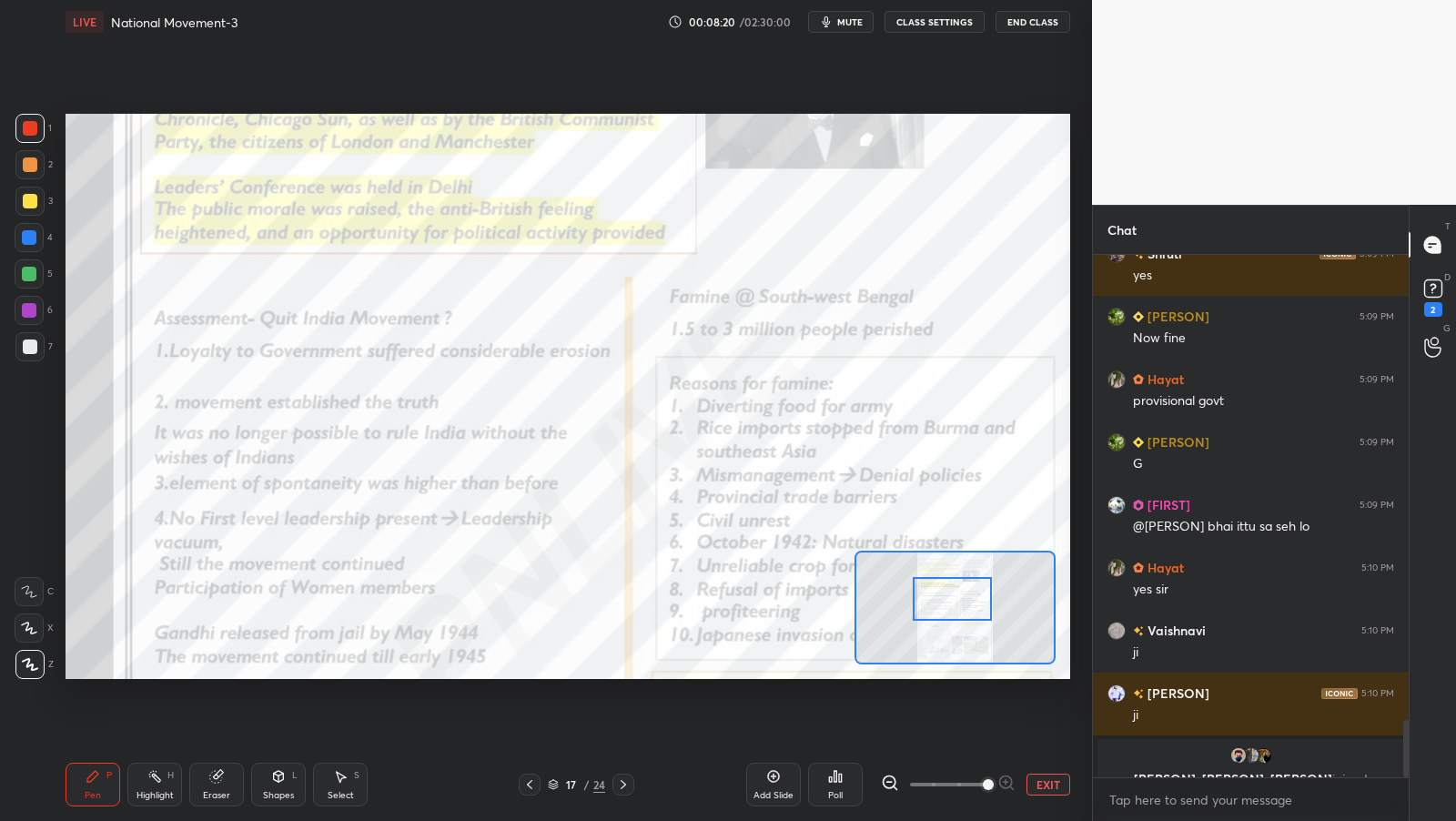 drag, startPoint x: 948, startPoint y: 594, endPoint x: 944, endPoint y: 605, distance: 12 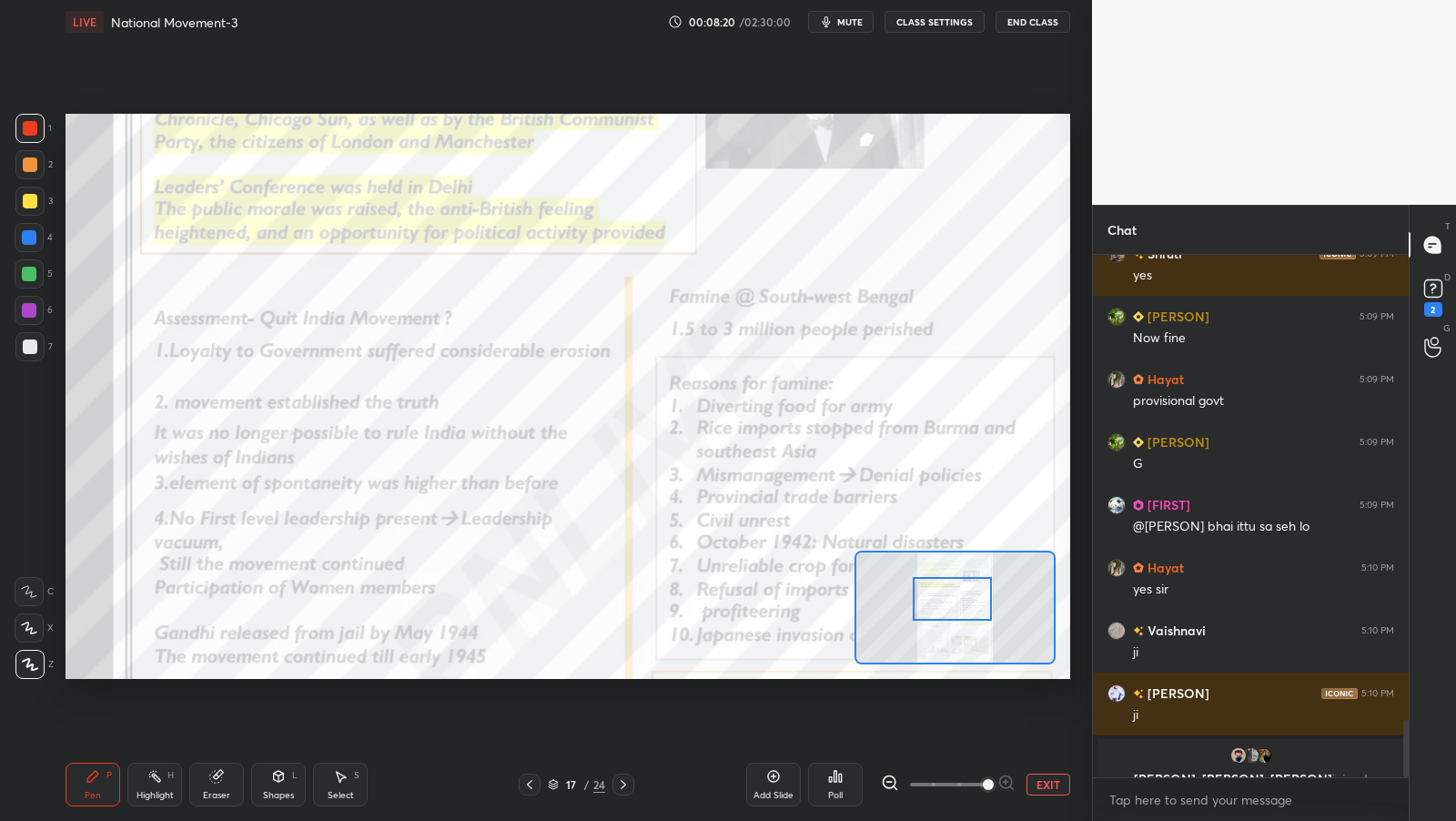 click at bounding box center (952, 599) 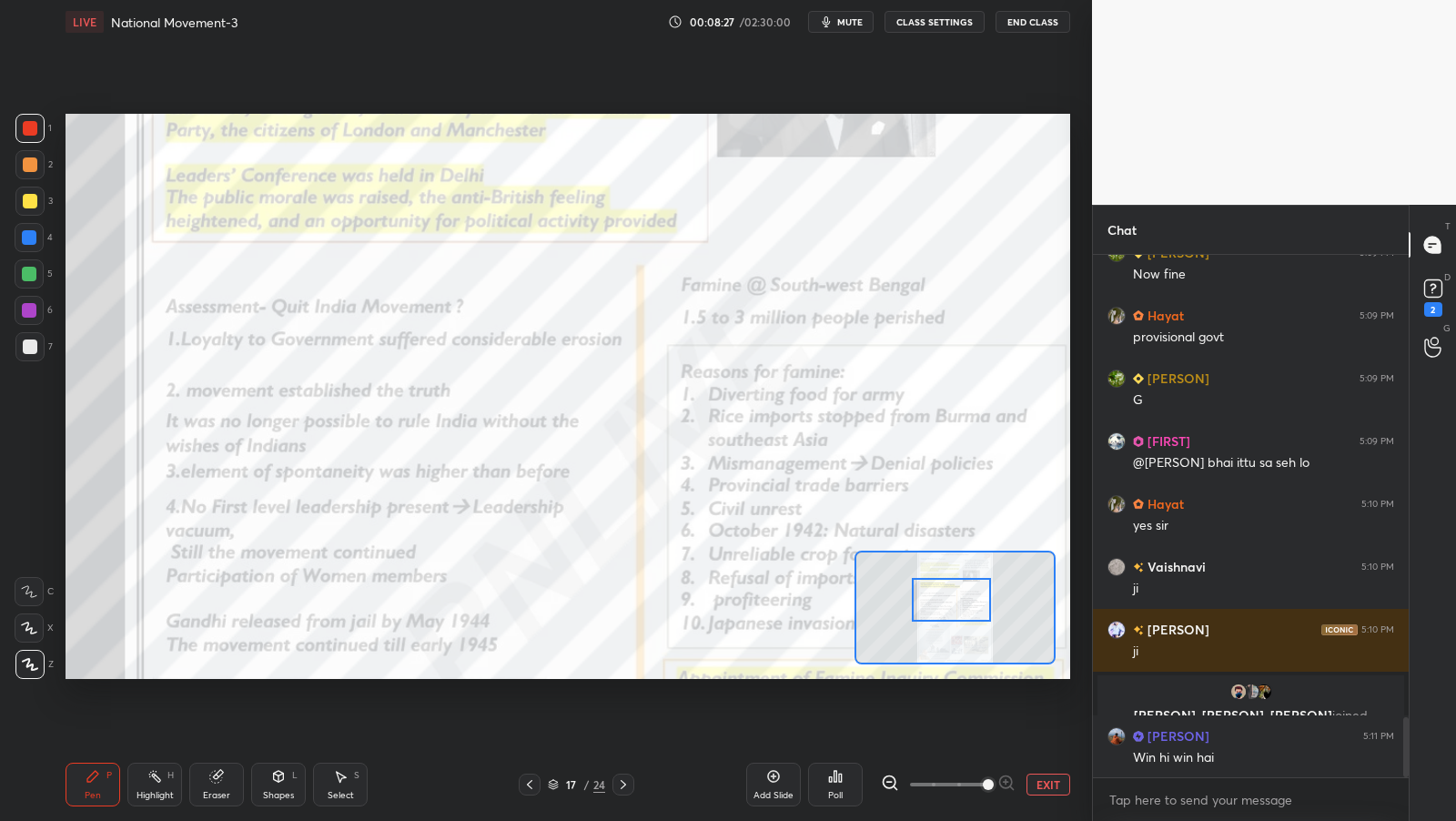 scroll, scrollTop: 4016, scrollLeft: 0, axis: vertical 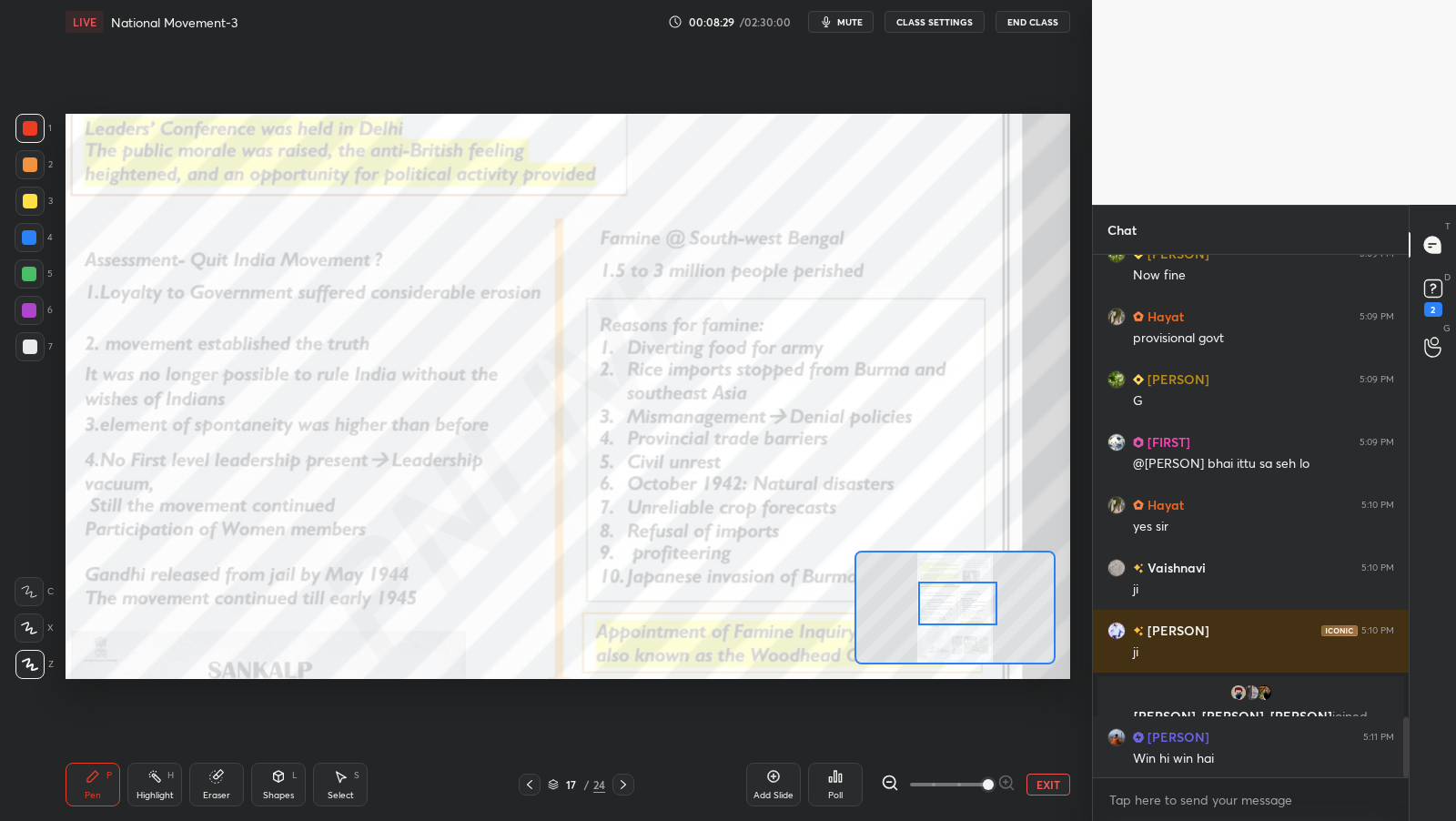 drag, startPoint x: 956, startPoint y: 596, endPoint x: 966, endPoint y: 601, distance: 11.18034 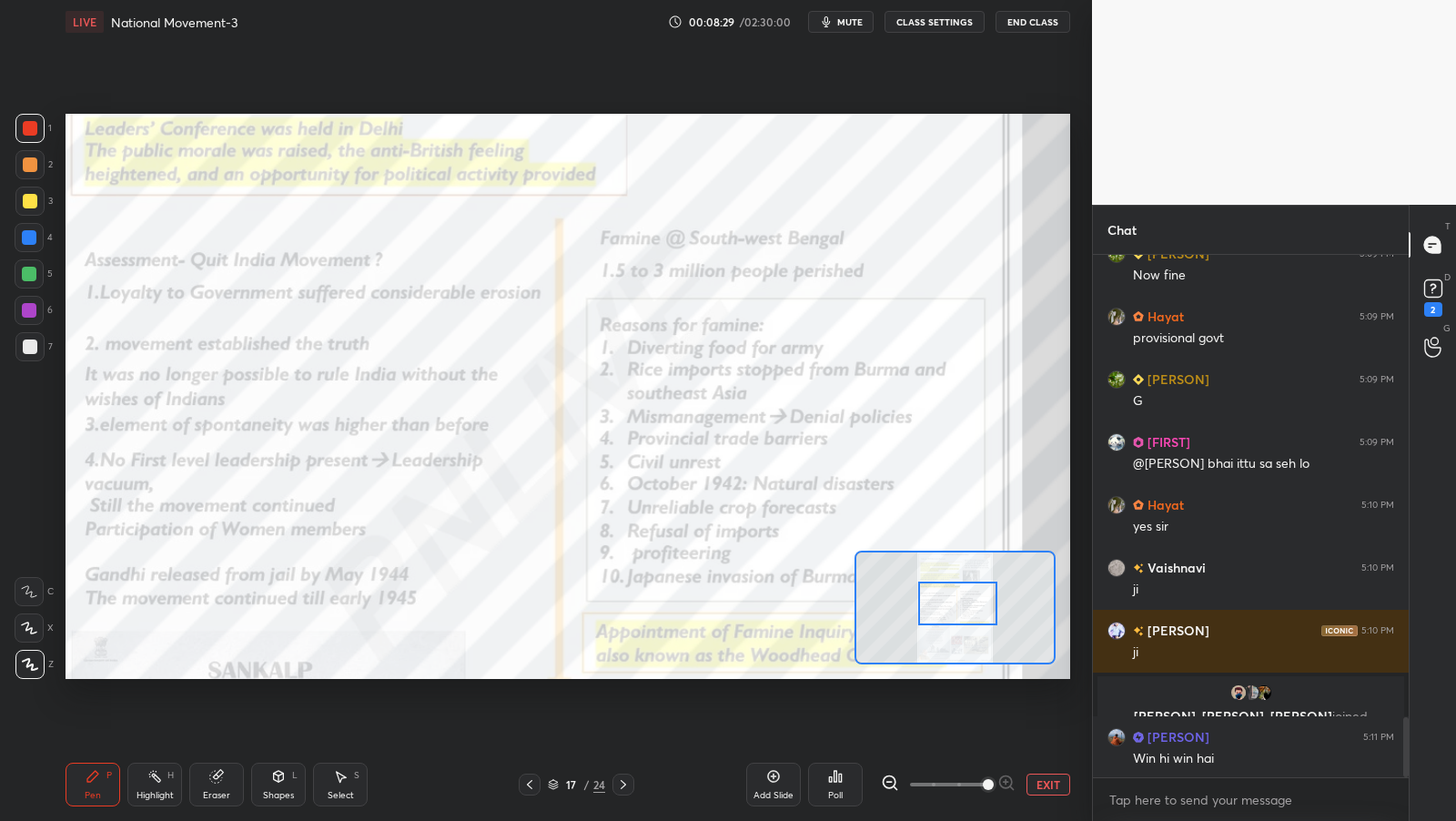 click at bounding box center [957, 603] 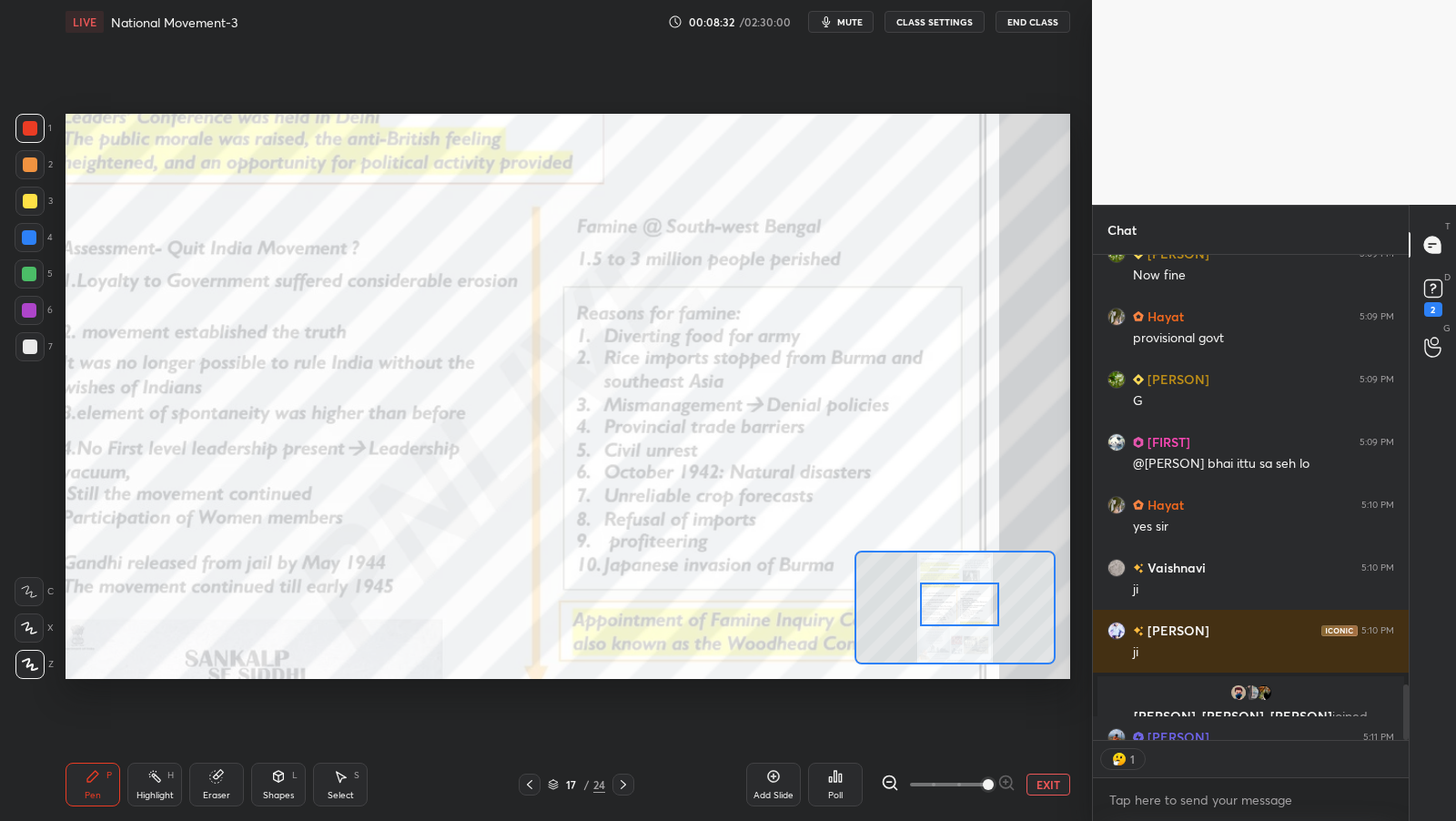 scroll, scrollTop: 480, scrollLeft: 311, axis: both 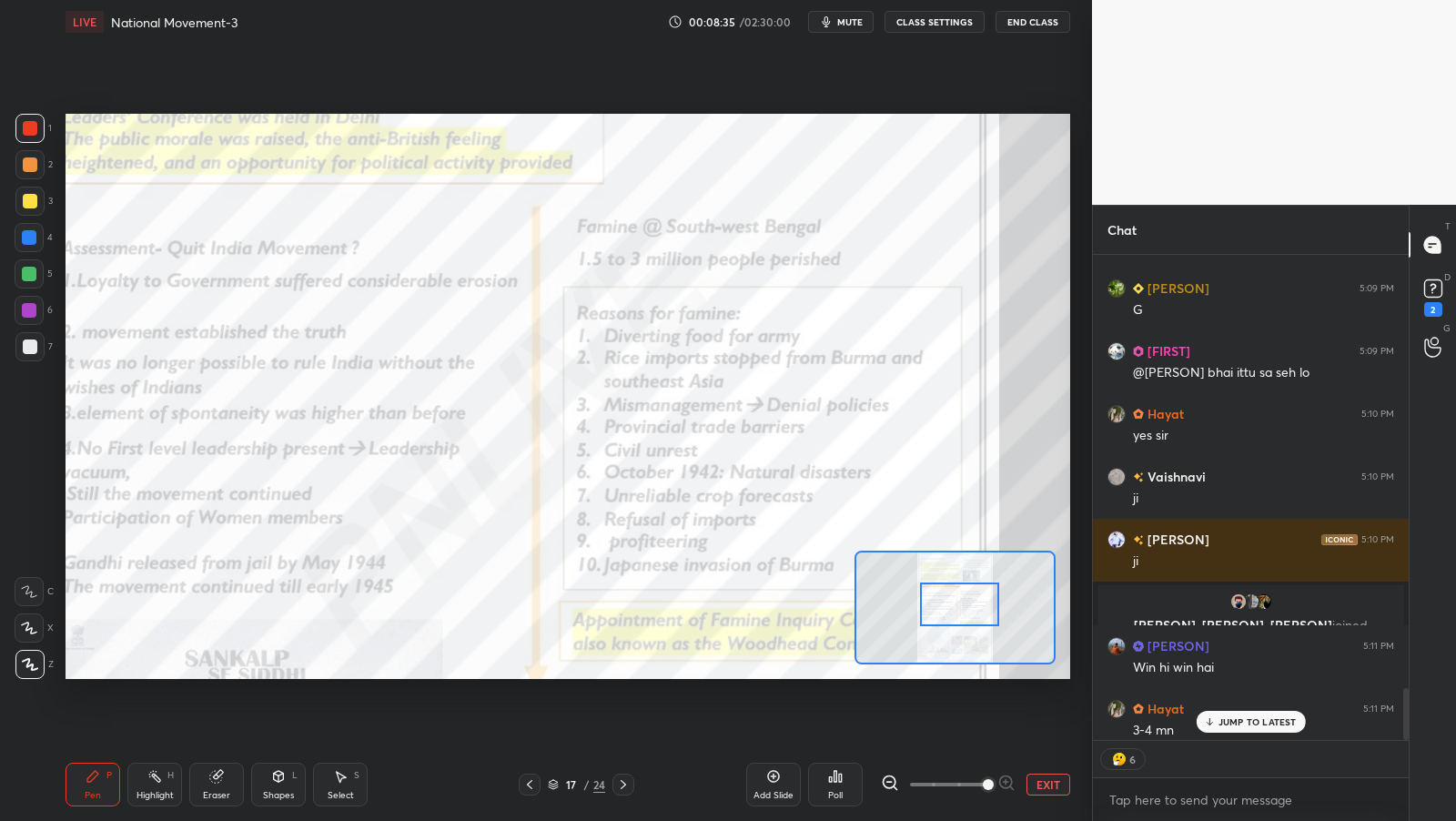click on "JUMP TO LATEST" at bounding box center [1258, 722] 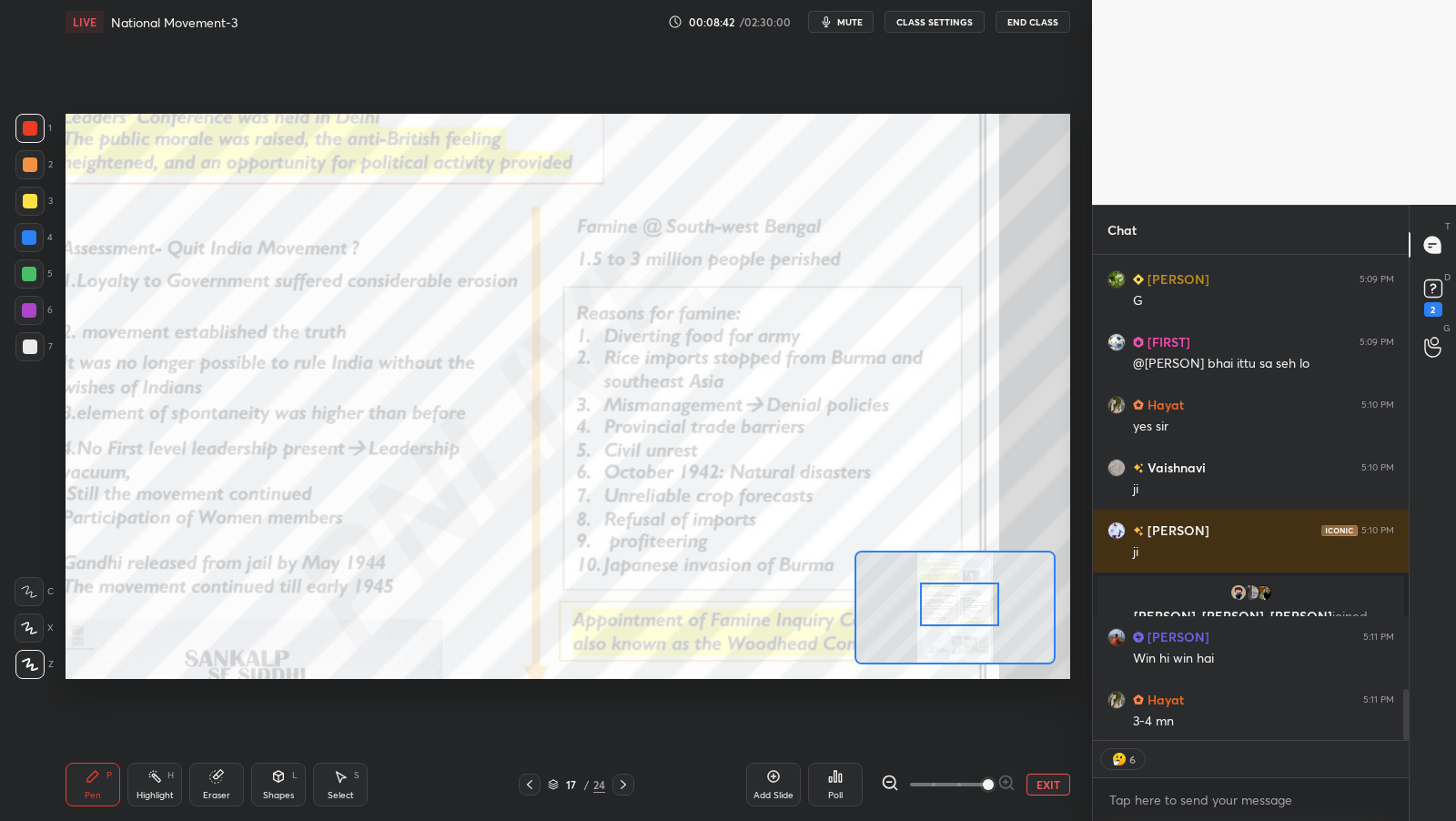 scroll, scrollTop: 4180, scrollLeft: 0, axis: vertical 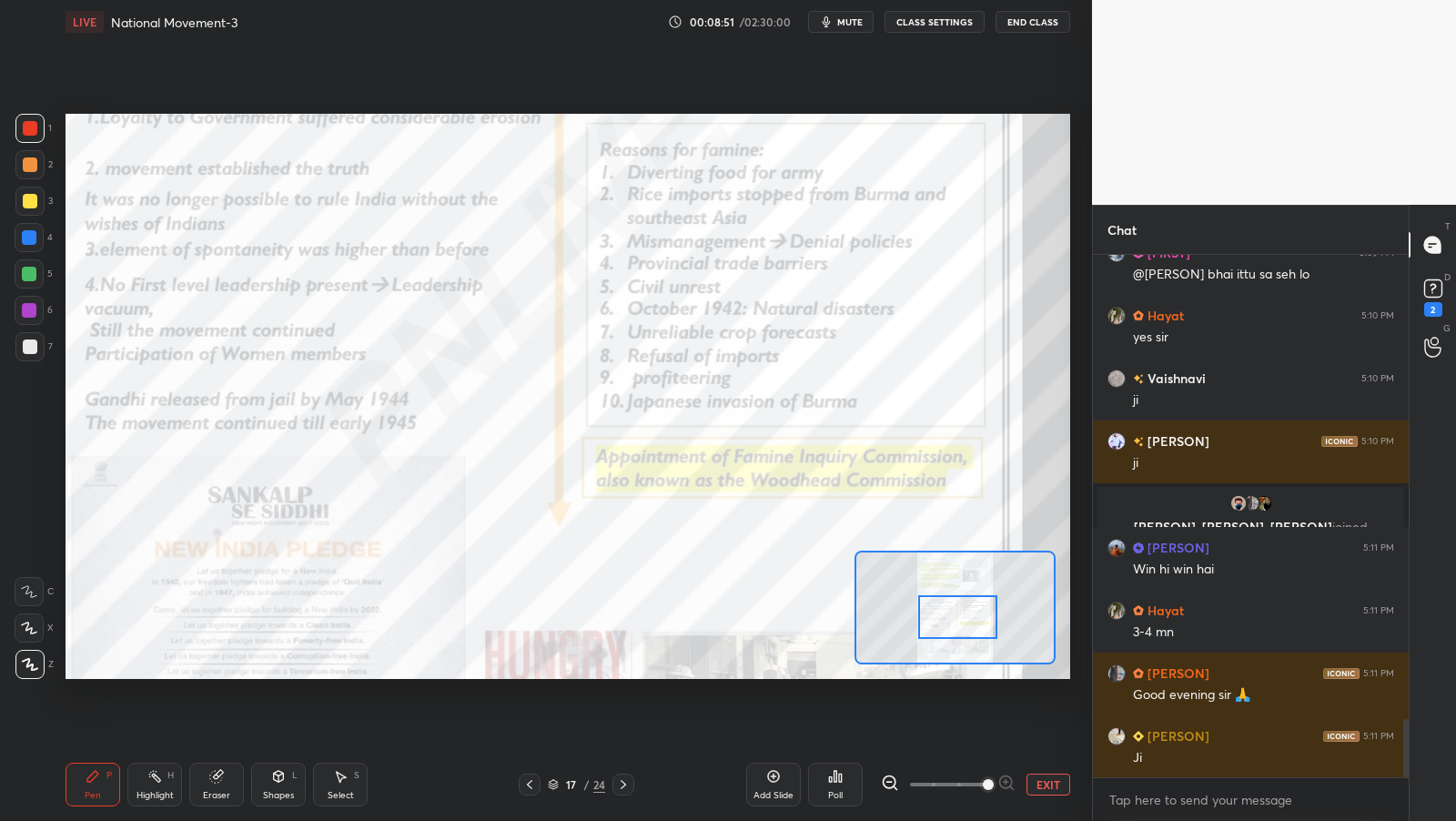 click at bounding box center [957, 617] 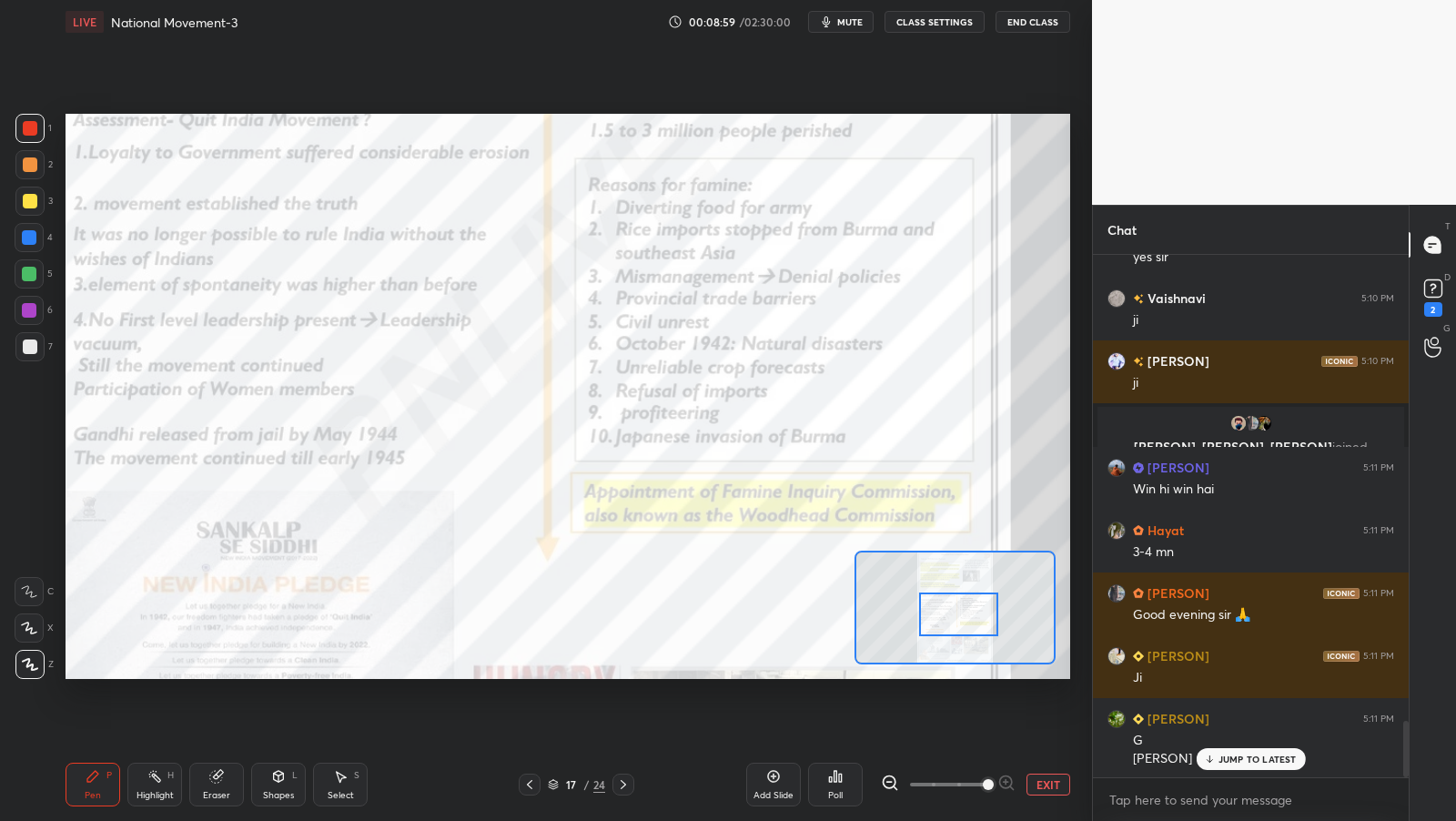 scroll, scrollTop: 4348, scrollLeft: 0, axis: vertical 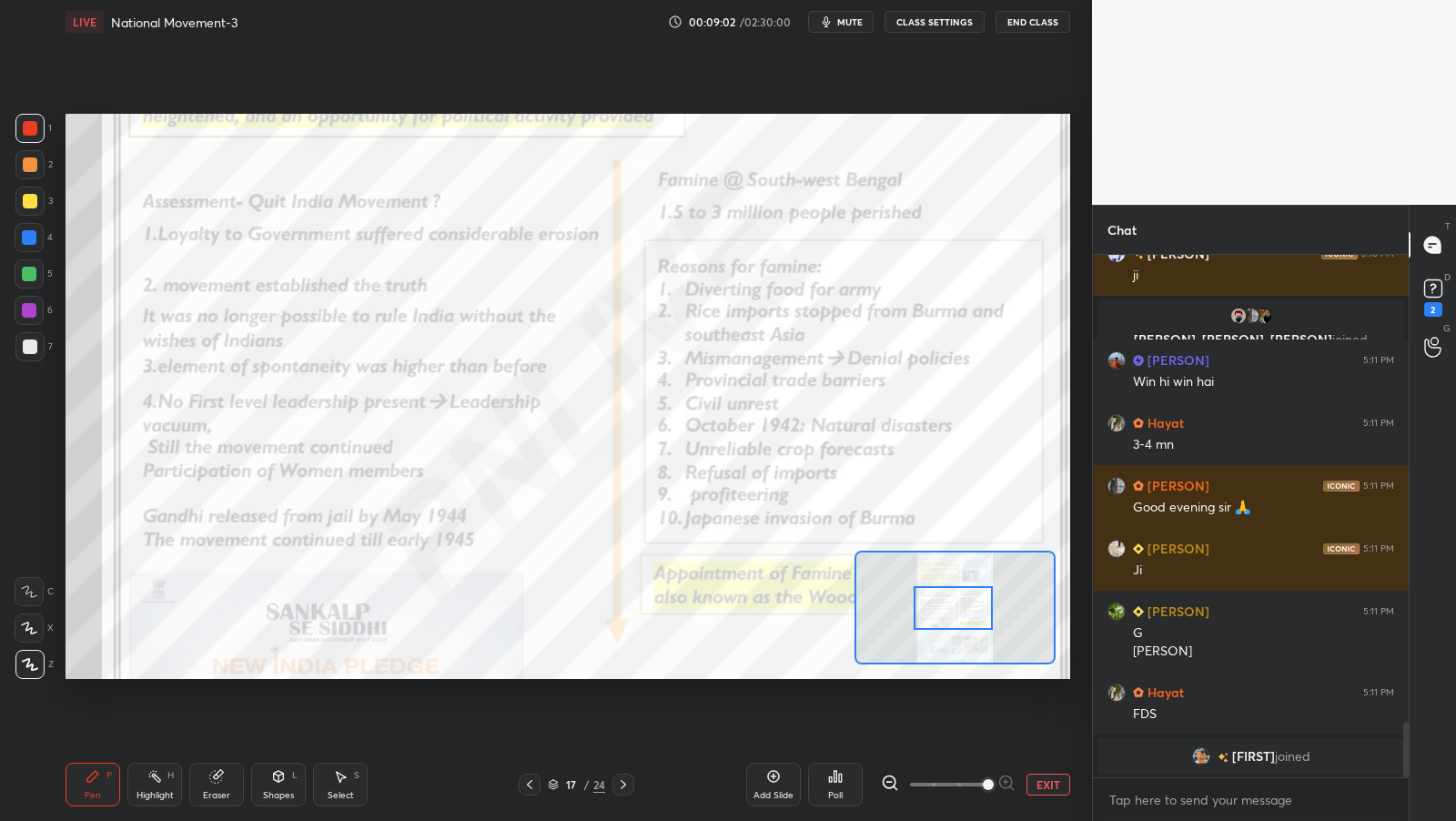 drag, startPoint x: 945, startPoint y: 621, endPoint x: 943, endPoint y: 606, distance: 15.13275 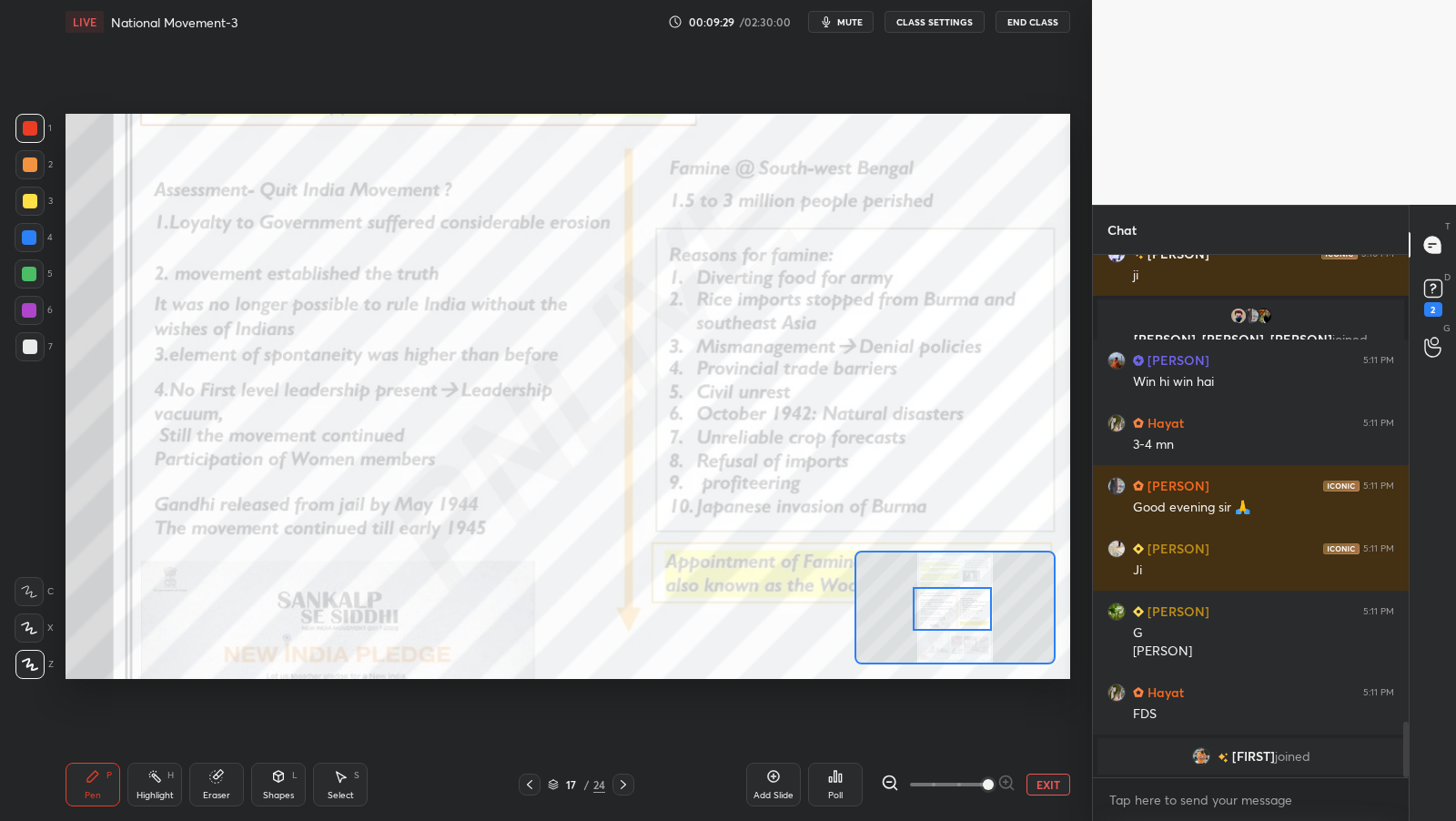click 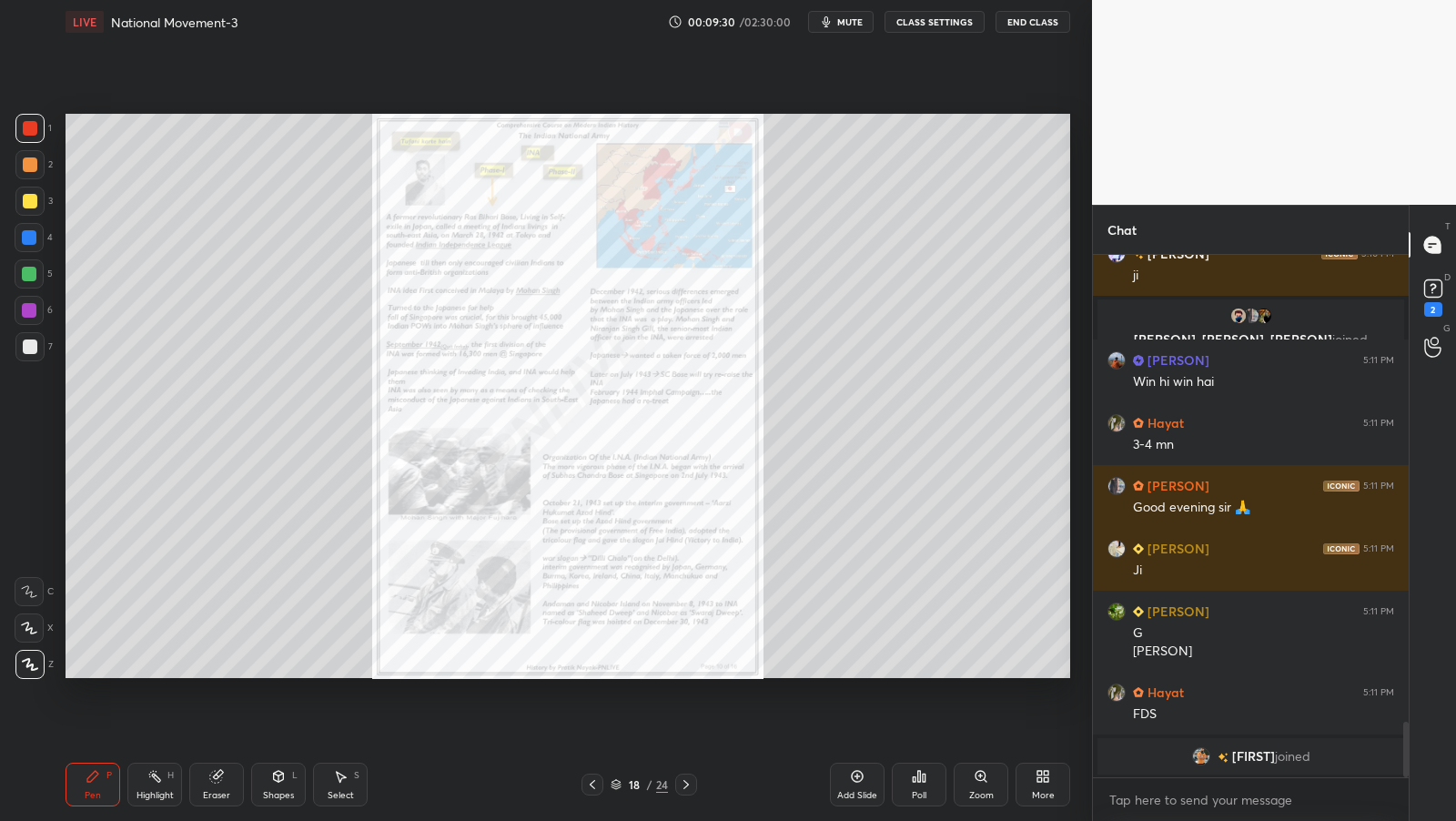 click 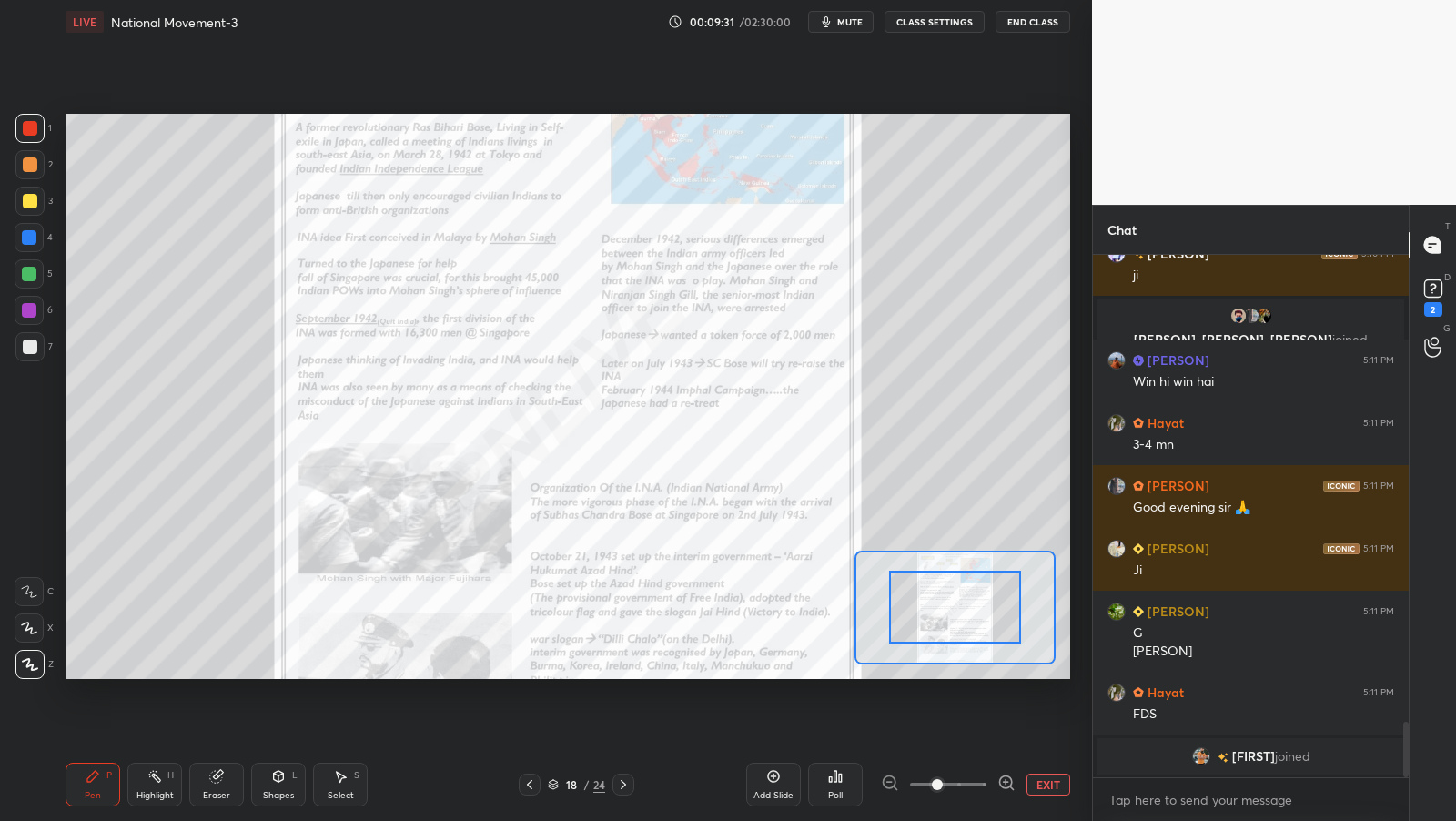 click at bounding box center [948, 785] 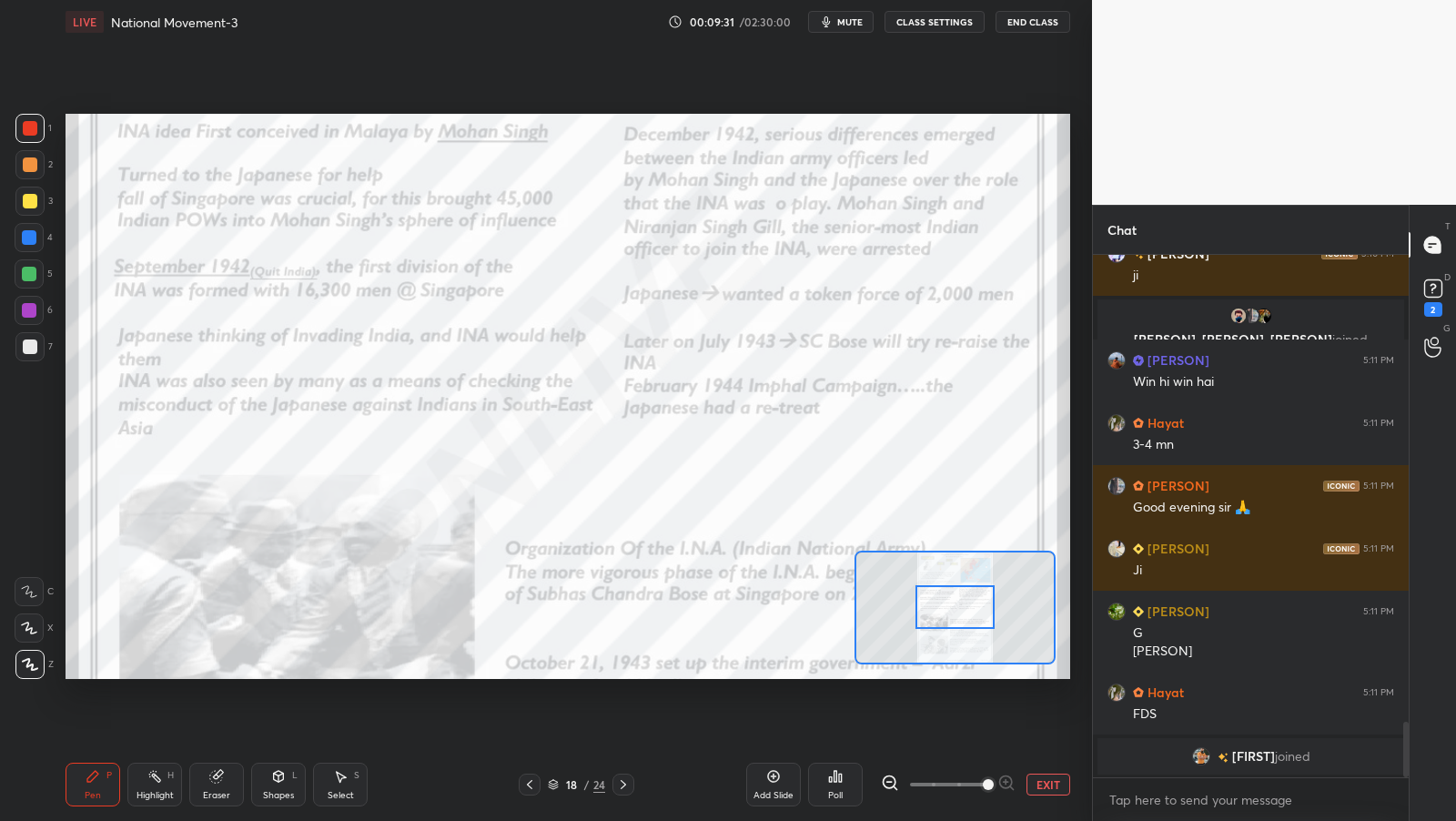 click at bounding box center (988, 785) 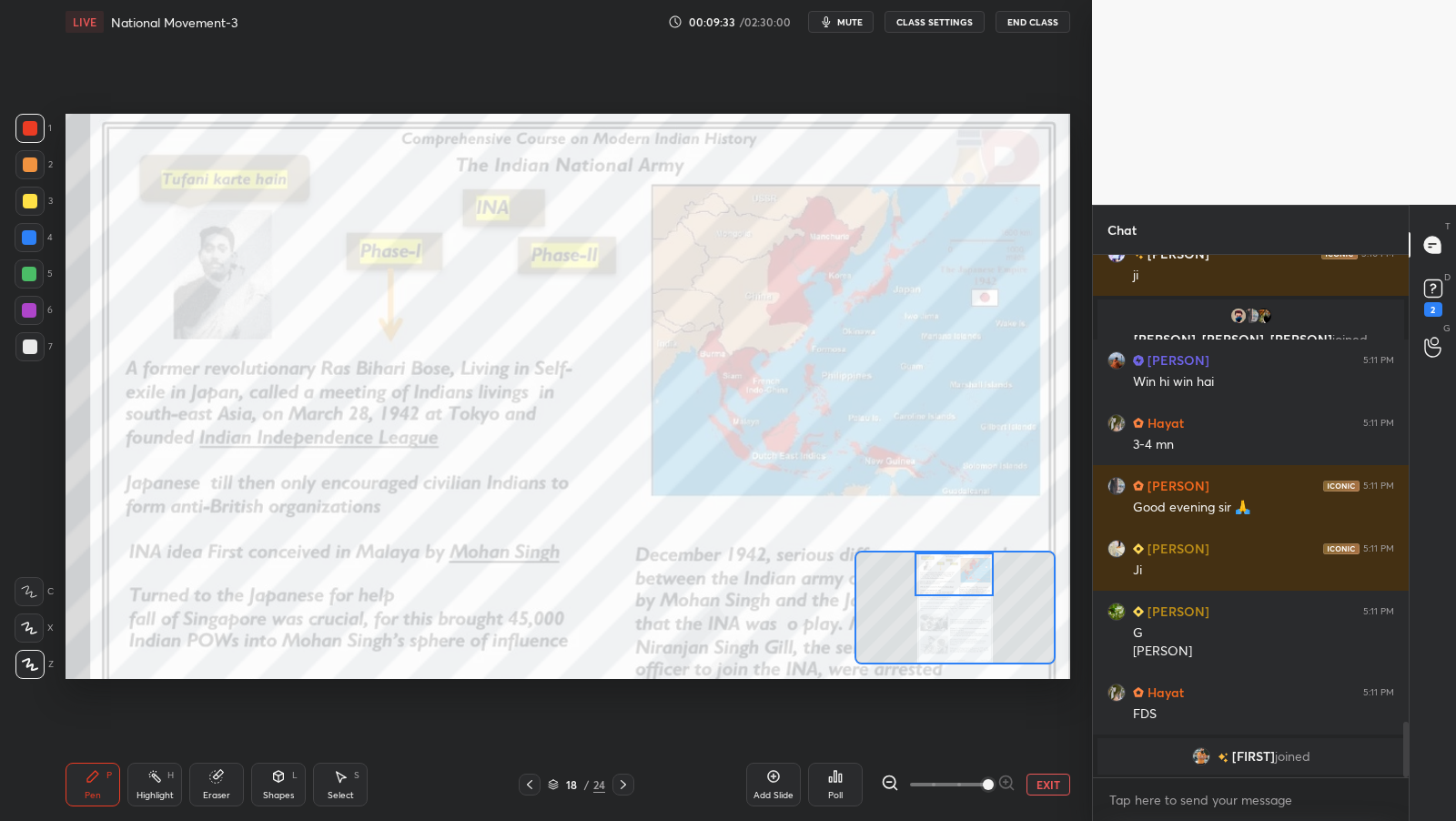 drag, startPoint x: 956, startPoint y: 604, endPoint x: 954, endPoint y: 569, distance: 35.057096 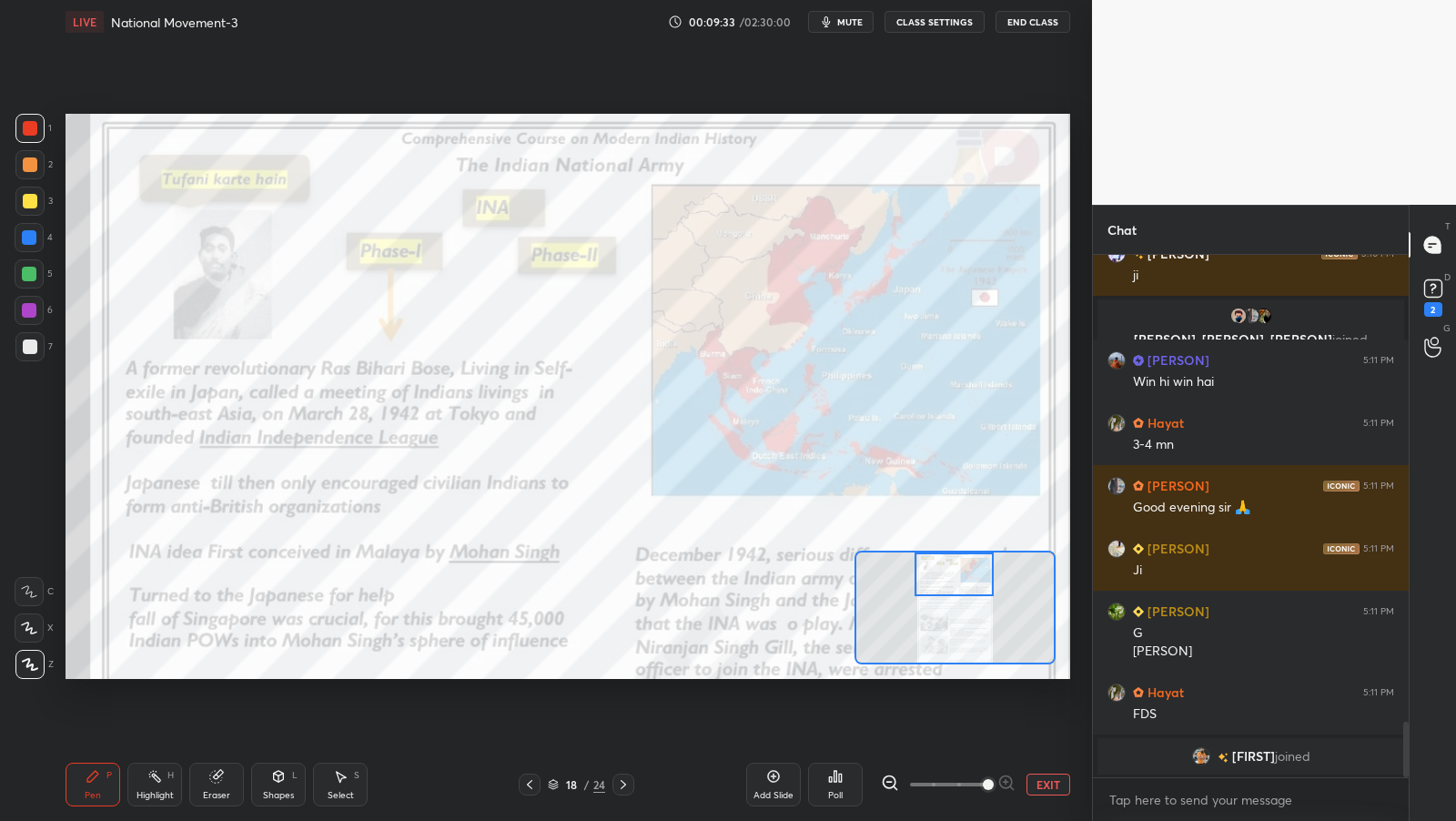 click at bounding box center [954, 574] 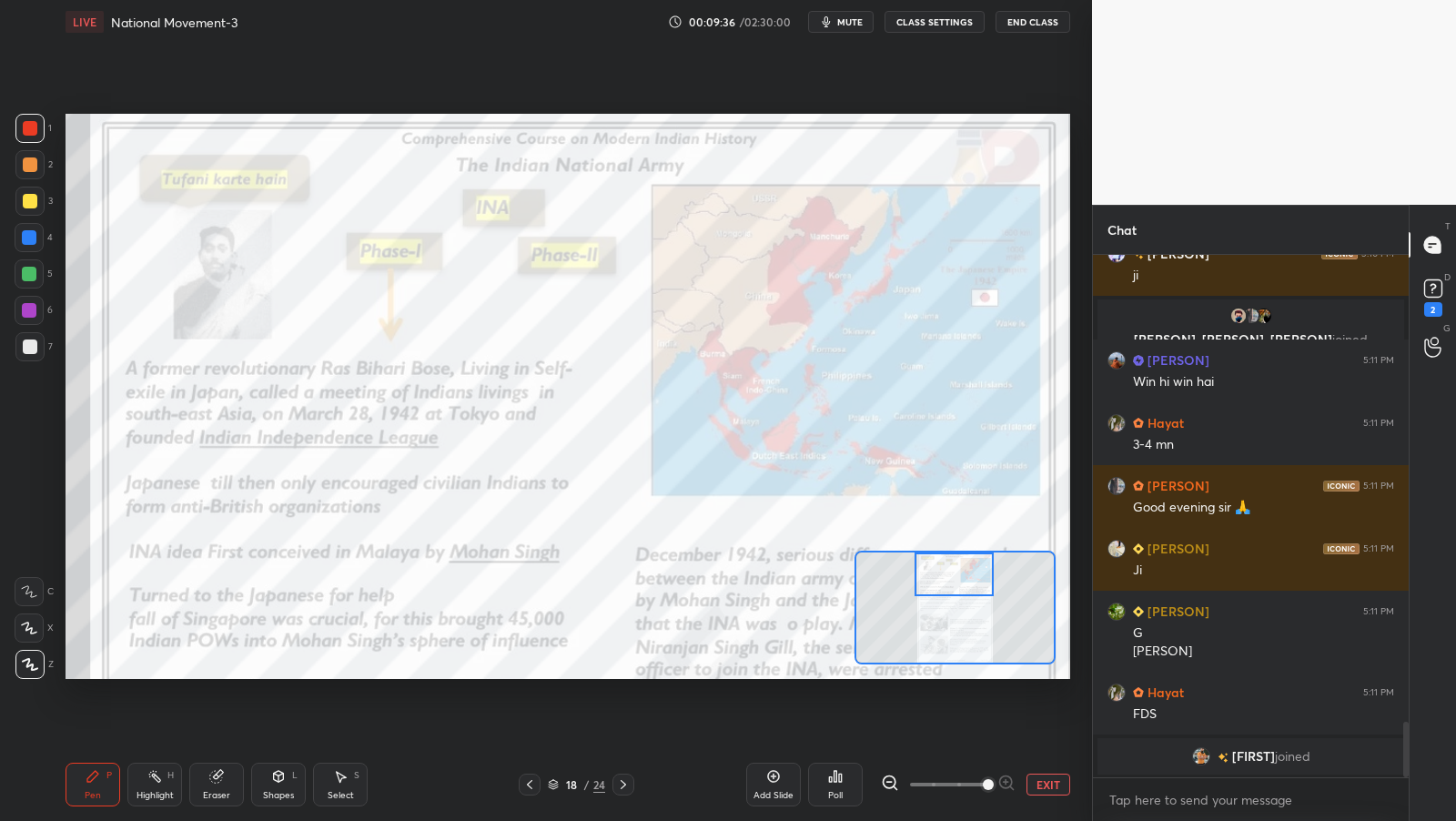 scroll, scrollTop: 480, scrollLeft: 311, axis: both 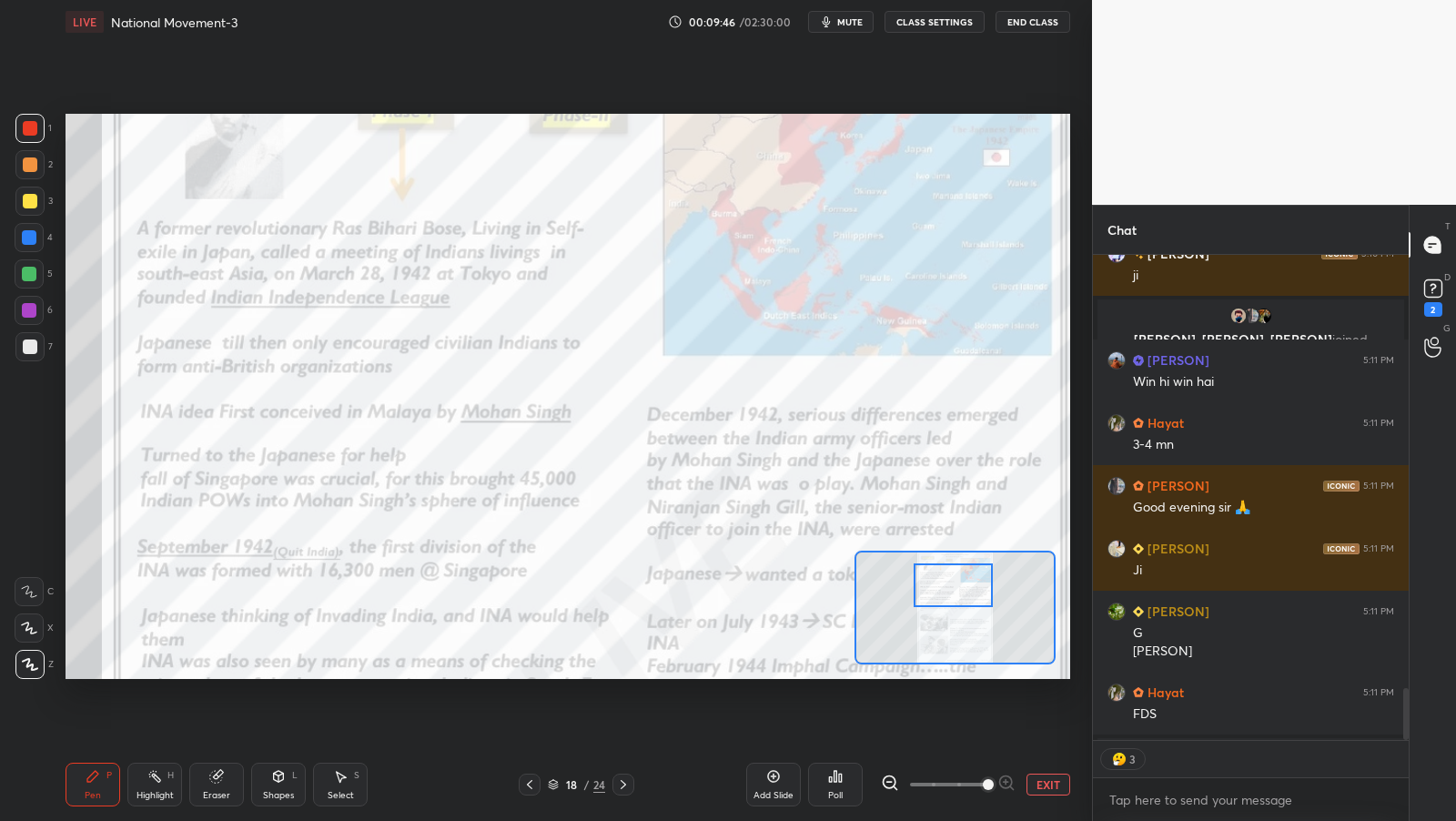 drag, startPoint x: 966, startPoint y: 584, endPoint x: 967, endPoint y: 593, distance: 9.055385 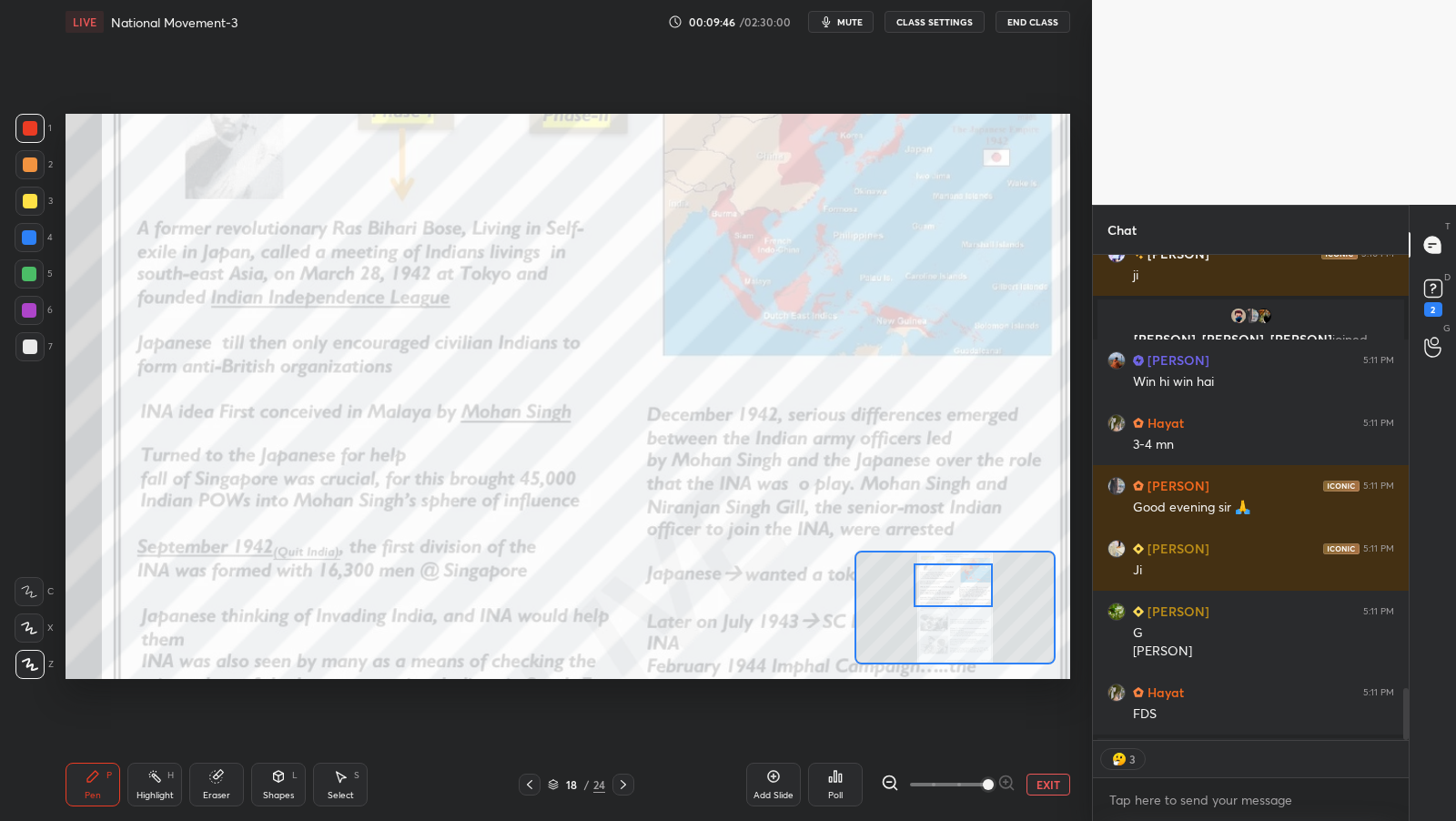 click at bounding box center (953, 585) 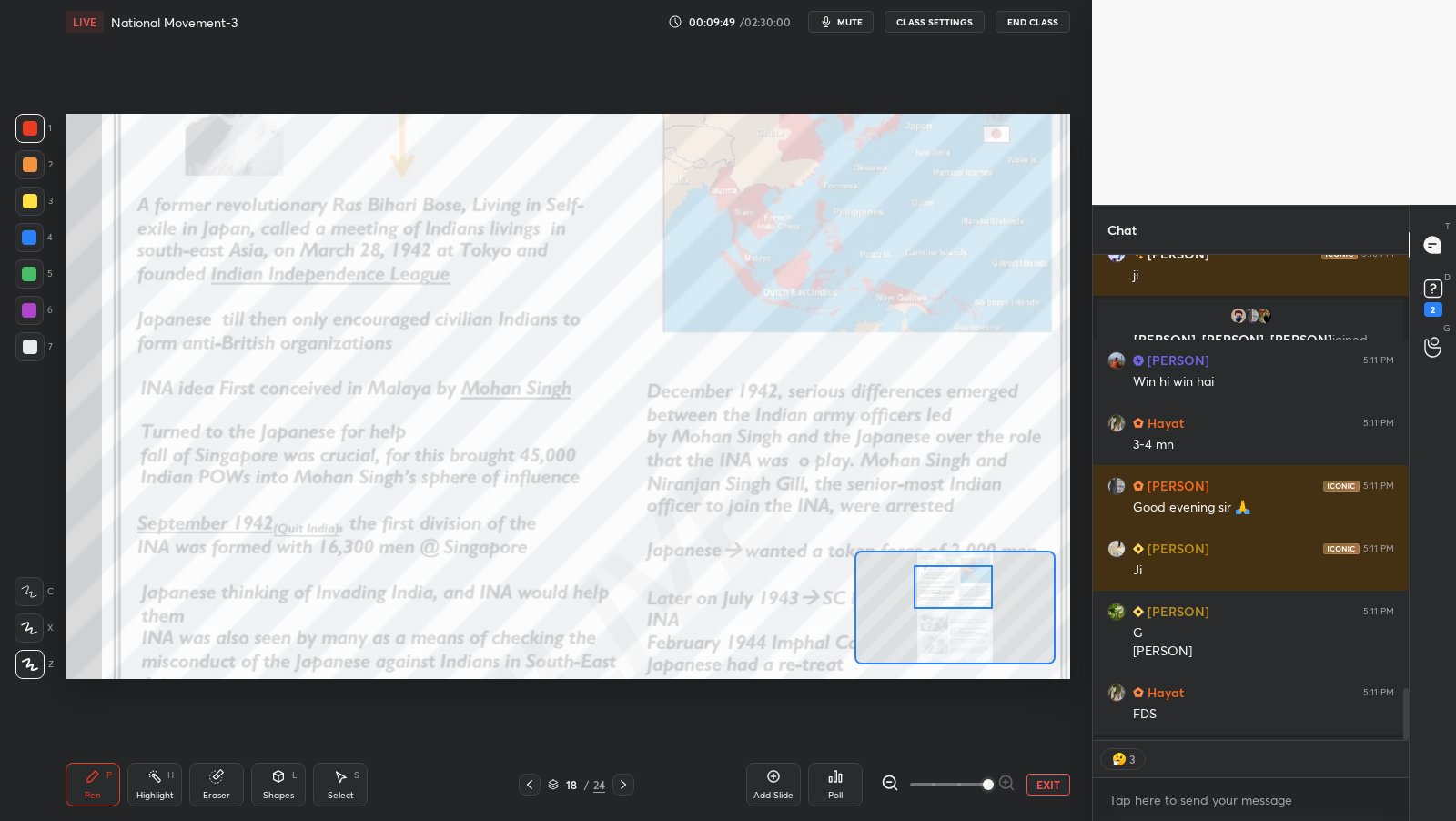 scroll, scrollTop: 6, scrollLeft: 5, axis: both 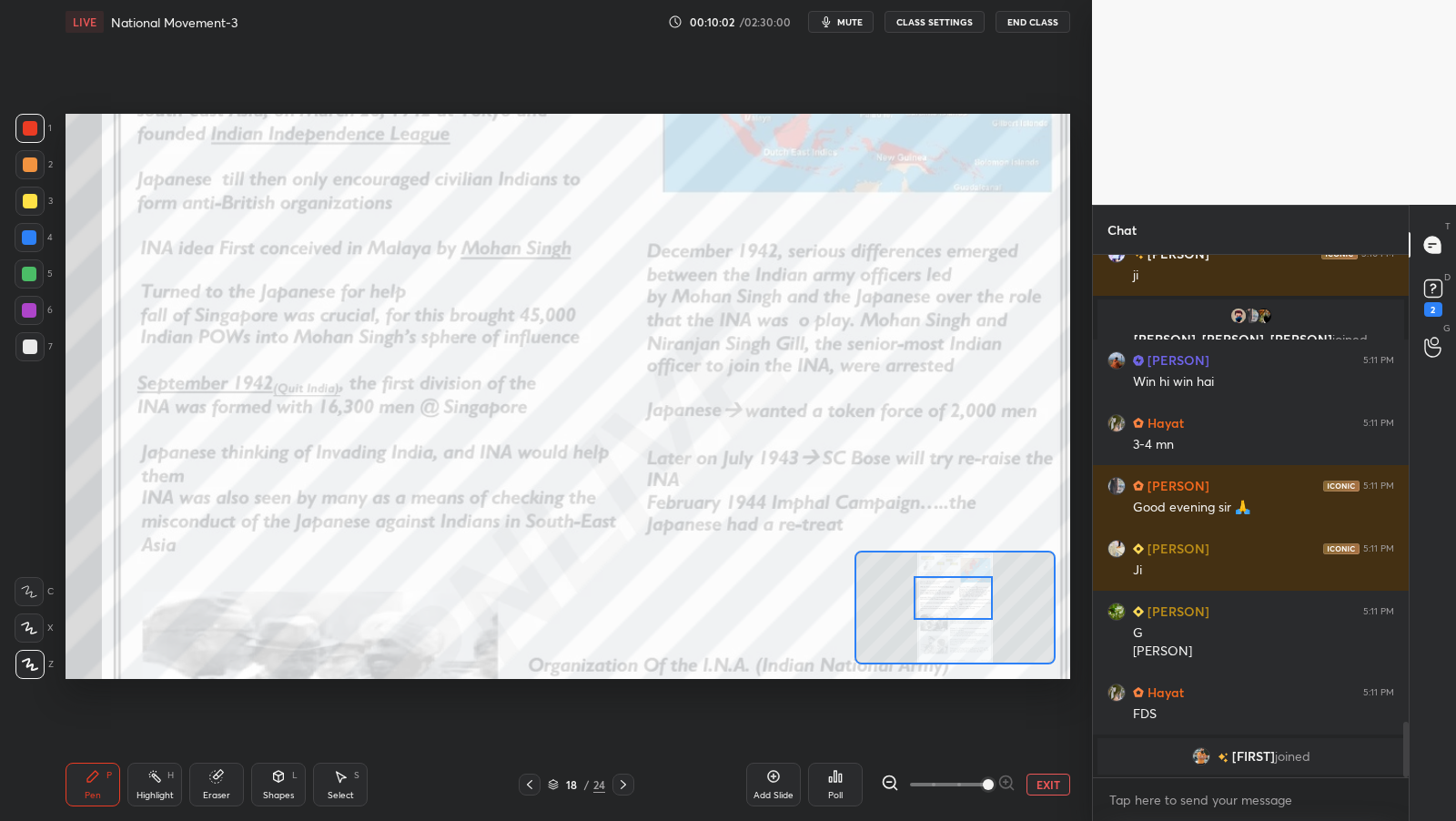 click at bounding box center (953, 598) 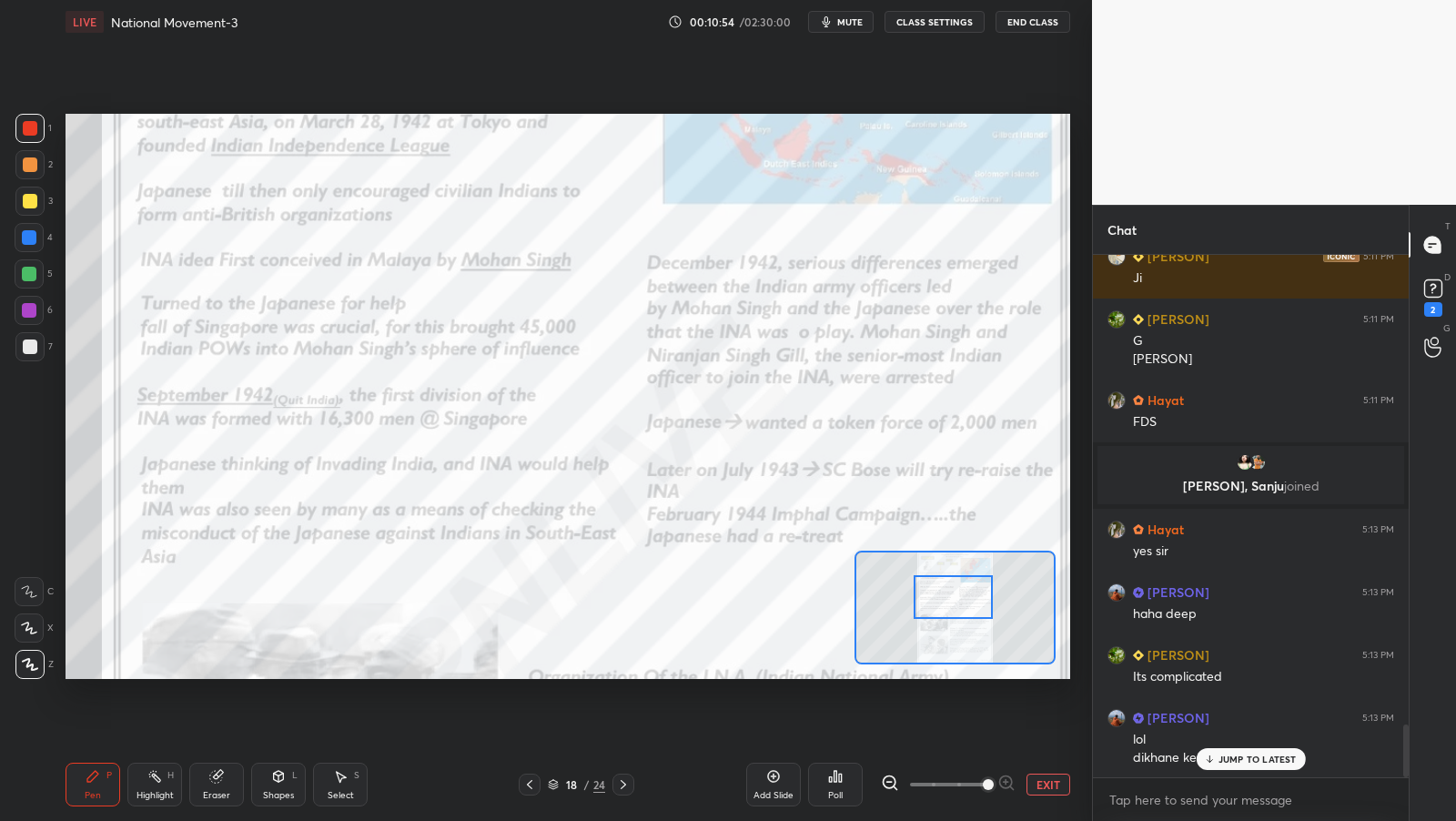 scroll, scrollTop: 4648, scrollLeft: 0, axis: vertical 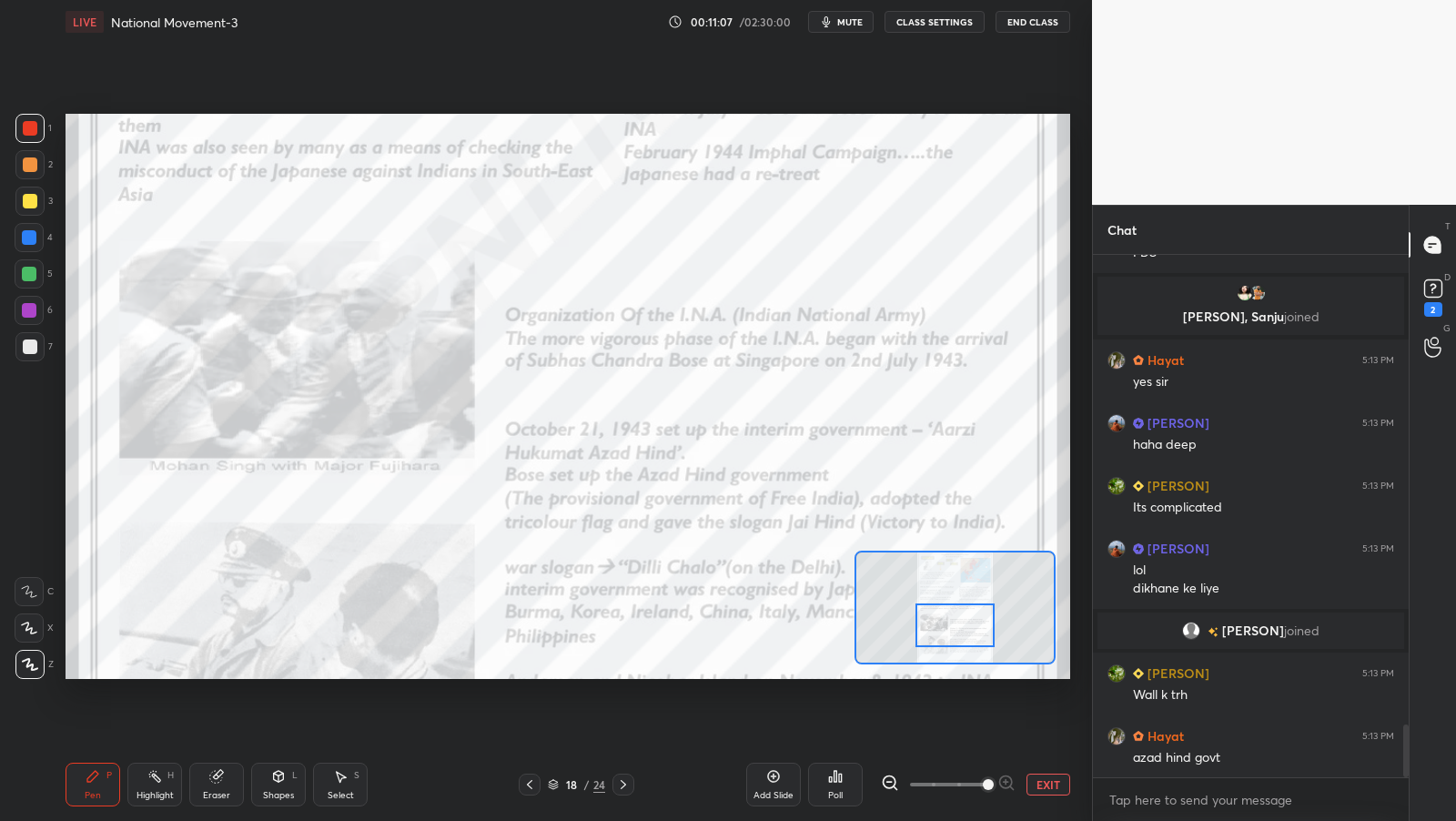 drag, startPoint x: 965, startPoint y: 604, endPoint x: 963, endPoint y: 628, distance: 24.083189 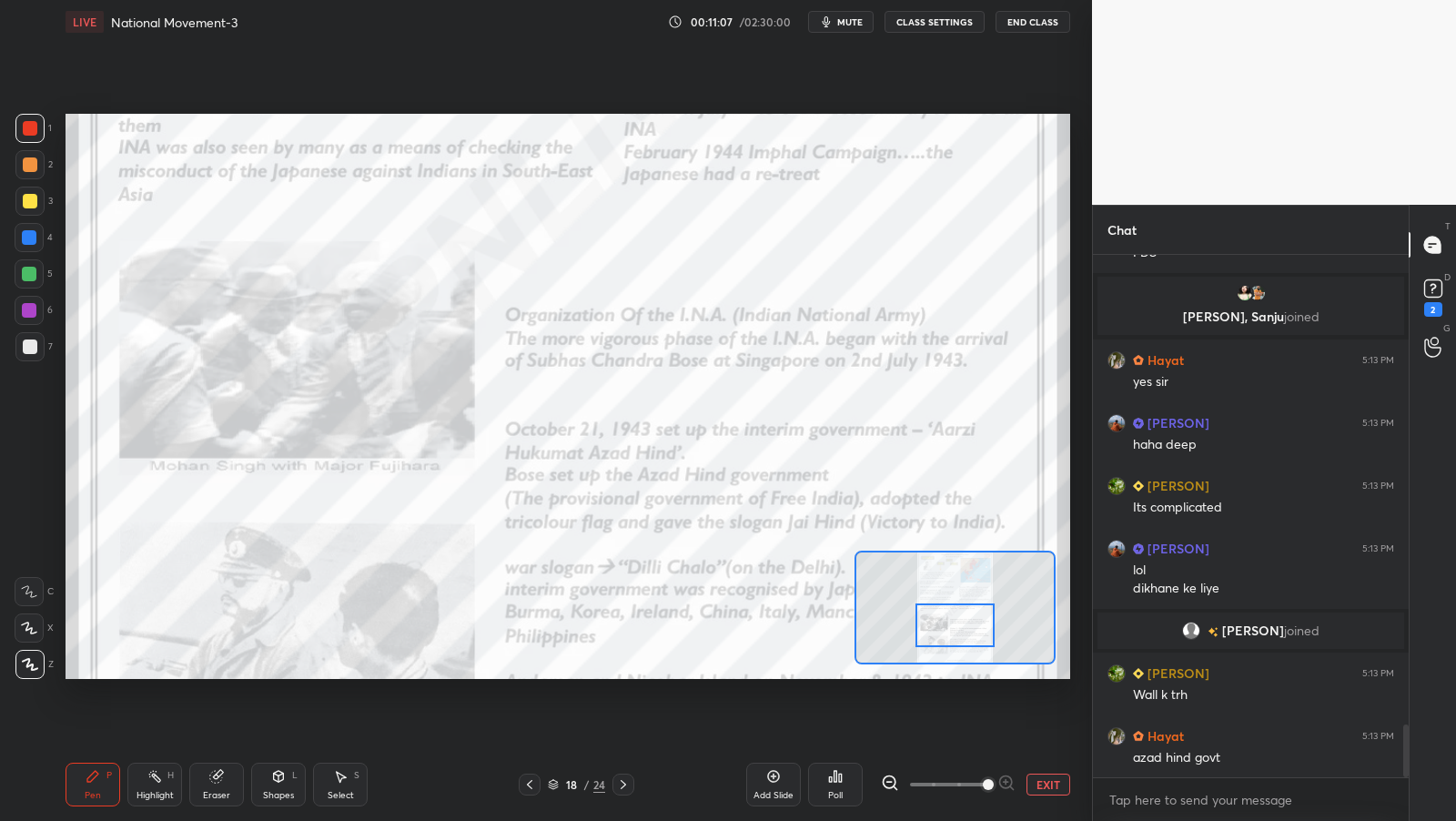 click at bounding box center [955, 625] 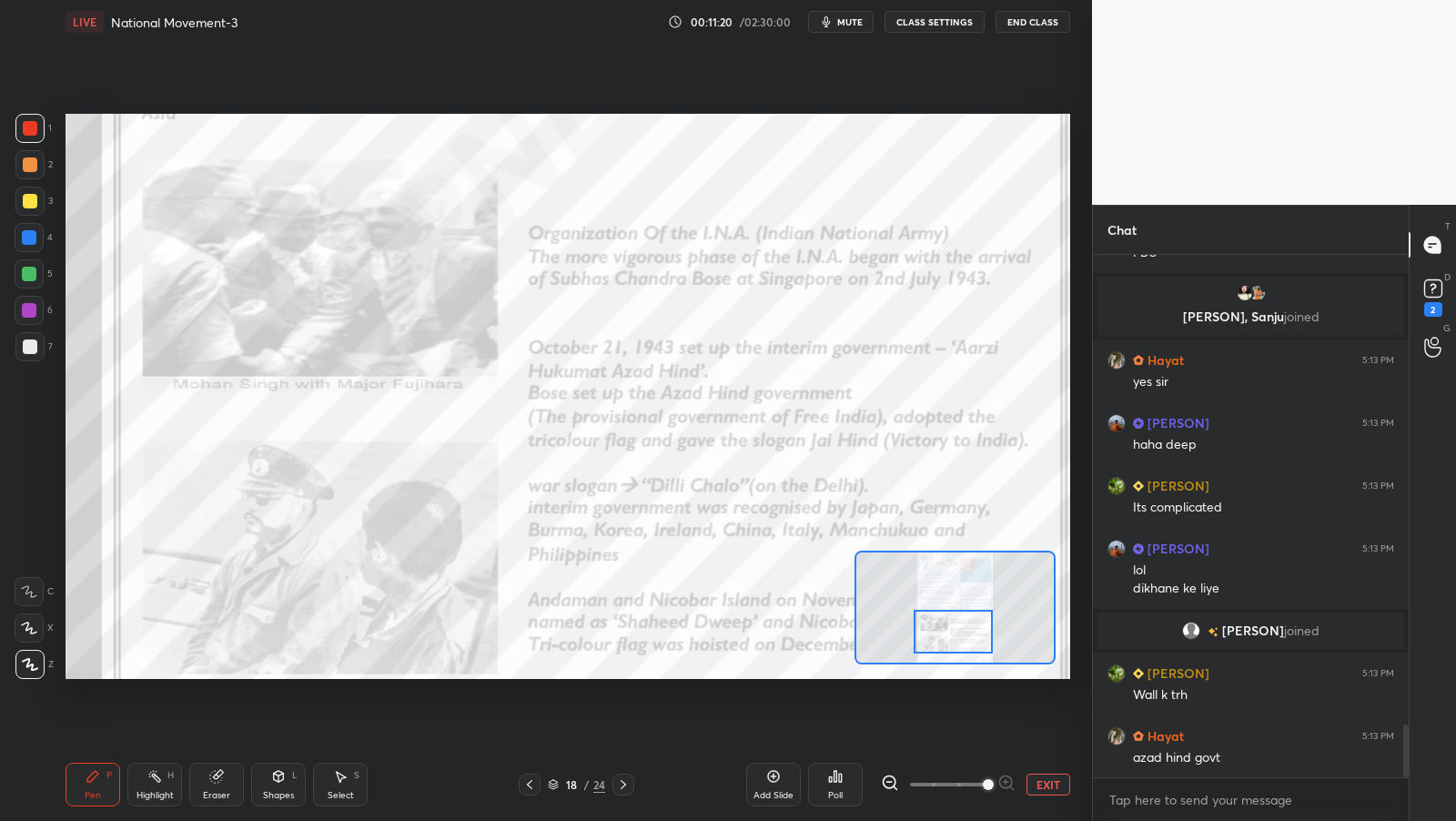 drag, startPoint x: 955, startPoint y: 614, endPoint x: 953, endPoint y: 624, distance: 10.19804 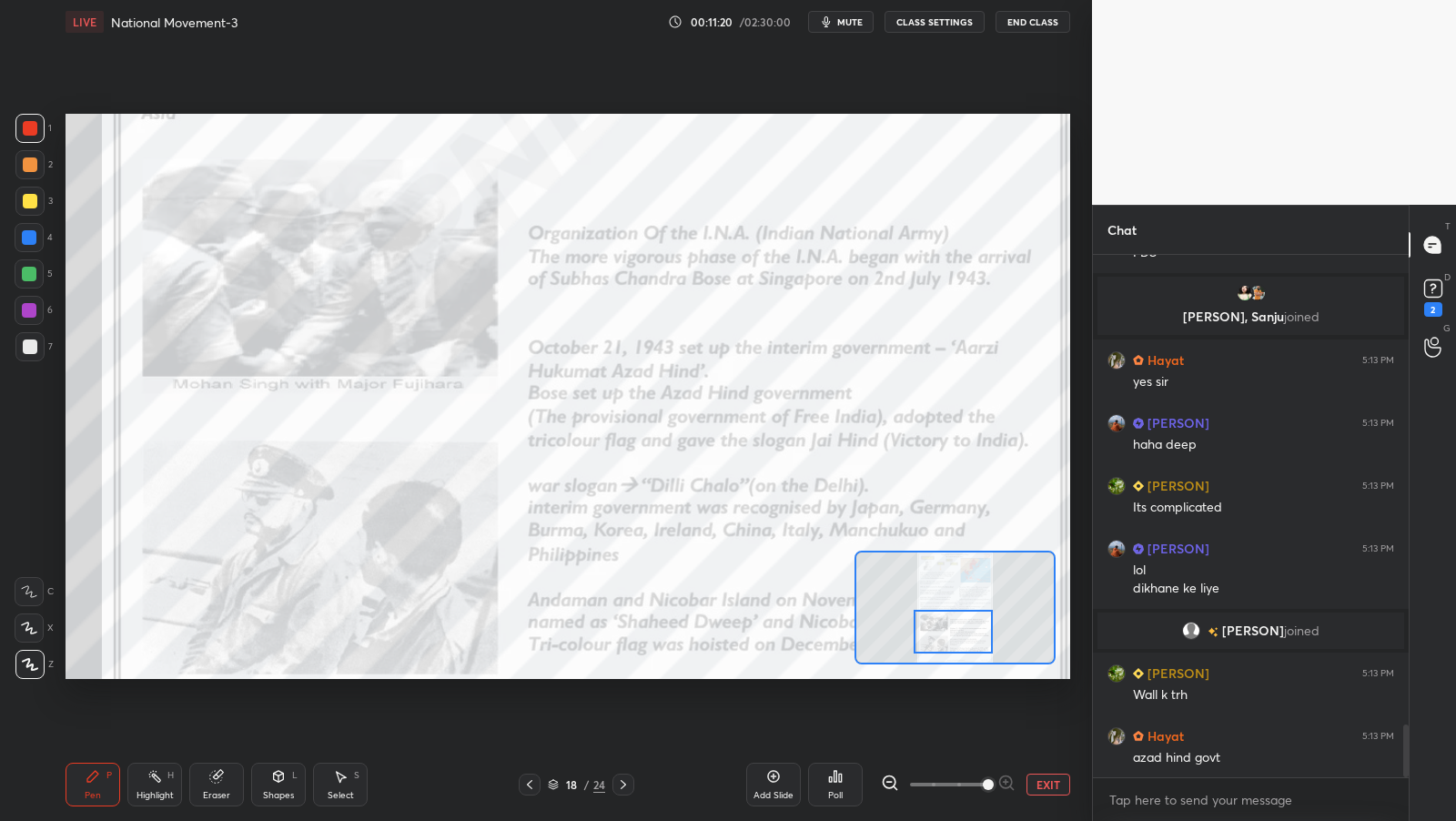click at bounding box center (953, 632) 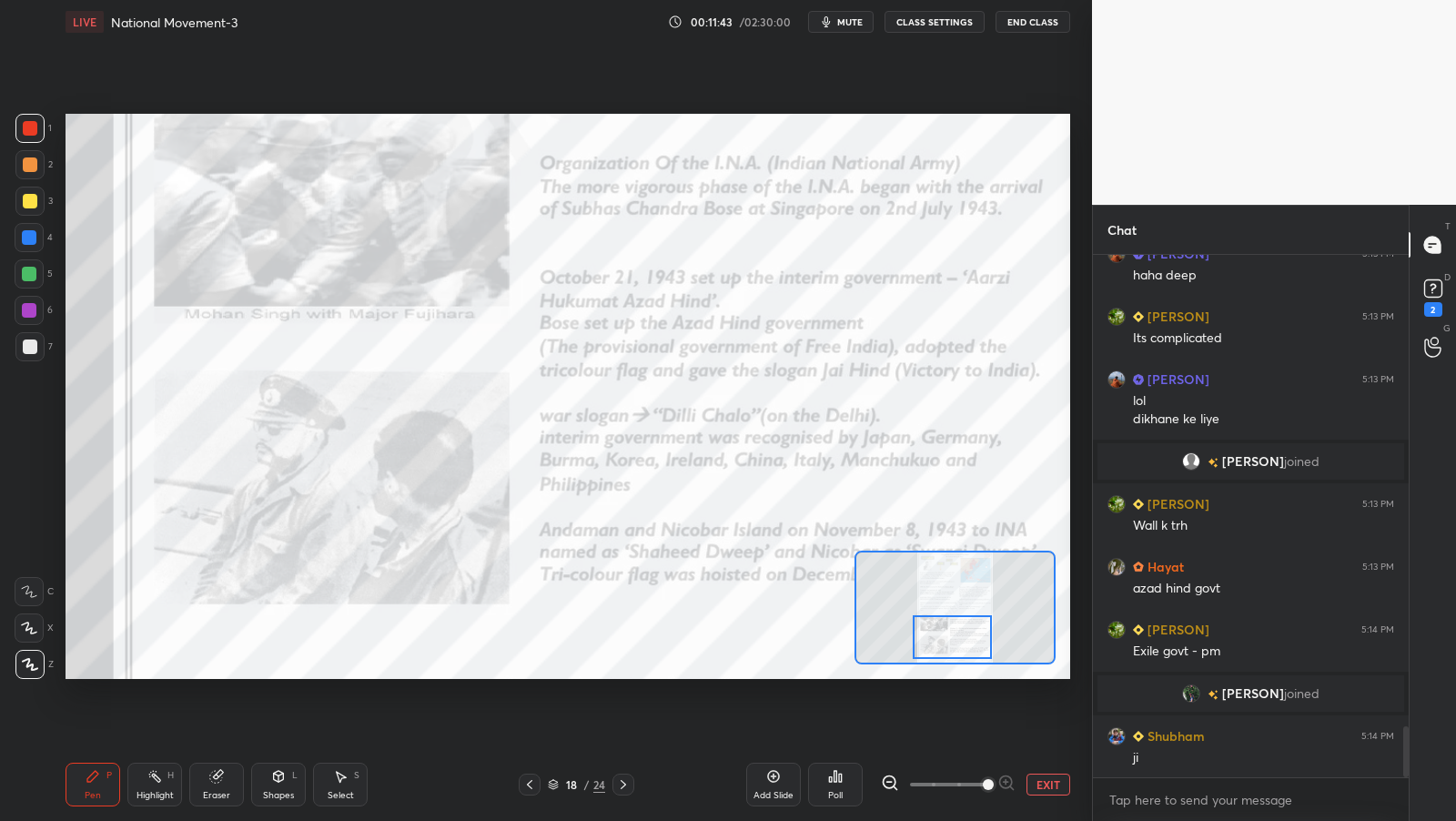 scroll, scrollTop: 4851, scrollLeft: 0, axis: vertical 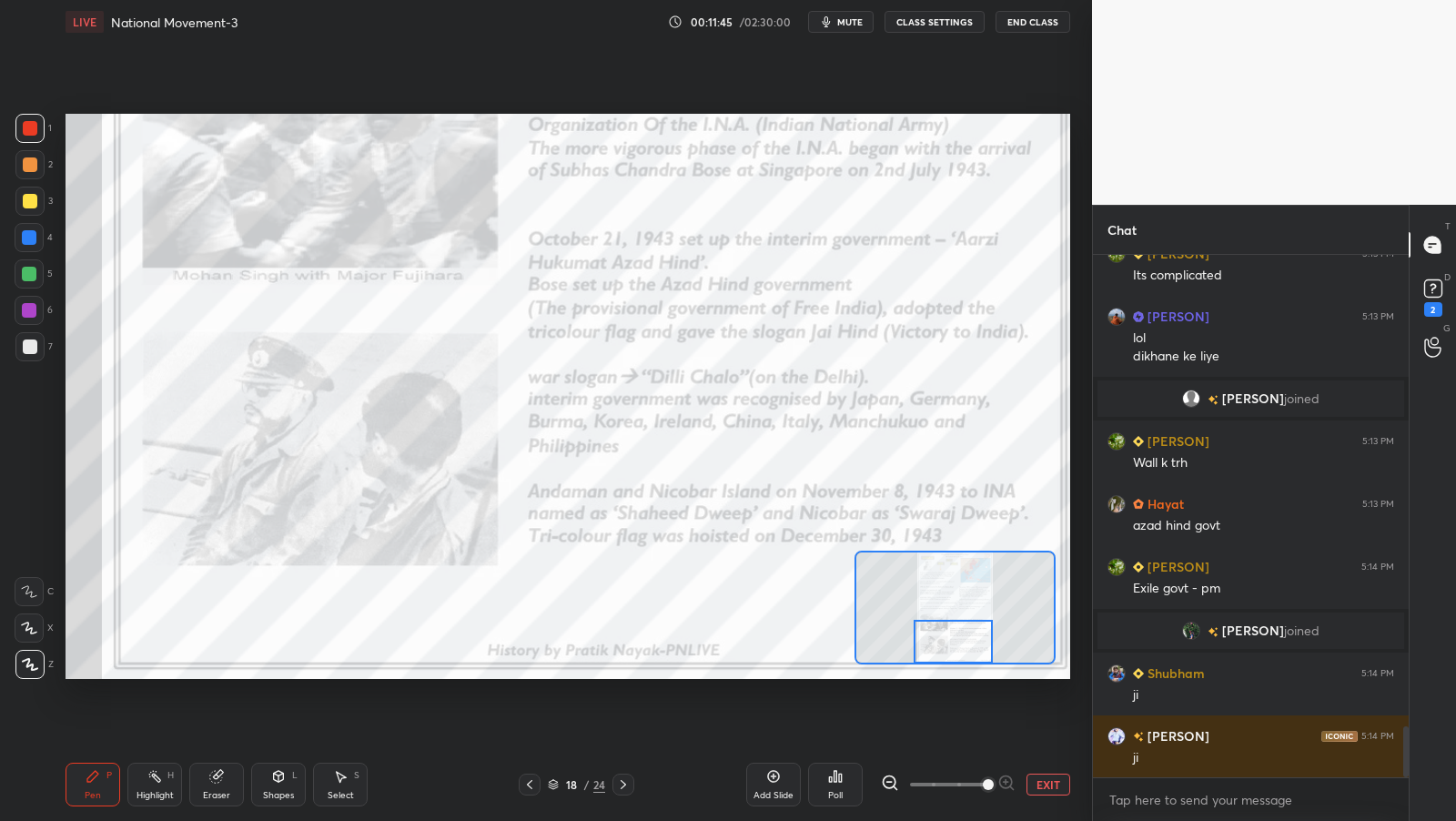 click at bounding box center (953, 642) 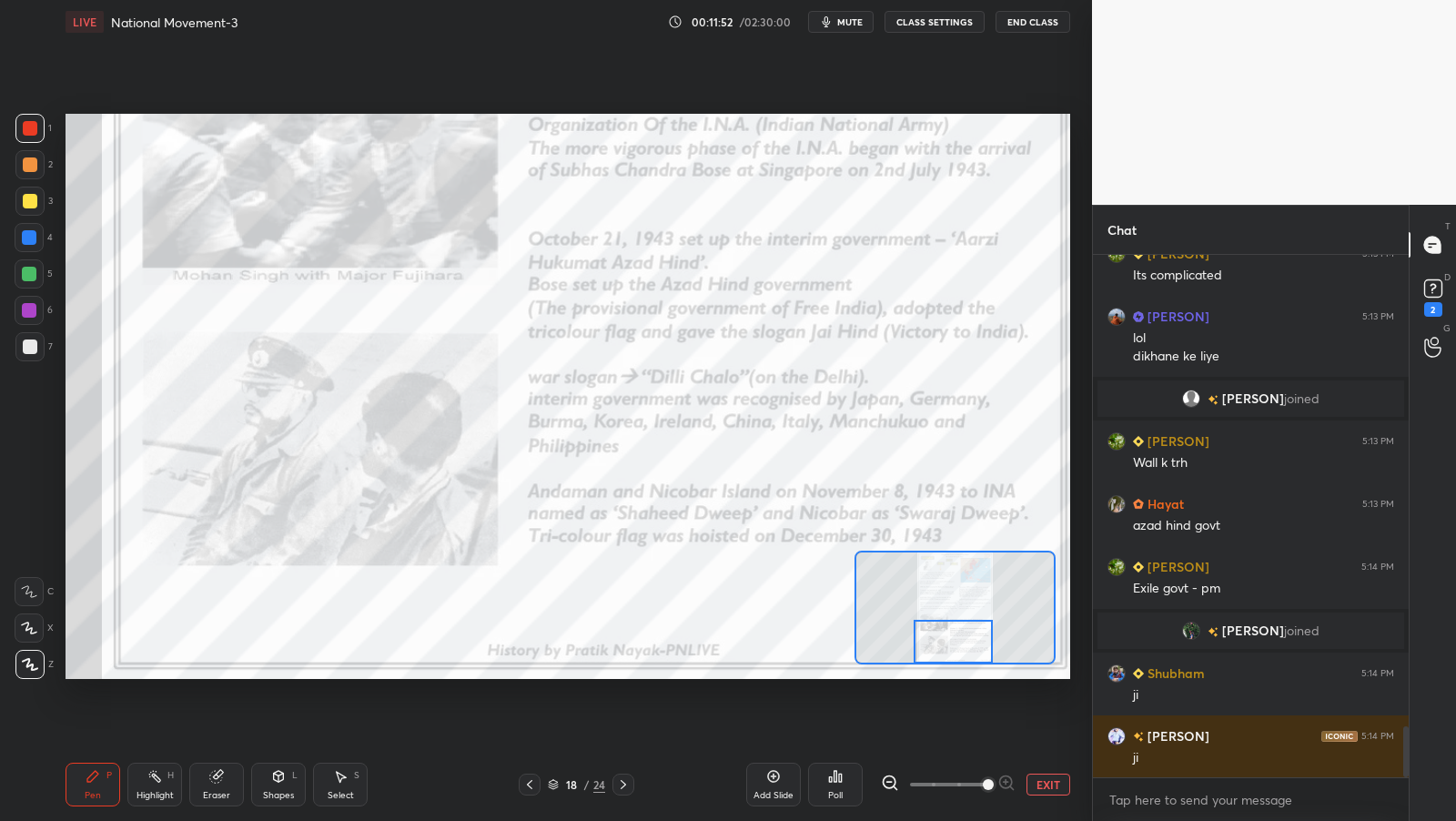 click on "Setting up your live class Poll for   secs No correct answer Start poll" at bounding box center [568, 396] 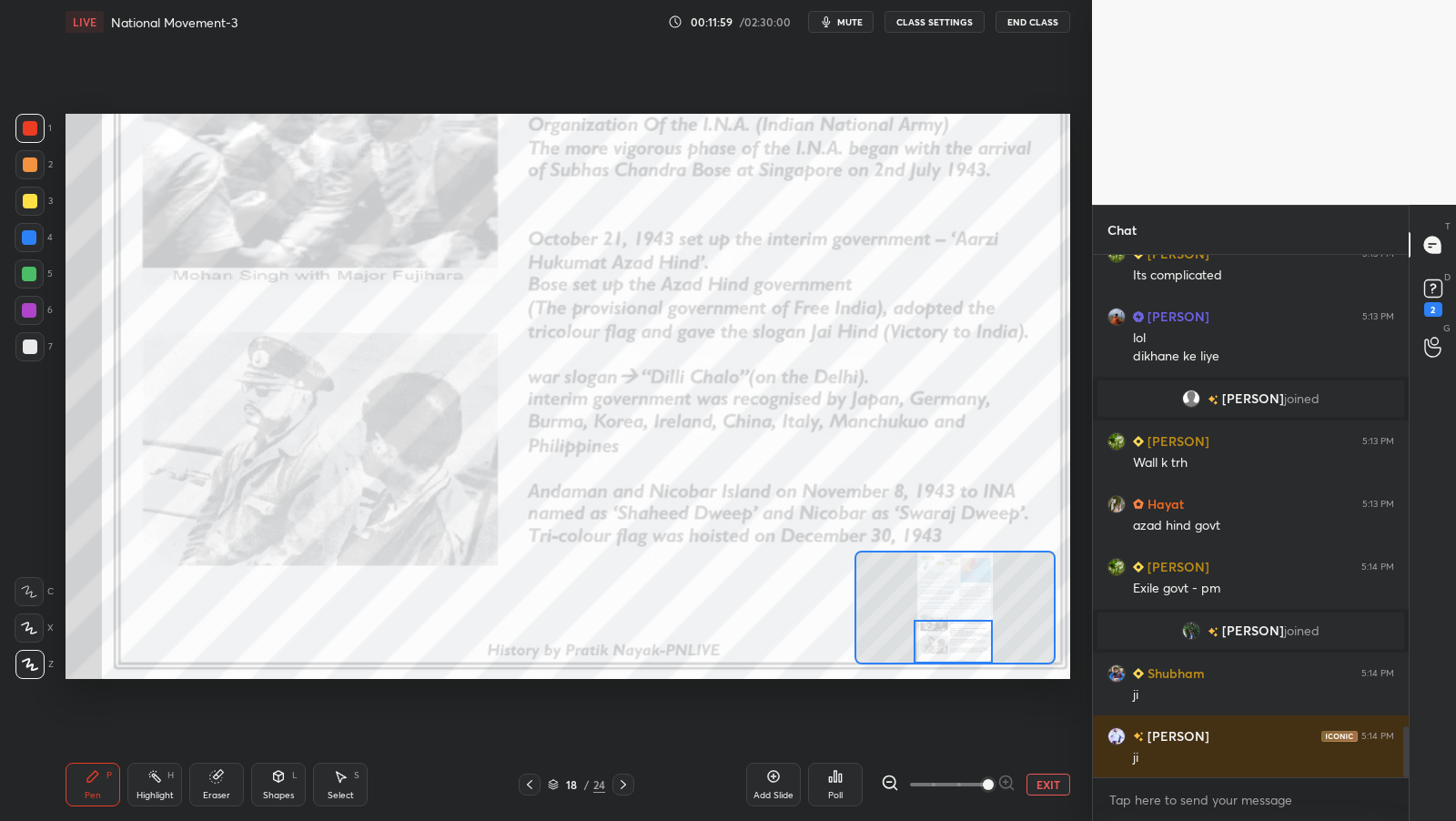 click 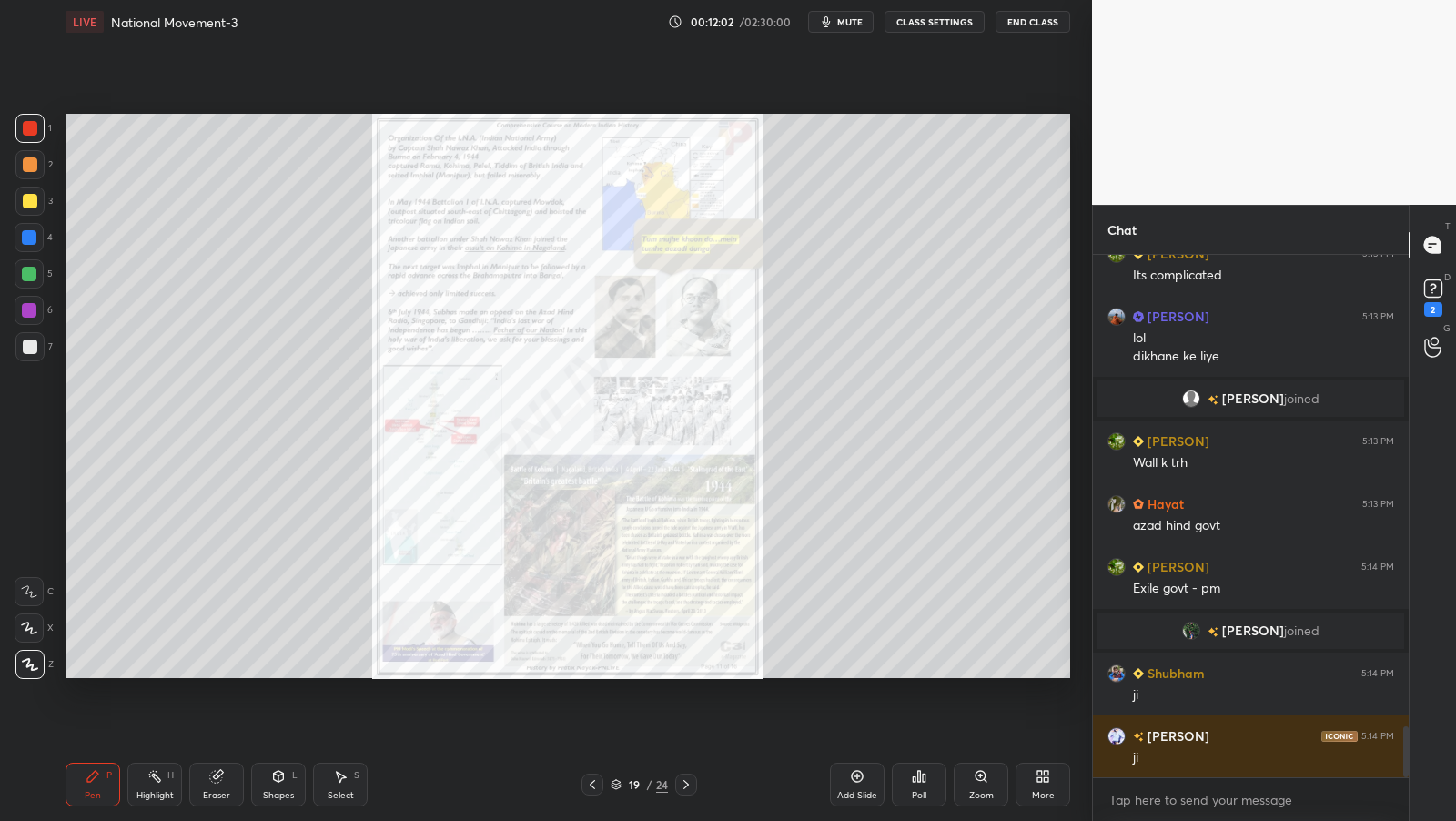 click on "Zoom" at bounding box center [981, 796] 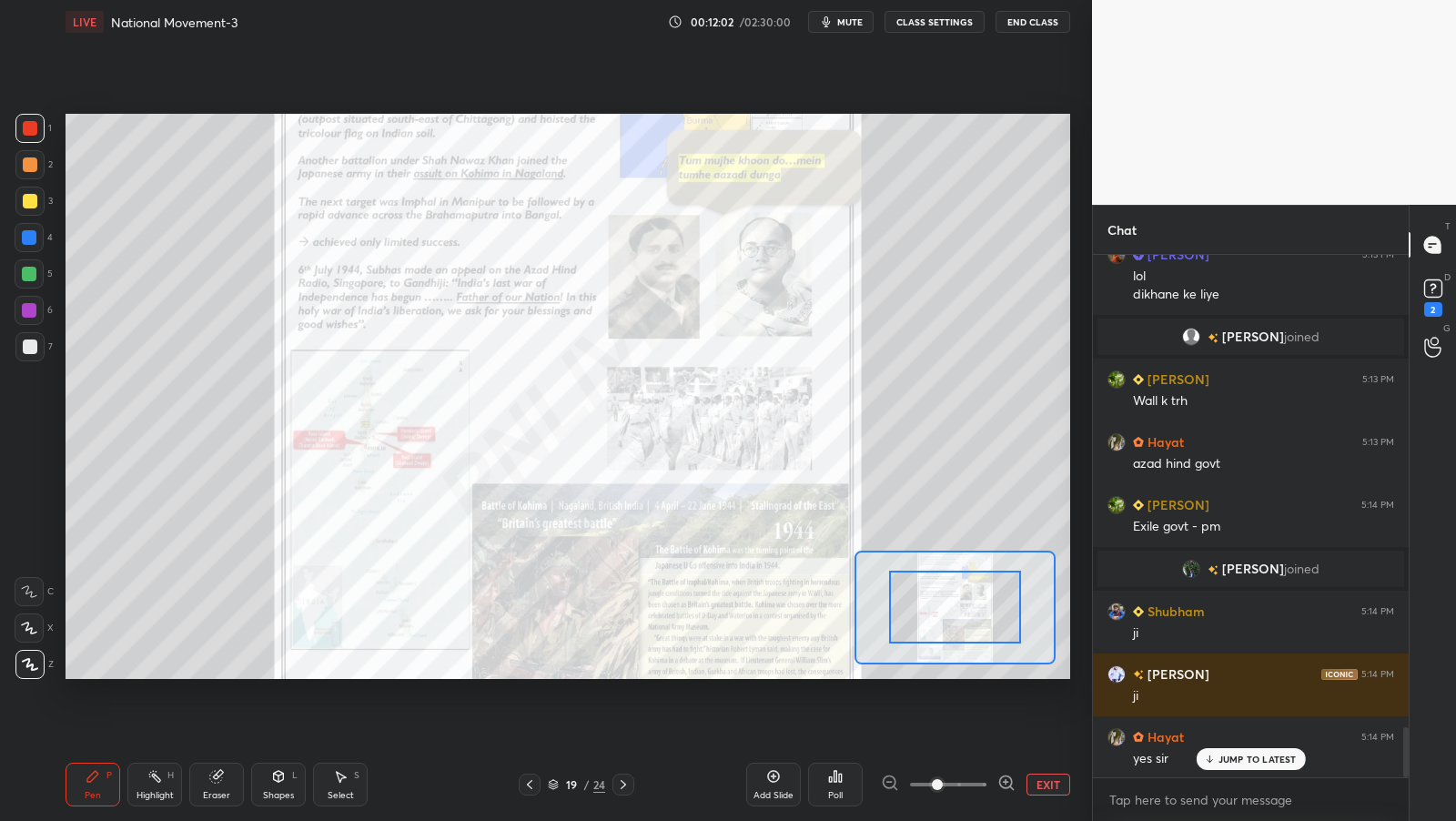 click at bounding box center (948, 785) 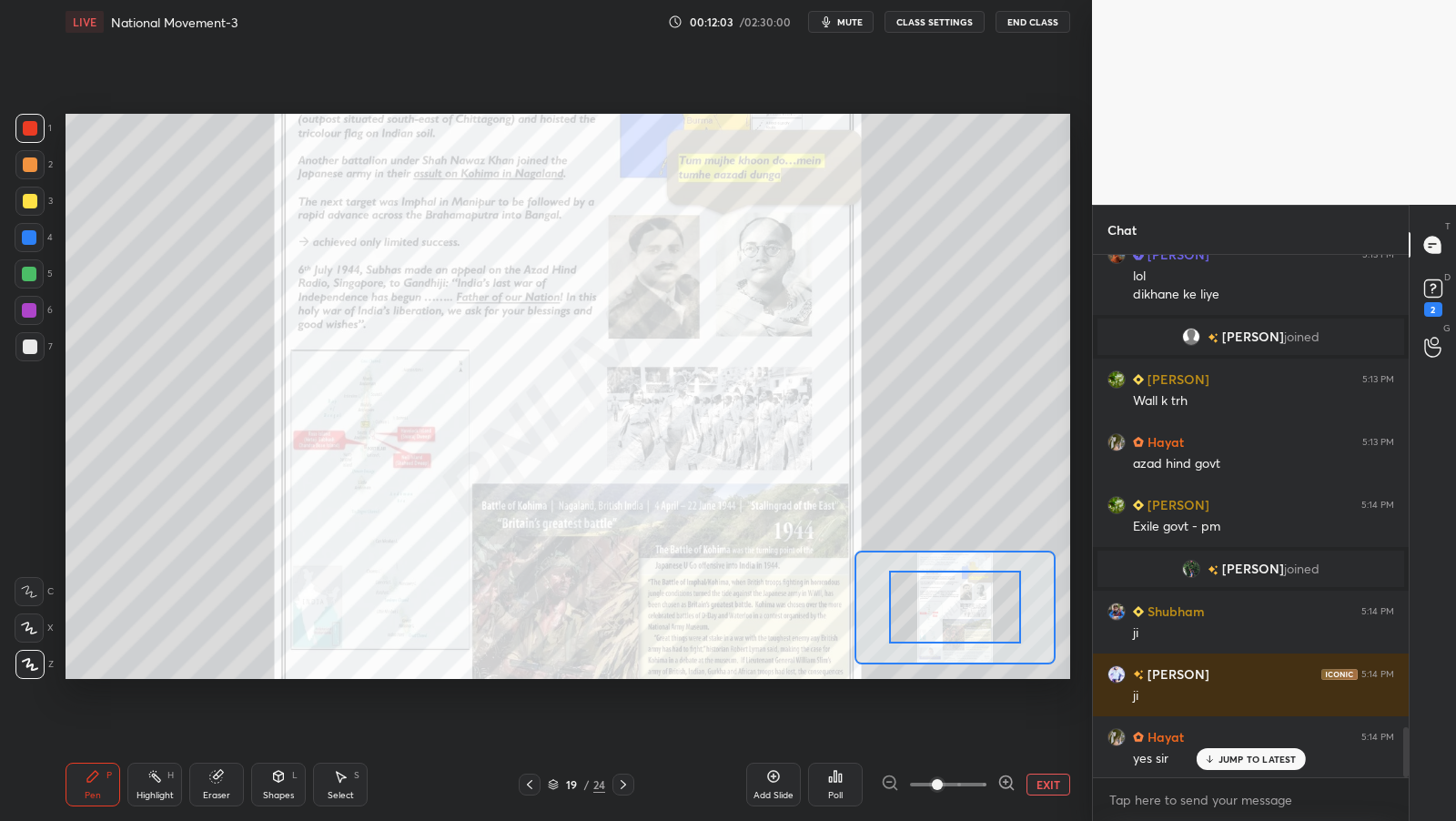 click 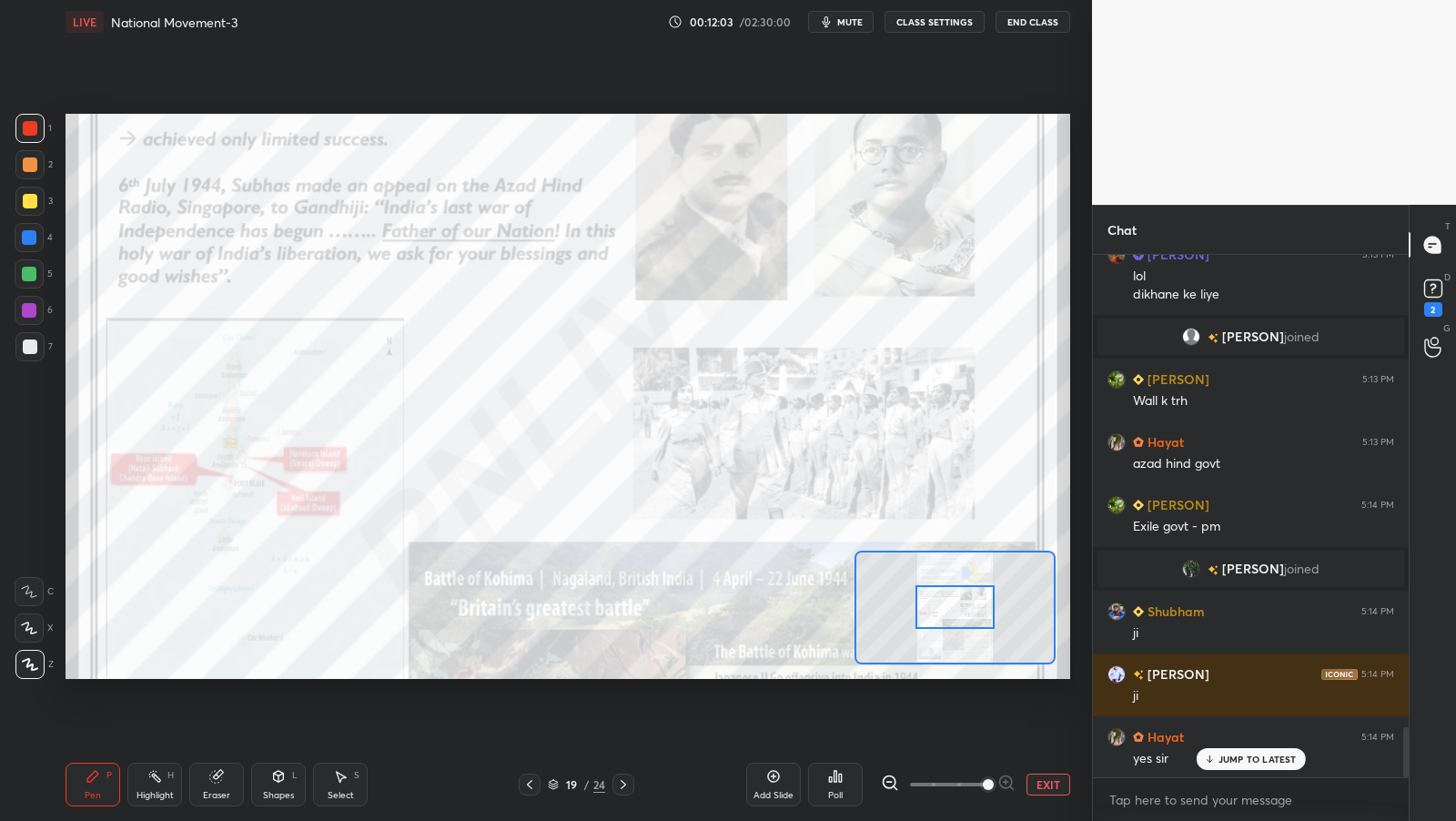 drag, startPoint x: 1004, startPoint y: 786, endPoint x: 997, endPoint y: 749, distance: 37.65634 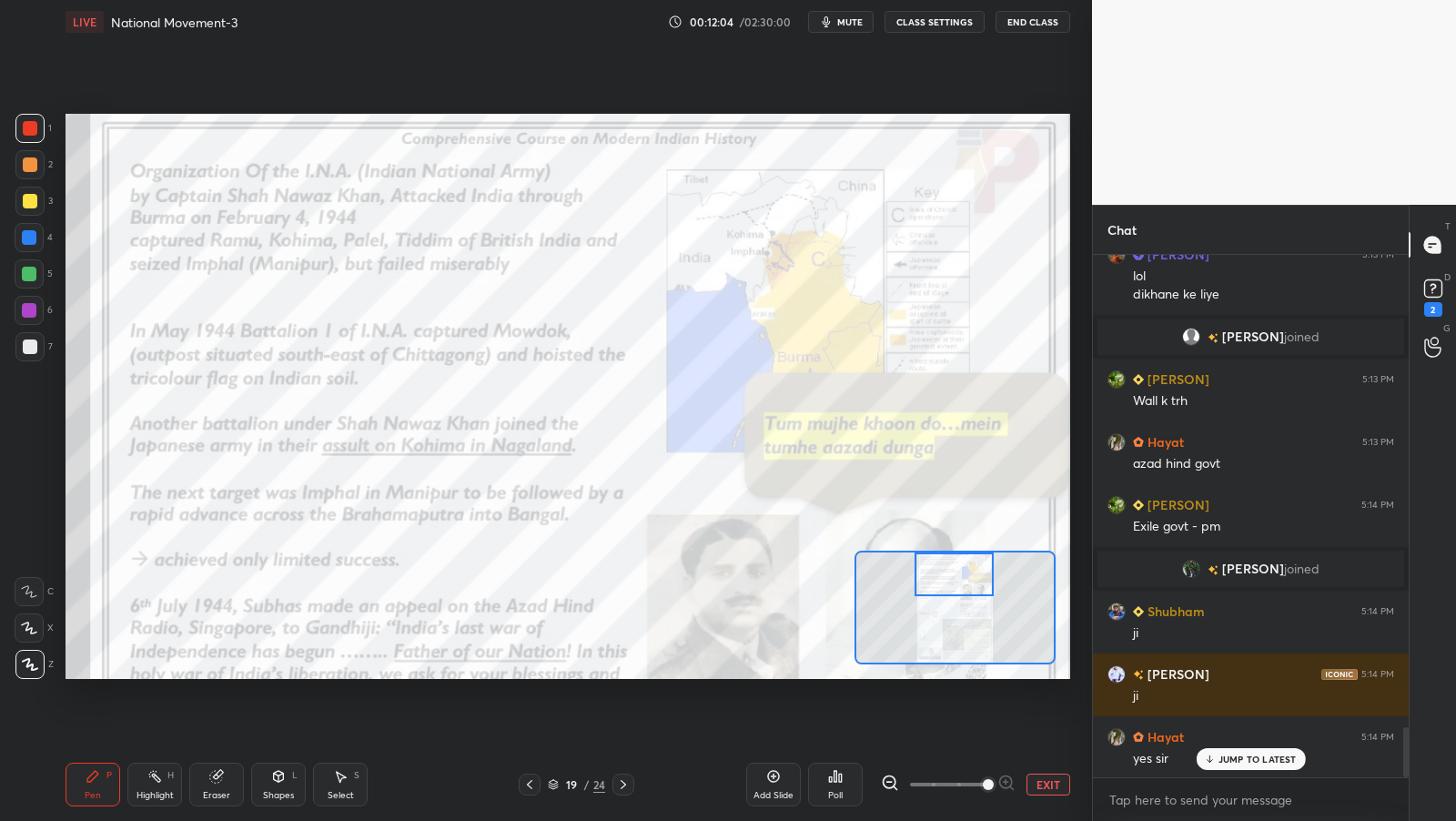 drag, startPoint x: 955, startPoint y: 604, endPoint x: 954, endPoint y: 572, distance: 32.015621 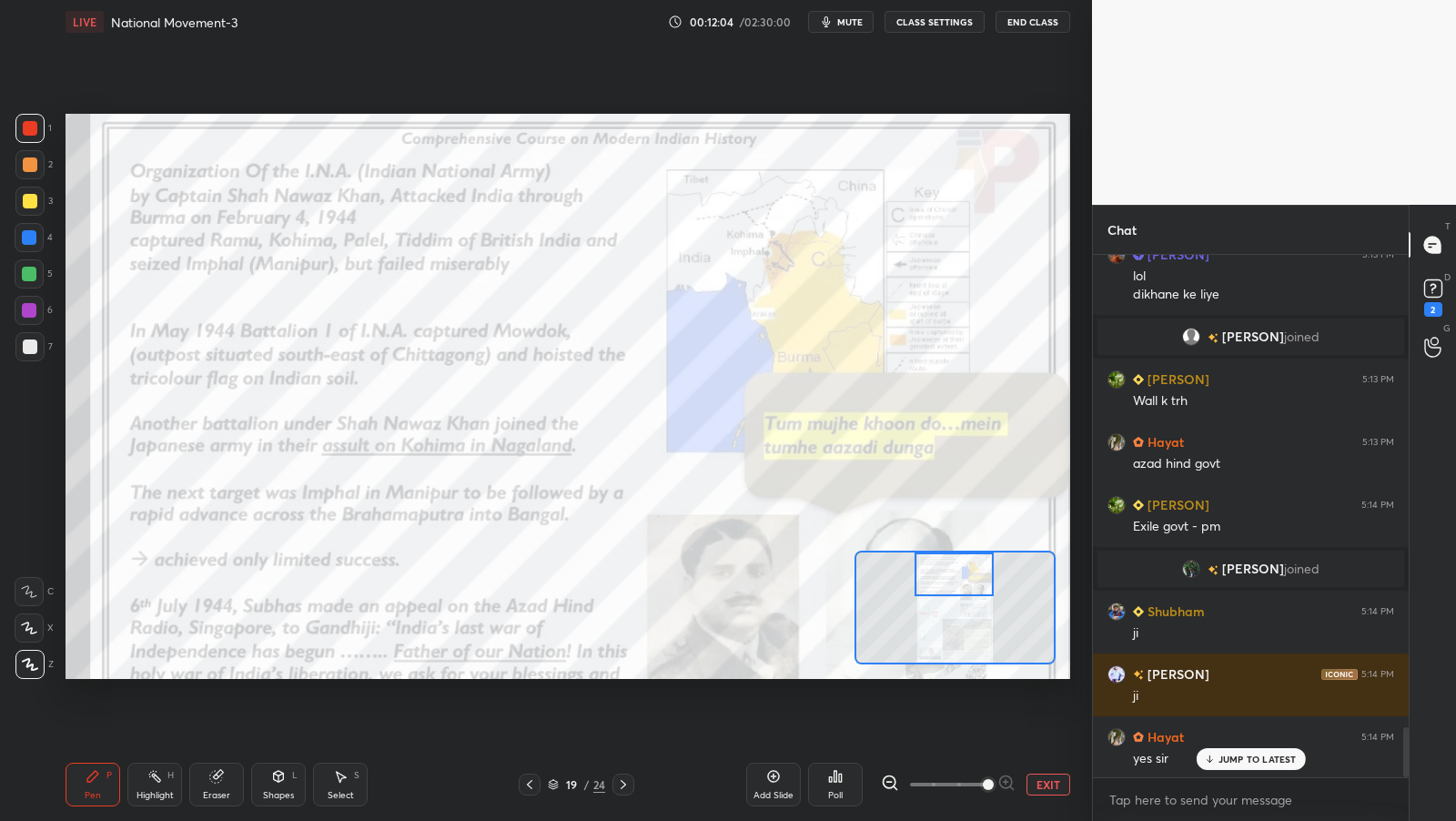 click at bounding box center [954, 574] 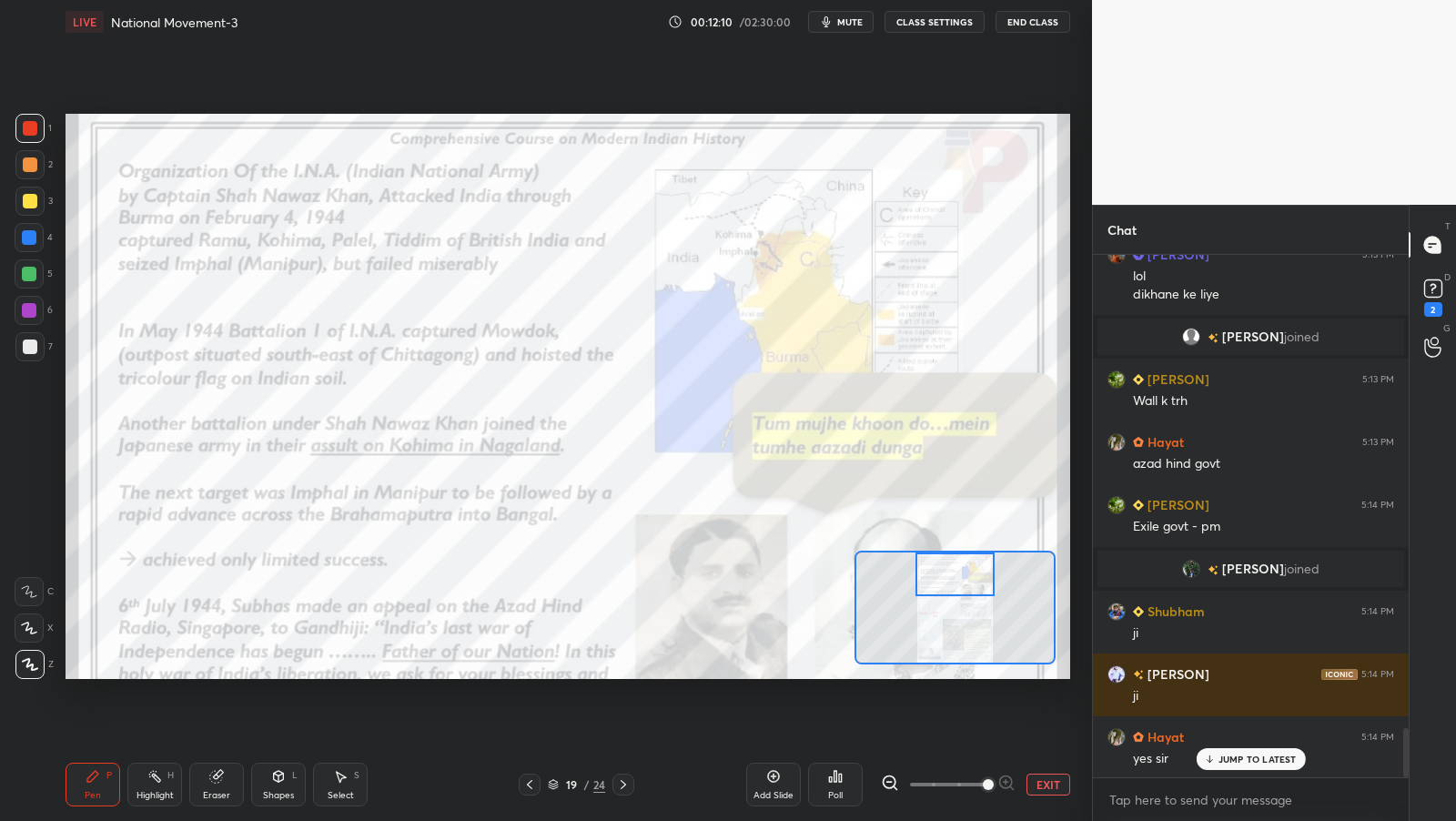 scroll, scrollTop: 5058, scrollLeft: 0, axis: vertical 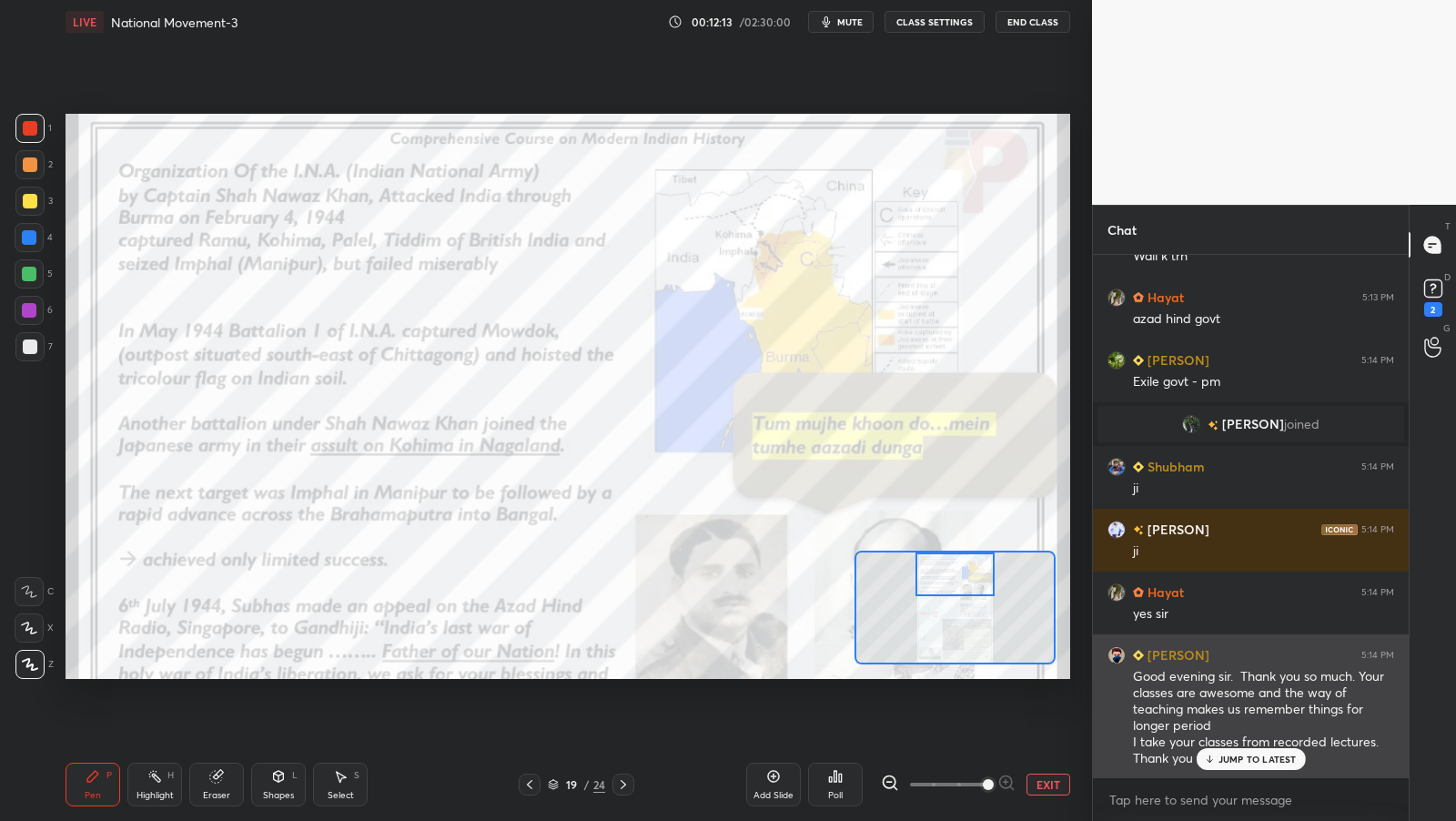 click on "JUMP TO LATEST" at bounding box center (1258, 759) 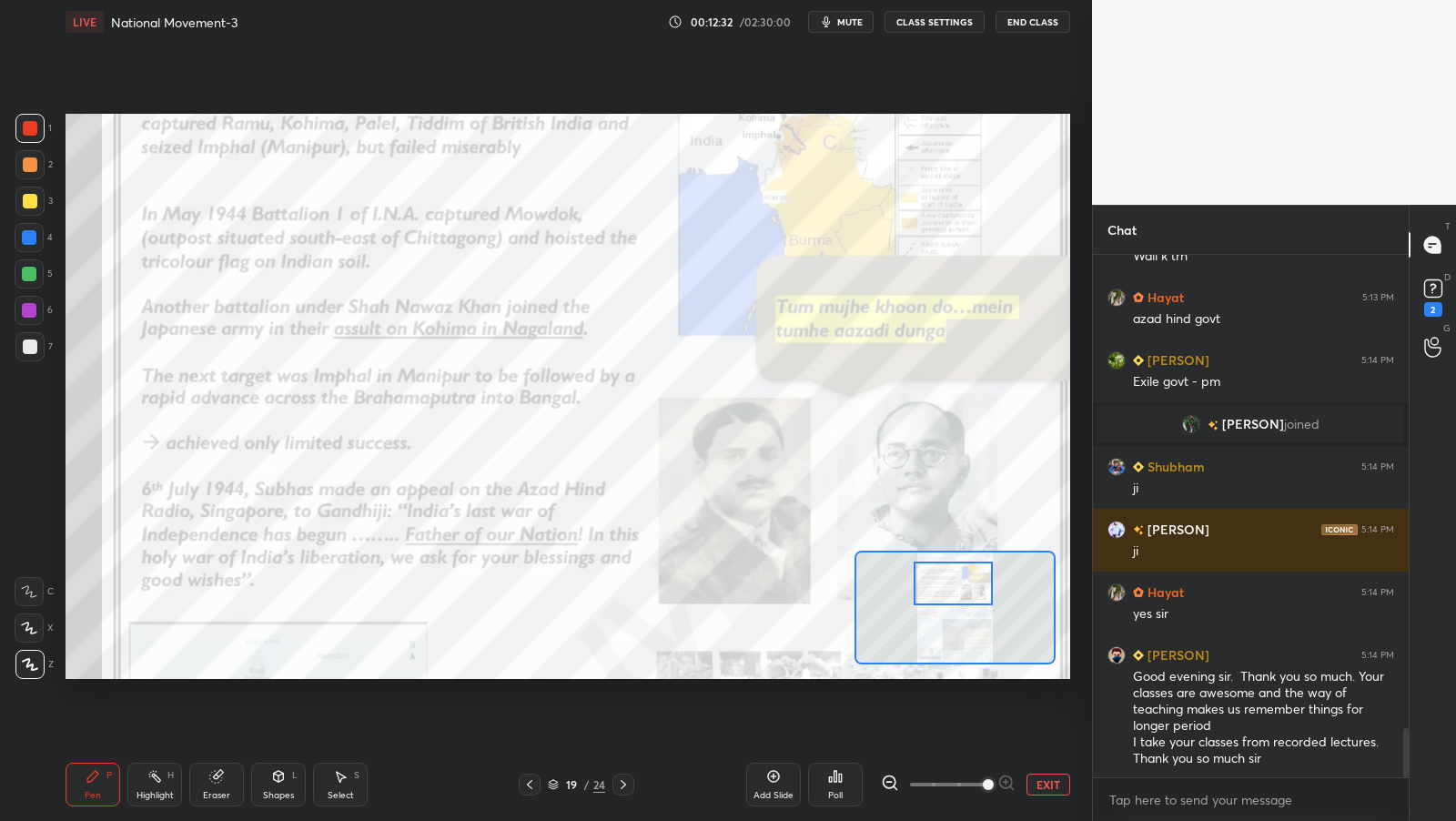 click at bounding box center [953, 583] 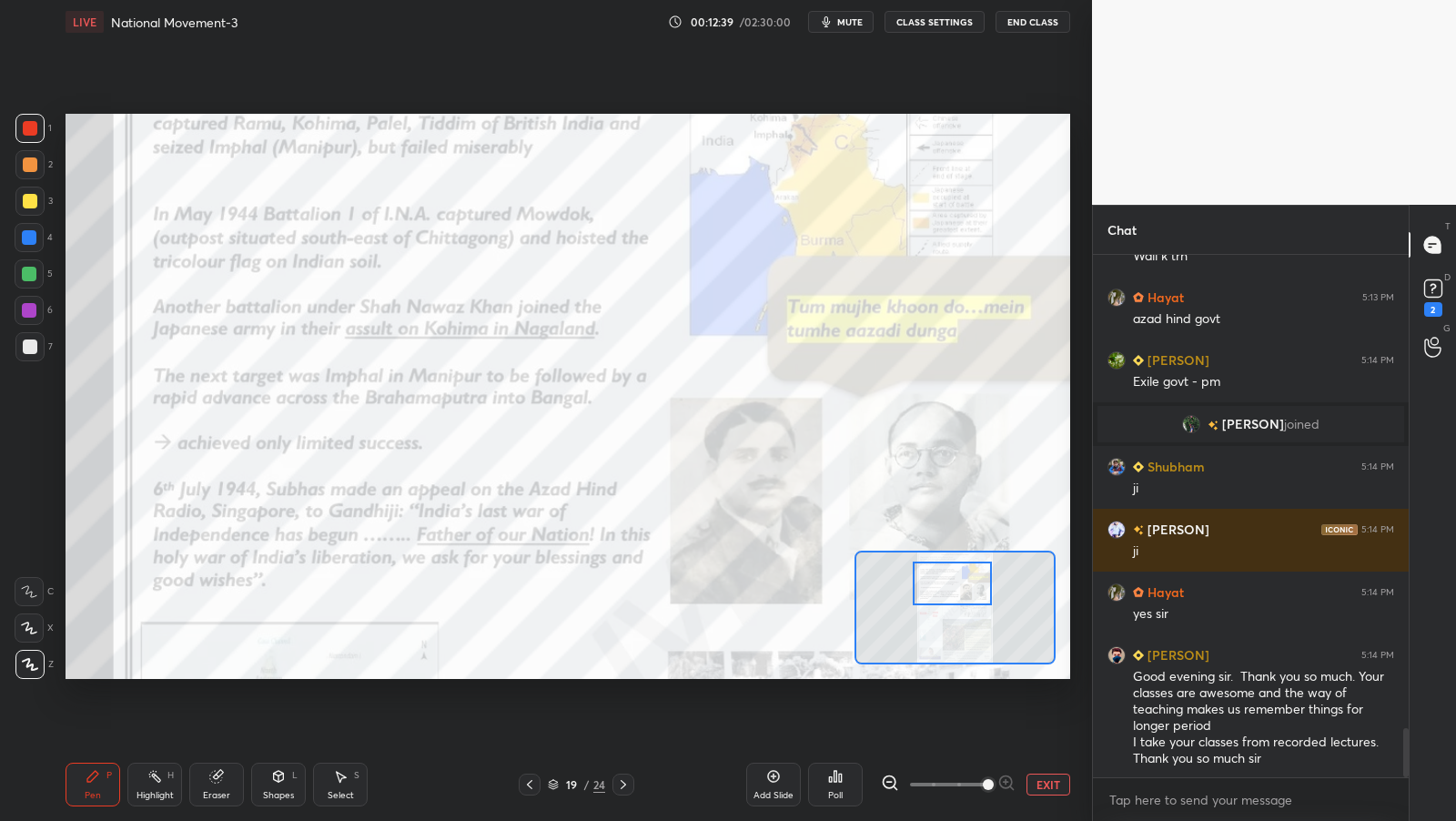 scroll, scrollTop: 5122, scrollLeft: 0, axis: vertical 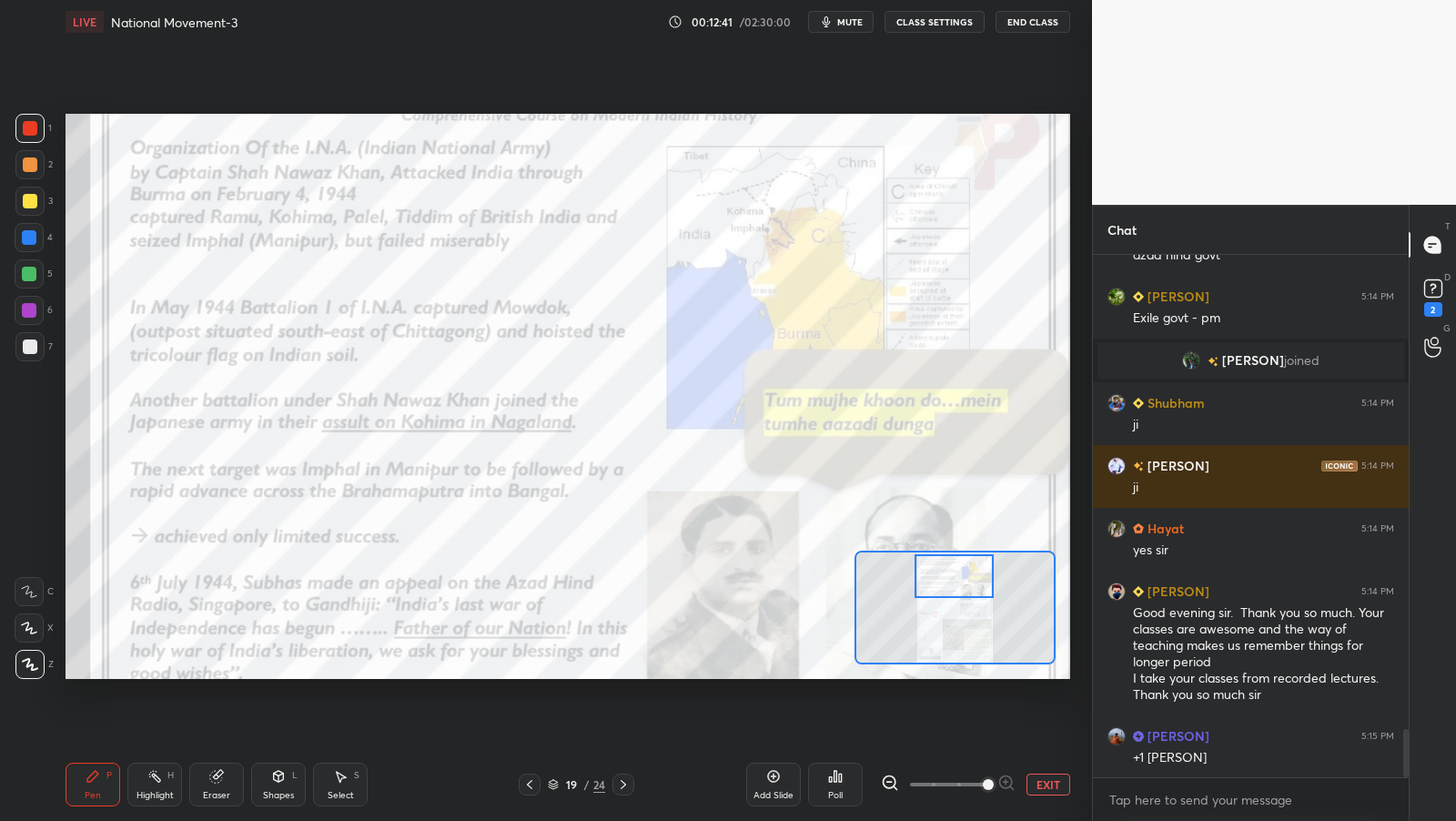 drag, startPoint x: 950, startPoint y: 584, endPoint x: 950, endPoint y: 574, distance: 10 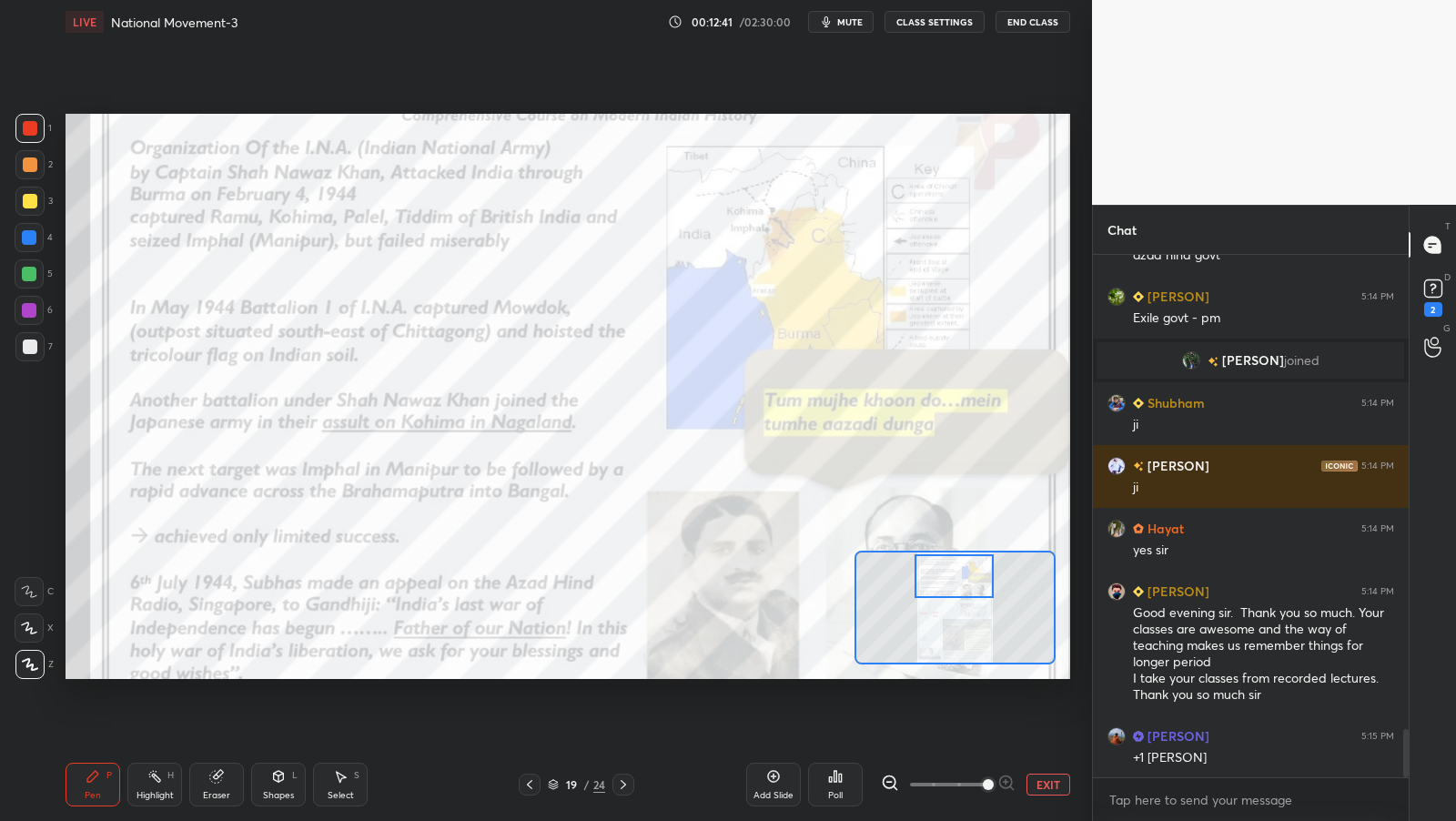 click at bounding box center [954, 576] 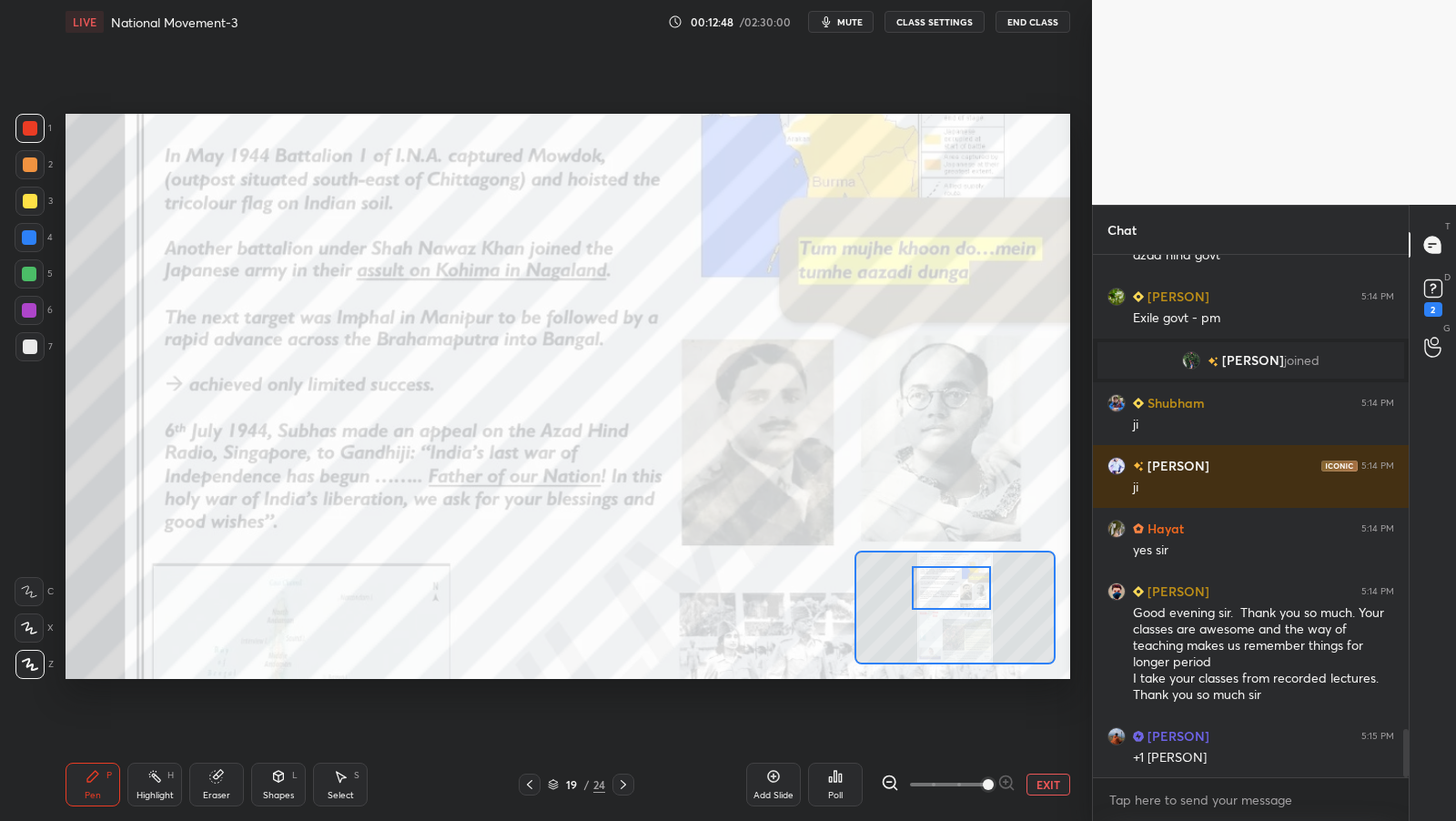 drag, startPoint x: 951, startPoint y: 588, endPoint x: 946, endPoint y: 577, distance: 12 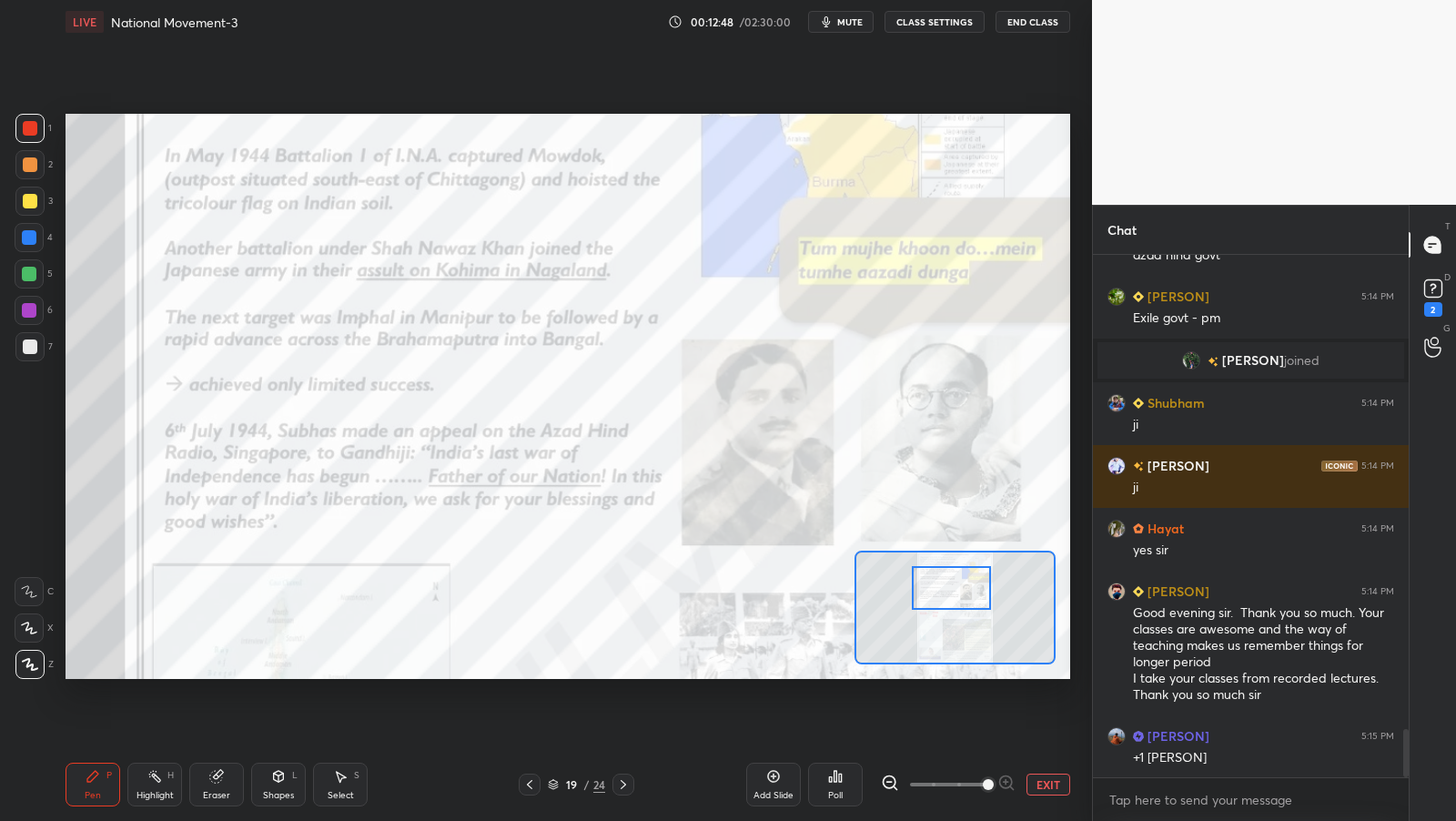 click at bounding box center [951, 588] 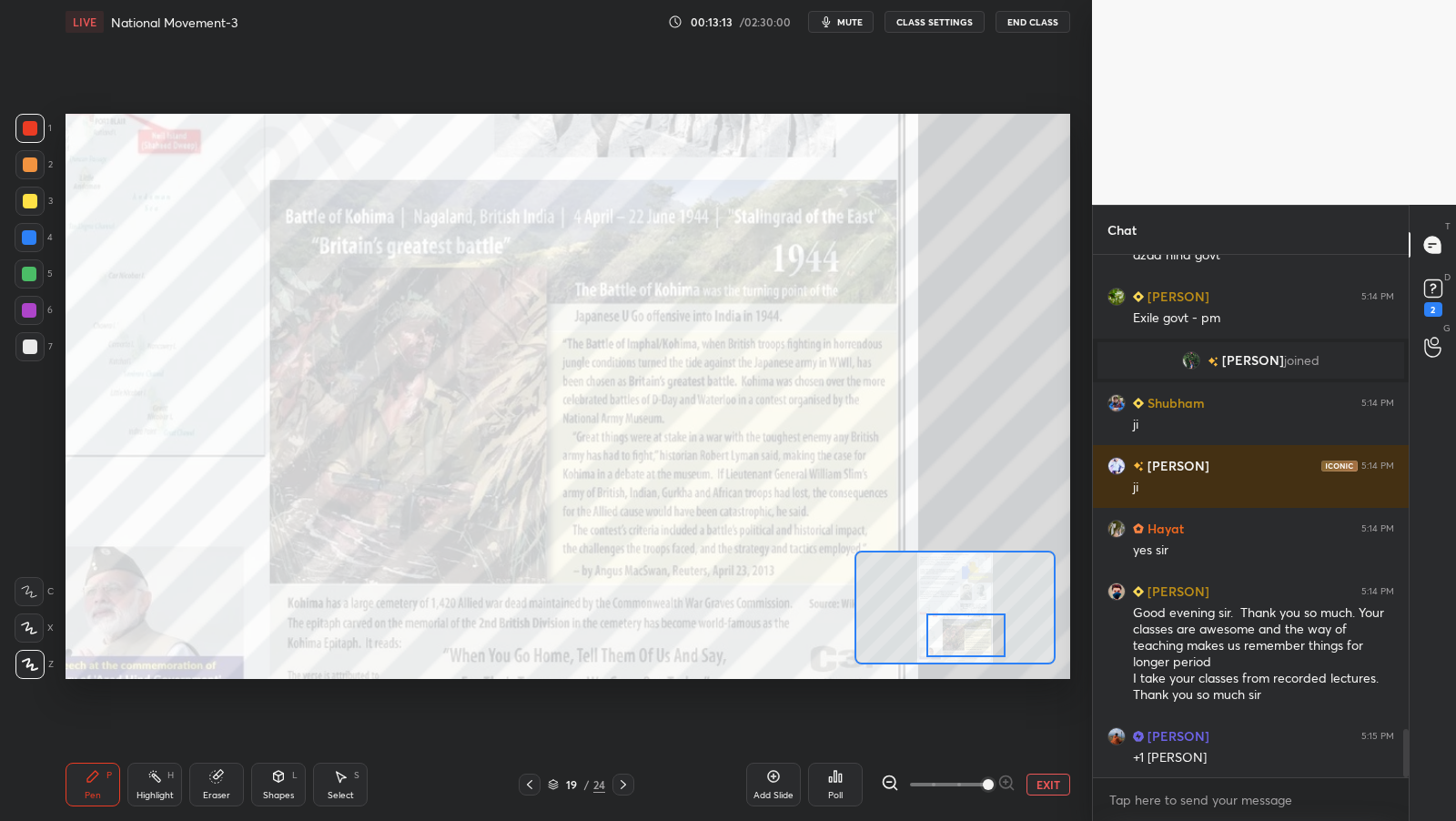 drag, startPoint x: 944, startPoint y: 607, endPoint x: 954, endPoint y: 644, distance: 38.32754 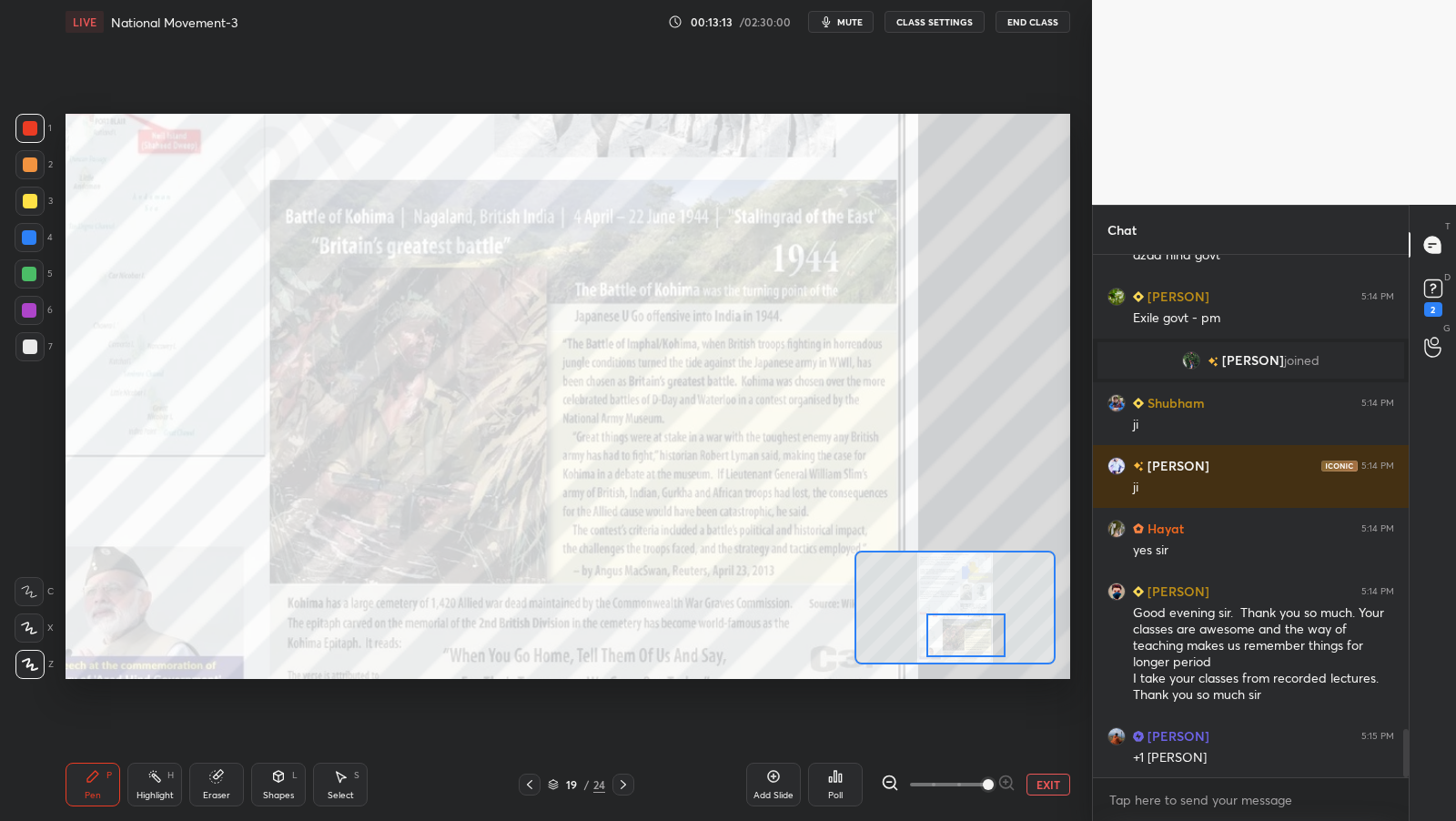 click at bounding box center (966, 635) 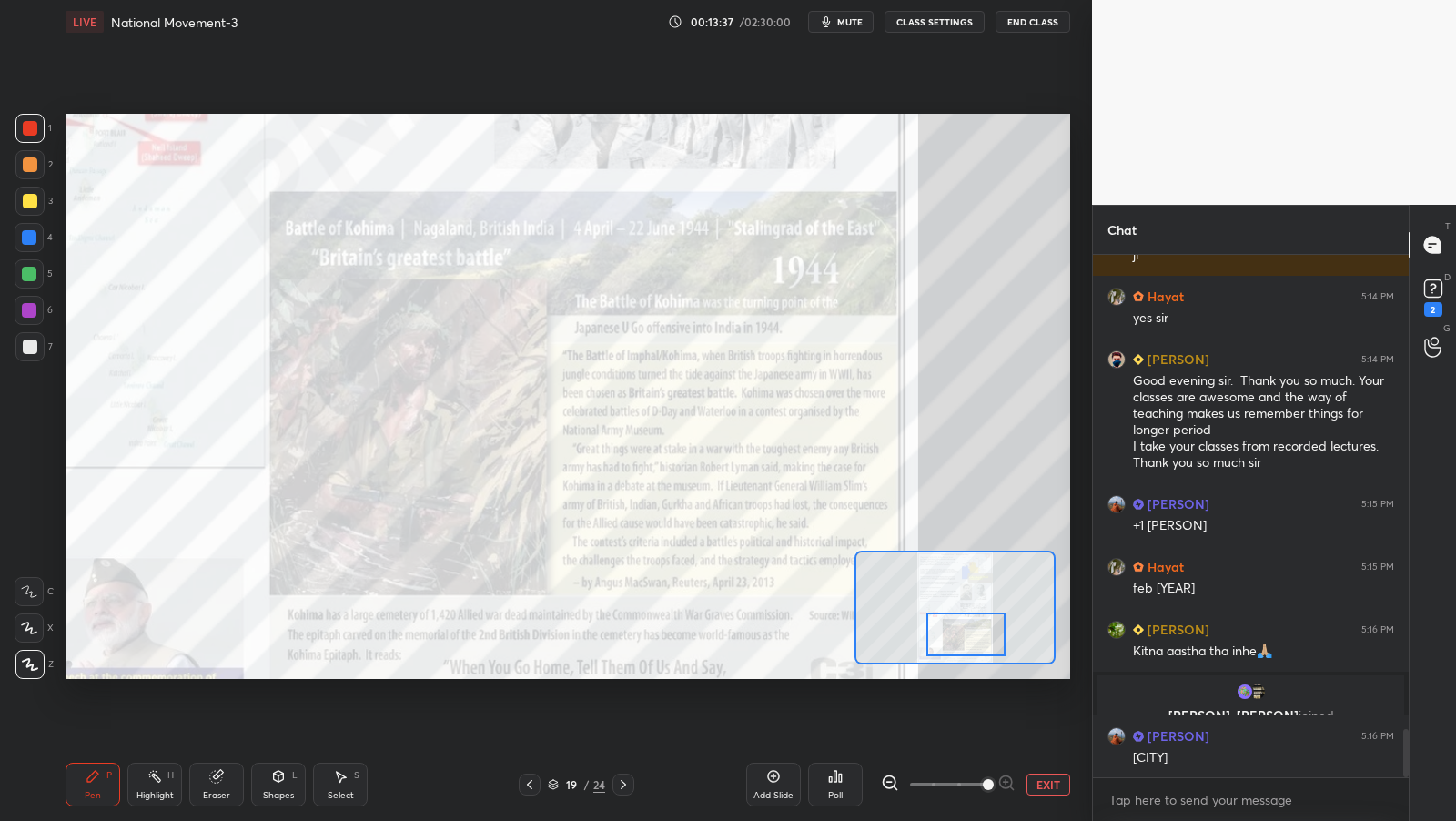 scroll, scrollTop: 5176, scrollLeft: 0, axis: vertical 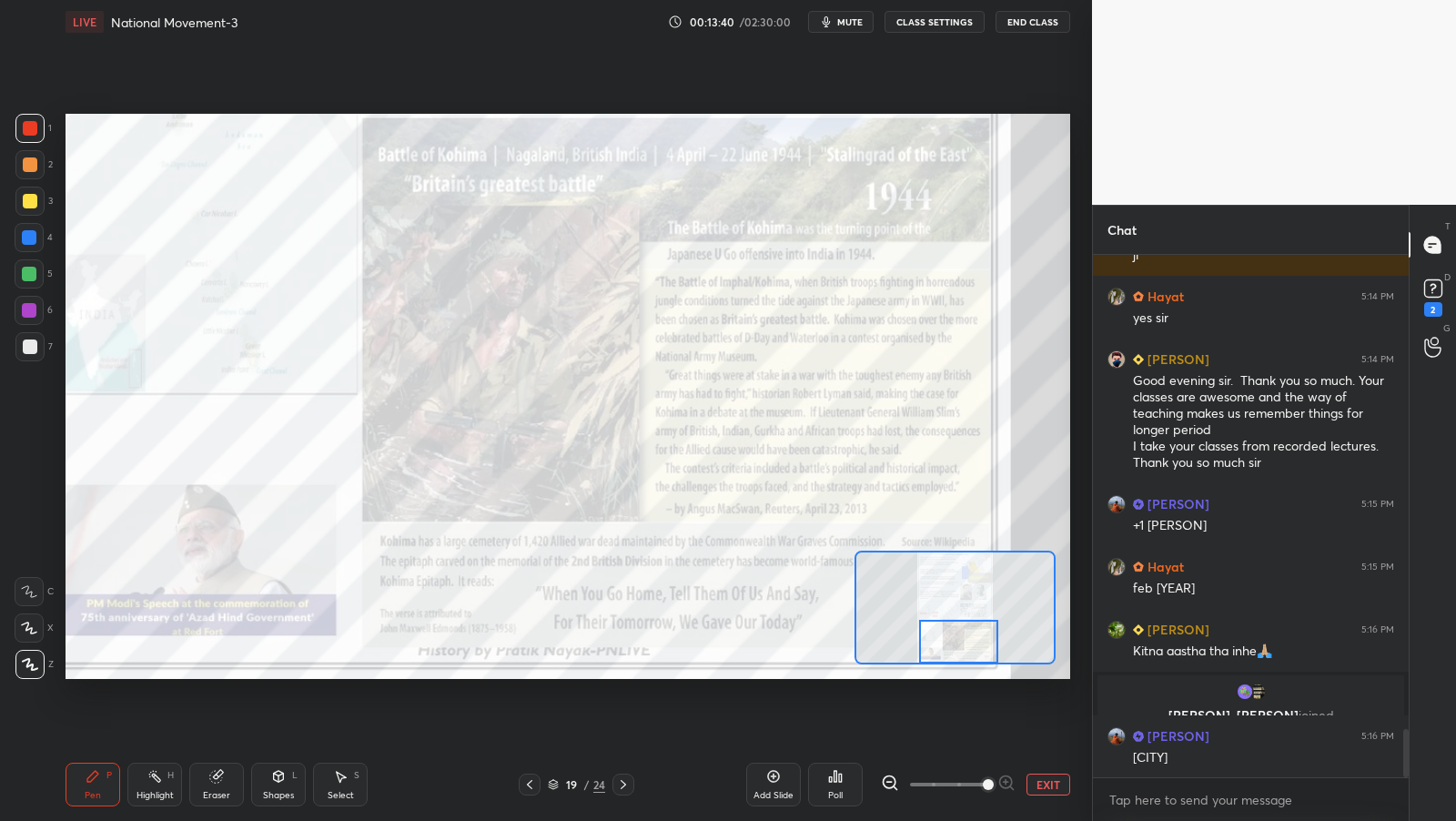 drag, startPoint x: 952, startPoint y: 623, endPoint x: 941, endPoint y: 623, distance: 11 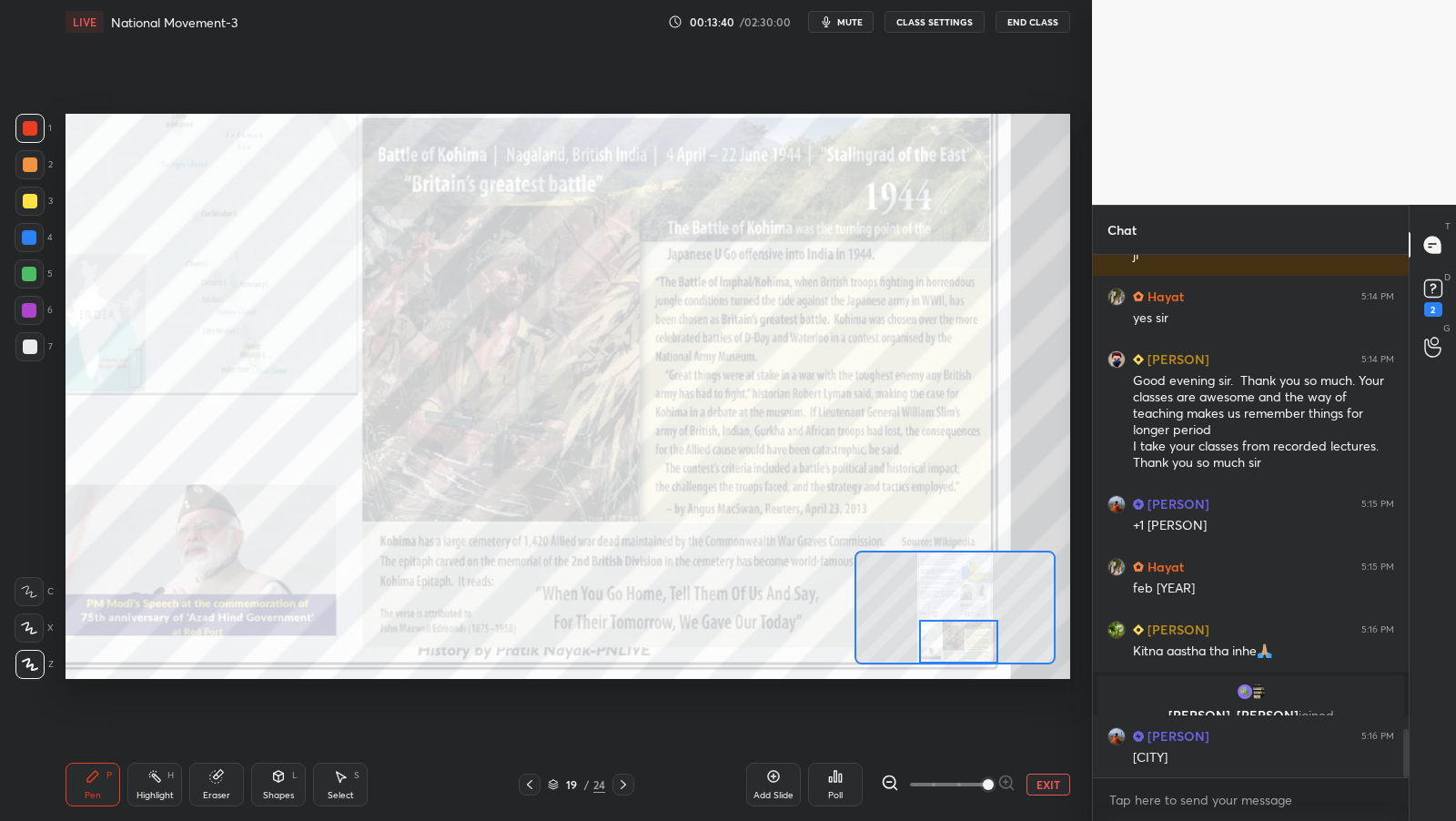 click at bounding box center [958, 642] 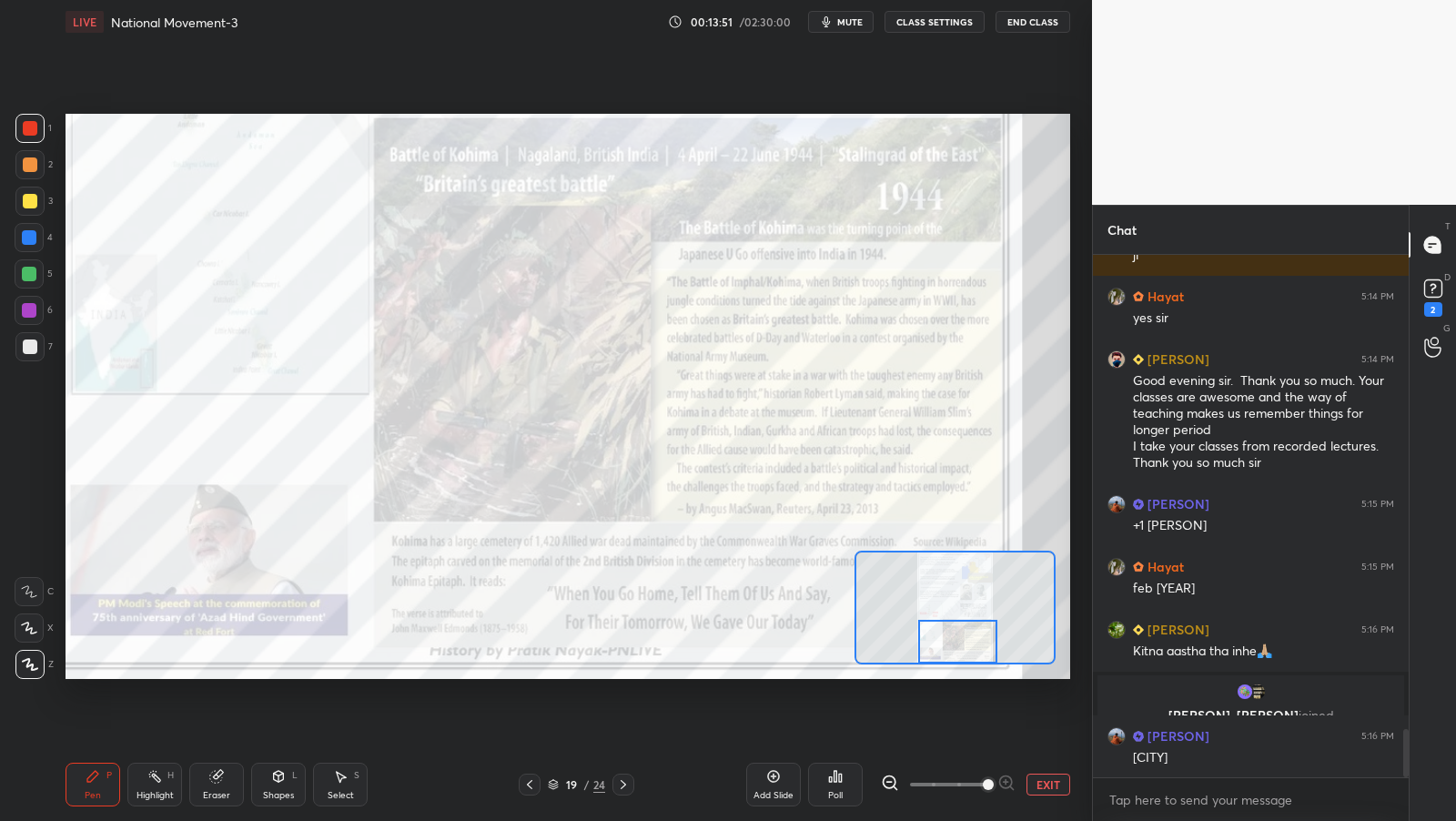 click on "EXIT" at bounding box center [1048, 785] 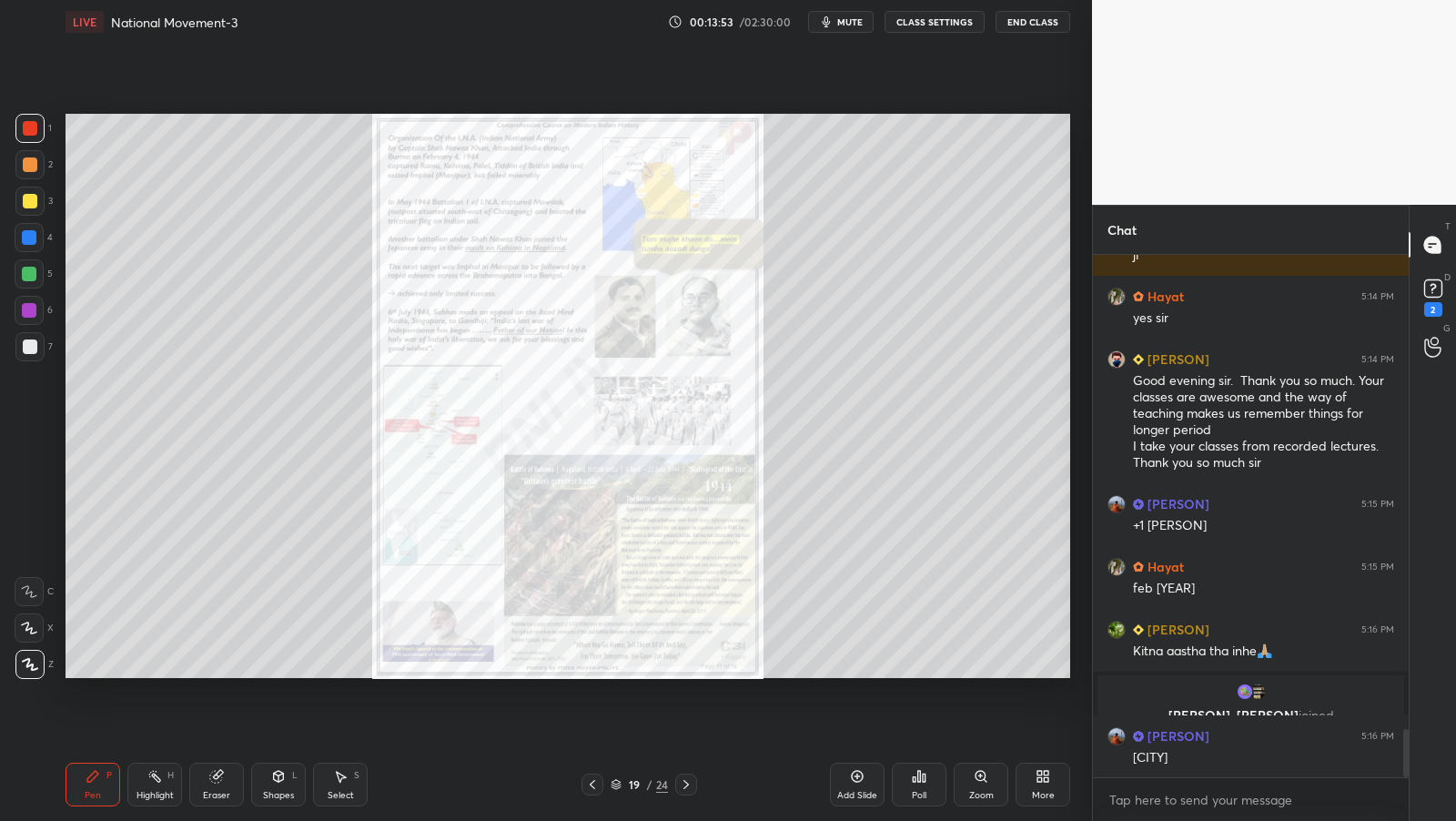 click 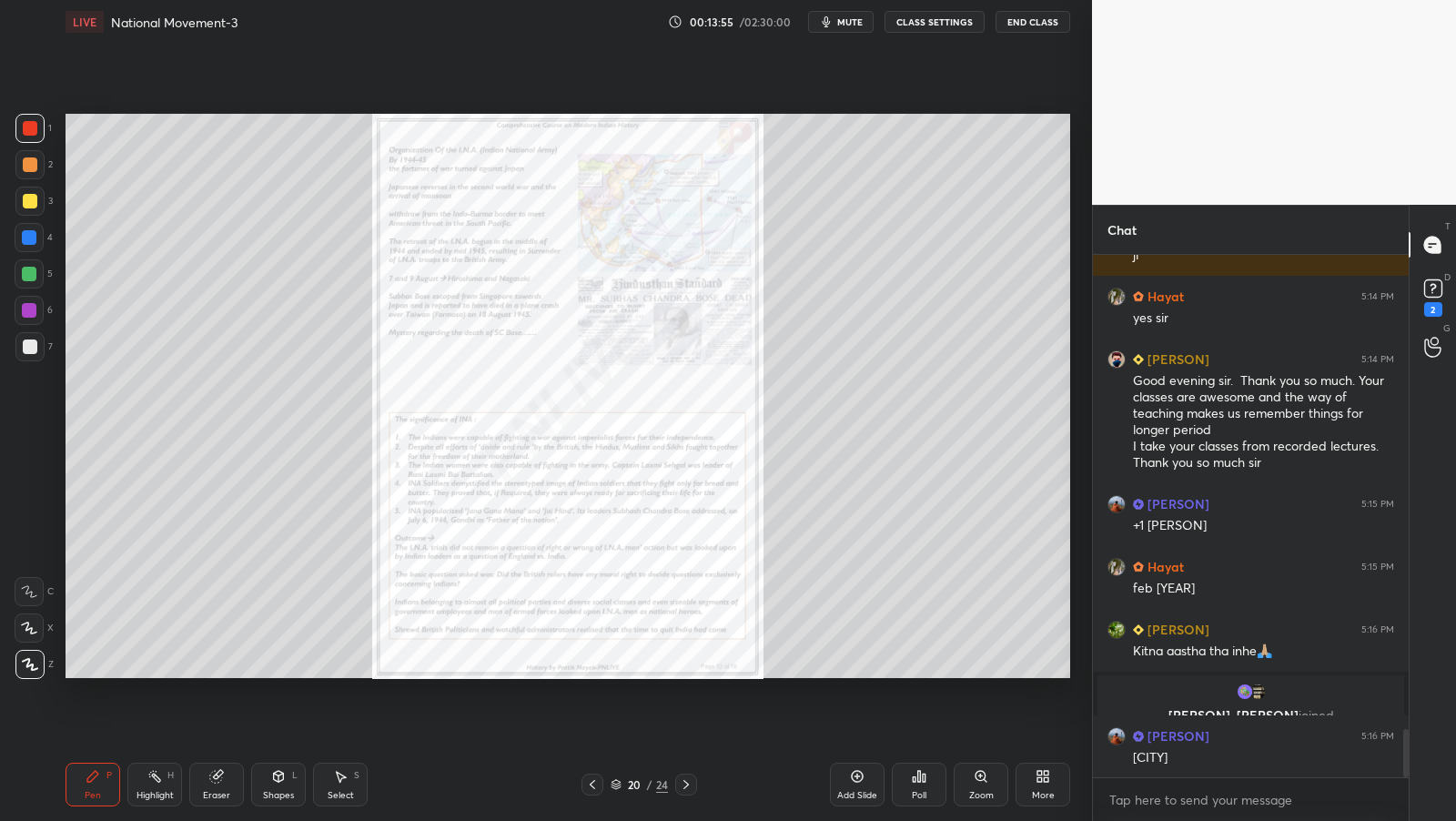scroll, scrollTop: 5239, scrollLeft: 0, axis: vertical 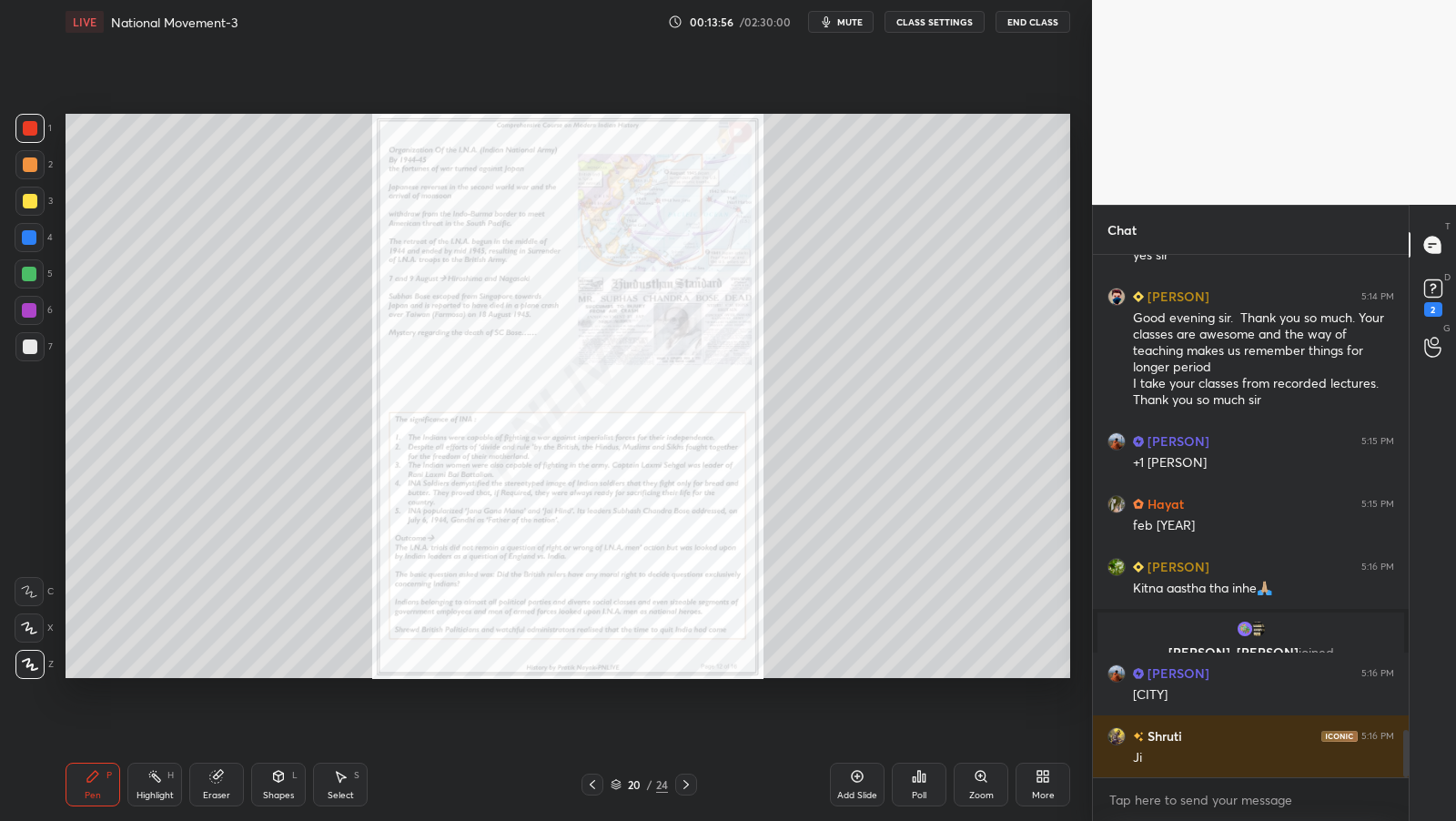 click on "Zoom" at bounding box center [981, 785] 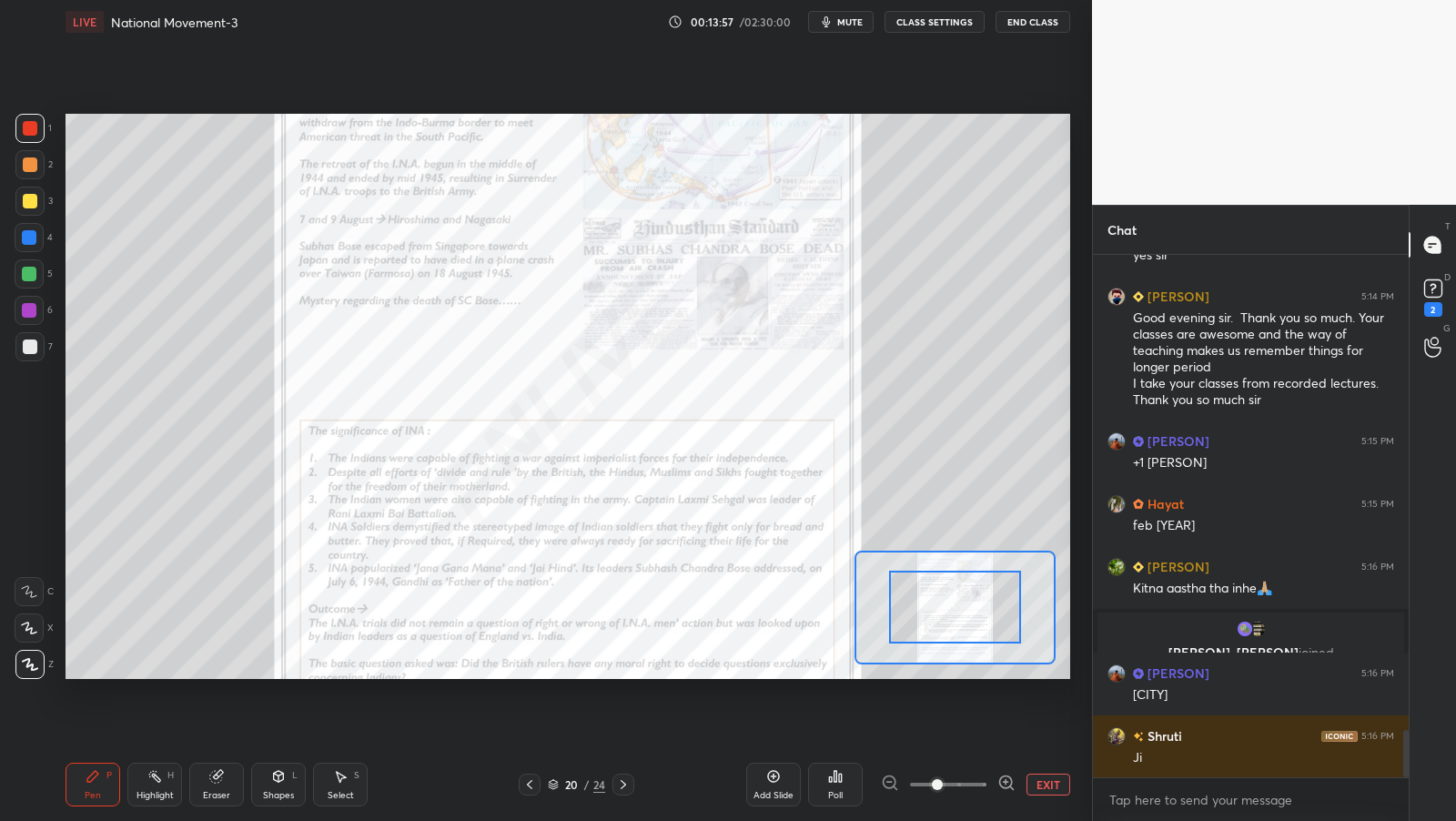 click at bounding box center [948, 785] 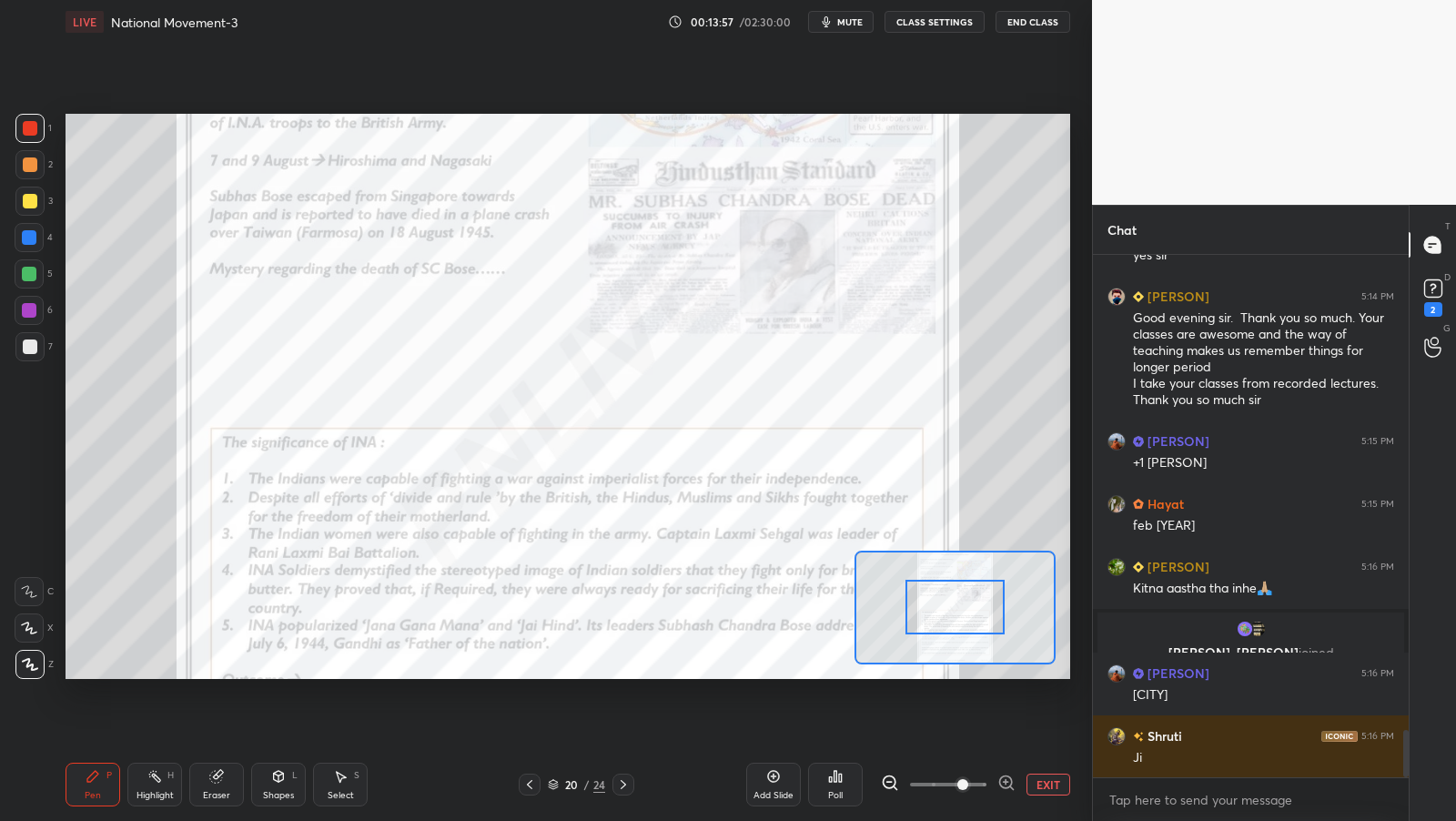 click 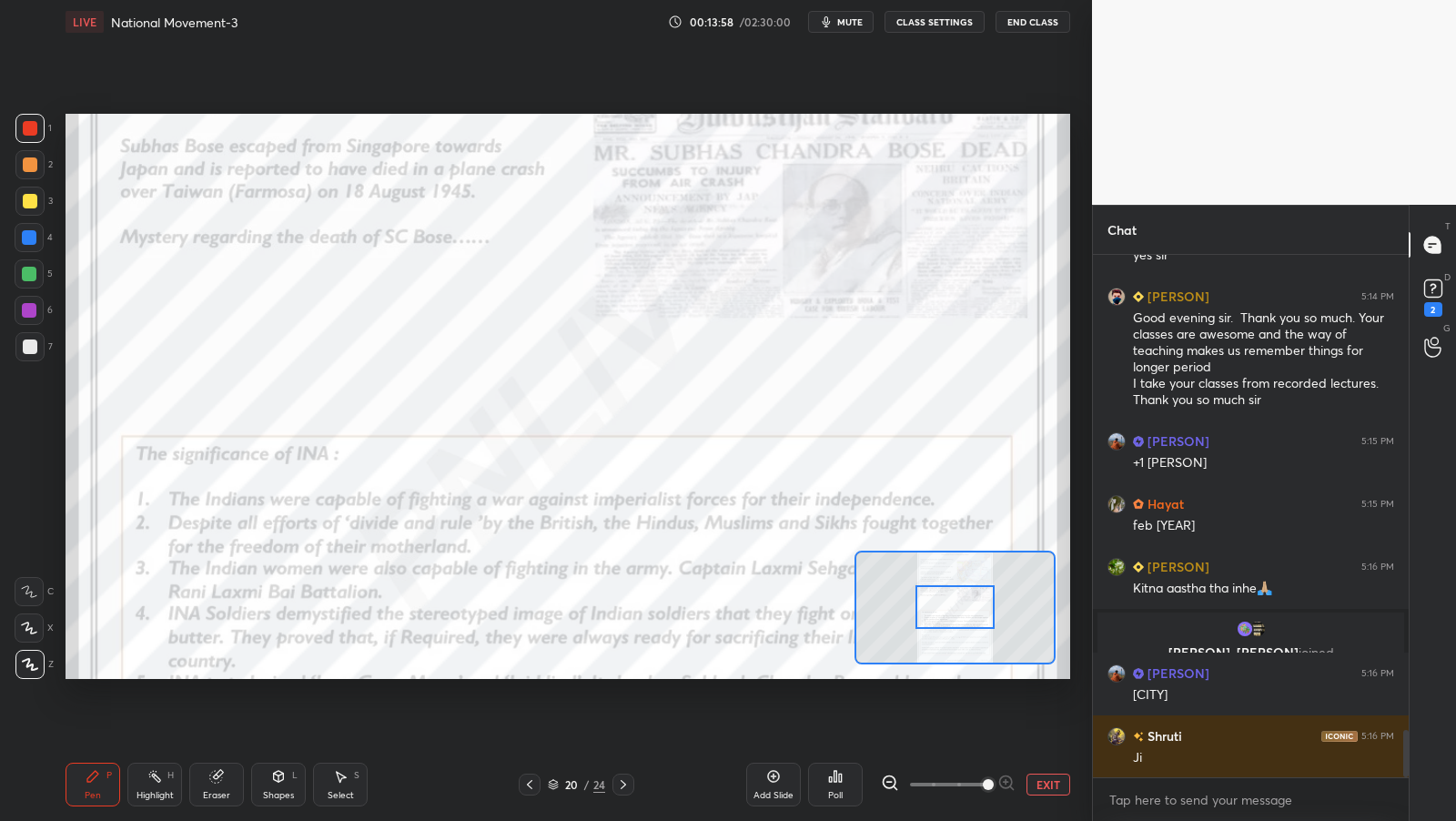 click at bounding box center (988, 785) 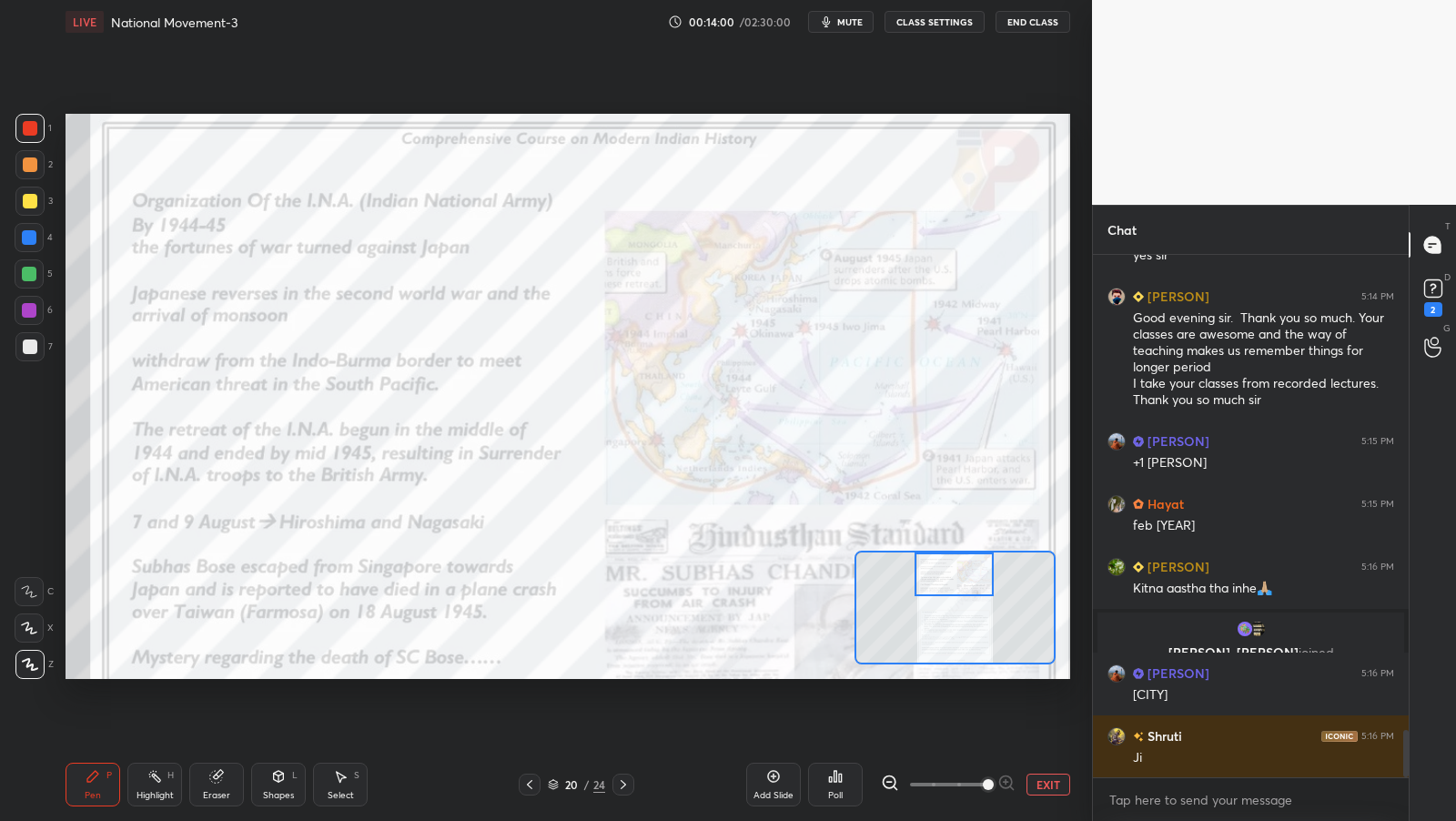 drag, startPoint x: 968, startPoint y: 591, endPoint x: 968, endPoint y: 552, distance: 39 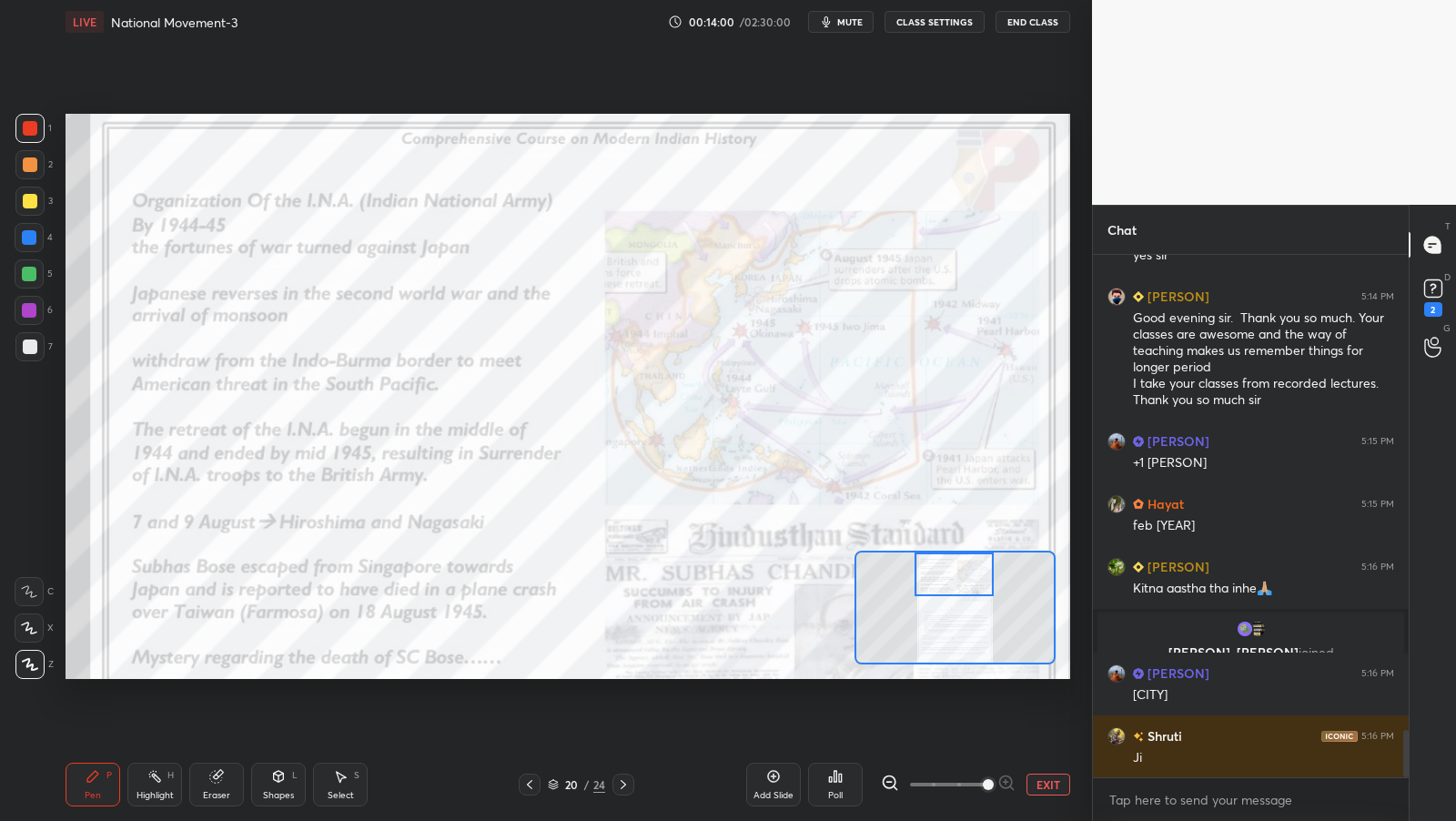 click at bounding box center [954, 574] 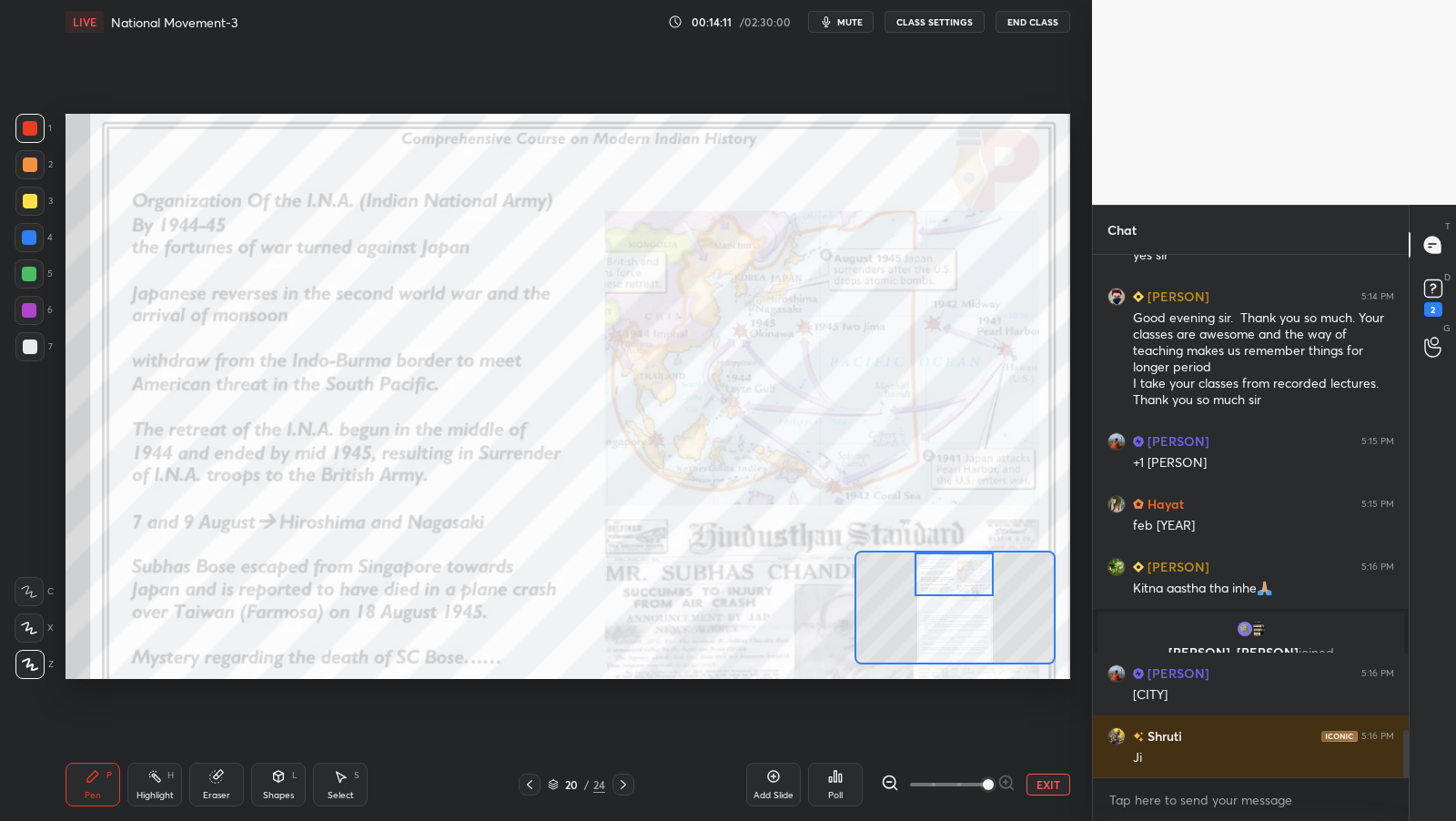 click on "Eraser" at bounding box center (217, 785) 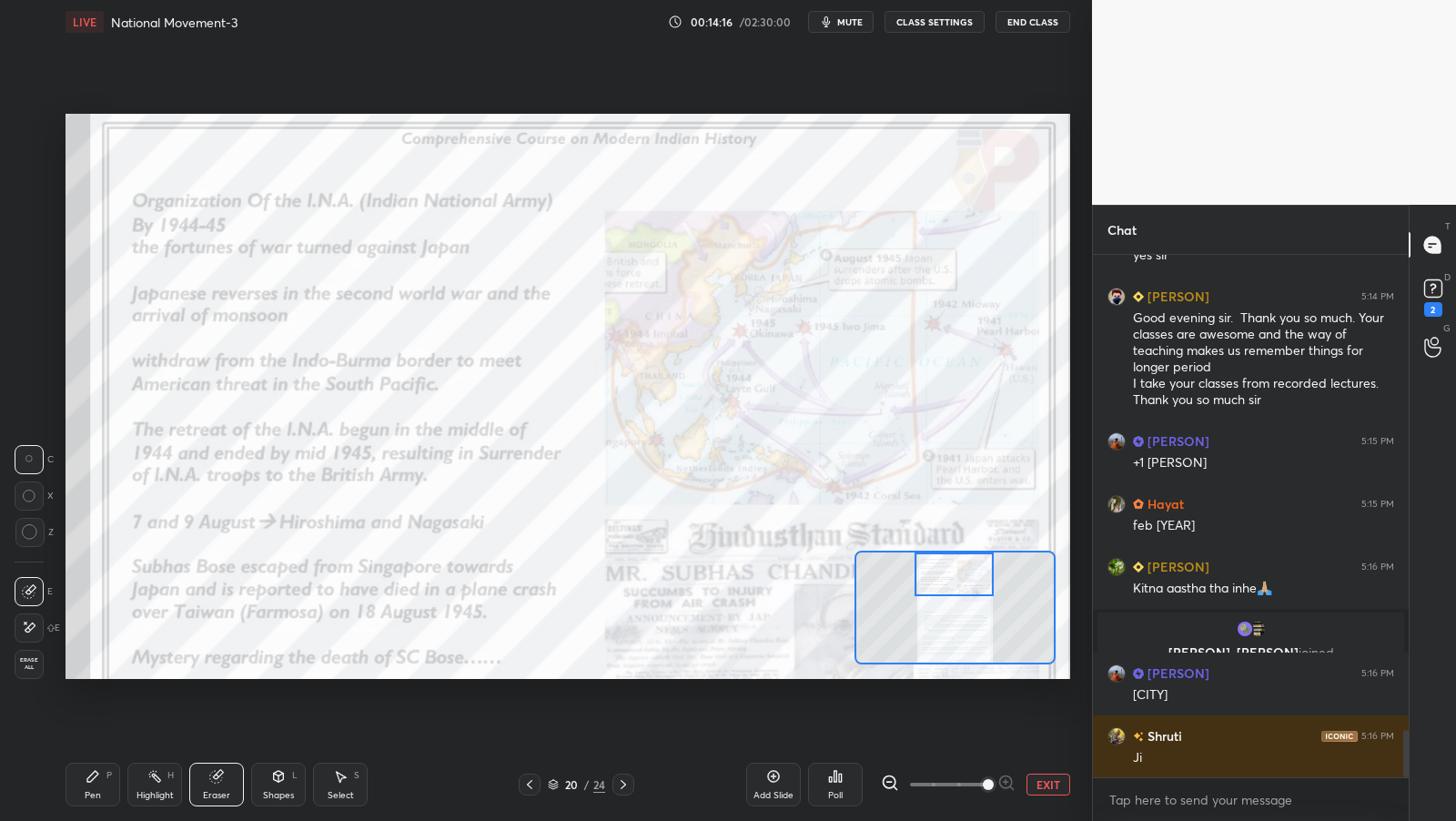 click on "Pen P" at bounding box center (93, 785) 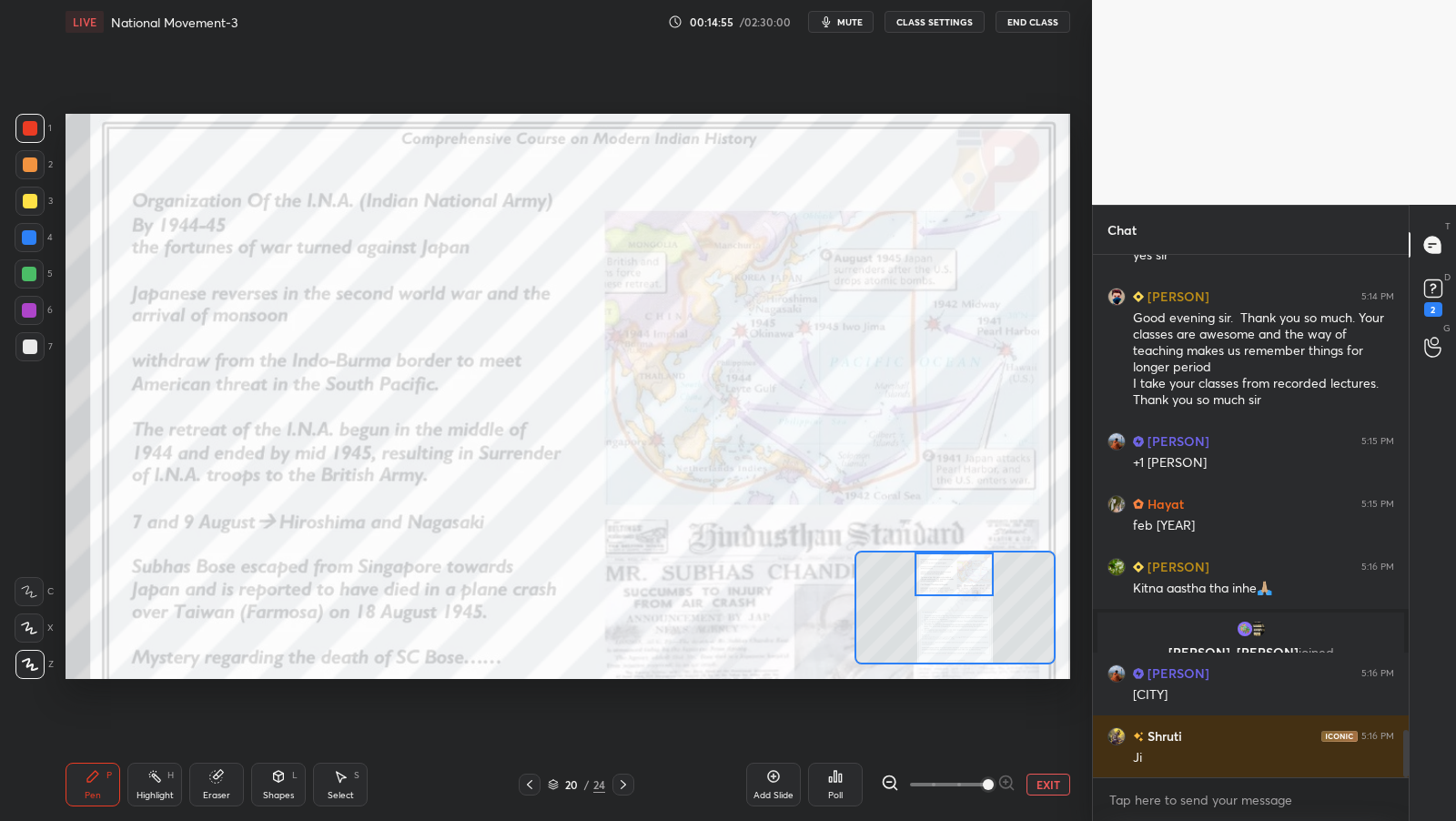 scroll, scrollTop: 5302, scrollLeft: 0, axis: vertical 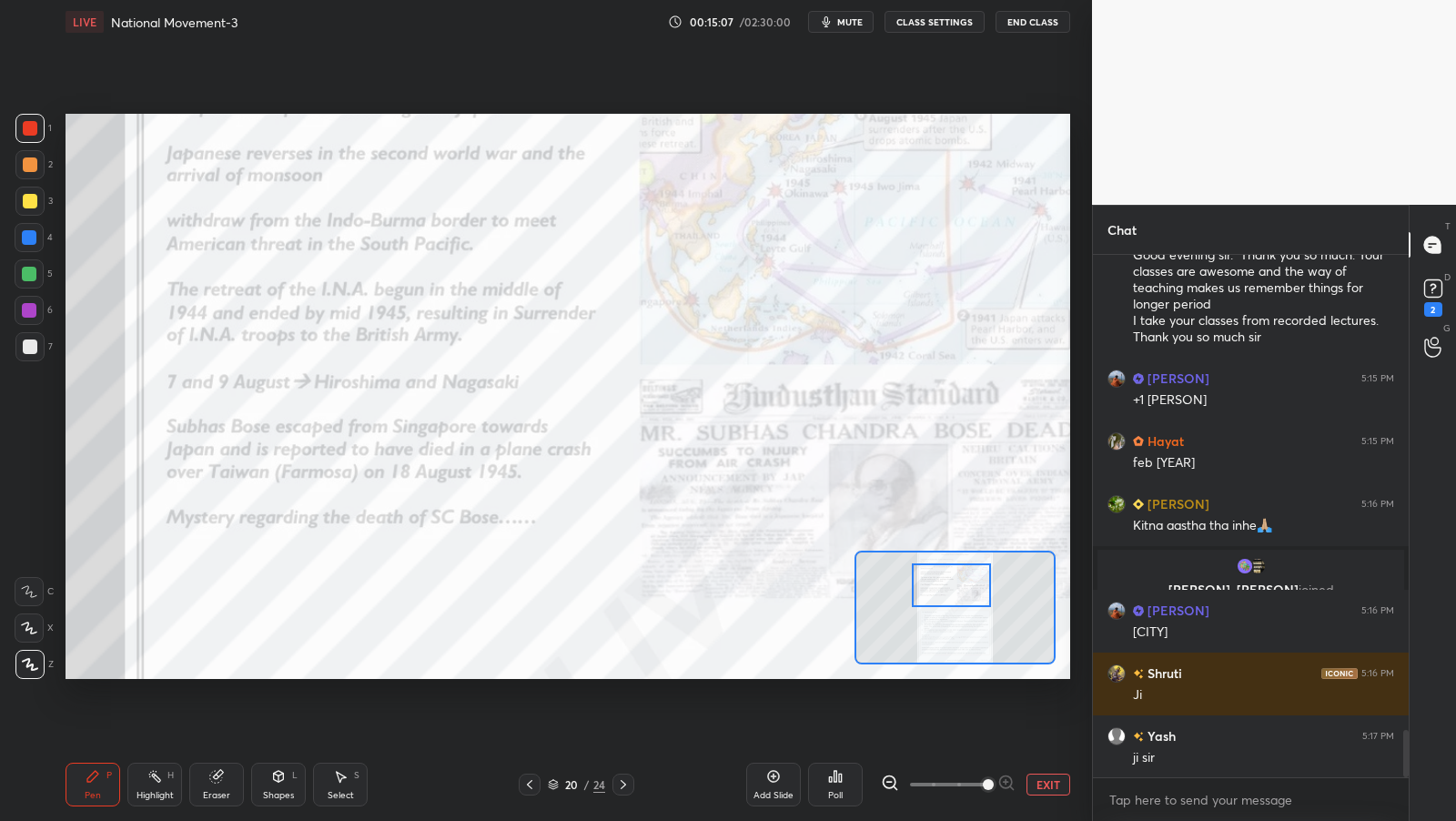 drag, startPoint x: 937, startPoint y: 586, endPoint x: 930, endPoint y: 579, distance: 9.899495 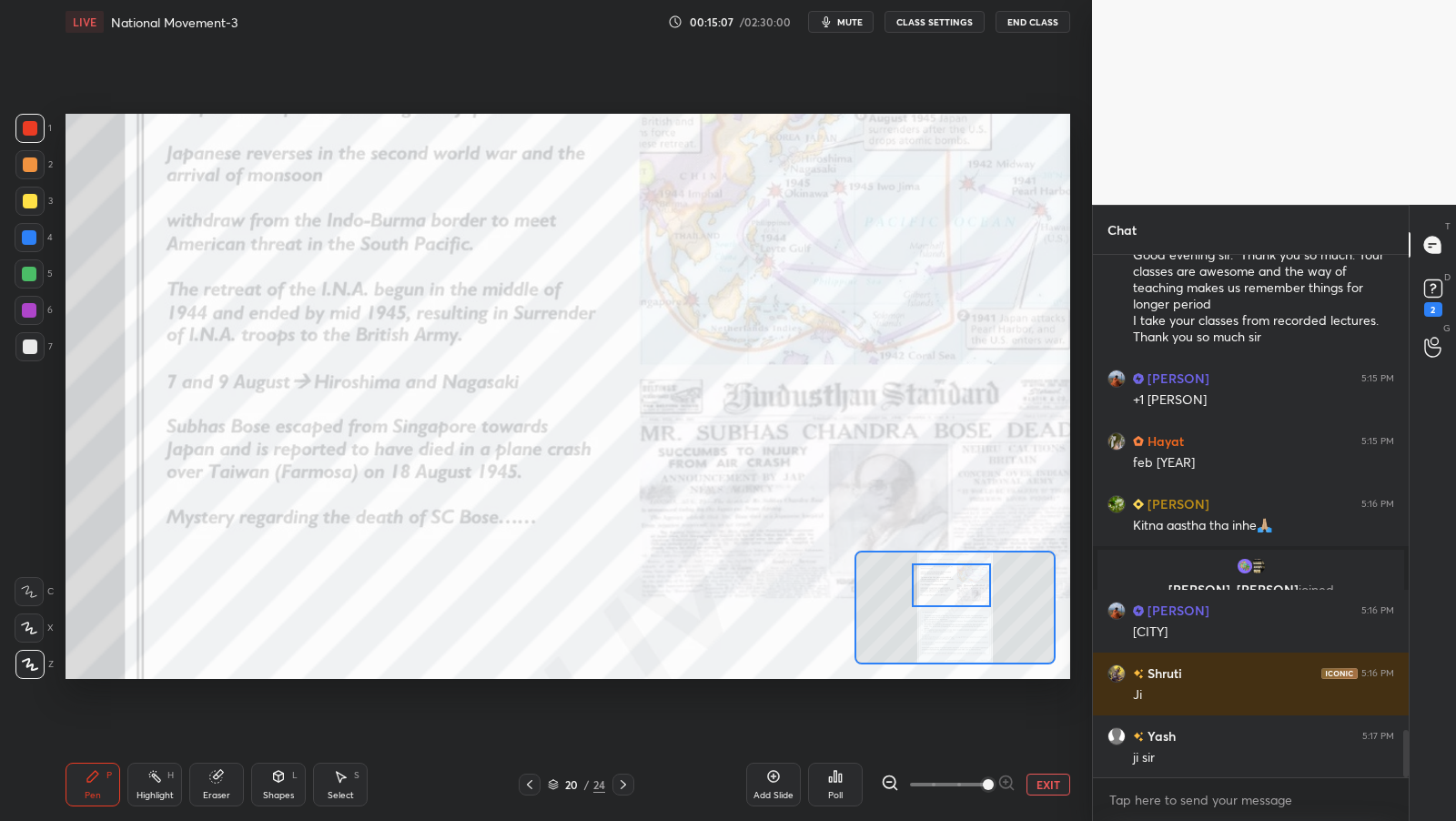 click at bounding box center [951, 585] 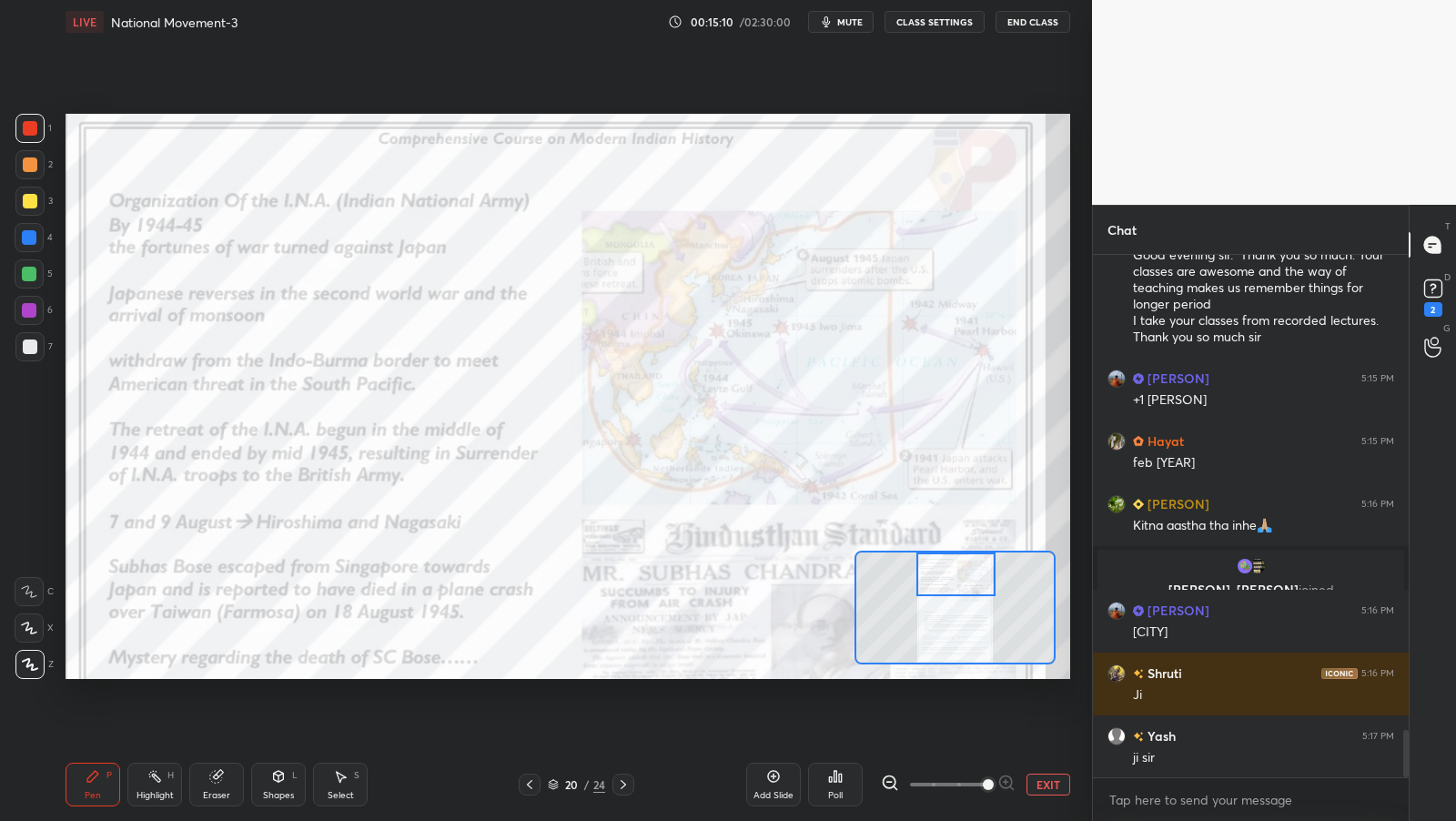 drag, startPoint x: 943, startPoint y: 588, endPoint x: 947, endPoint y: 573, distance: 15.524175 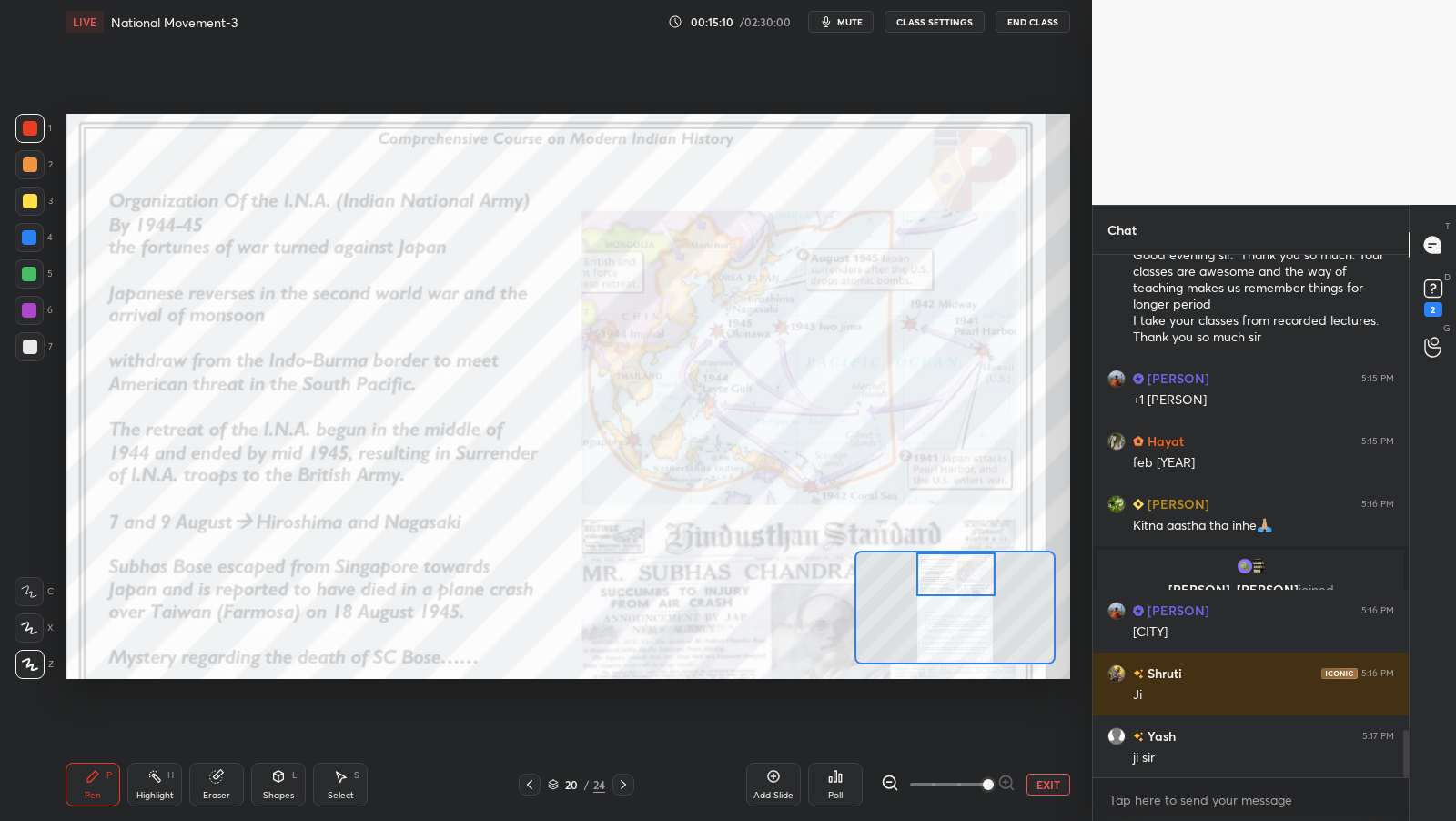 click at bounding box center [956, 574] 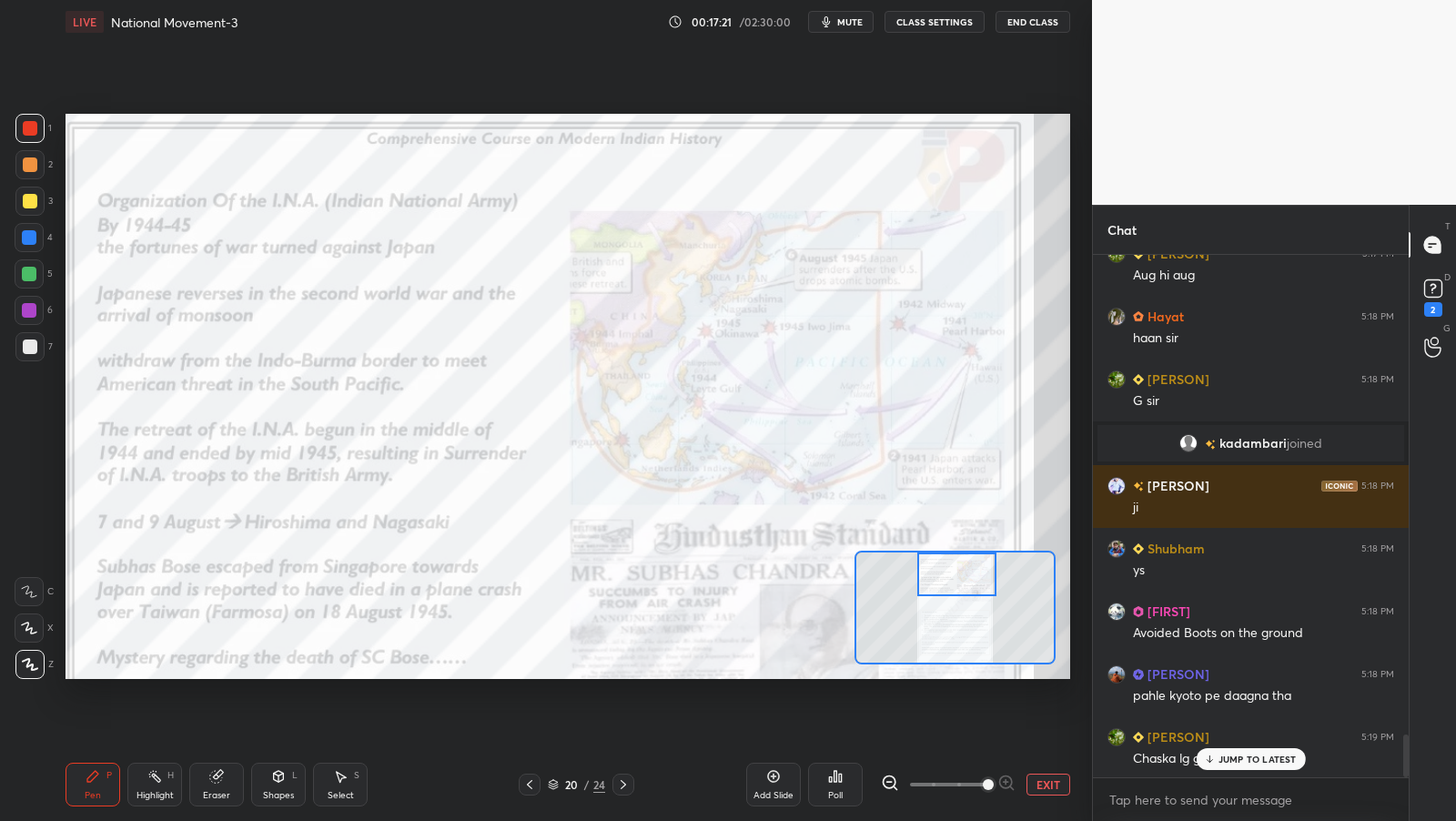 scroll, scrollTop: 5877, scrollLeft: 0, axis: vertical 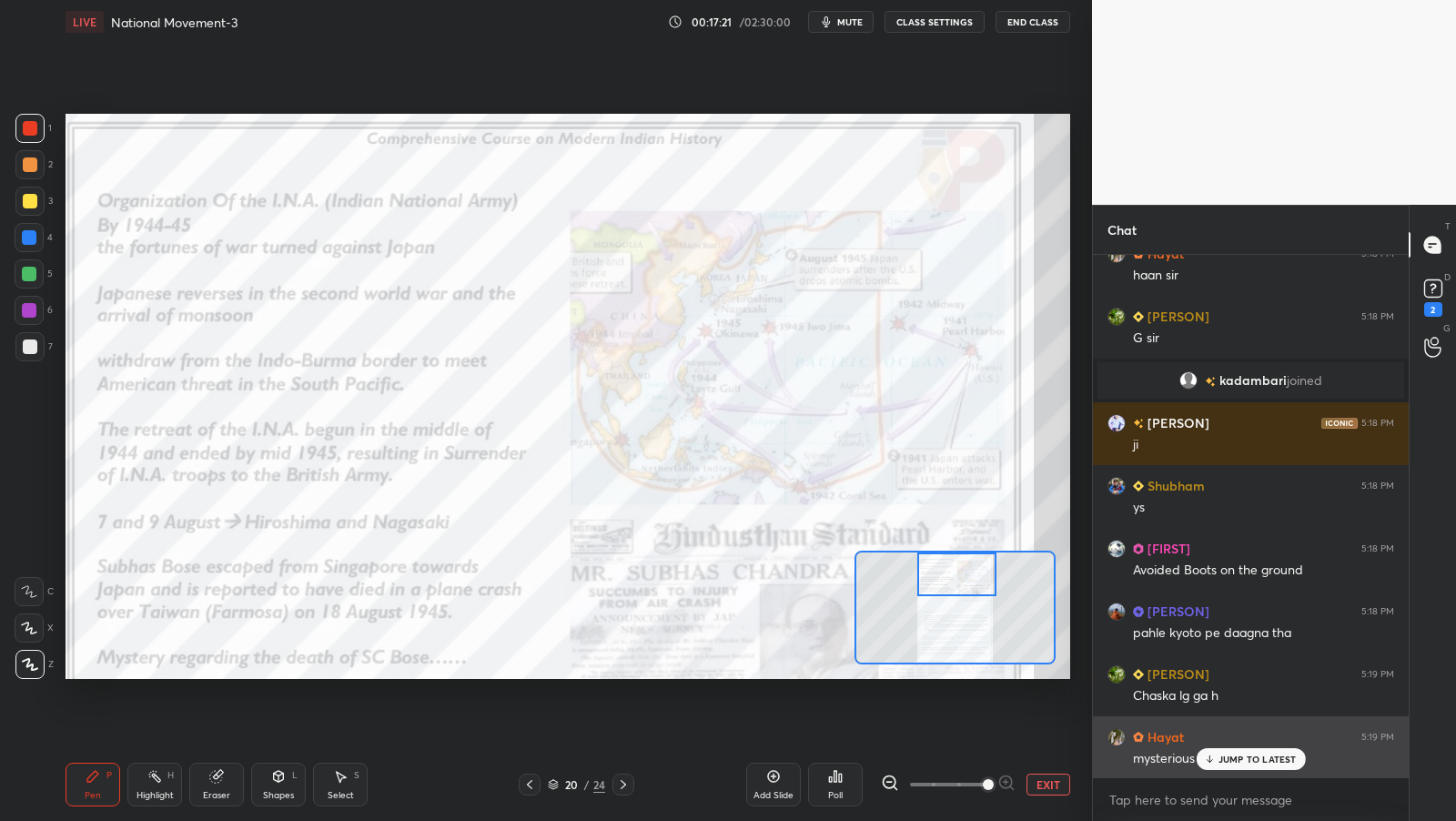 click on "JUMP TO LATEST" at bounding box center [1258, 759] 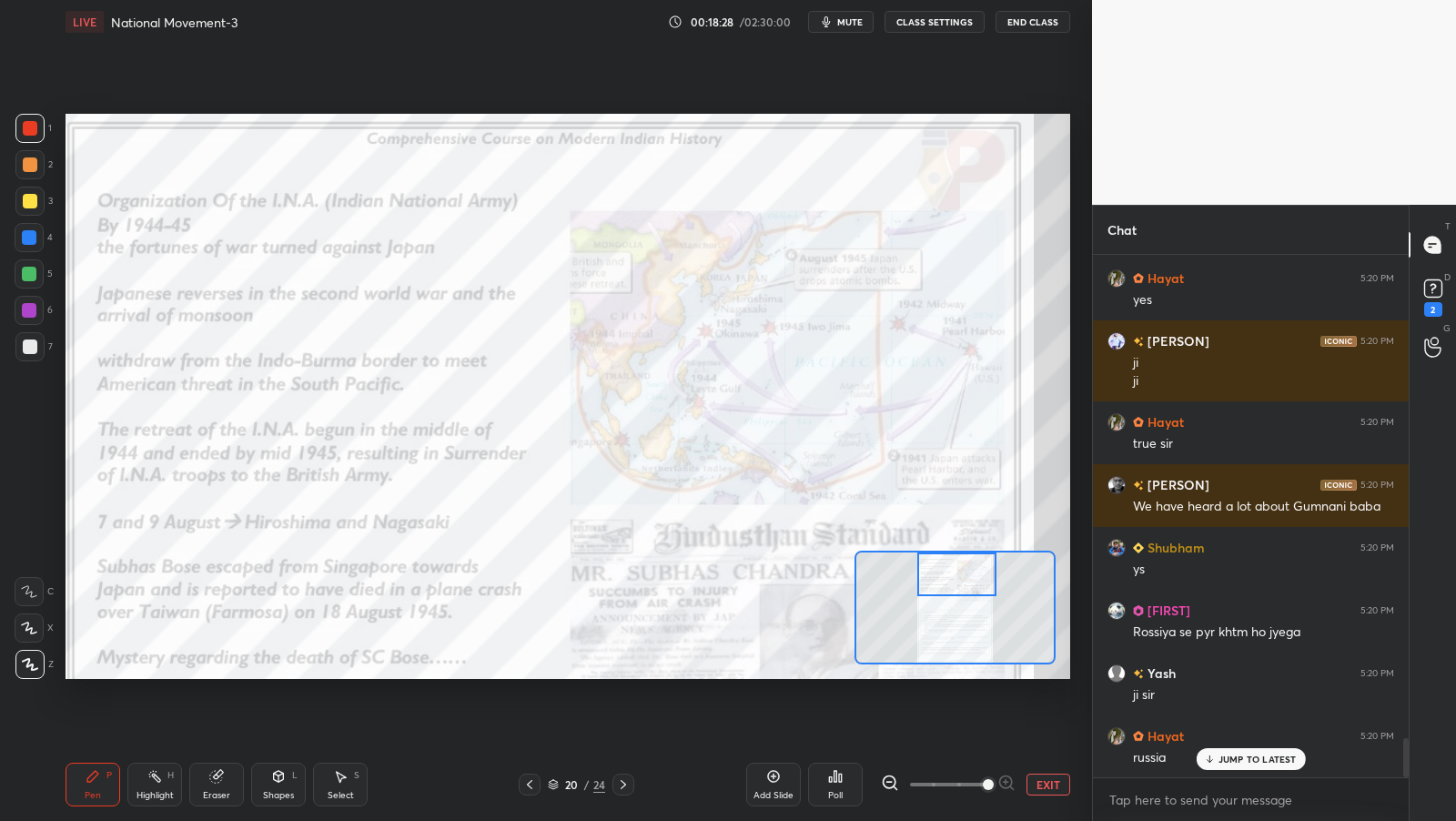 scroll, scrollTop: 6461, scrollLeft: 0, axis: vertical 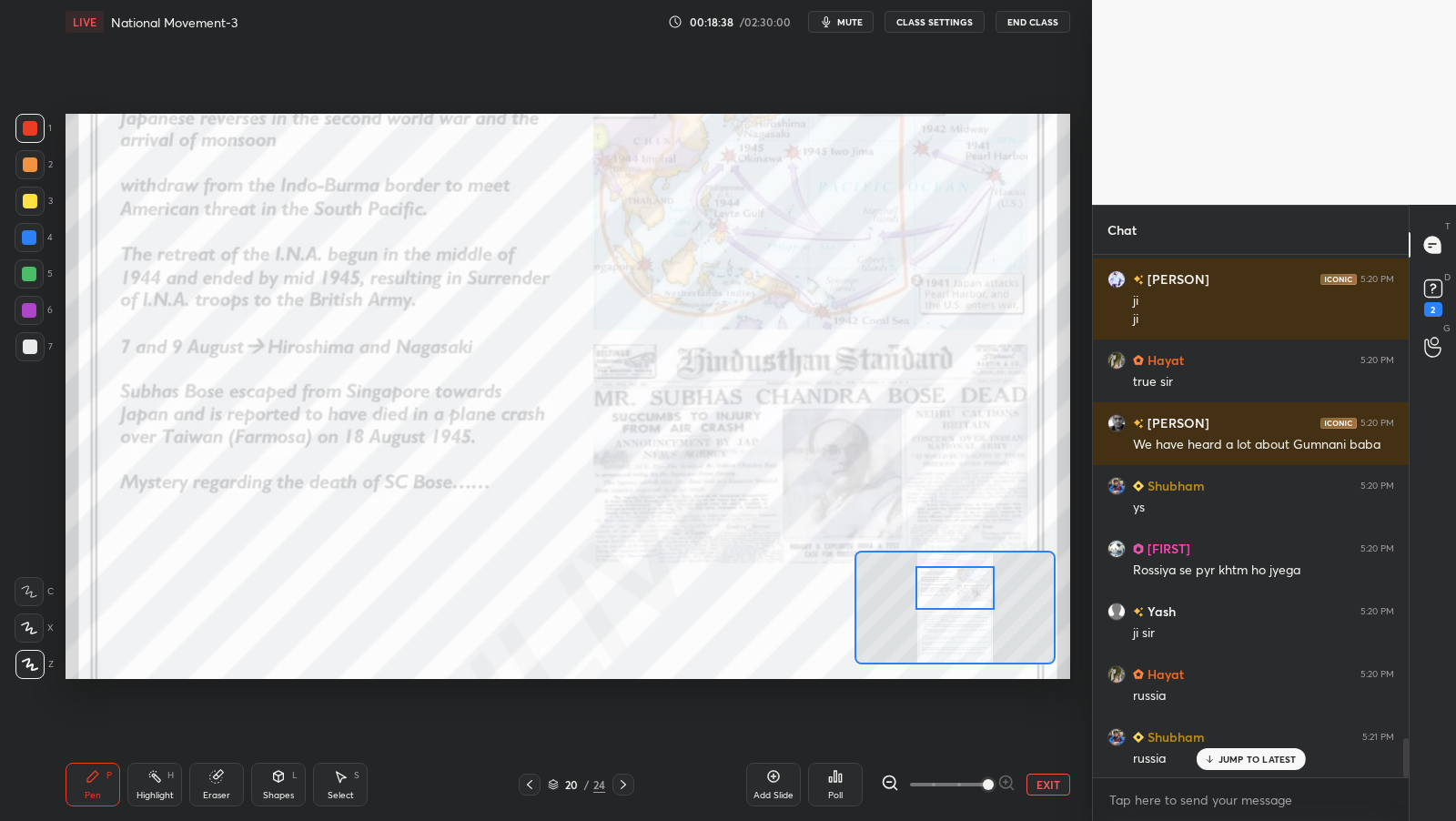 click at bounding box center [955, 588] 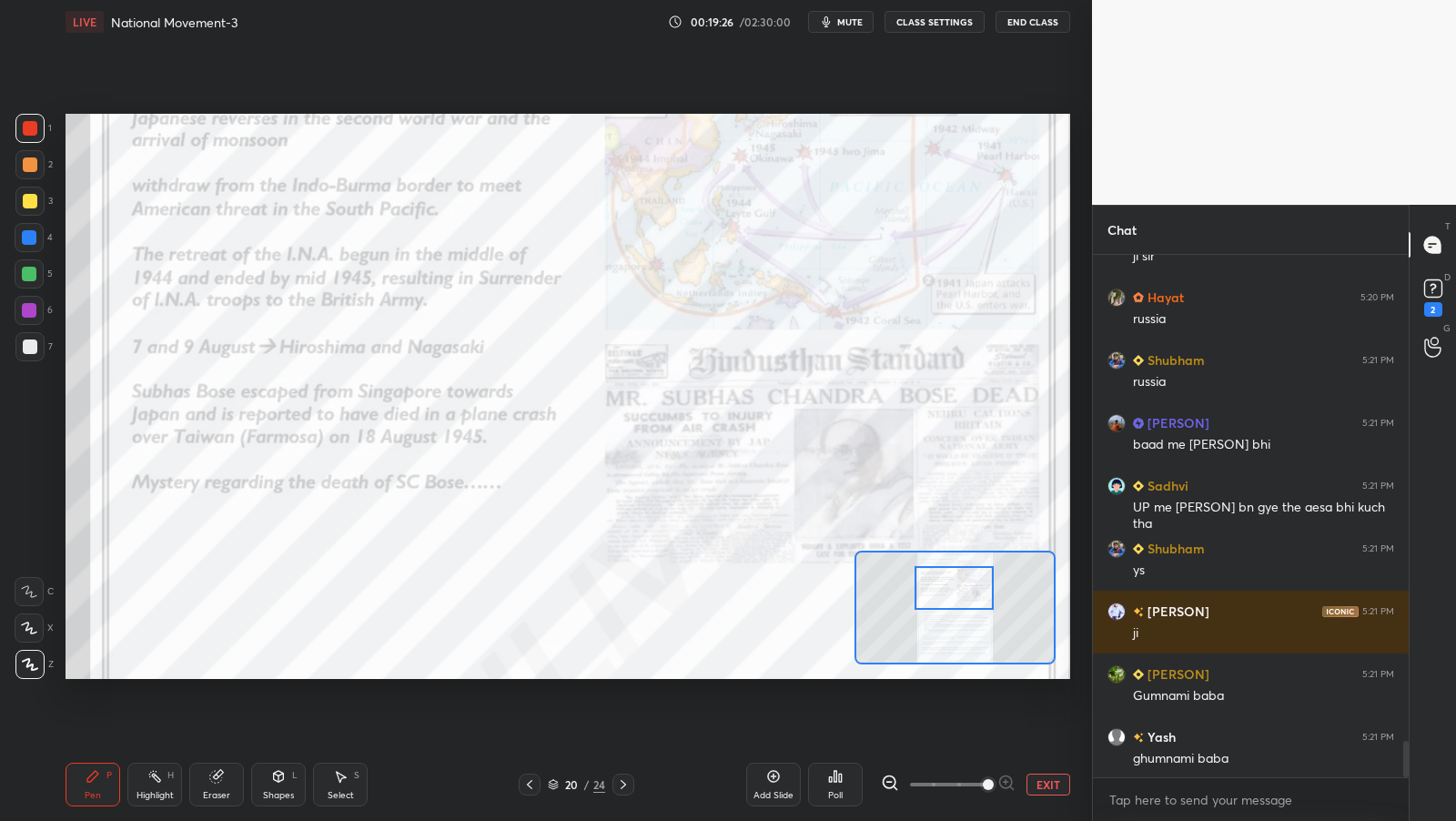 scroll, scrollTop: 6901, scrollLeft: 0, axis: vertical 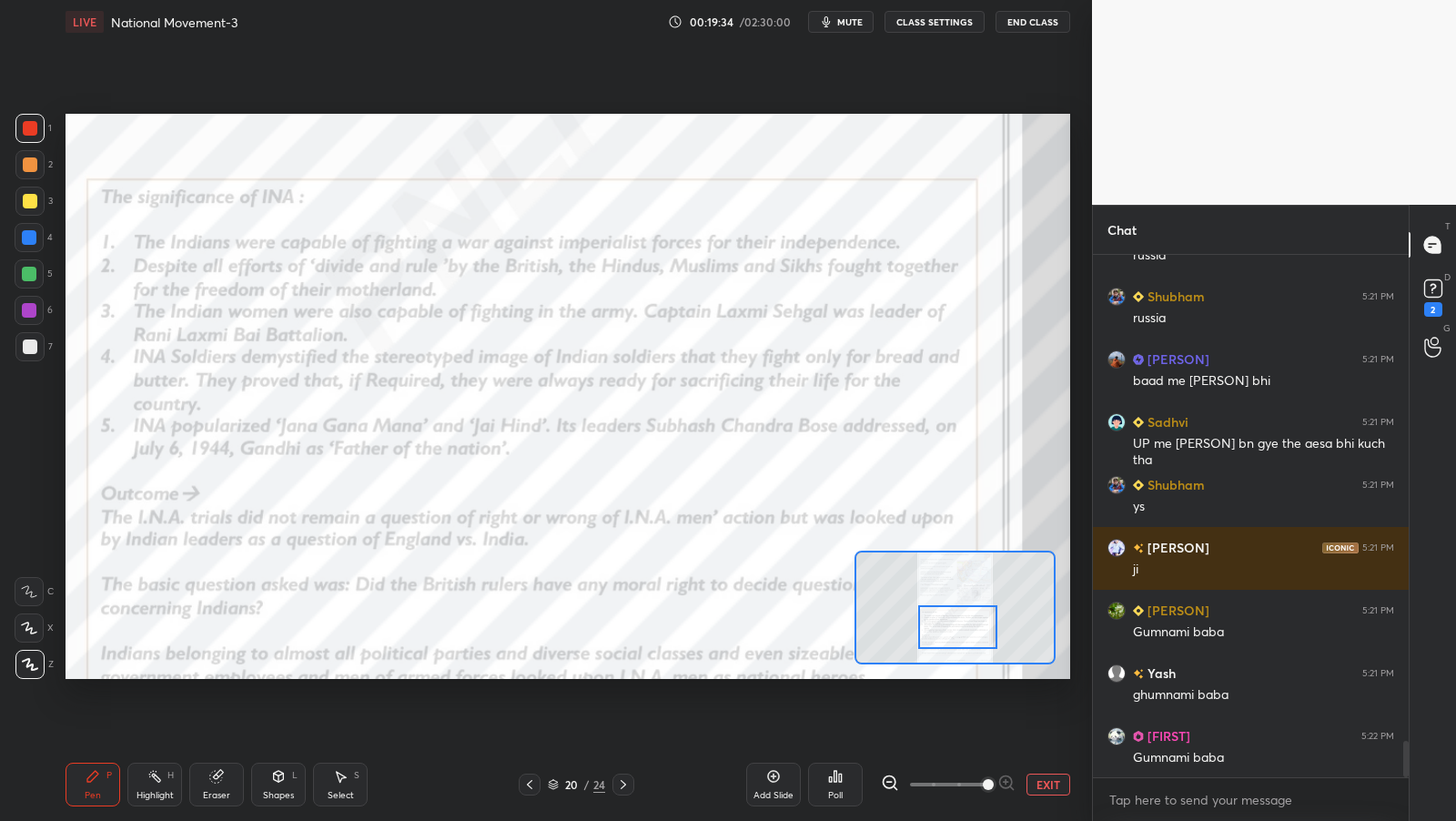 drag, startPoint x: 937, startPoint y: 600, endPoint x: 938, endPoint y: 633, distance: 33.01515 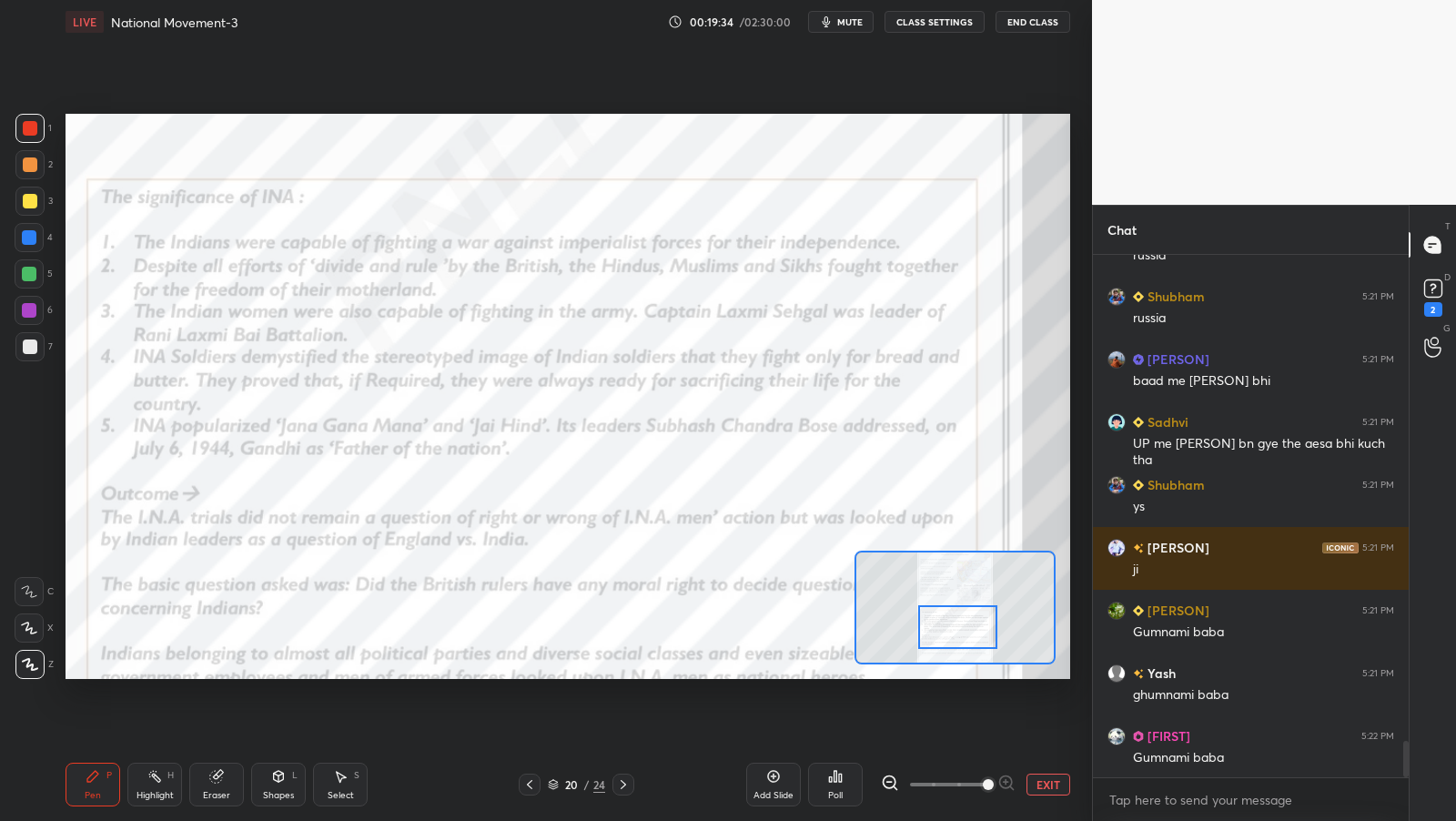 click at bounding box center (957, 627) 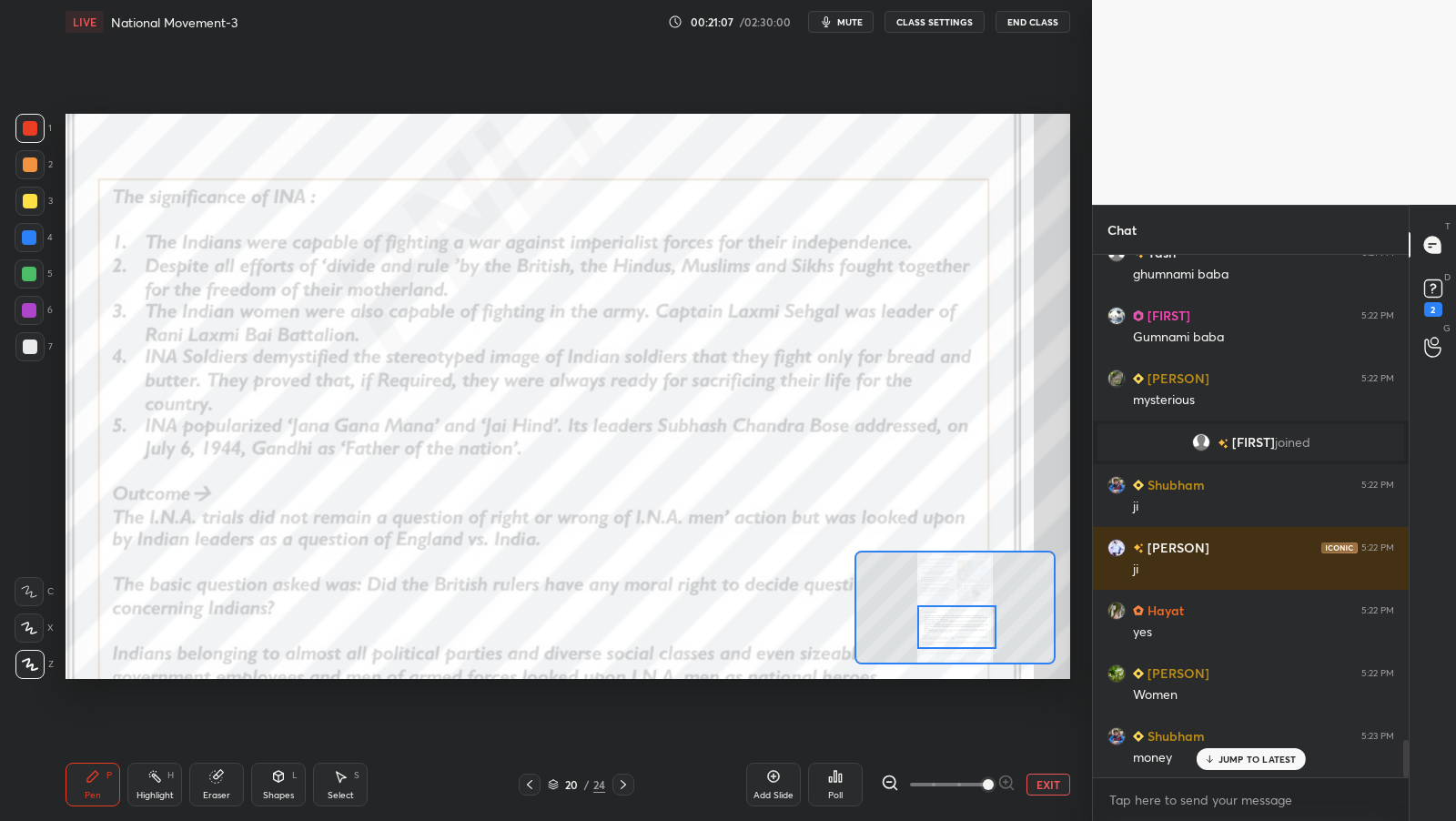 scroll, scrollTop: 6870, scrollLeft: 0, axis: vertical 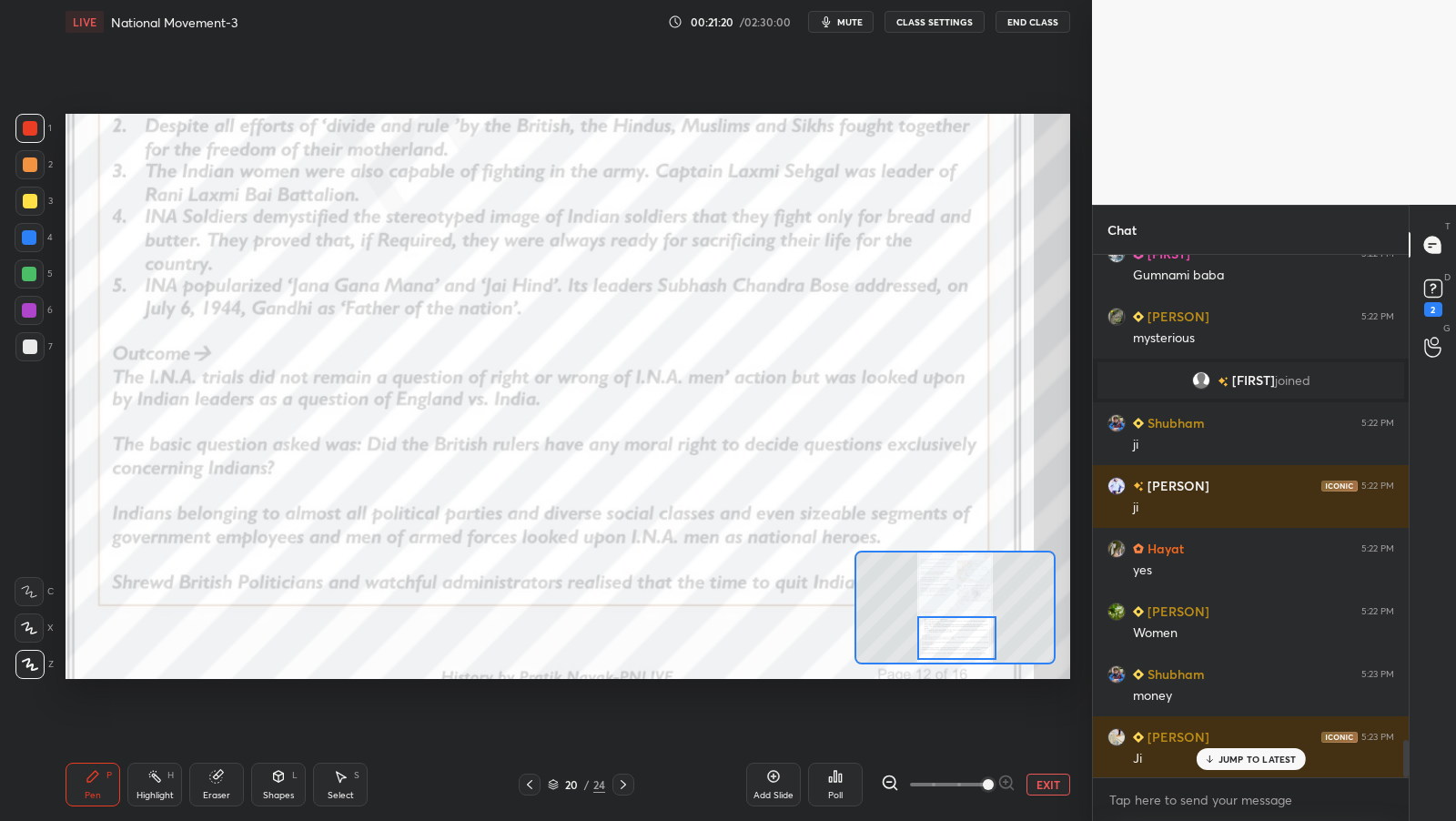 drag, startPoint x: 940, startPoint y: 645, endPoint x: 941, endPoint y: 658, distance: 13.038405 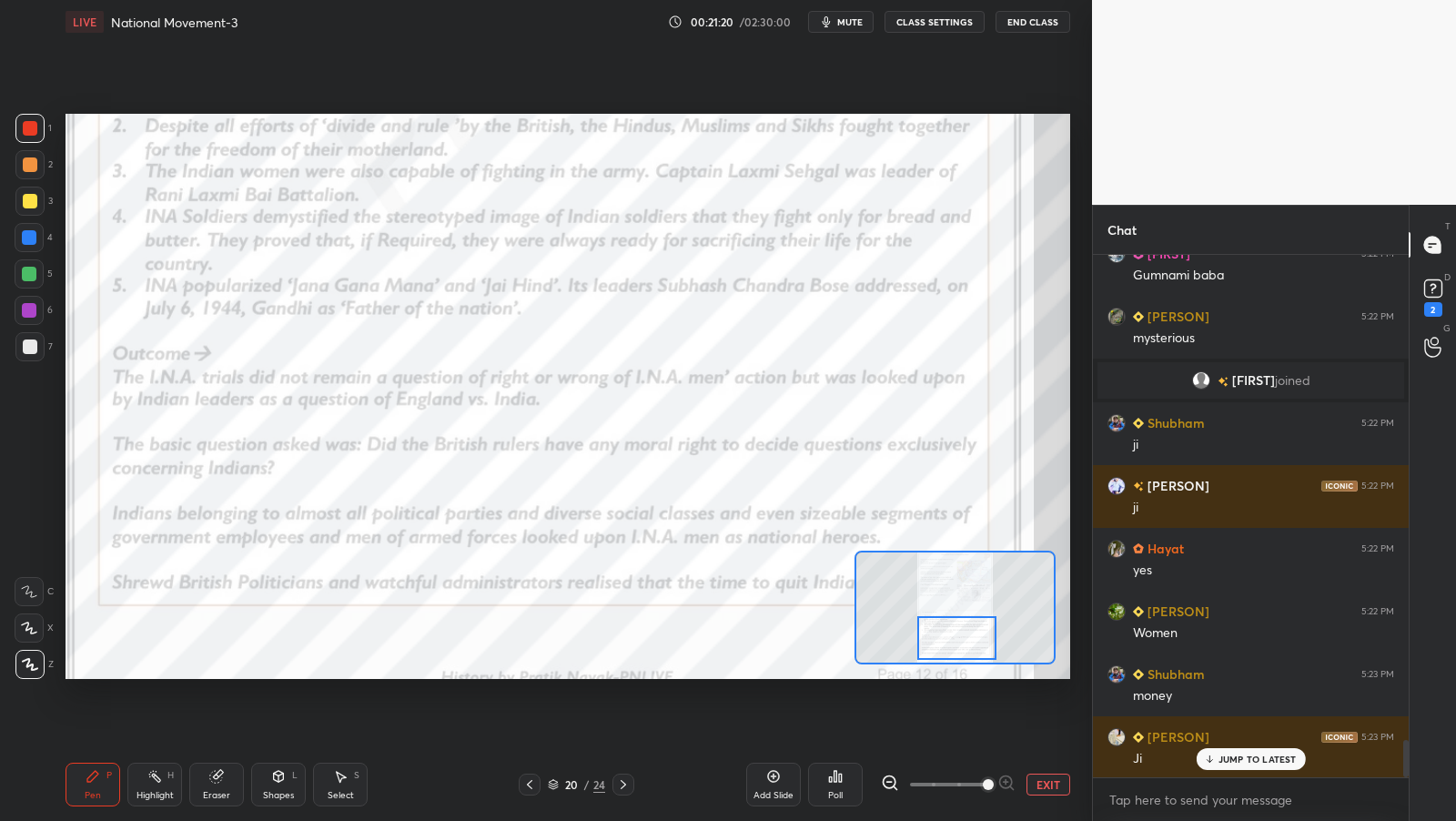 click at bounding box center [956, 638] 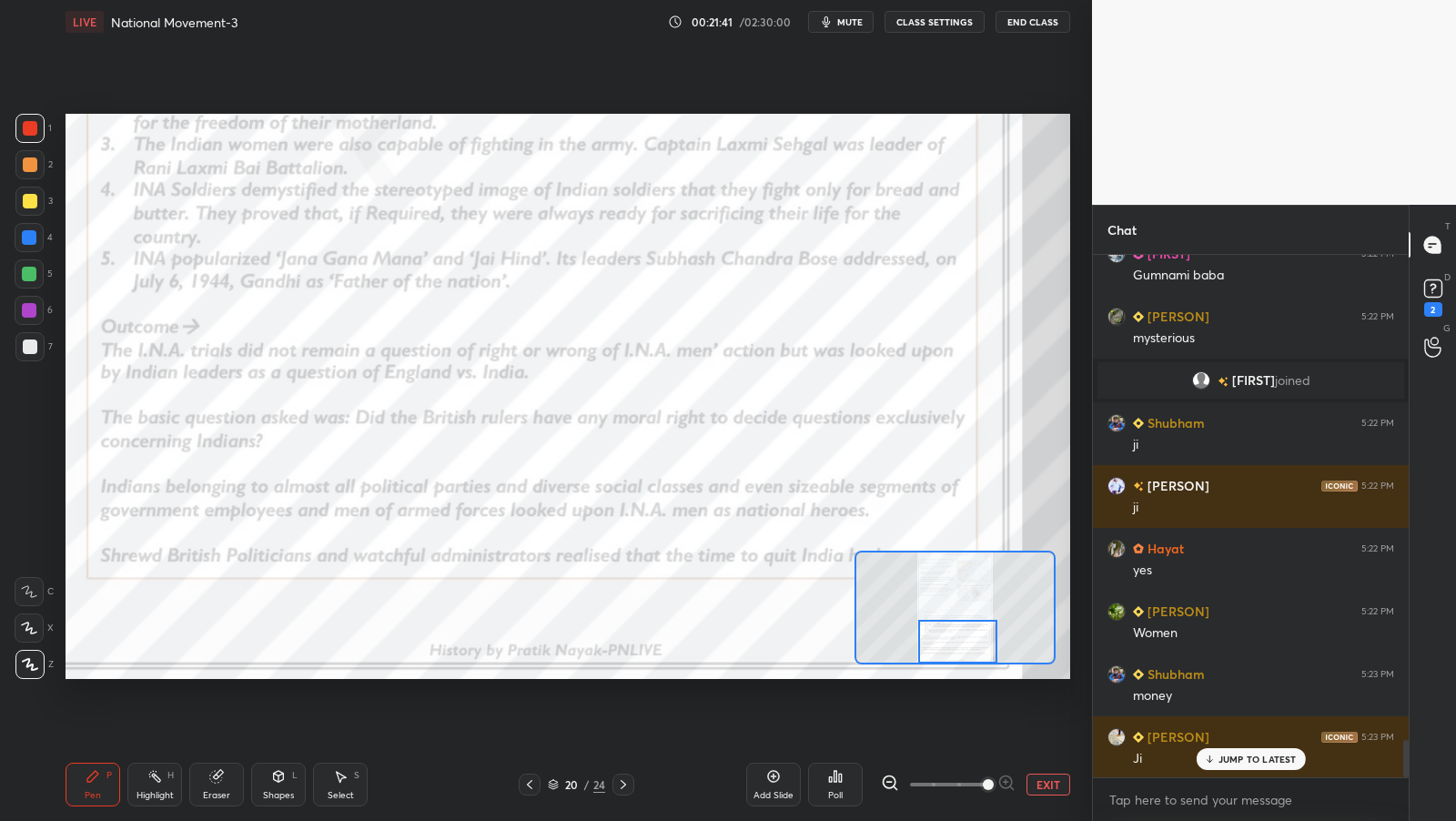 drag, startPoint x: 1038, startPoint y: 796, endPoint x: 1033, endPoint y: 776, distance: 20.615528 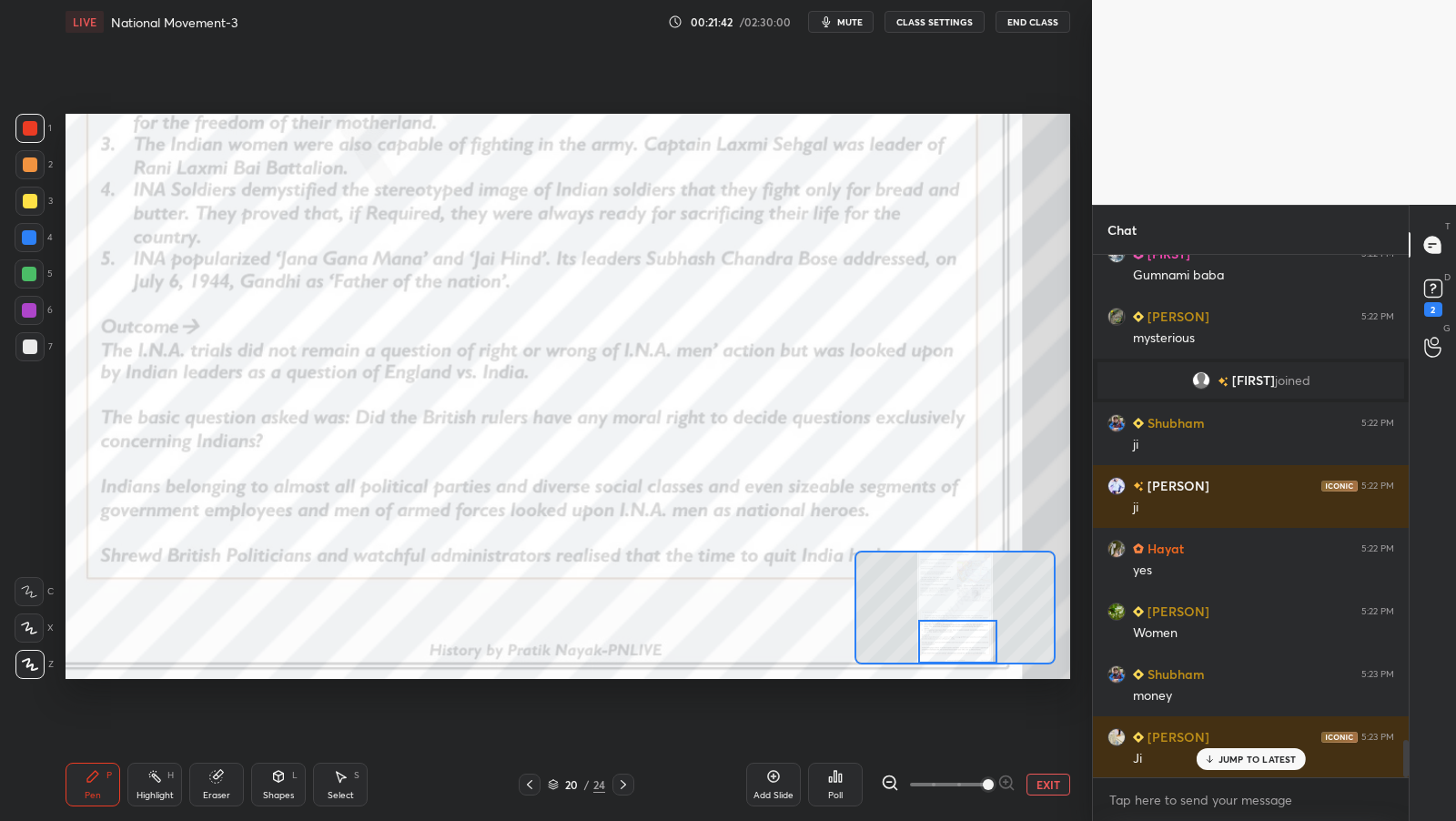 click on "Add Slide Poll EXIT" at bounding box center [908, 785] 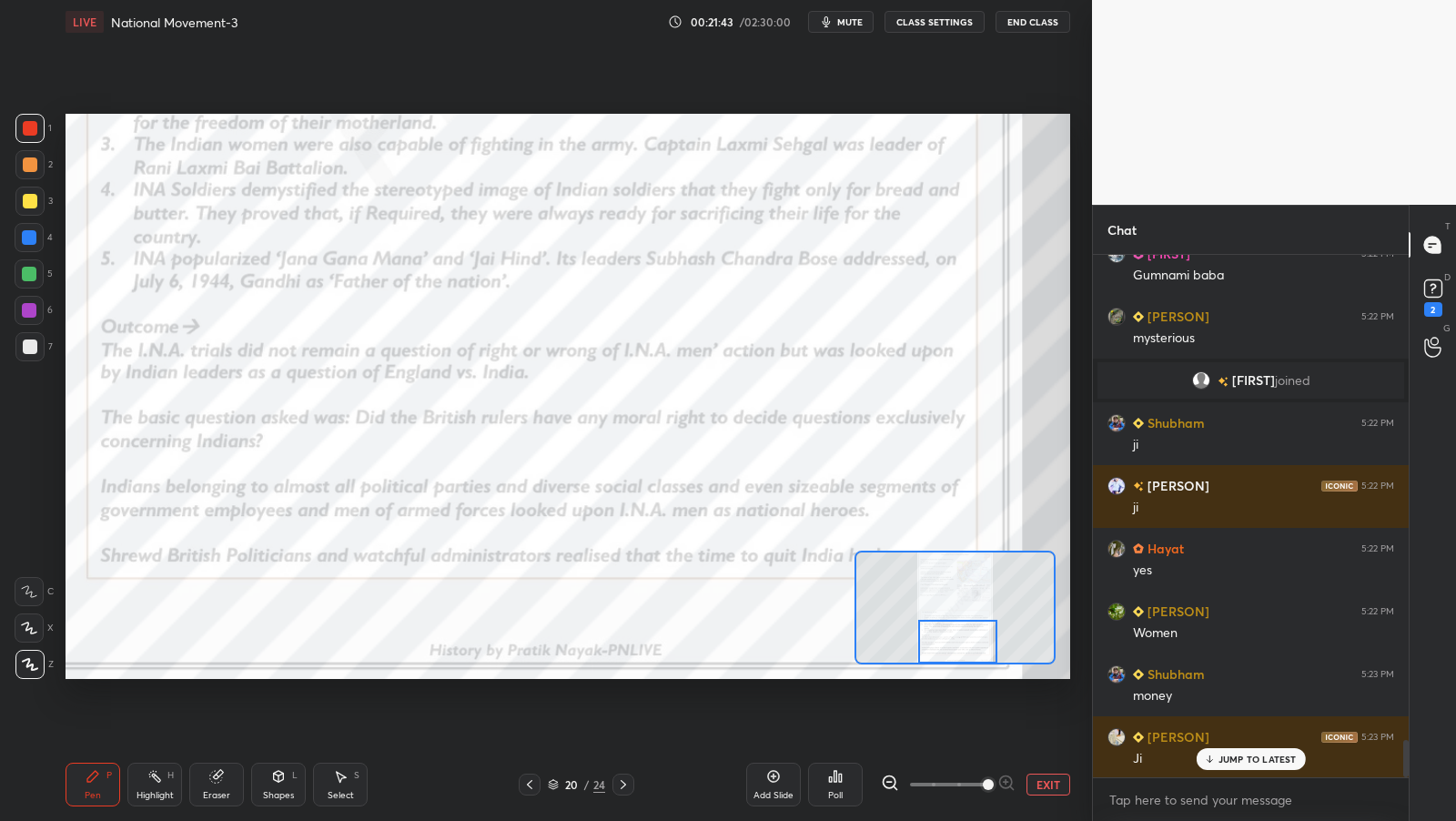 click on "EXIT" at bounding box center (1048, 785) 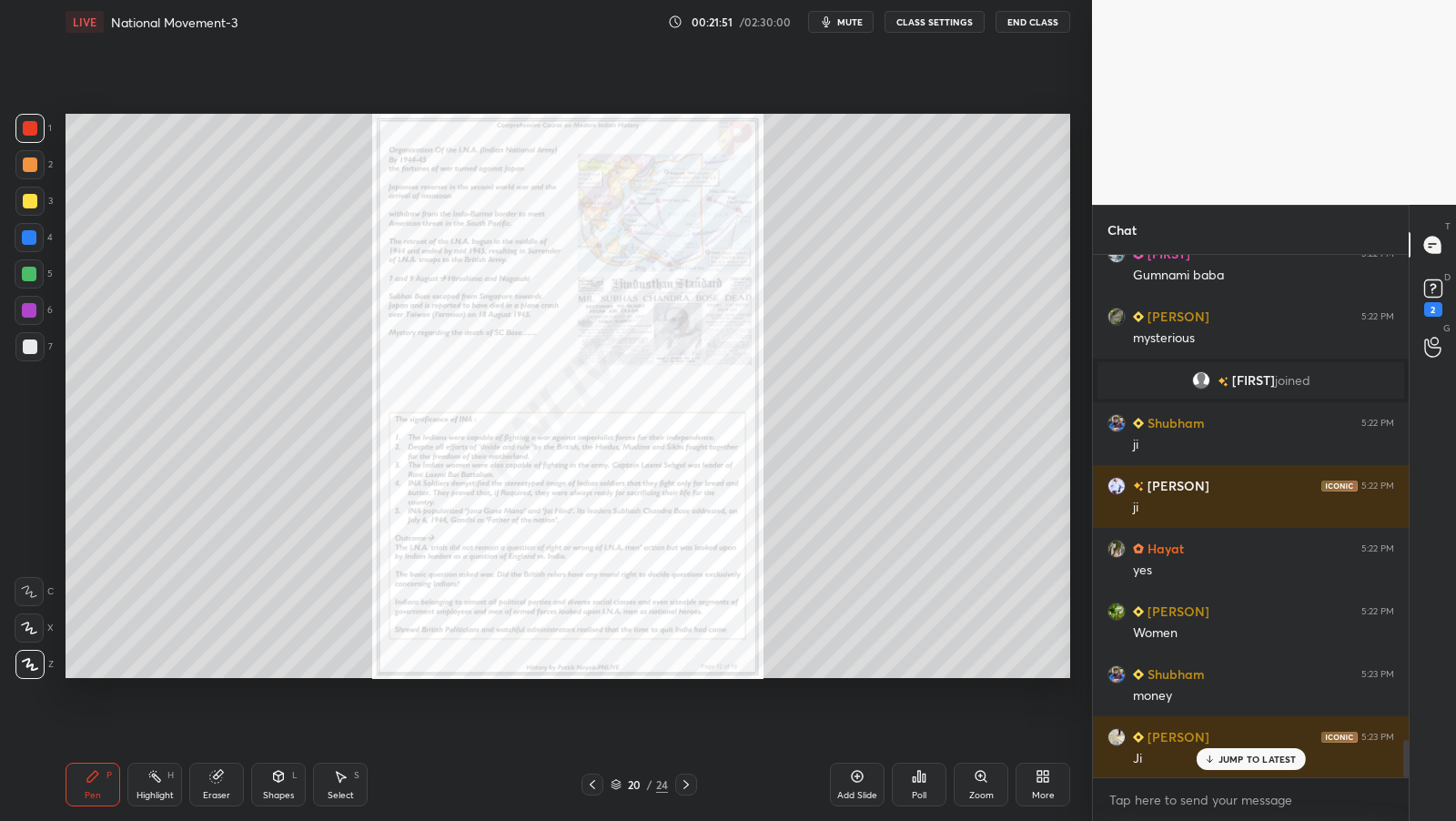 click on "Zoom" at bounding box center (981, 785) 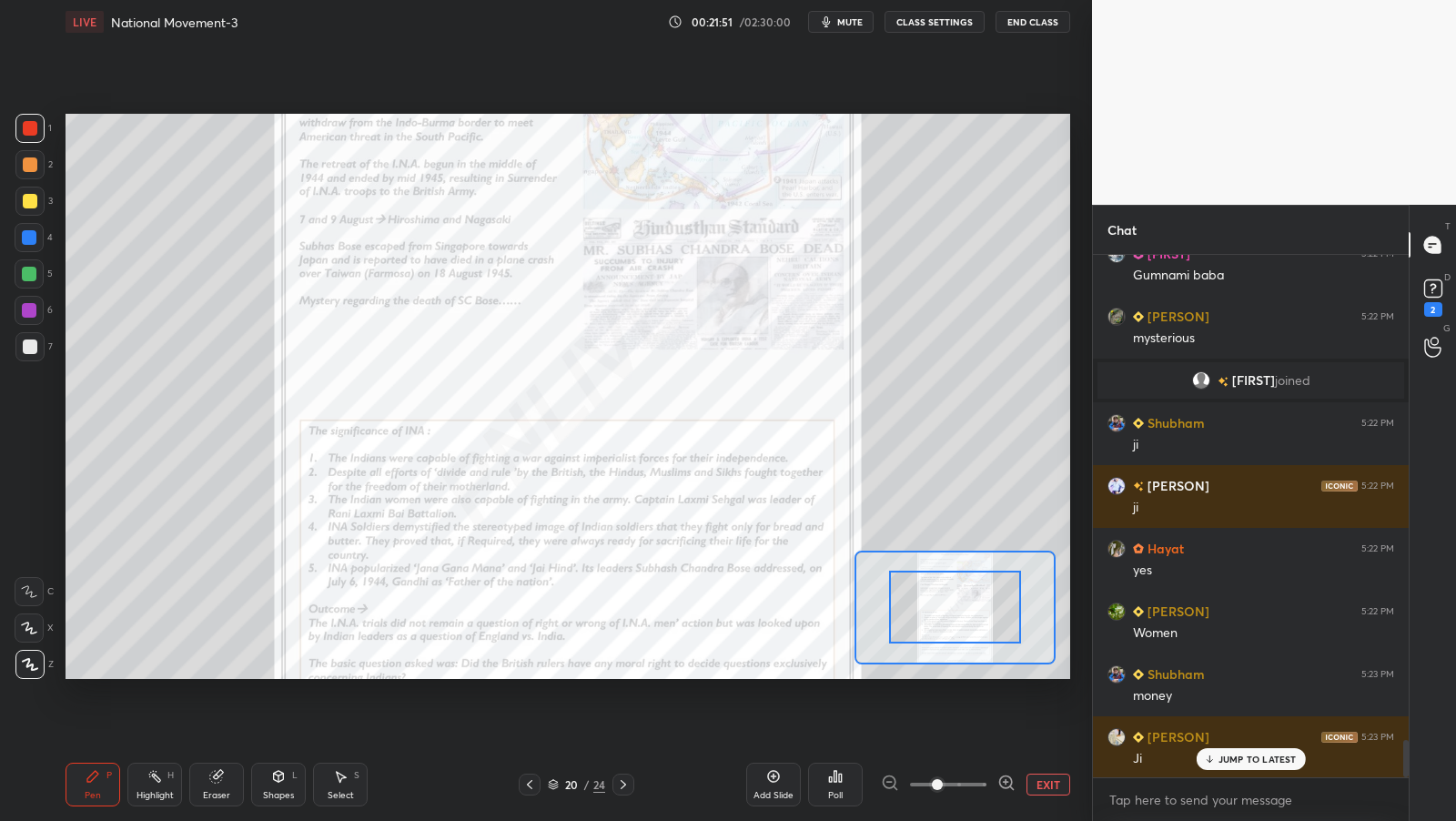 click 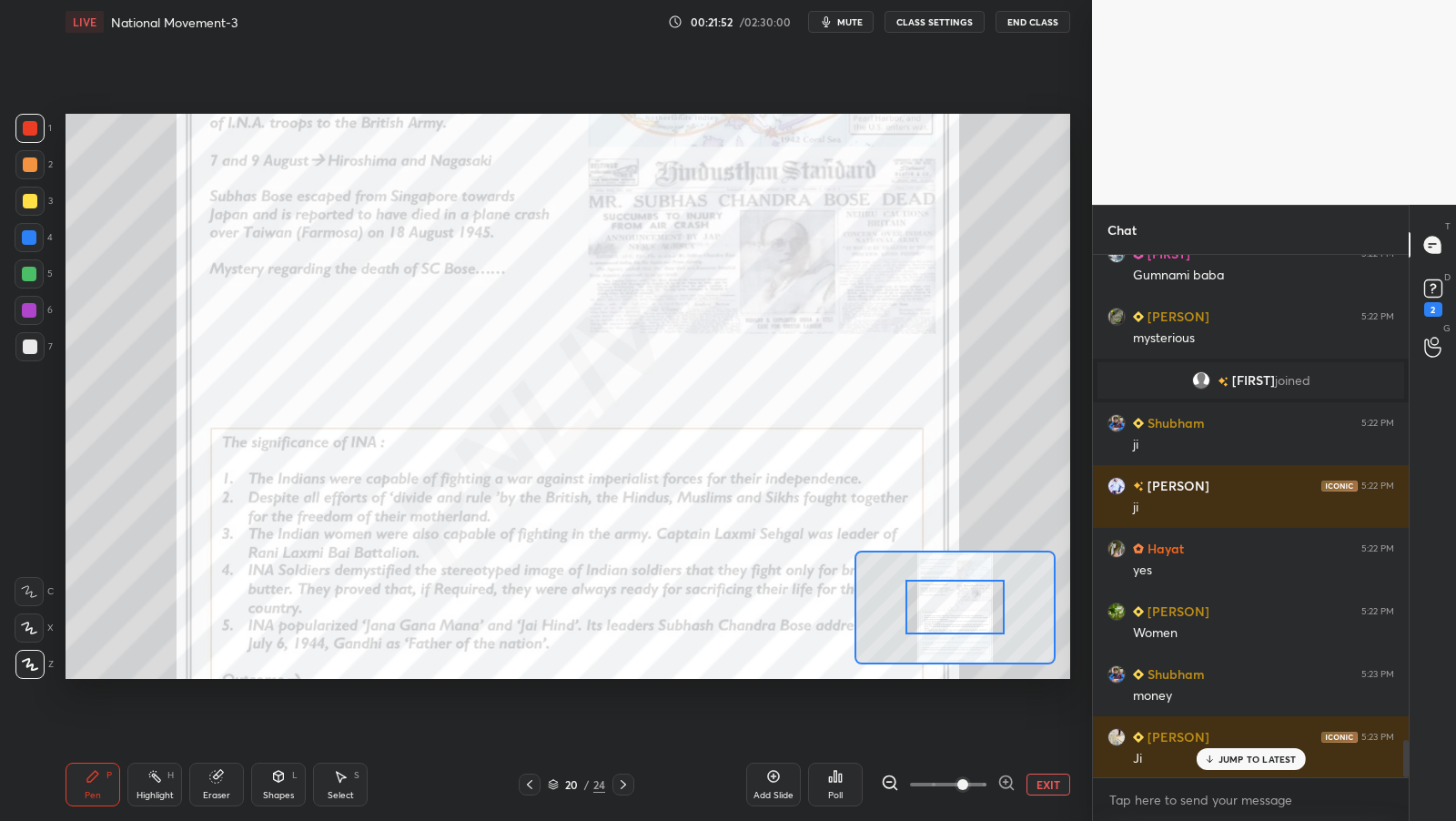 click 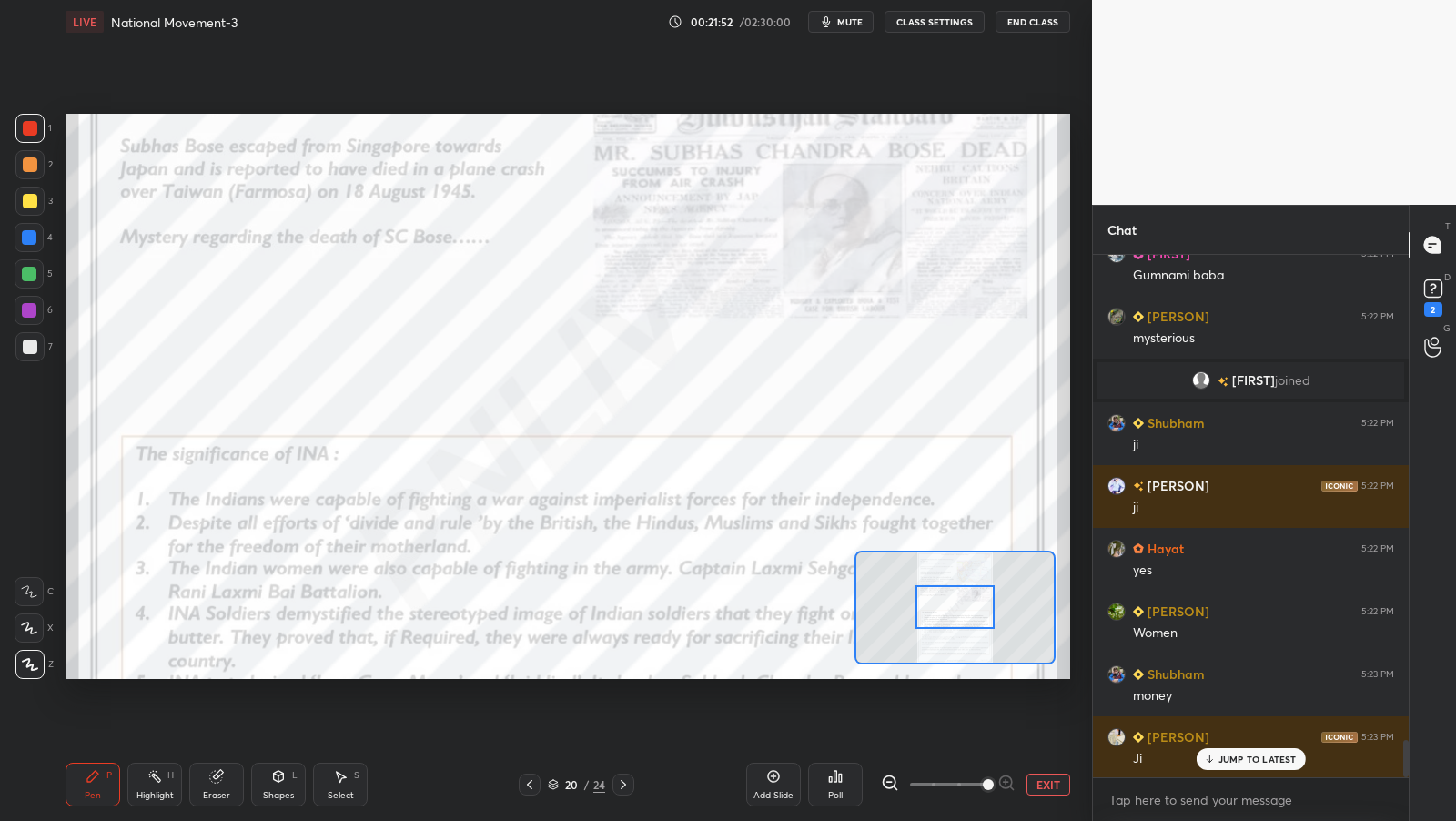 drag, startPoint x: 1009, startPoint y: 785, endPoint x: 1002, endPoint y: 761, distance: 25 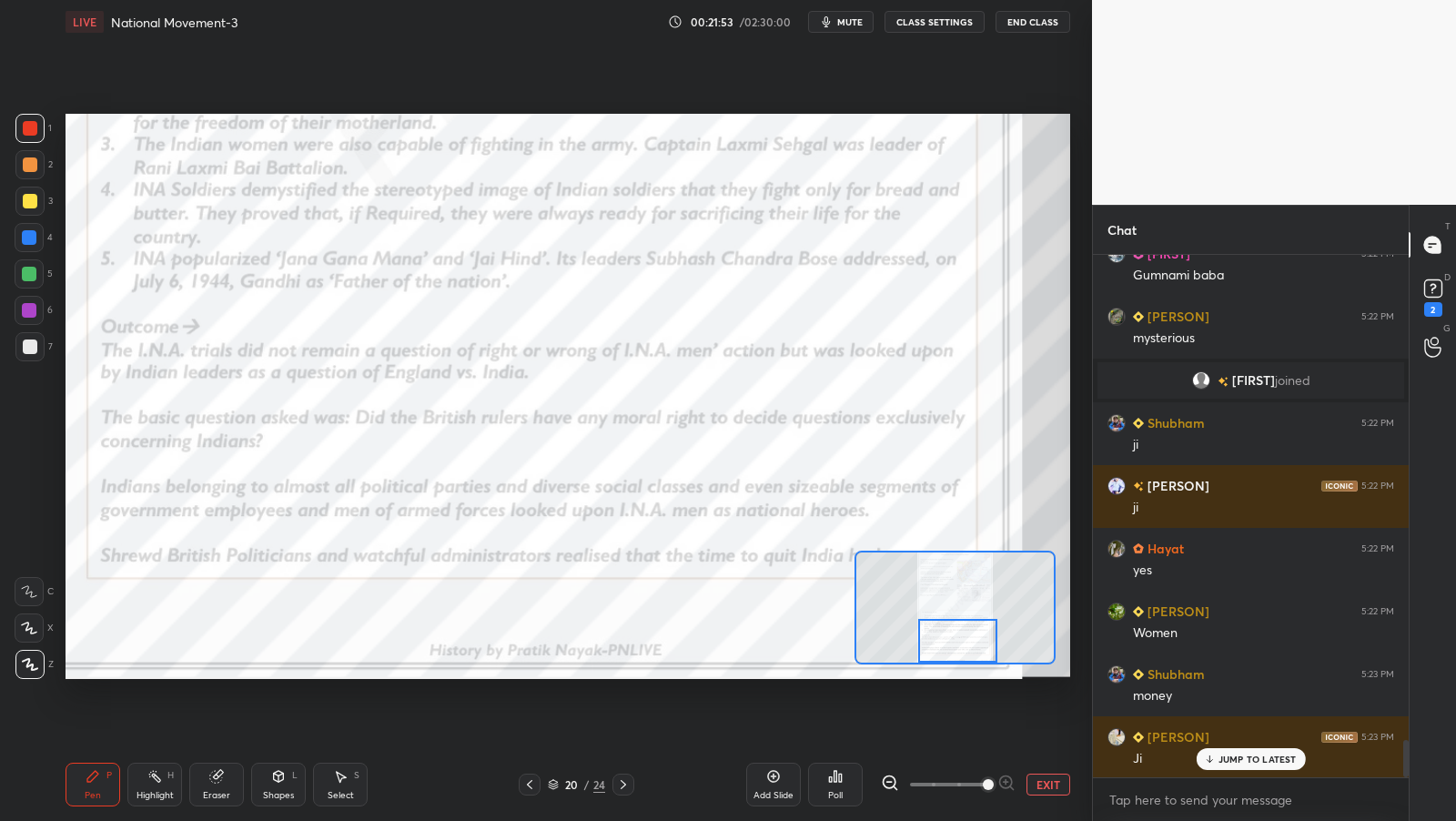 drag, startPoint x: 964, startPoint y: 620, endPoint x: 966, endPoint y: 657, distance: 37.054015 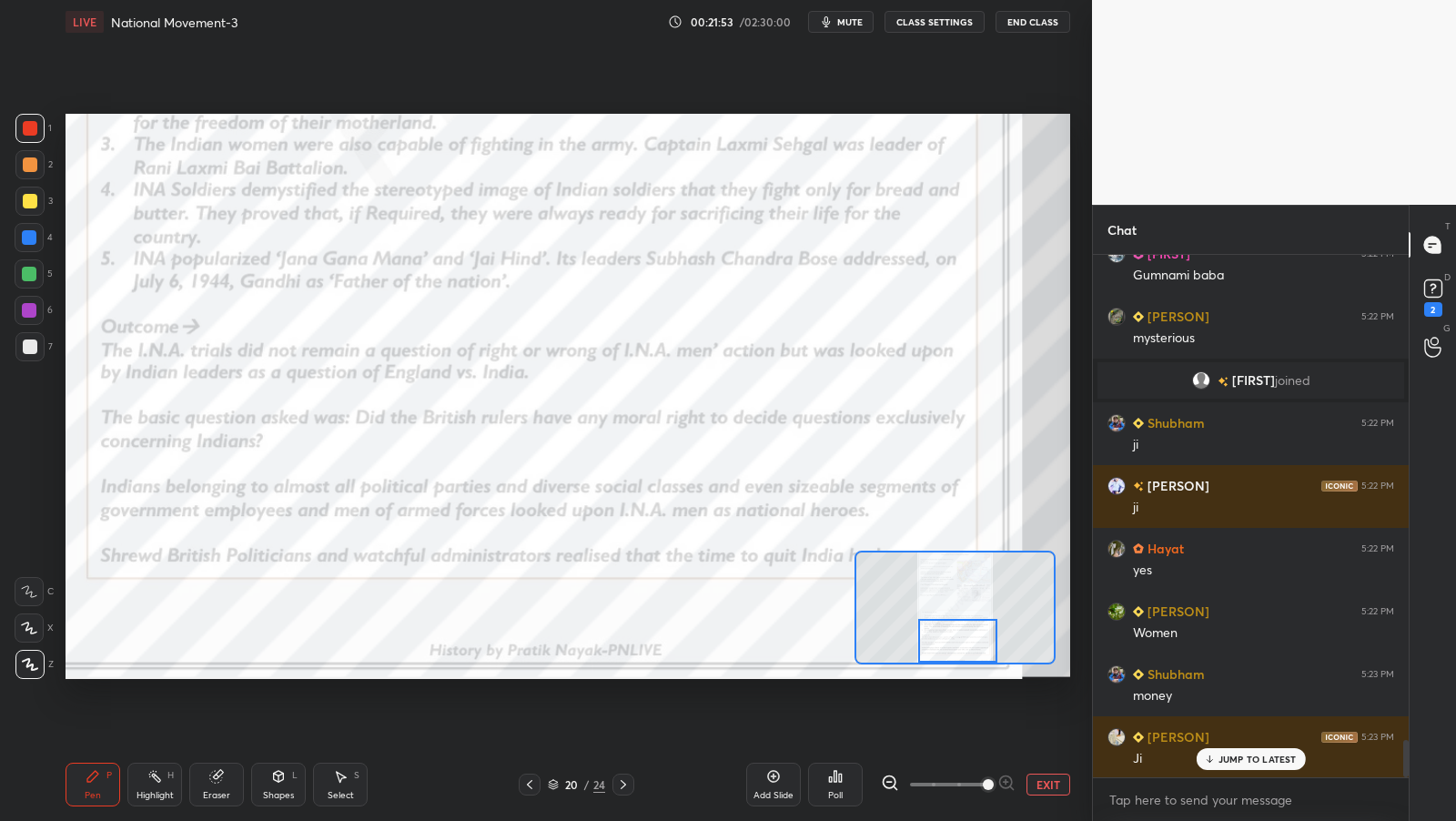 click at bounding box center (957, 641) 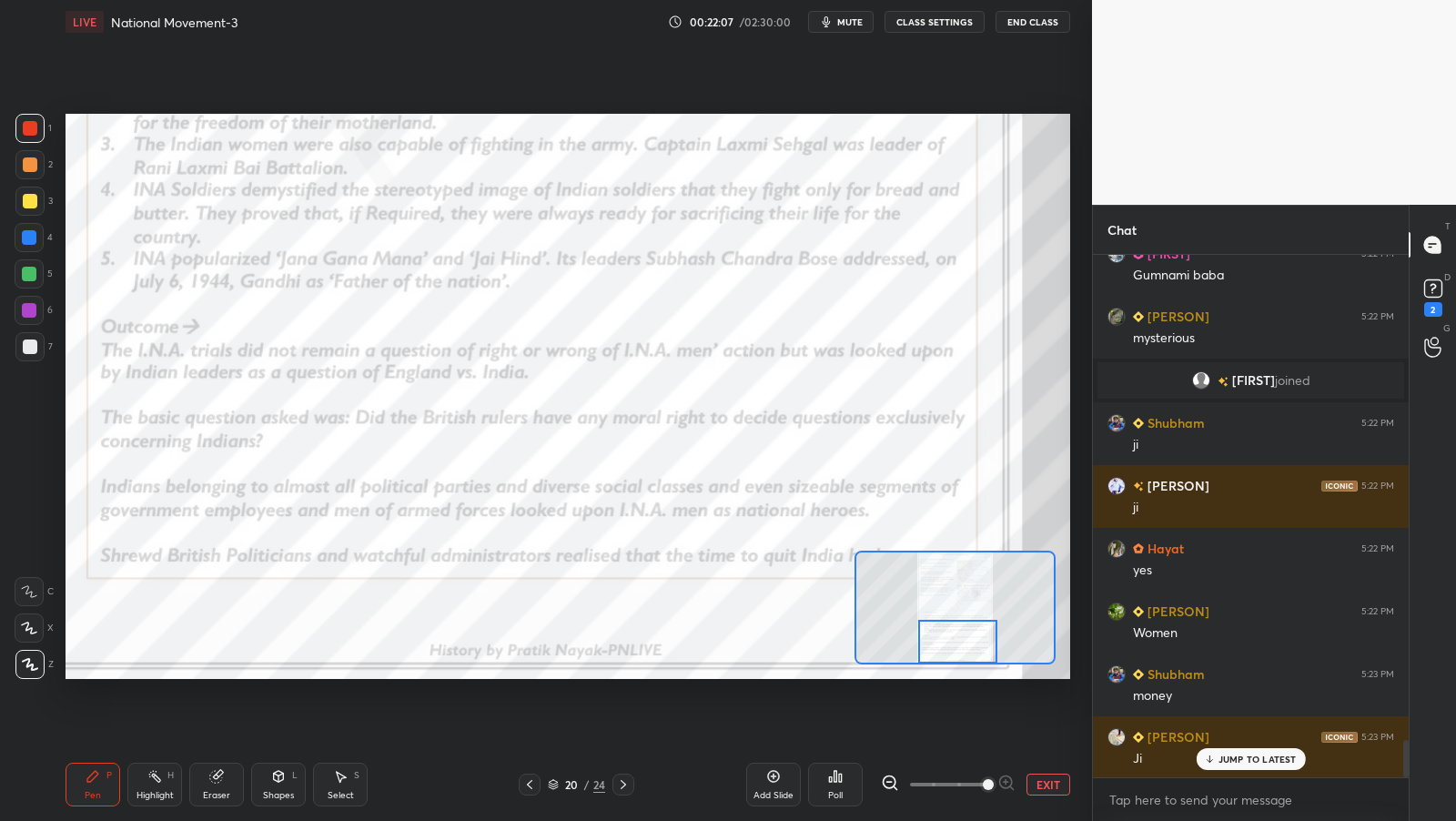click on "EXIT" at bounding box center (1048, 785) 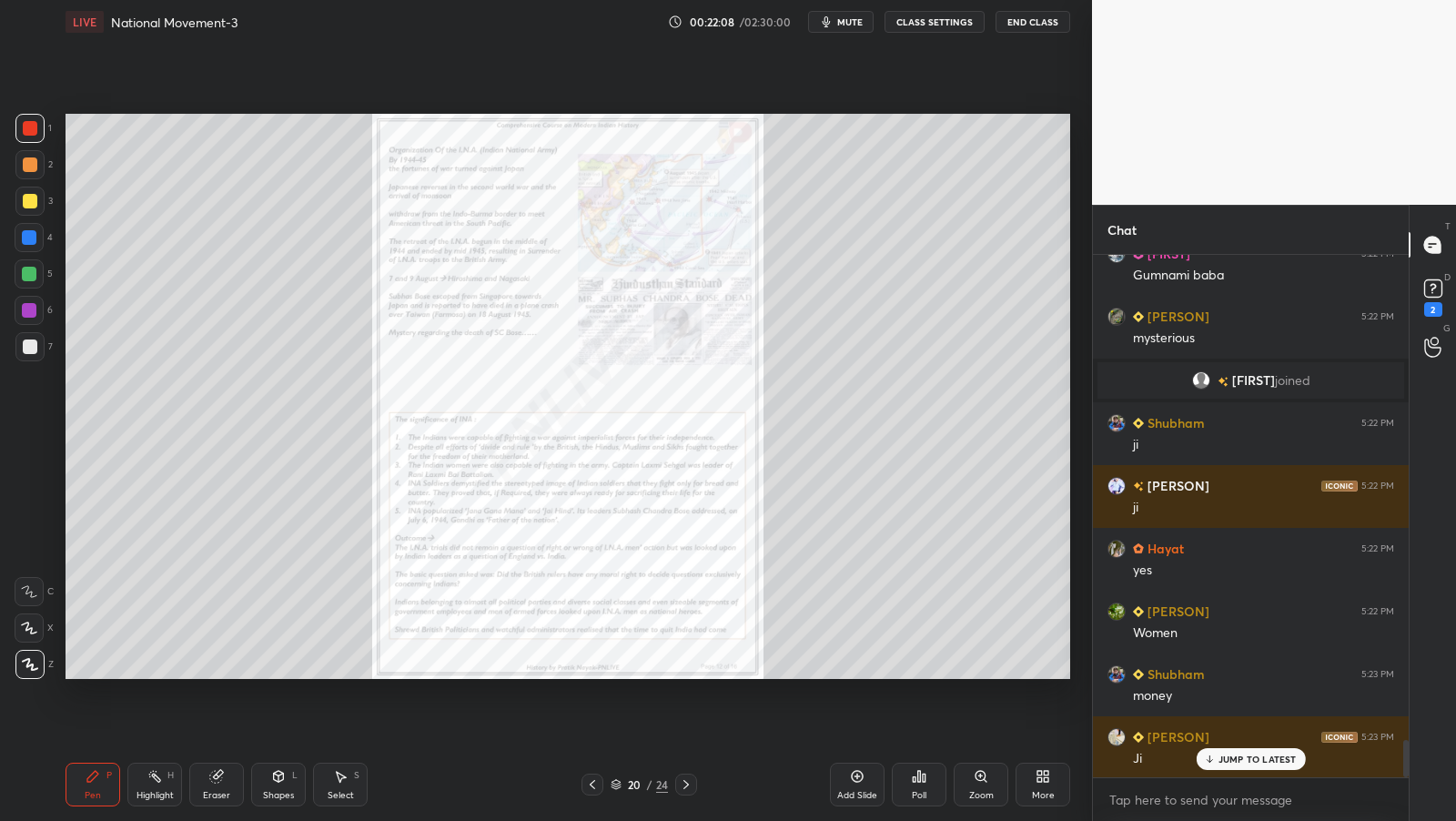 click 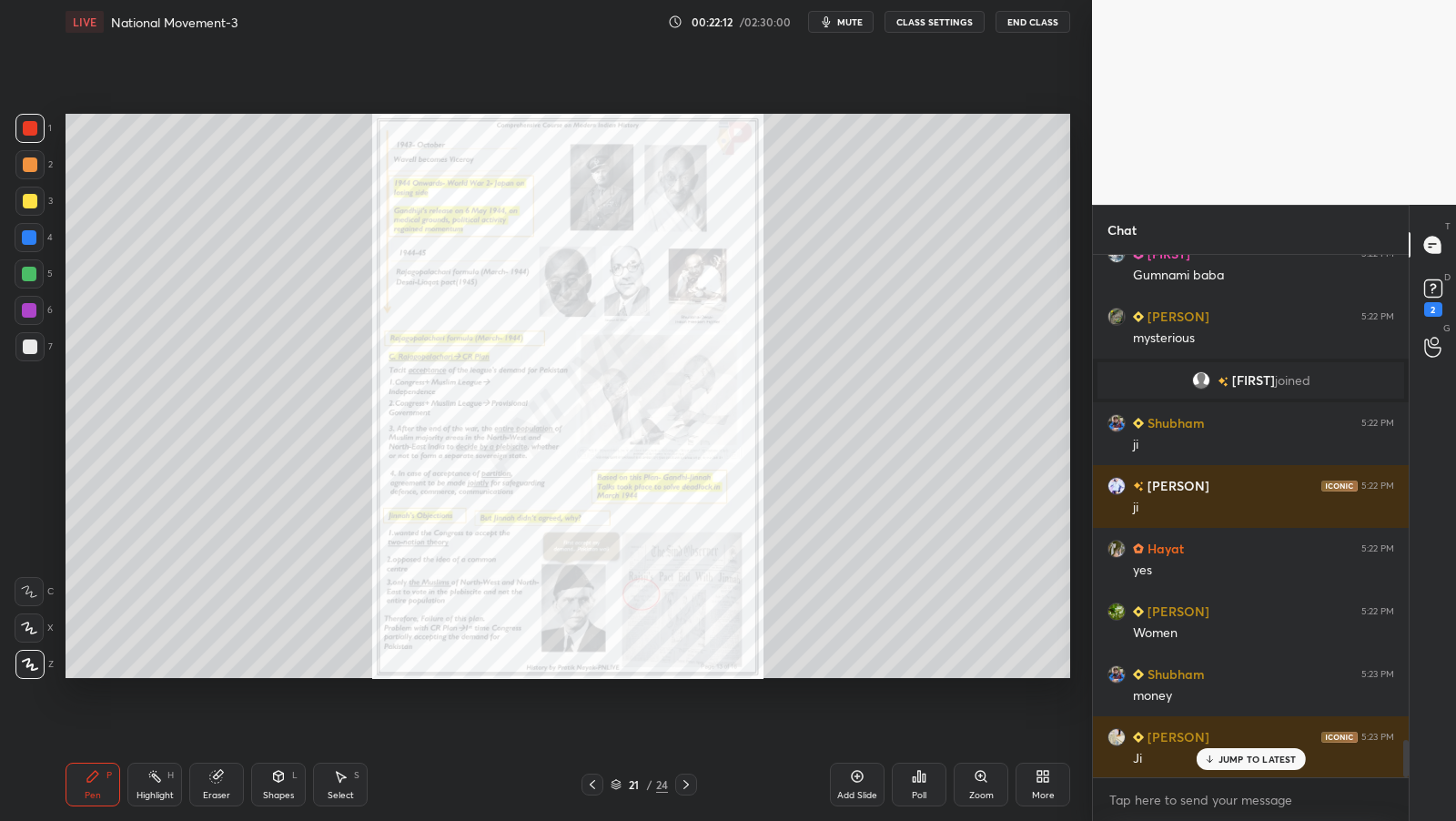 click on "Zoom" at bounding box center [981, 785] 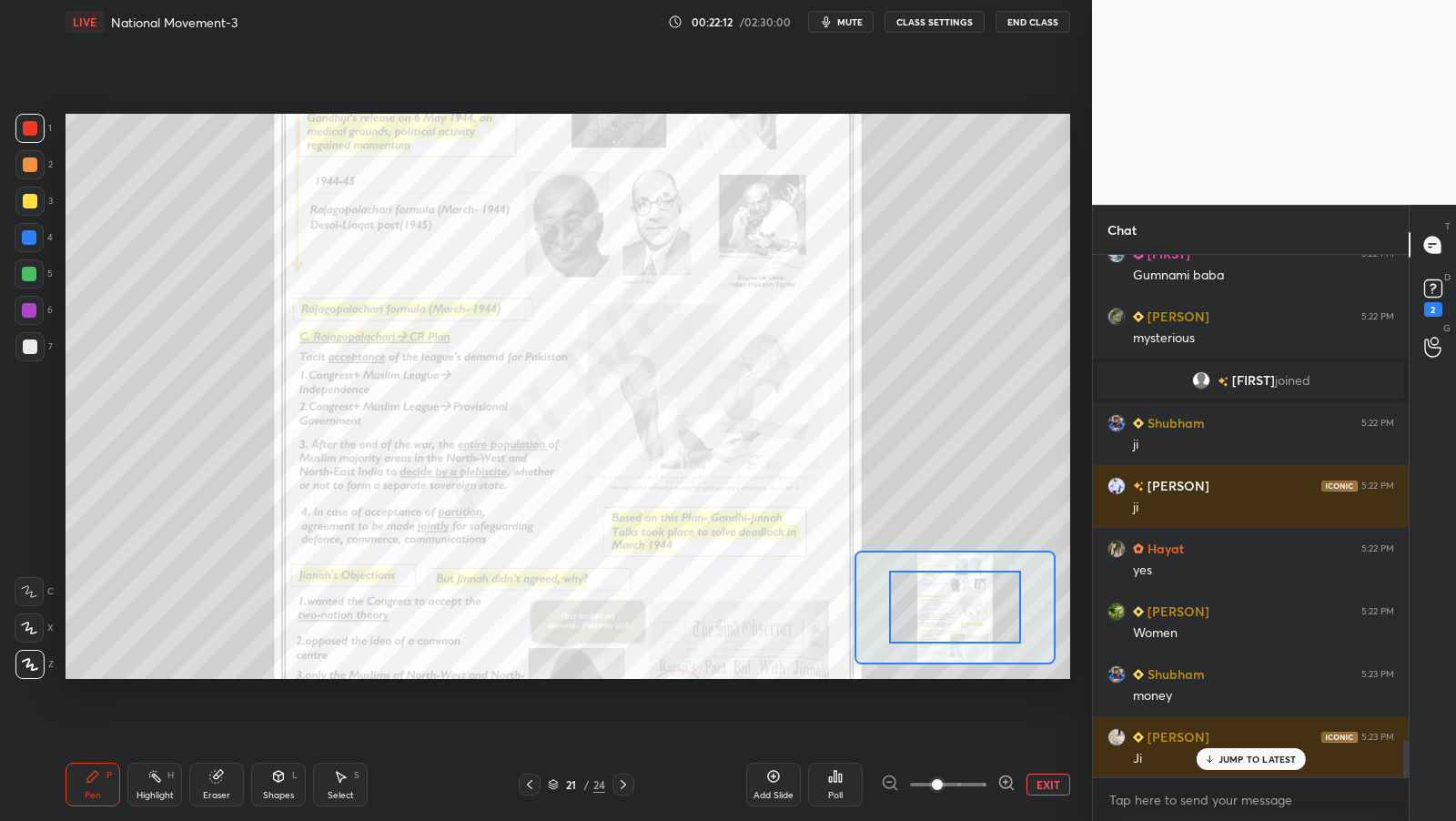 click at bounding box center (948, 785) 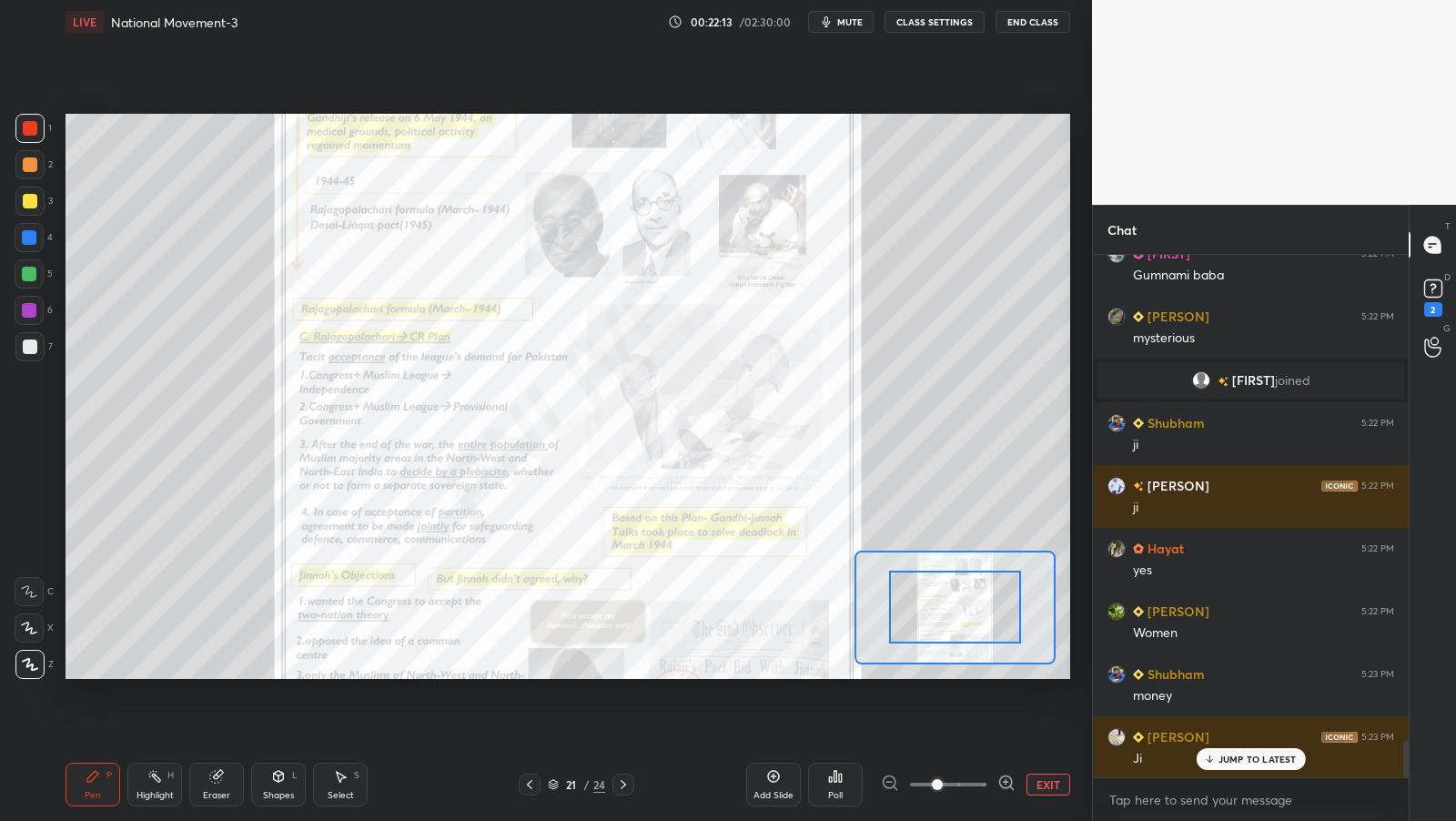 click 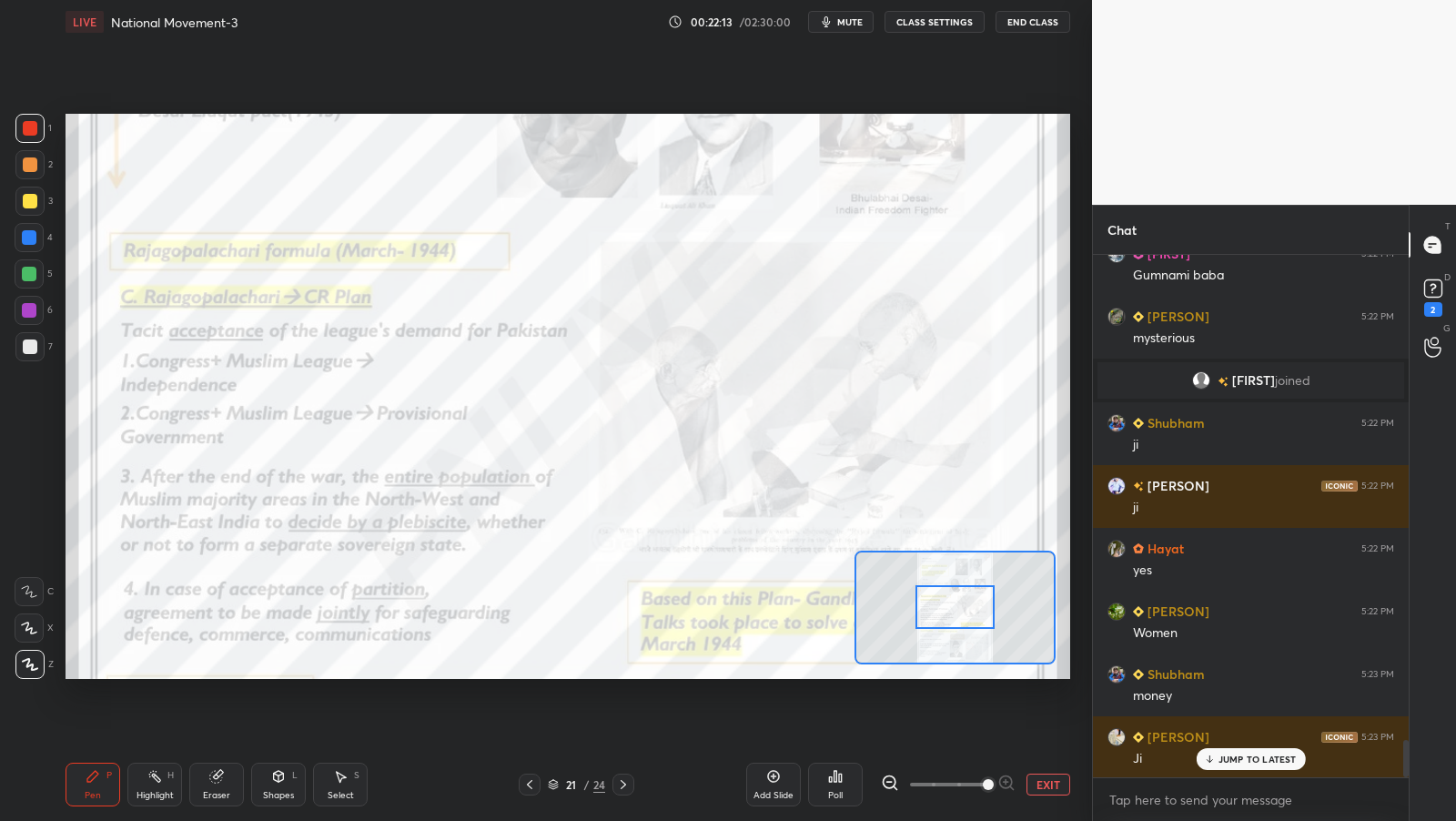 click at bounding box center (948, 785) 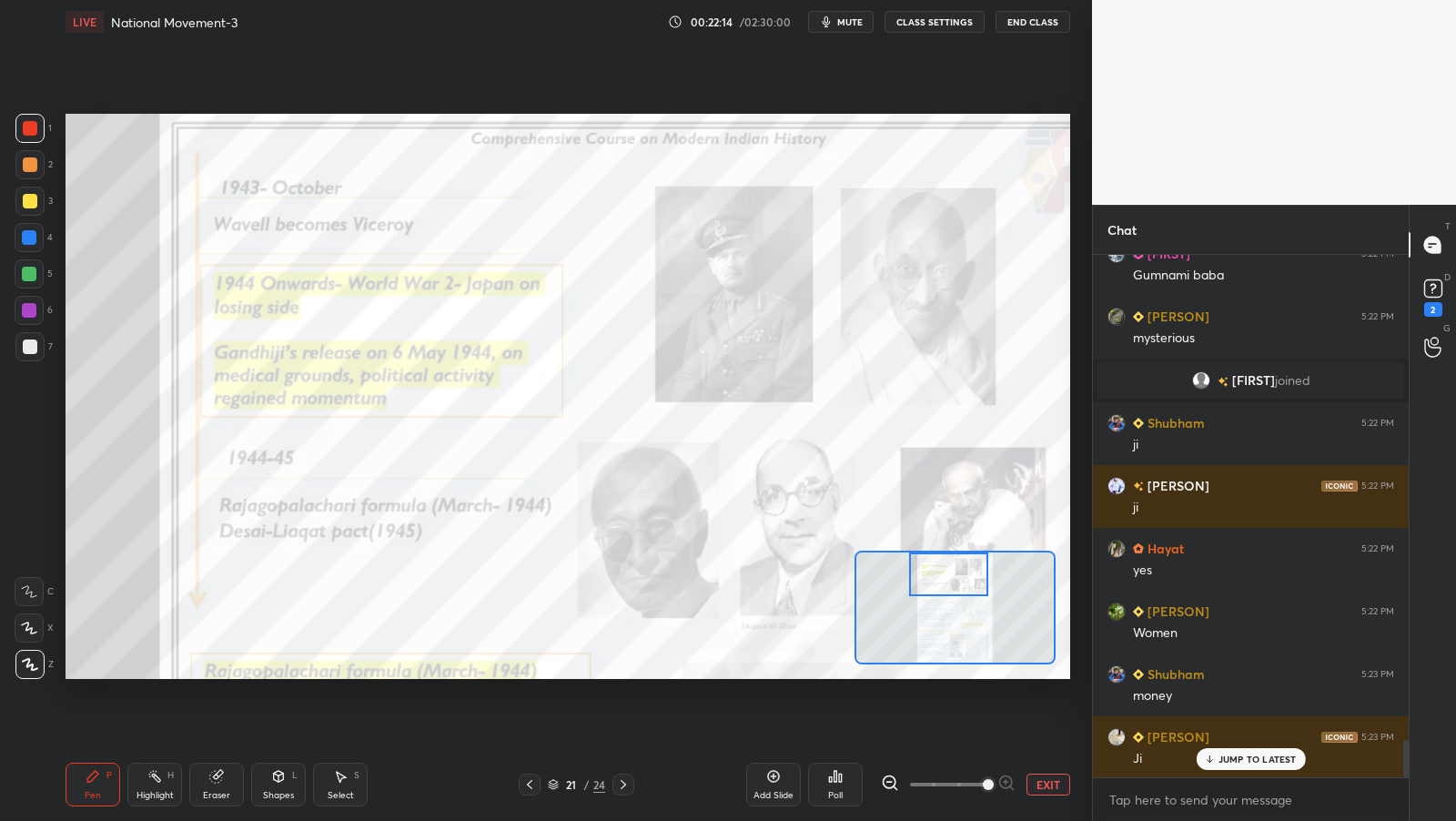 drag, startPoint x: 968, startPoint y: 605, endPoint x: 960, endPoint y: 571, distance: 34.928498 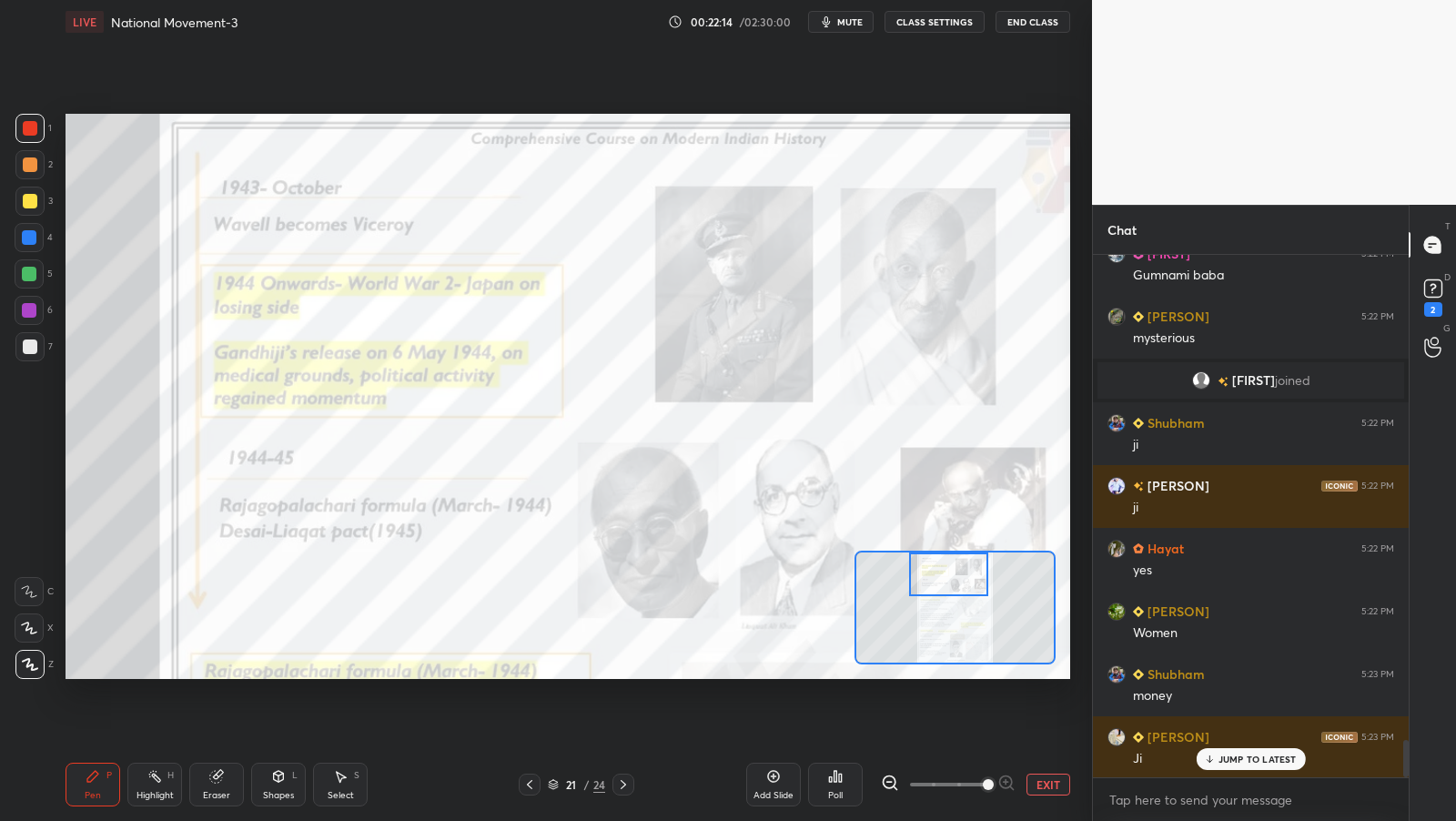 click at bounding box center (948, 574) 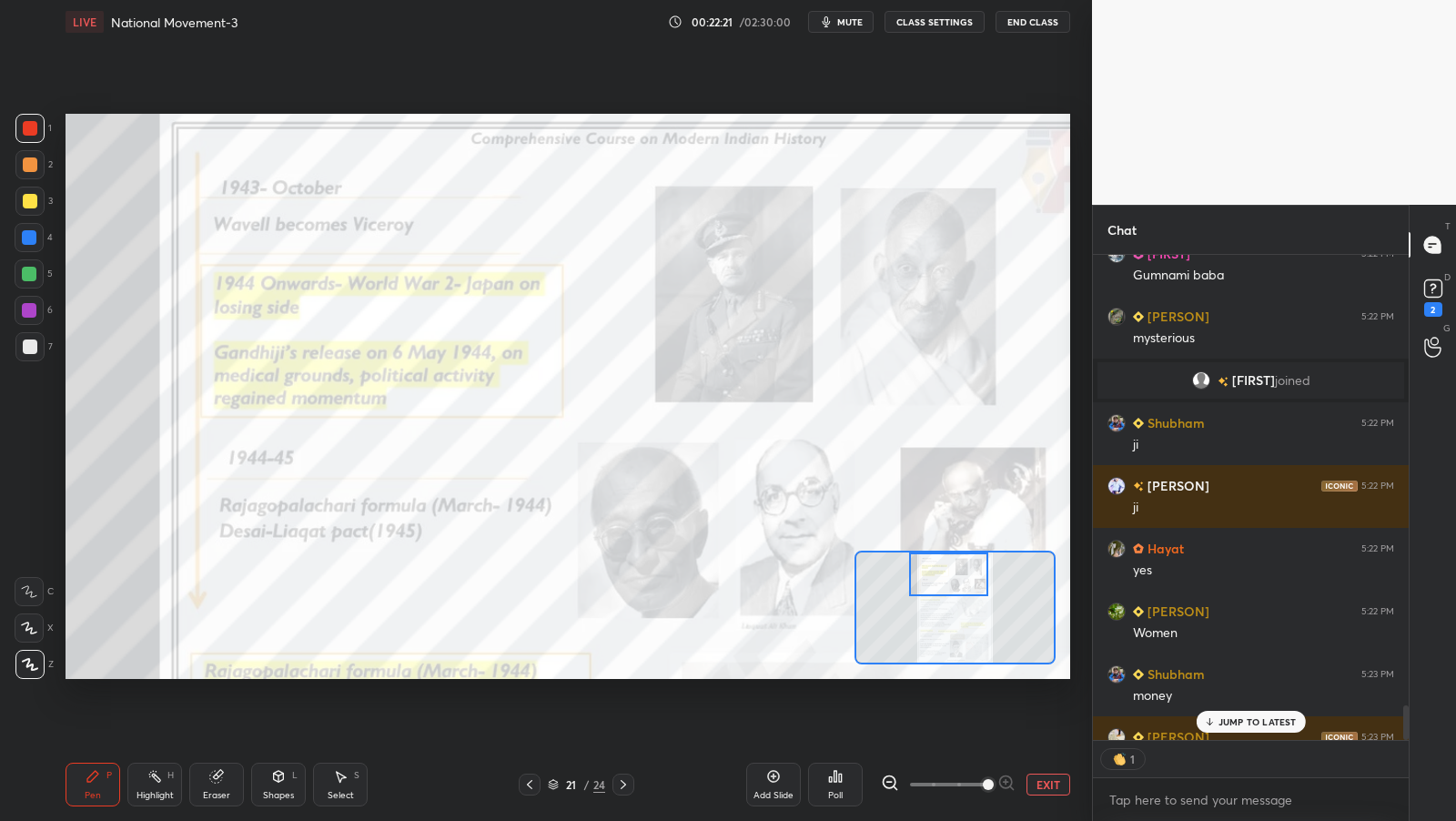 scroll, scrollTop: 480, scrollLeft: 311, axis: both 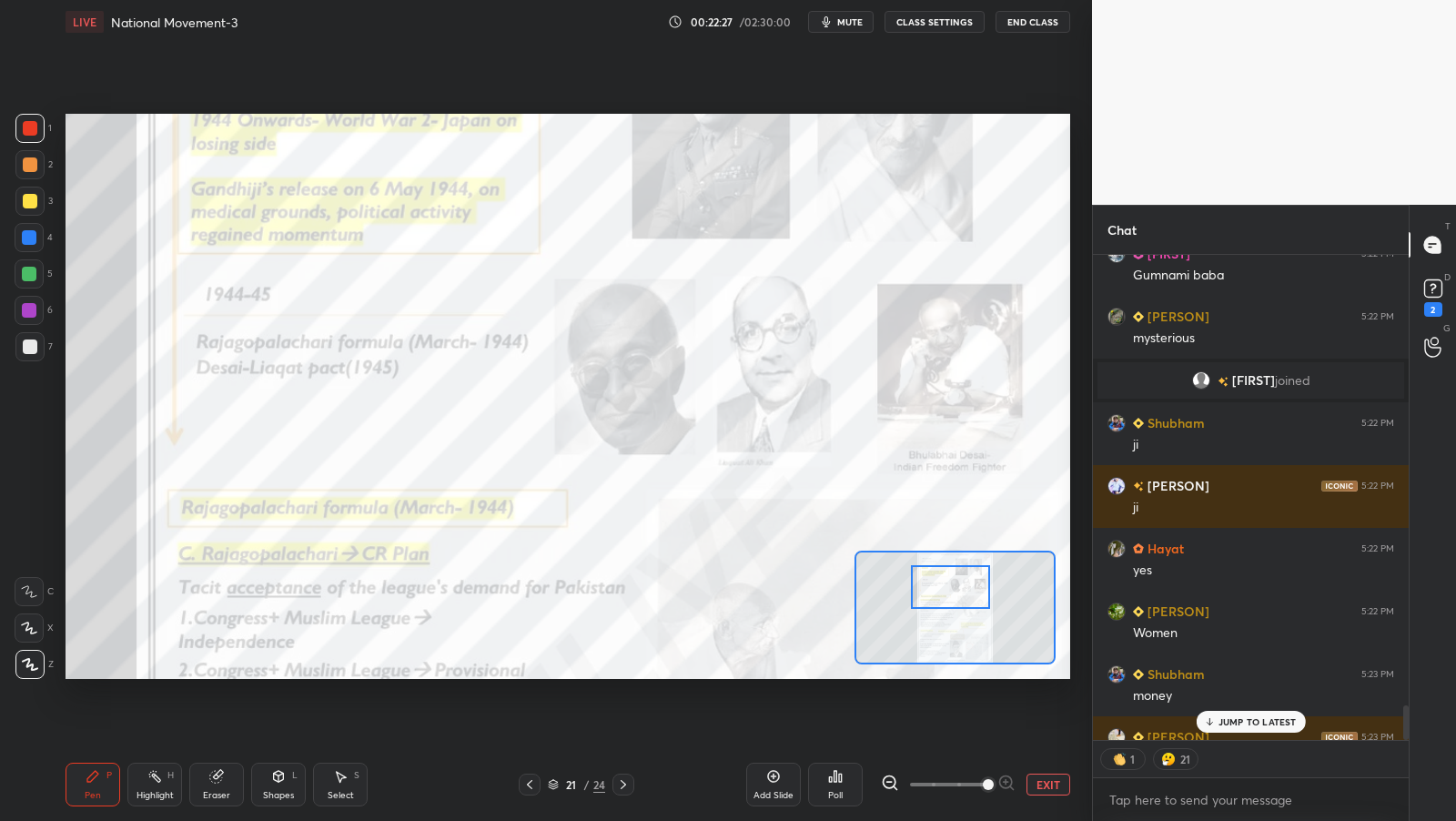 drag, startPoint x: 937, startPoint y: 584, endPoint x: 933, endPoint y: 575, distance: 9.84886 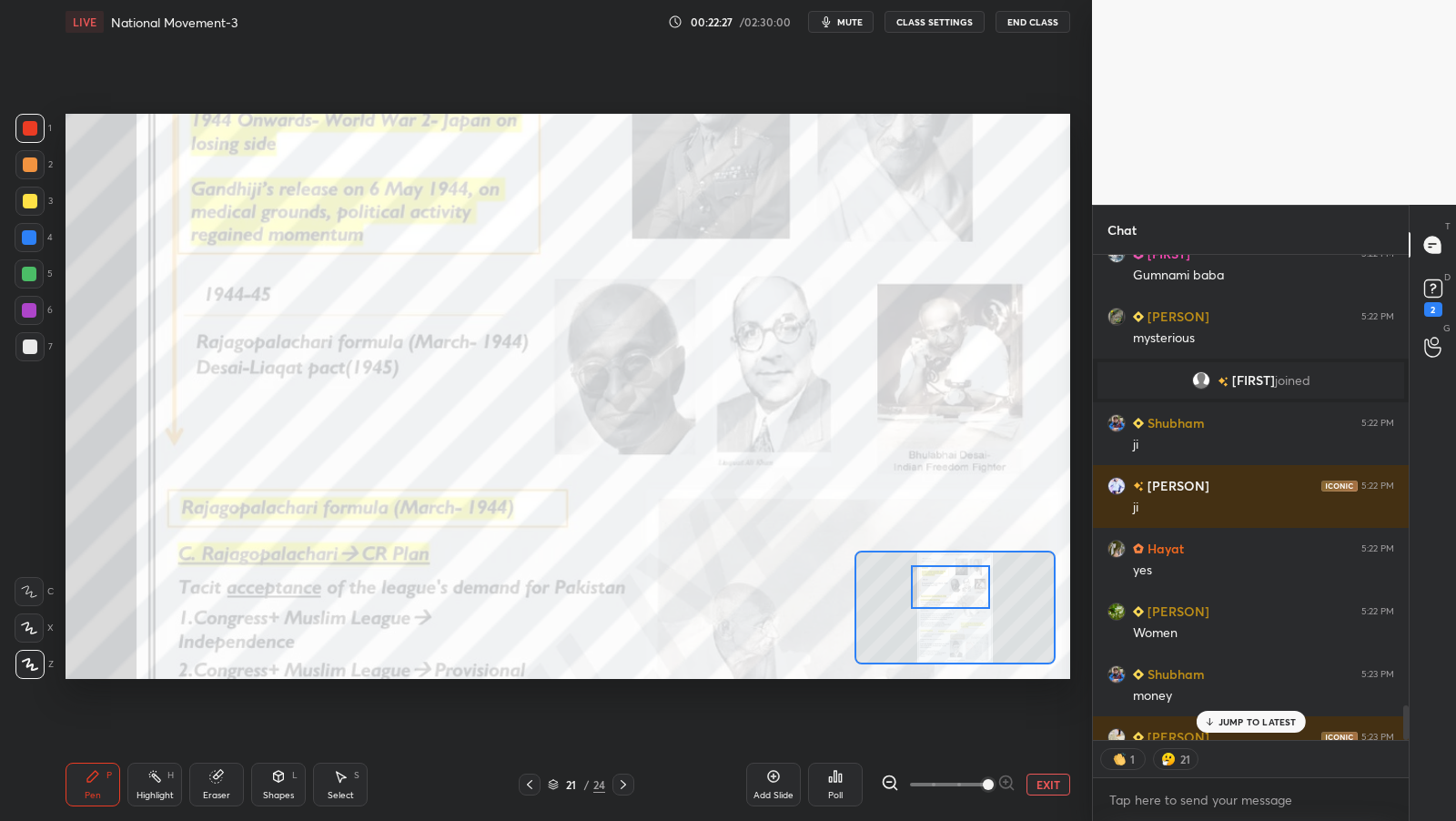click at bounding box center [950, 587] 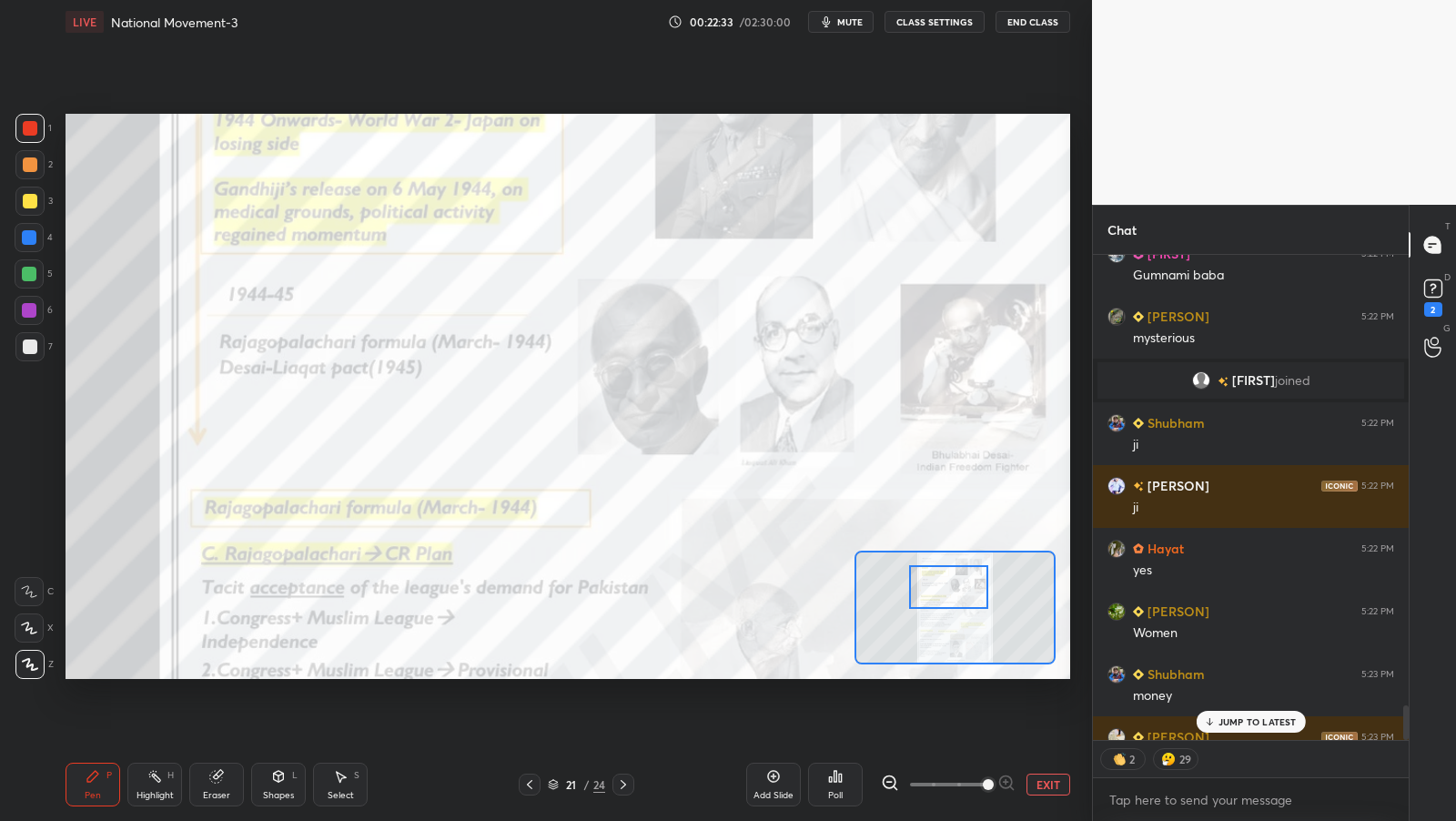 scroll, scrollTop: 6970, scrollLeft: 0, axis: vertical 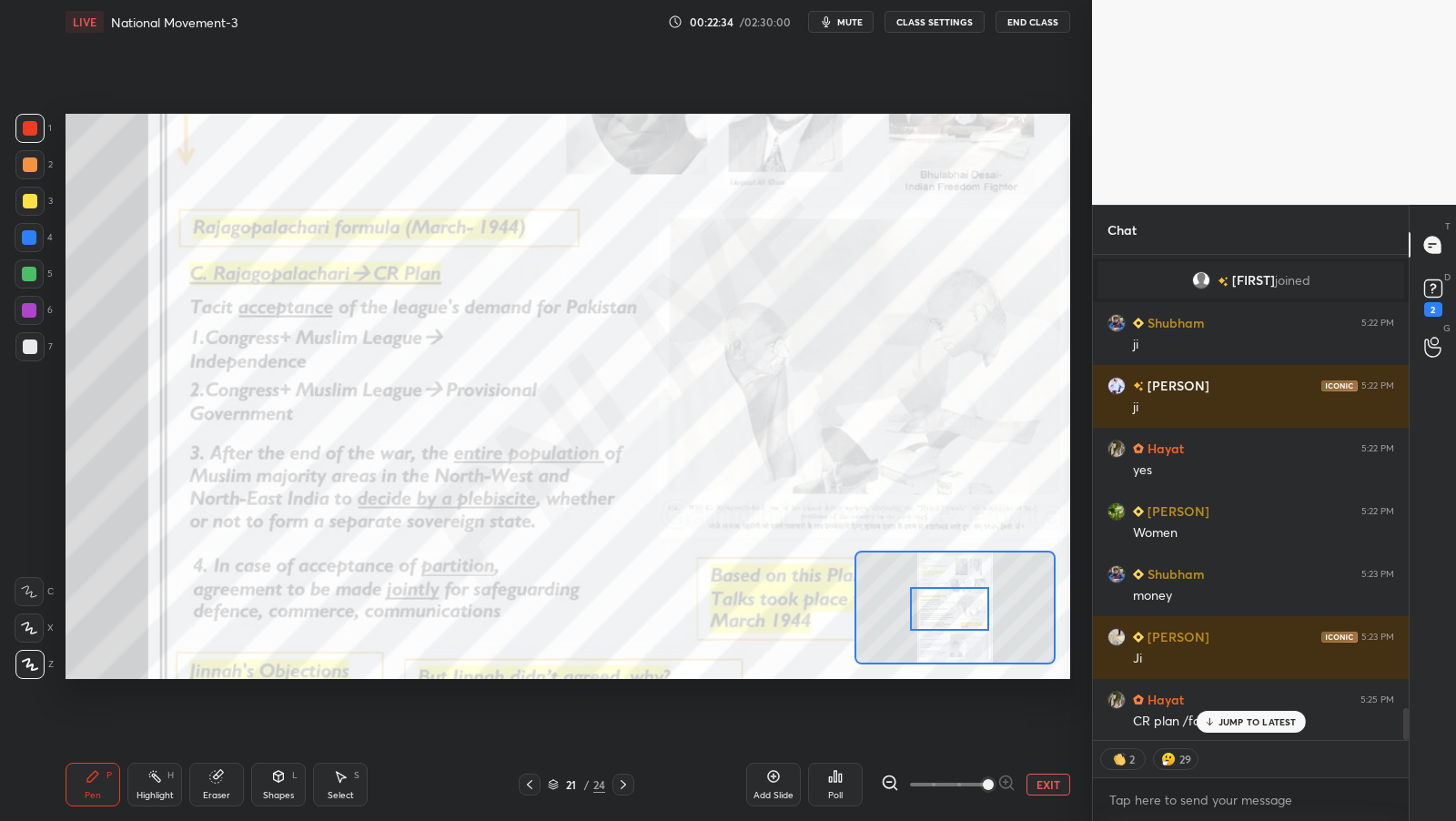 drag, startPoint x: 950, startPoint y: 601, endPoint x: 951, endPoint y: 620, distance: 19.026298 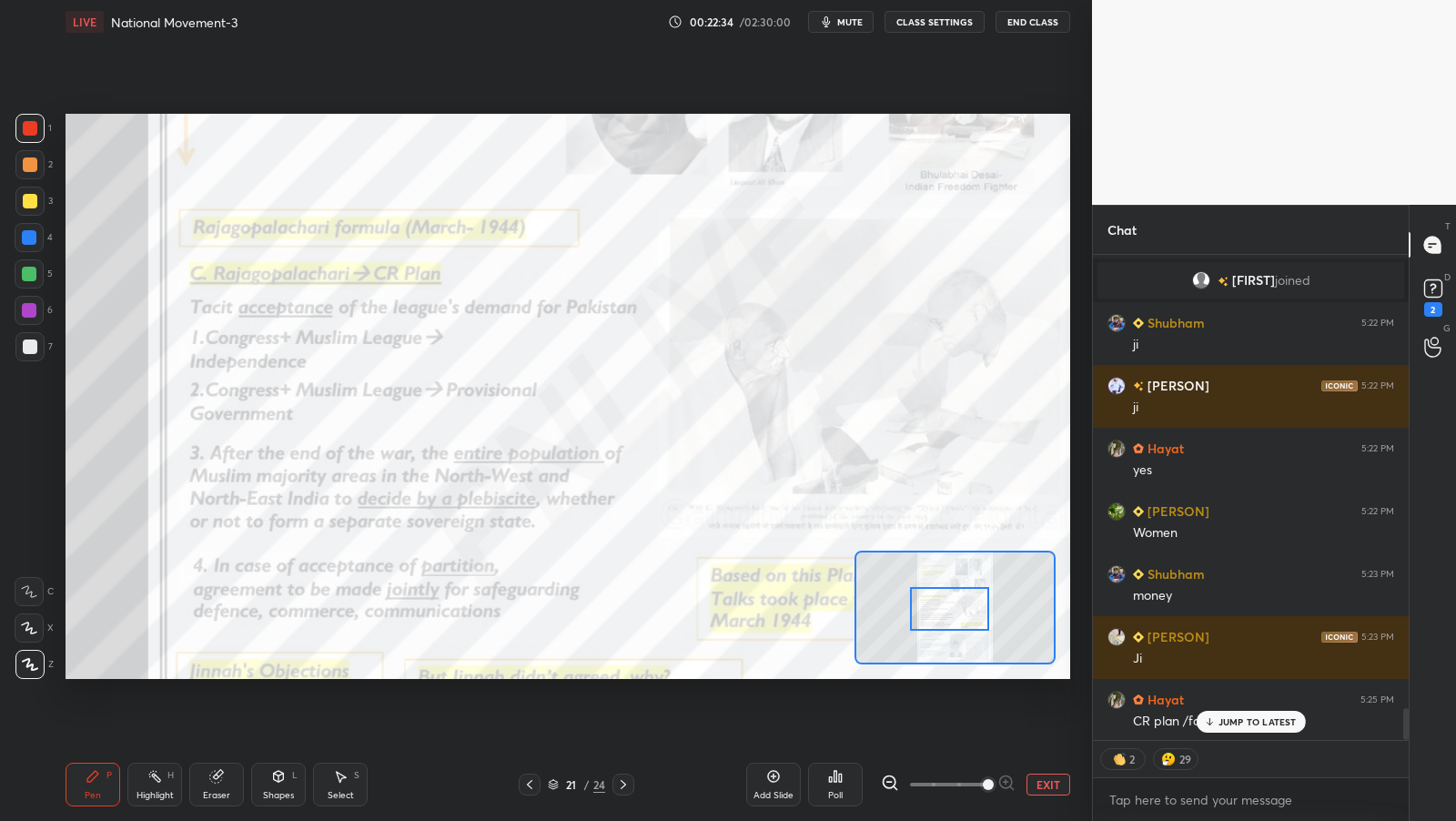 click at bounding box center (949, 609) 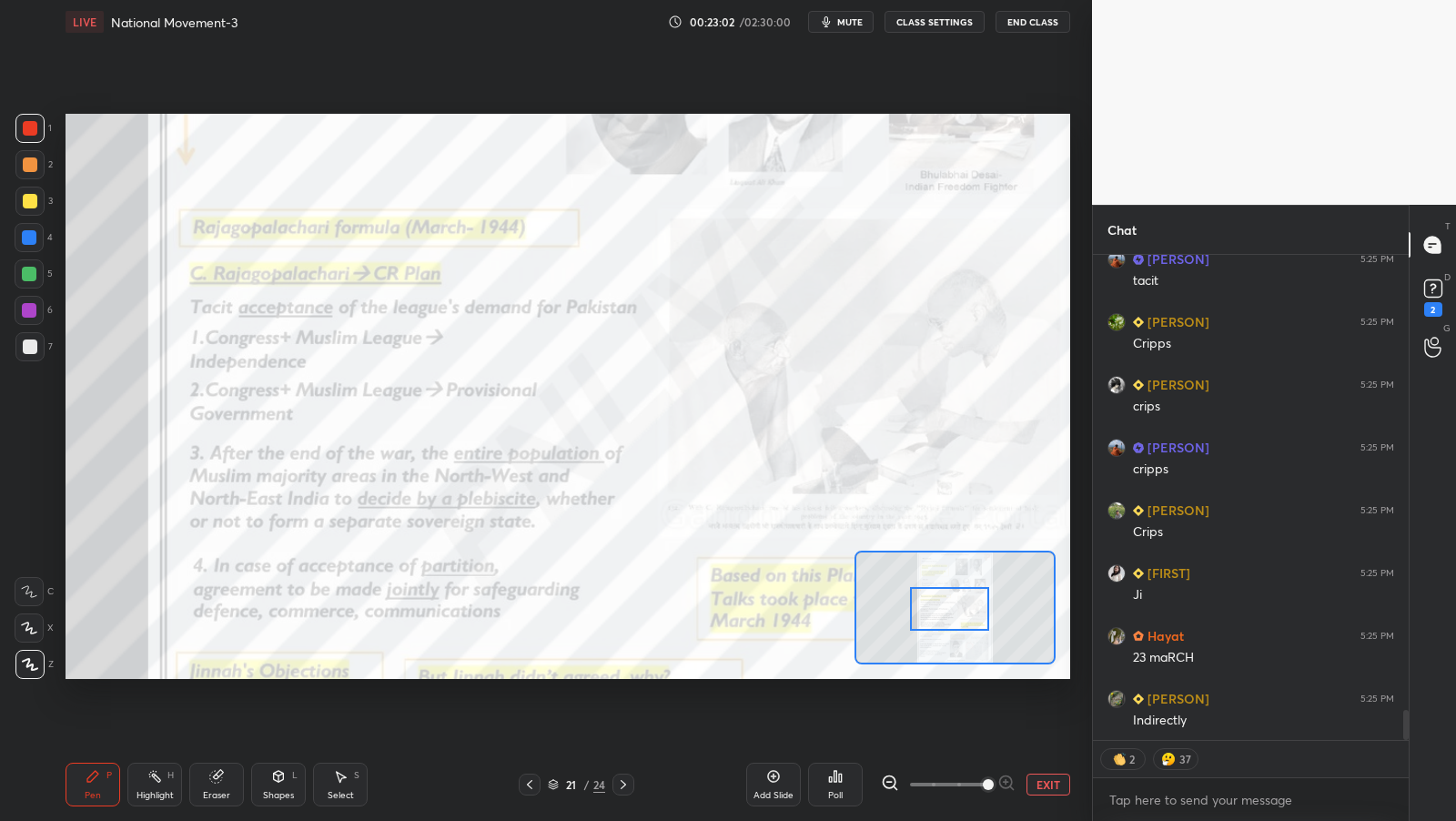 scroll, scrollTop: 7498, scrollLeft: 0, axis: vertical 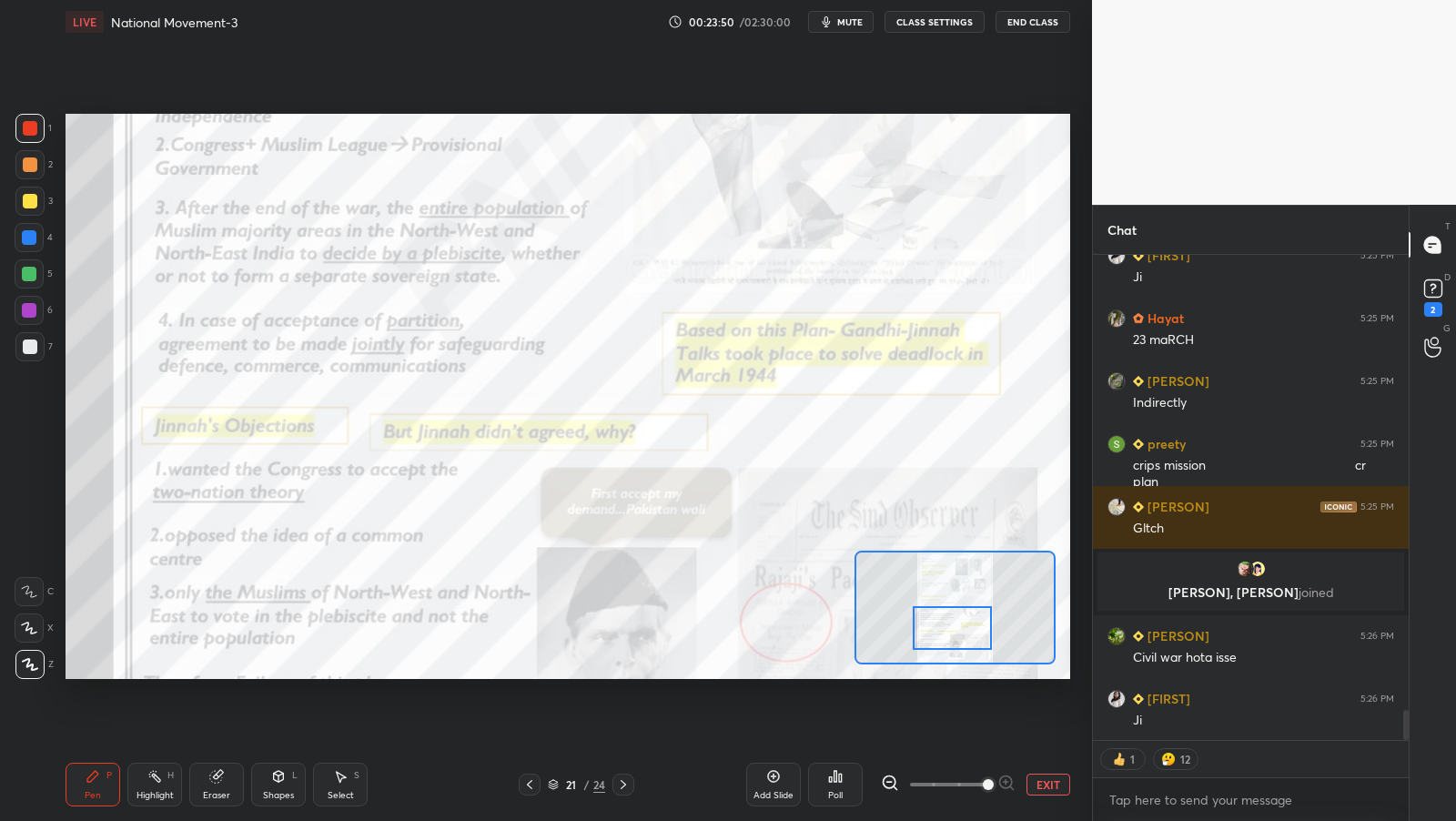 click at bounding box center [952, 628] 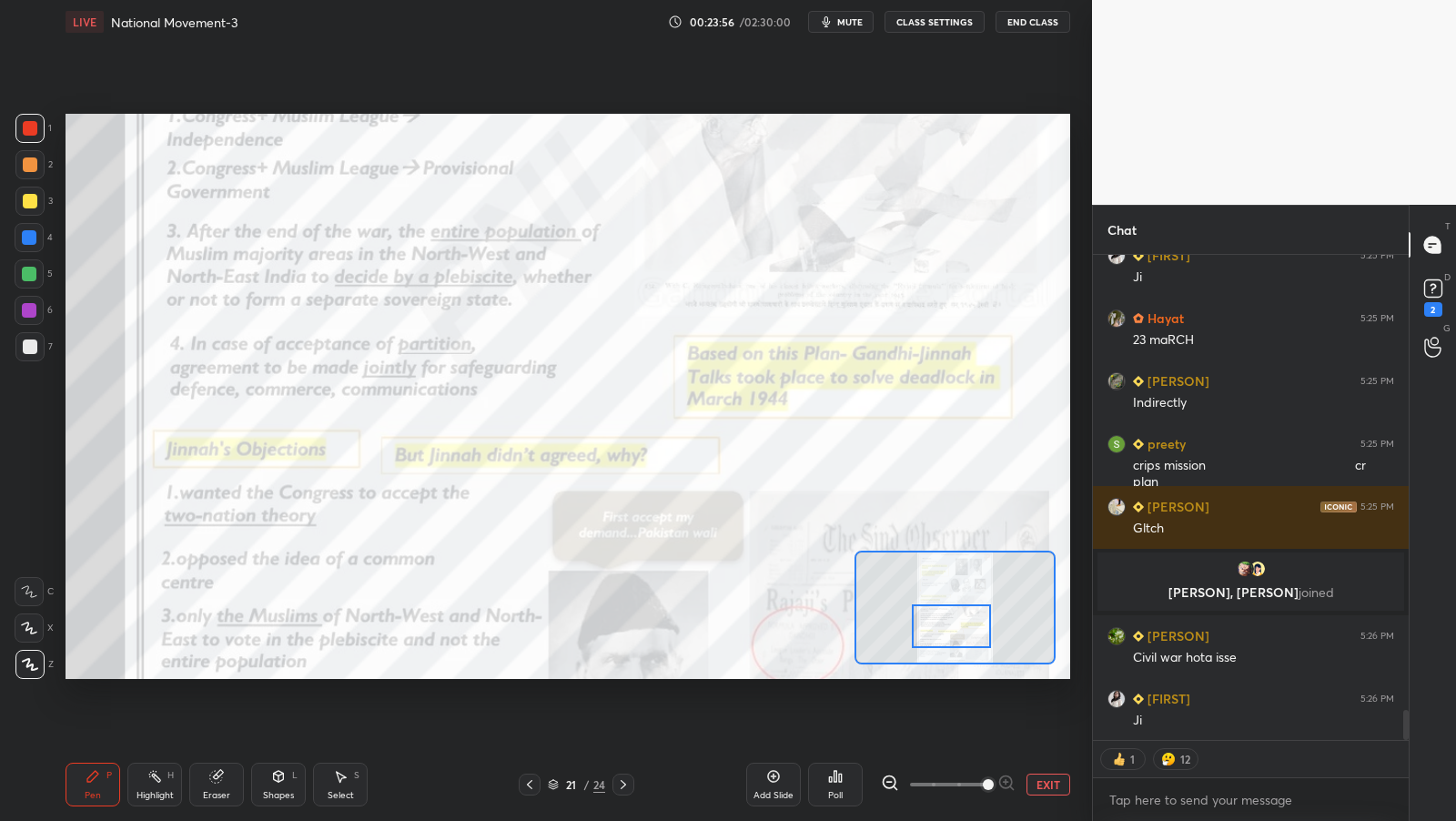 scroll, scrollTop: 7542, scrollLeft: 0, axis: vertical 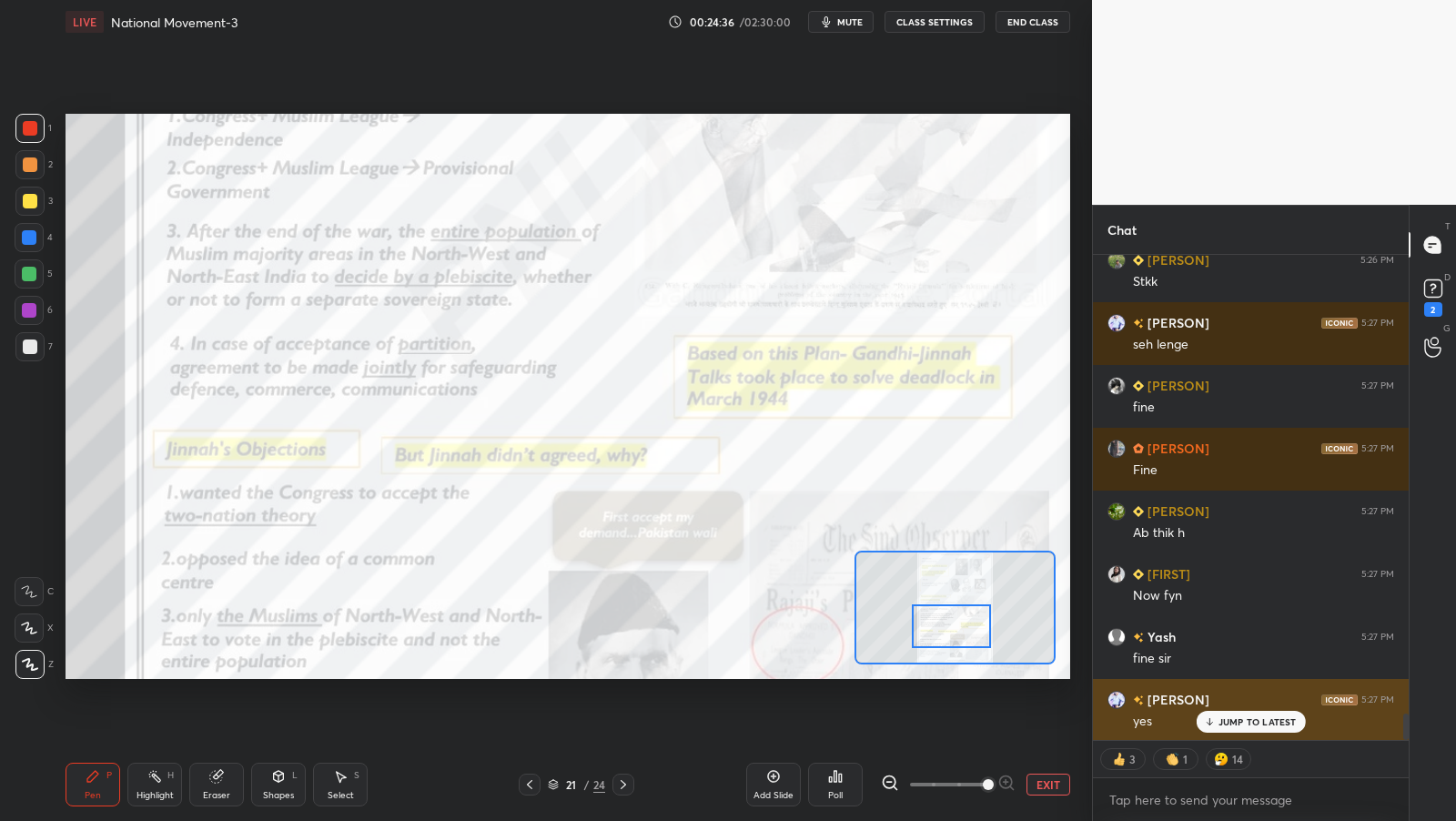 click 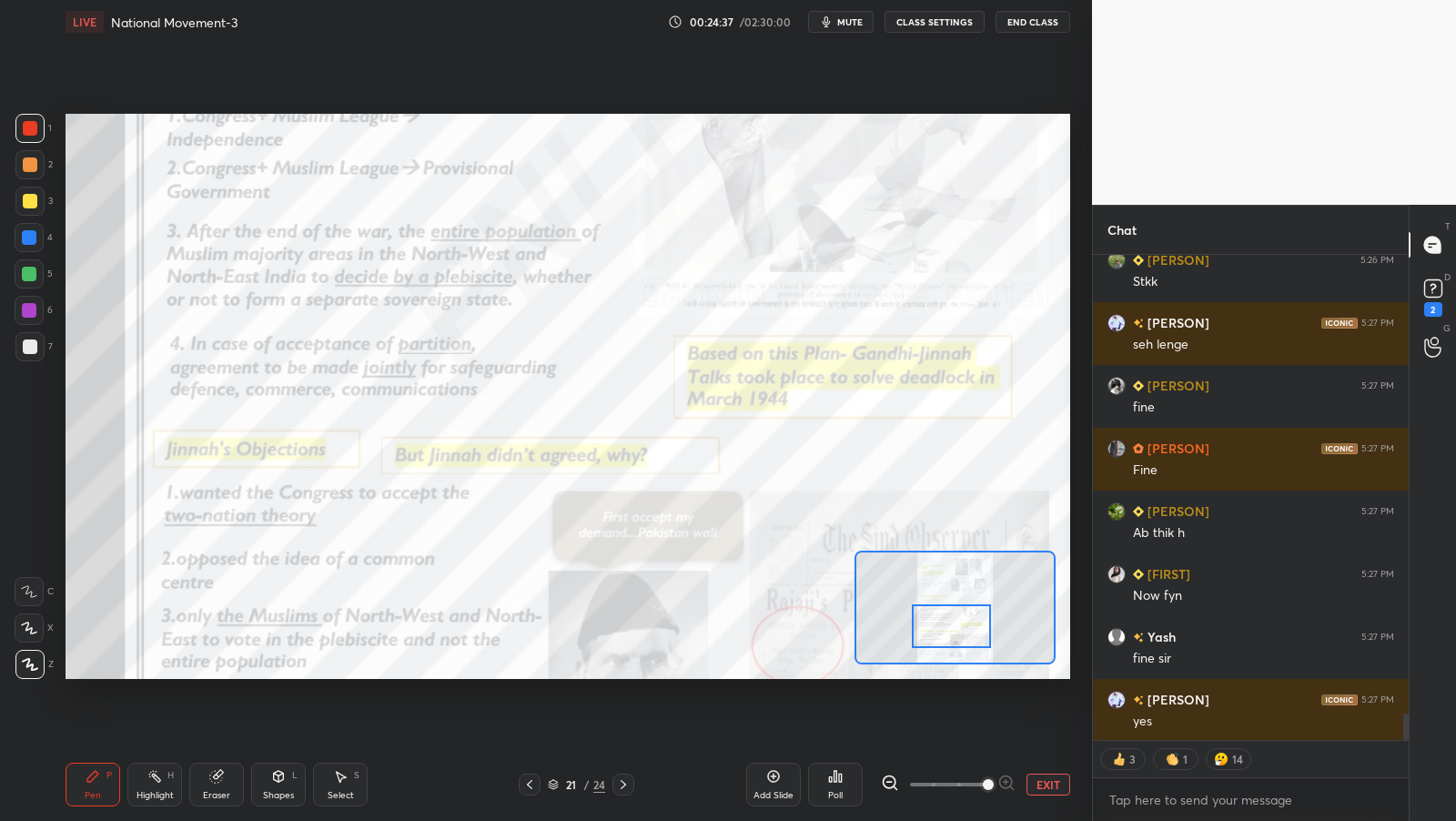 scroll, scrollTop: 8439, scrollLeft: 0, axis: vertical 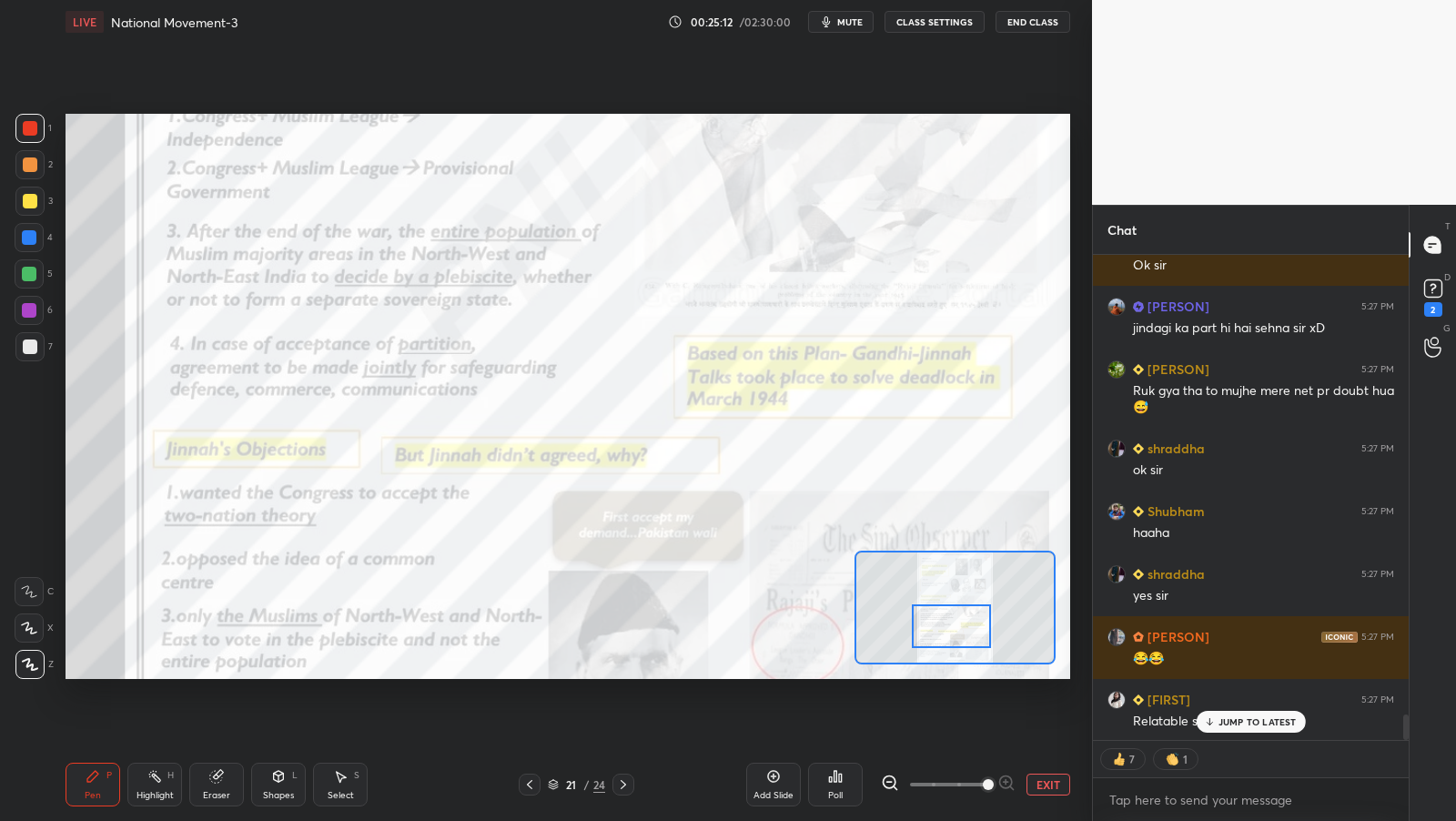 click on "EXIT" at bounding box center (1048, 785) 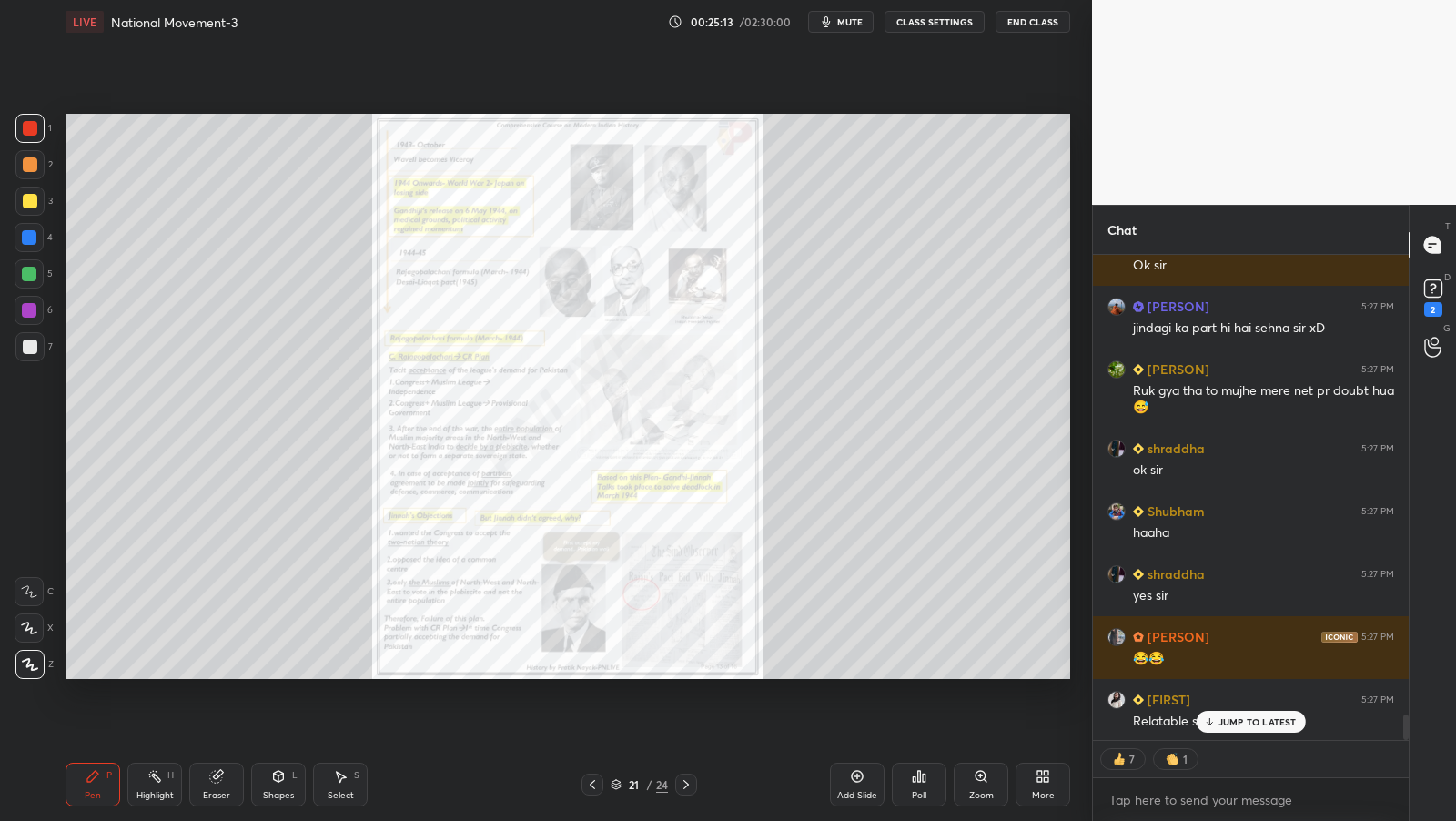 click on "More" at bounding box center (1043, 796) 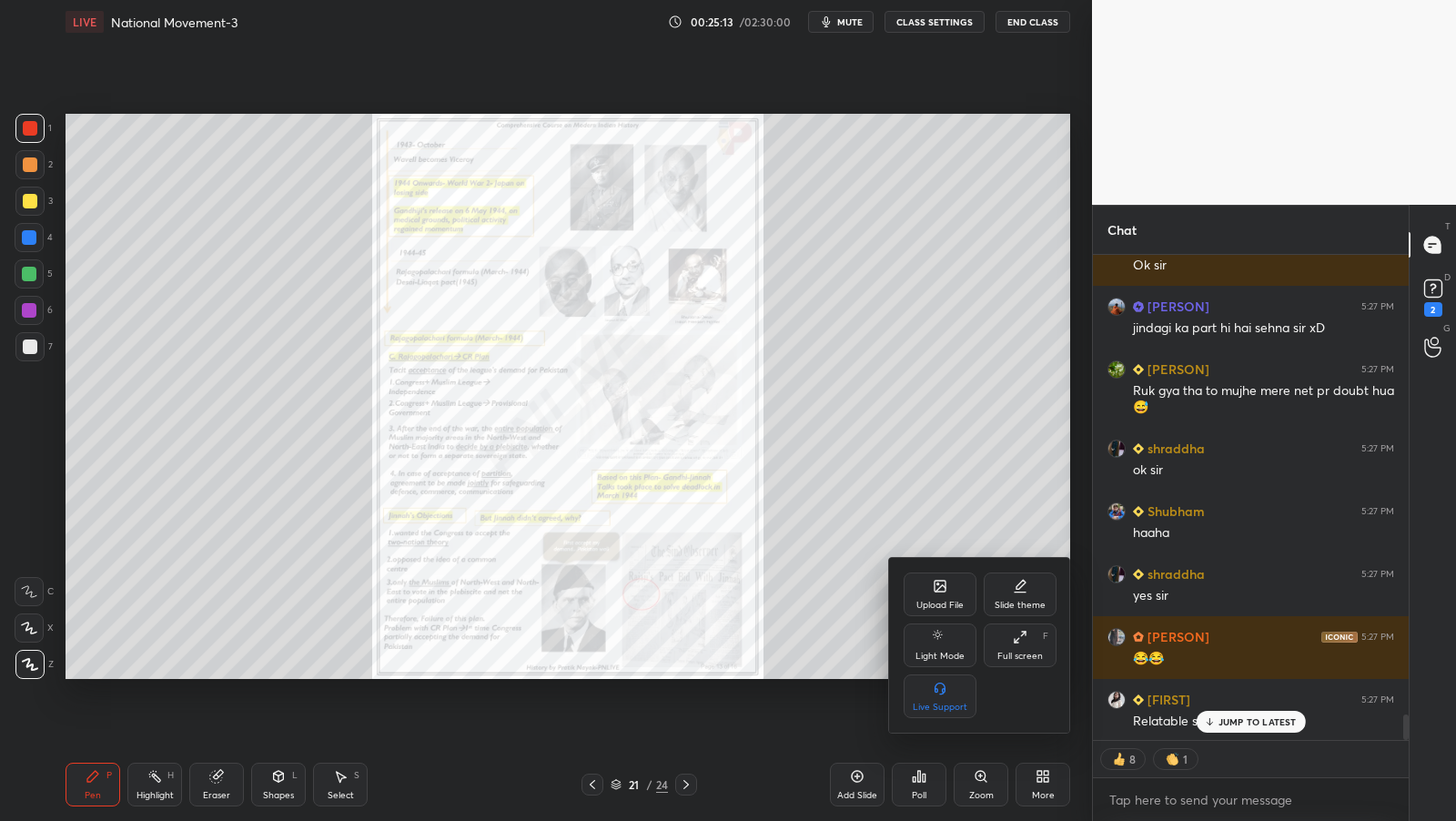 drag, startPoint x: 1017, startPoint y: 663, endPoint x: 1019, endPoint y: 742, distance: 79.02531 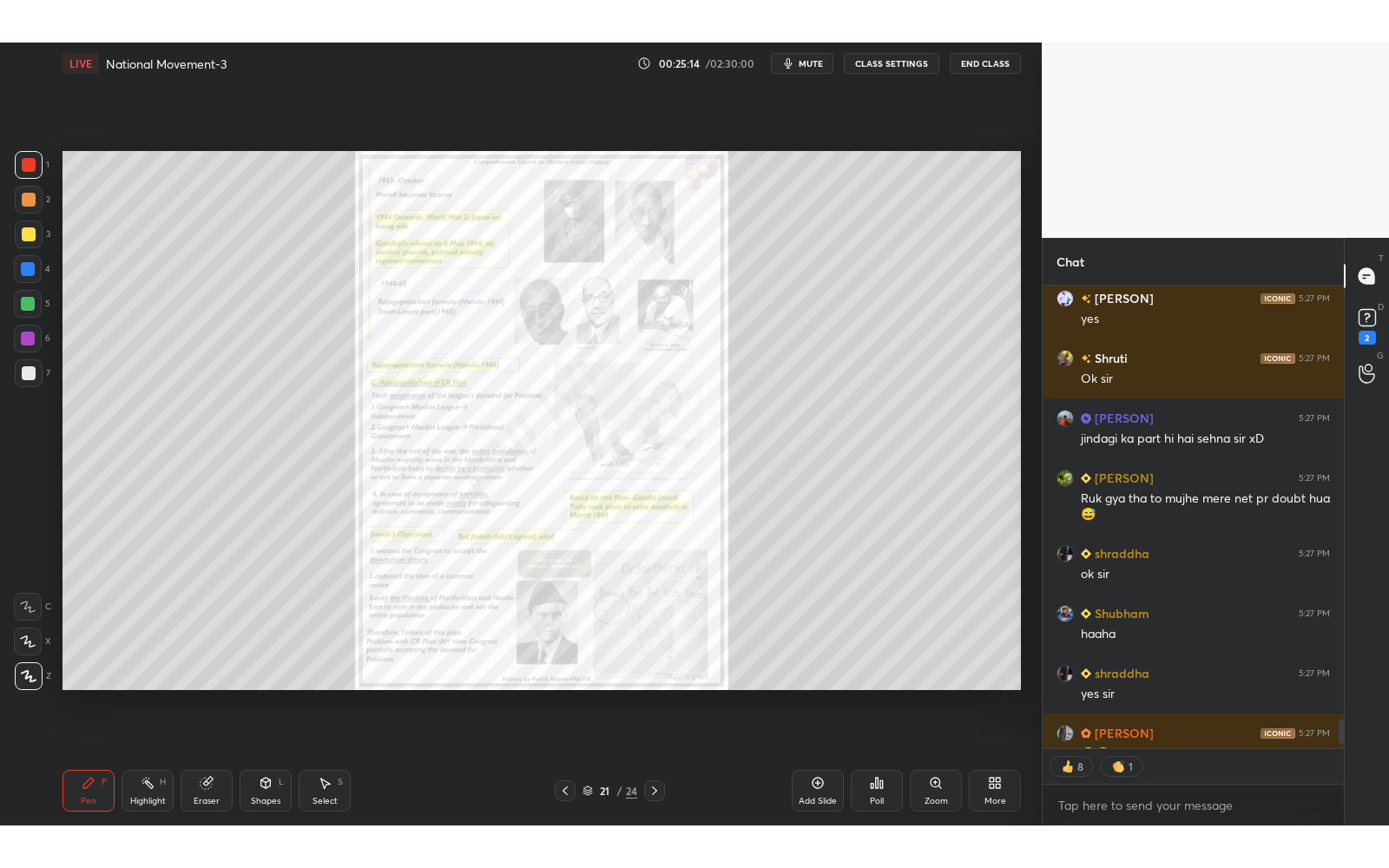 scroll, scrollTop: 86042, scrollLeft: 85840, axis: both 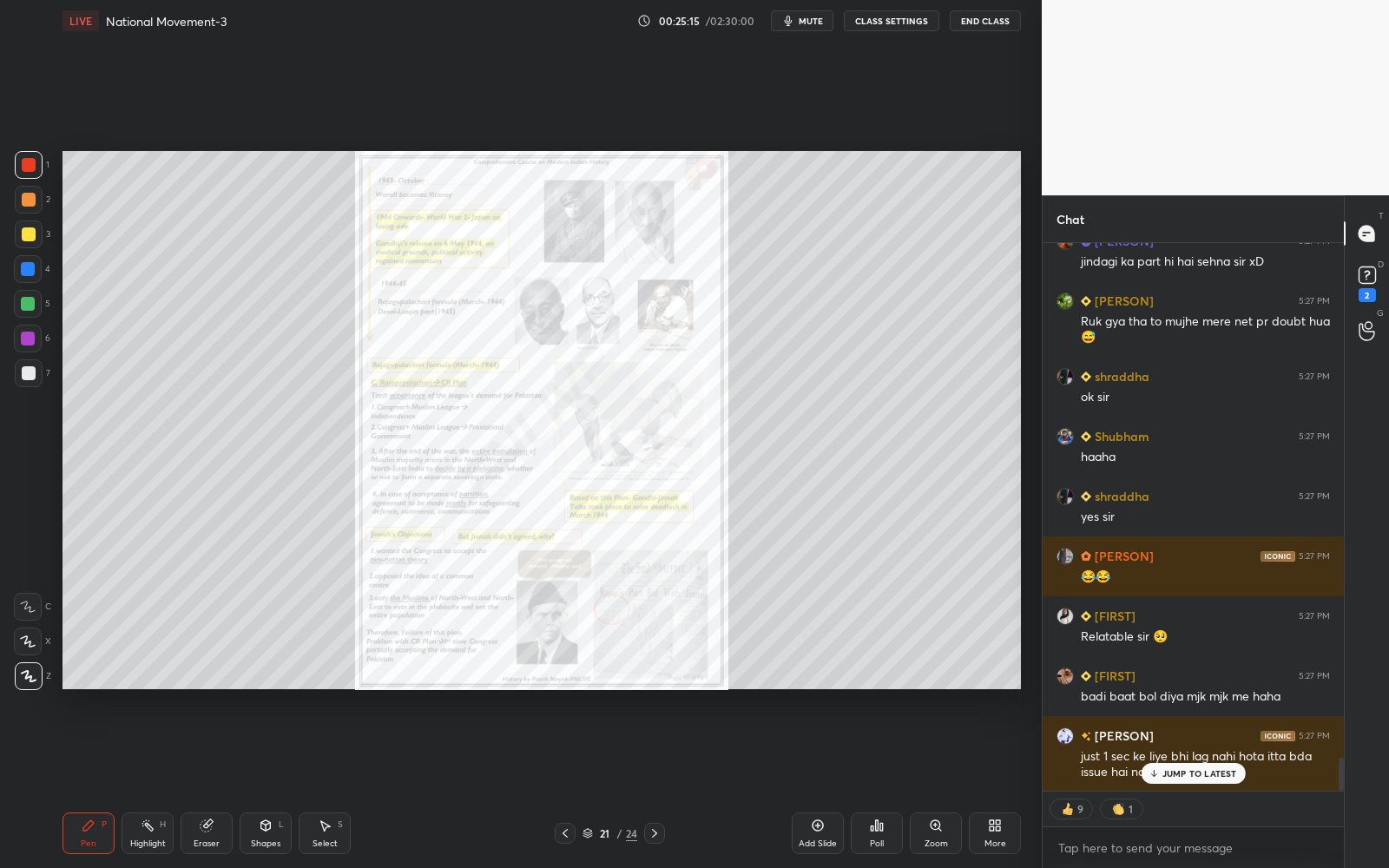 click on "Zoom" at bounding box center (936, 833) 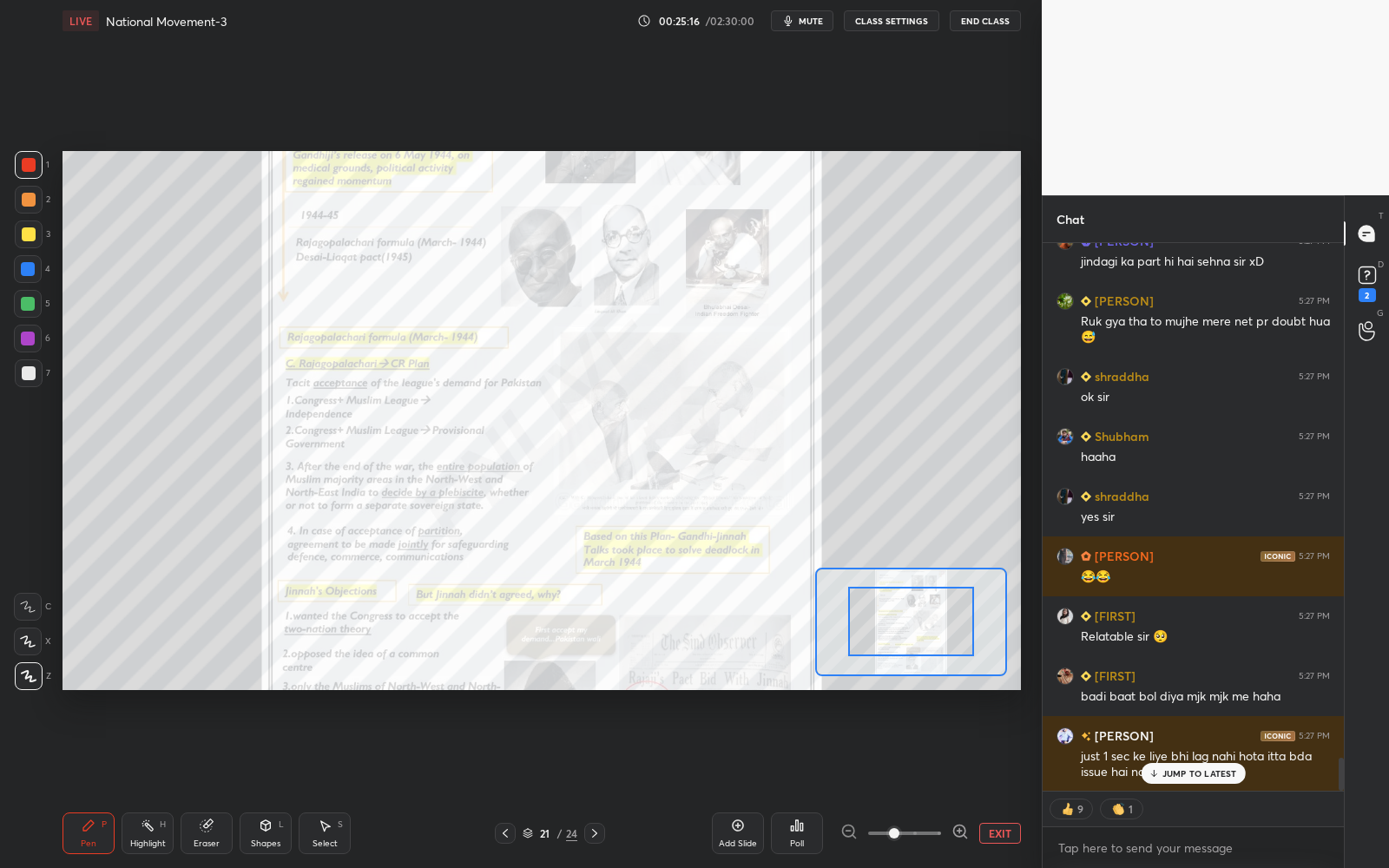 click at bounding box center (905, 833) 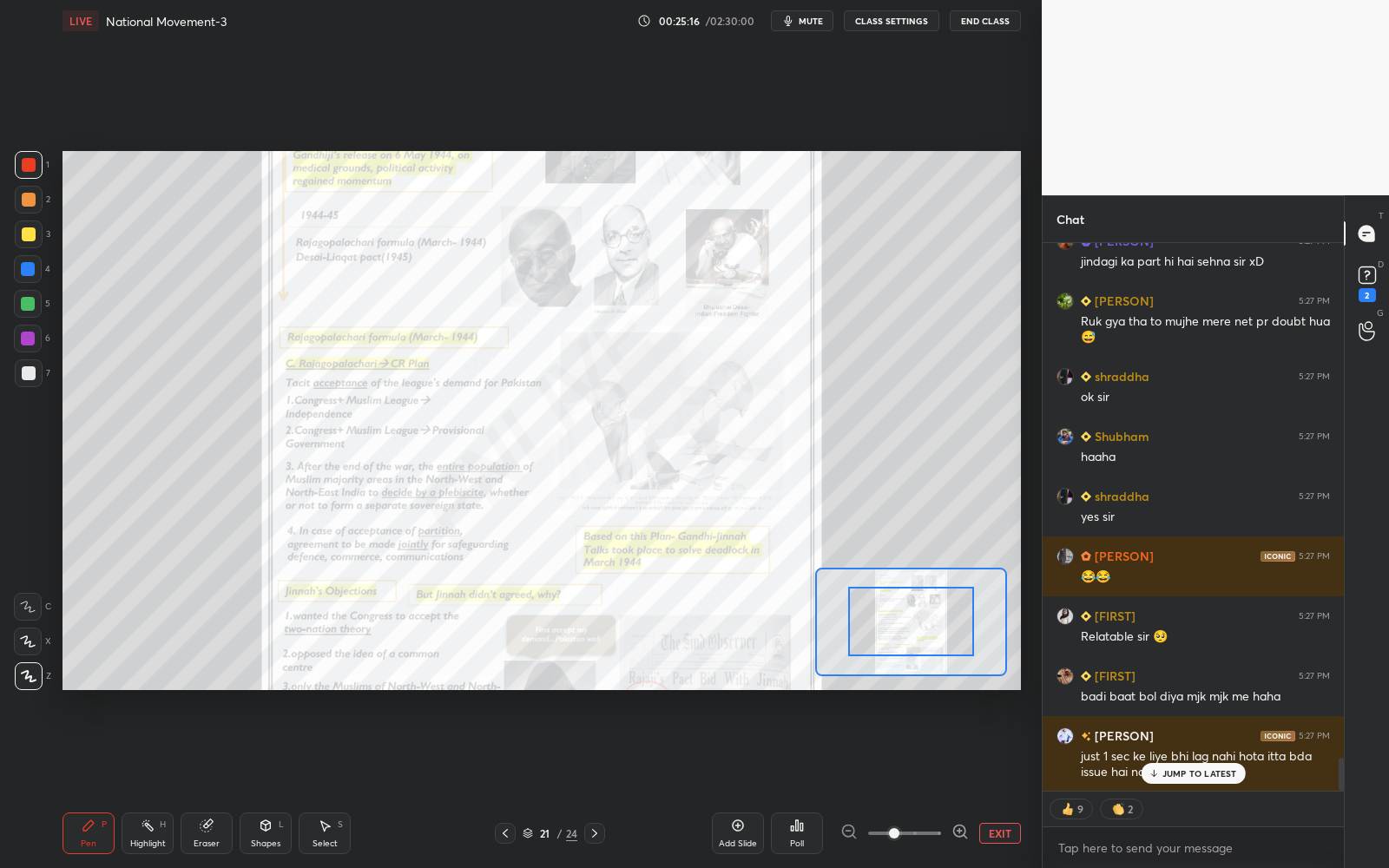 click 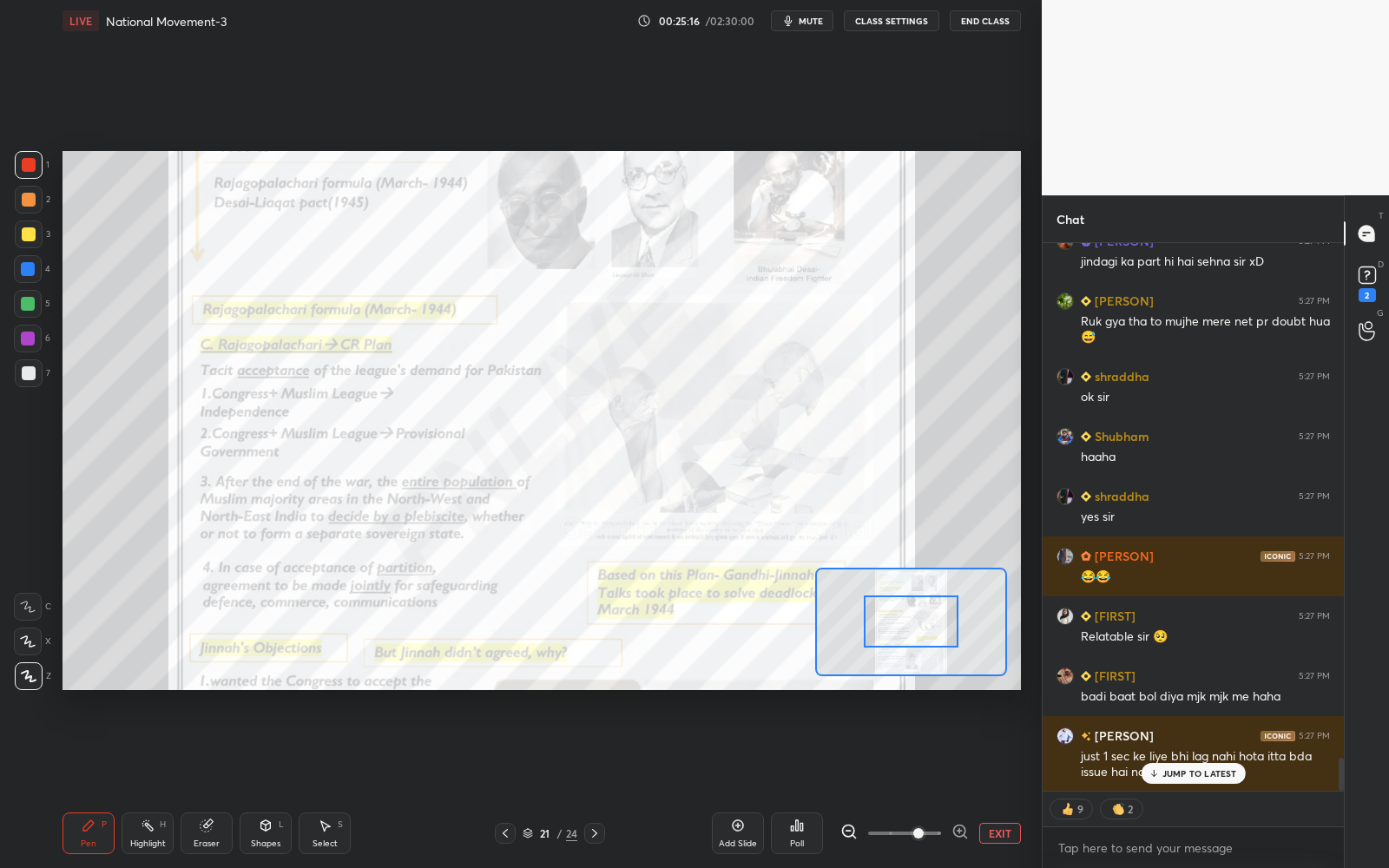 click 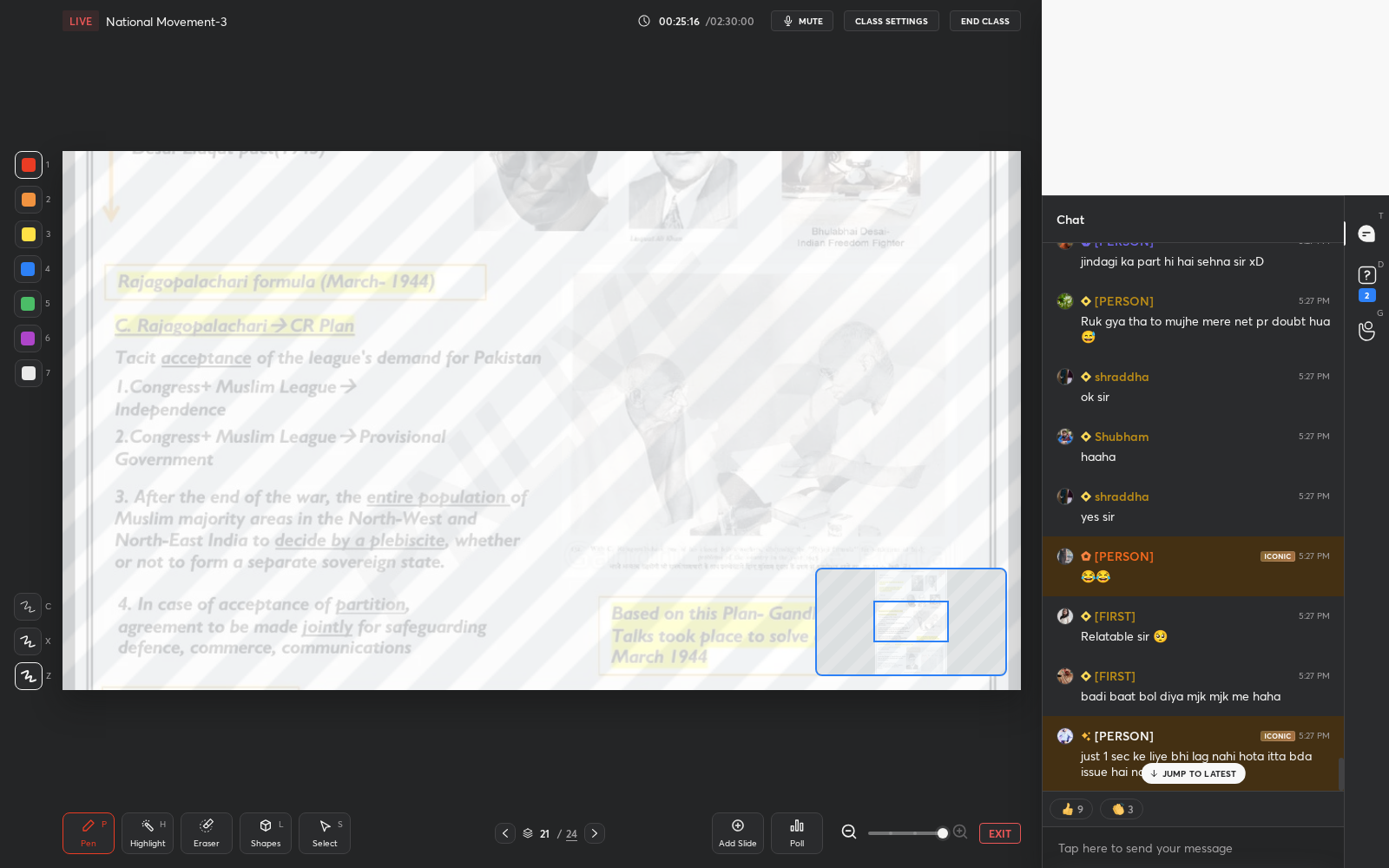 click at bounding box center [905, 833] 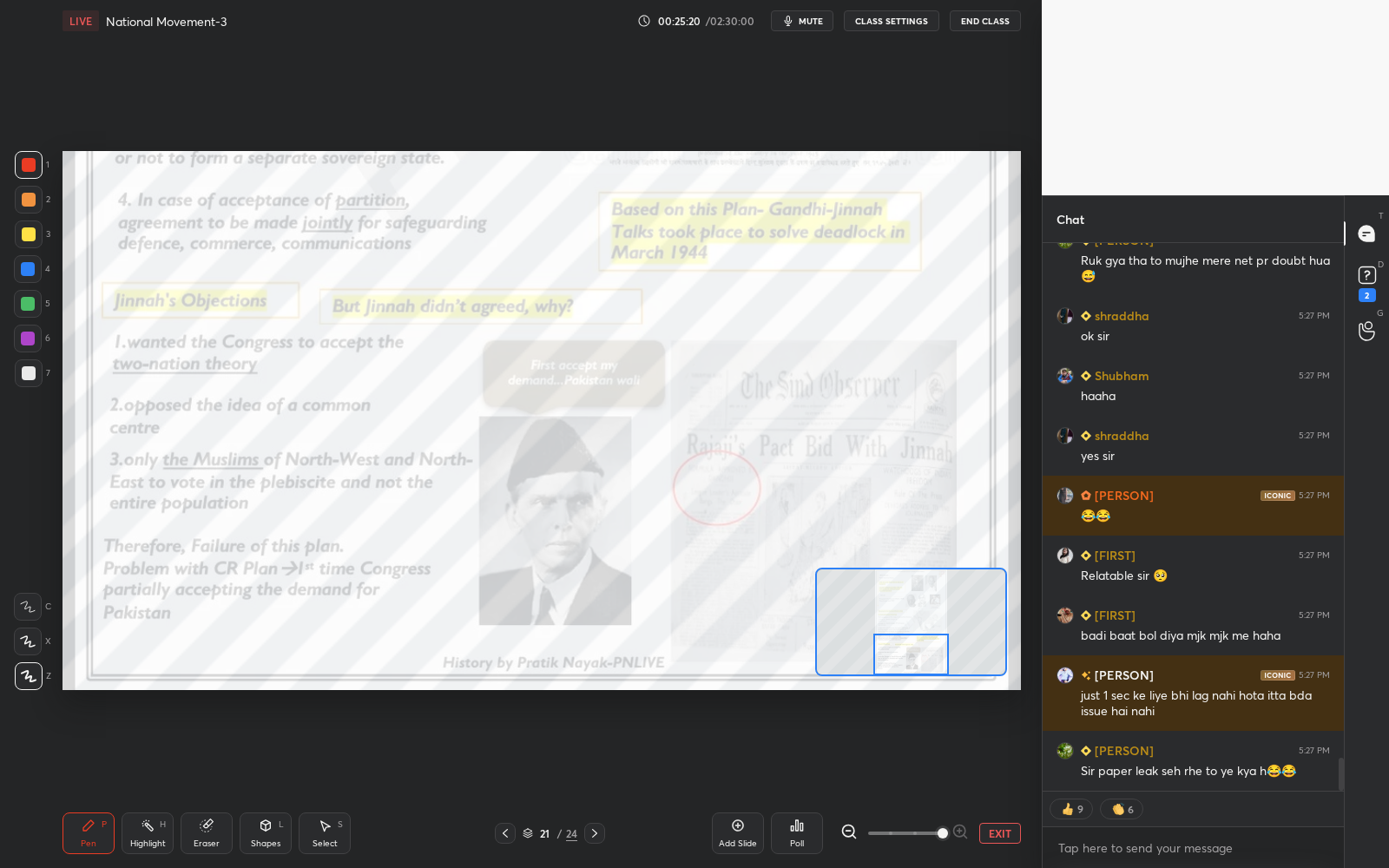 drag, startPoint x: 911, startPoint y: 621, endPoint x: 912, endPoint y: 669, distance: 48.01042 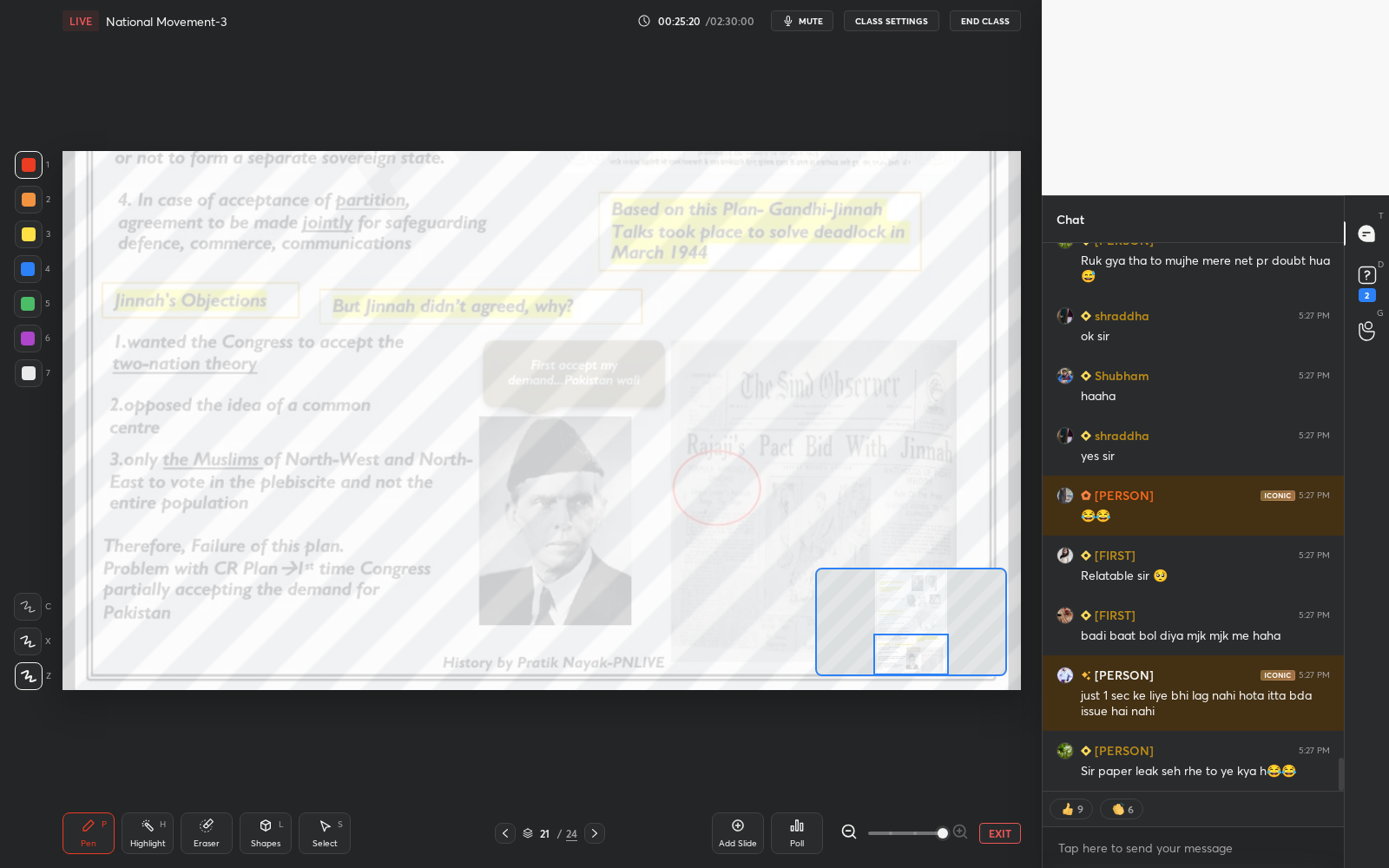 click at bounding box center (911, 654) 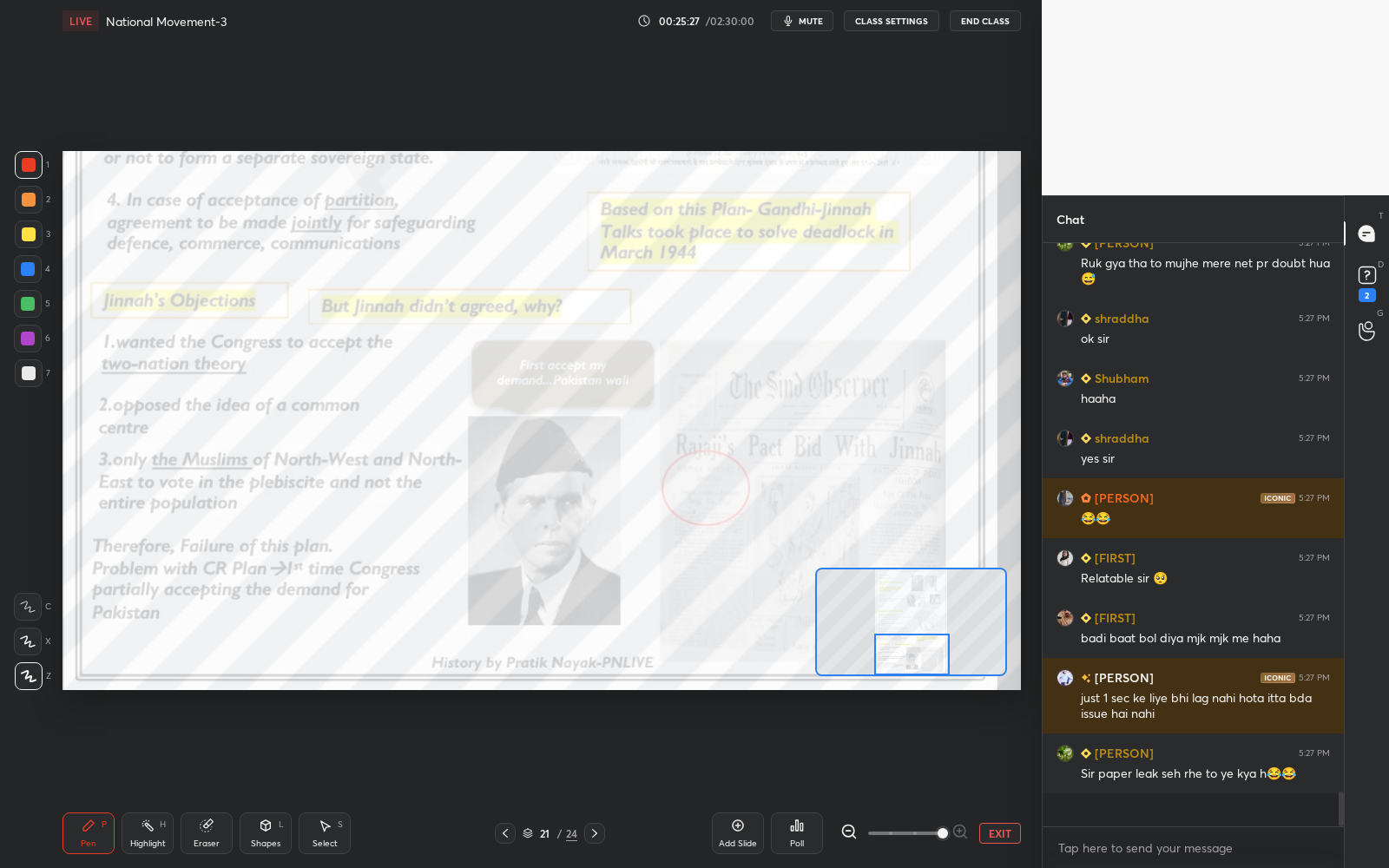 scroll, scrollTop: 5, scrollLeft: 5, axis: both 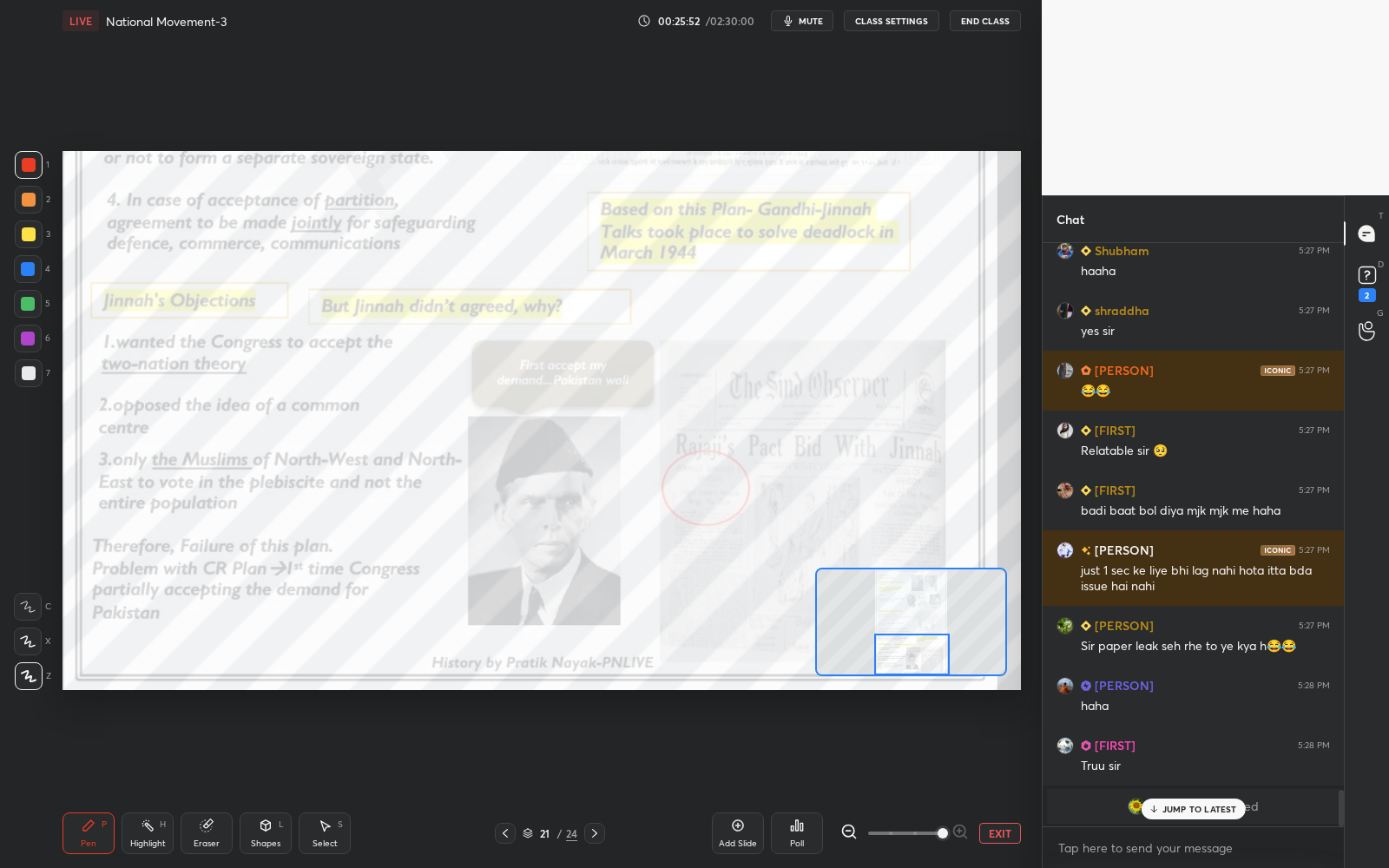 click on "EXIT" at bounding box center (1000, 833) 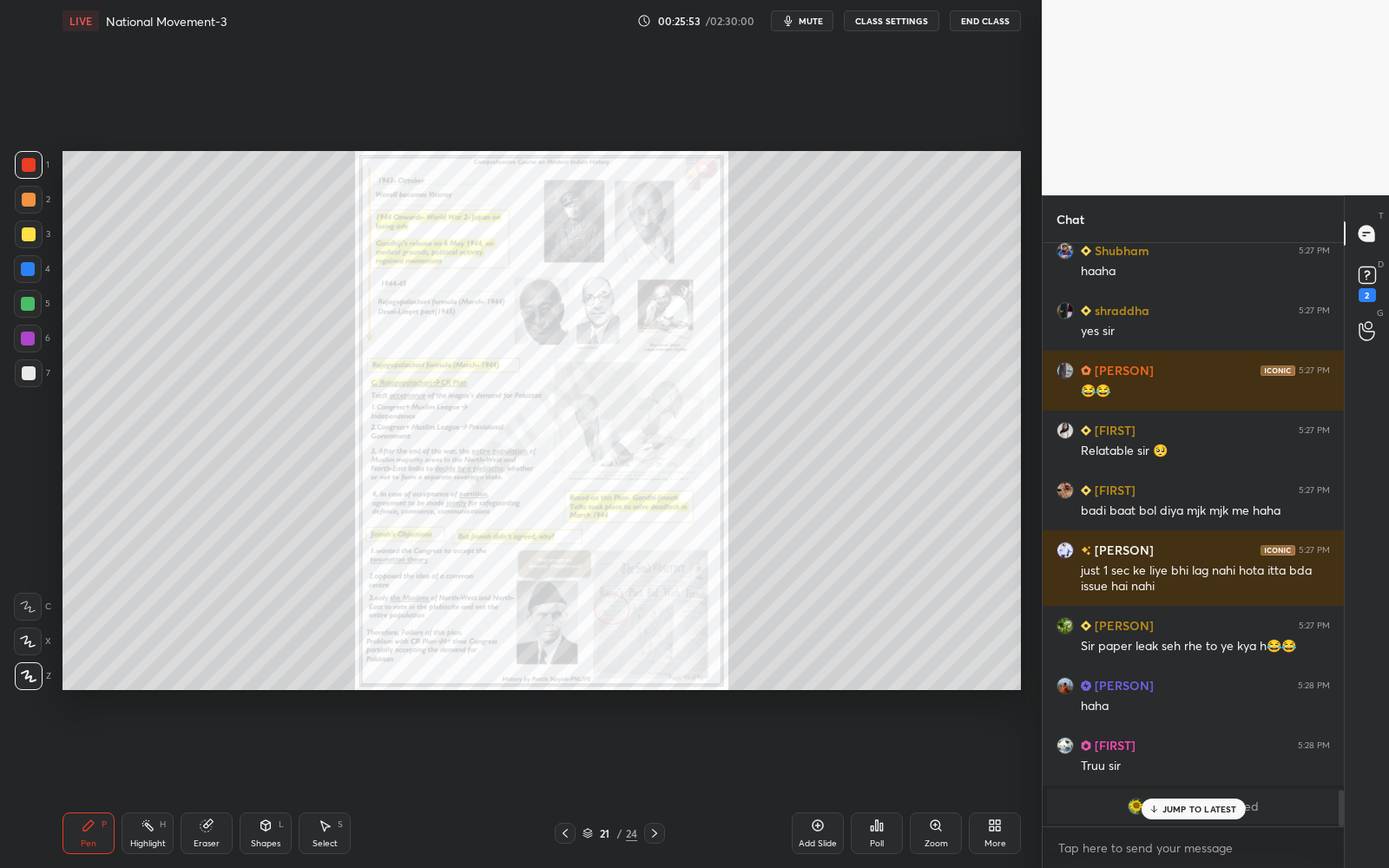 click on "Add Slide" at bounding box center (818, 844) 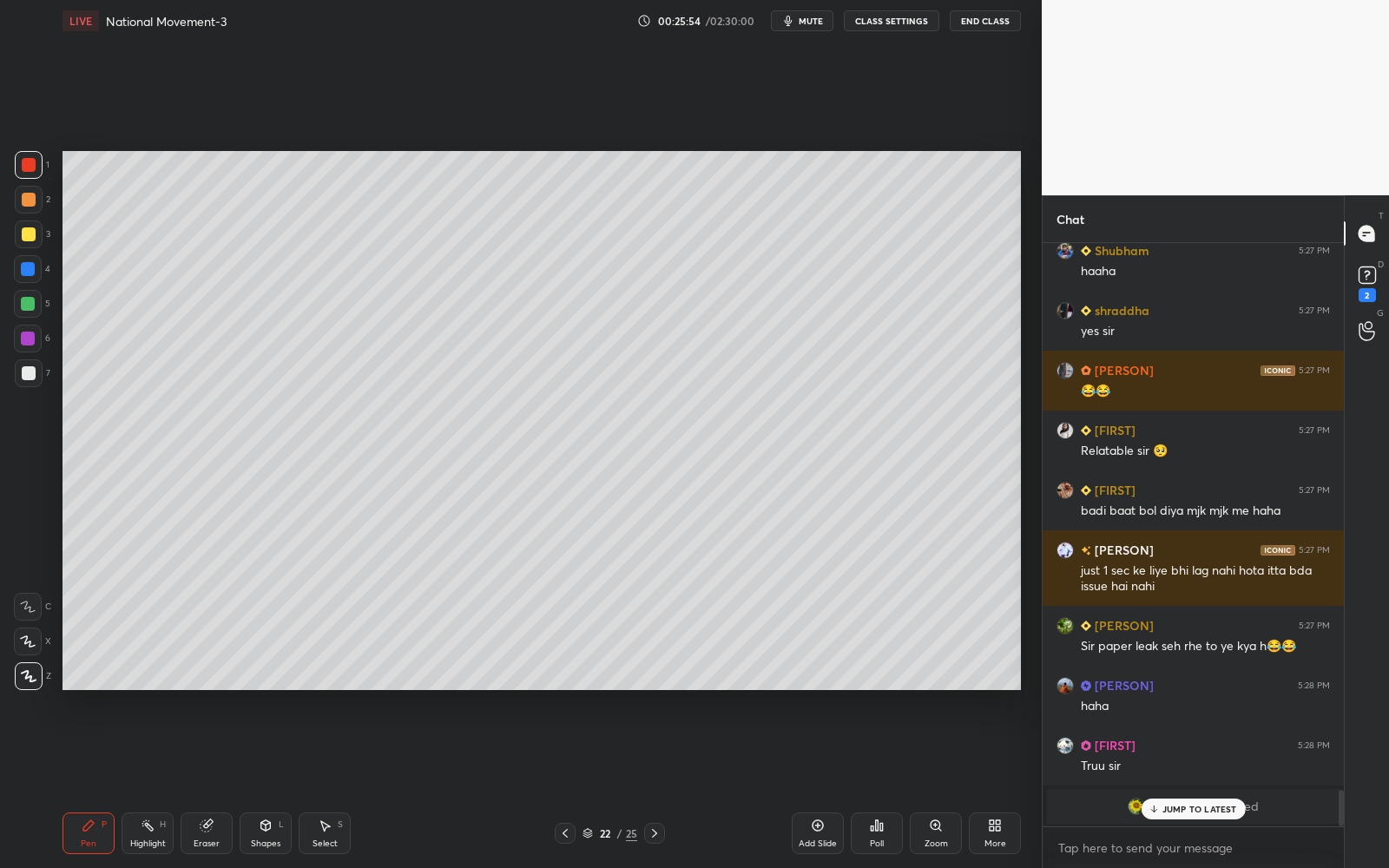 drag, startPoint x: 286, startPoint y: 825, endPoint x: 286, endPoint y: 813, distance: 12 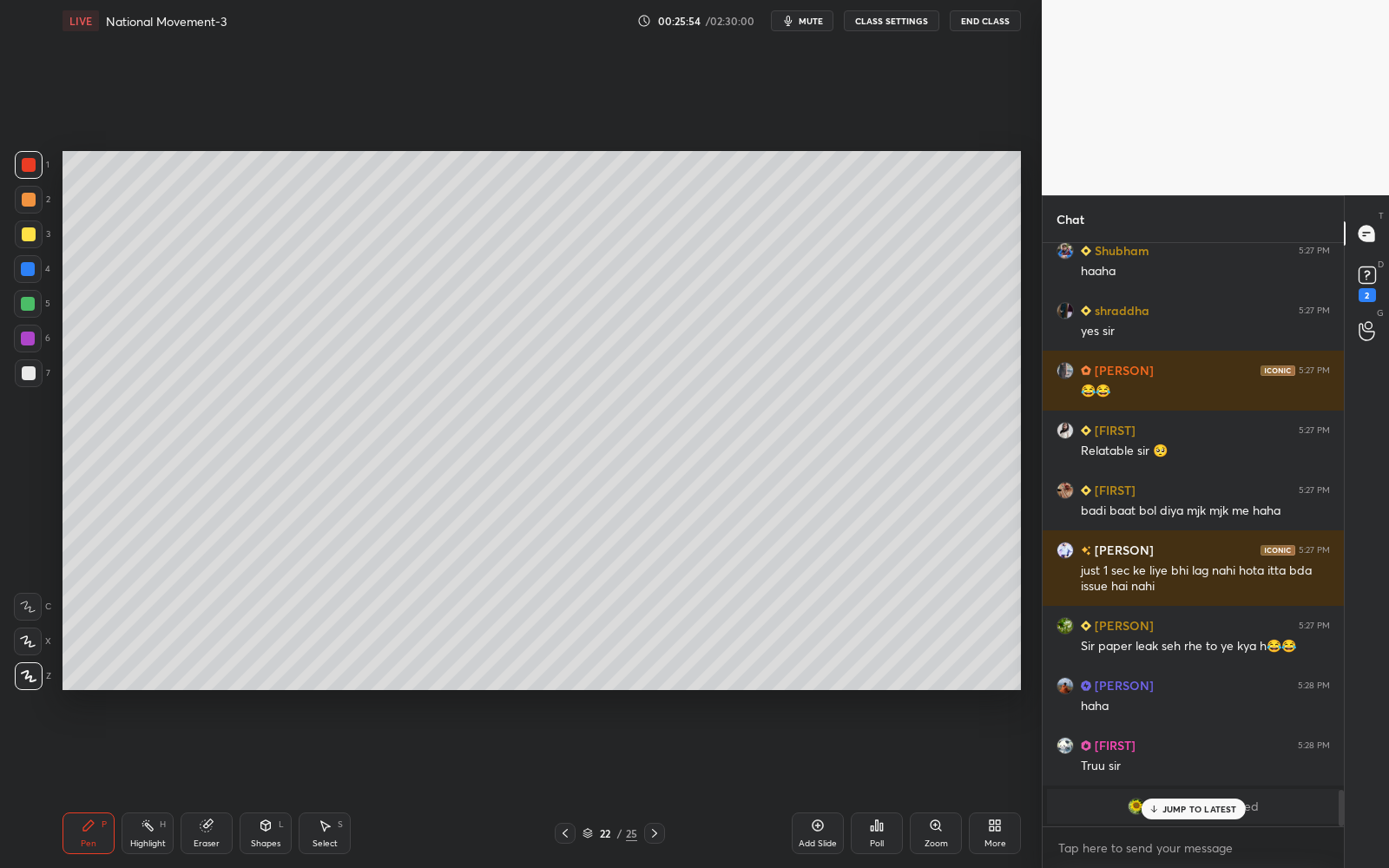 click on "Shapes L" at bounding box center [266, 833] 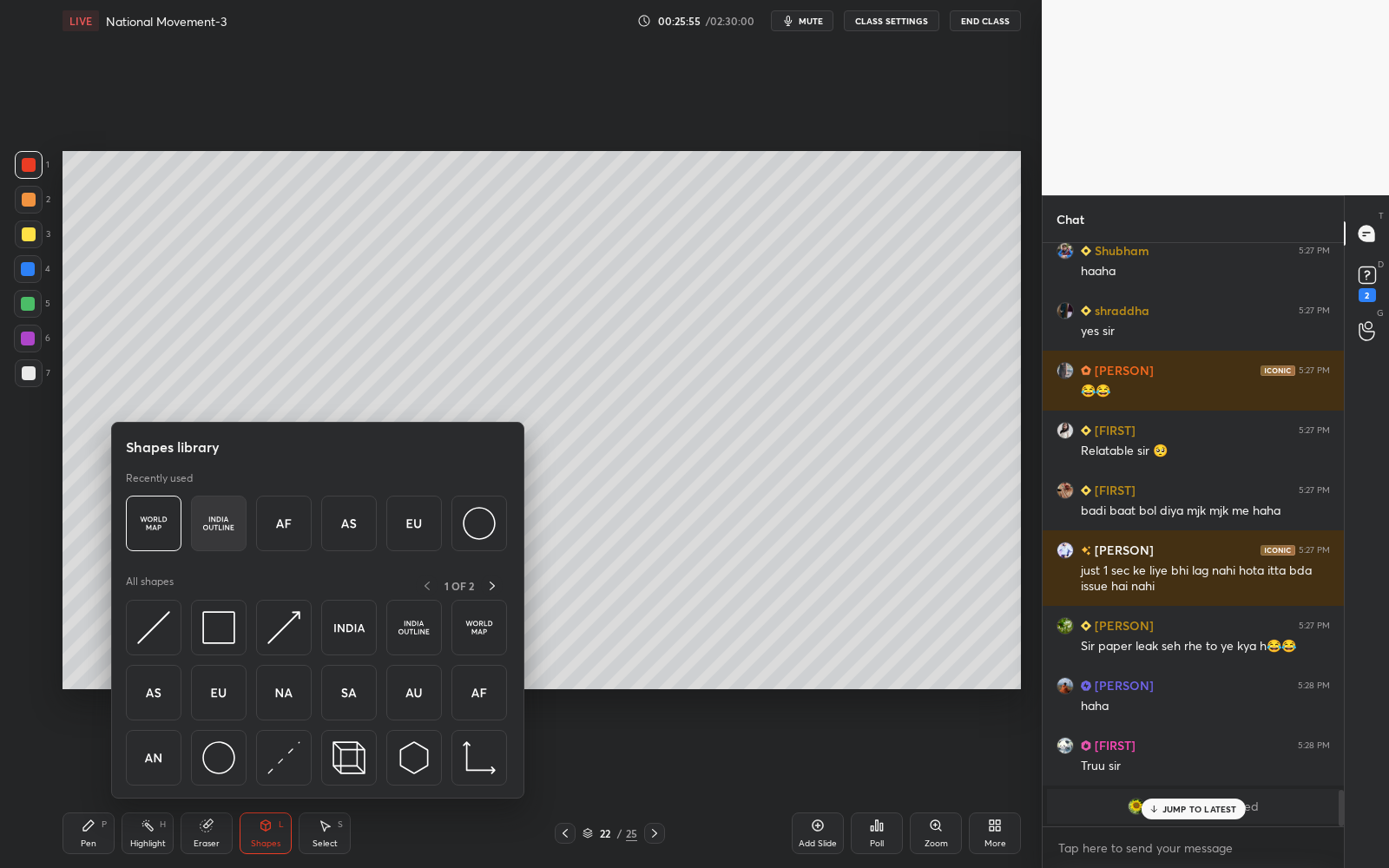 click at bounding box center [219, 523] 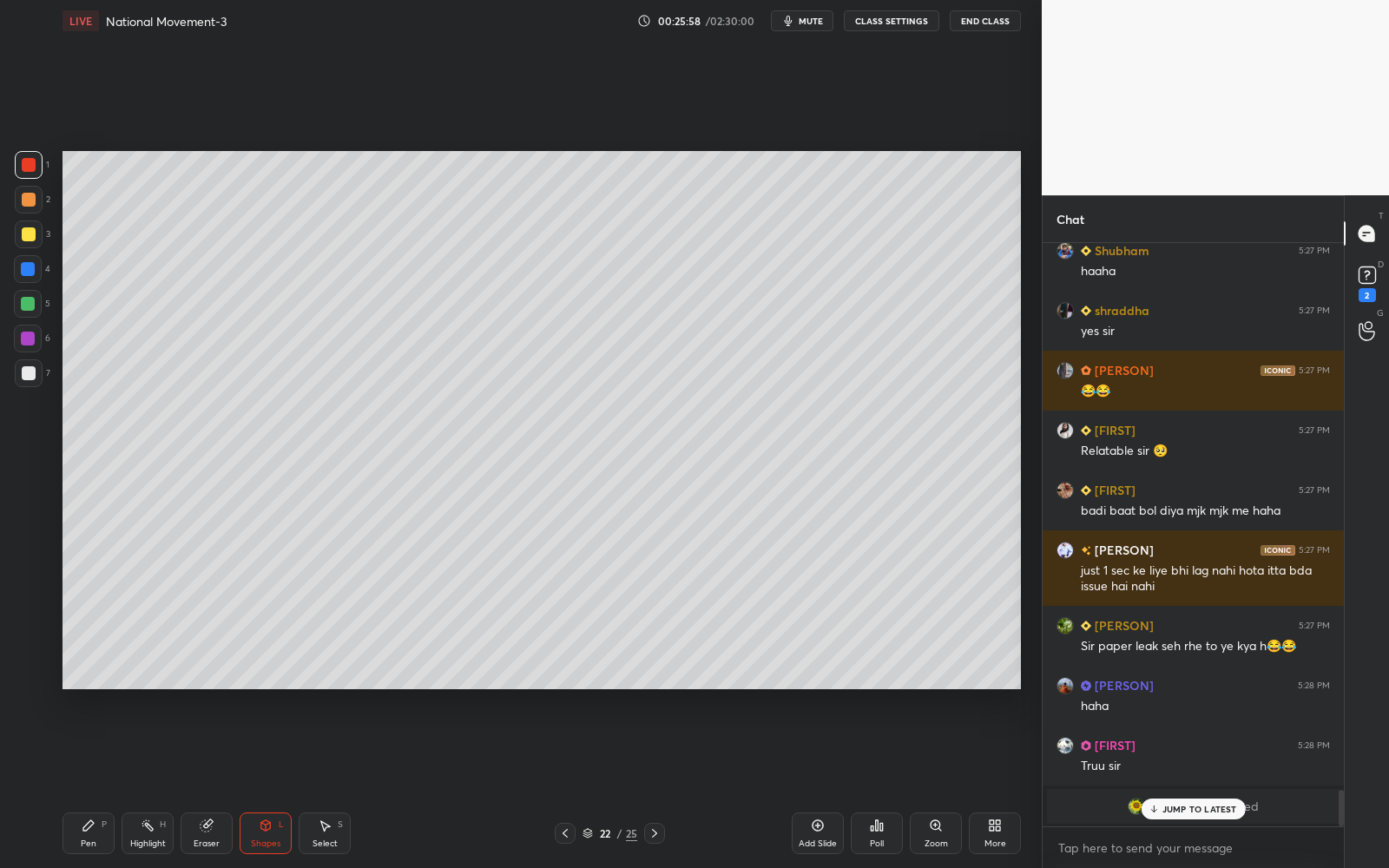 scroll, scrollTop: 542, scrollLeft: 297, axis: both 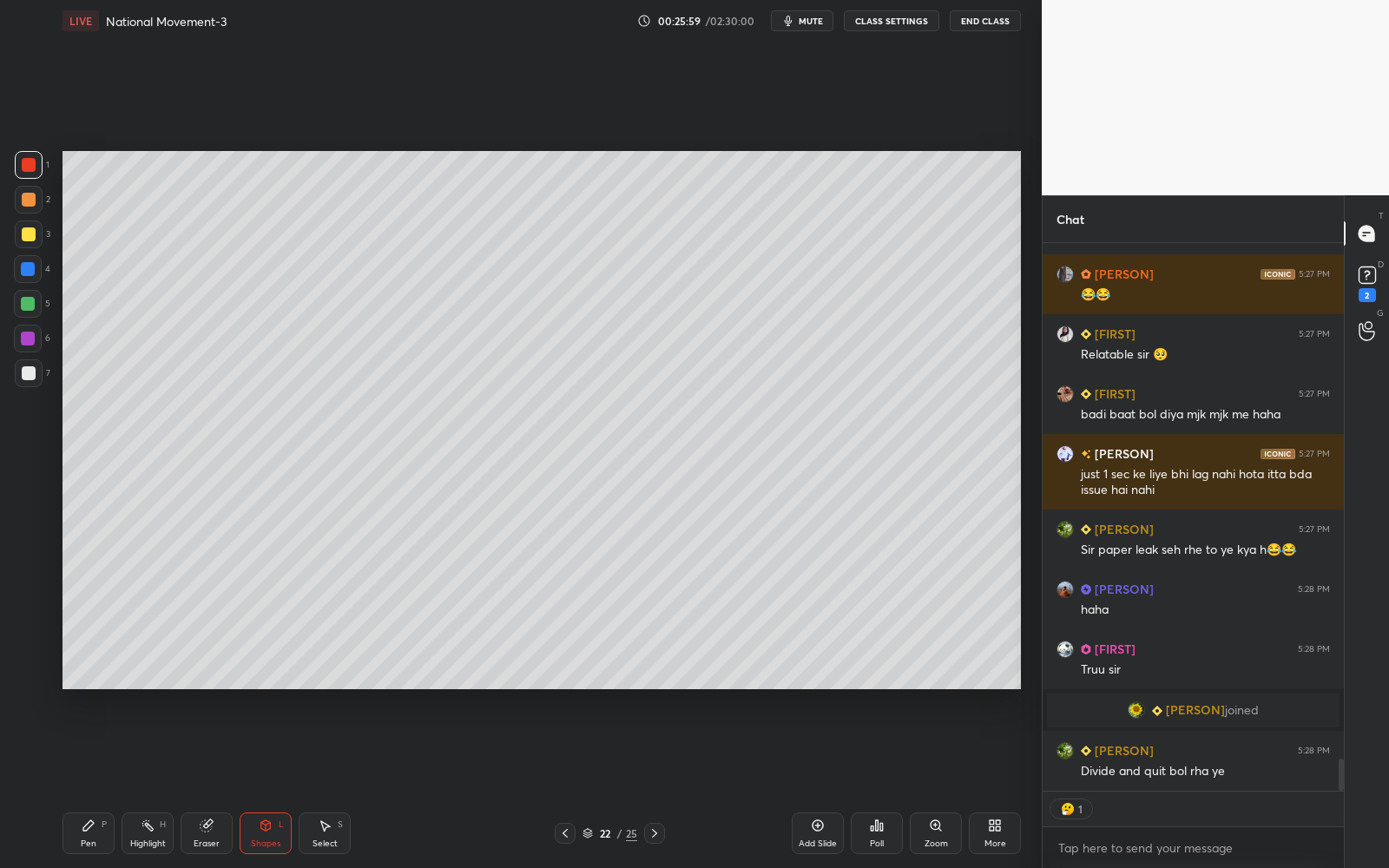 drag, startPoint x: 97, startPoint y: 820, endPoint x: 100, endPoint y: 810, distance: 10.440307 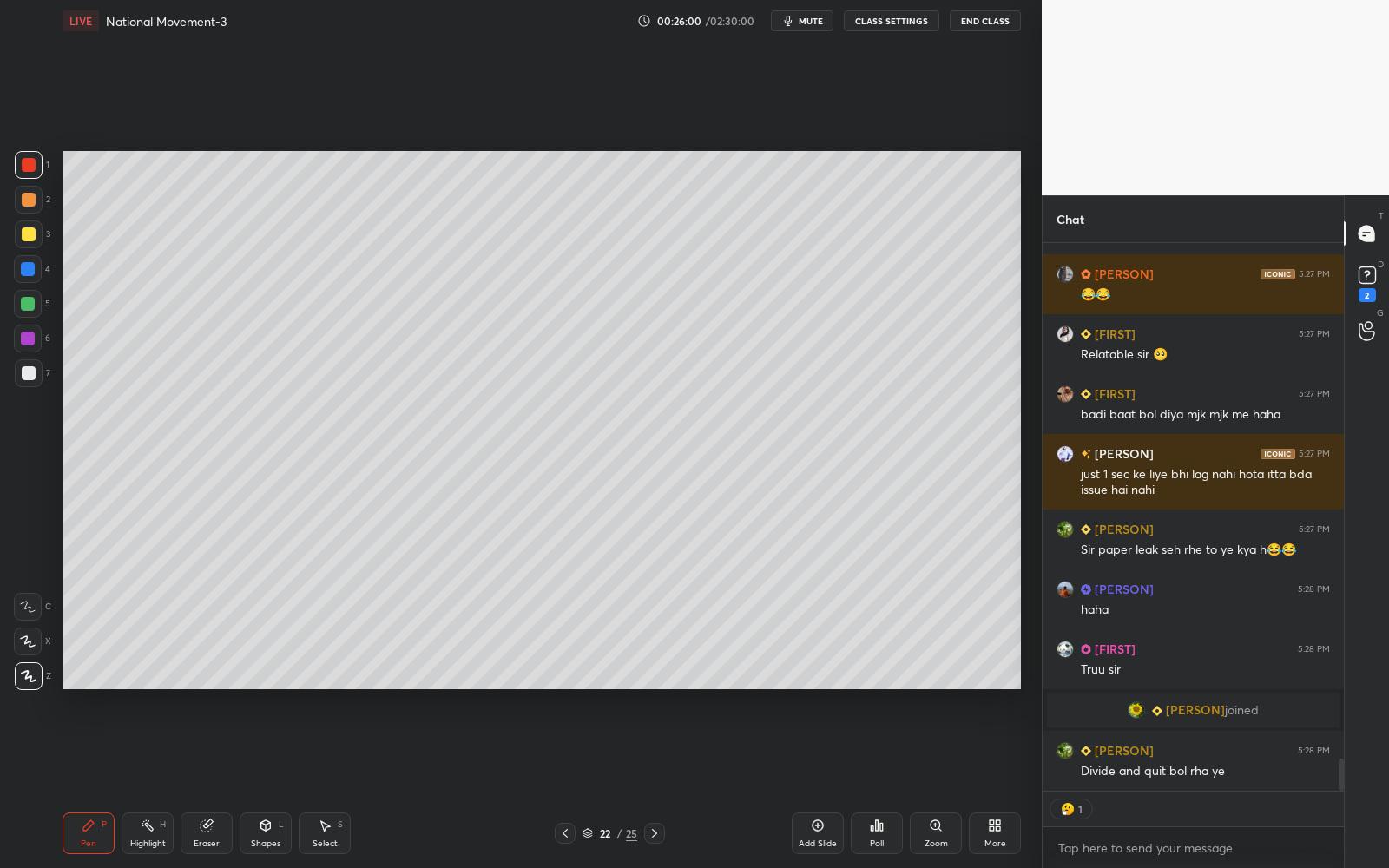 click at bounding box center [29, 373] 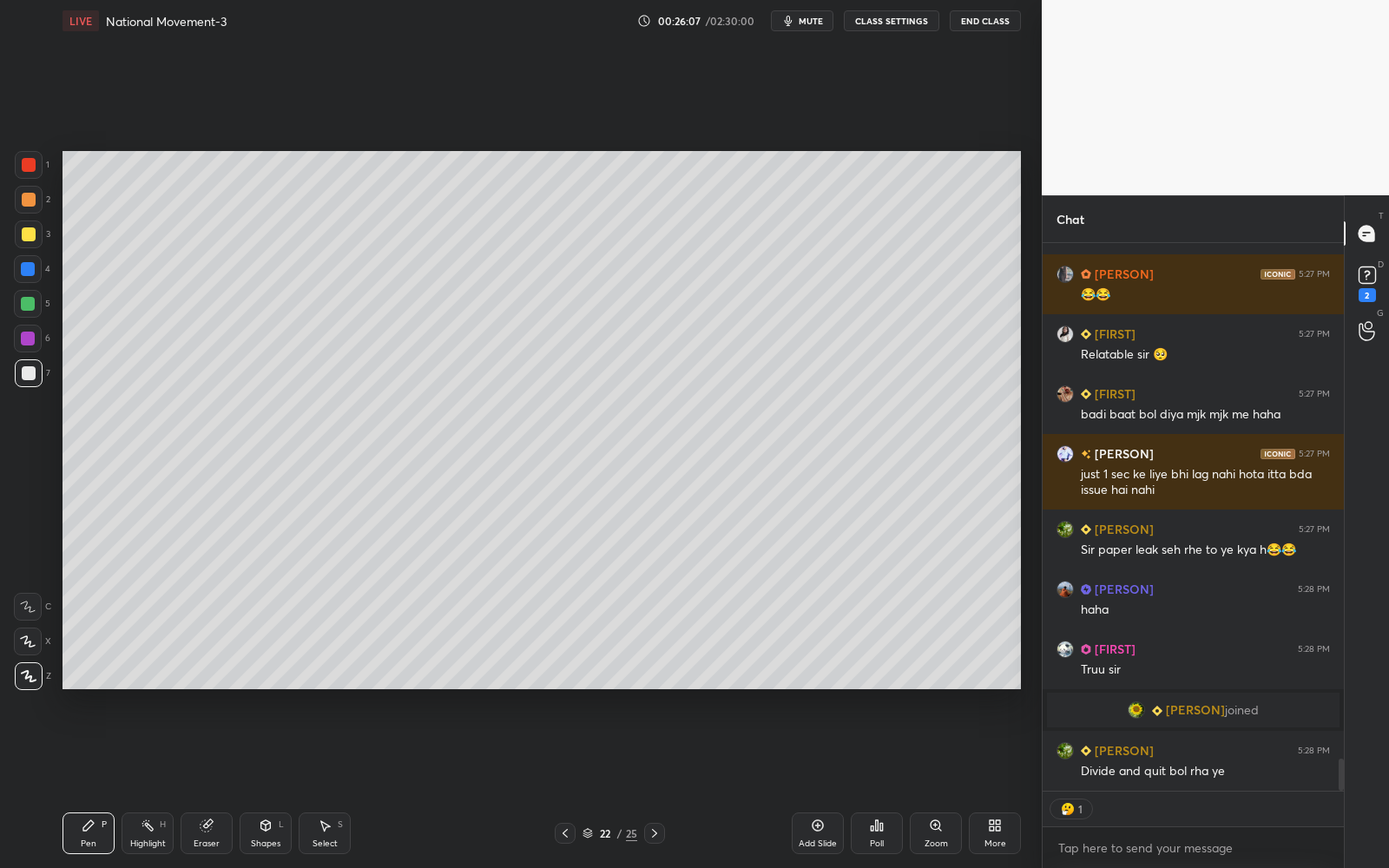 scroll, scrollTop: 8875, scrollLeft: 0, axis: vertical 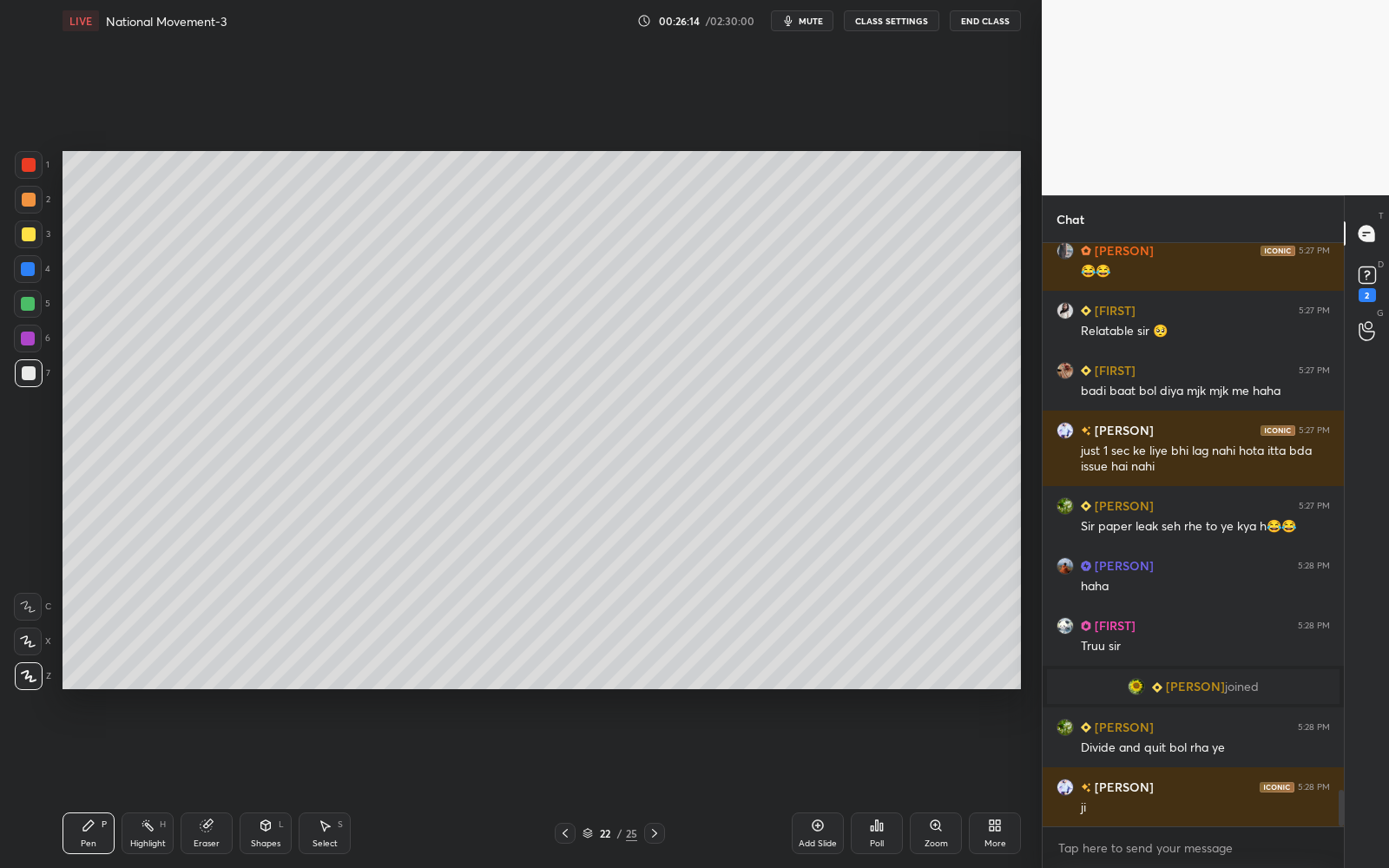 drag, startPoint x: 30, startPoint y: 238, endPoint x: 38, endPoint y: 231, distance: 10.6301458 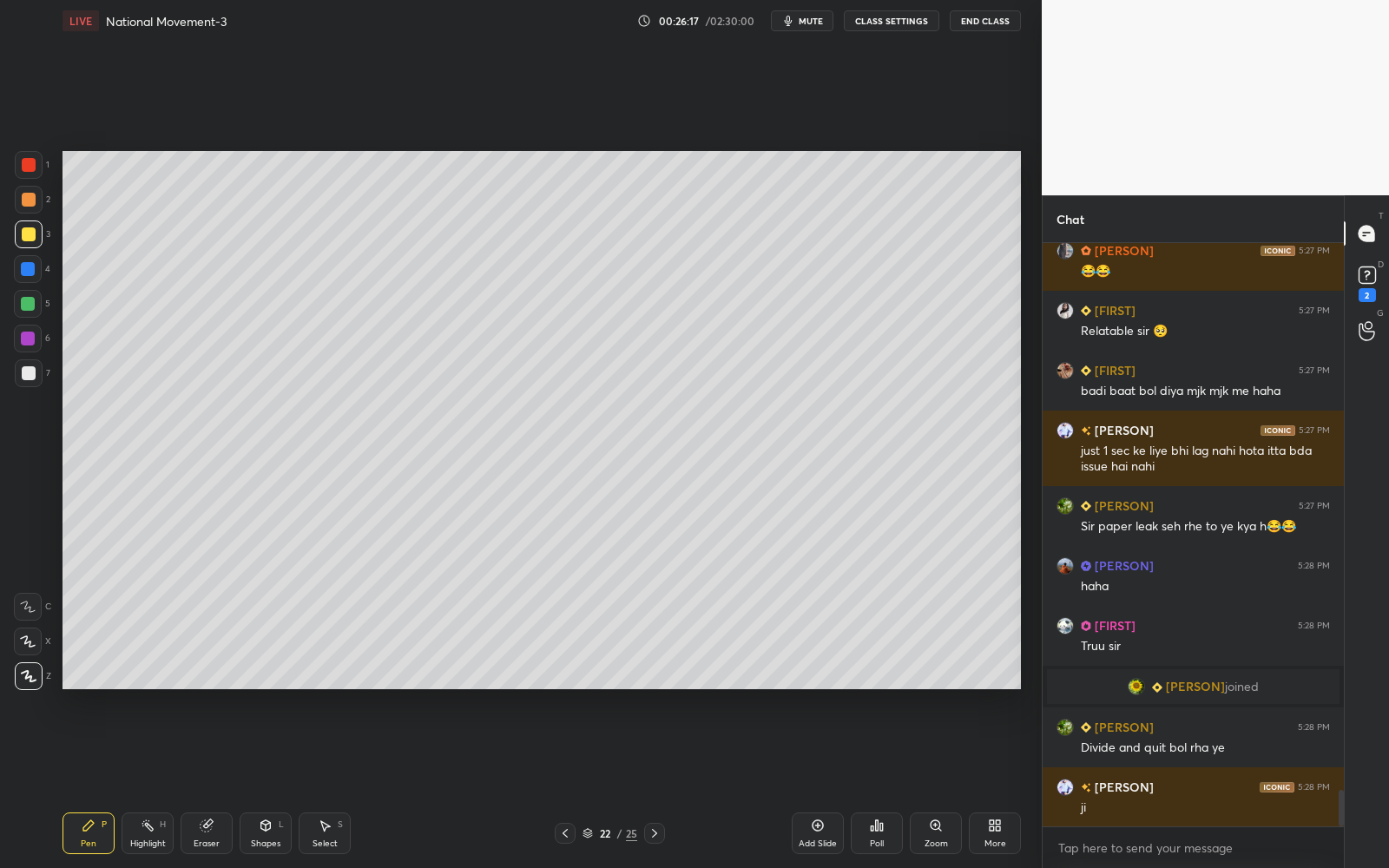 scroll, scrollTop: 8899, scrollLeft: 0, axis: vertical 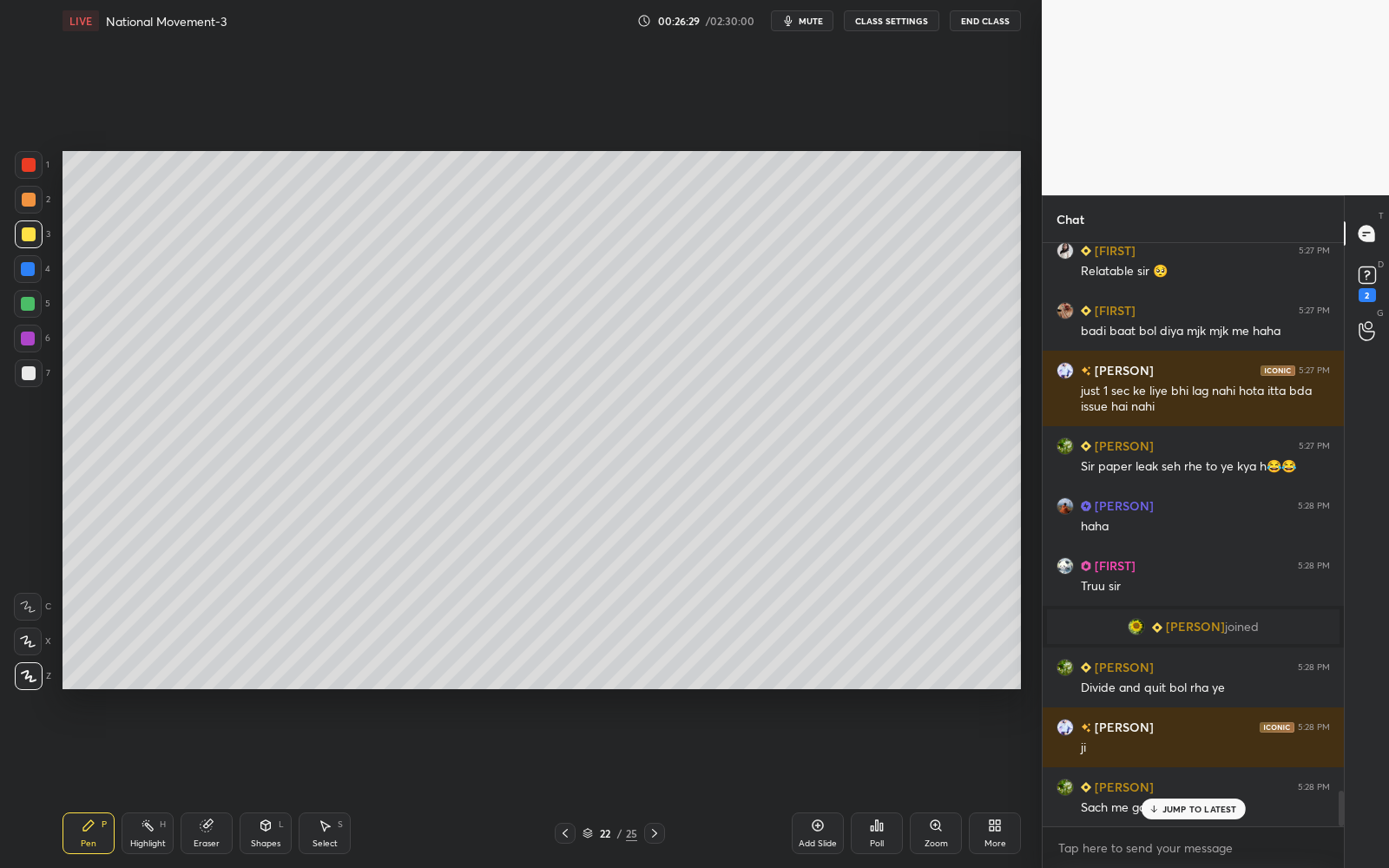 drag, startPoint x: 569, startPoint y: 833, endPoint x: 563, endPoint y: 825, distance: 10 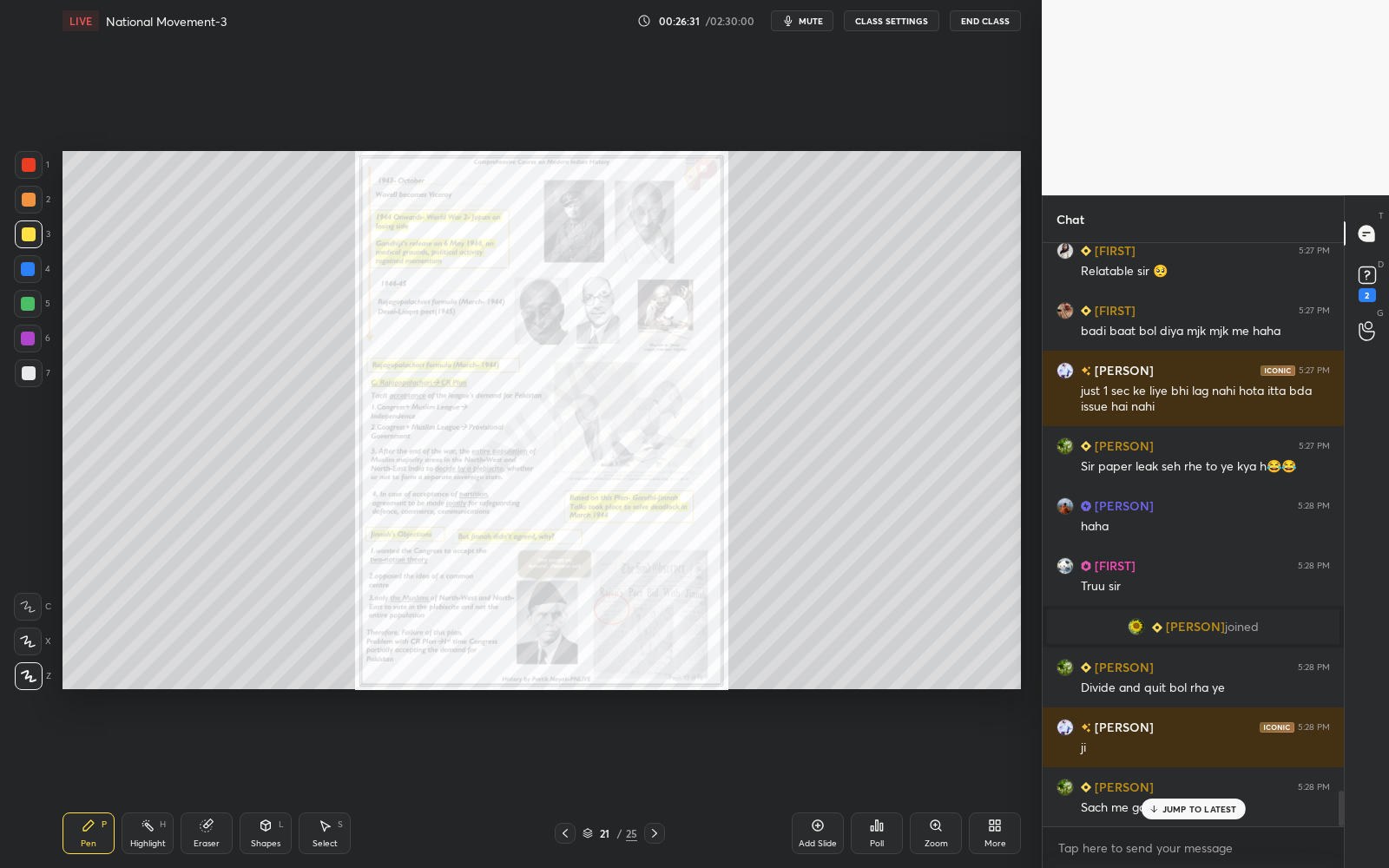 click 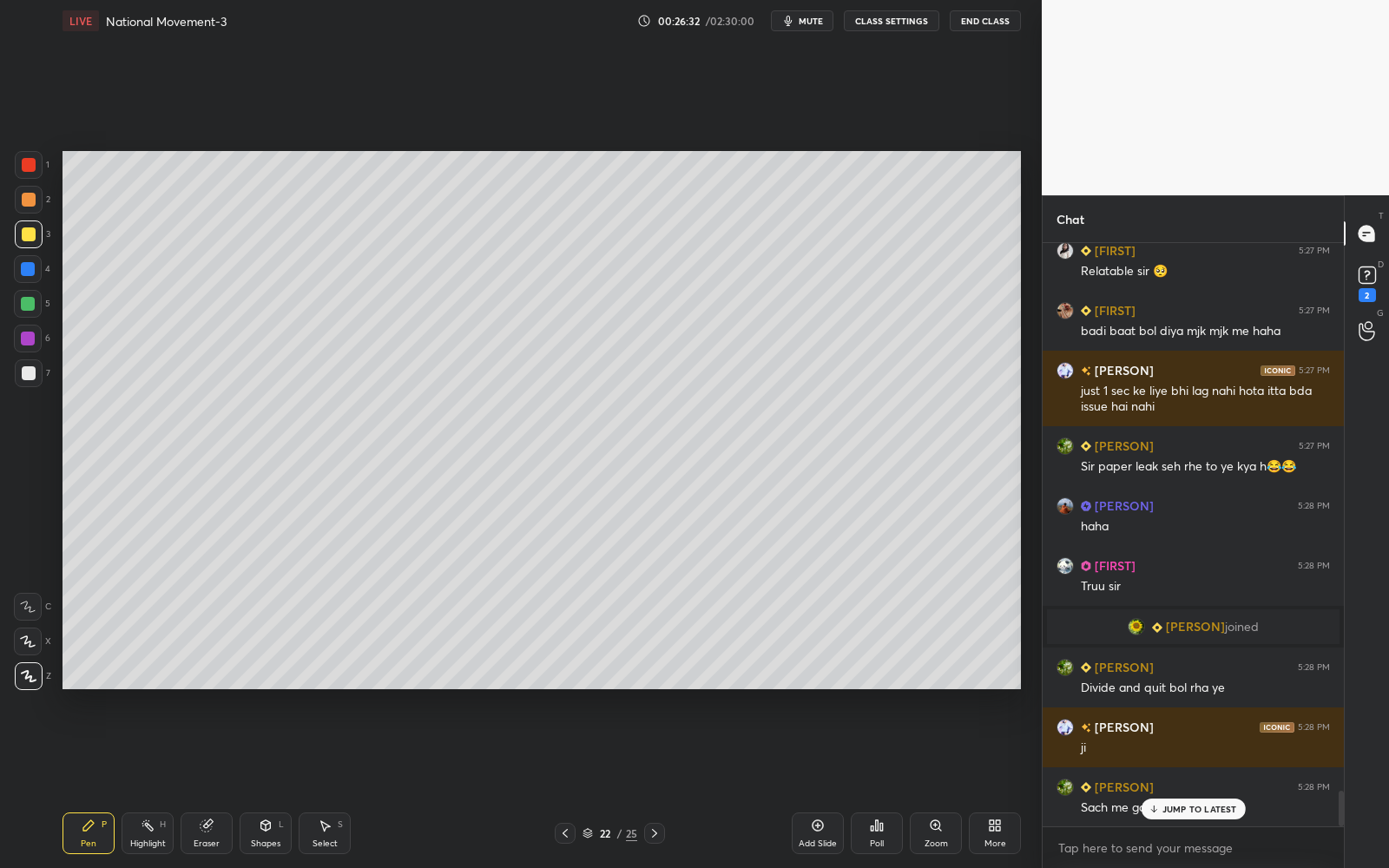 click 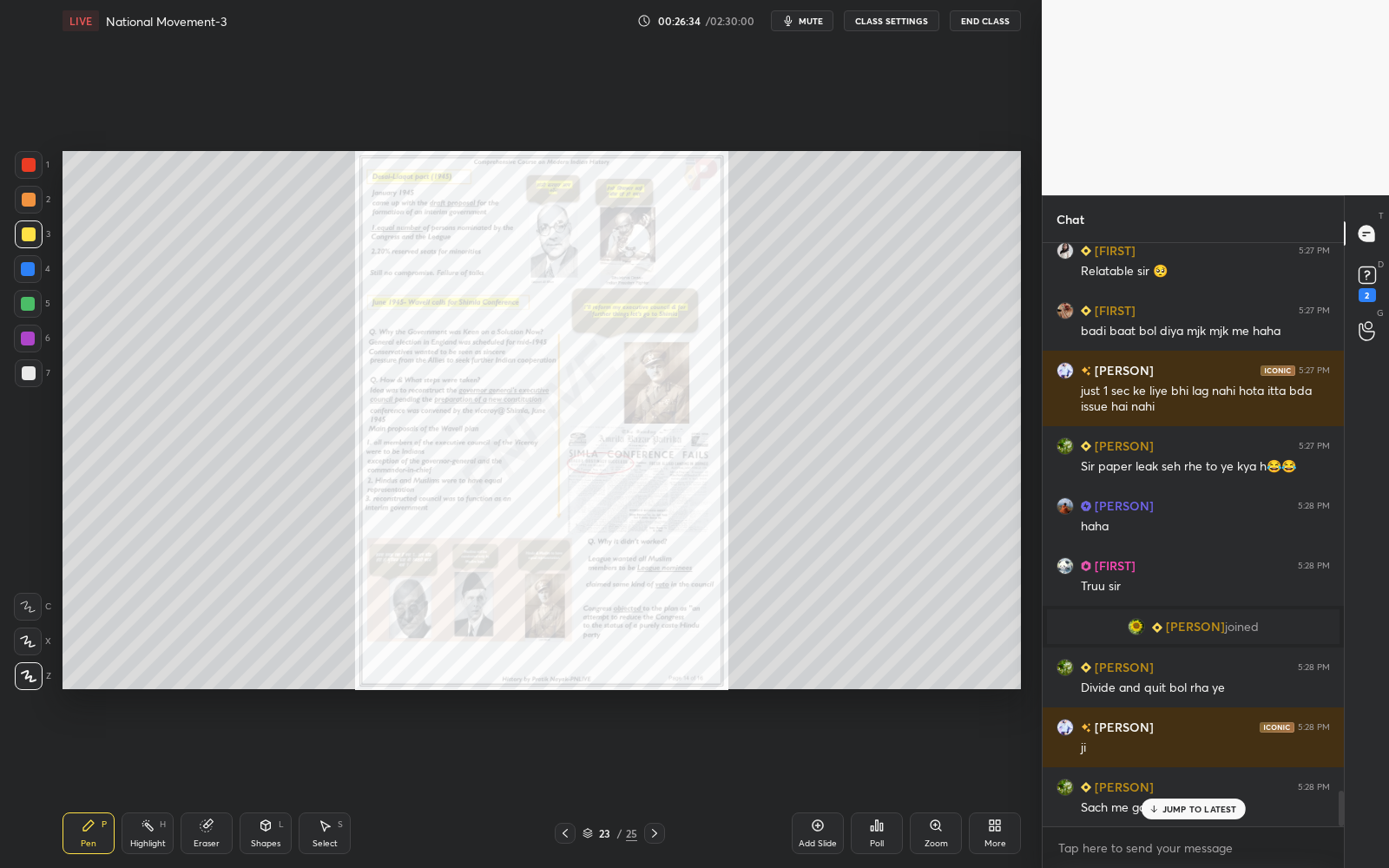 click 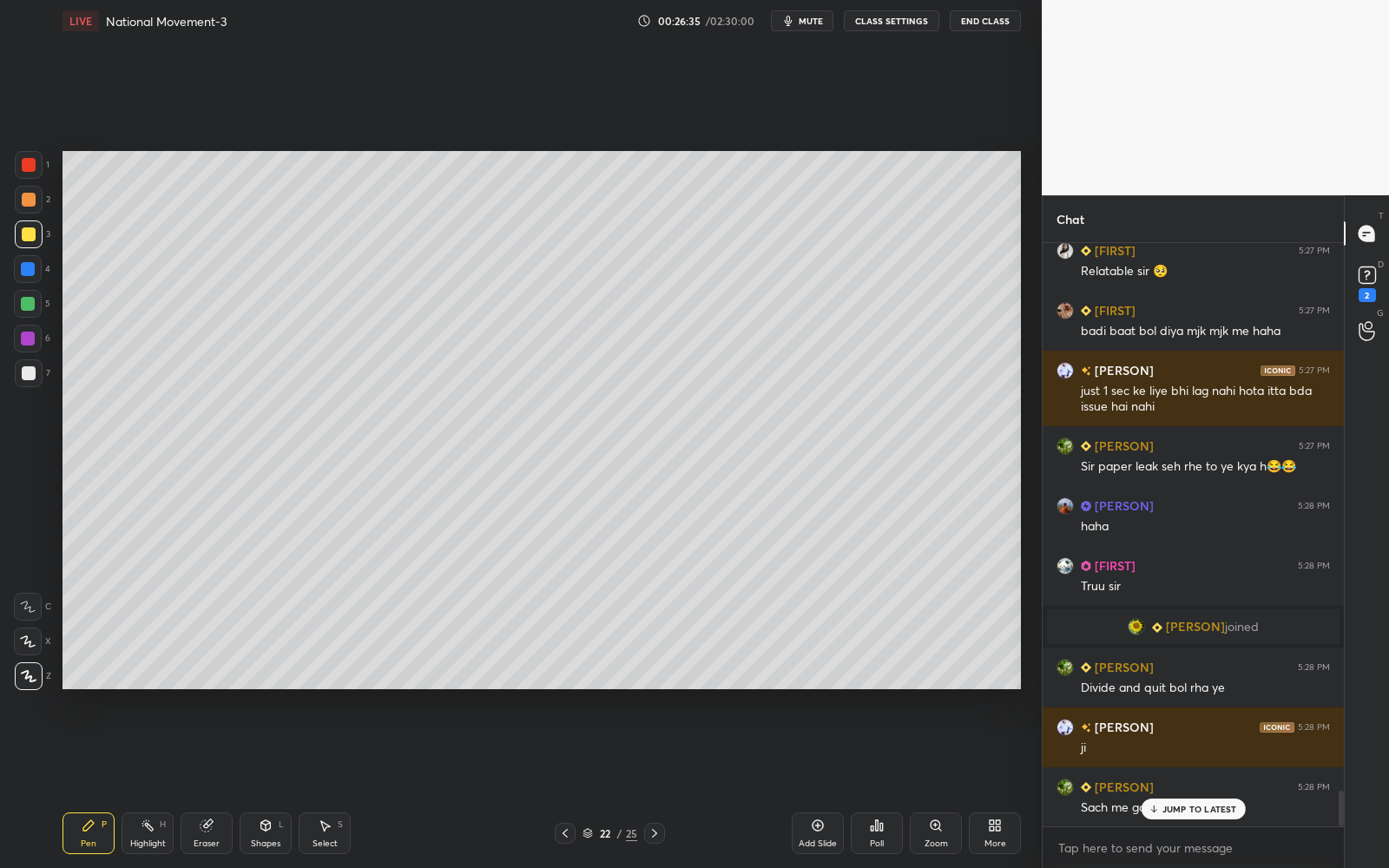 click 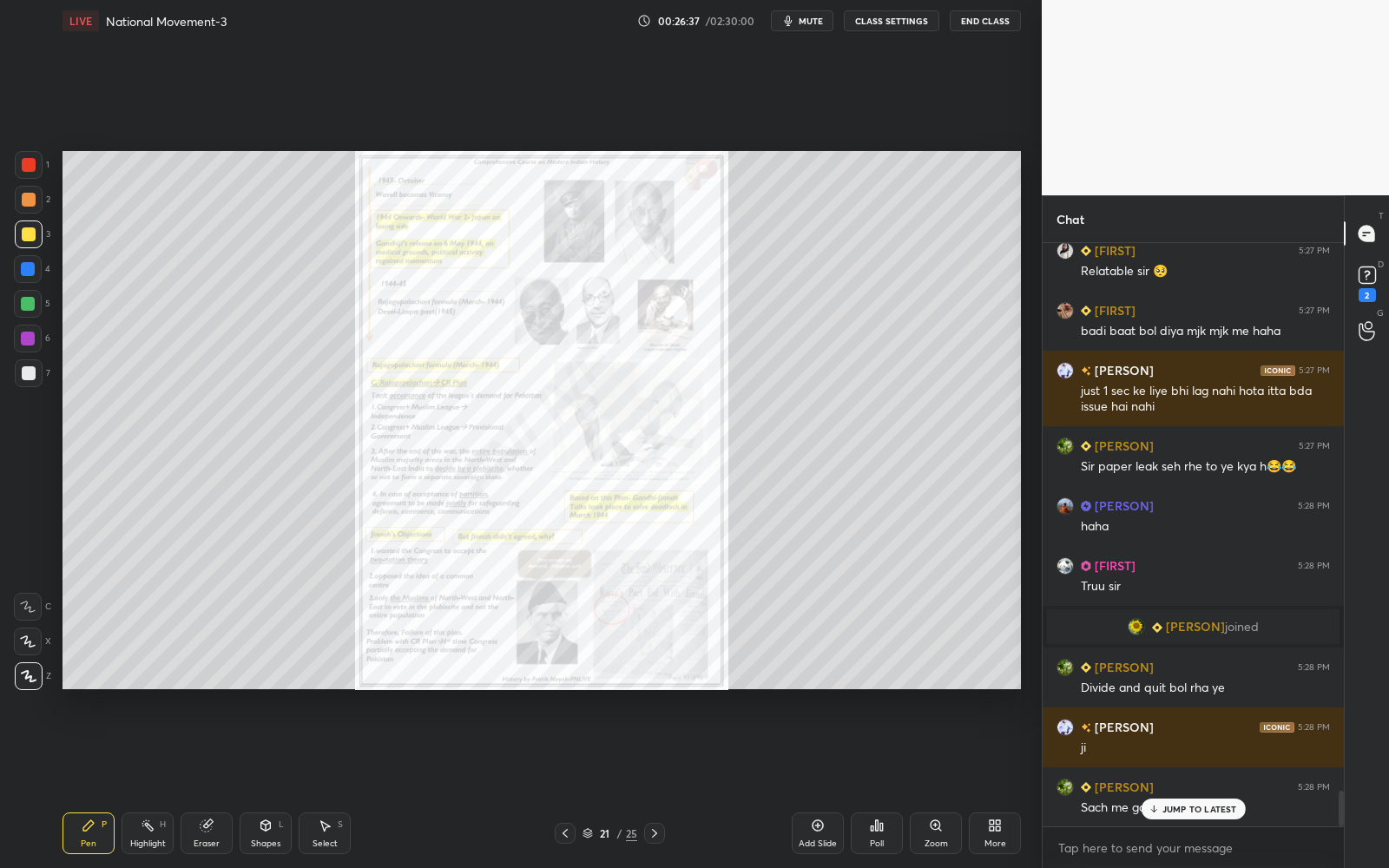 drag, startPoint x: 36, startPoint y: 168, endPoint x: 45, endPoint y: 167, distance: 9.055385 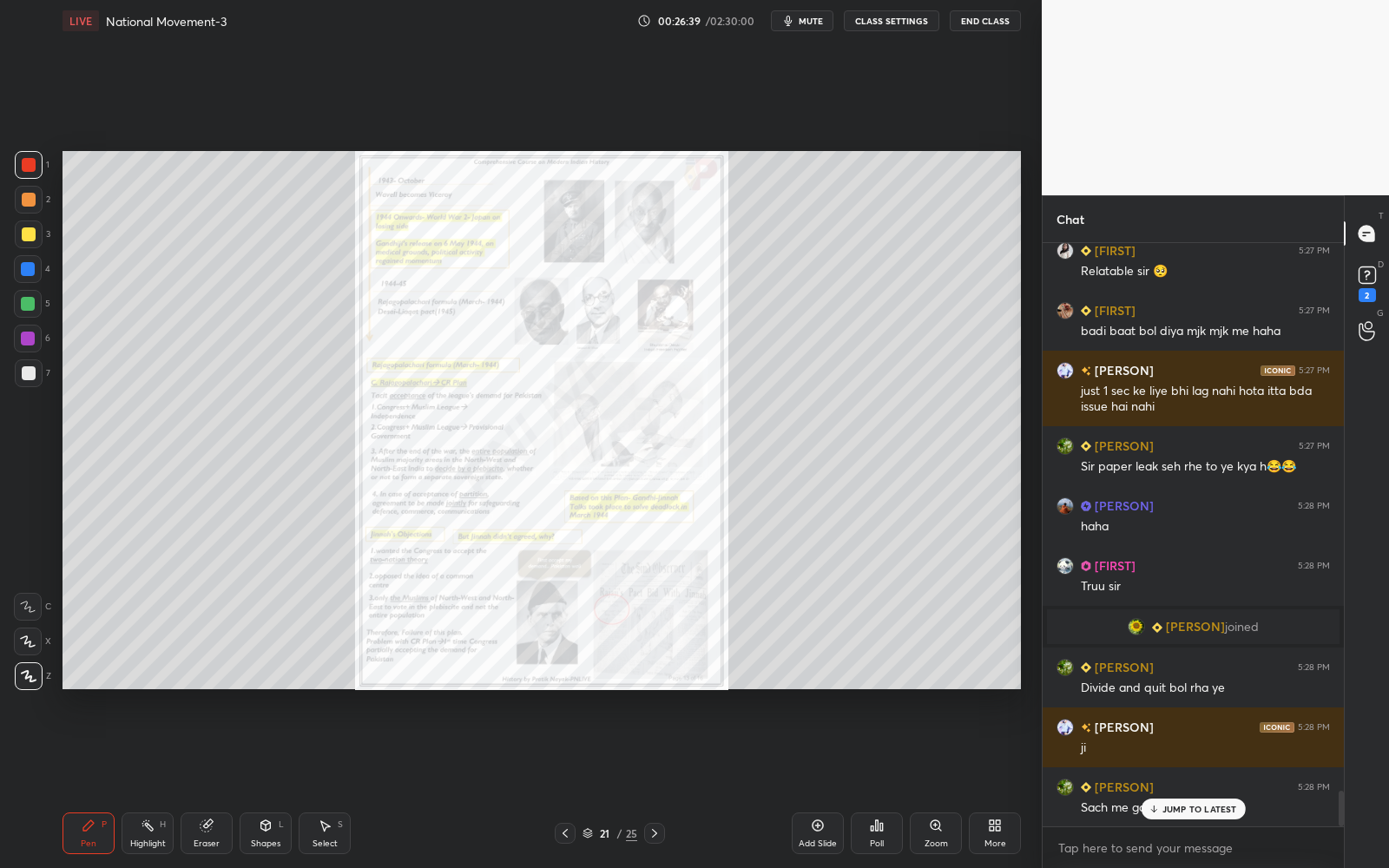 click on "Zoom" at bounding box center [936, 844] 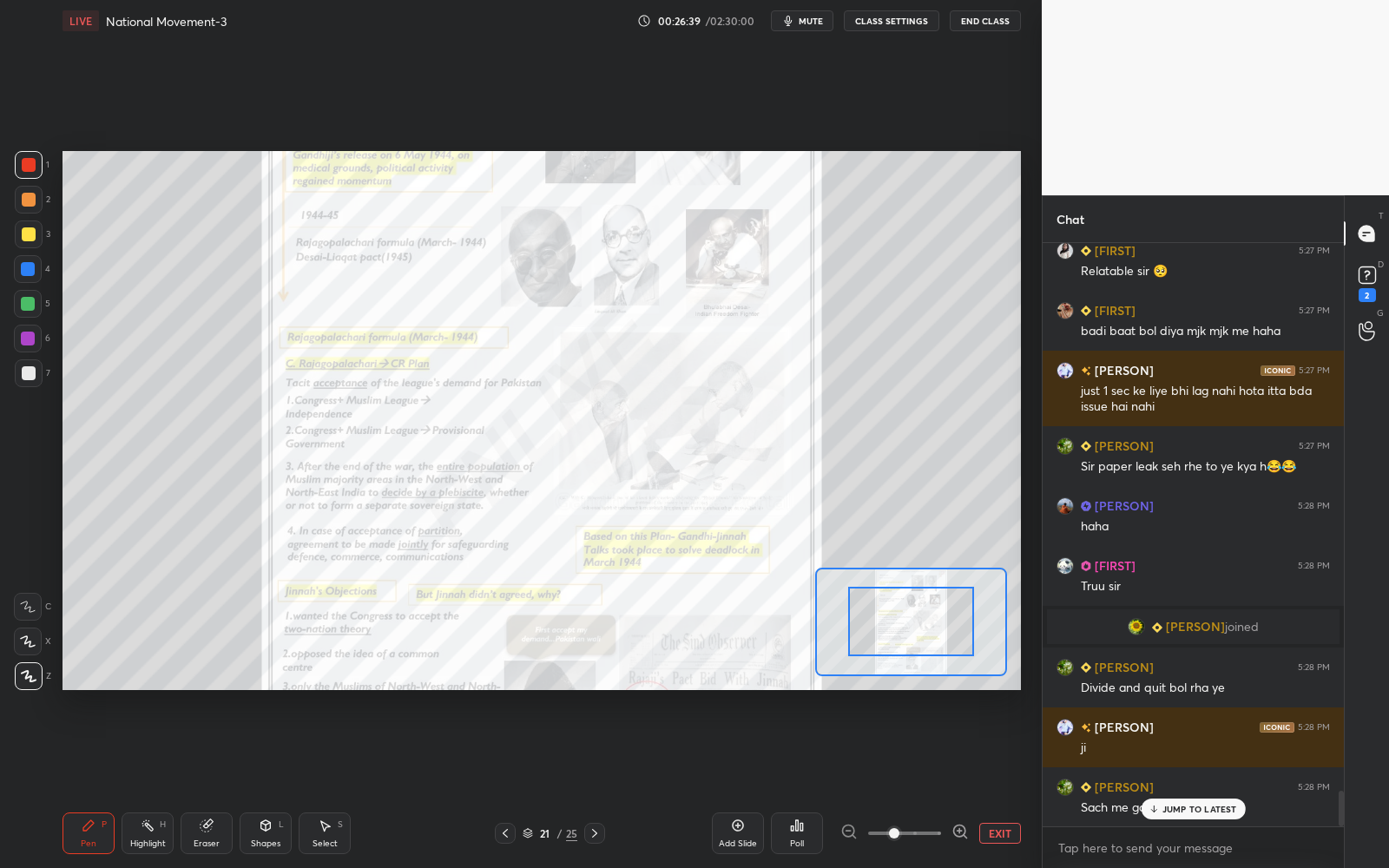 click at bounding box center [905, 833] 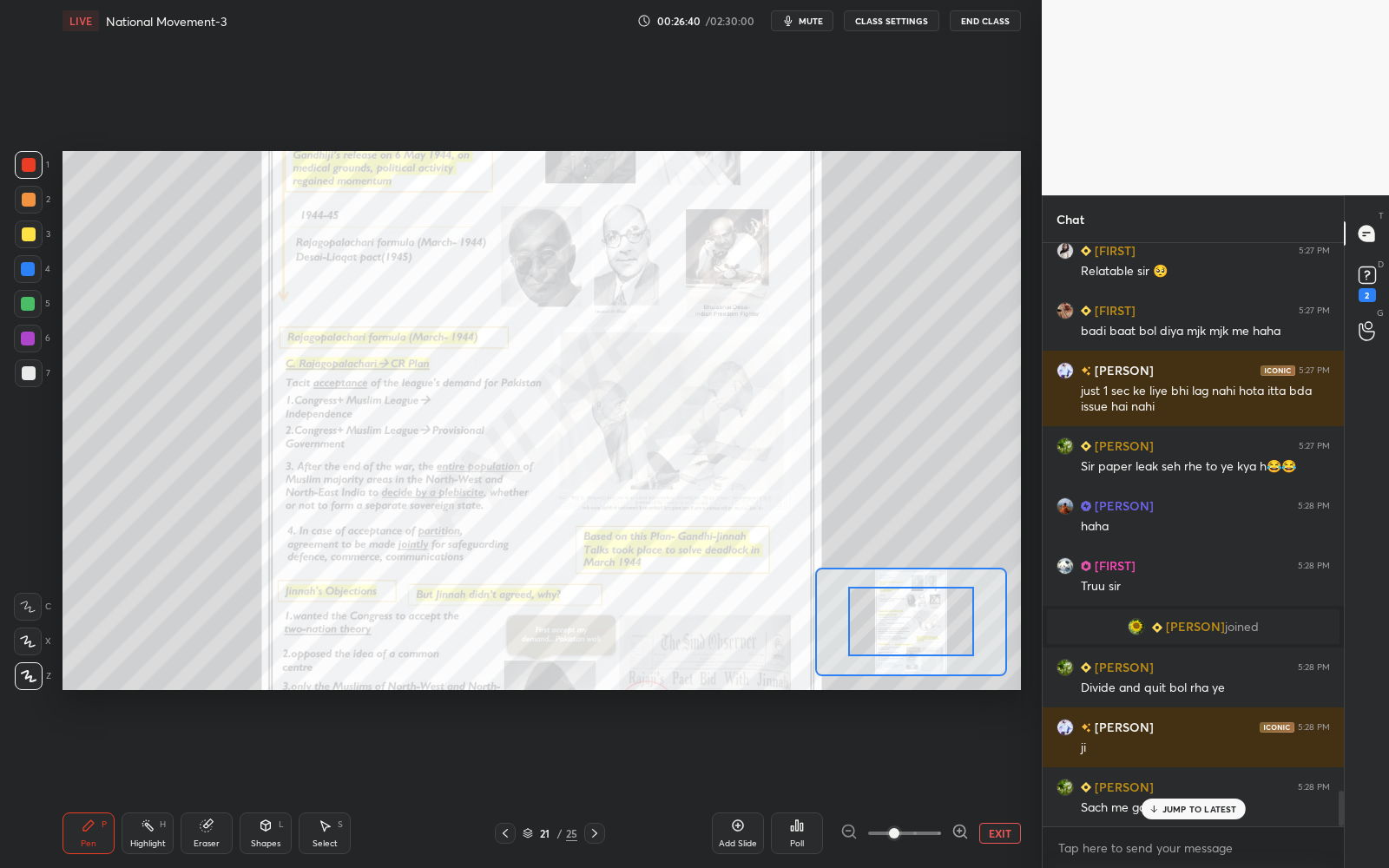 click 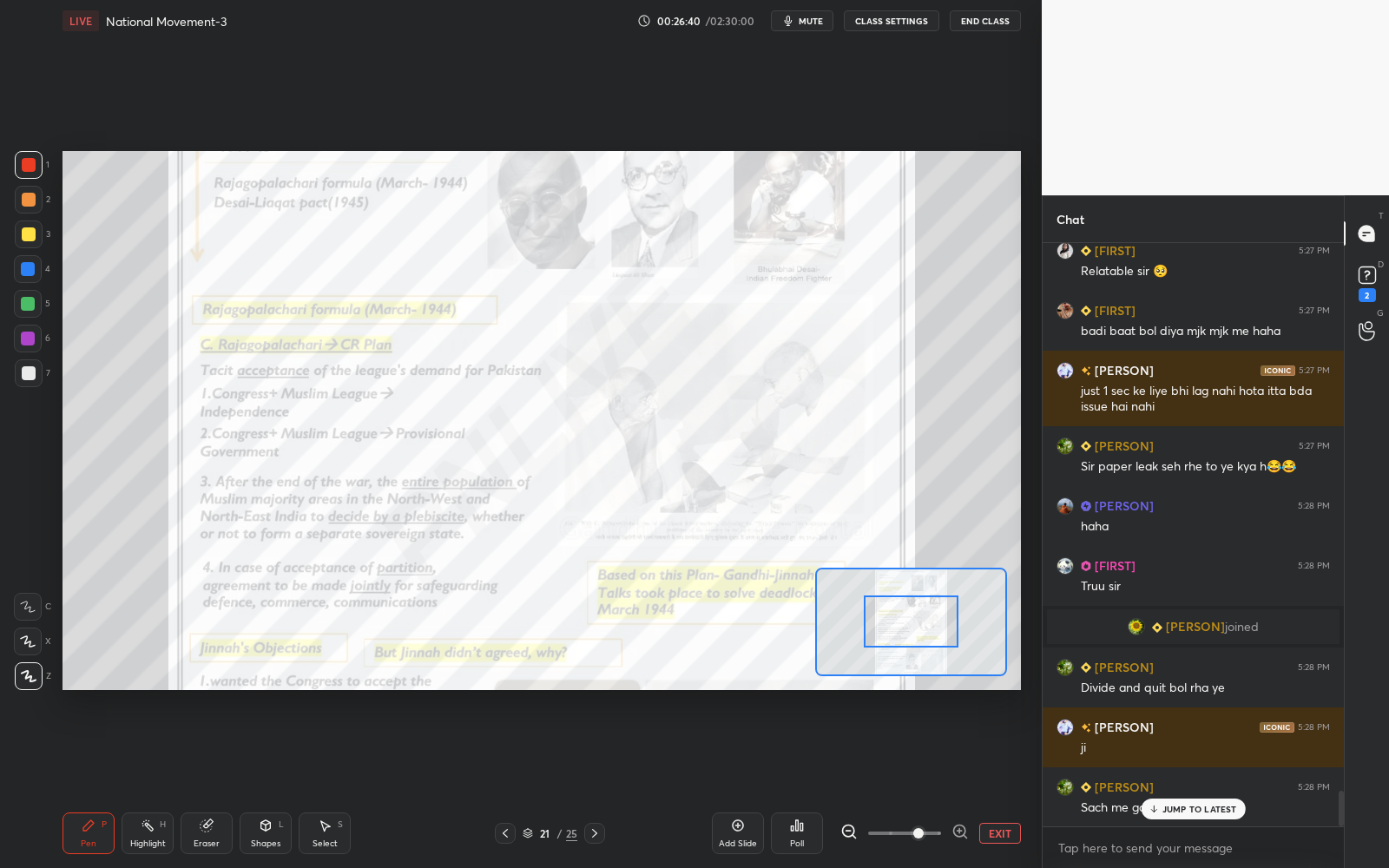 click 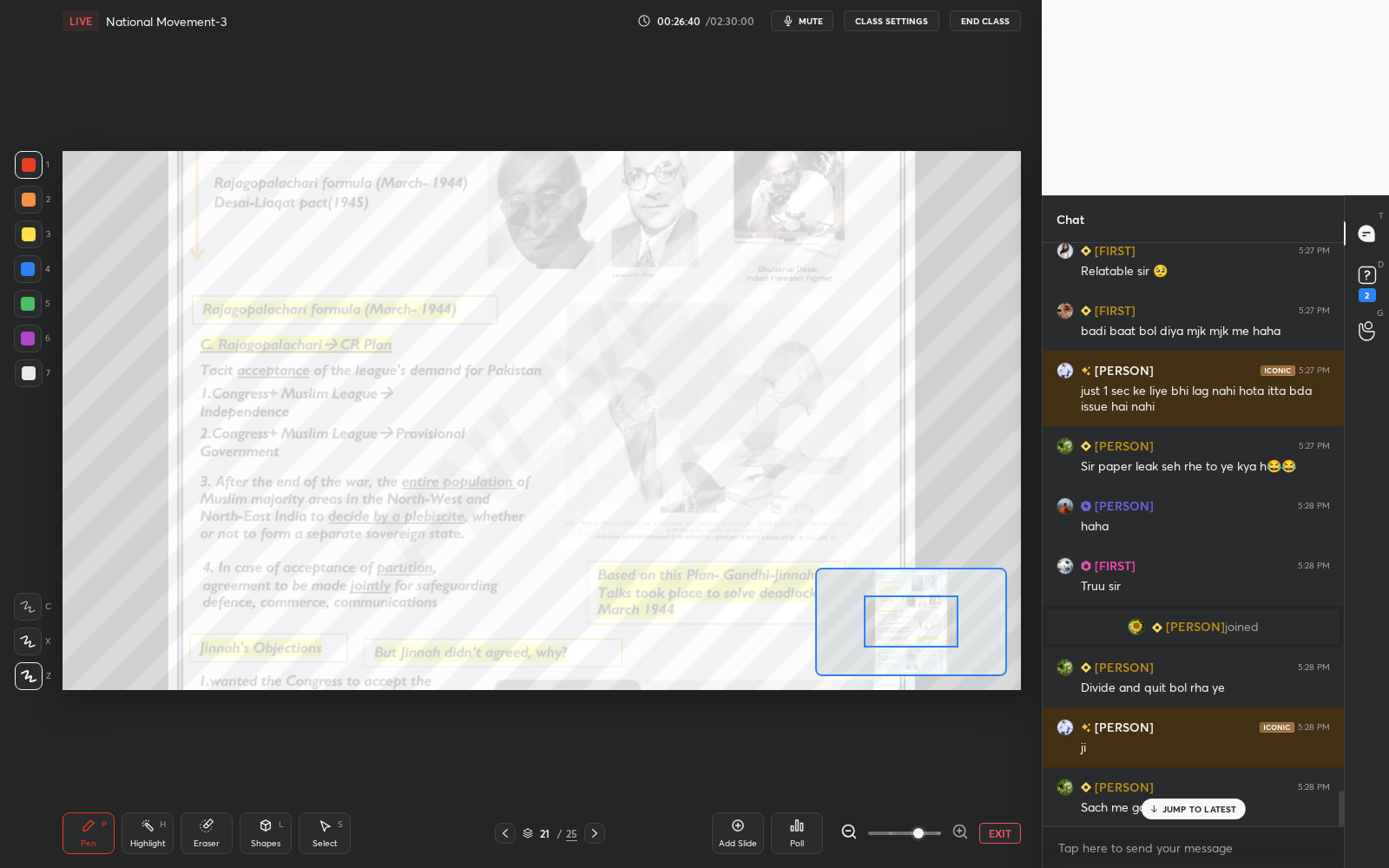 click at bounding box center (918, 833) 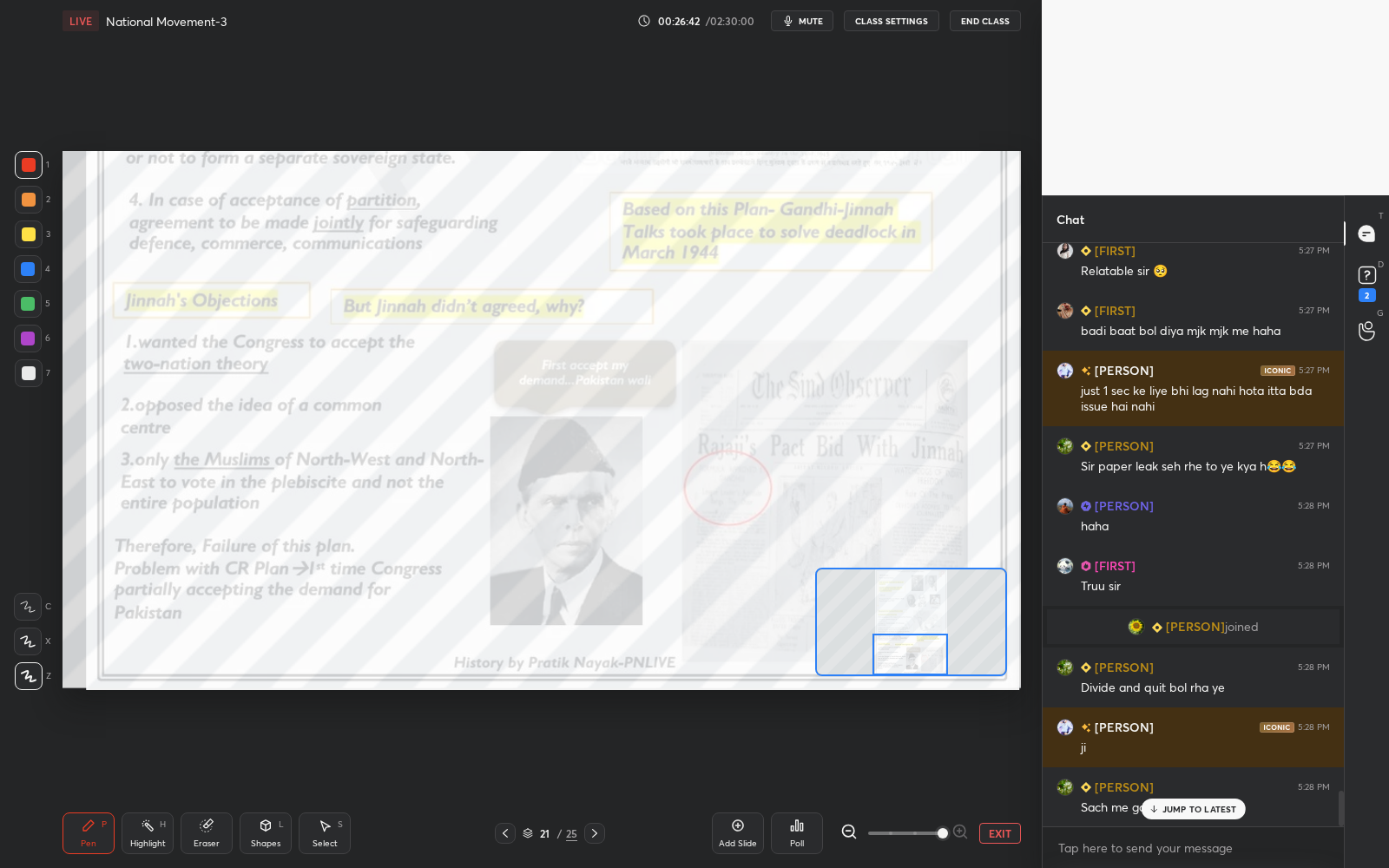 drag, startPoint x: 901, startPoint y: 628, endPoint x: 892, endPoint y: 662, distance: 35.171011 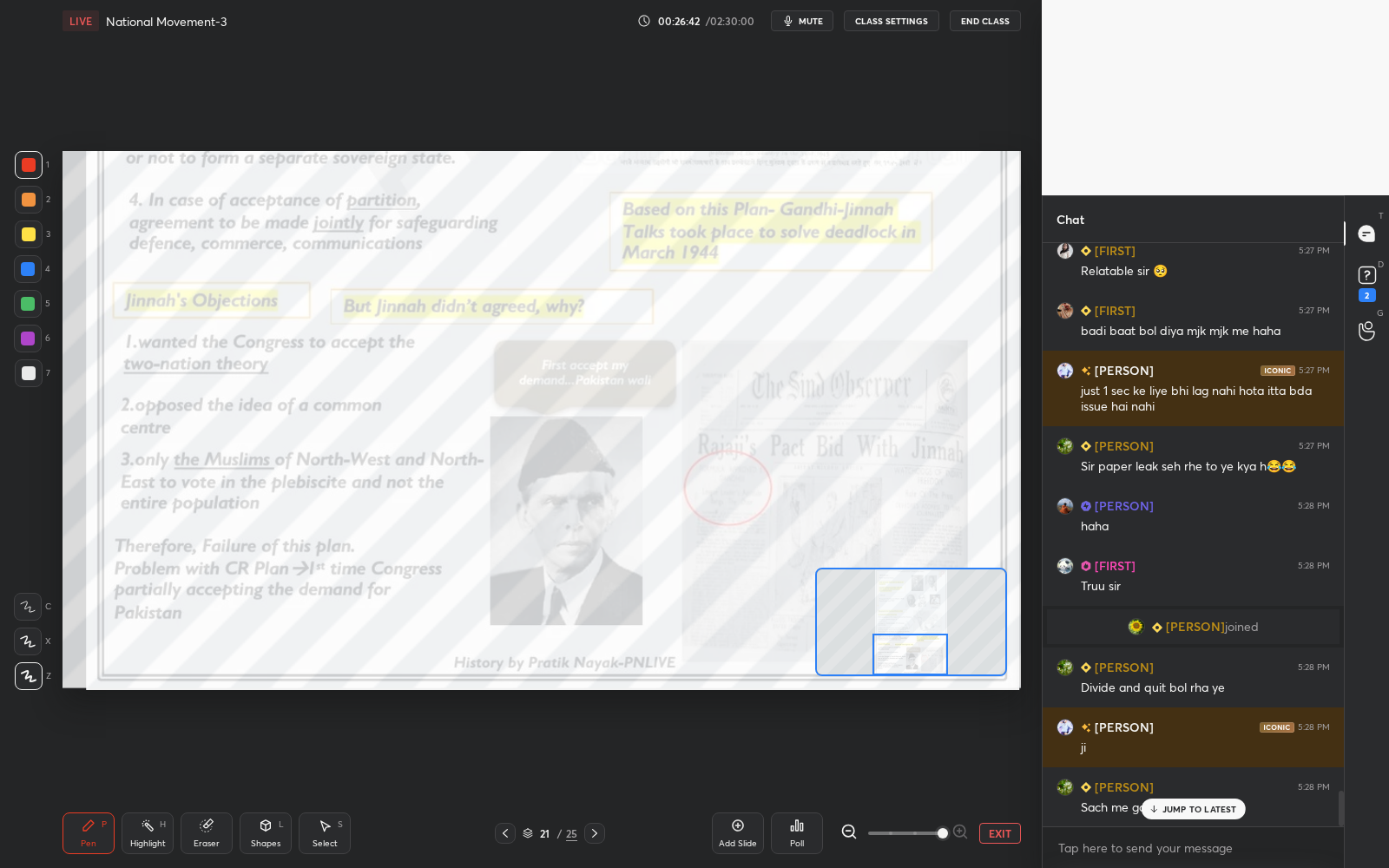 click at bounding box center (911, 621) 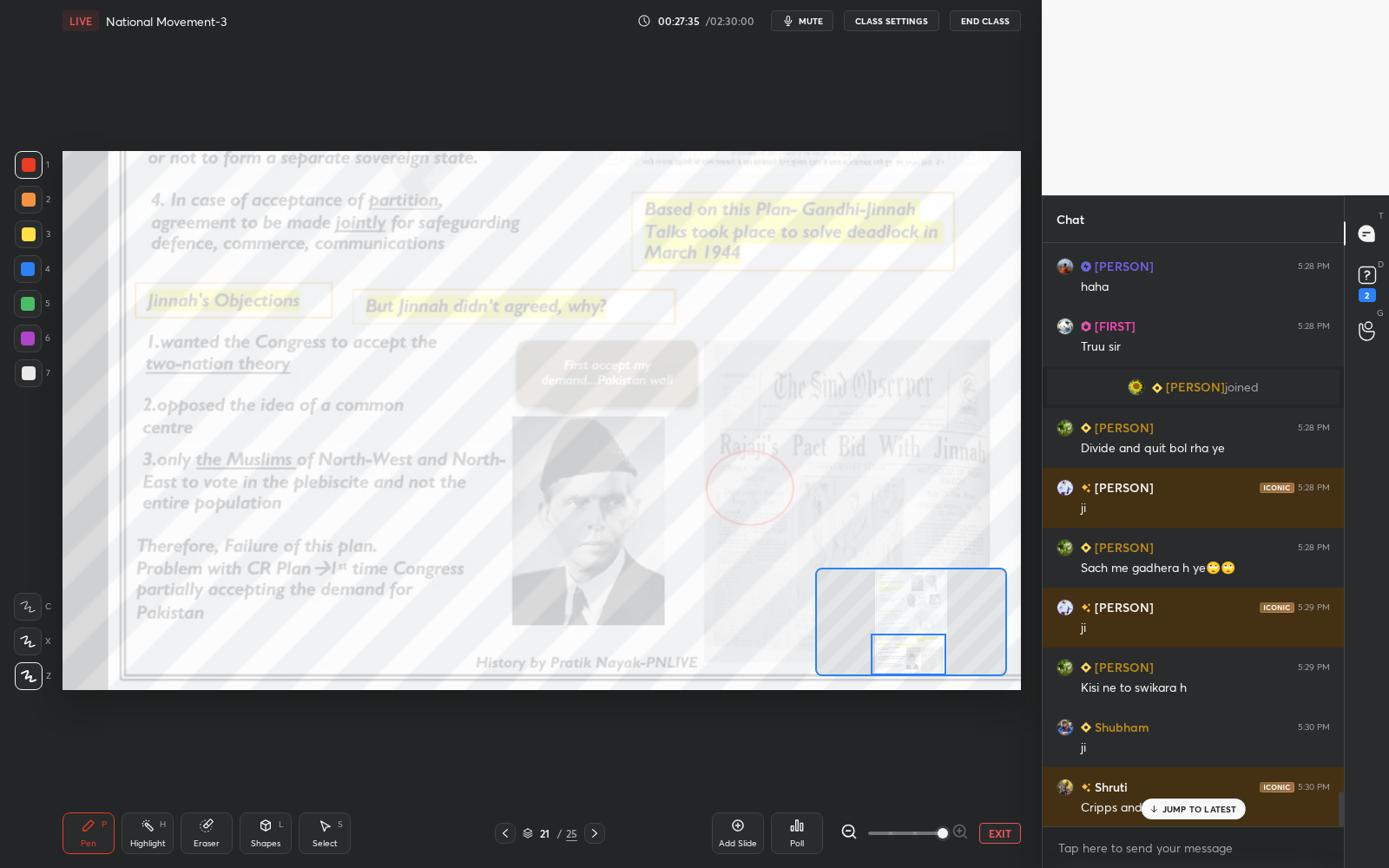 scroll, scrollTop: 9198, scrollLeft: 0, axis: vertical 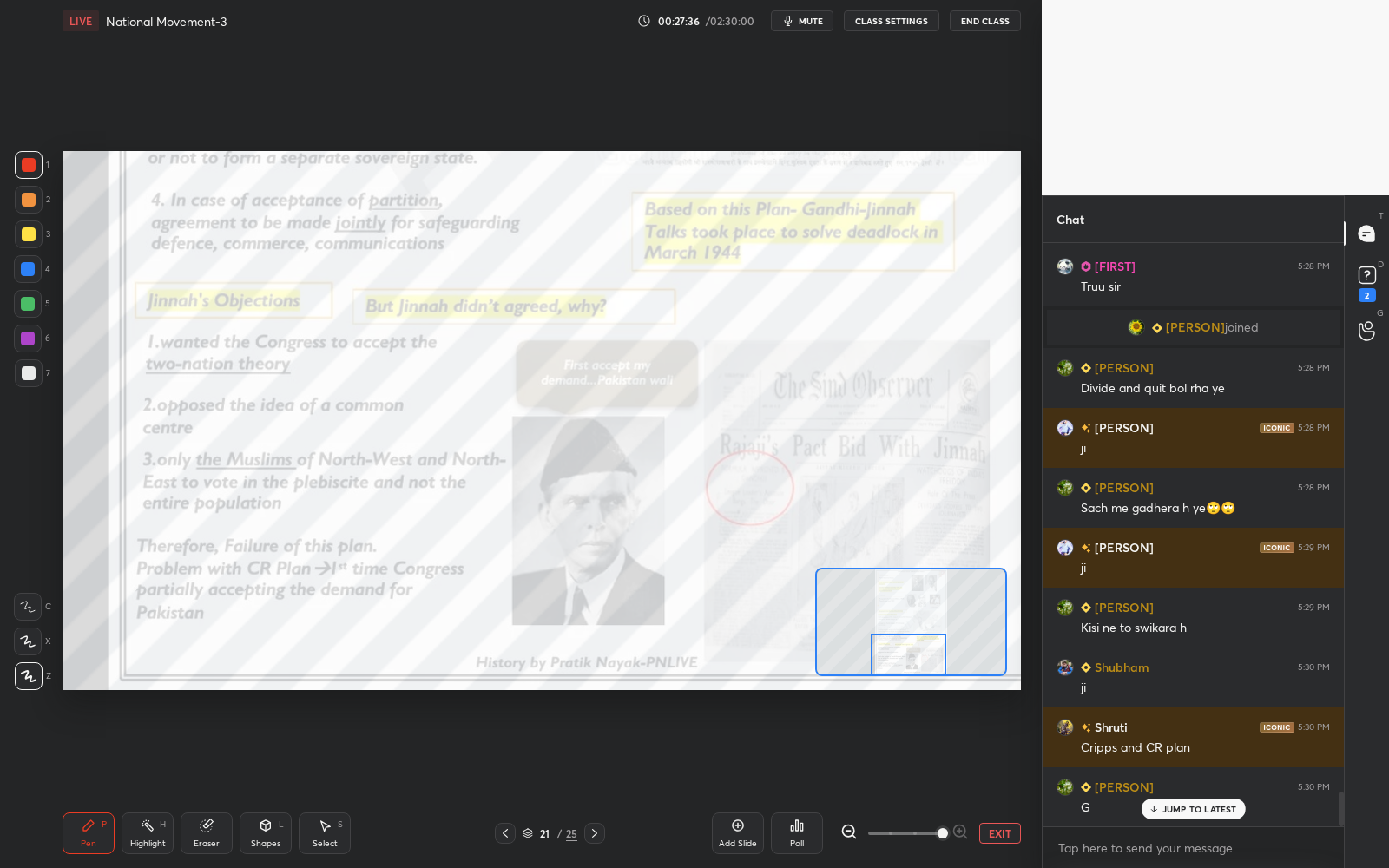 click on "EXIT" at bounding box center [1000, 833] 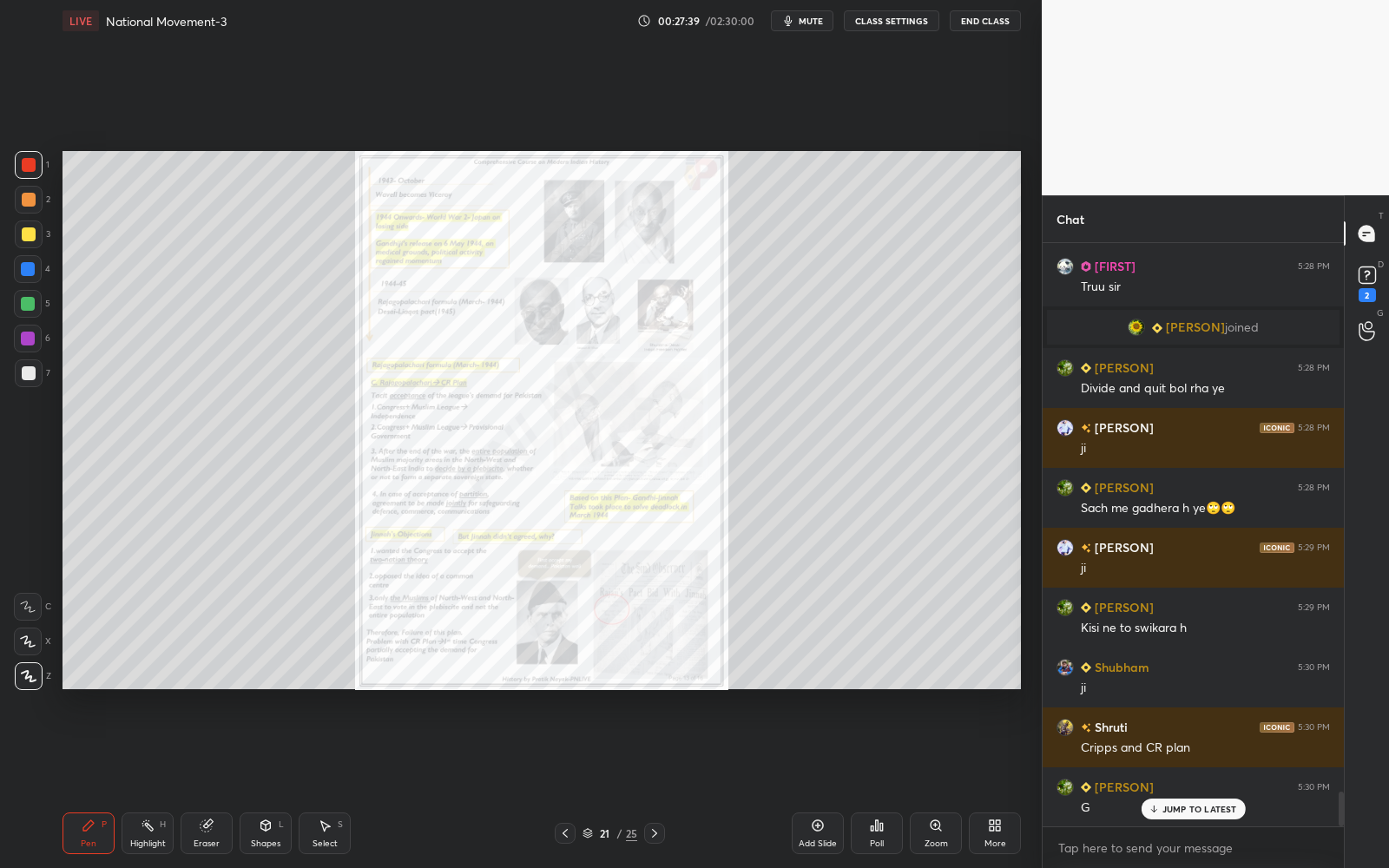 drag, startPoint x: 654, startPoint y: 837, endPoint x: 656, endPoint y: 825, distance: 12.1655251 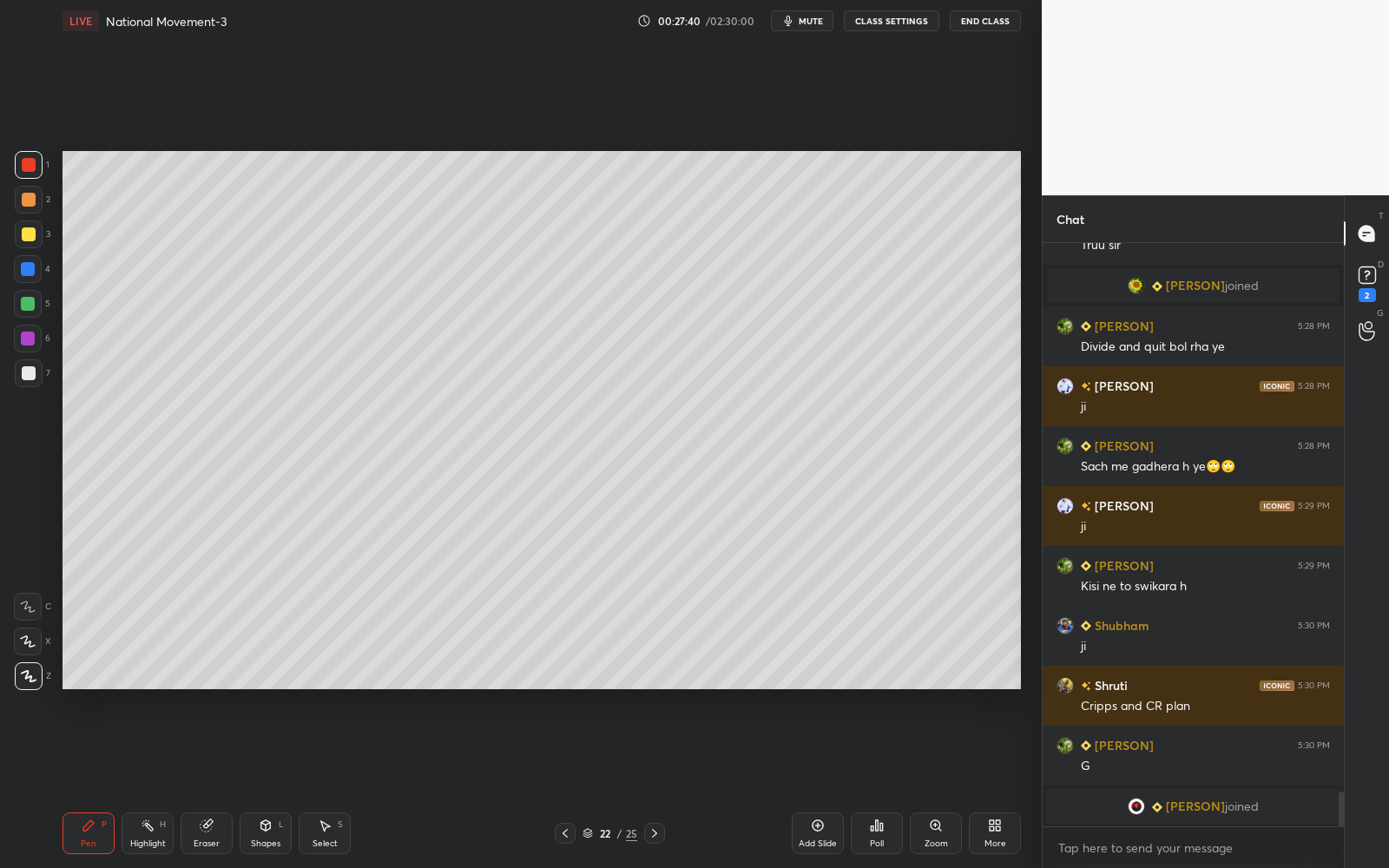 click 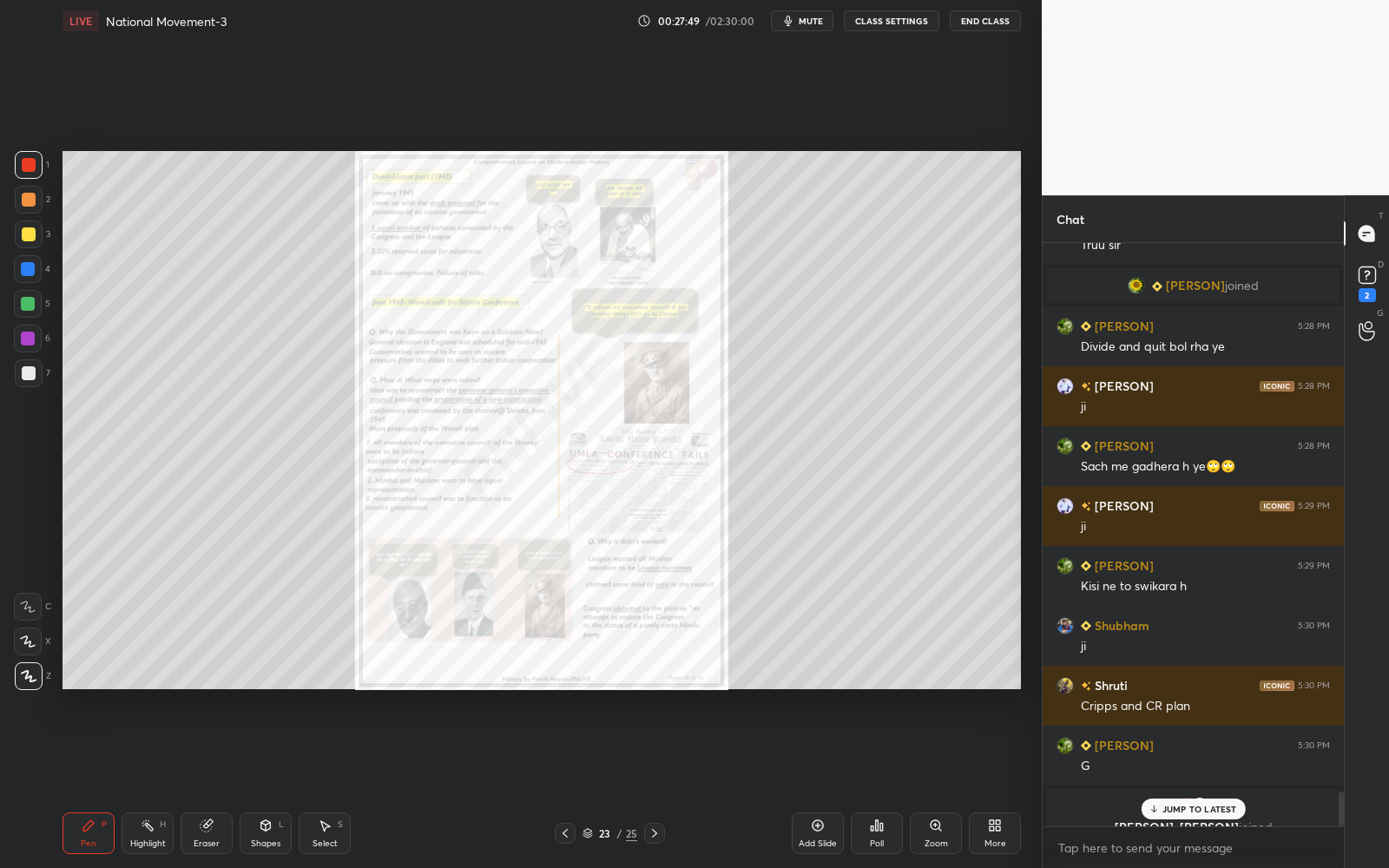 scroll, scrollTop: 9262, scrollLeft: 0, axis: vertical 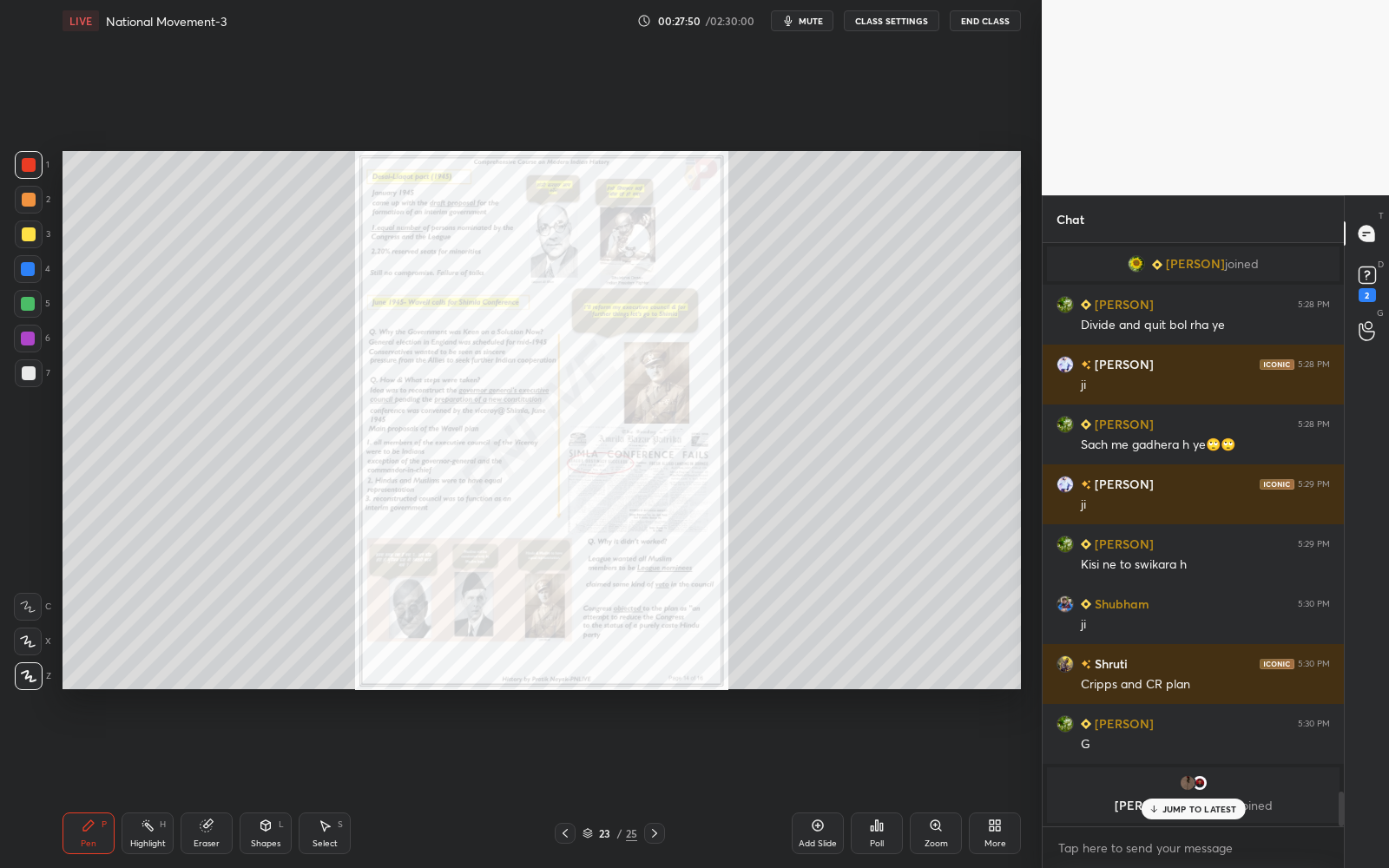 click on "Zoom" at bounding box center (936, 833) 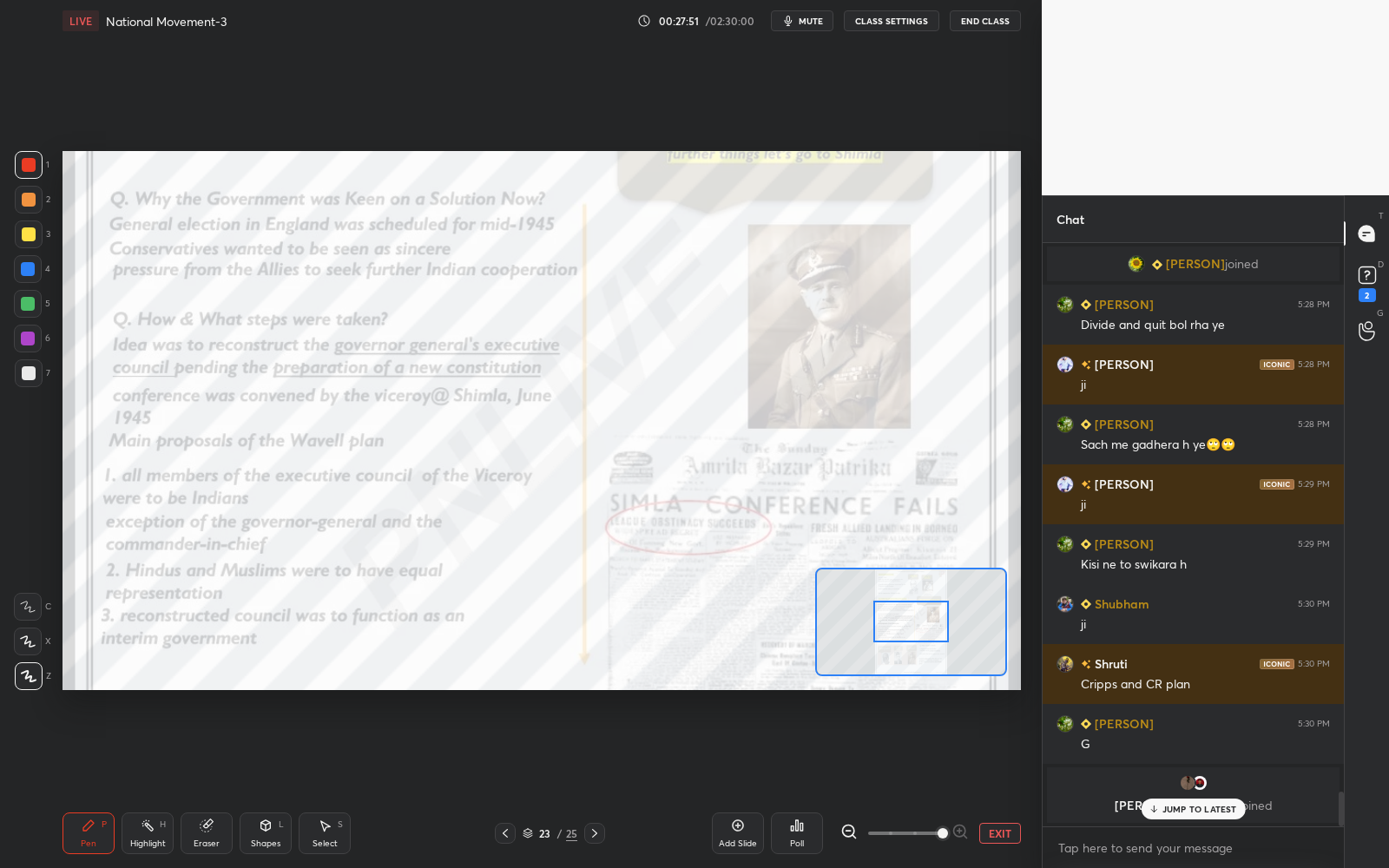 click at bounding box center (905, 833) 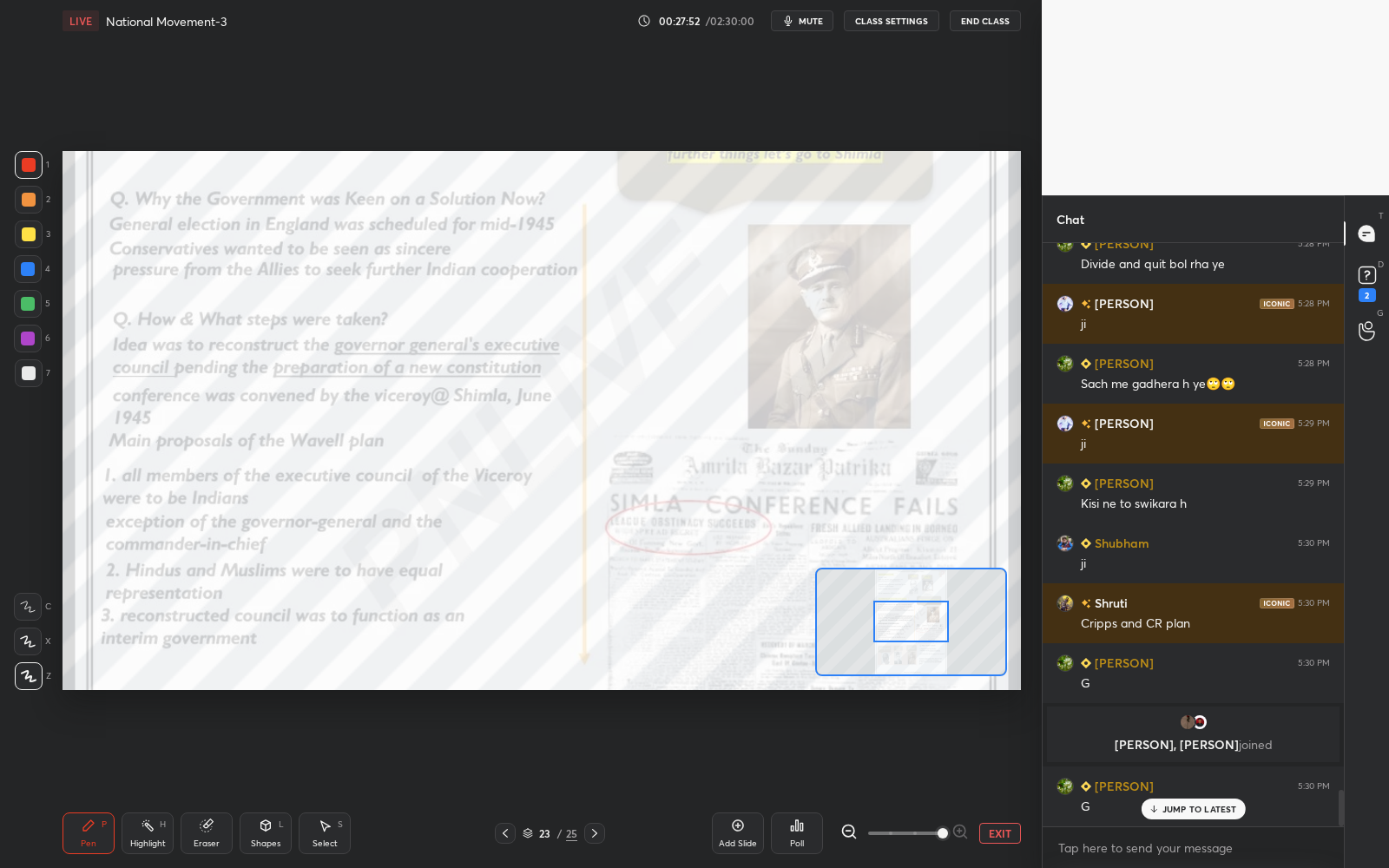 scroll, scrollTop: 8660, scrollLeft: 0, axis: vertical 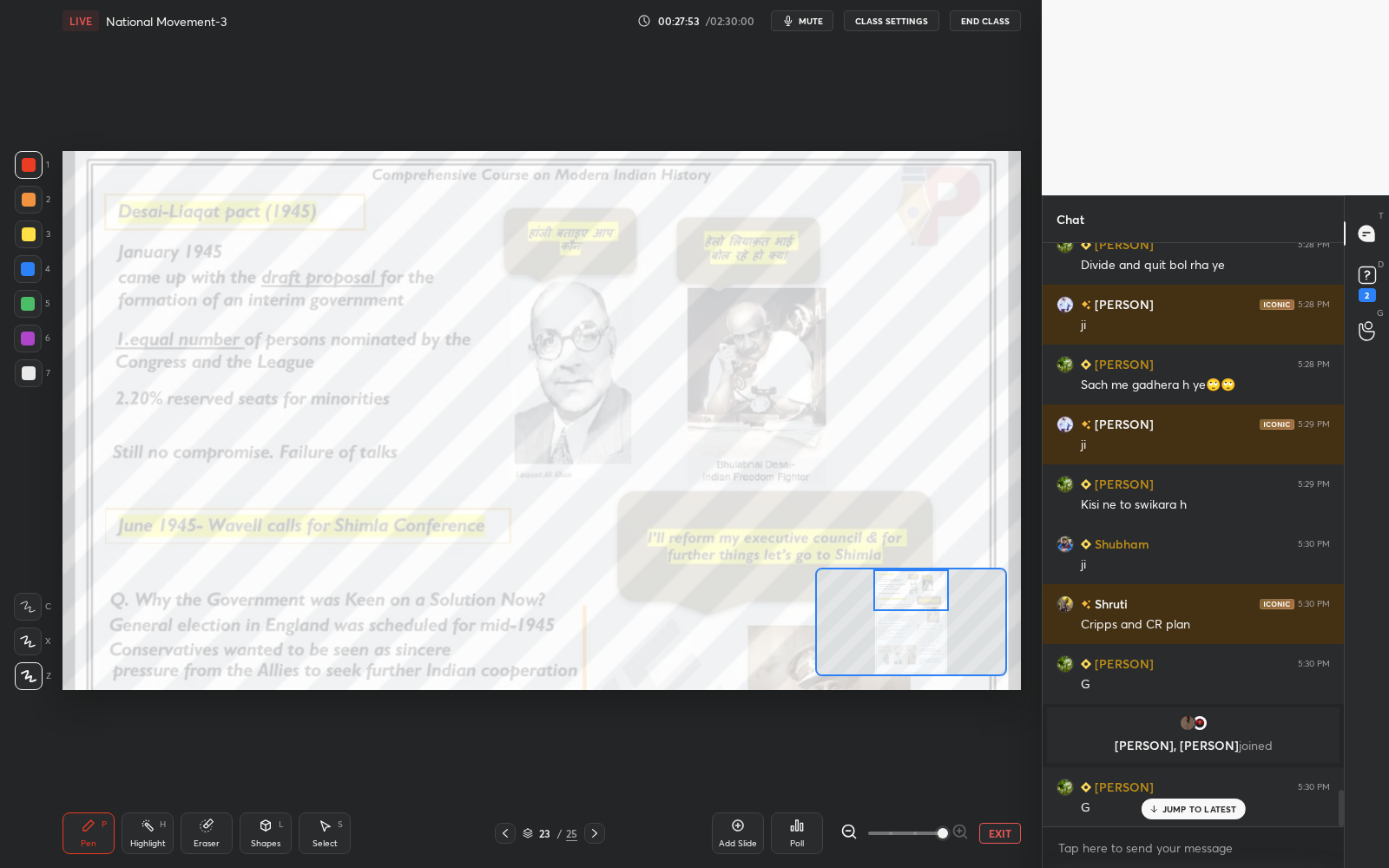 drag, startPoint x: 911, startPoint y: 615, endPoint x: 909, endPoint y: 584, distance: 31.064449 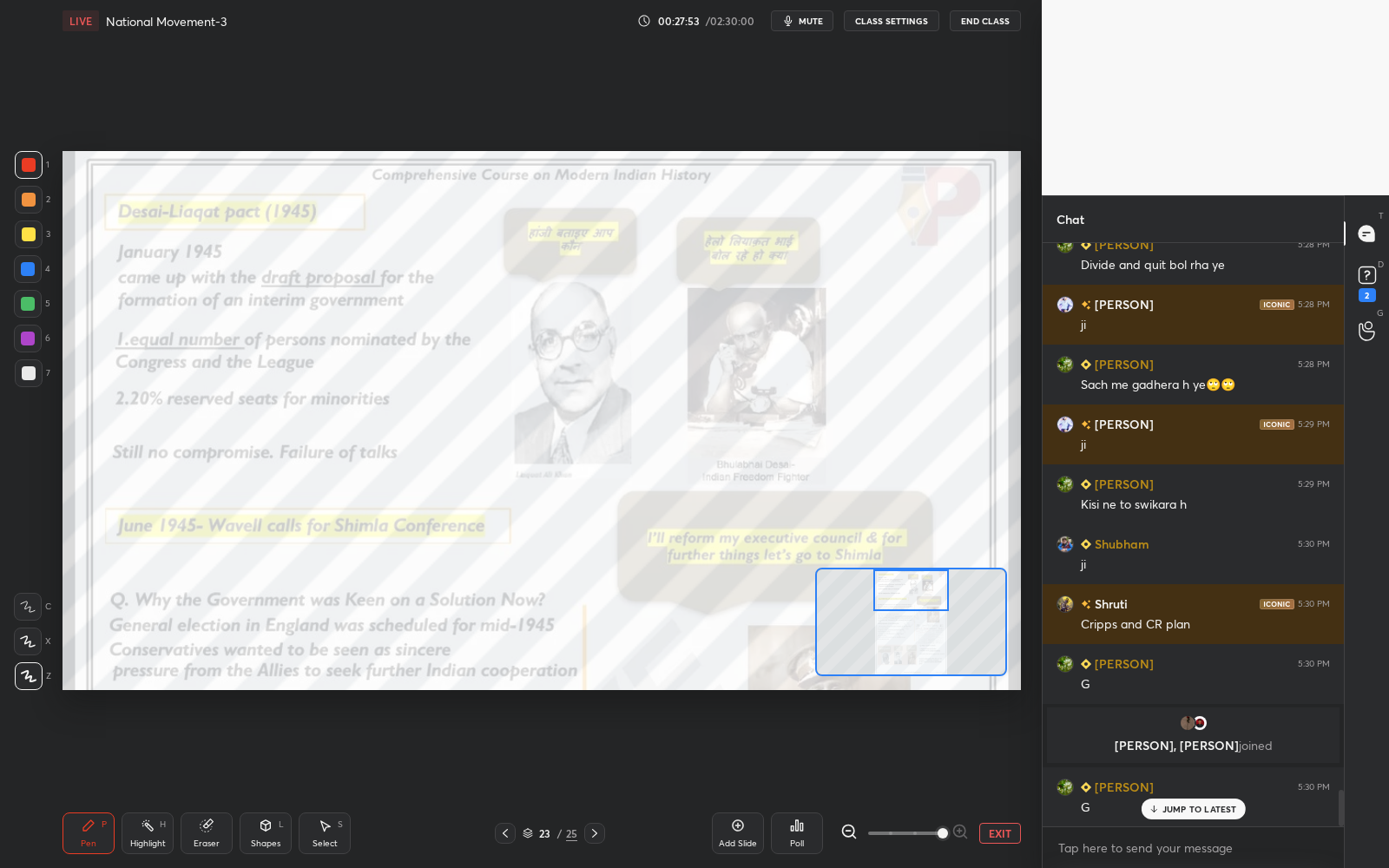 click at bounding box center (911, 590) 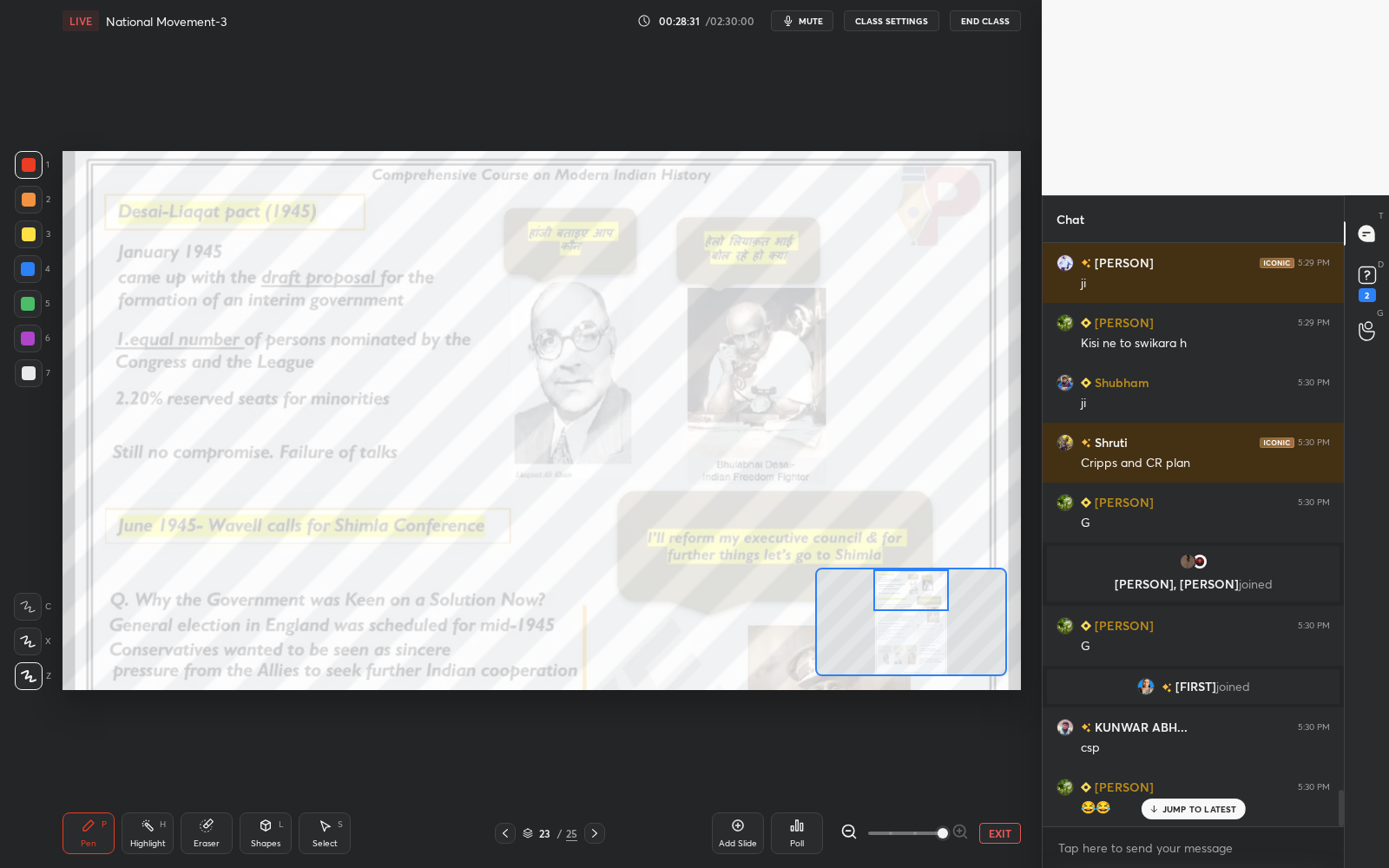 scroll, scrollTop: 8881, scrollLeft: 0, axis: vertical 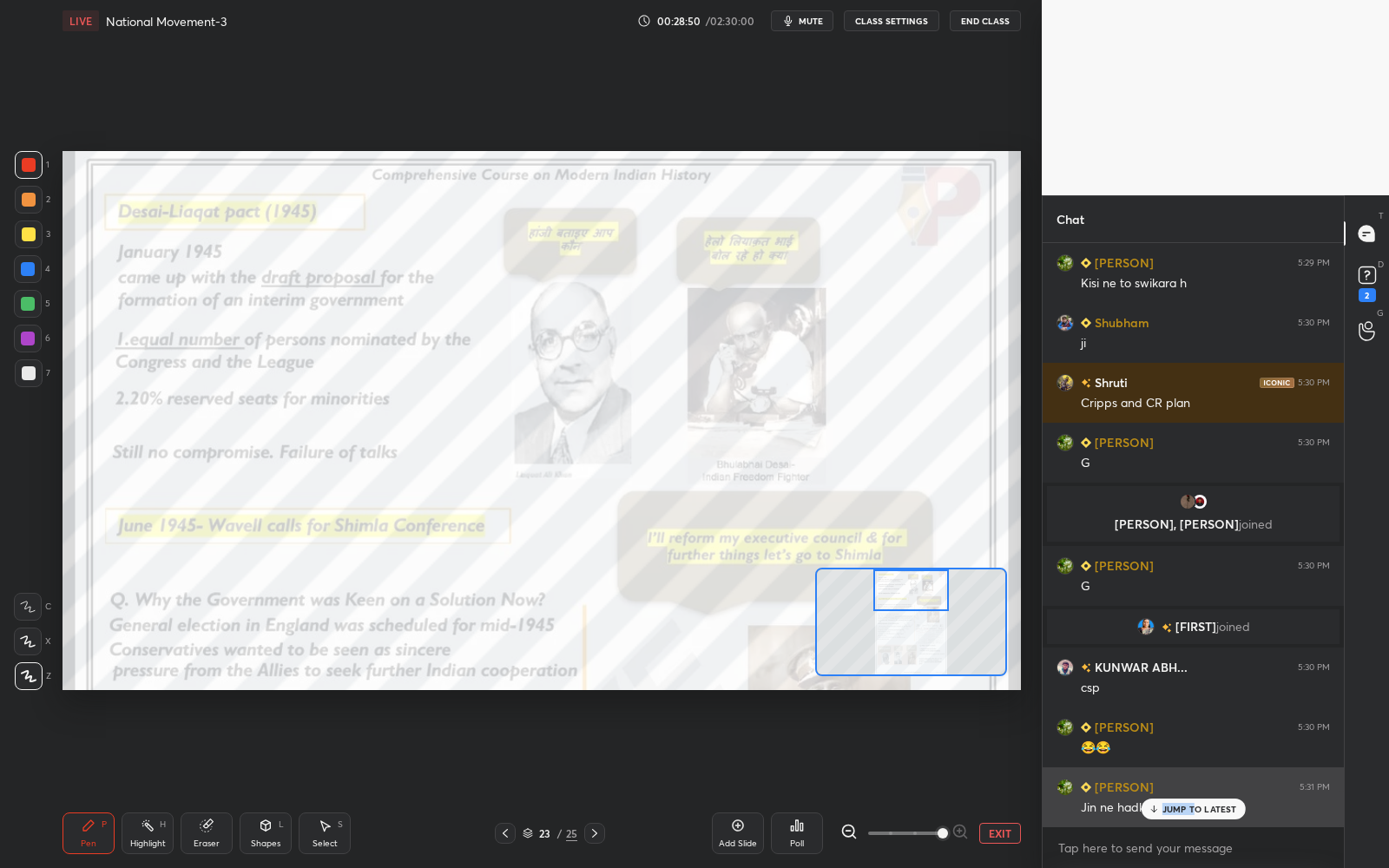 drag, startPoint x: 1197, startPoint y: 812, endPoint x: 1207, endPoint y: 814, distance: 10.19804 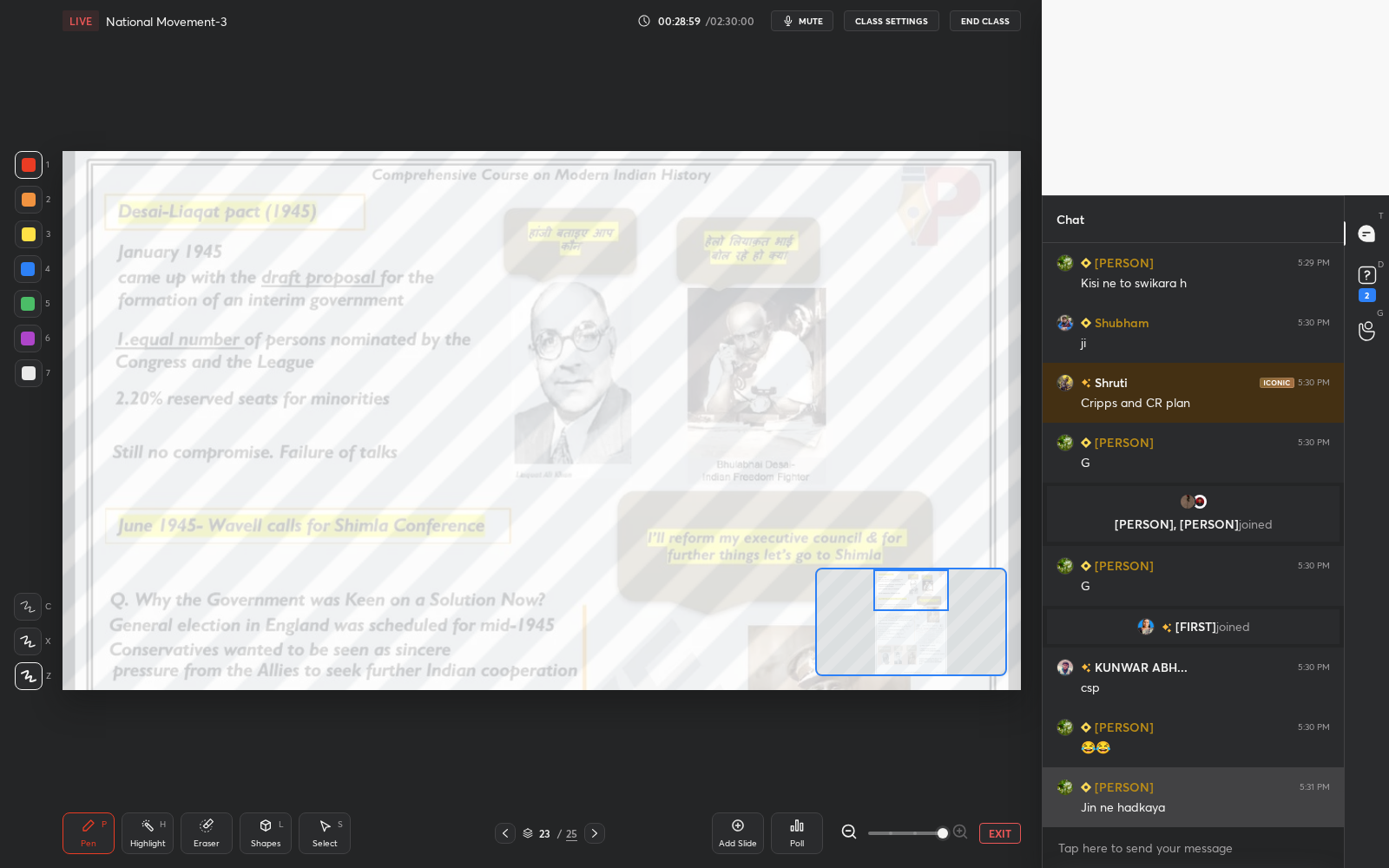 scroll, scrollTop: 8914, scrollLeft: 0, axis: vertical 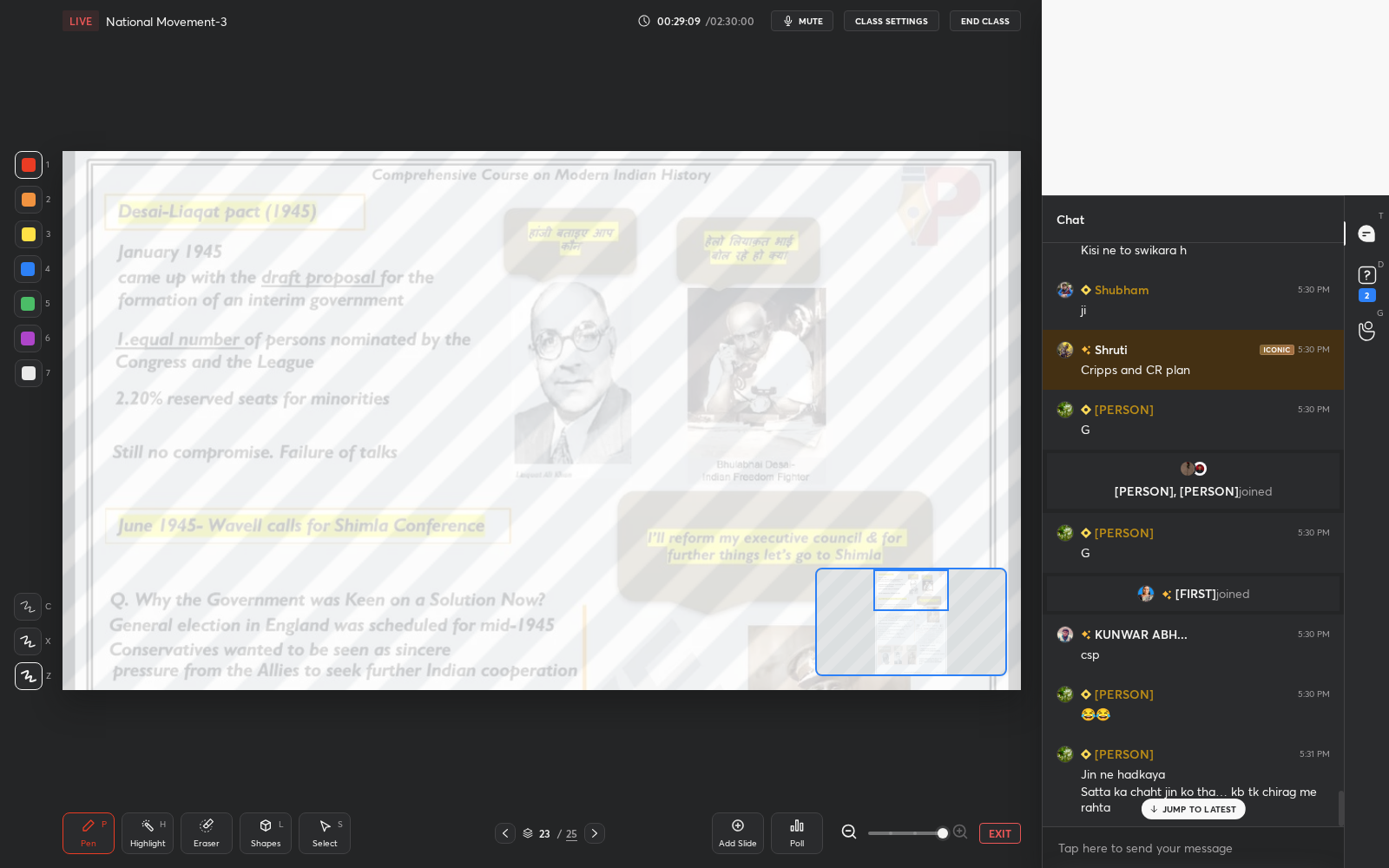 click on "JUMP TO LATEST" at bounding box center (1193, 809) 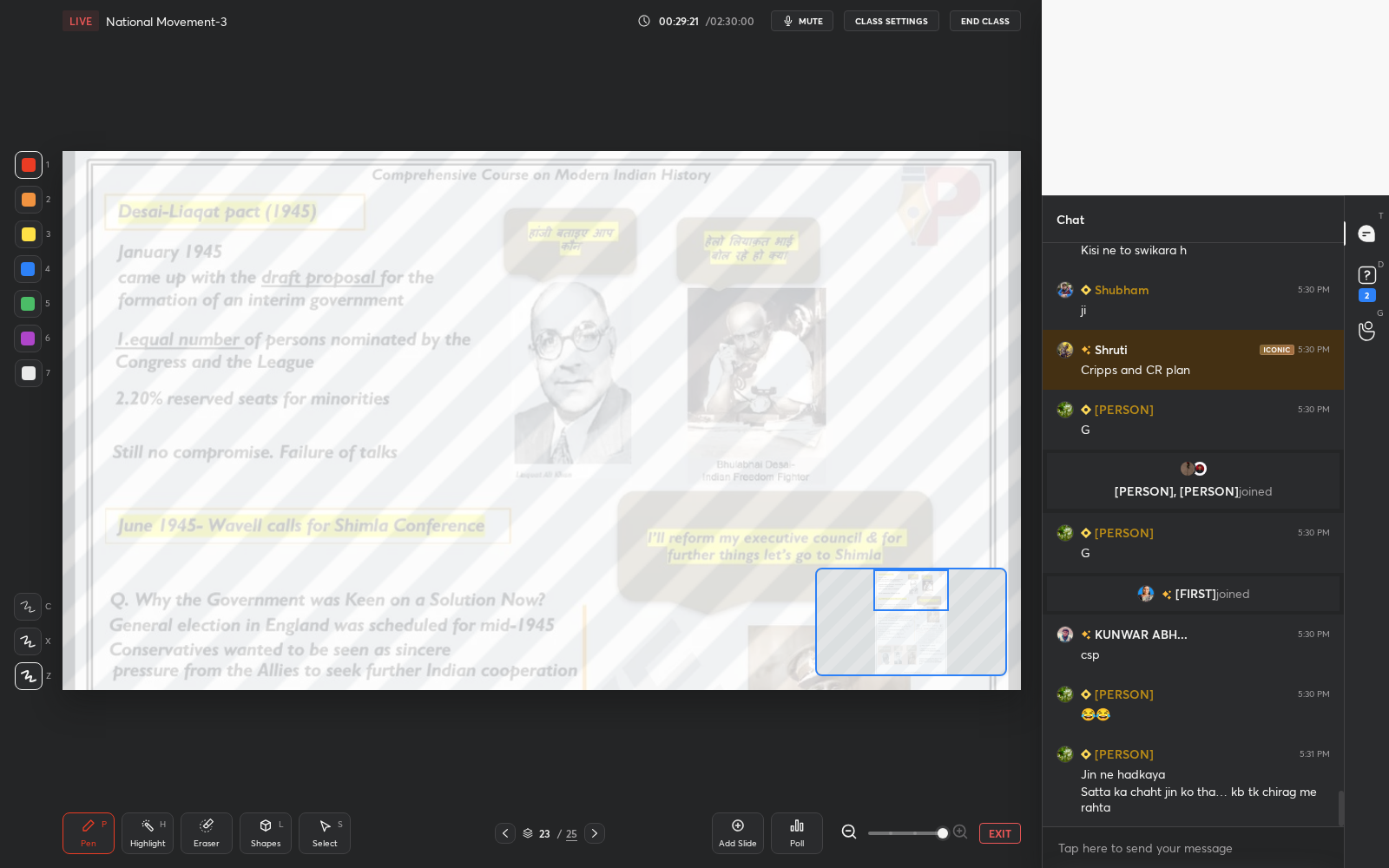 click on "EXIT" at bounding box center [1000, 833] 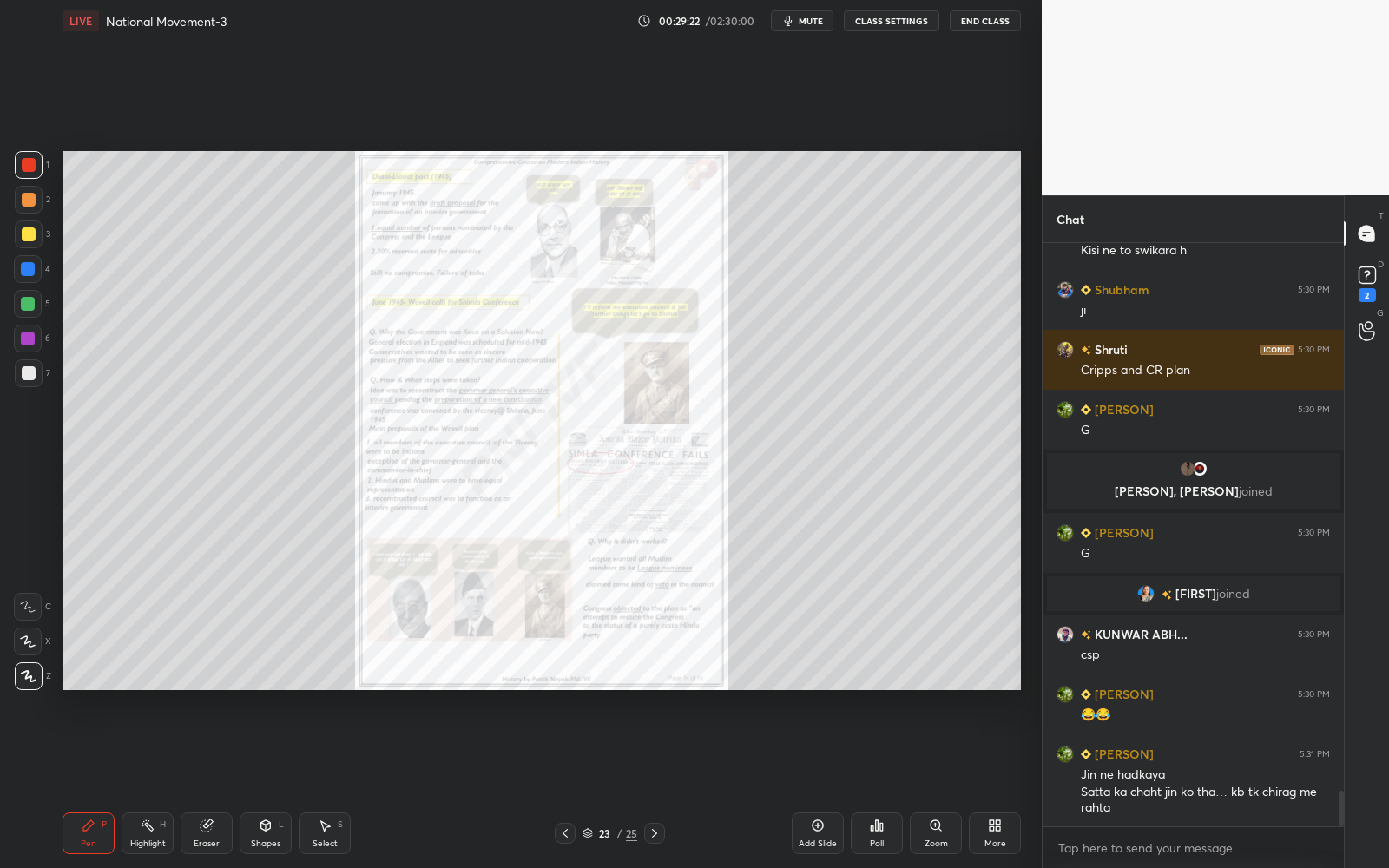 click on "23 / 25" at bounding box center [609, 833] 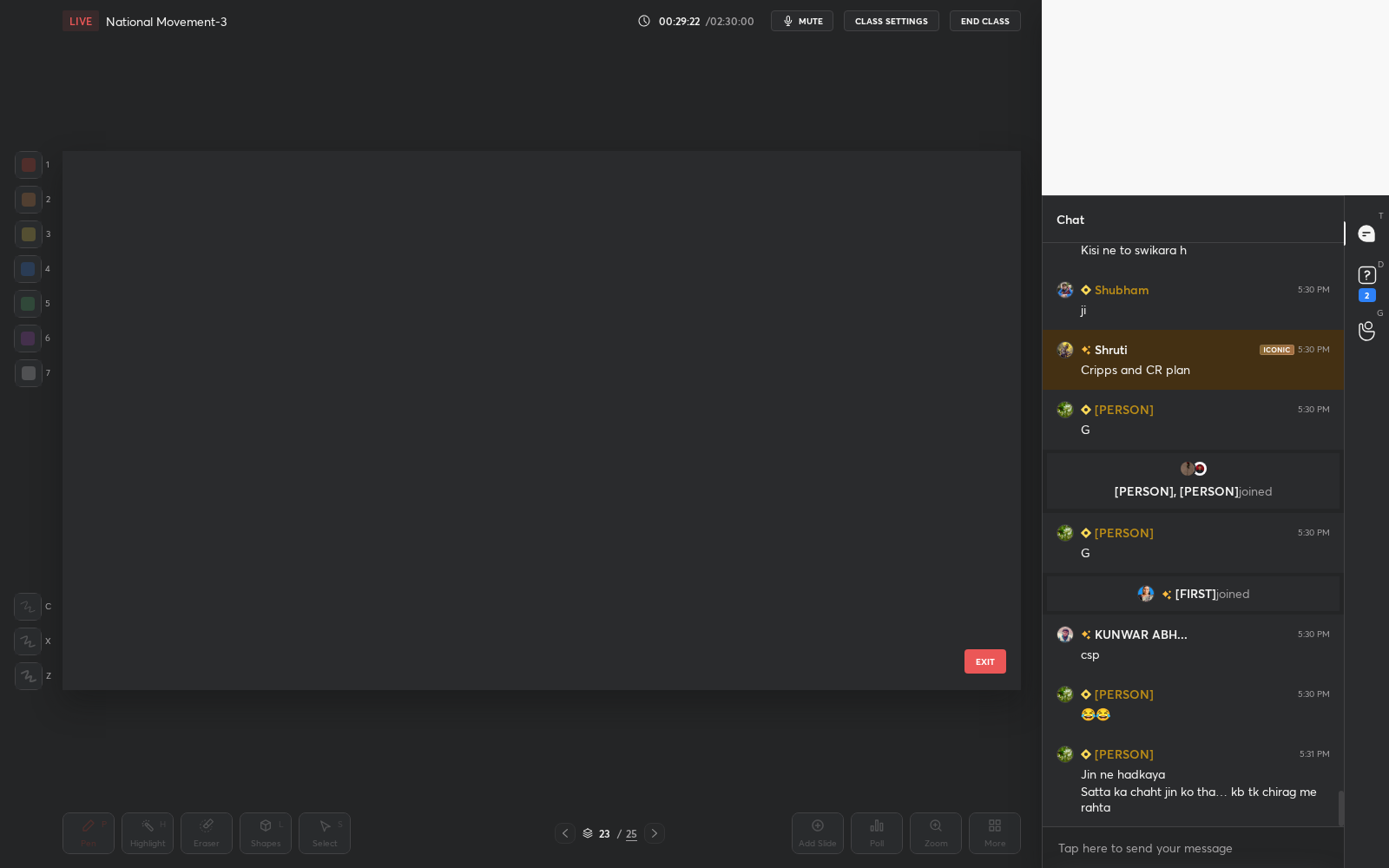scroll, scrollTop: 794, scrollLeft: 0, axis: vertical 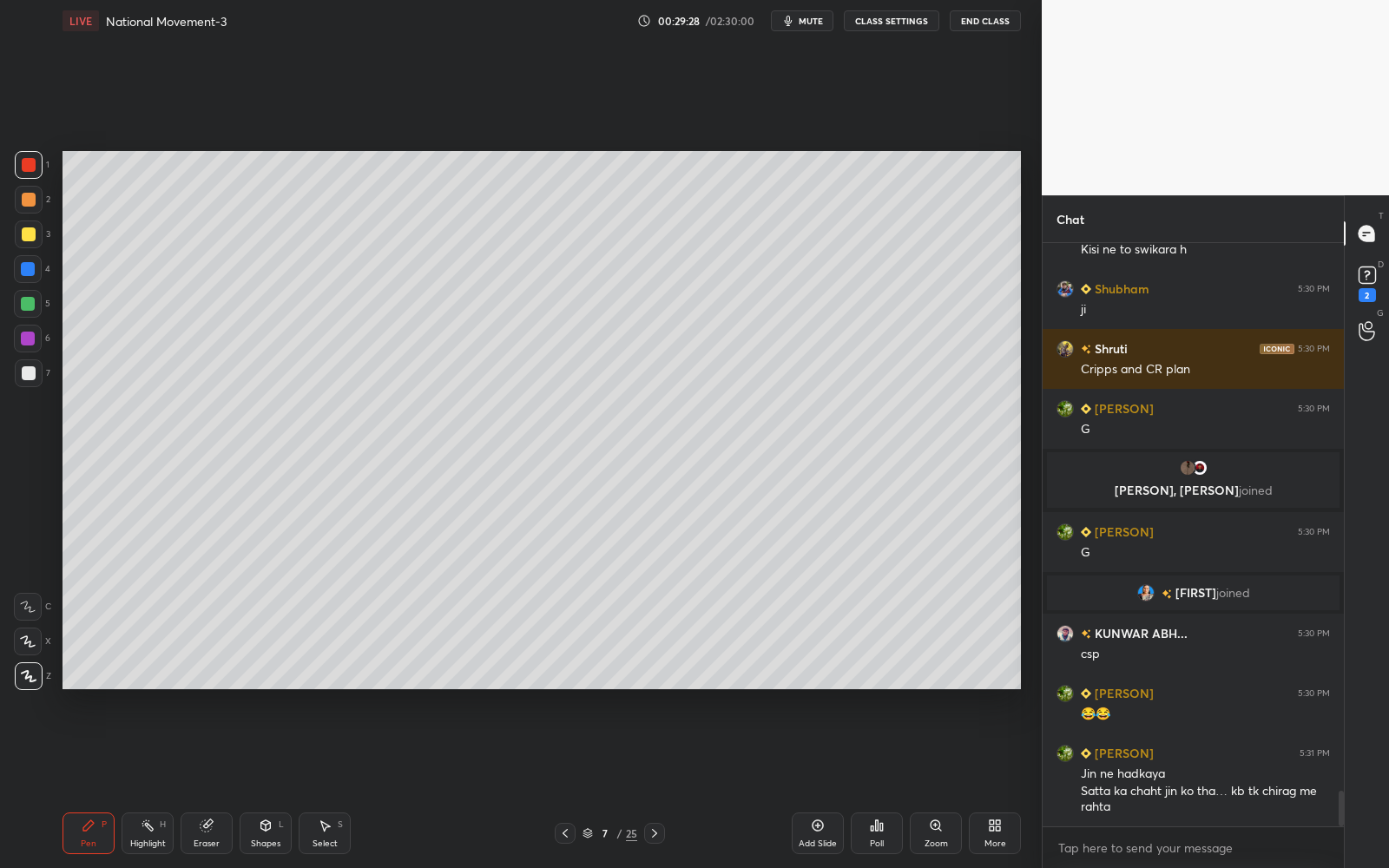 click at bounding box center (29, 373) 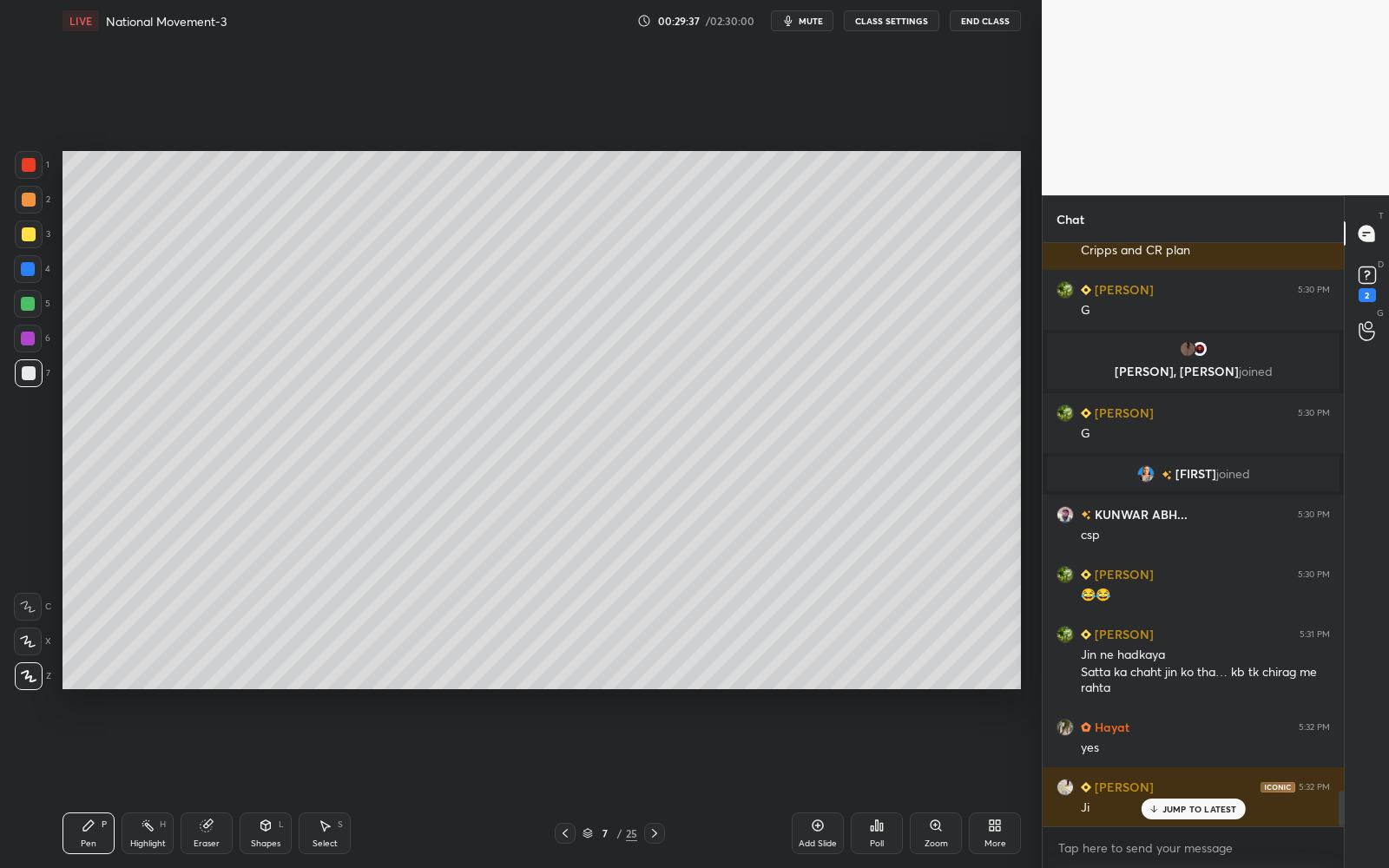 scroll, scrollTop: 9094, scrollLeft: 0, axis: vertical 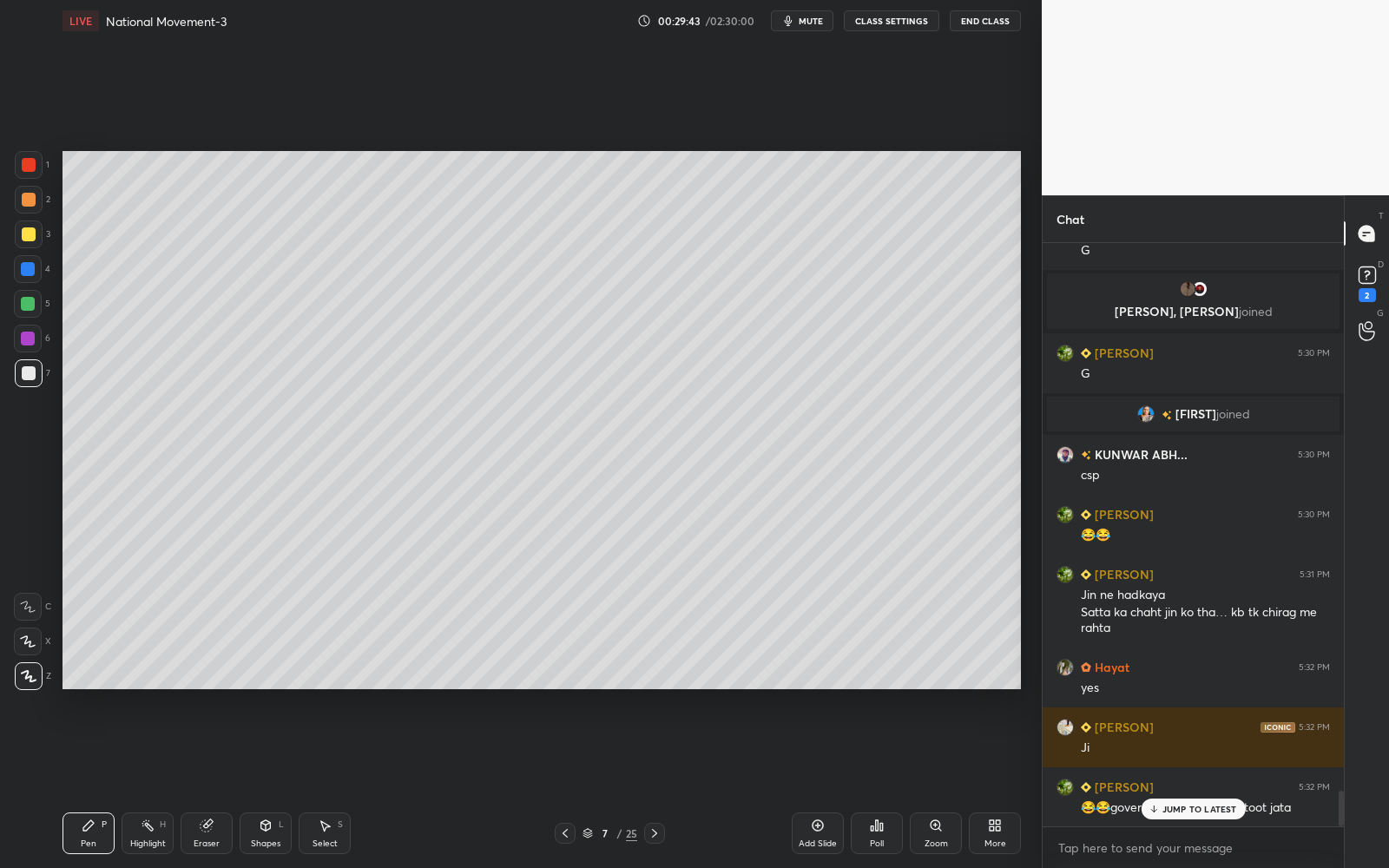 drag, startPoint x: 814, startPoint y: 839, endPoint x: 816, endPoint y: 823, distance: 16.124515 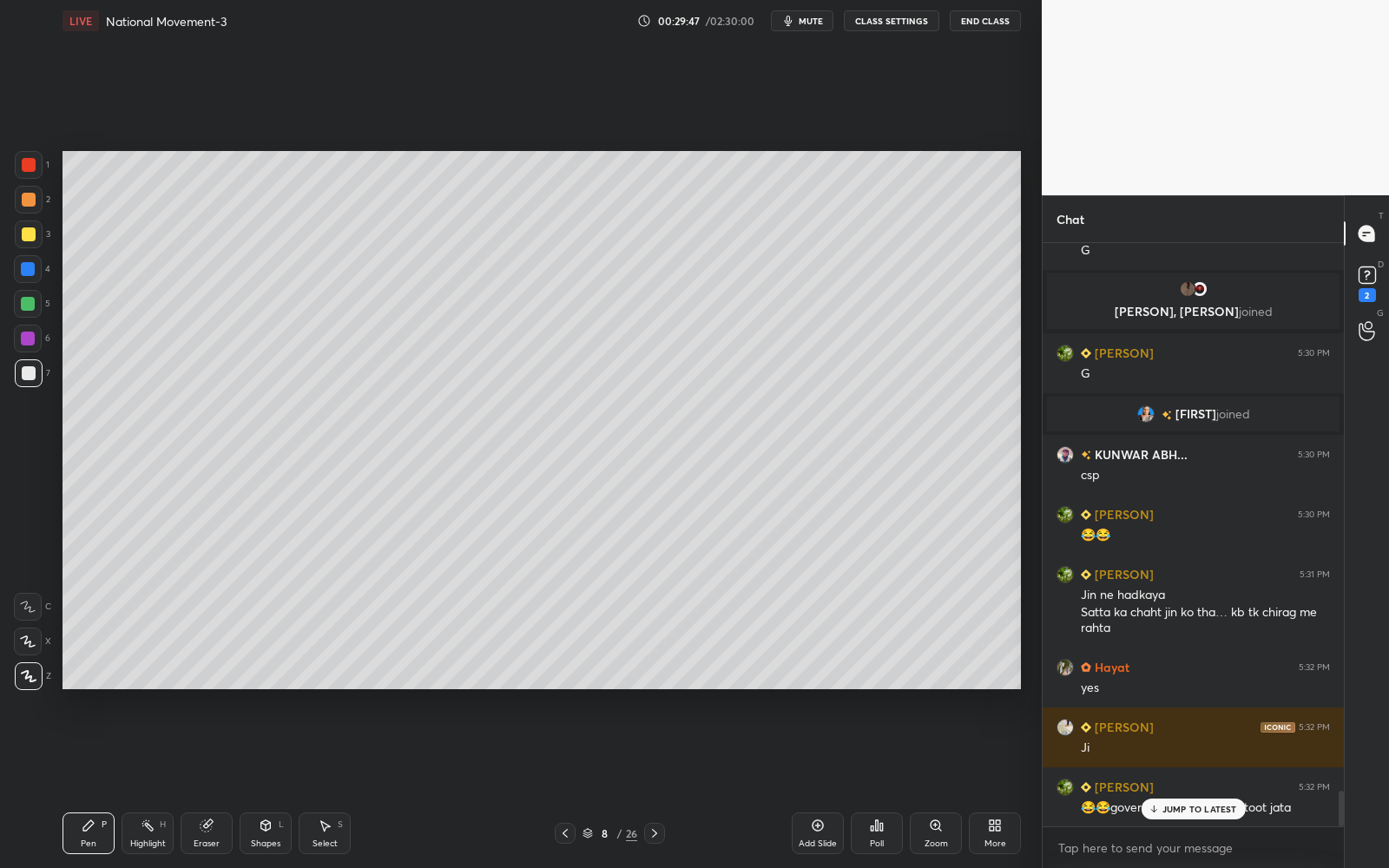 click 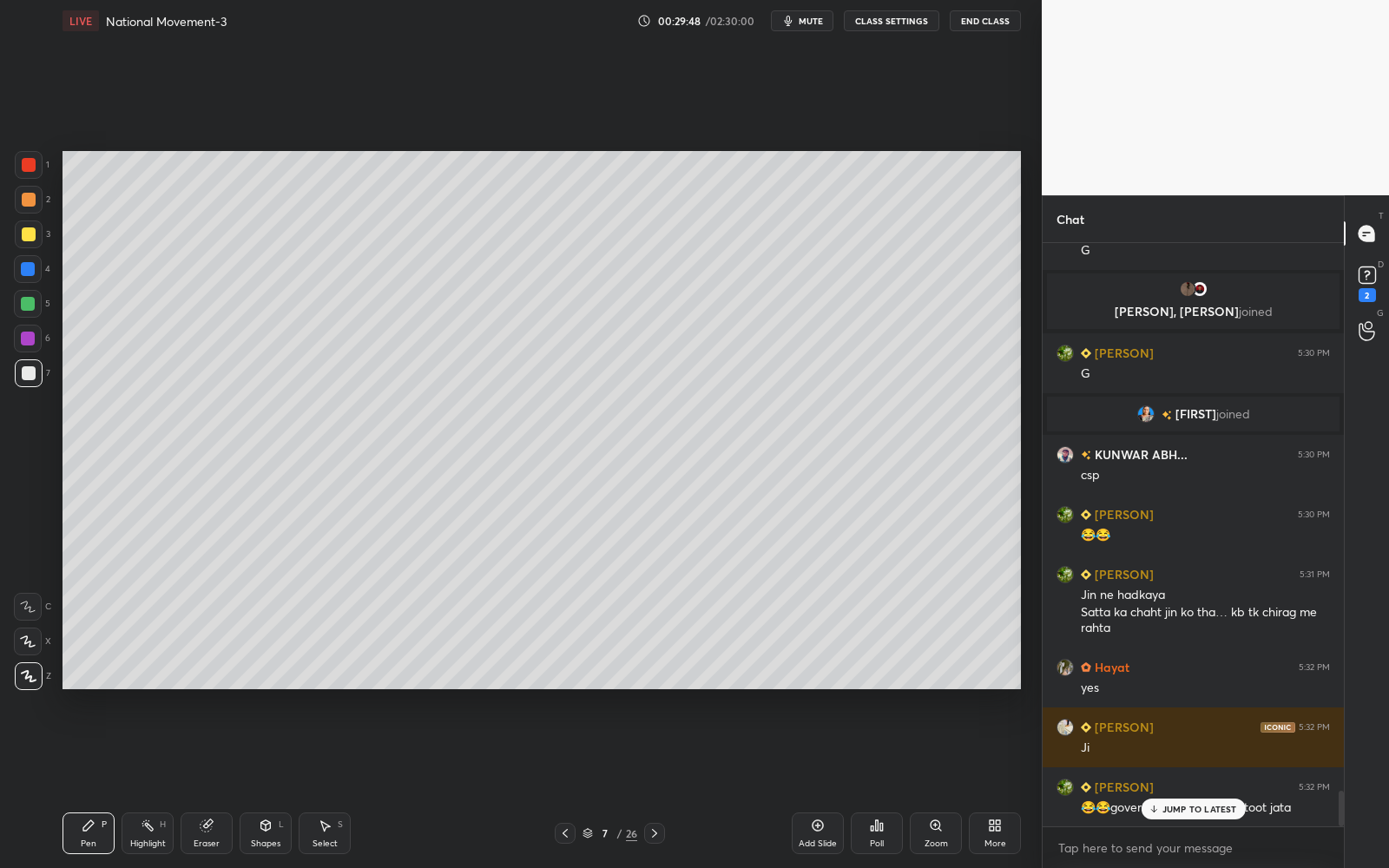 click 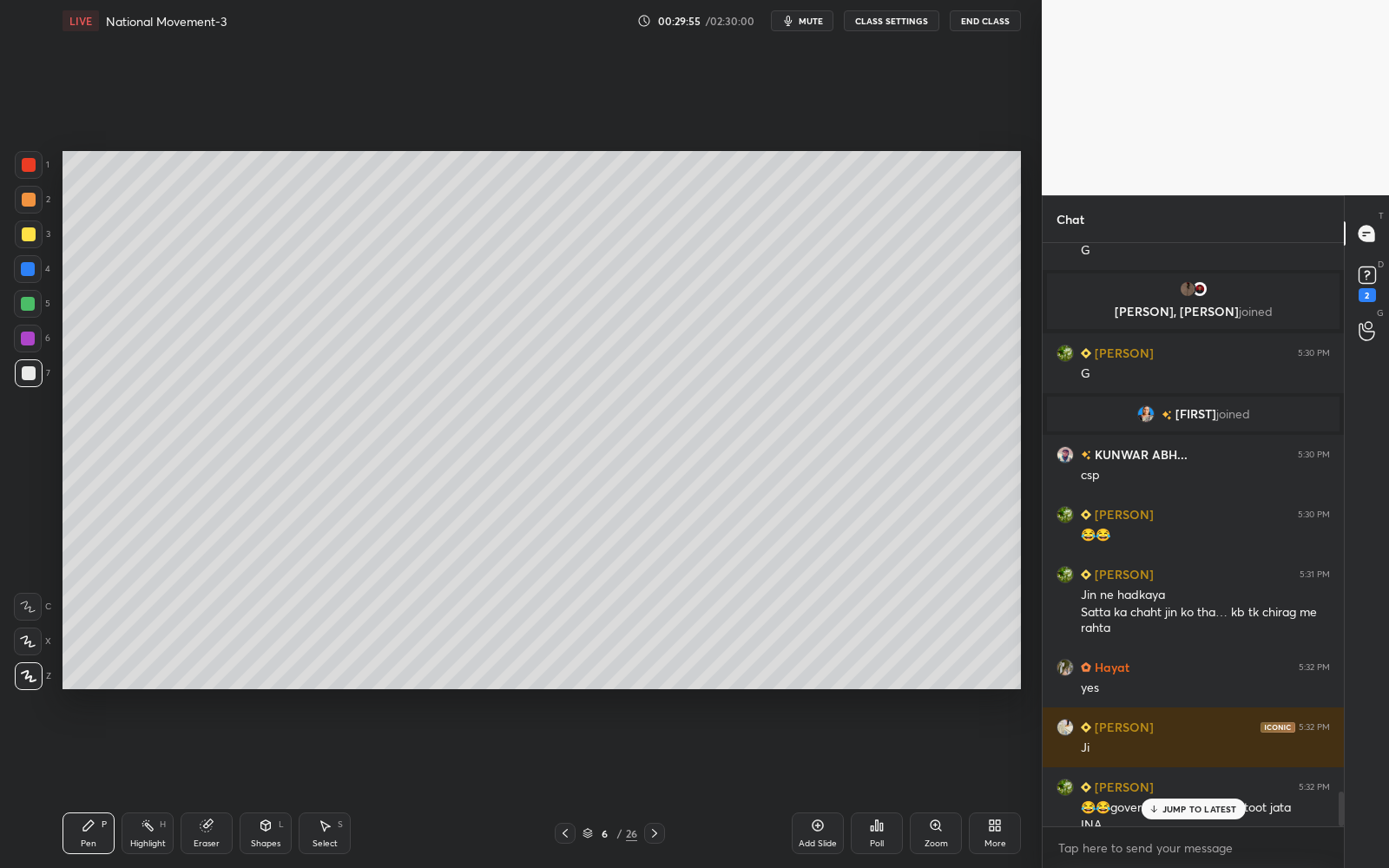 scroll, scrollTop: 9111, scrollLeft: 0, axis: vertical 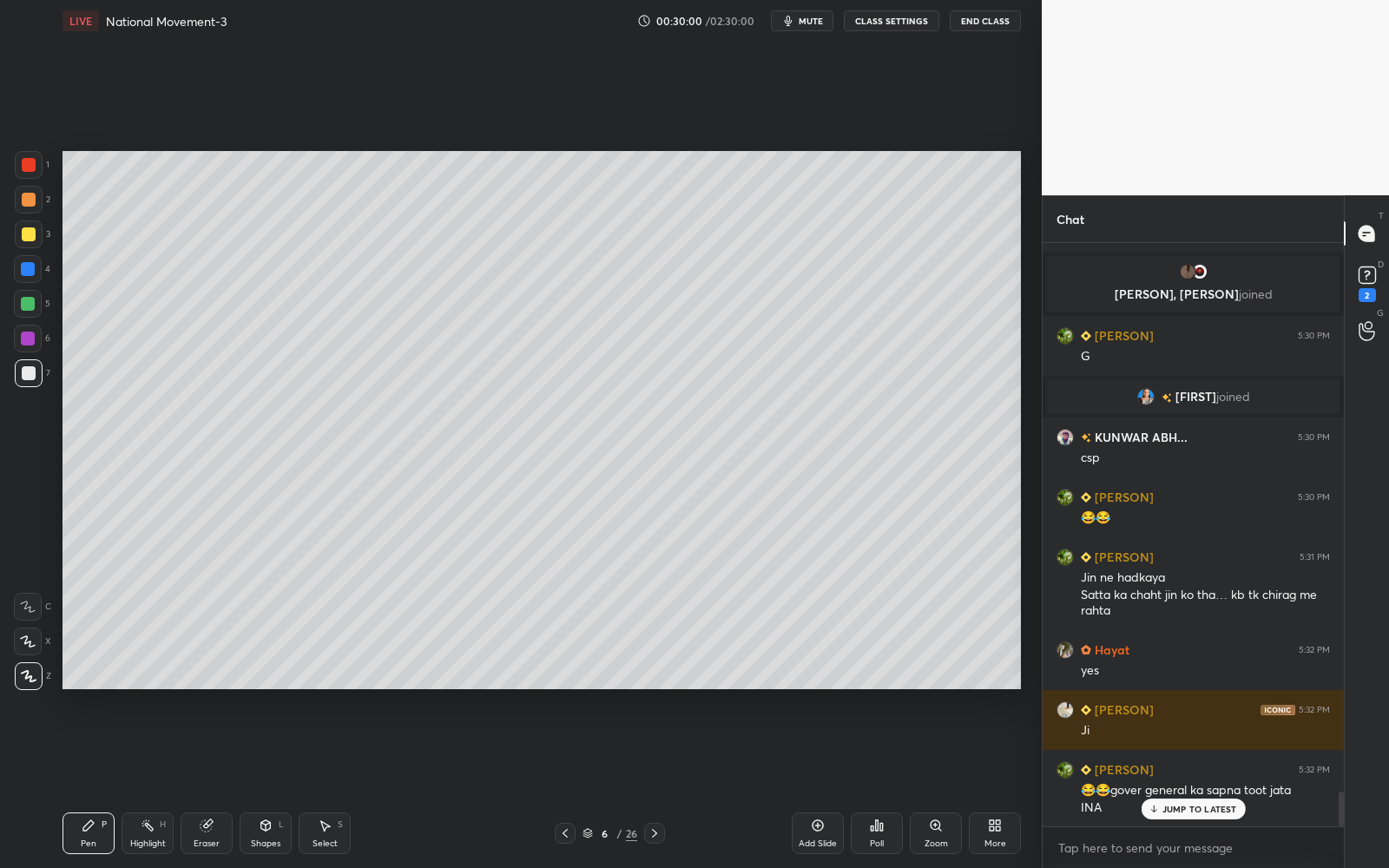 click 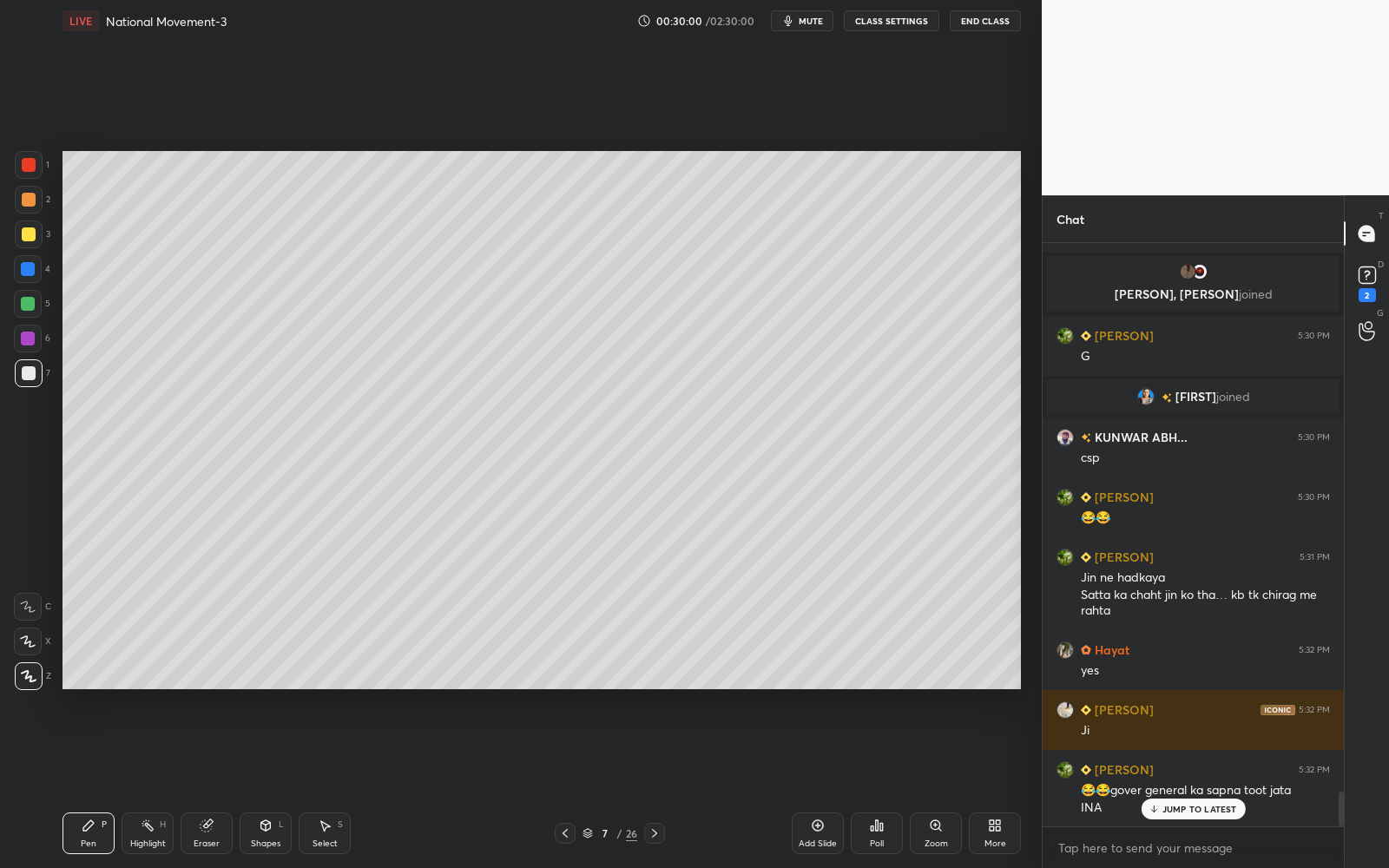 drag, startPoint x: 661, startPoint y: 835, endPoint x: 661, endPoint y: 825, distance: 10 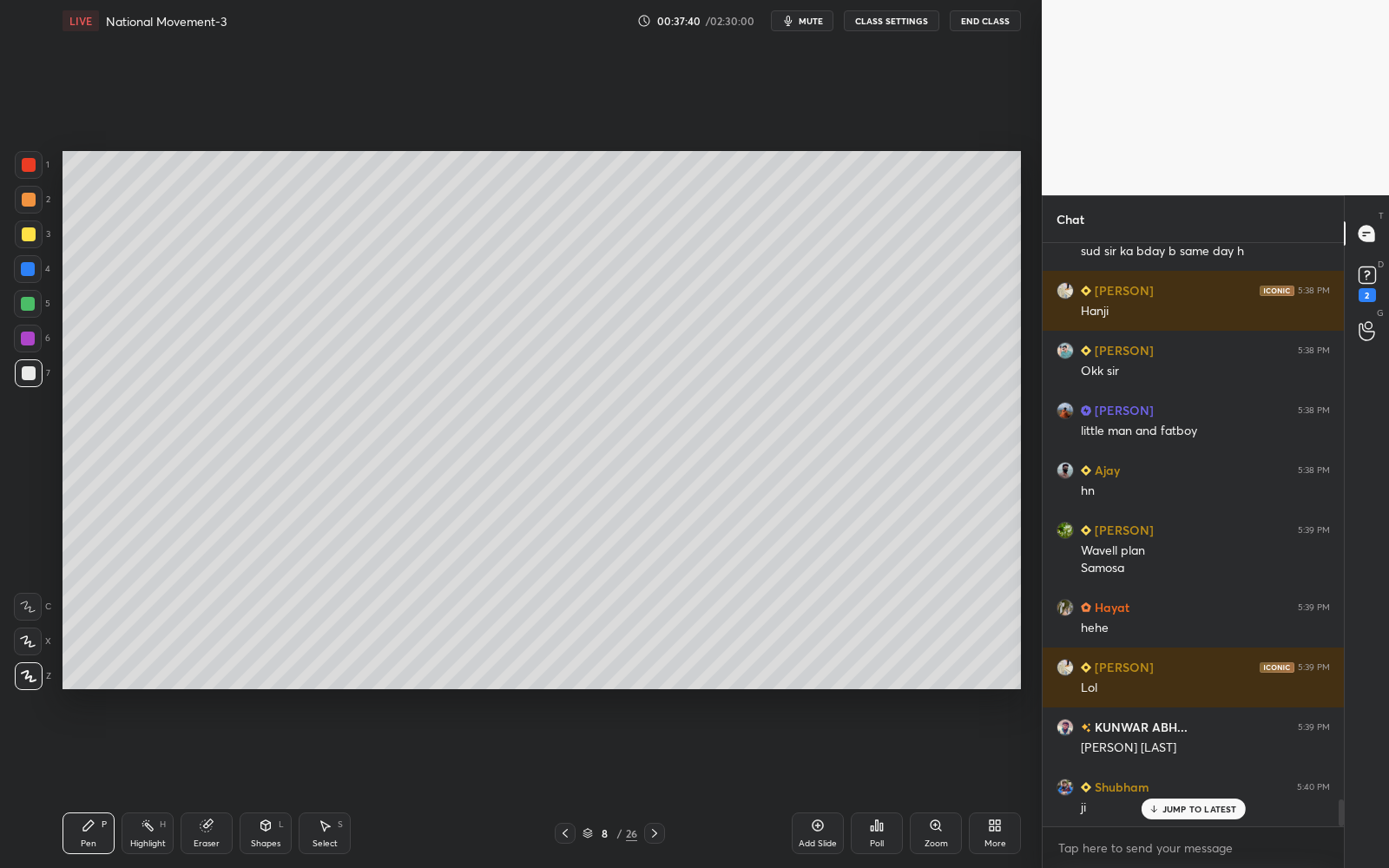 scroll, scrollTop: 11936, scrollLeft: 0, axis: vertical 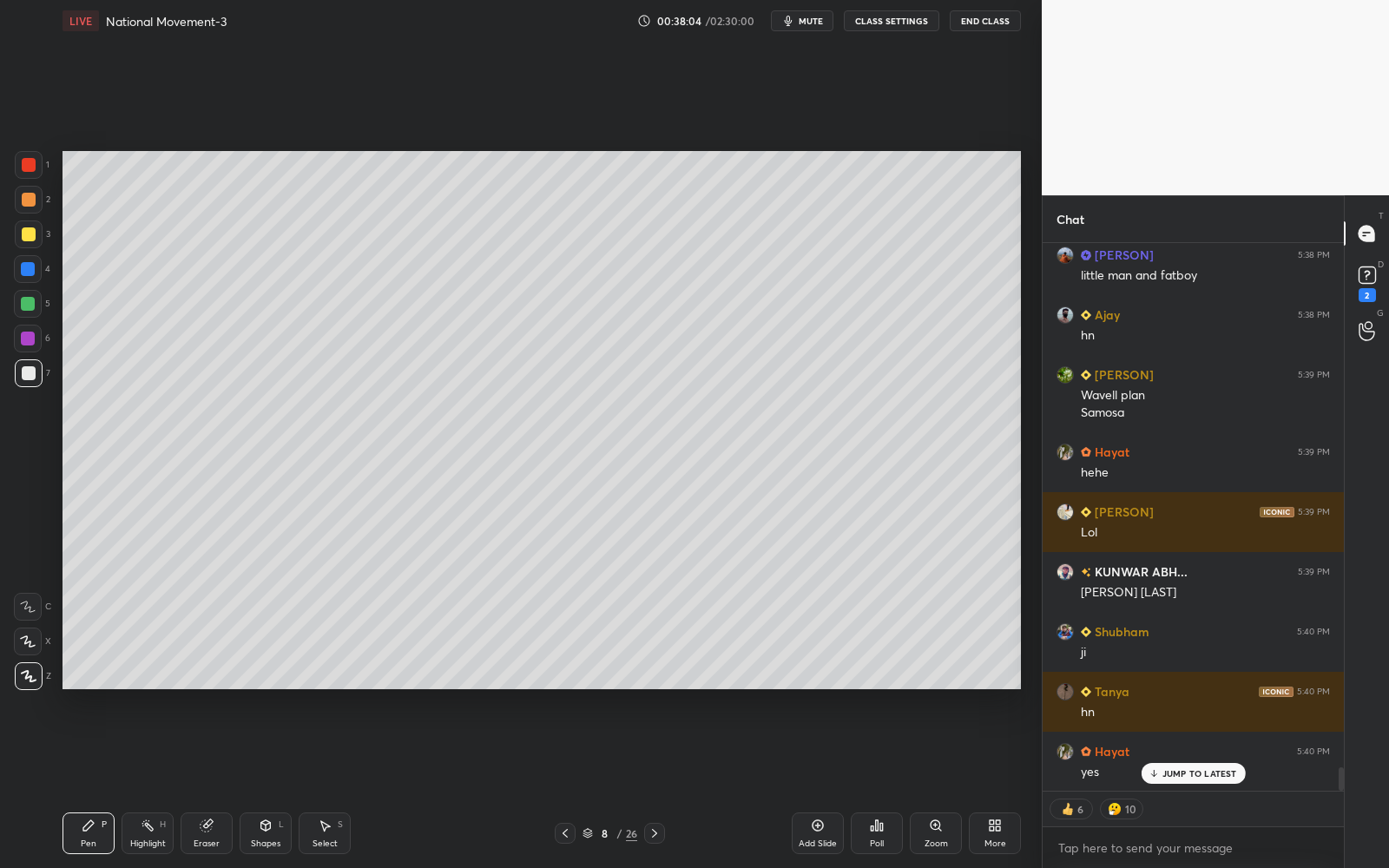 click on "/" at bounding box center [620, 833] 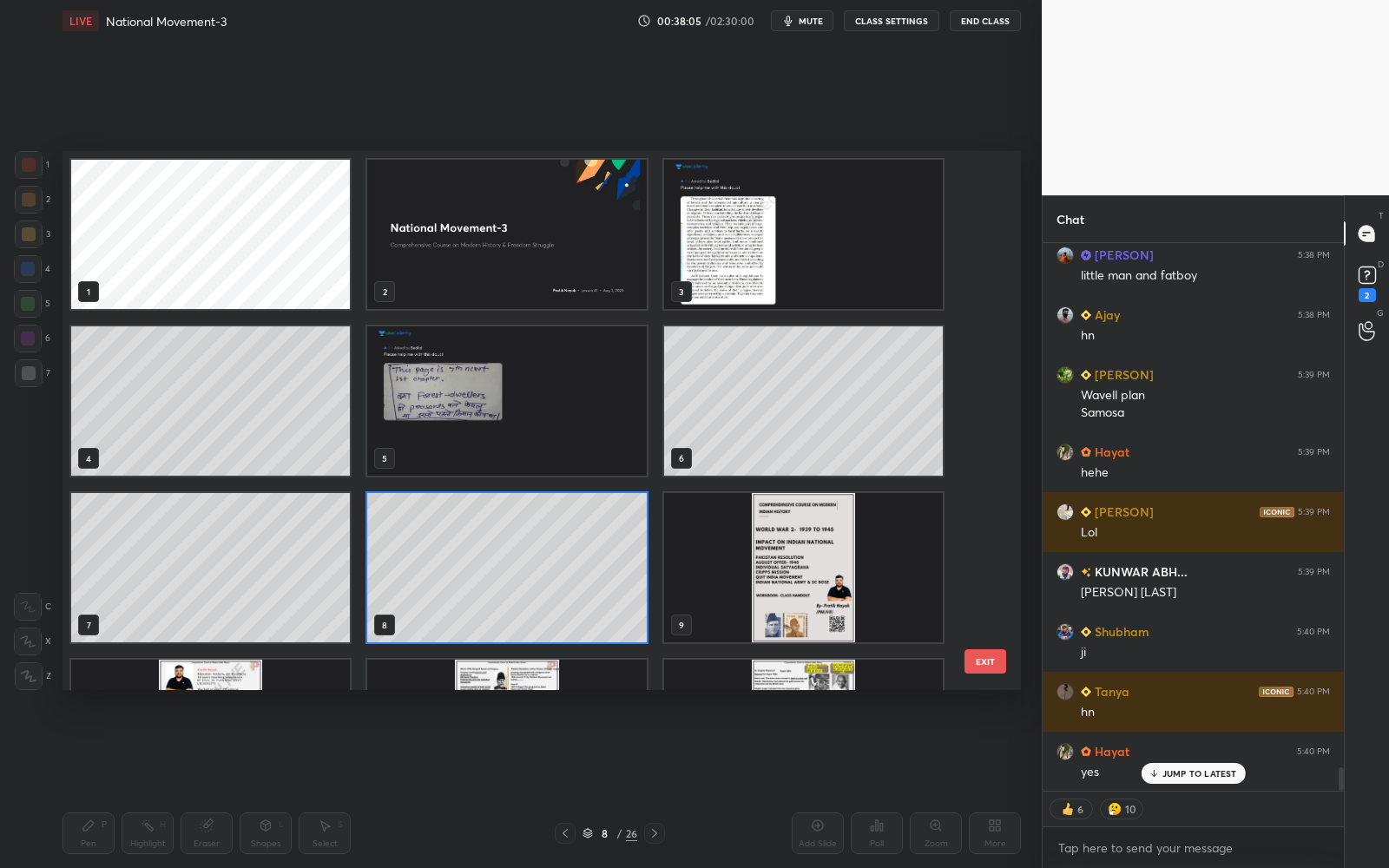 scroll, scrollTop: 5, scrollLeft: 10, axis: both 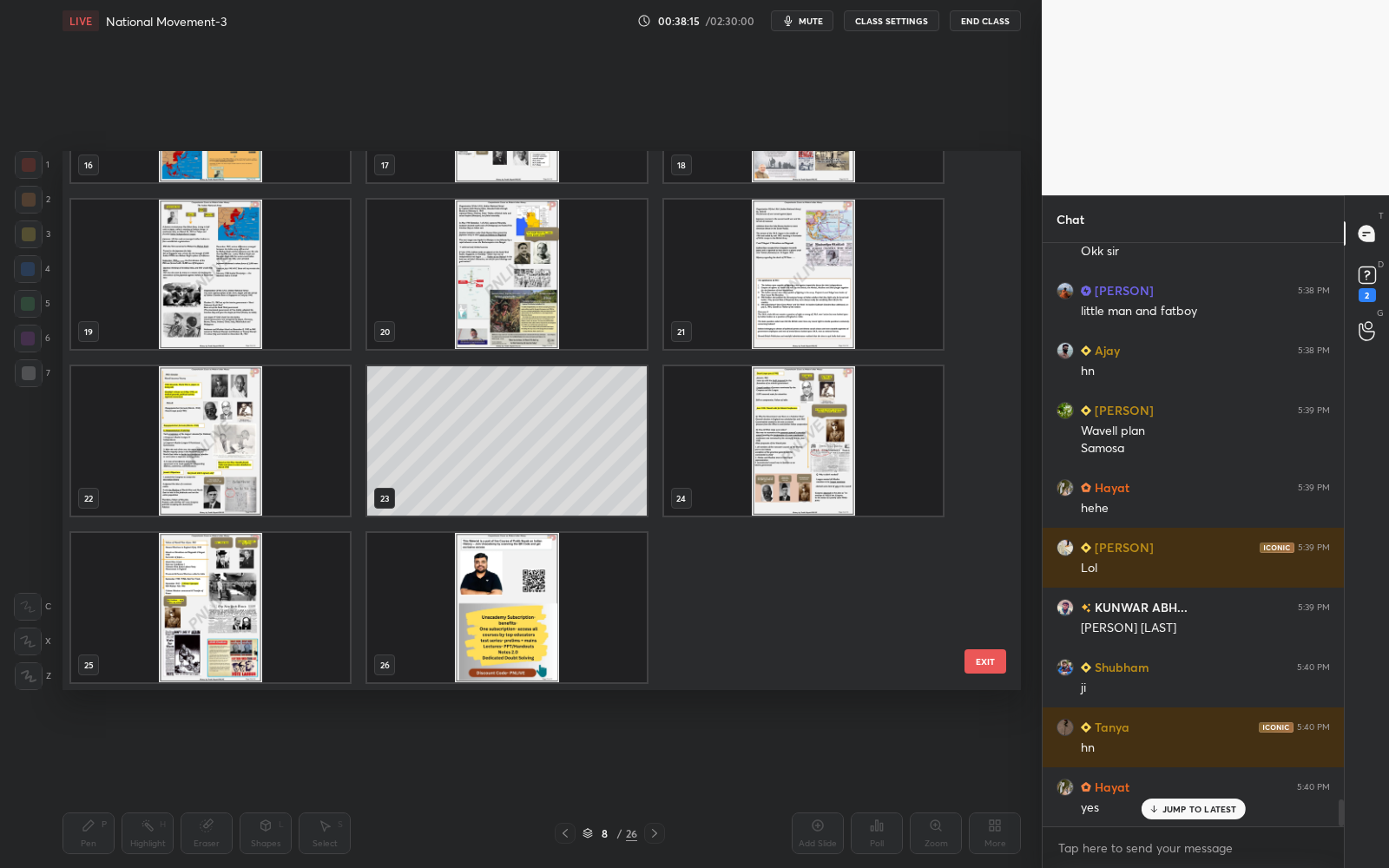 click at bounding box center (803, 441) 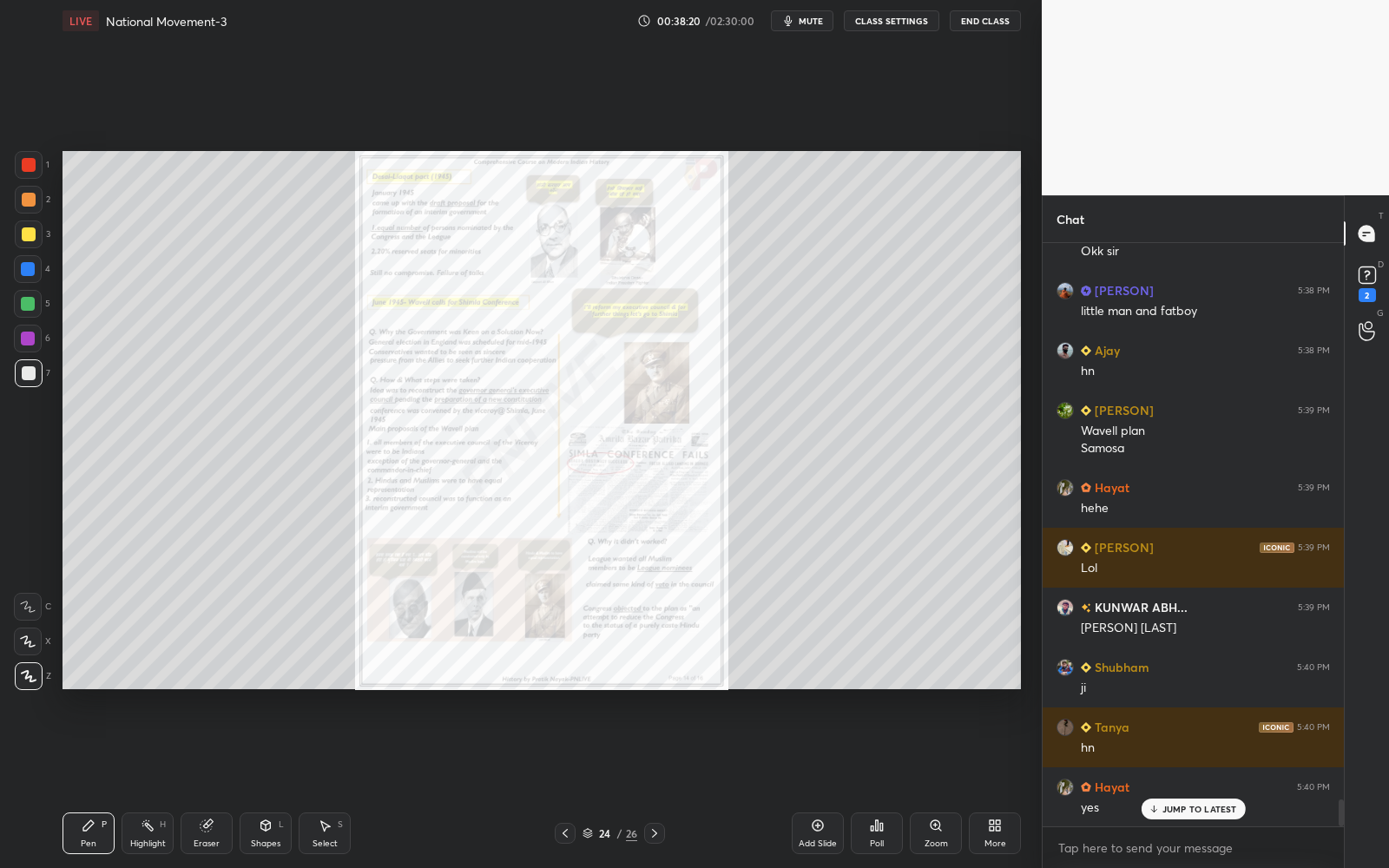 click at bounding box center [29, 165] 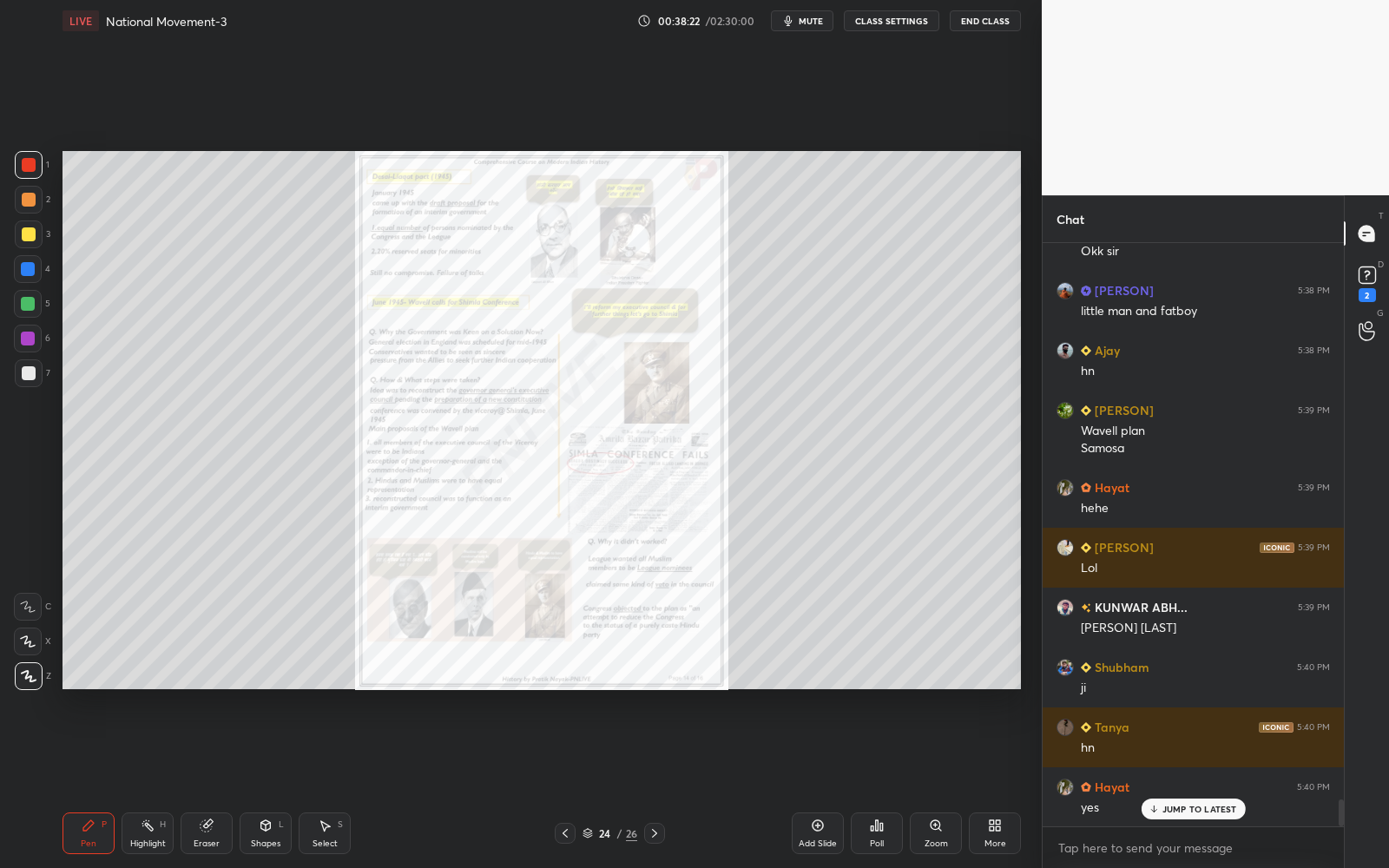 click on "Zoom" at bounding box center [936, 833] 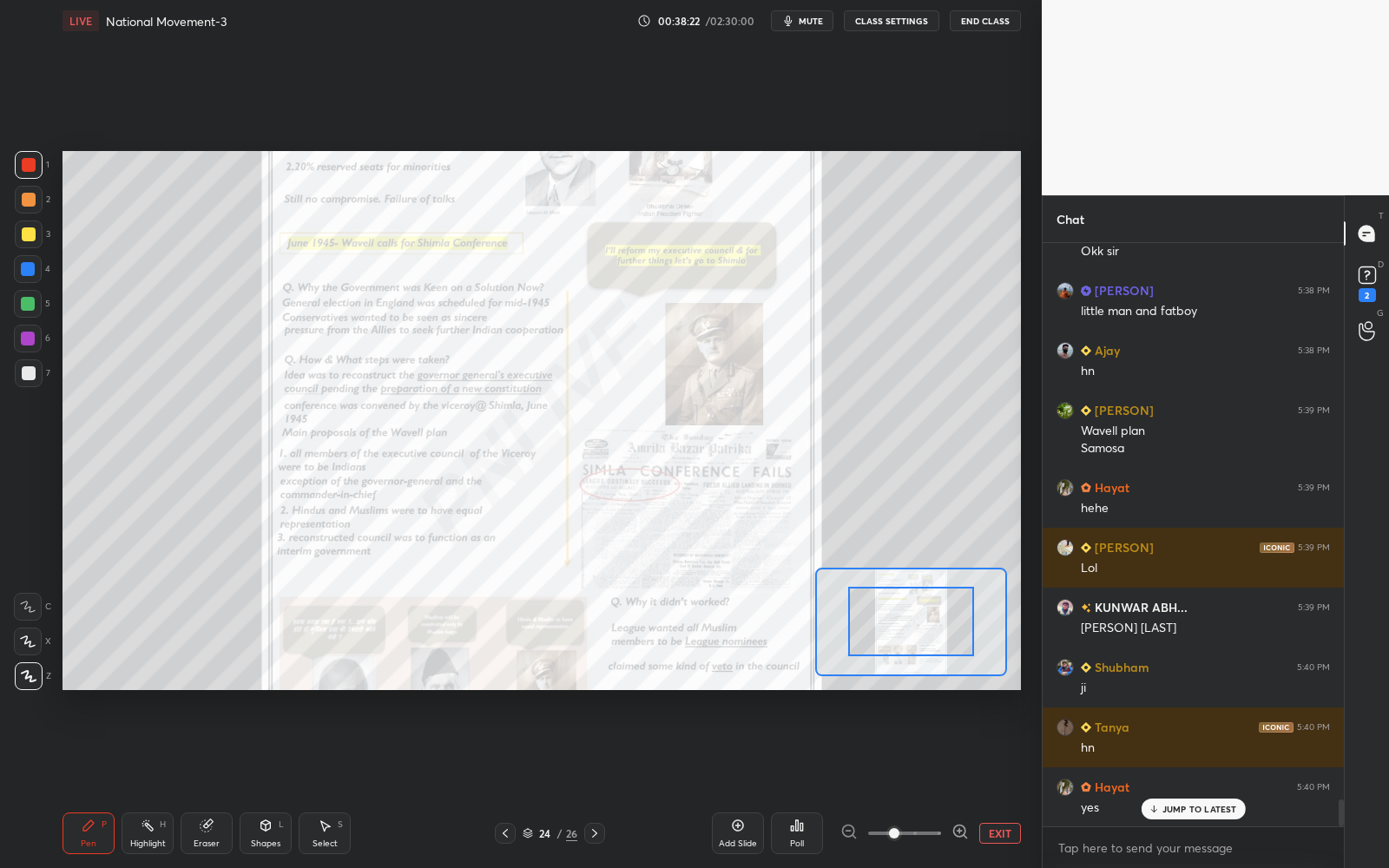 click at bounding box center [905, 833] 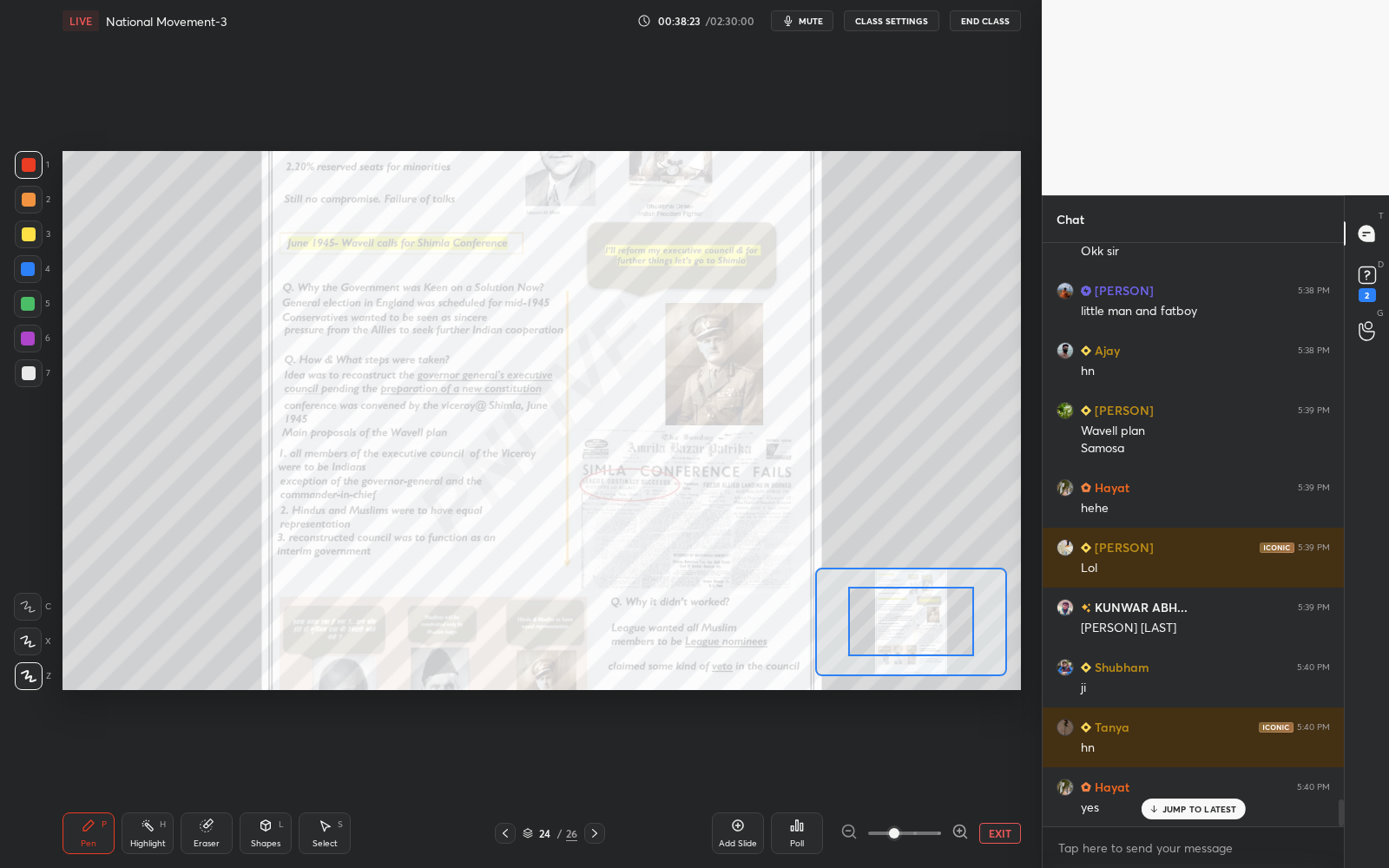 click 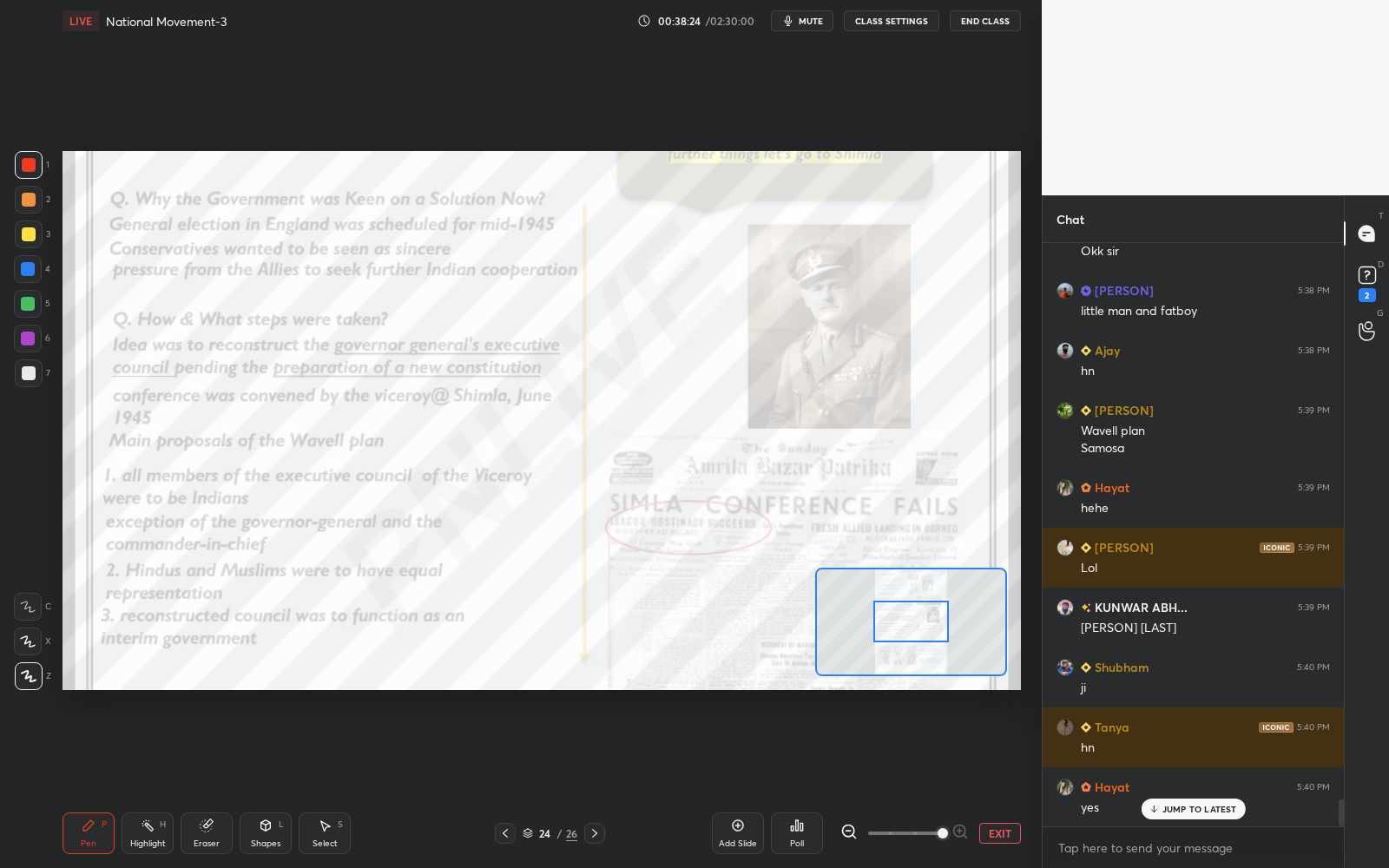 click at bounding box center [943, 833] 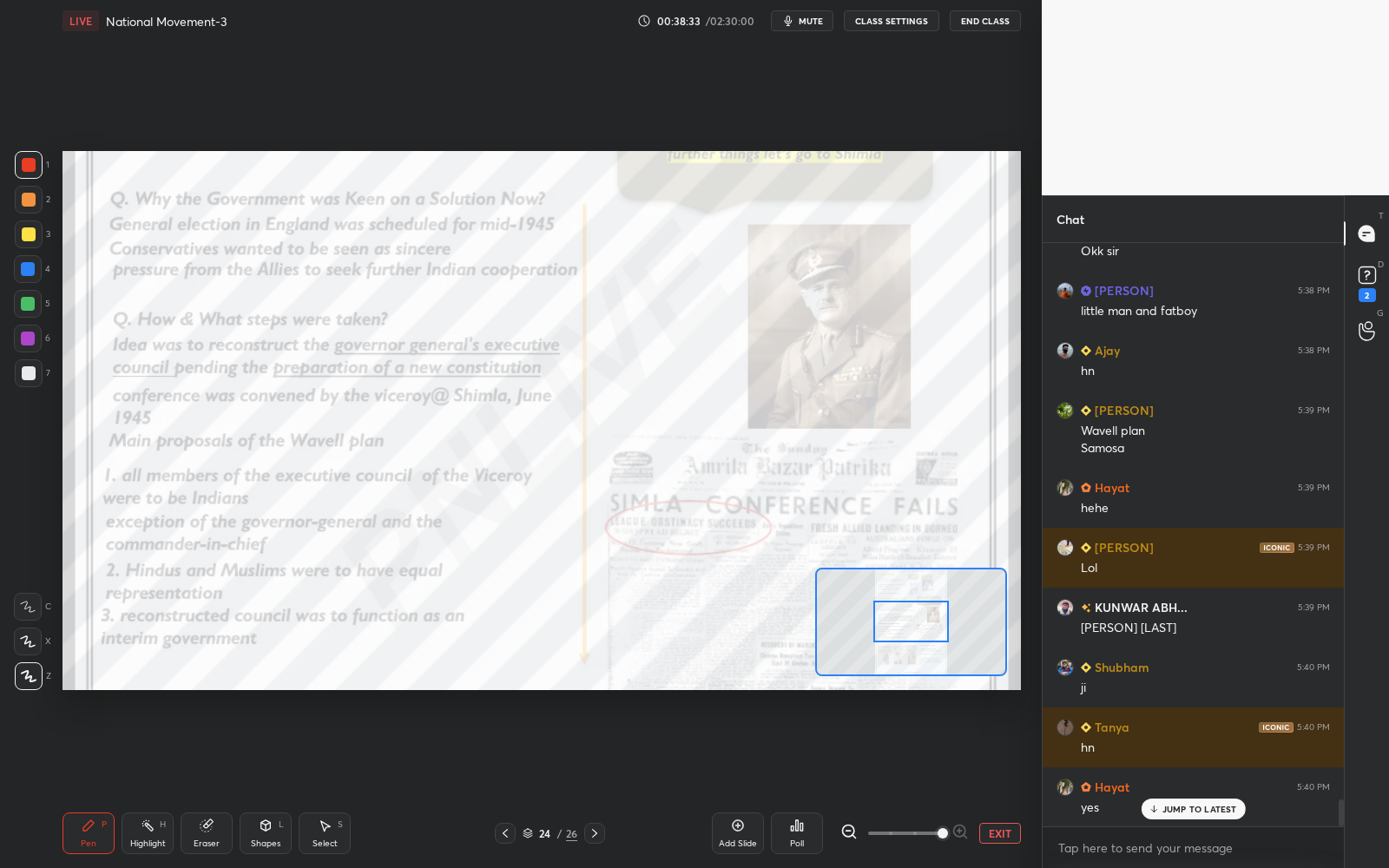 scroll, scrollTop: 12057, scrollLeft: 0, axis: vertical 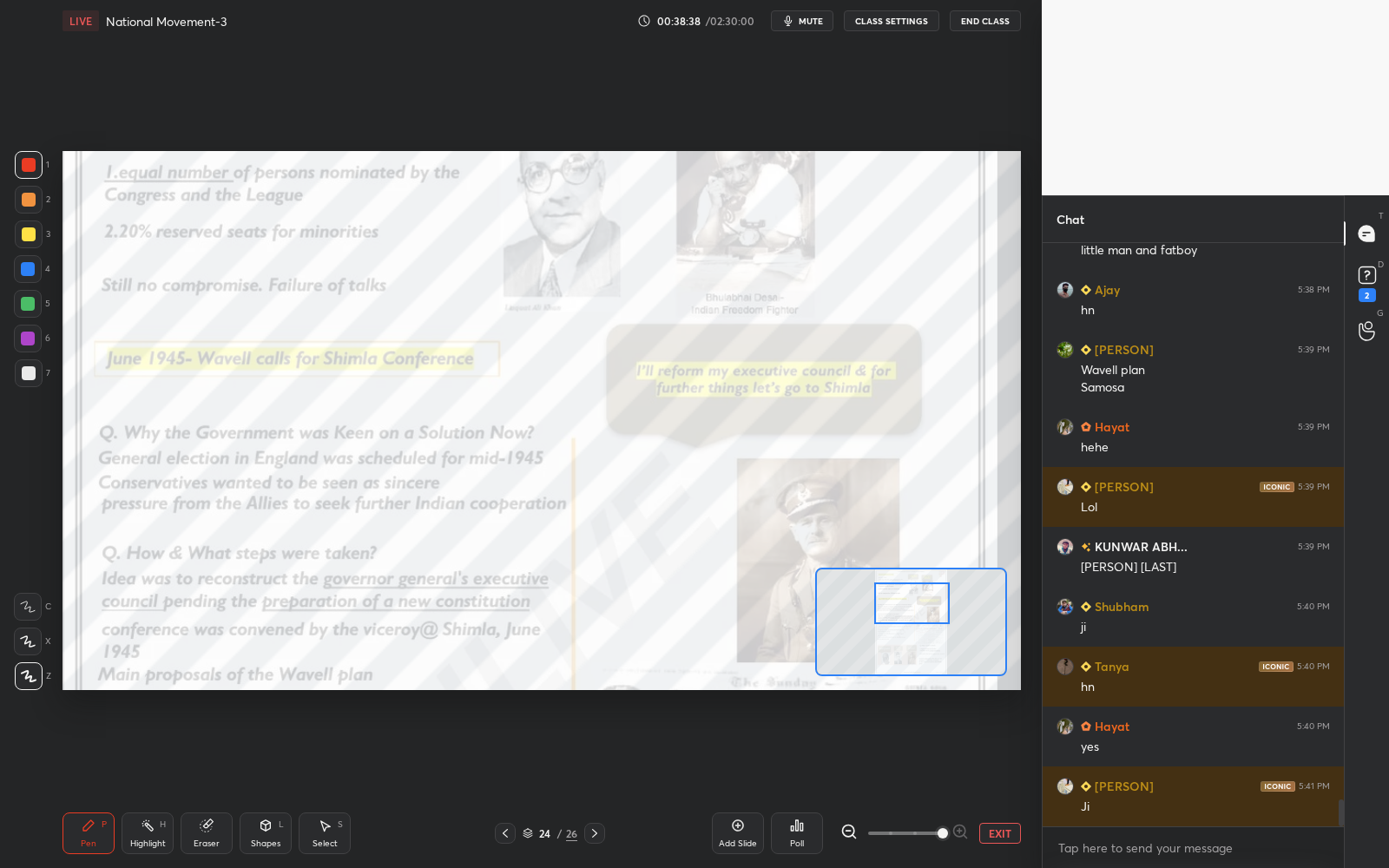 drag, startPoint x: 907, startPoint y: 616, endPoint x: 903, endPoint y: 602, distance: 14.56022 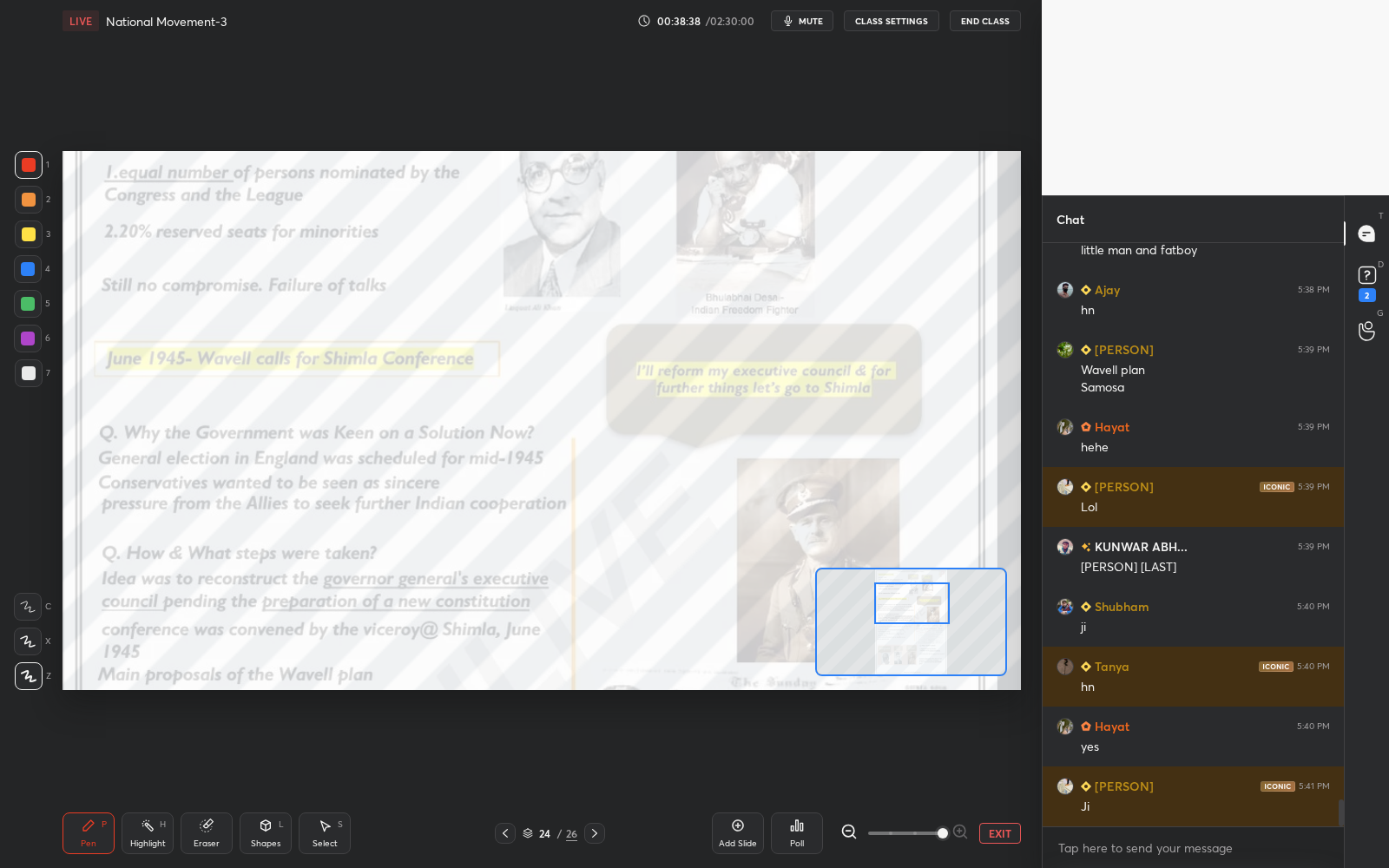 click at bounding box center (912, 603) 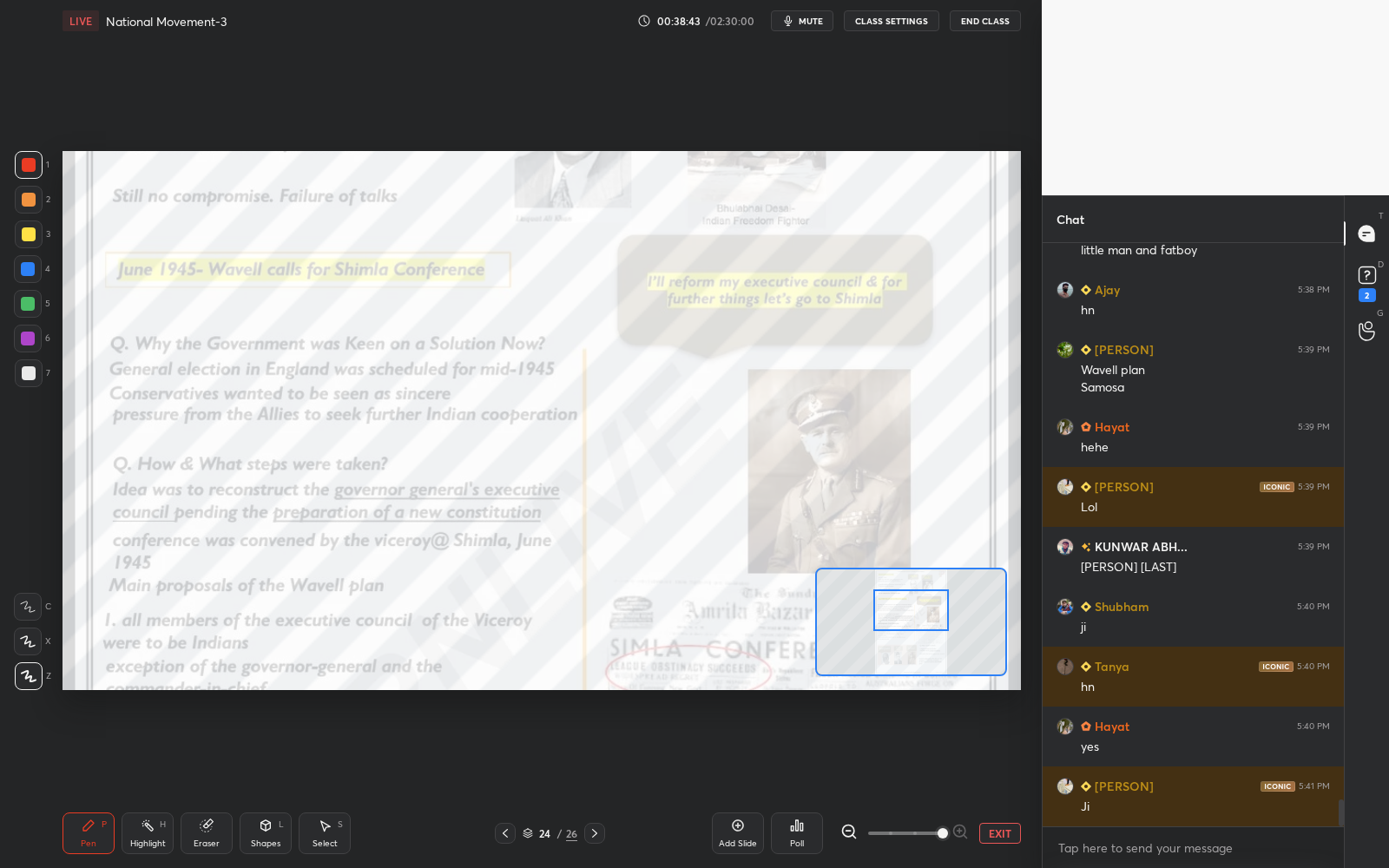 click at bounding box center (911, 610) 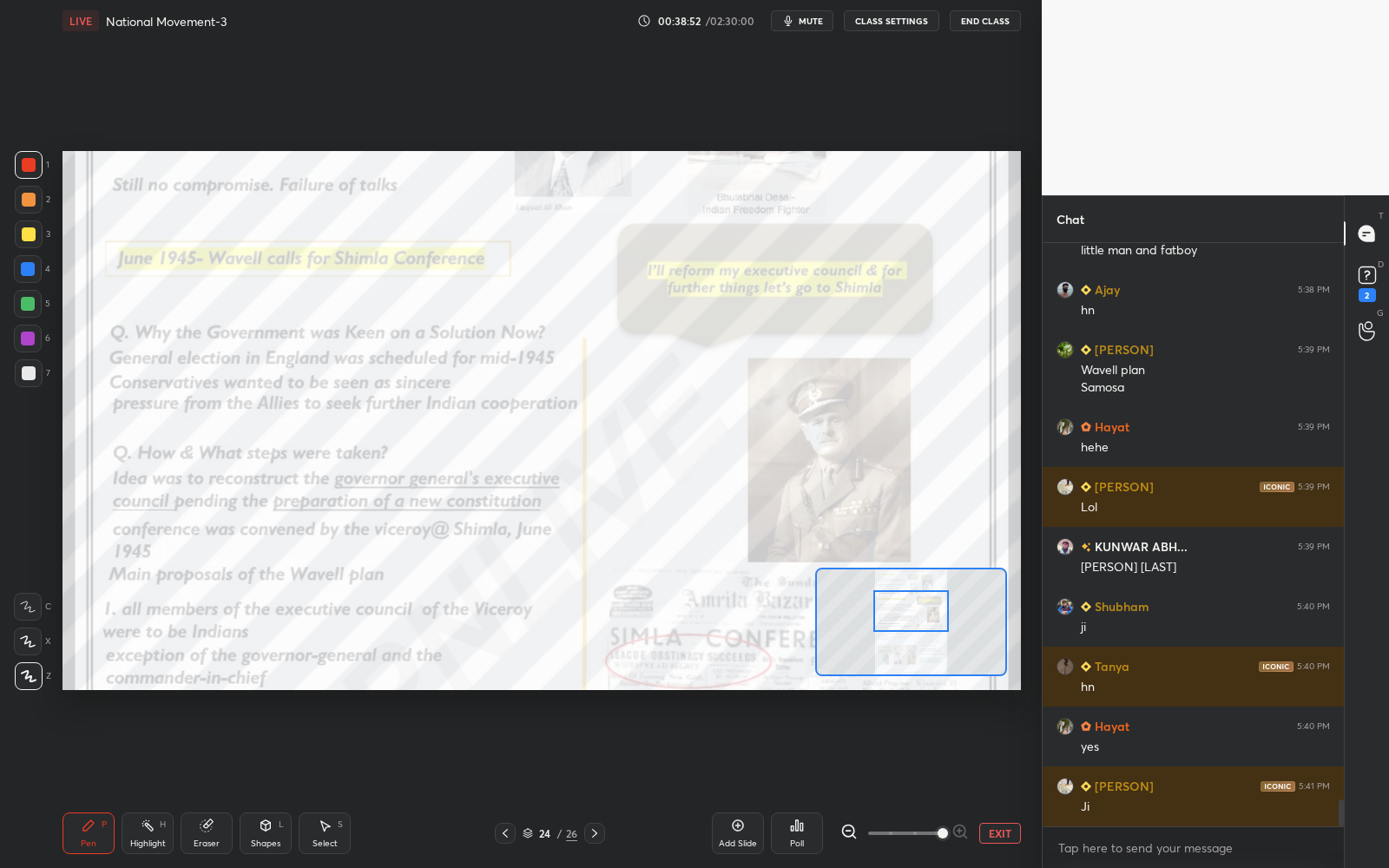 click at bounding box center (911, 611) 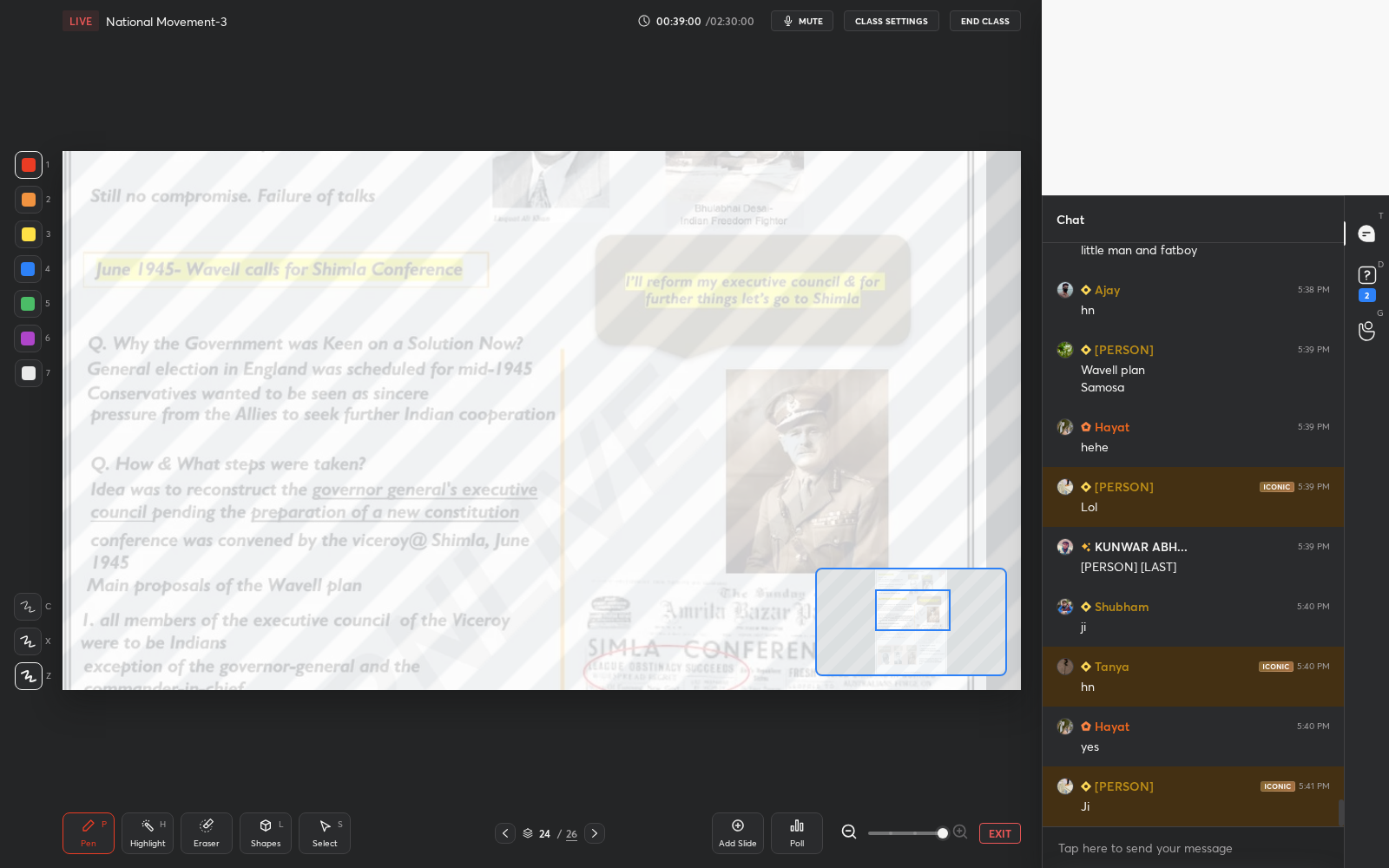 click on "EXIT" at bounding box center [1000, 833] 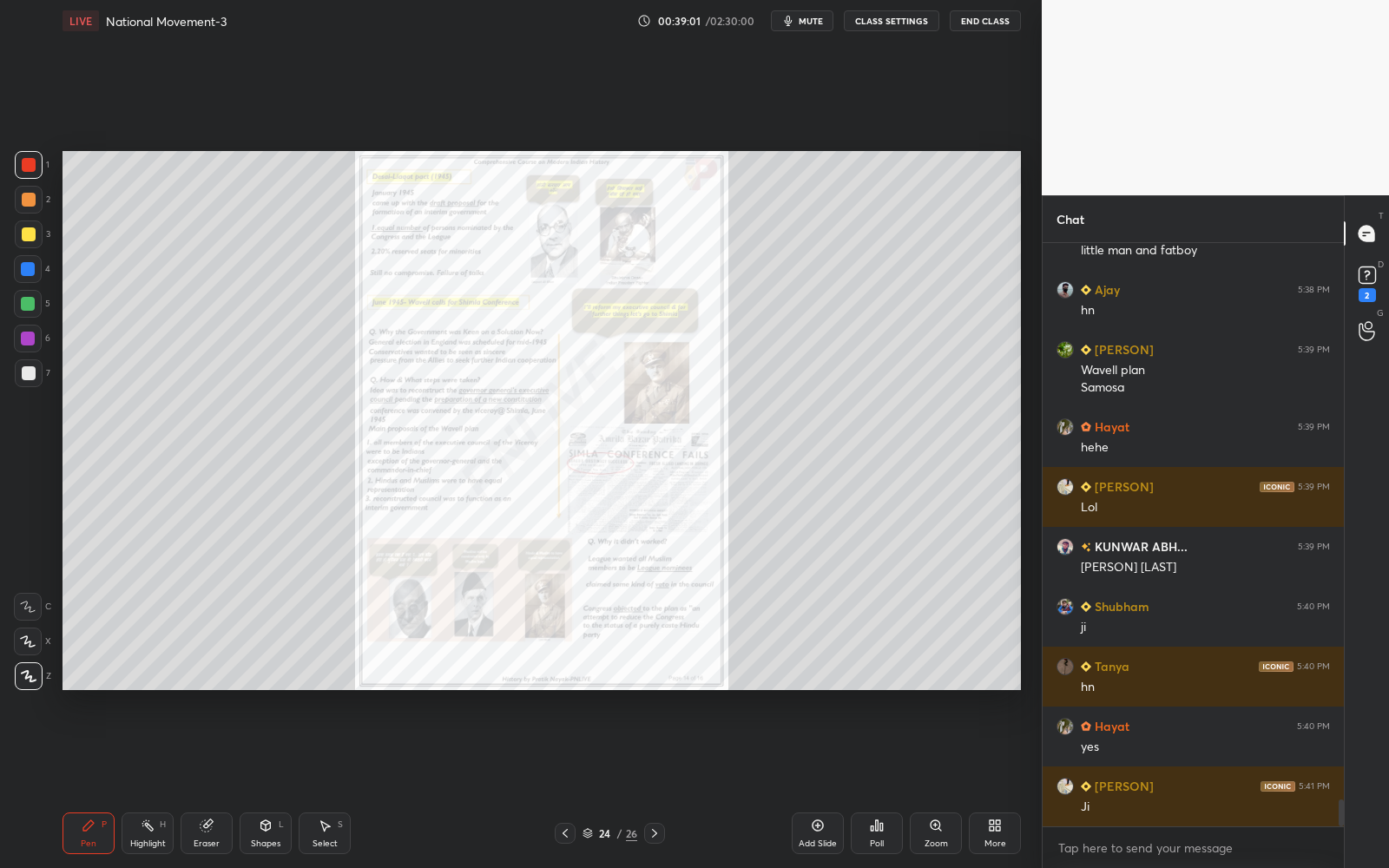 click on "/" at bounding box center (620, 833) 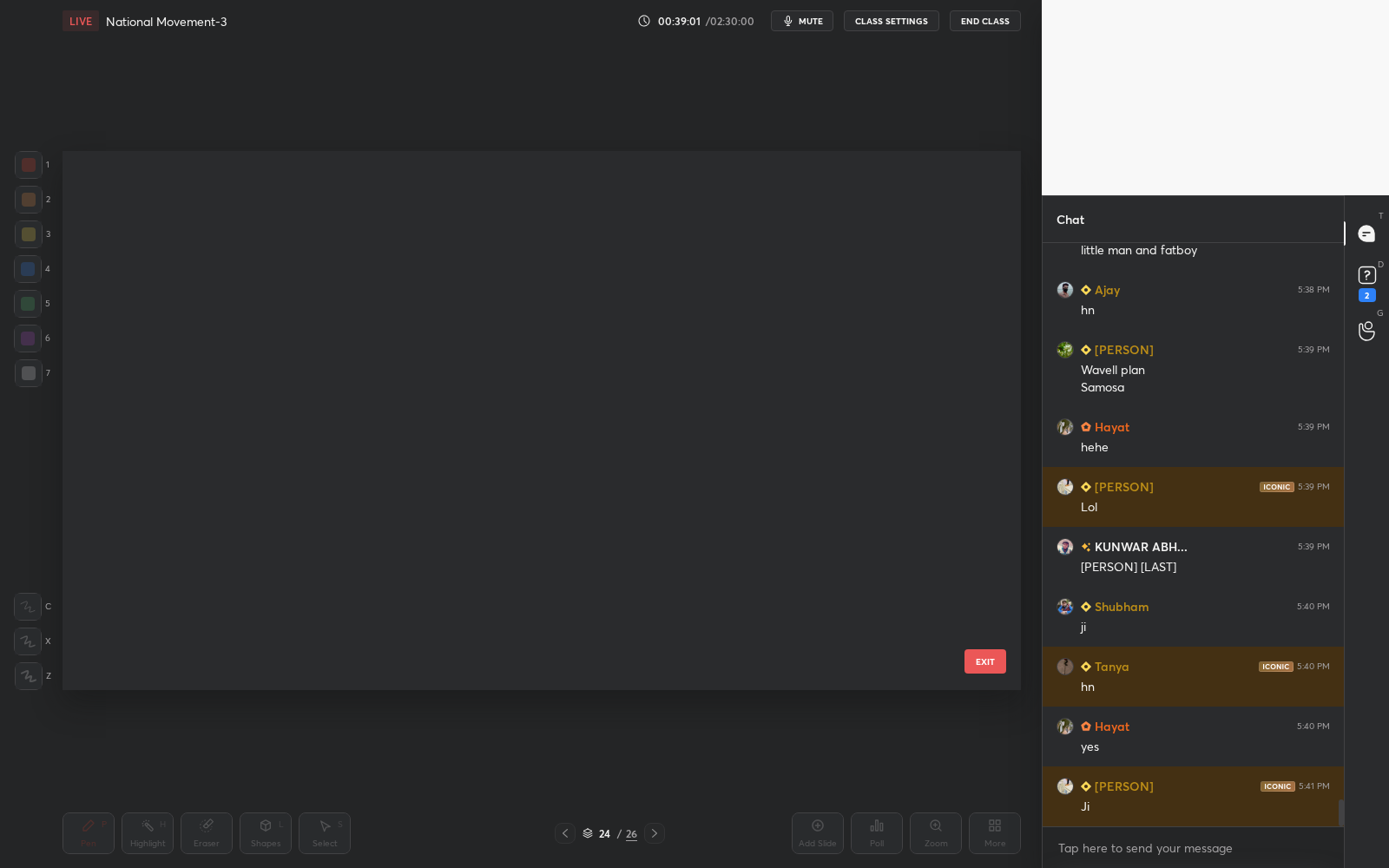 scroll, scrollTop: 794, scrollLeft: 0, axis: vertical 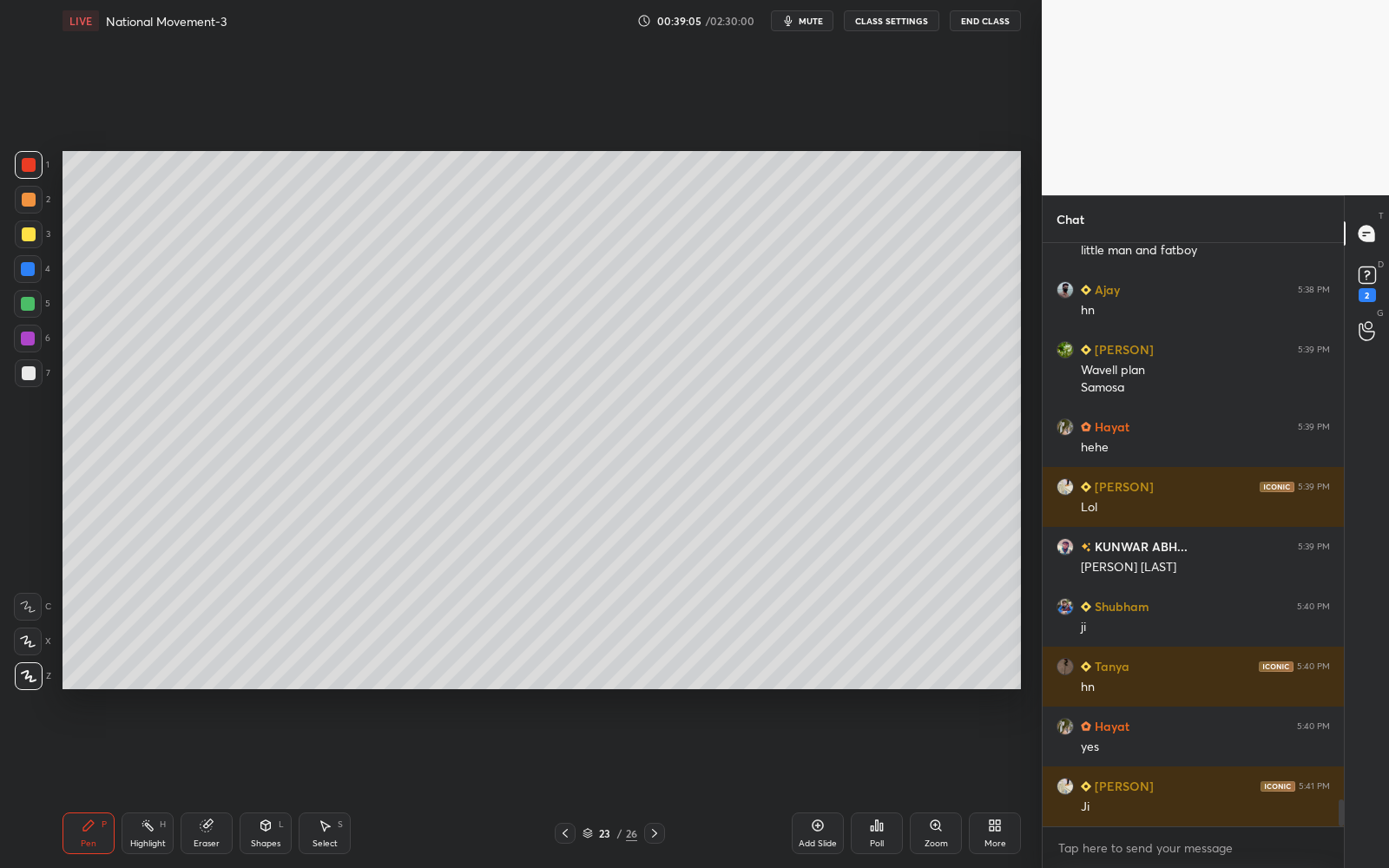 click on "Add Slide" at bounding box center [818, 844] 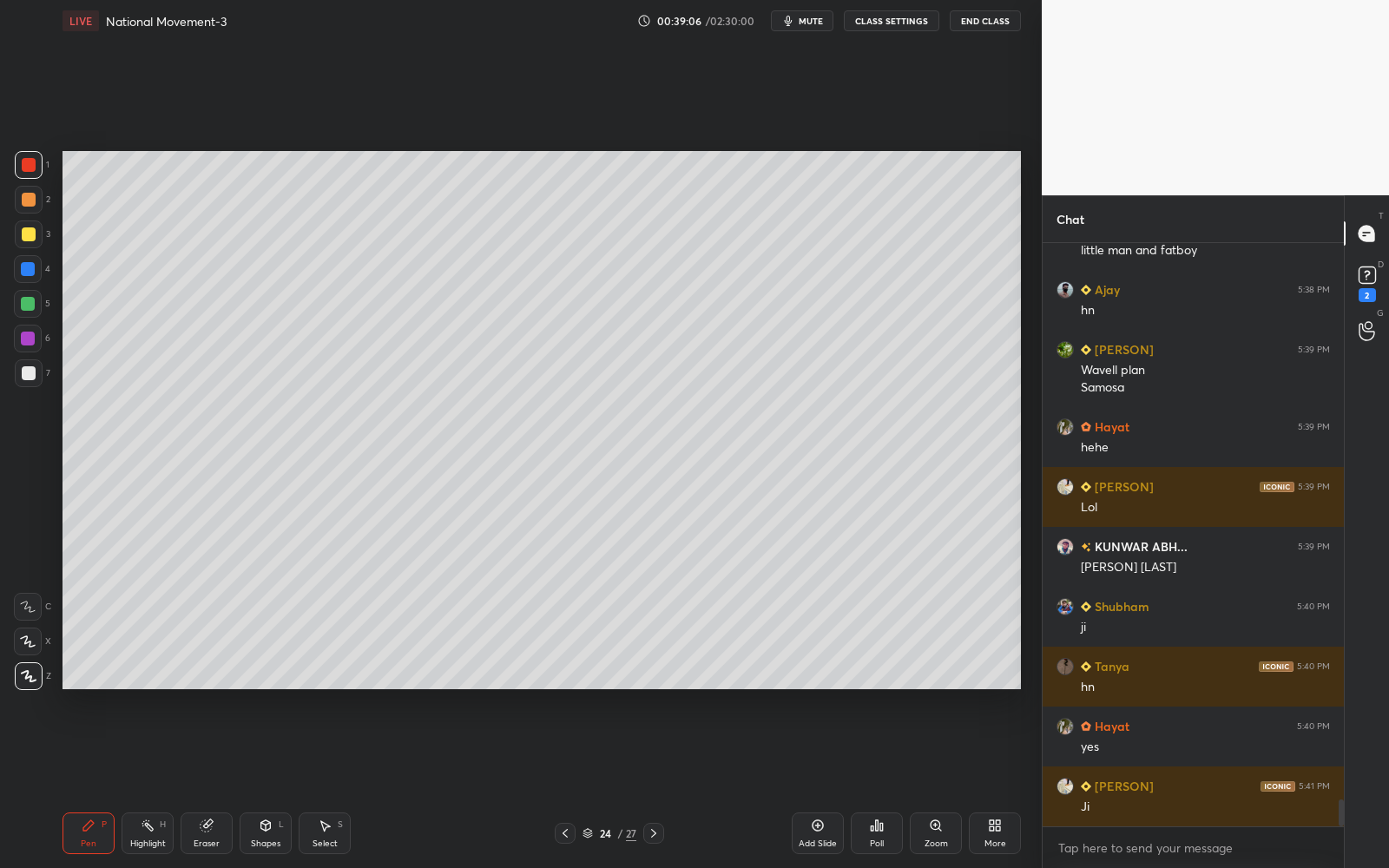 click at bounding box center [29, 234] 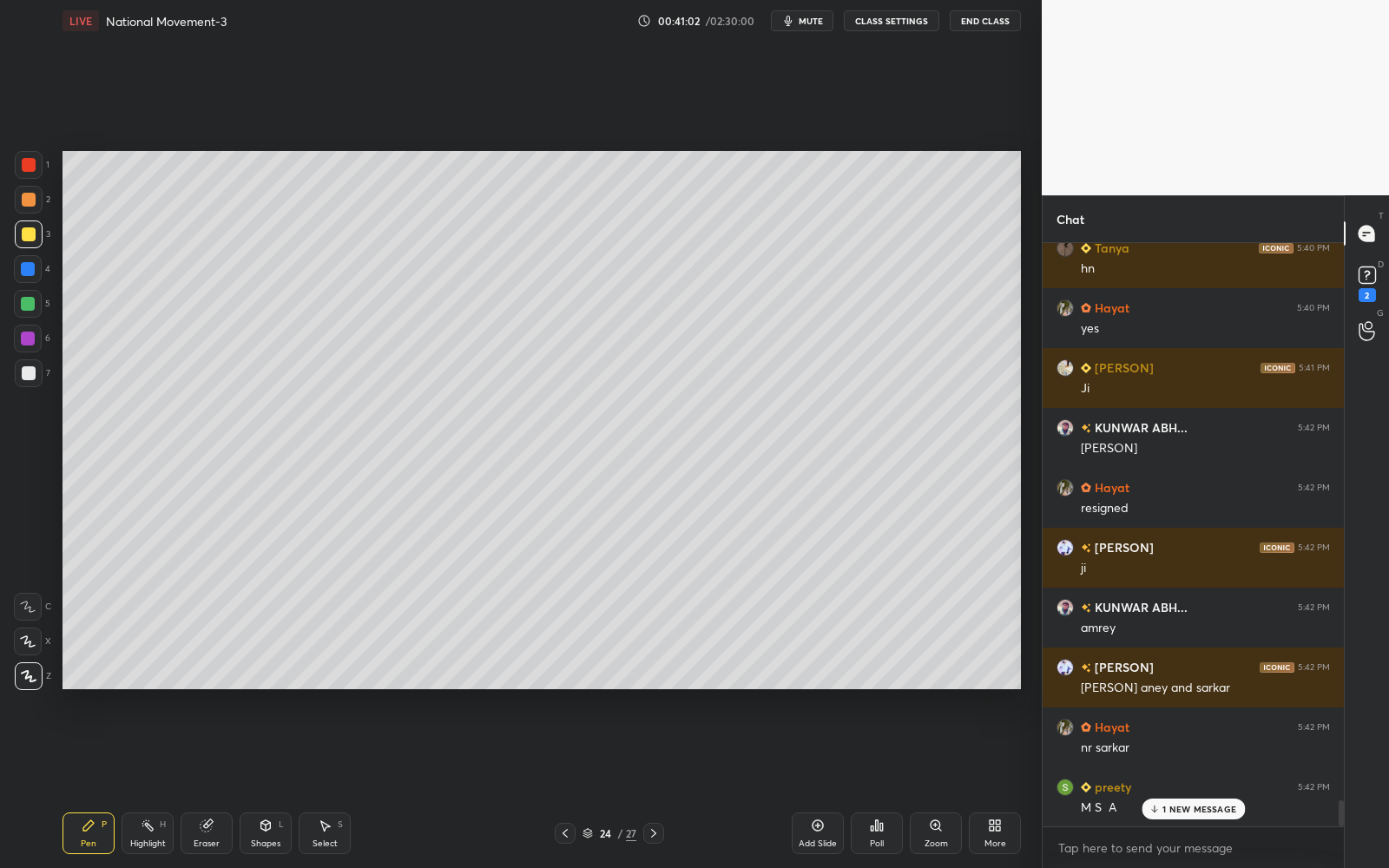 scroll, scrollTop: 12535, scrollLeft: 0, axis: vertical 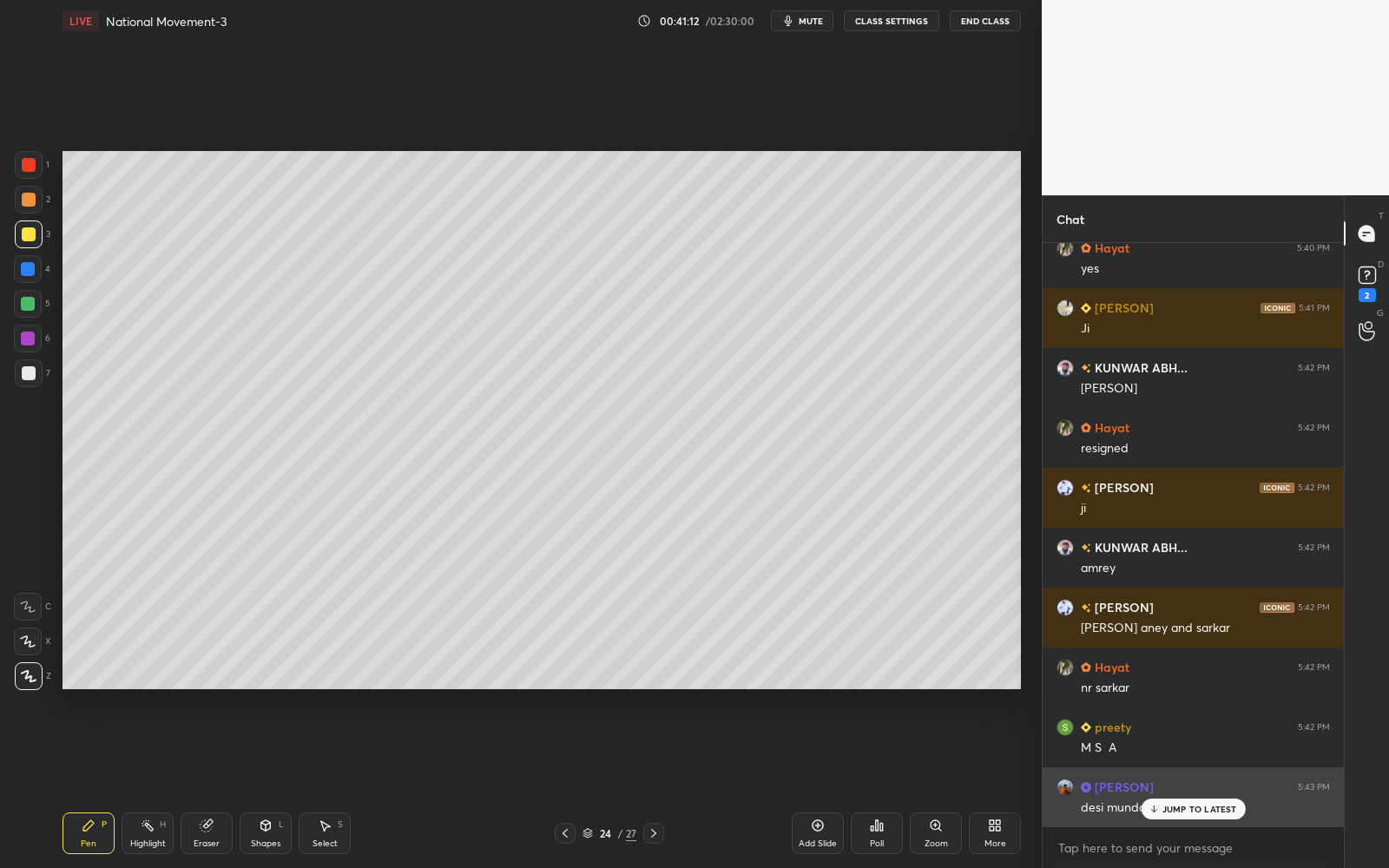 click on "JUMP TO LATEST" at bounding box center [1200, 809] 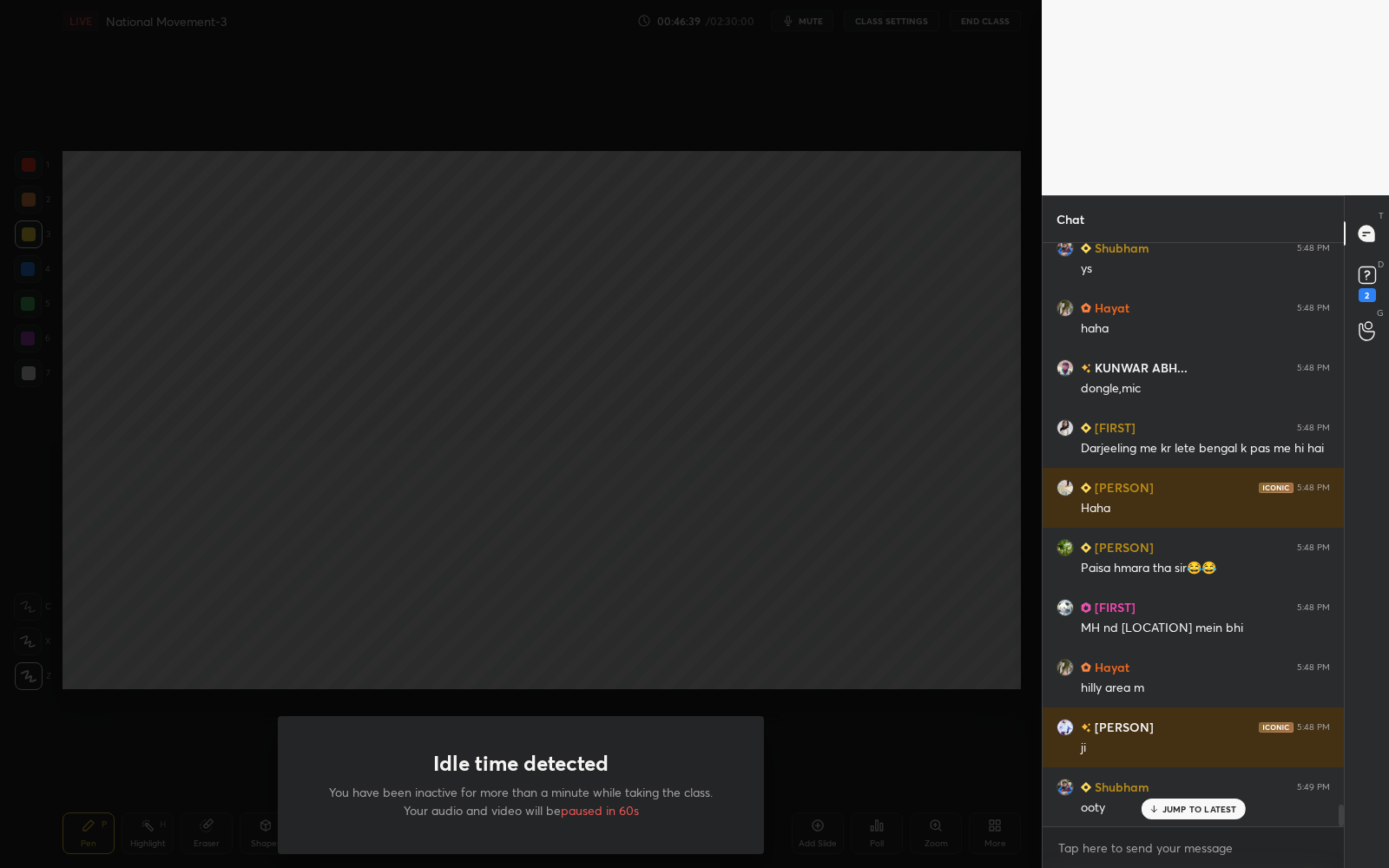 scroll, scrollTop: 15240, scrollLeft: 0, axis: vertical 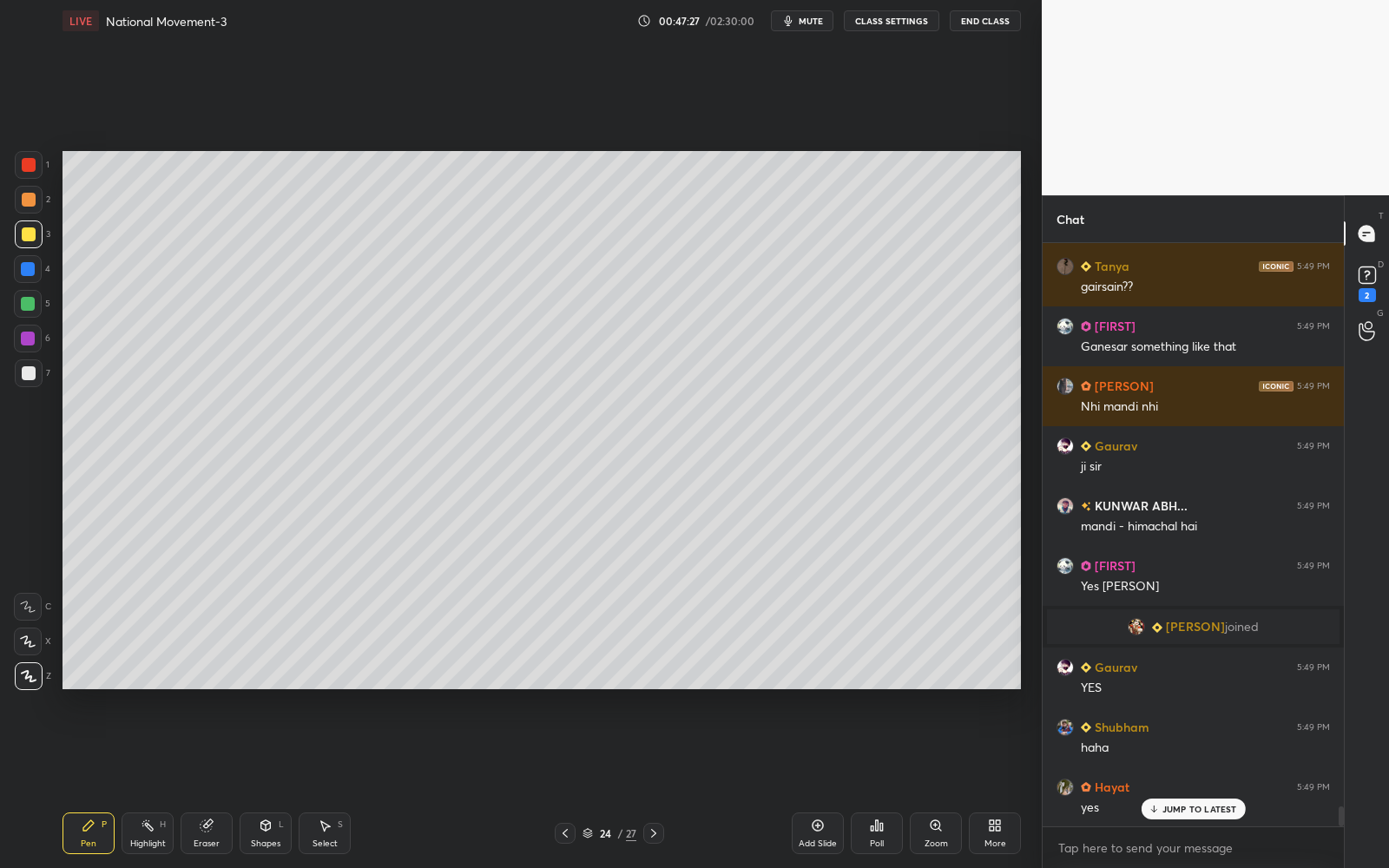 click on "24" at bounding box center [605, 833] 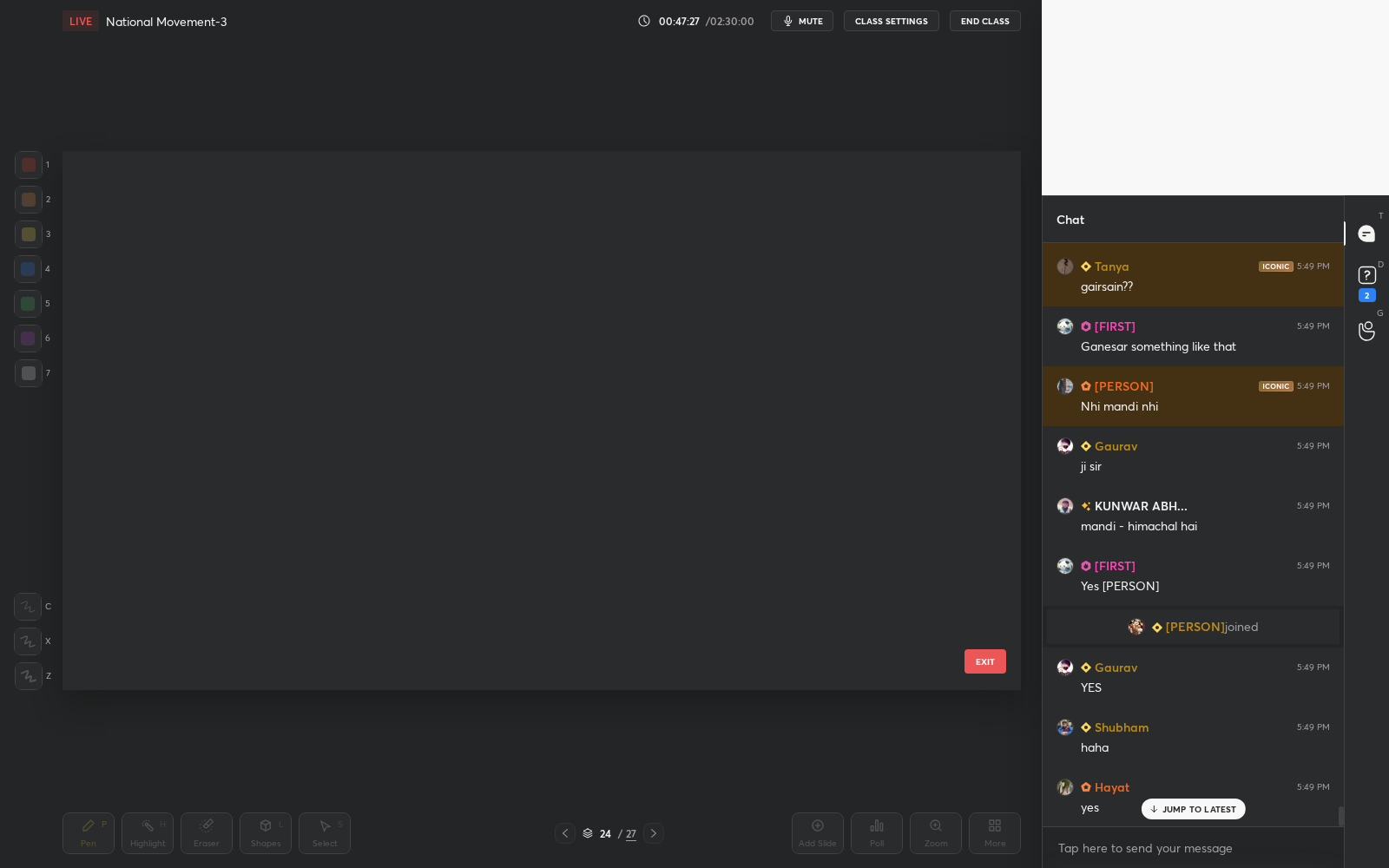 scroll, scrollTop: 794, scrollLeft: 0, axis: vertical 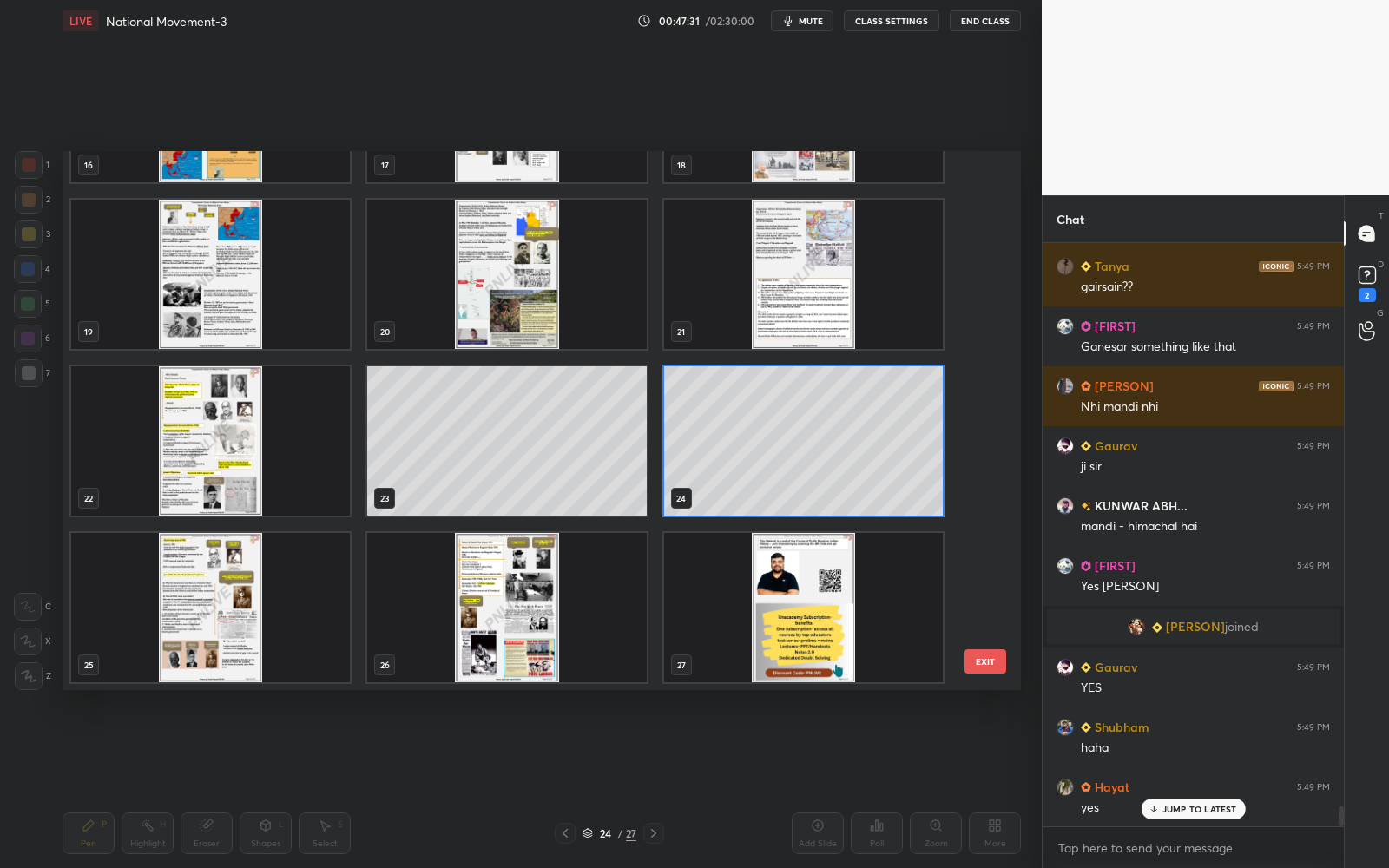 click at bounding box center (210, 608) 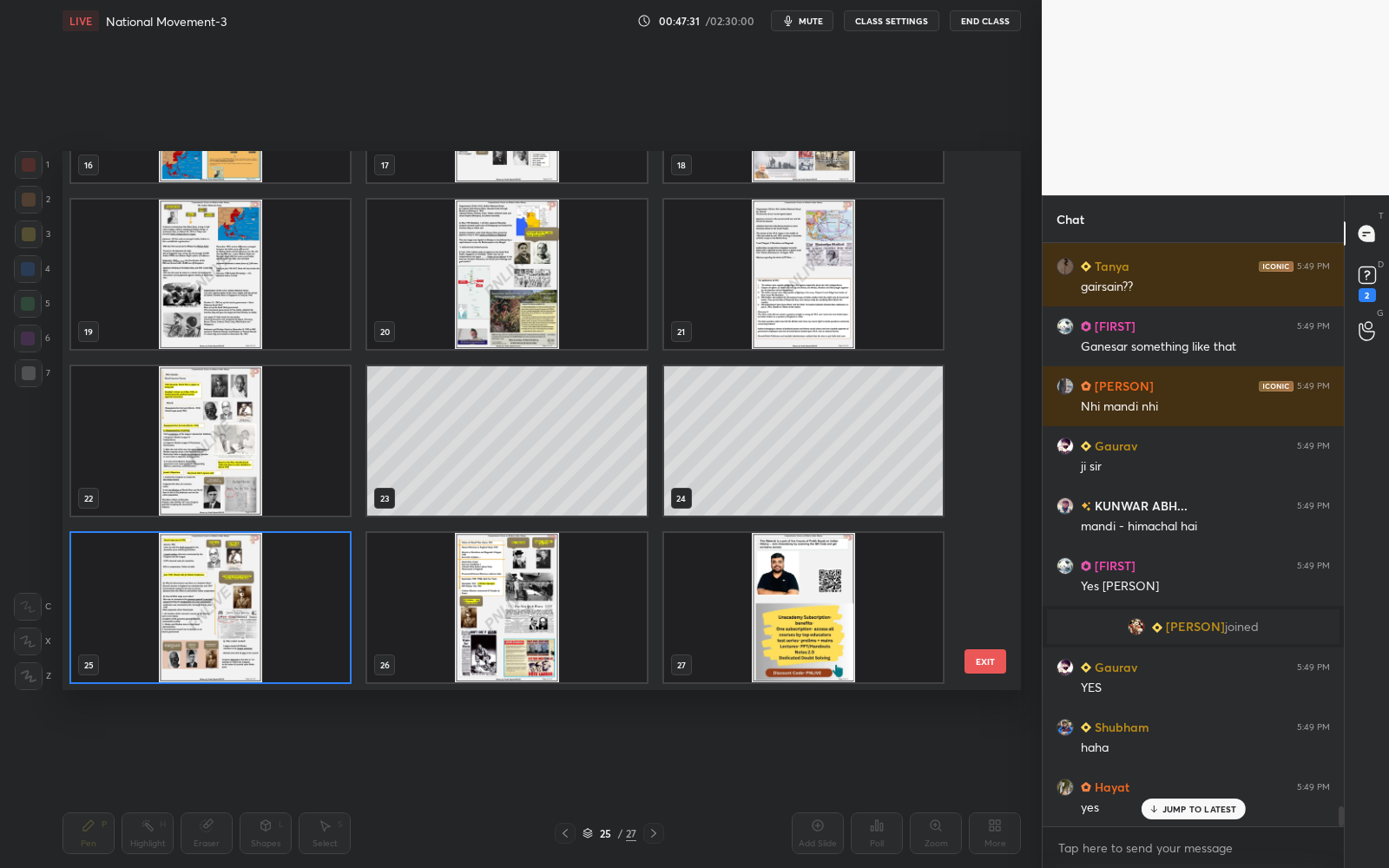 click at bounding box center (210, 608) 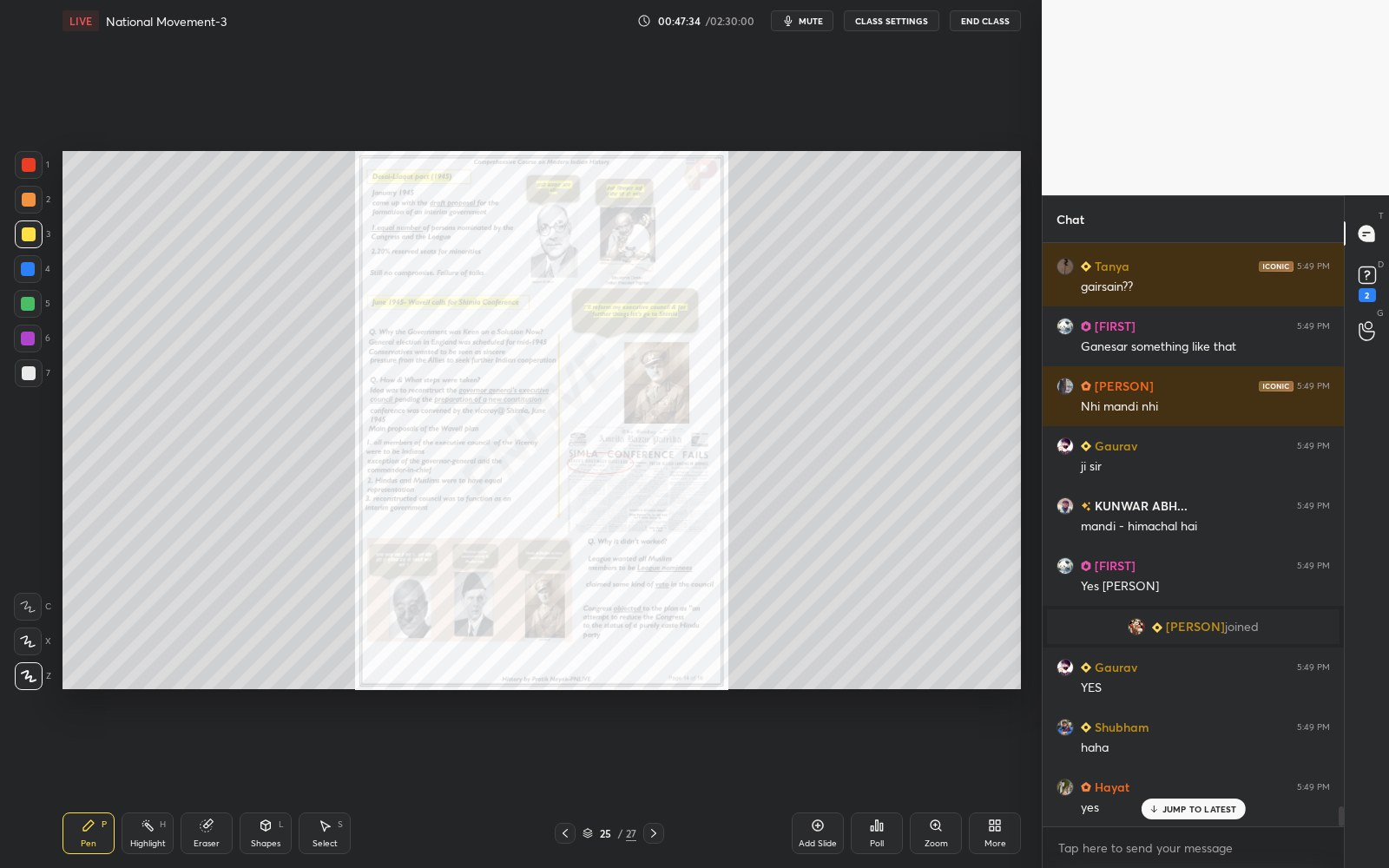 click at bounding box center (29, 165) 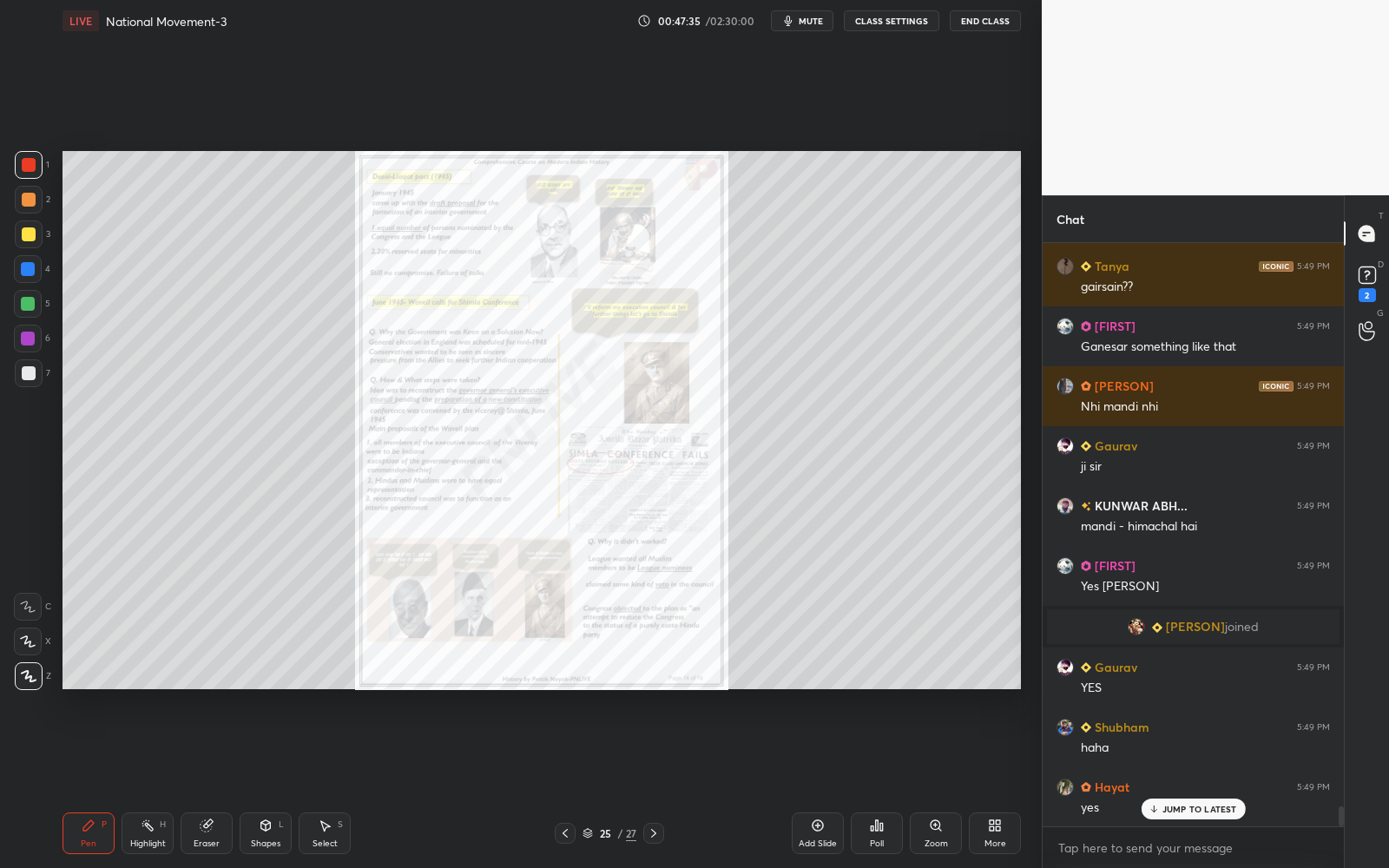 drag, startPoint x: 820, startPoint y: 753, endPoint x: 856, endPoint y: 762, distance: 37.107951 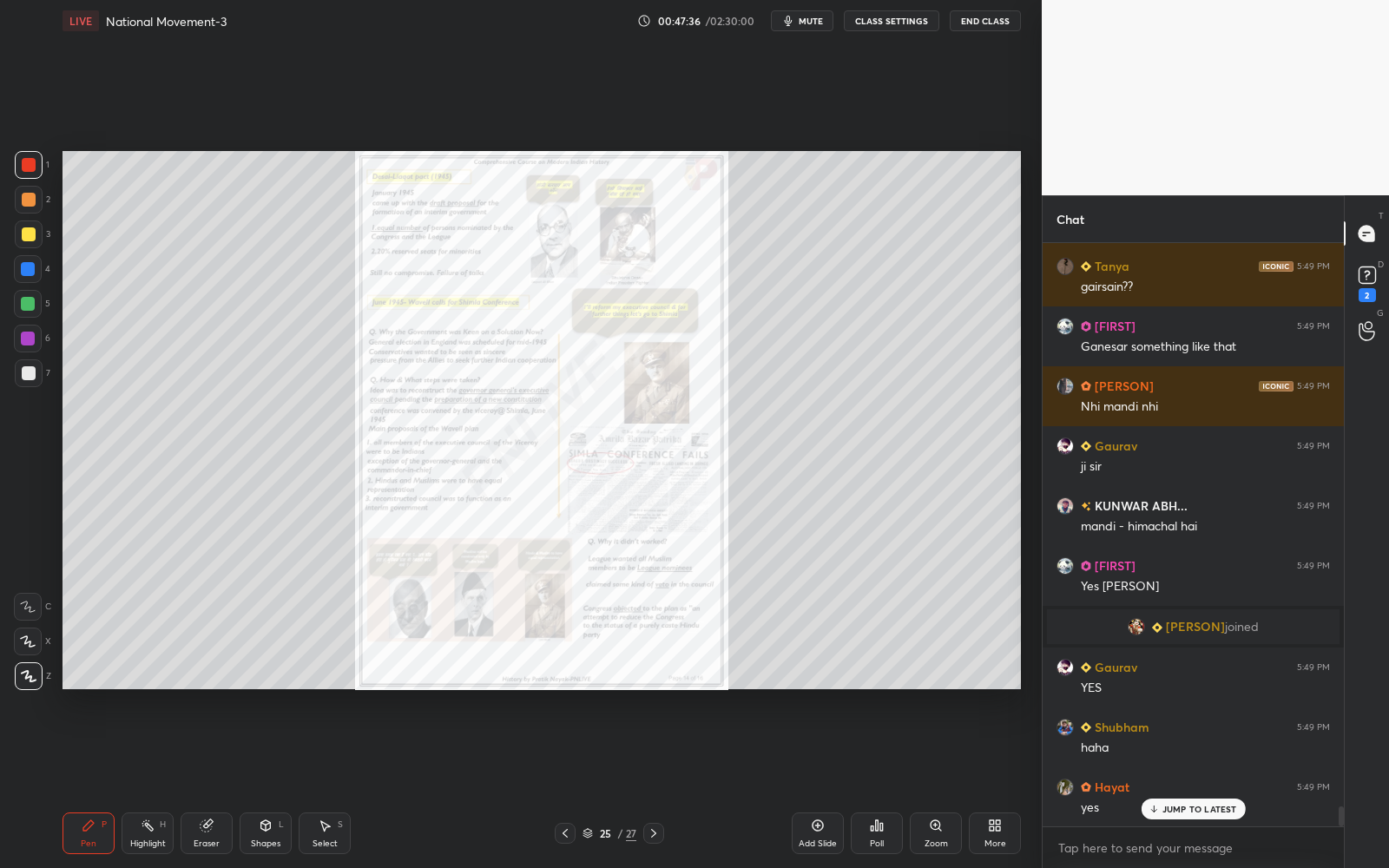 click on "Zoom" at bounding box center [936, 833] 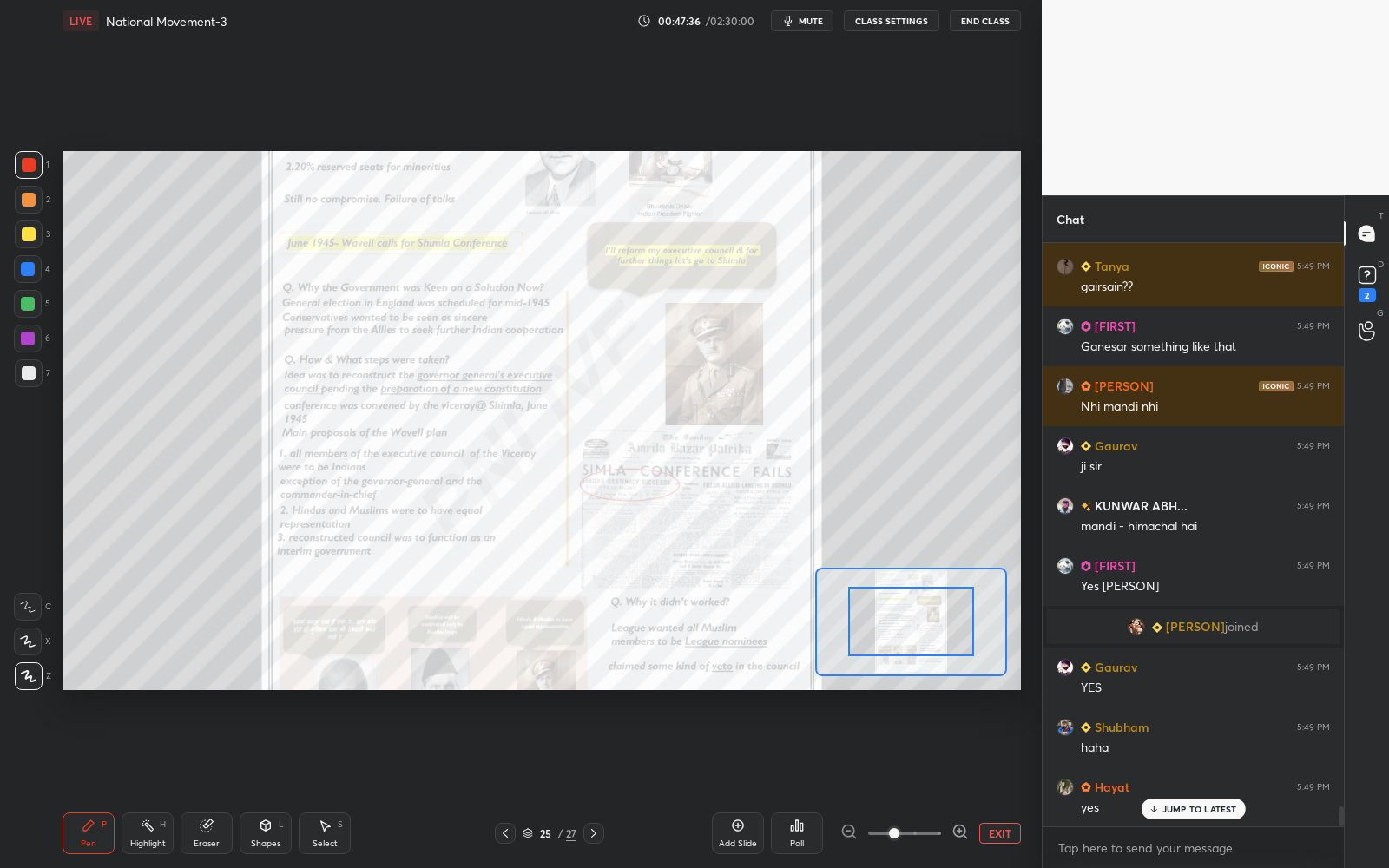 click at bounding box center (905, 833) 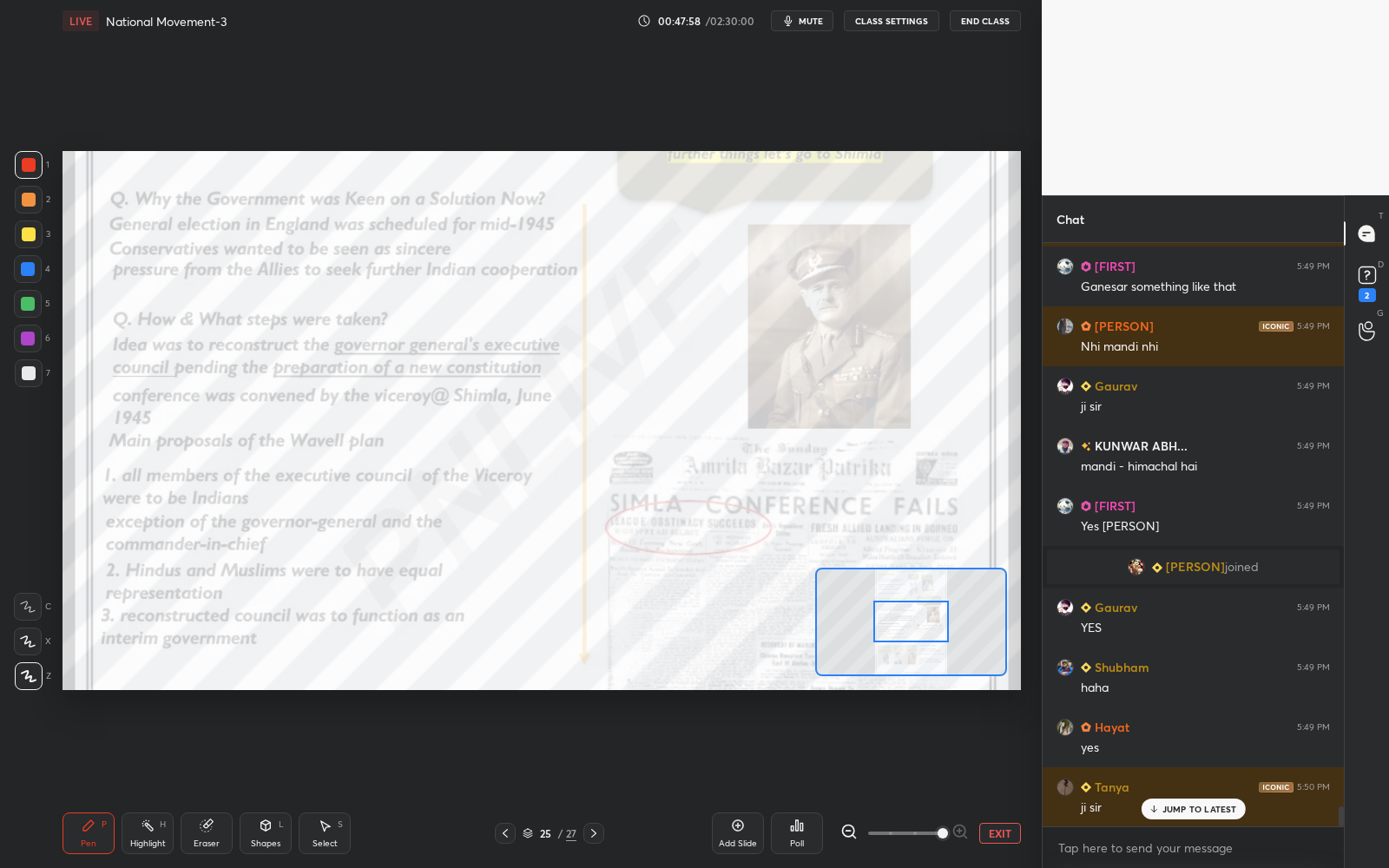 scroll, scrollTop: 16240, scrollLeft: 0, axis: vertical 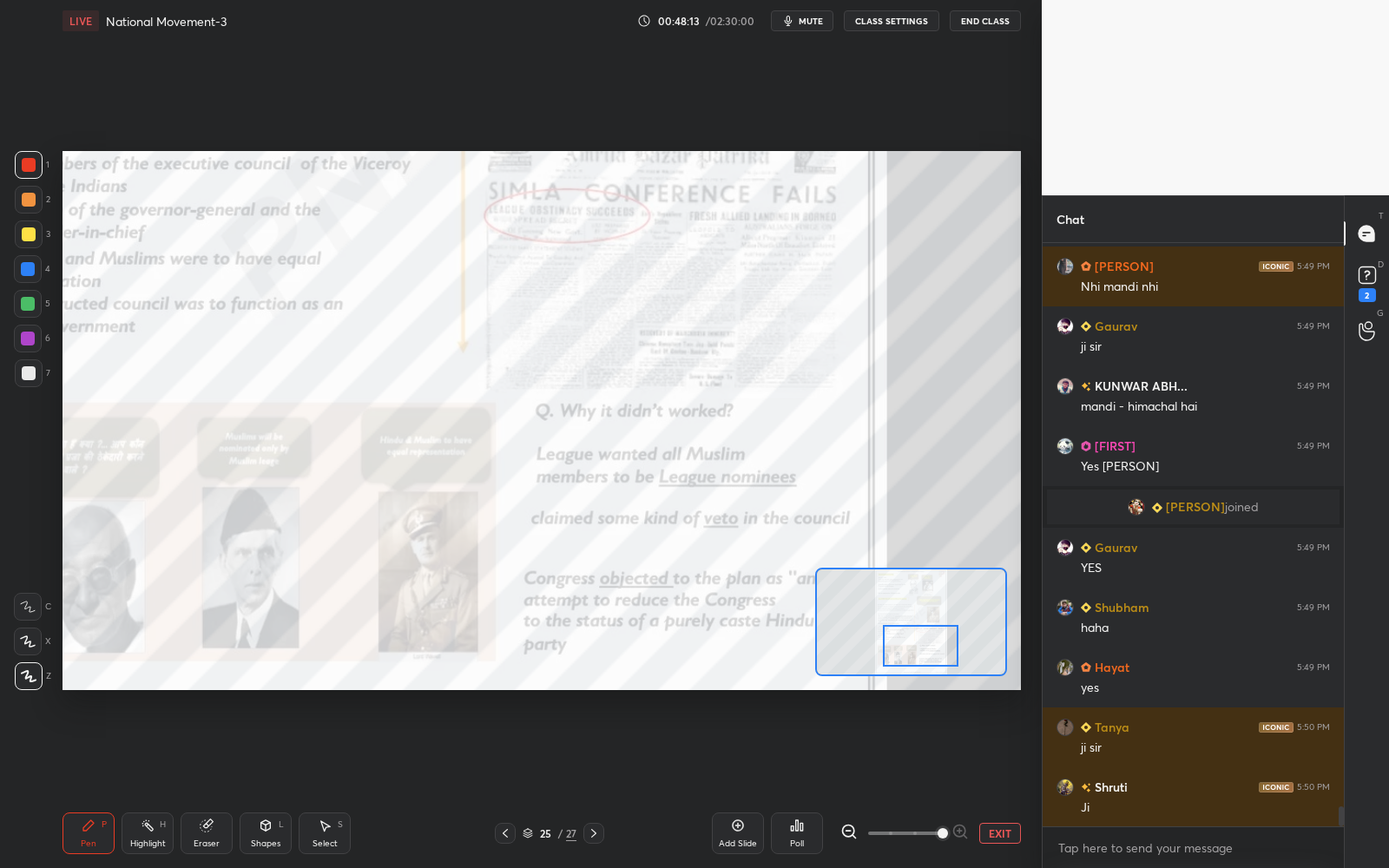 drag, startPoint x: 901, startPoint y: 625, endPoint x: 908, endPoint y: 647, distance: 23.08679 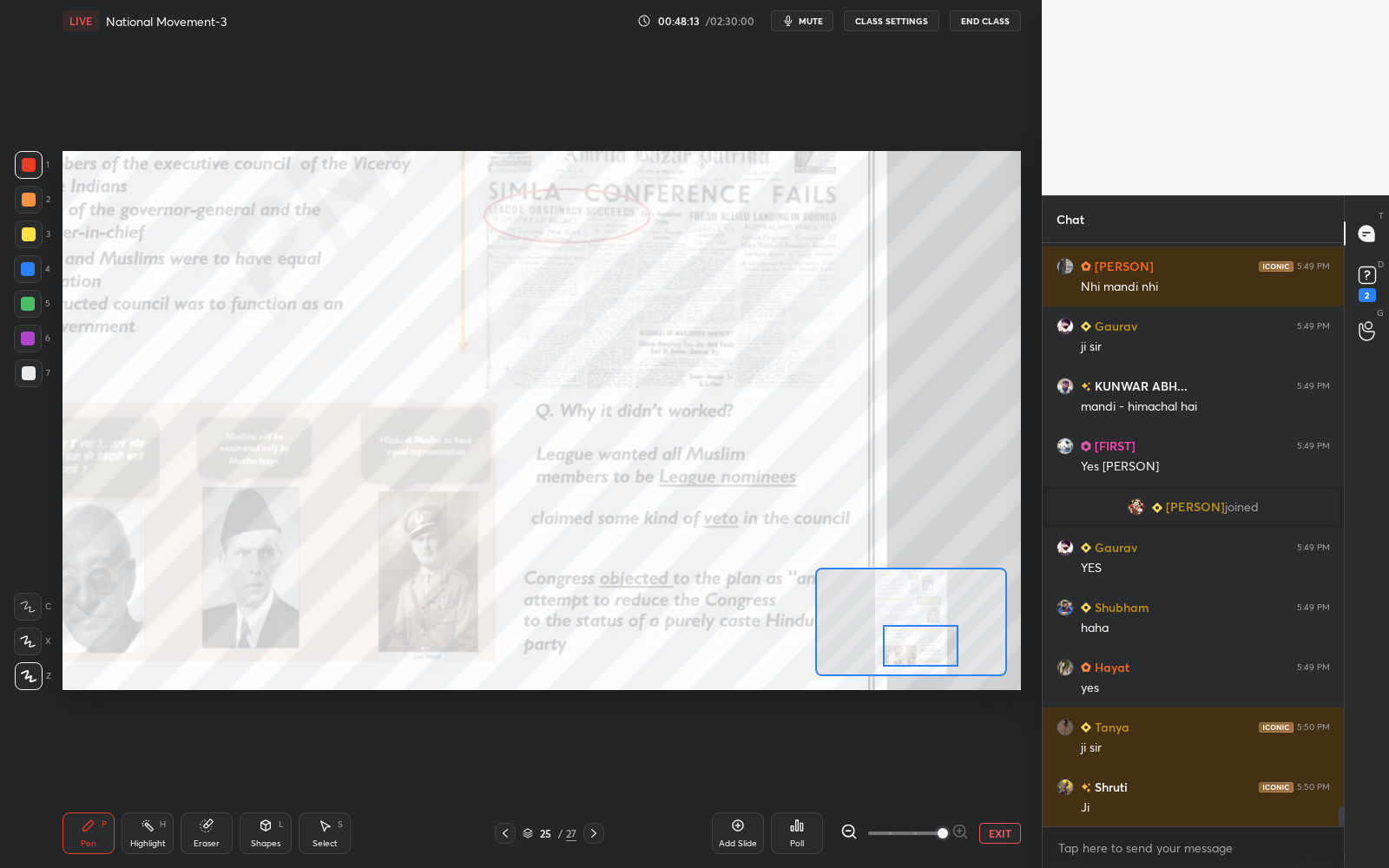 click at bounding box center (920, 646) 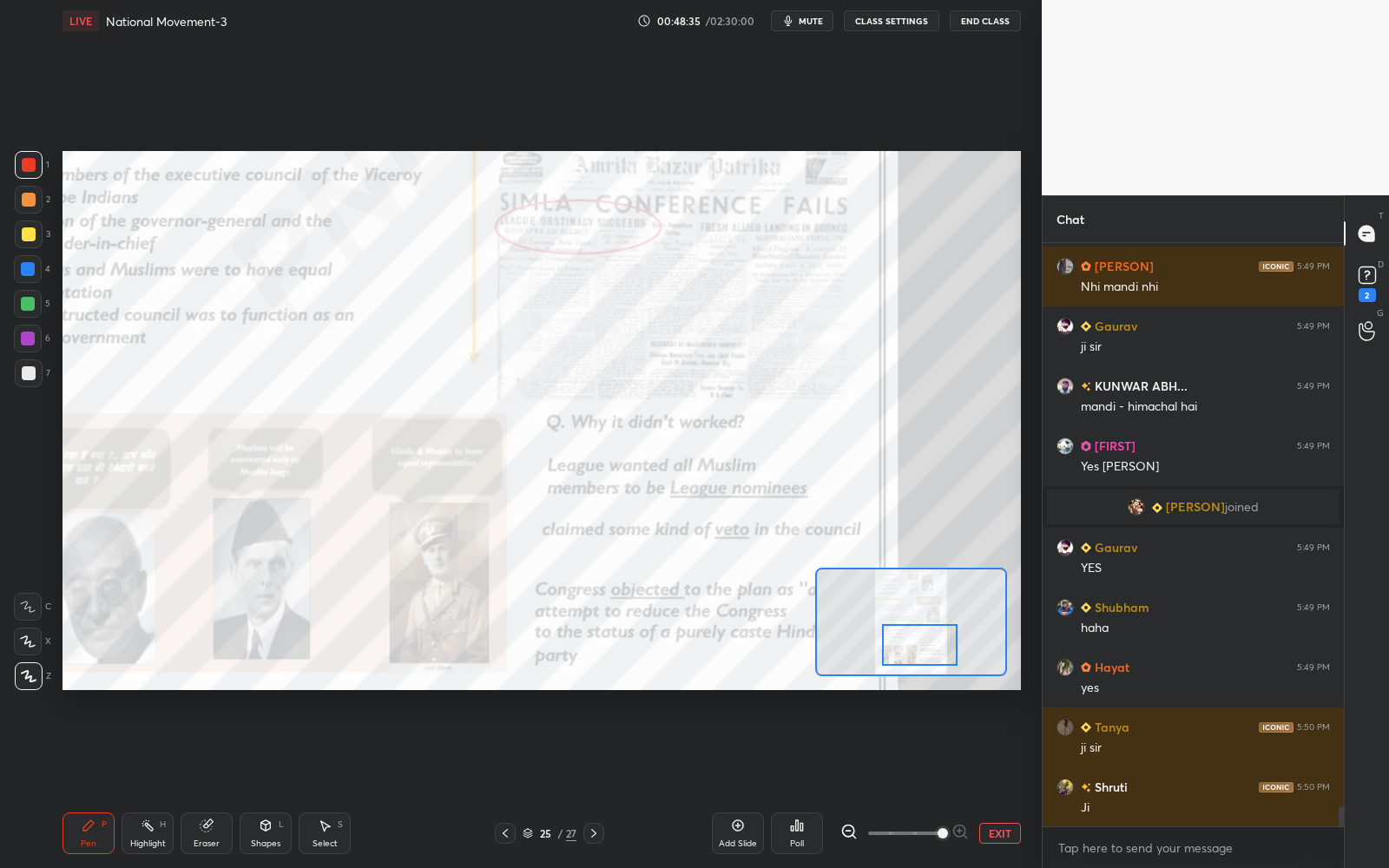 scroll, scrollTop: 16301, scrollLeft: 0, axis: vertical 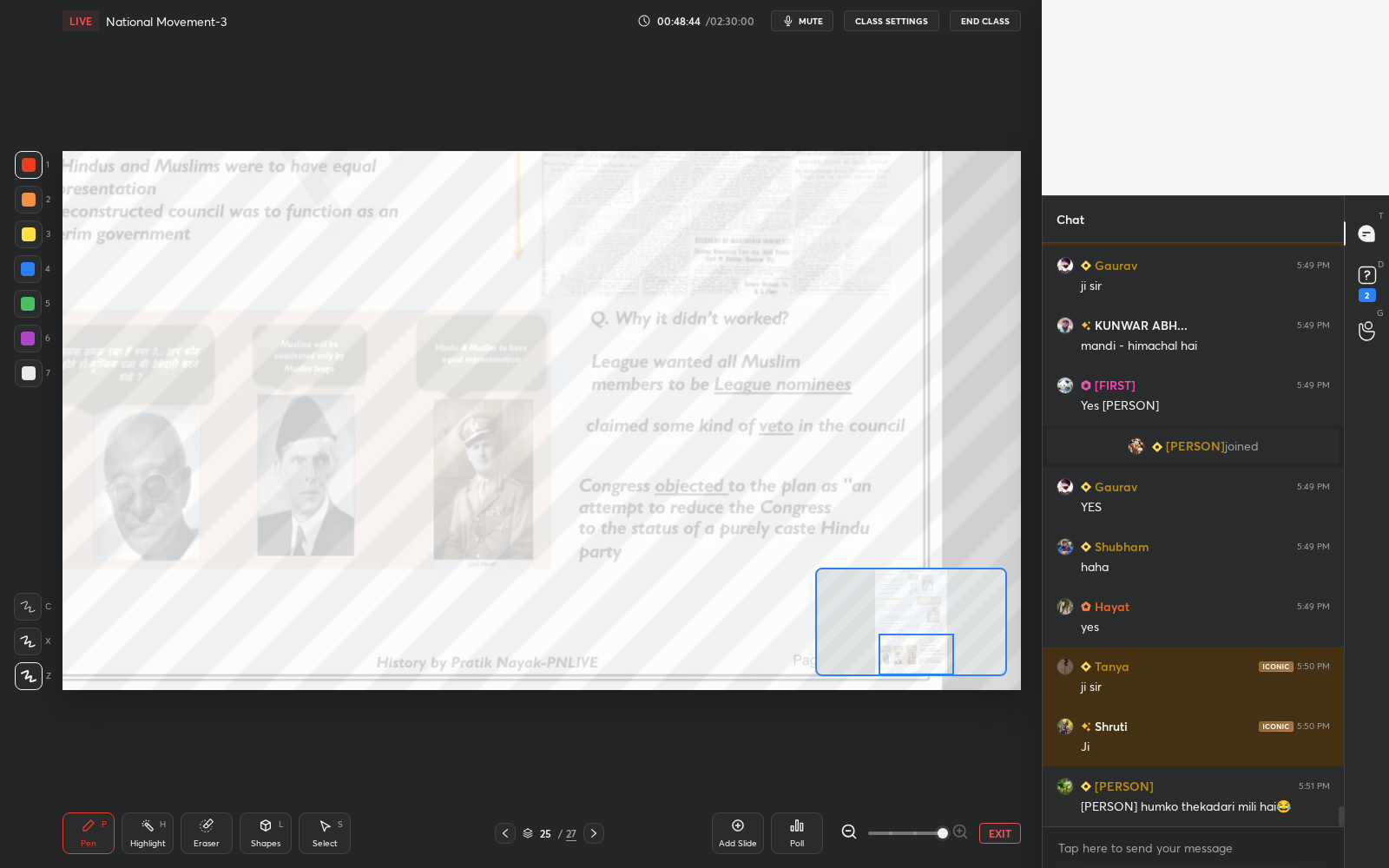 drag, startPoint x: 892, startPoint y: 646, endPoint x: 887, endPoint y: 654, distance: 9.43398 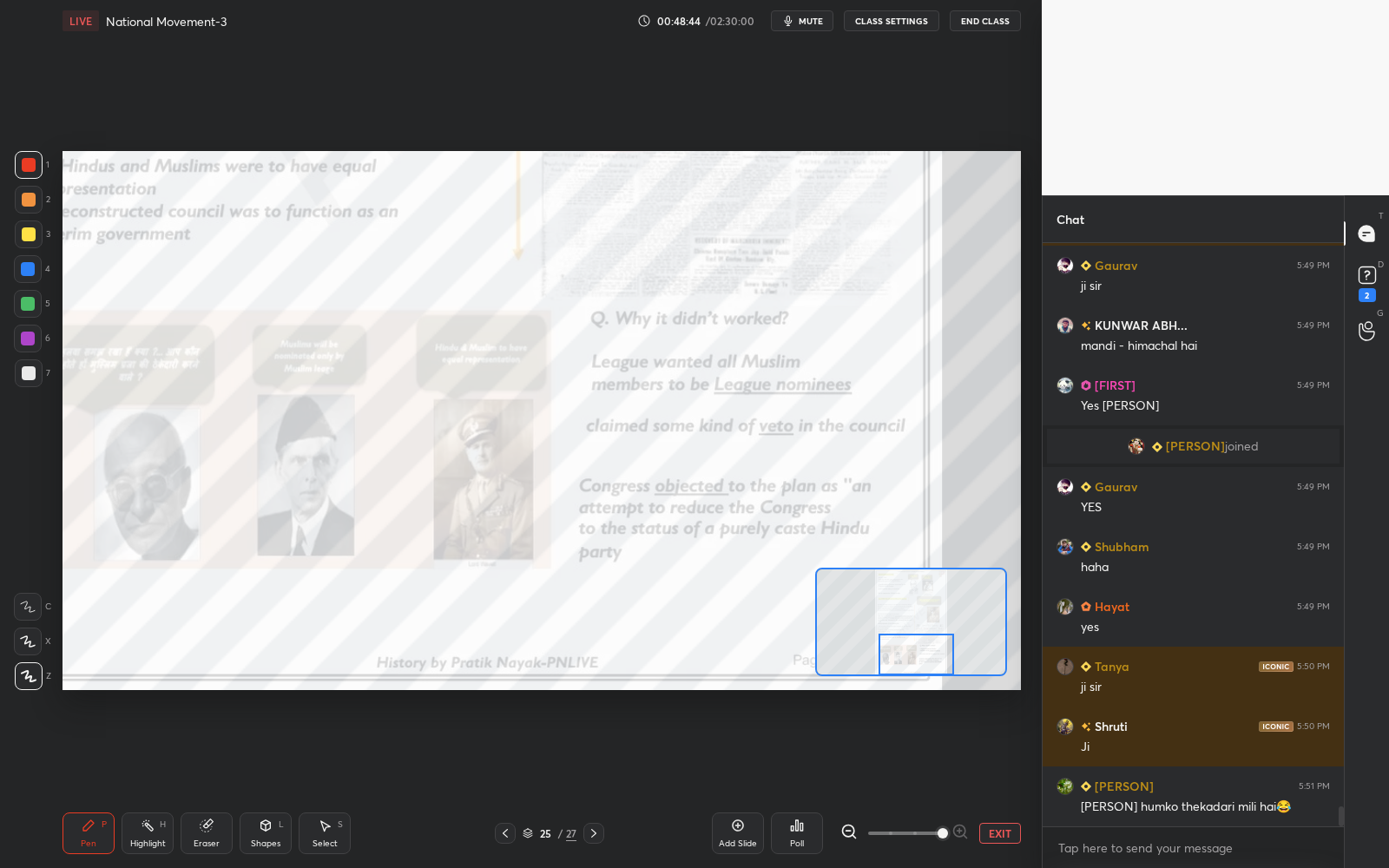 click at bounding box center [916, 654] 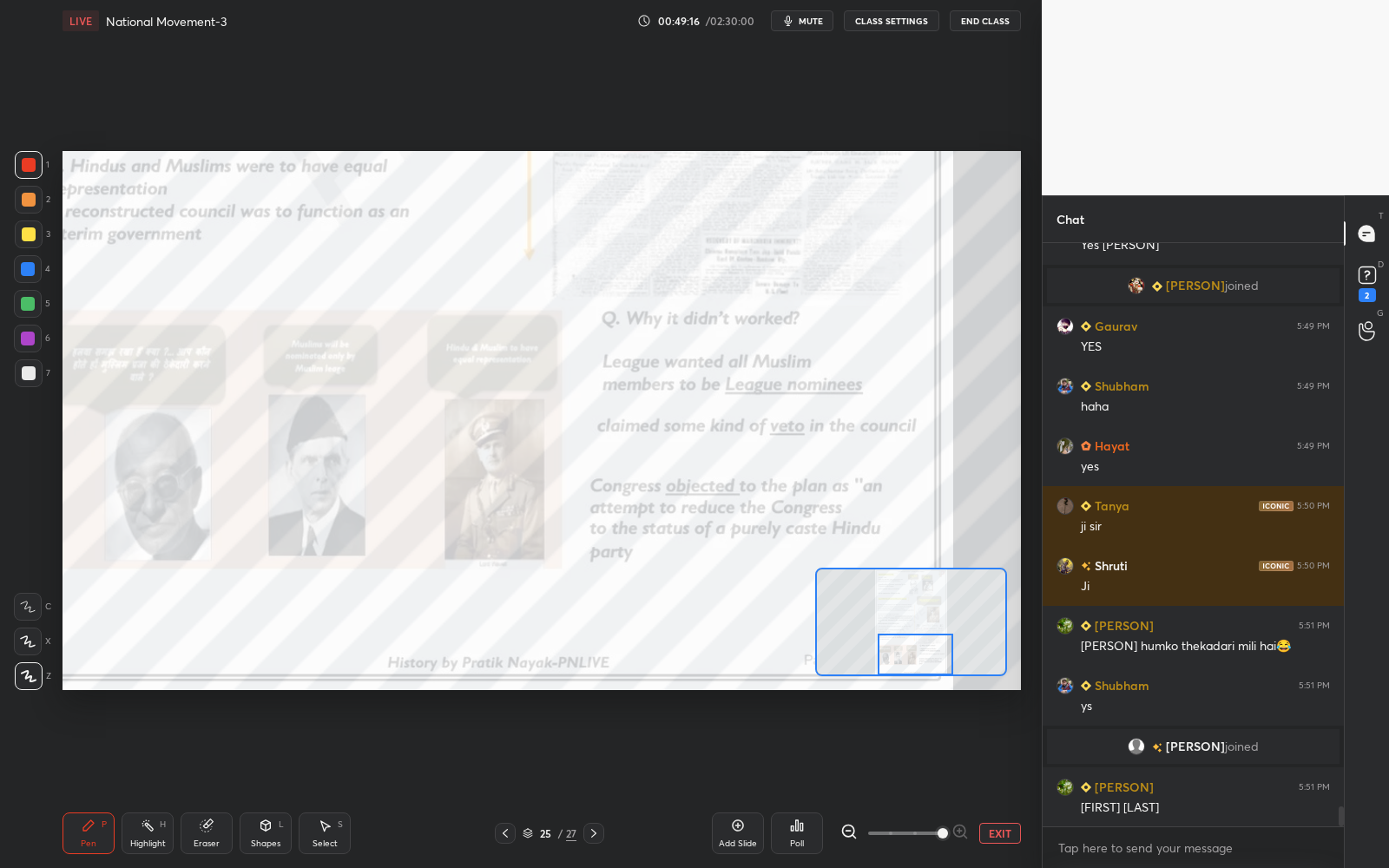 scroll, scrollTop: 16522, scrollLeft: 0, axis: vertical 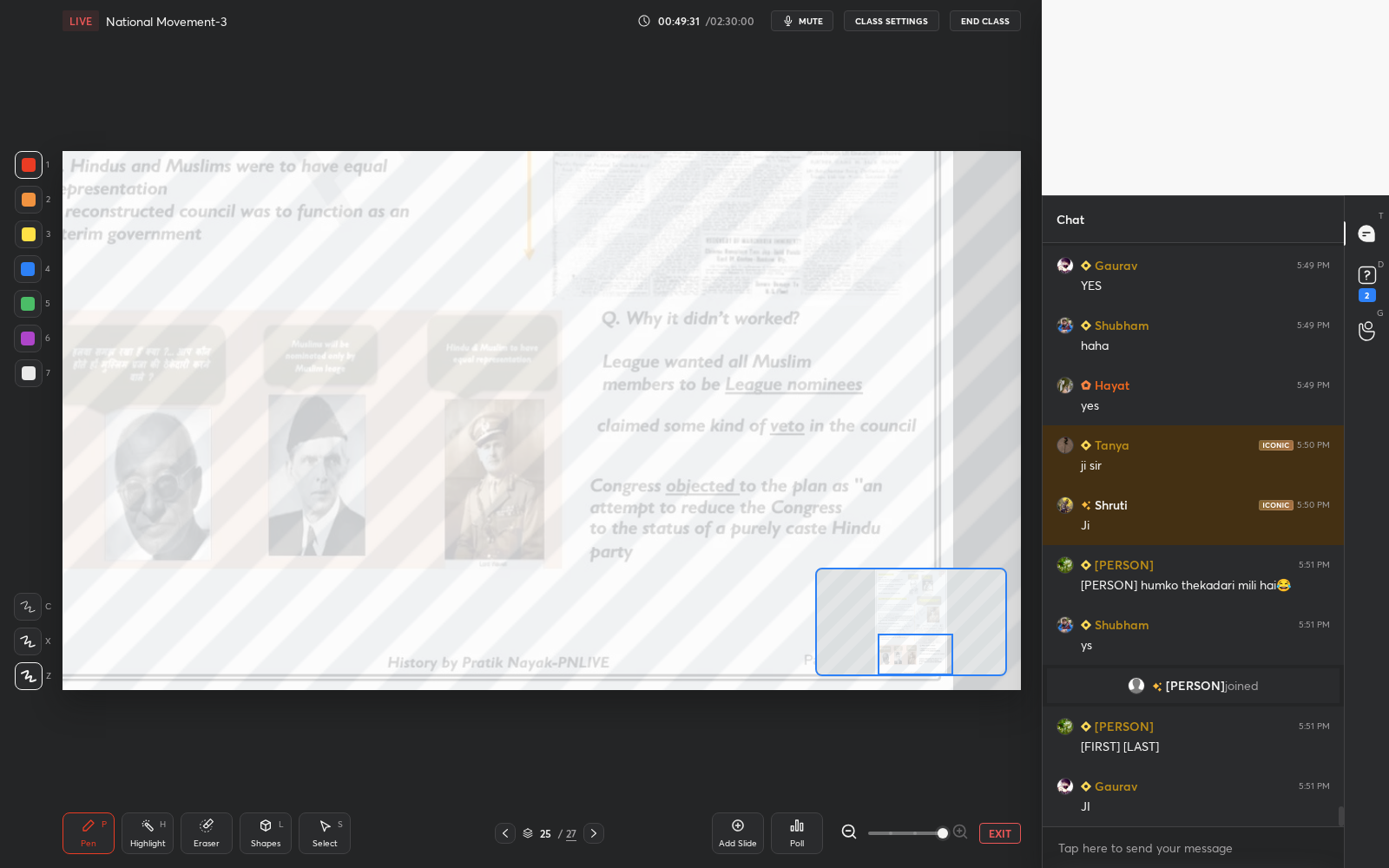 click on "EXIT" at bounding box center [1000, 833] 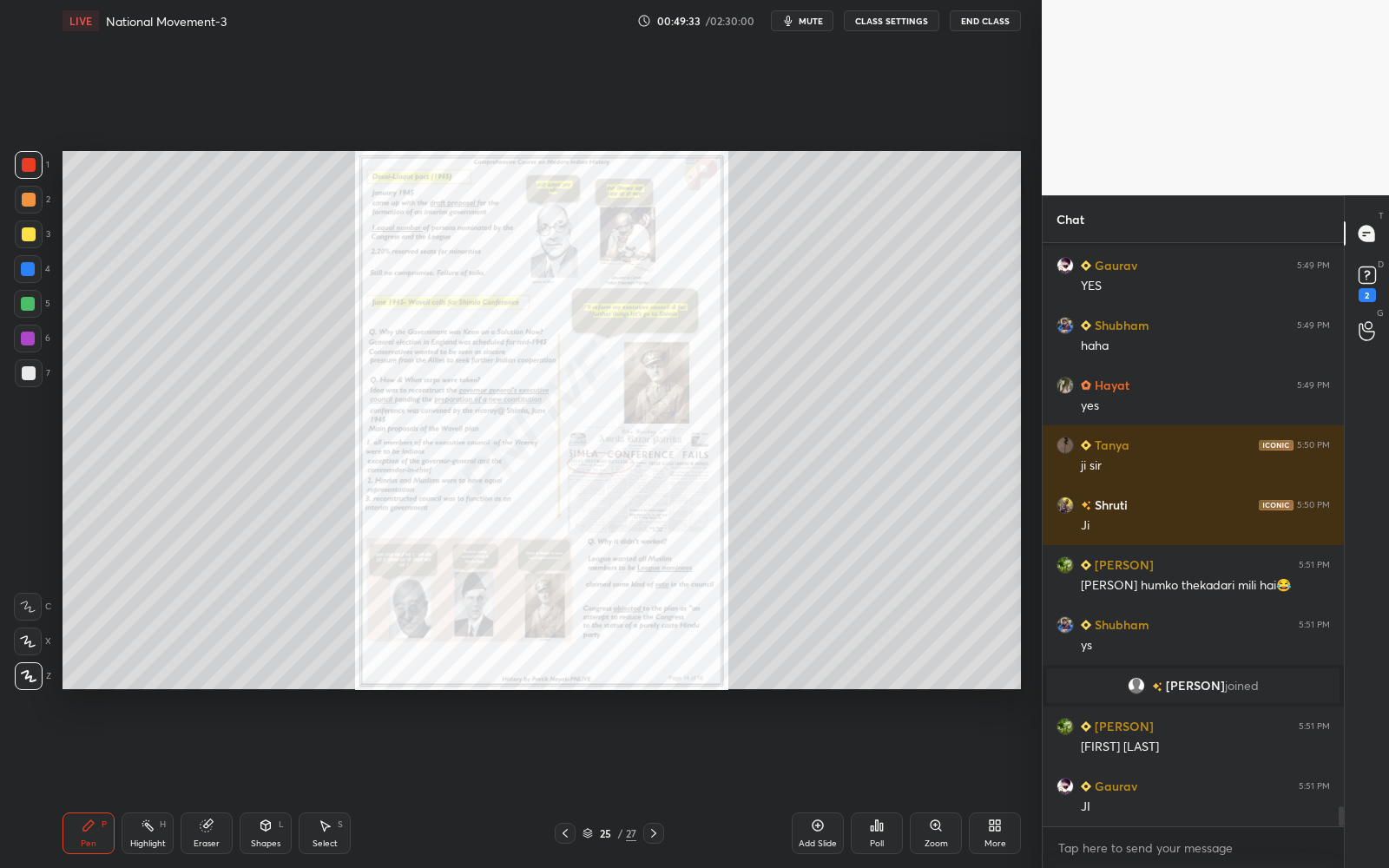 click at bounding box center (654, 833) 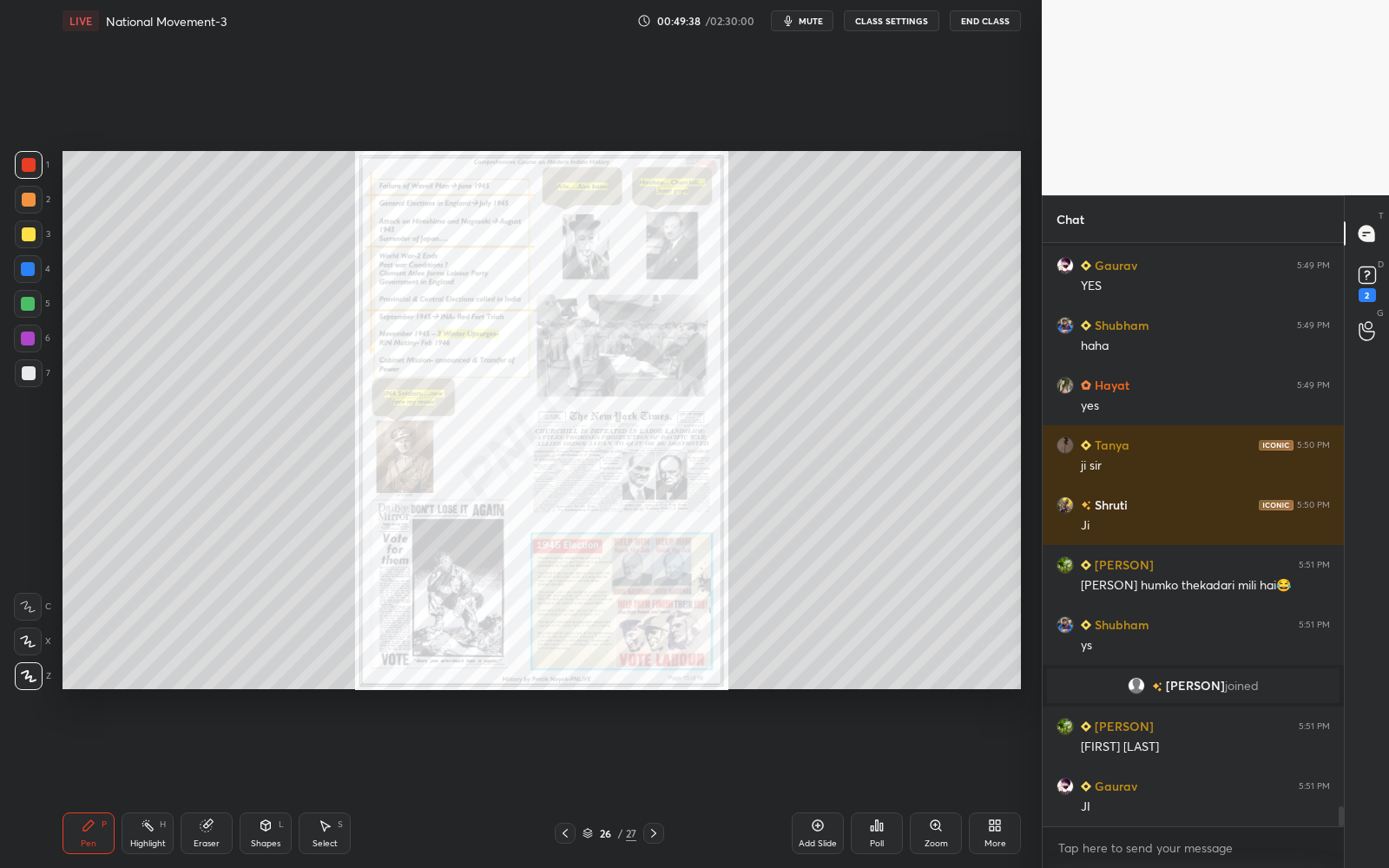 click on "Zoom" at bounding box center [936, 833] 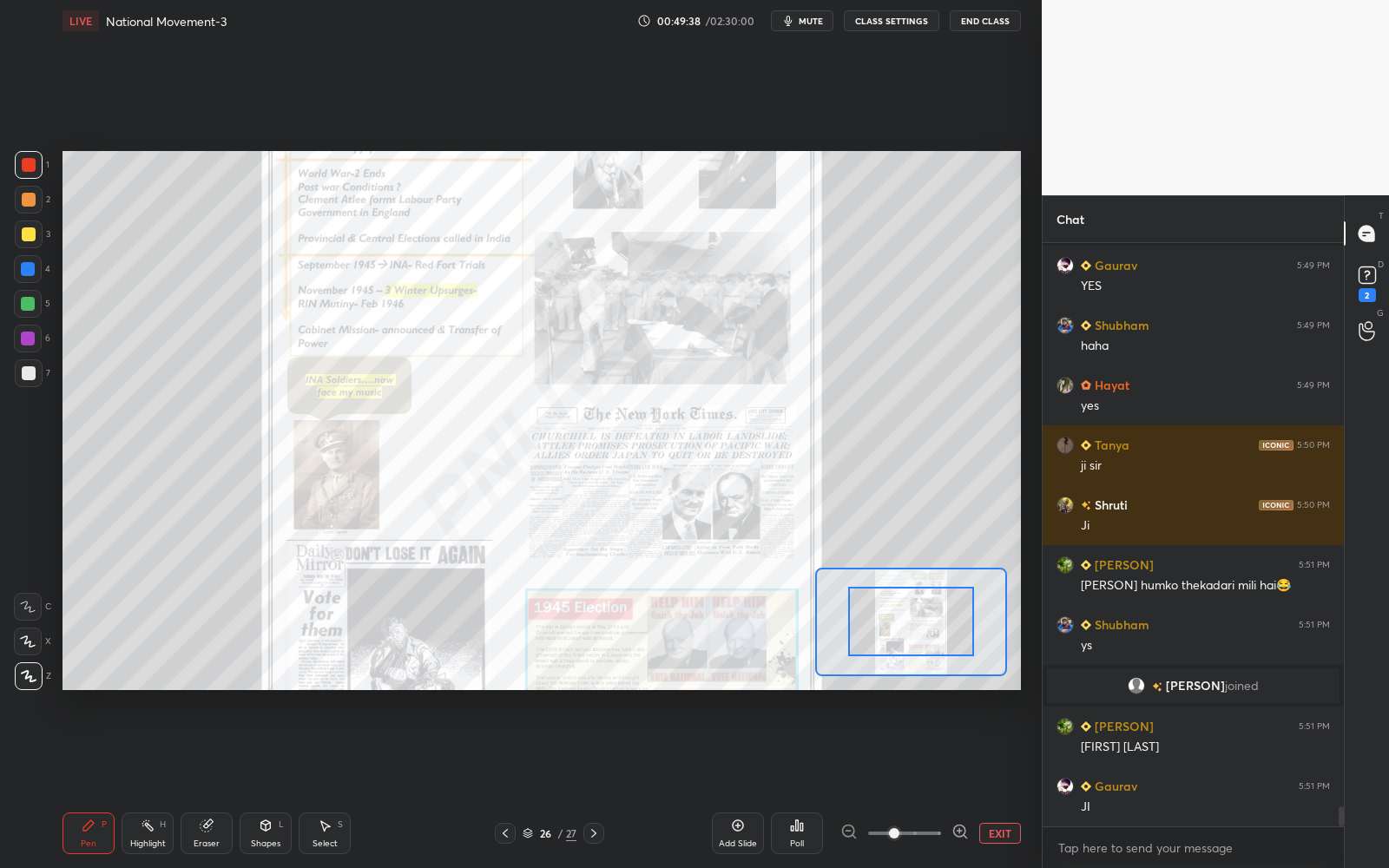 click at bounding box center (905, 833) 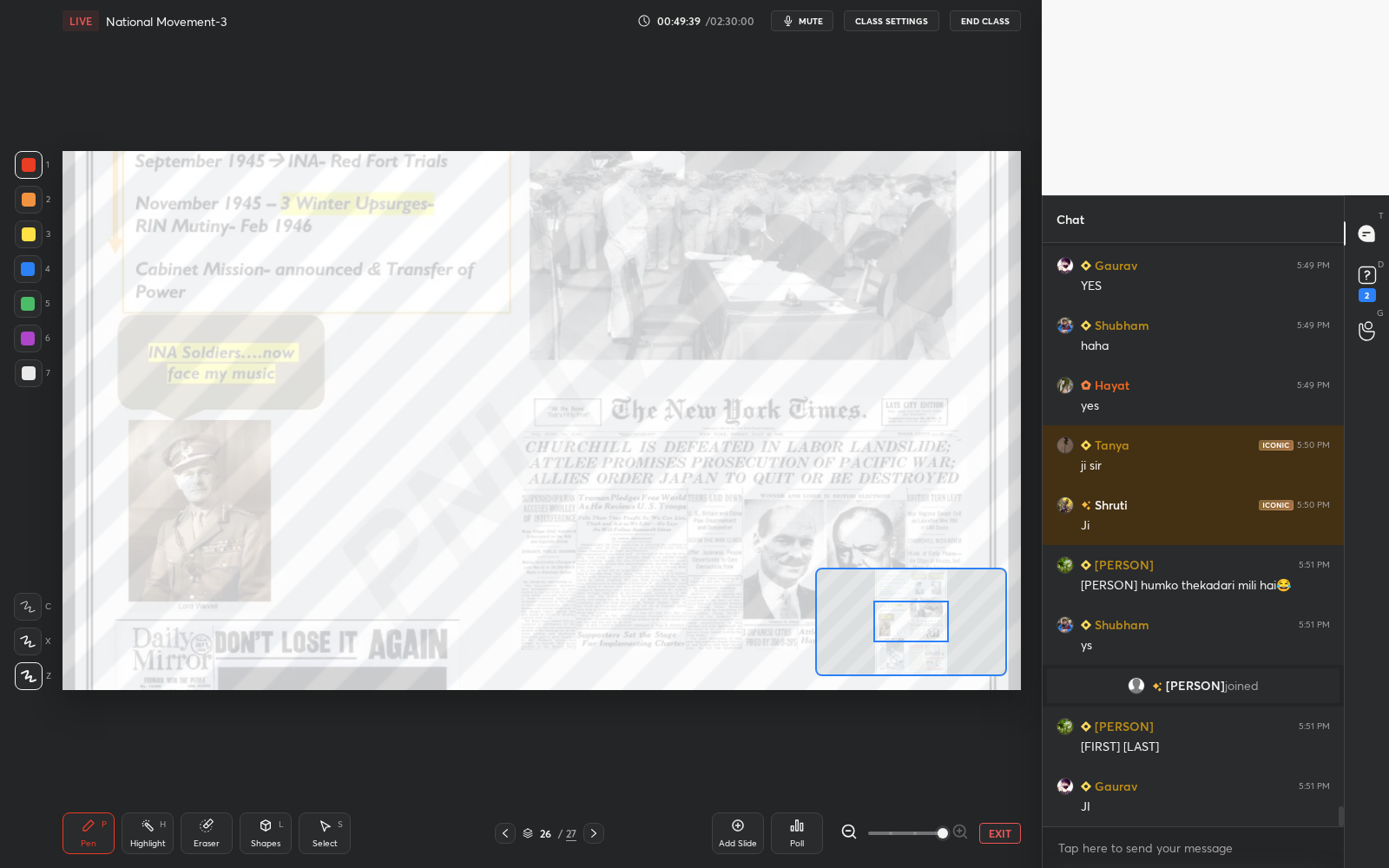 click at bounding box center [943, 833] 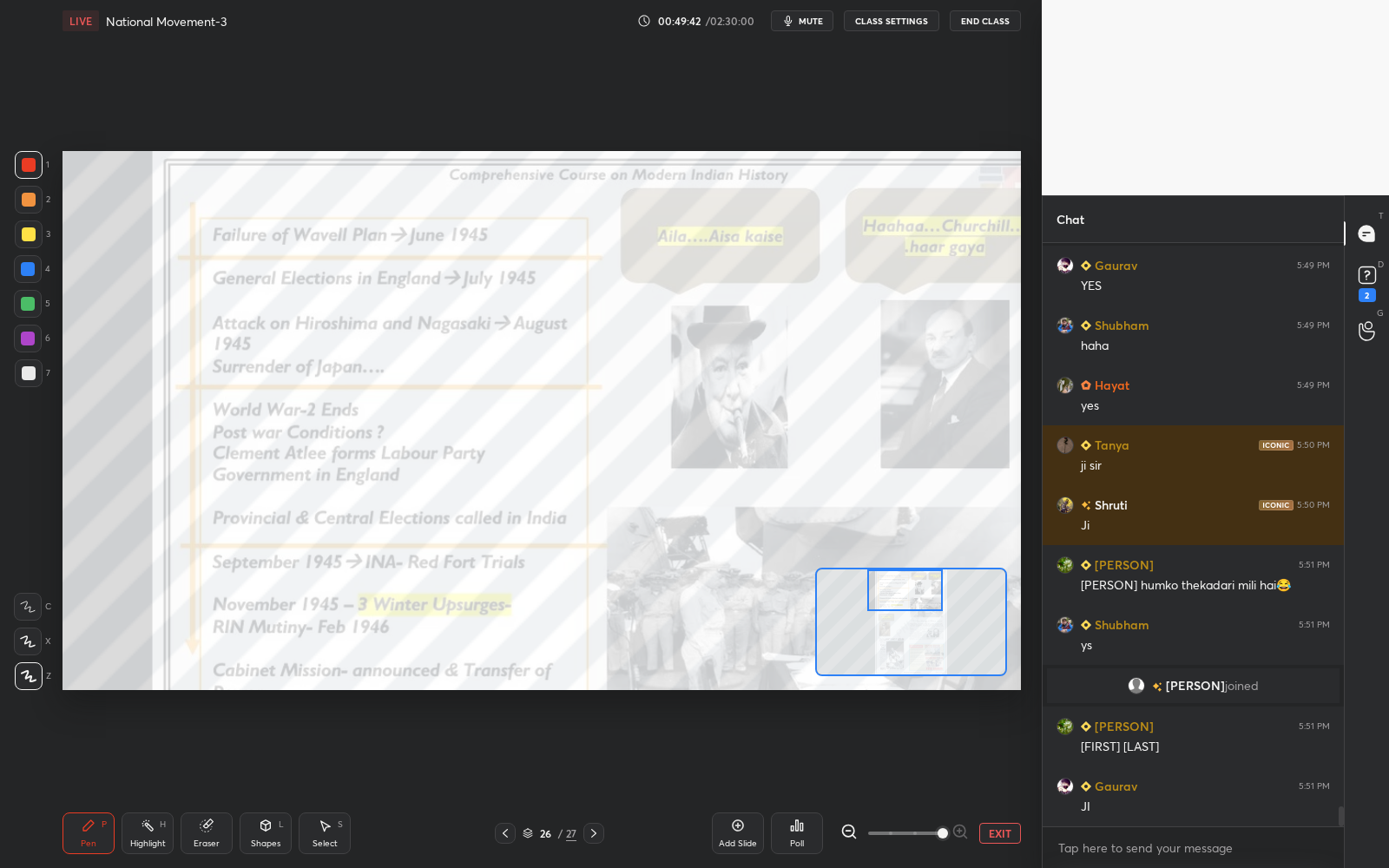 drag, startPoint x: 902, startPoint y: 628, endPoint x: 897, endPoint y: 589, distance: 39.319207 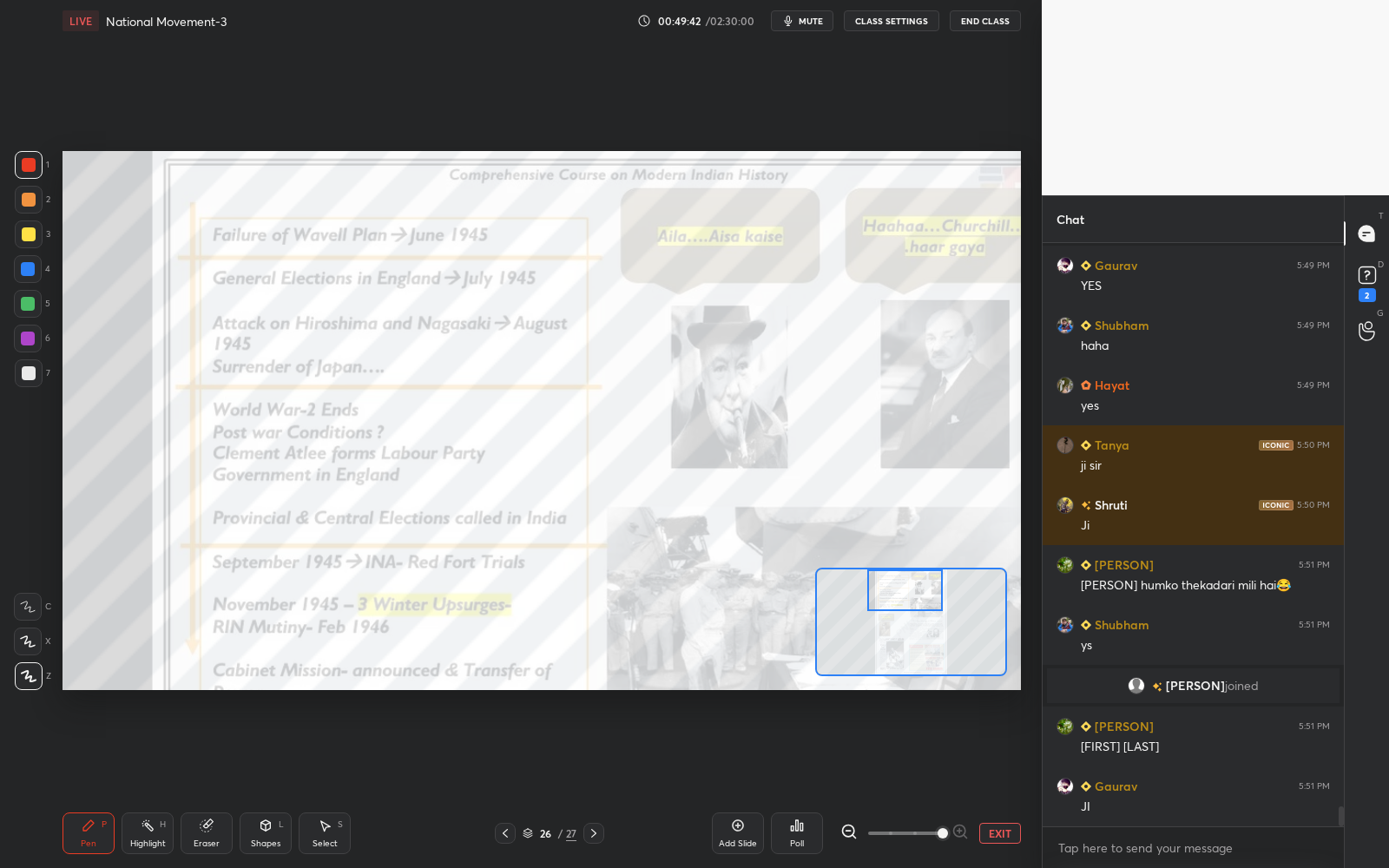 click at bounding box center [905, 590] 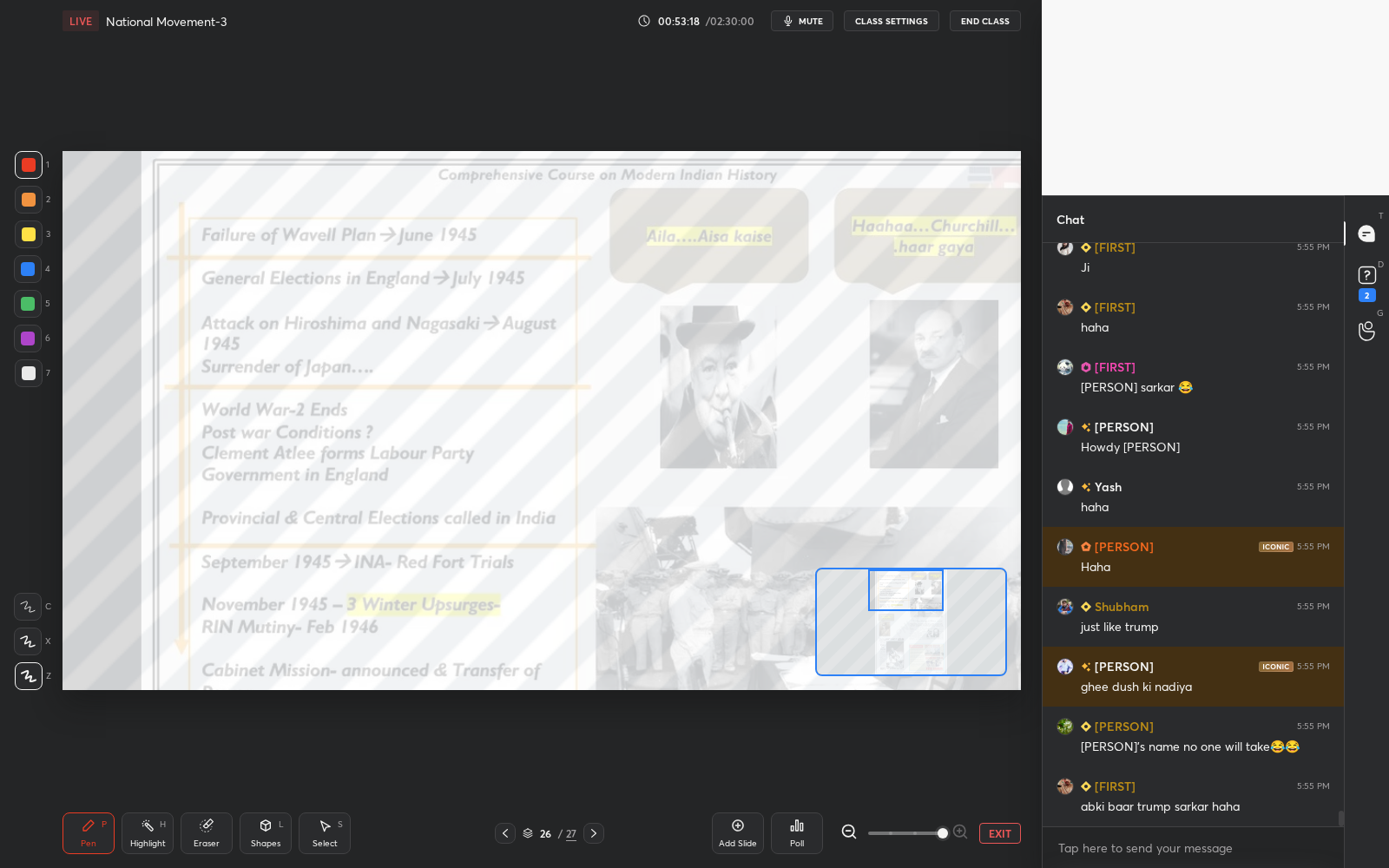 scroll, scrollTop: 20882, scrollLeft: 0, axis: vertical 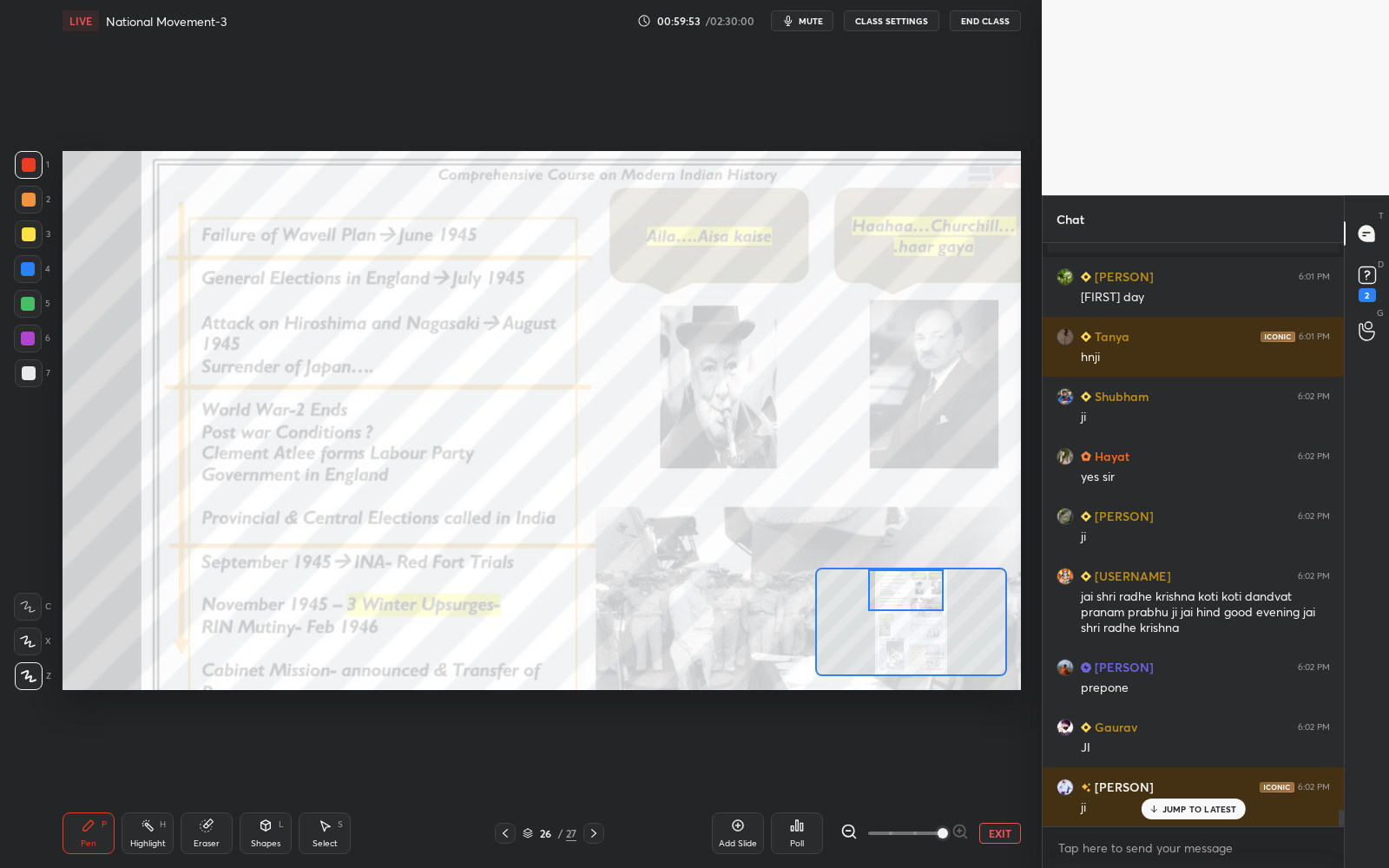 click on "26" at bounding box center [545, 833] 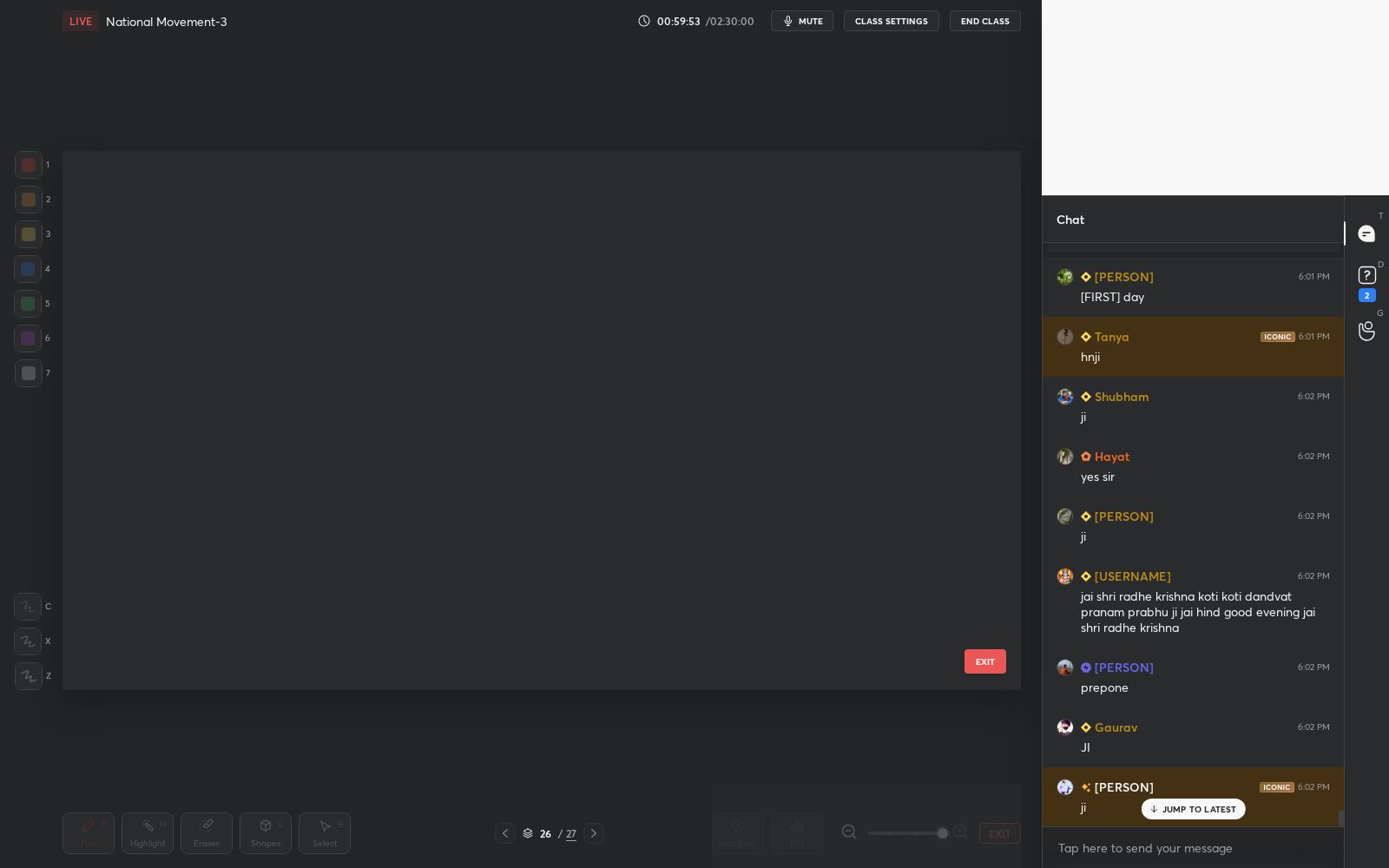 scroll, scrollTop: 960, scrollLeft: 0, axis: vertical 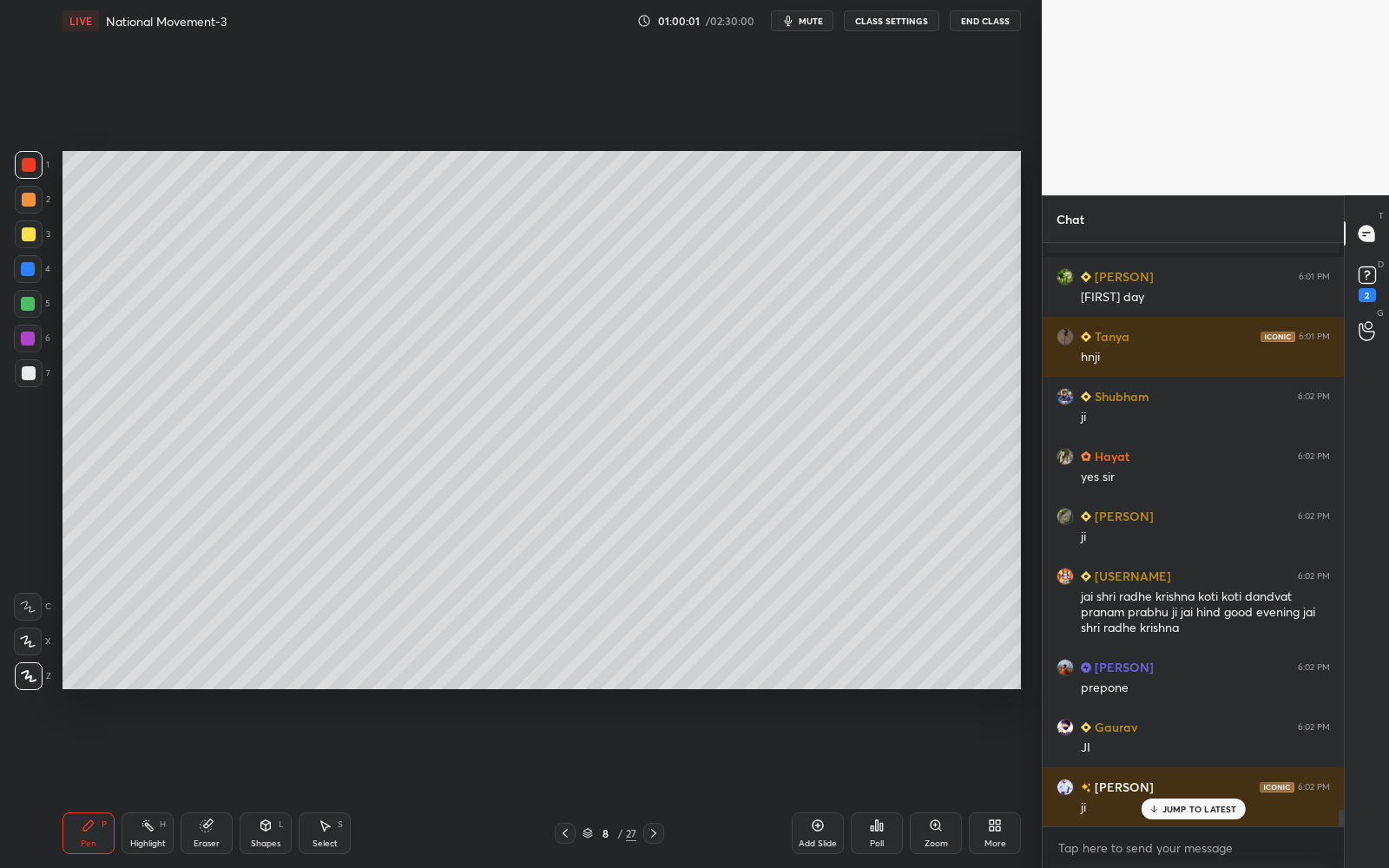 click at bounding box center (29, 234) 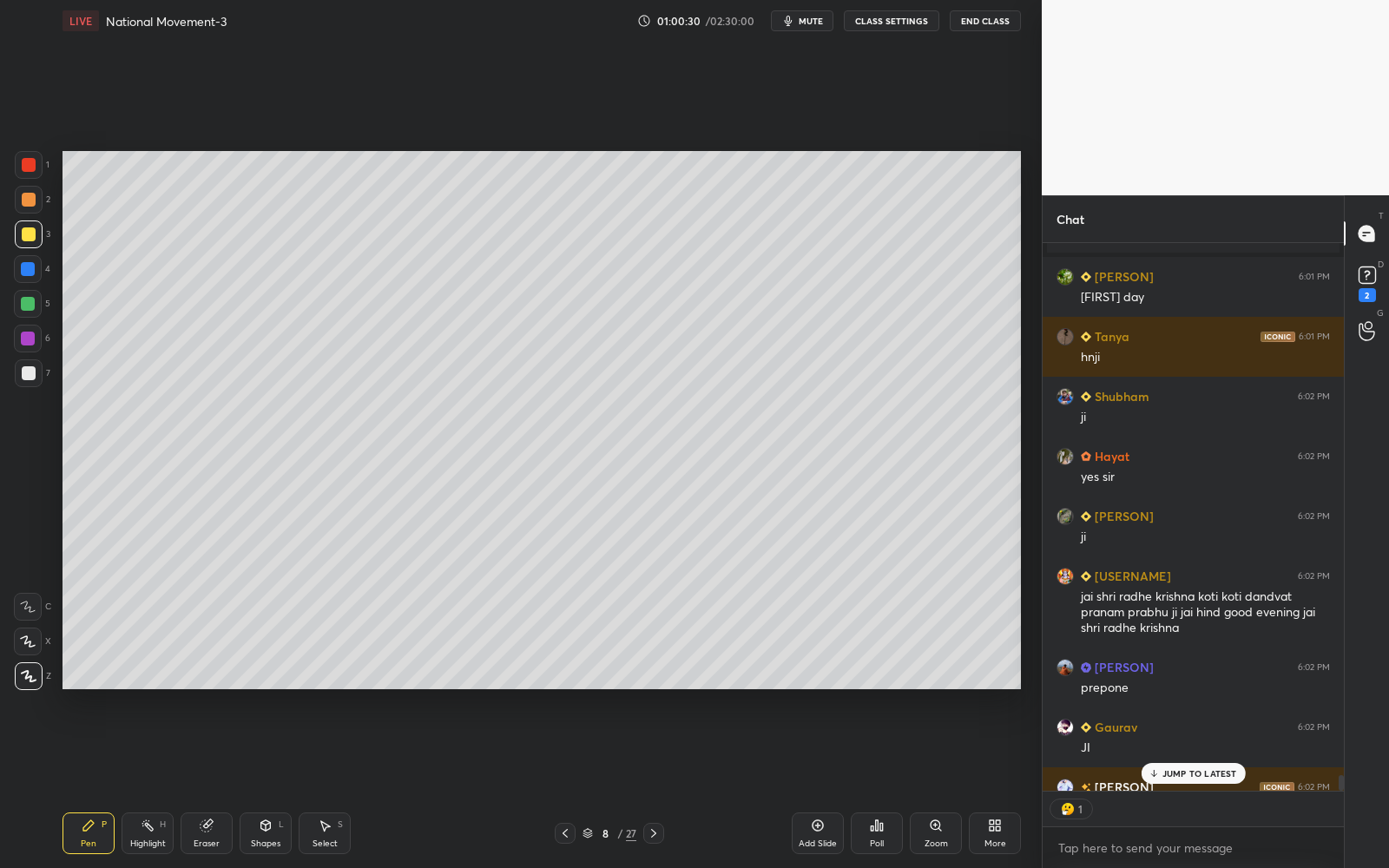 scroll, scrollTop: 542, scrollLeft: 297, axis: both 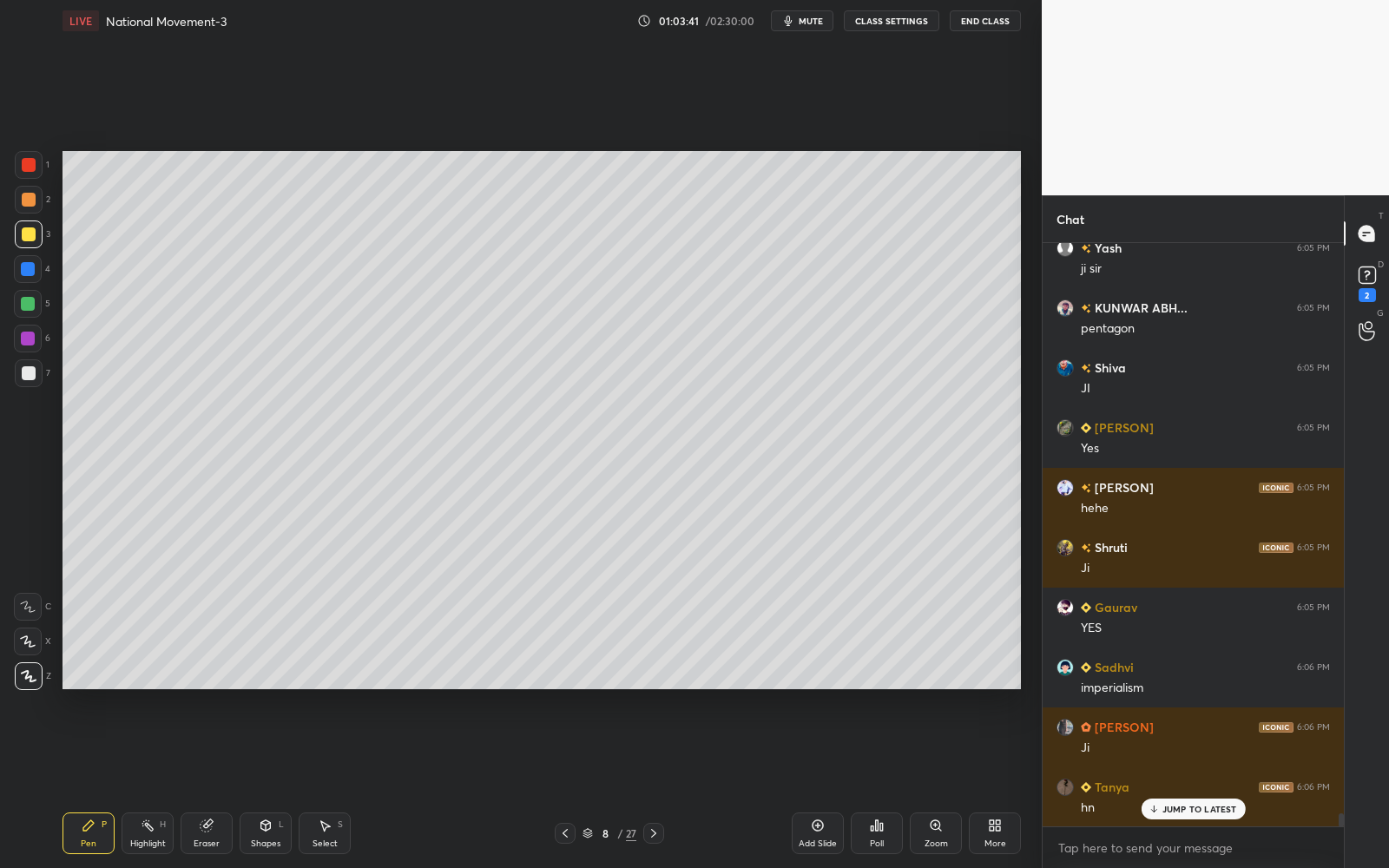 click on "Add Slide" at bounding box center (818, 833) 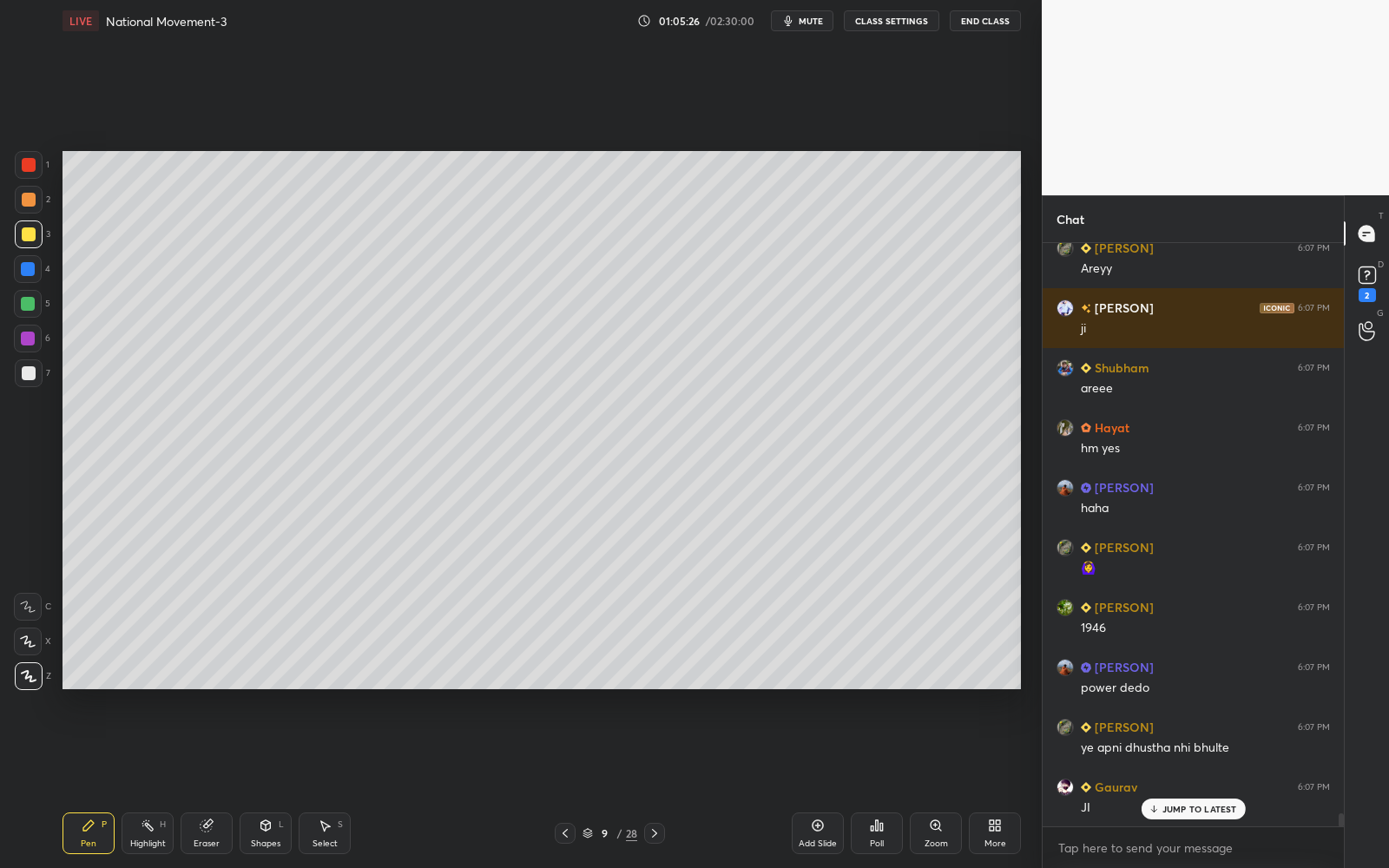 scroll, scrollTop: 26263, scrollLeft: 0, axis: vertical 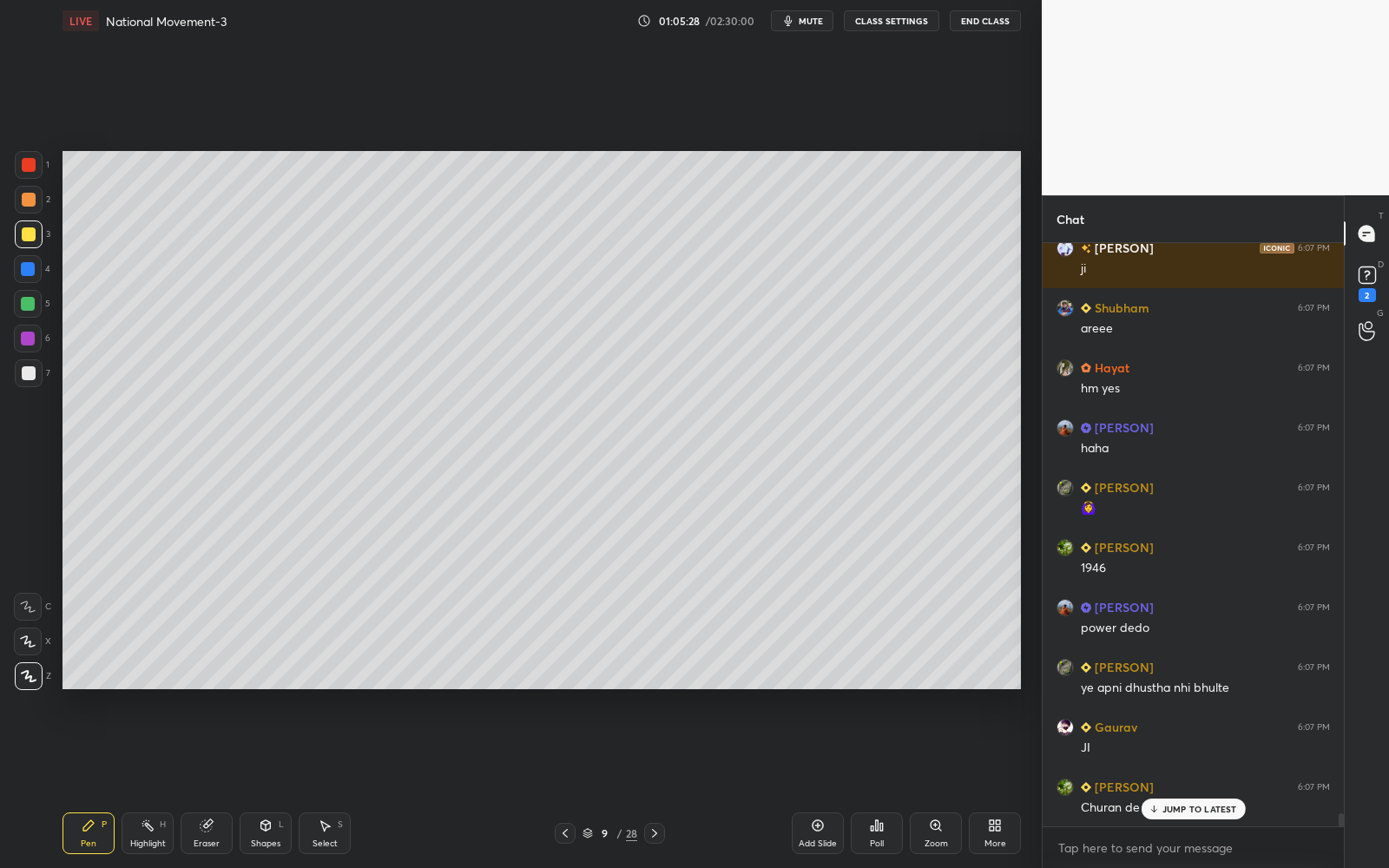 click at bounding box center [29, 373] 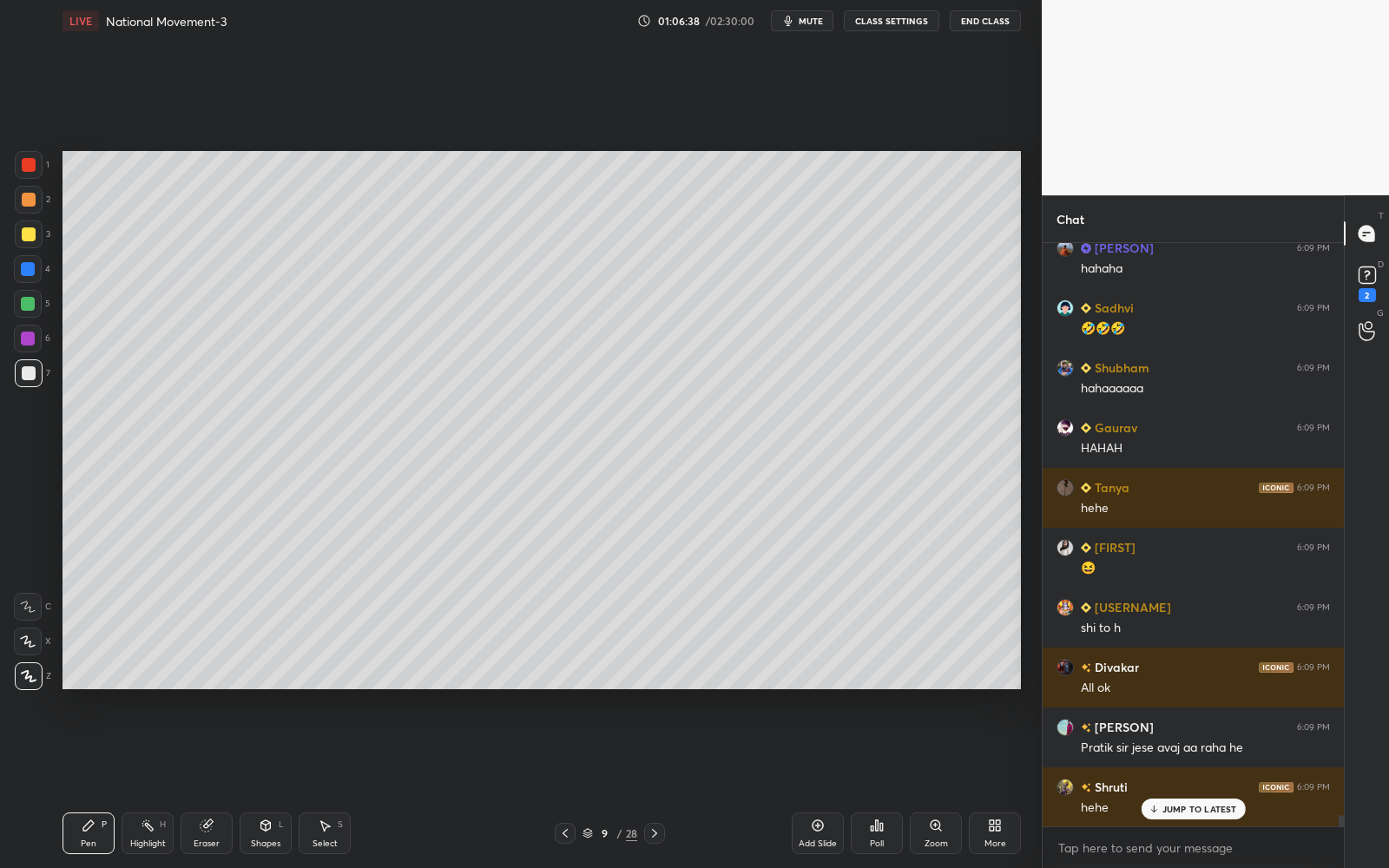 scroll, scrollTop: 29018, scrollLeft: 0, axis: vertical 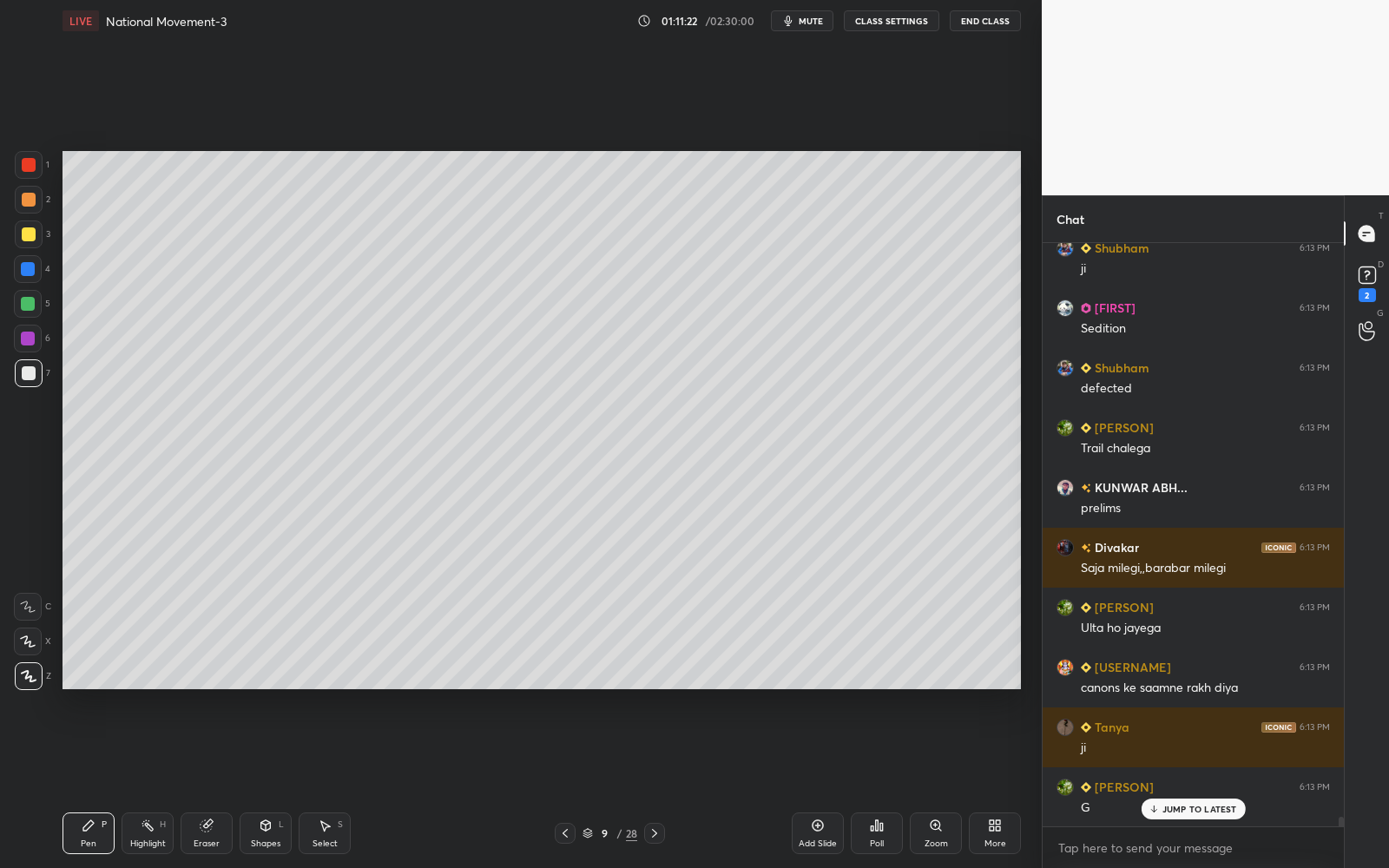 drag, startPoint x: 819, startPoint y: 827, endPoint x: 807, endPoint y: 816, distance: 16.278821 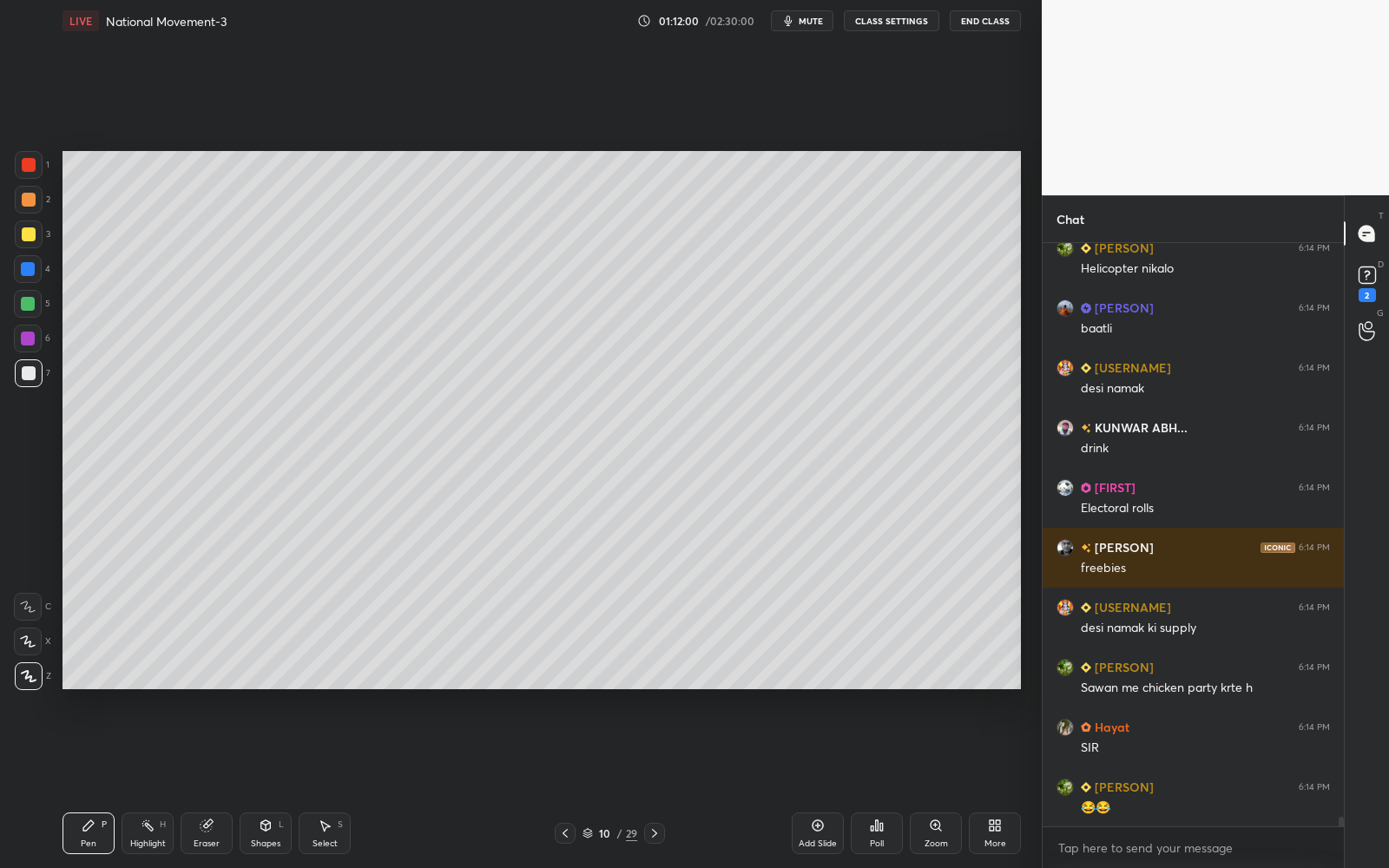 scroll, scrollTop: 35918, scrollLeft: 0, axis: vertical 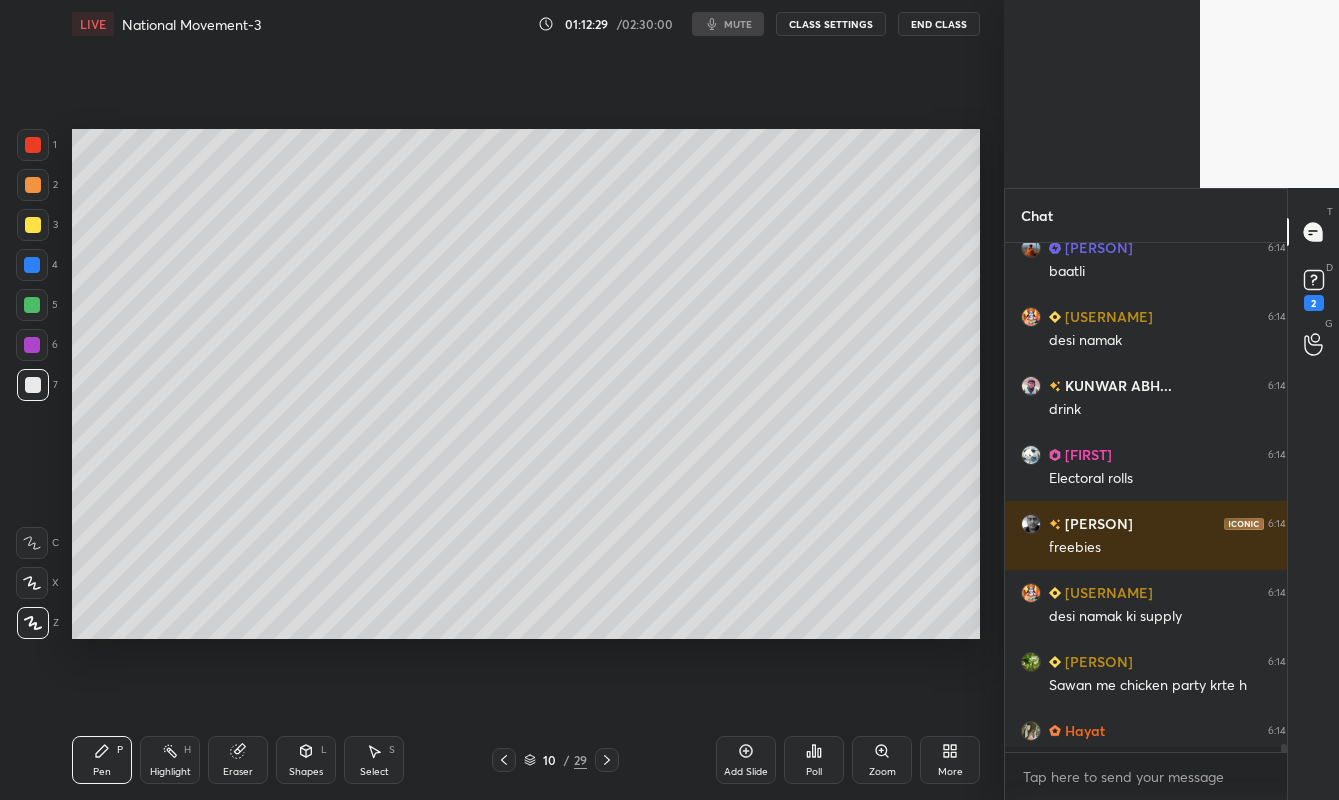 type on "x" 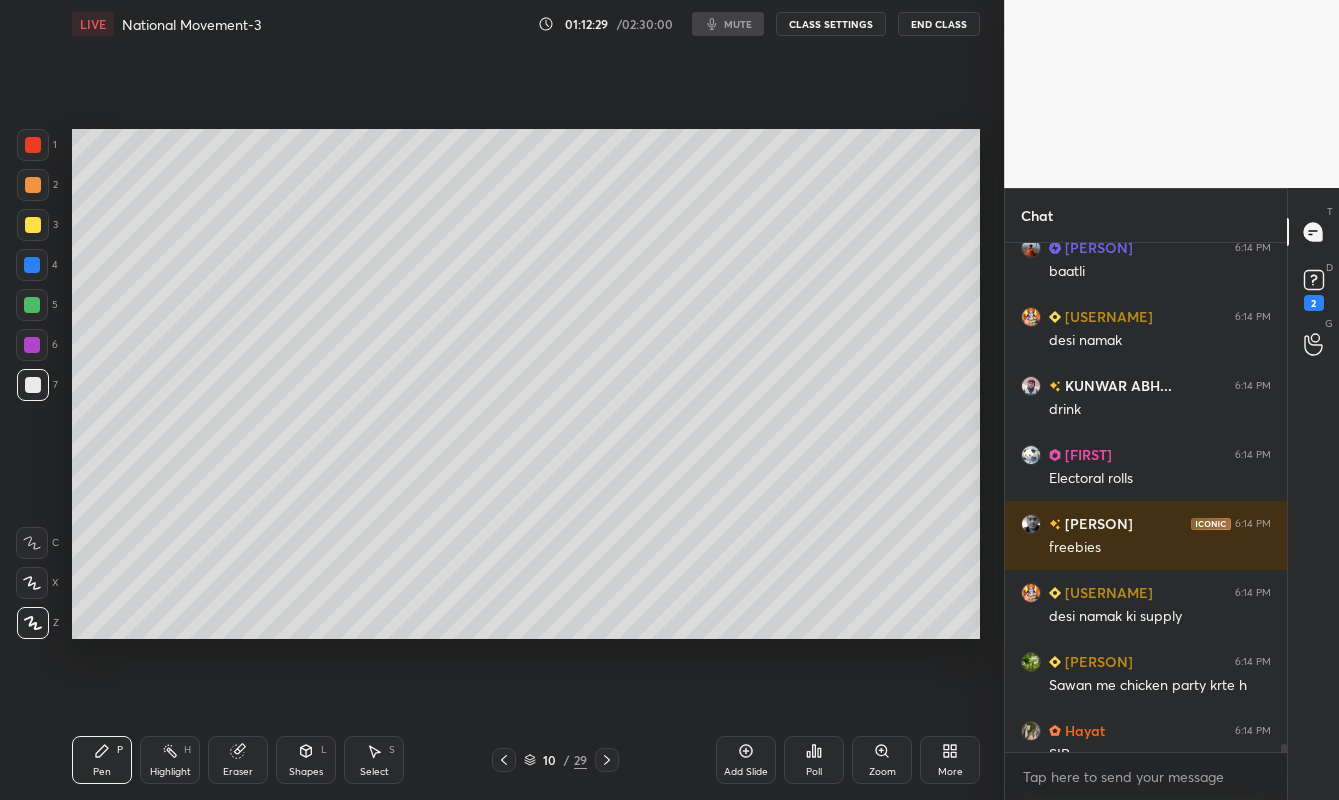 scroll, scrollTop: 6, scrollLeft: 6, axis: both 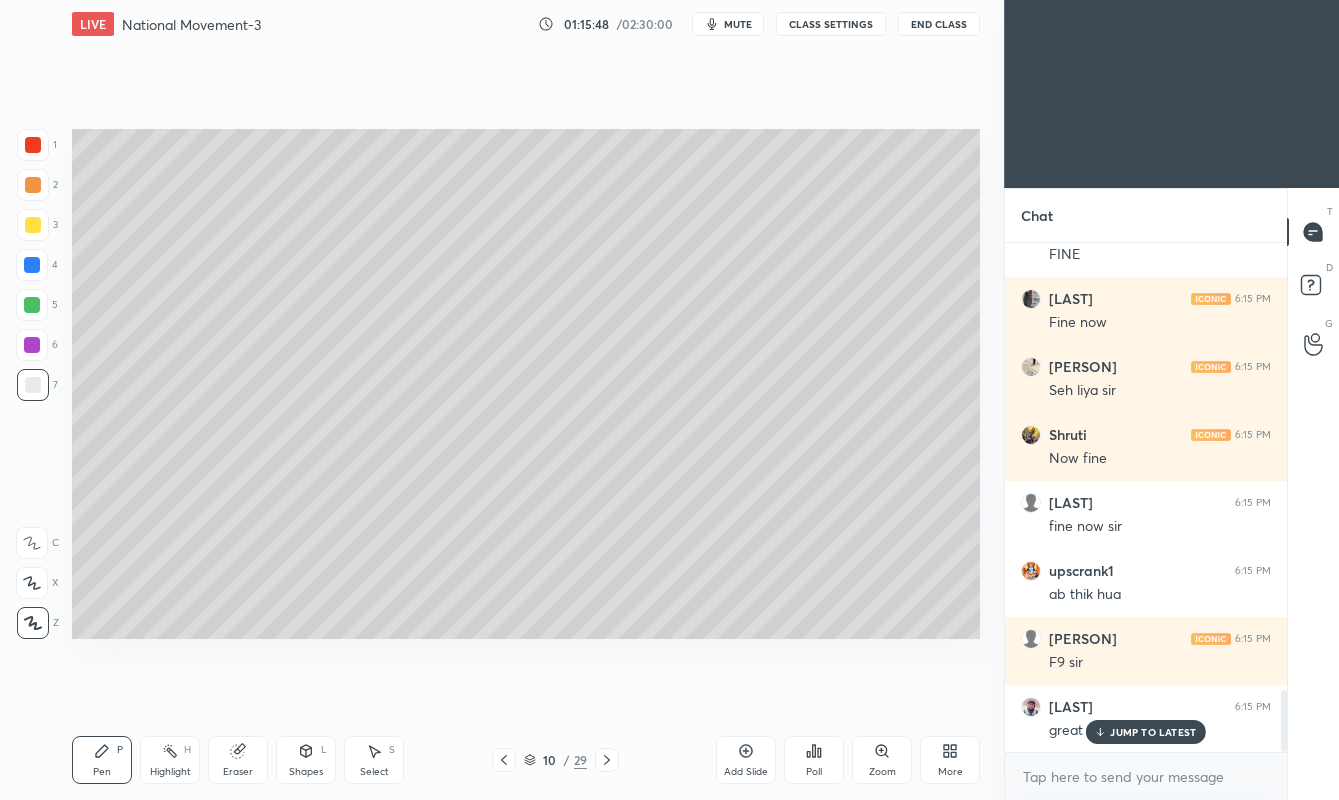 click on "mute" at bounding box center [738, 24] 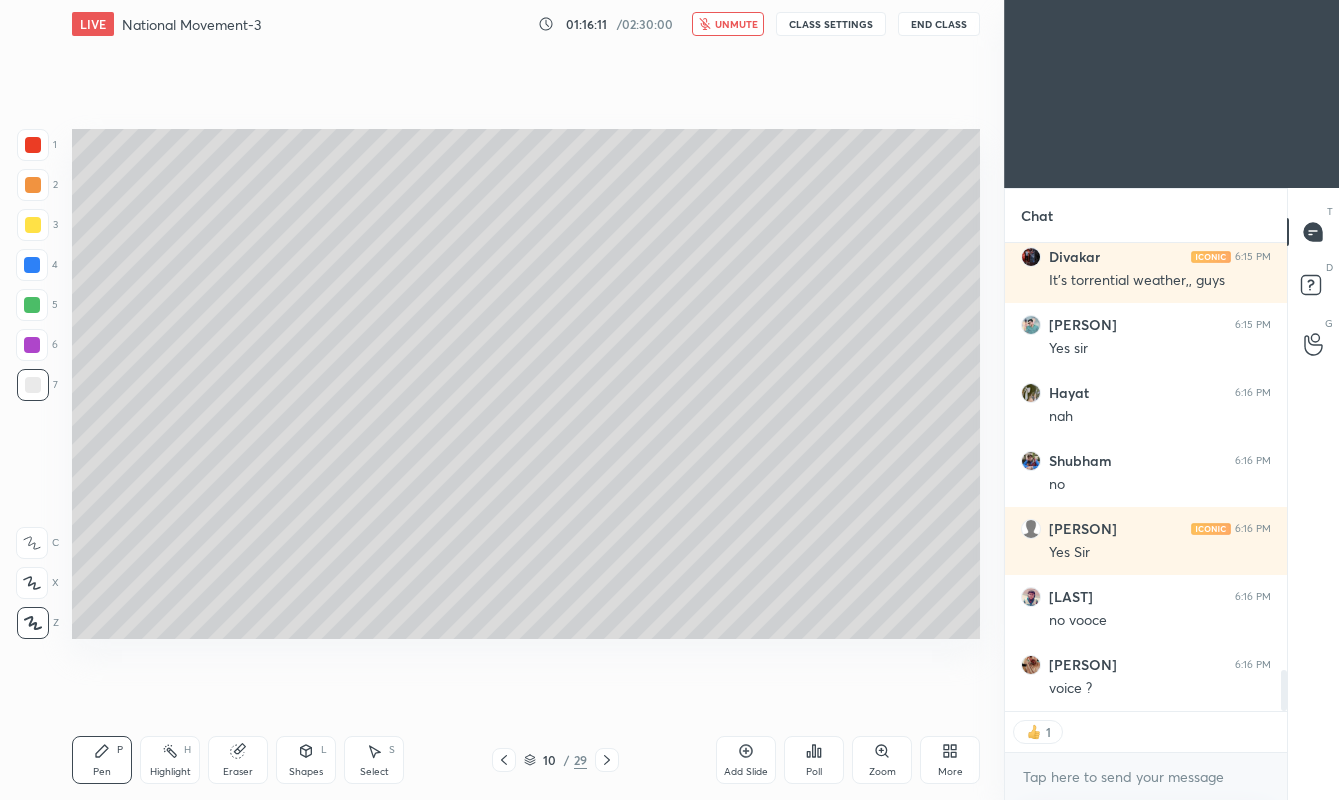 click 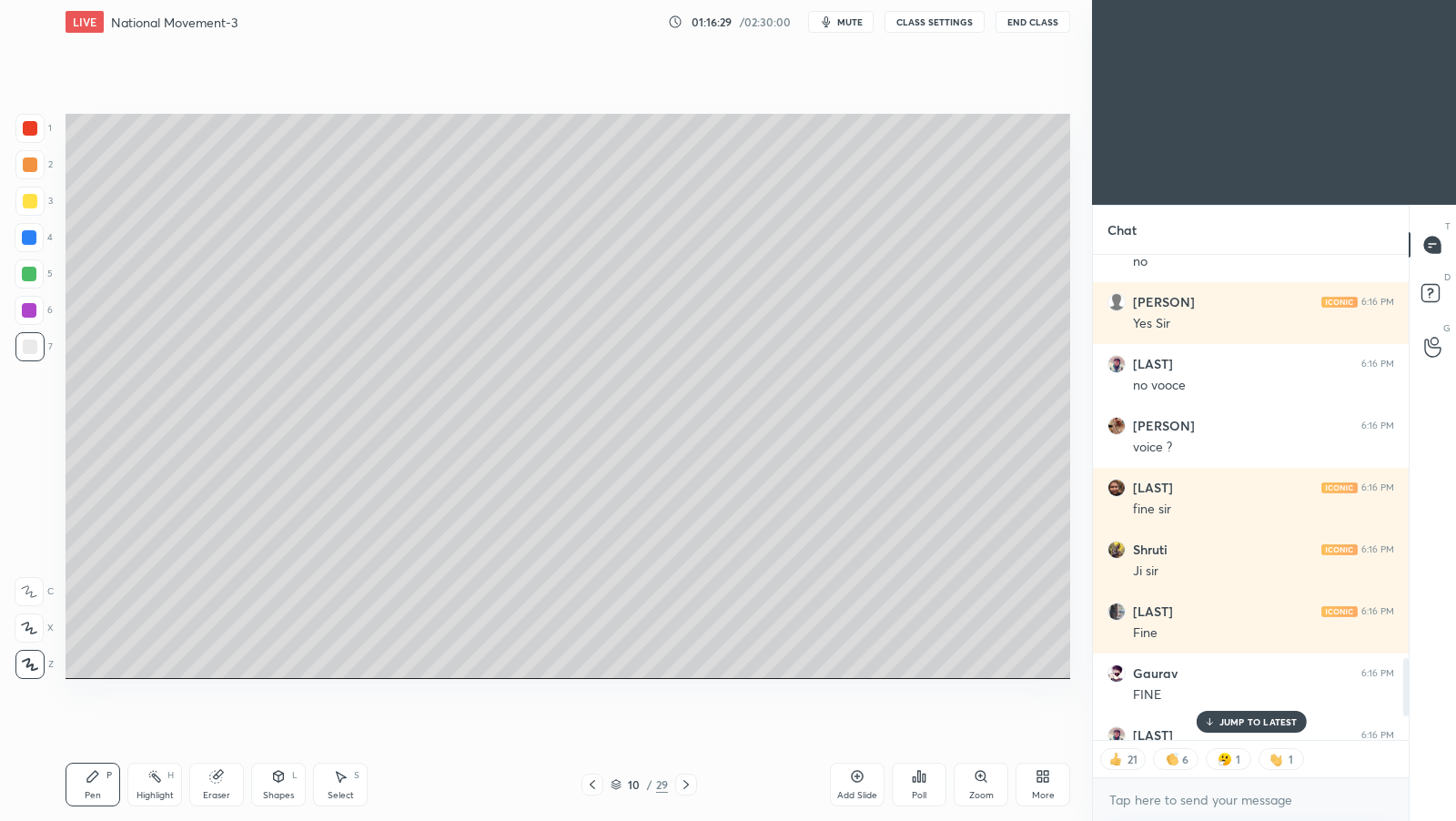 click on "JUMP TO LATEST" at bounding box center [1258, 722] 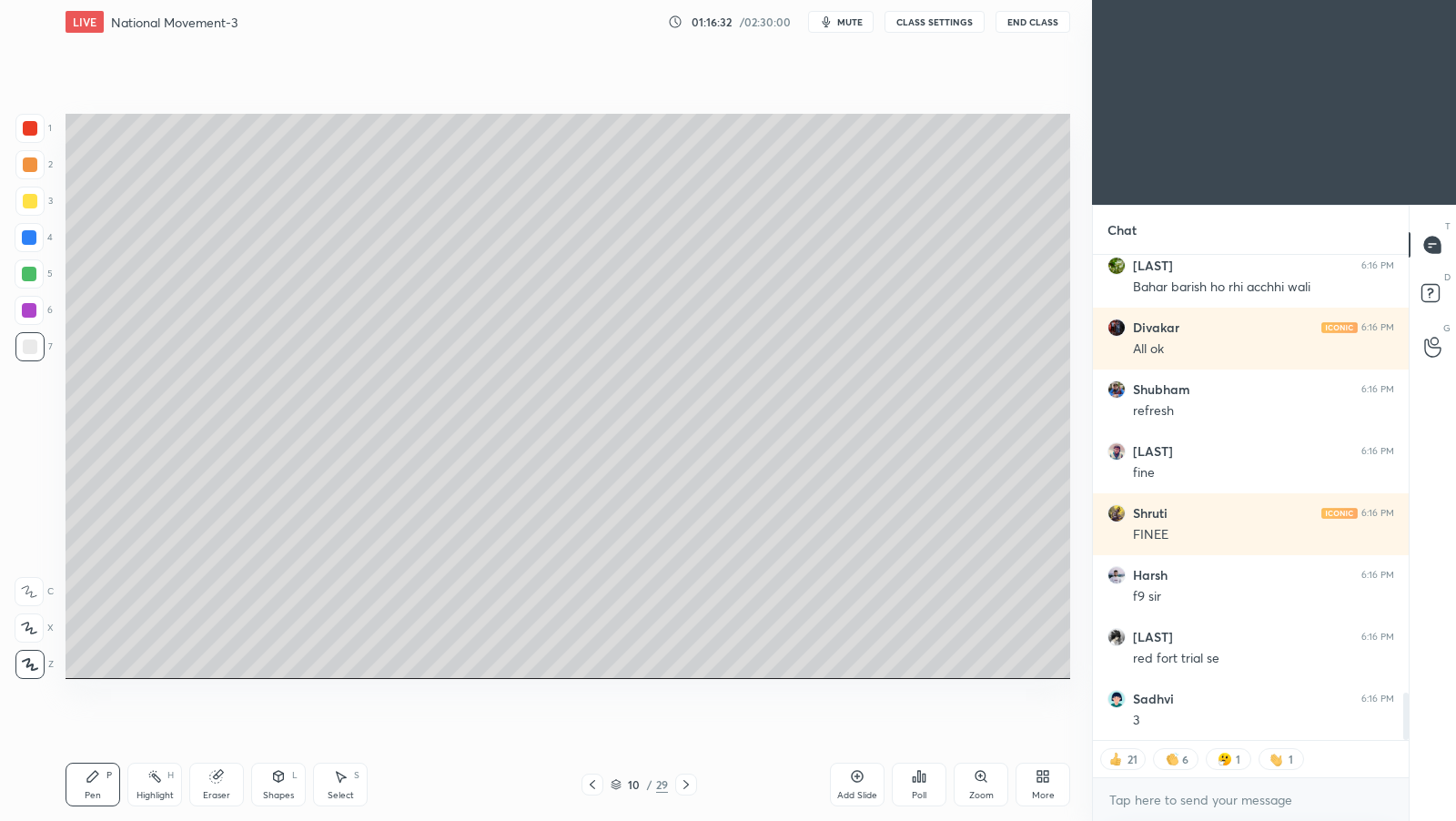 click 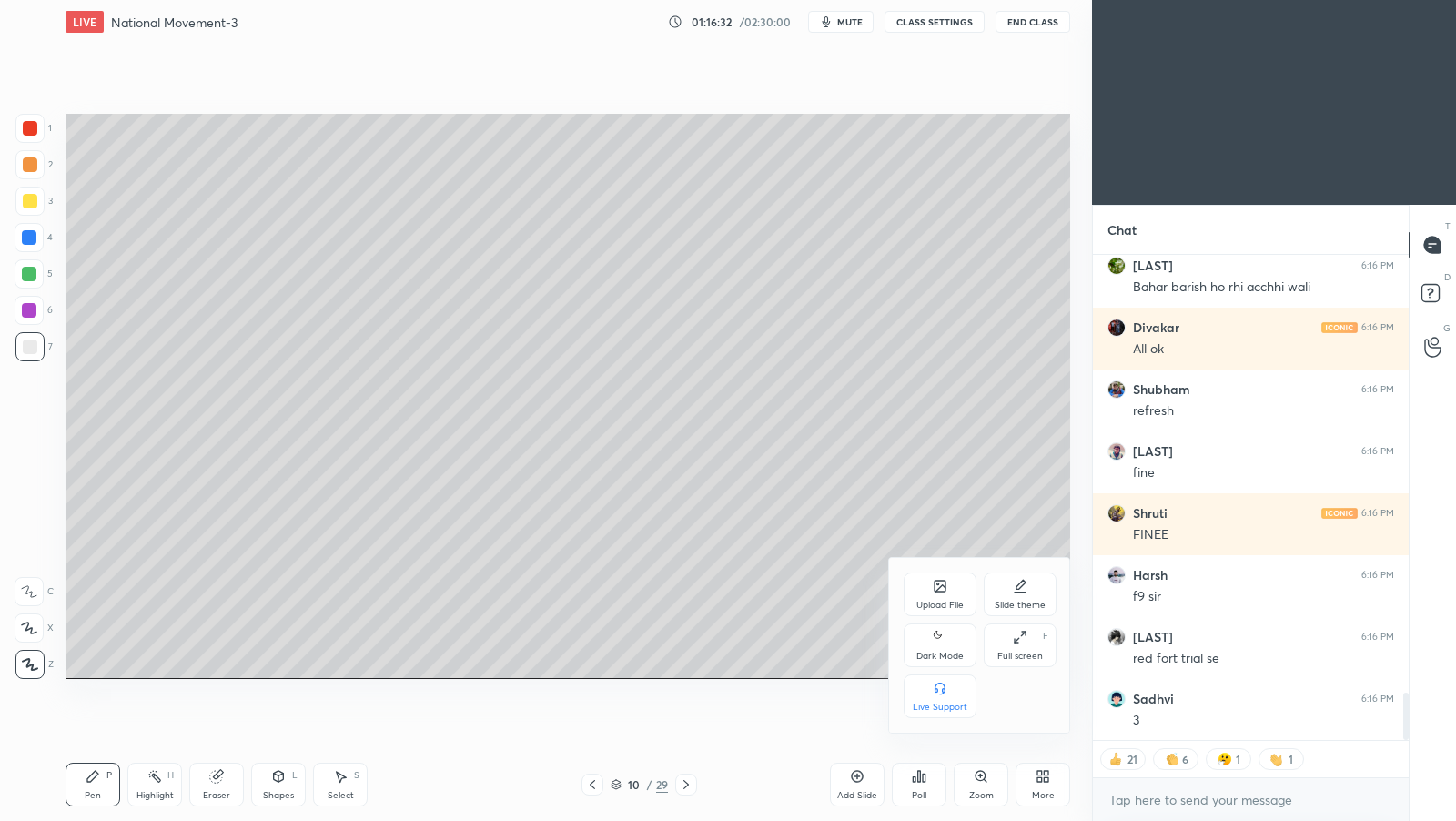 click 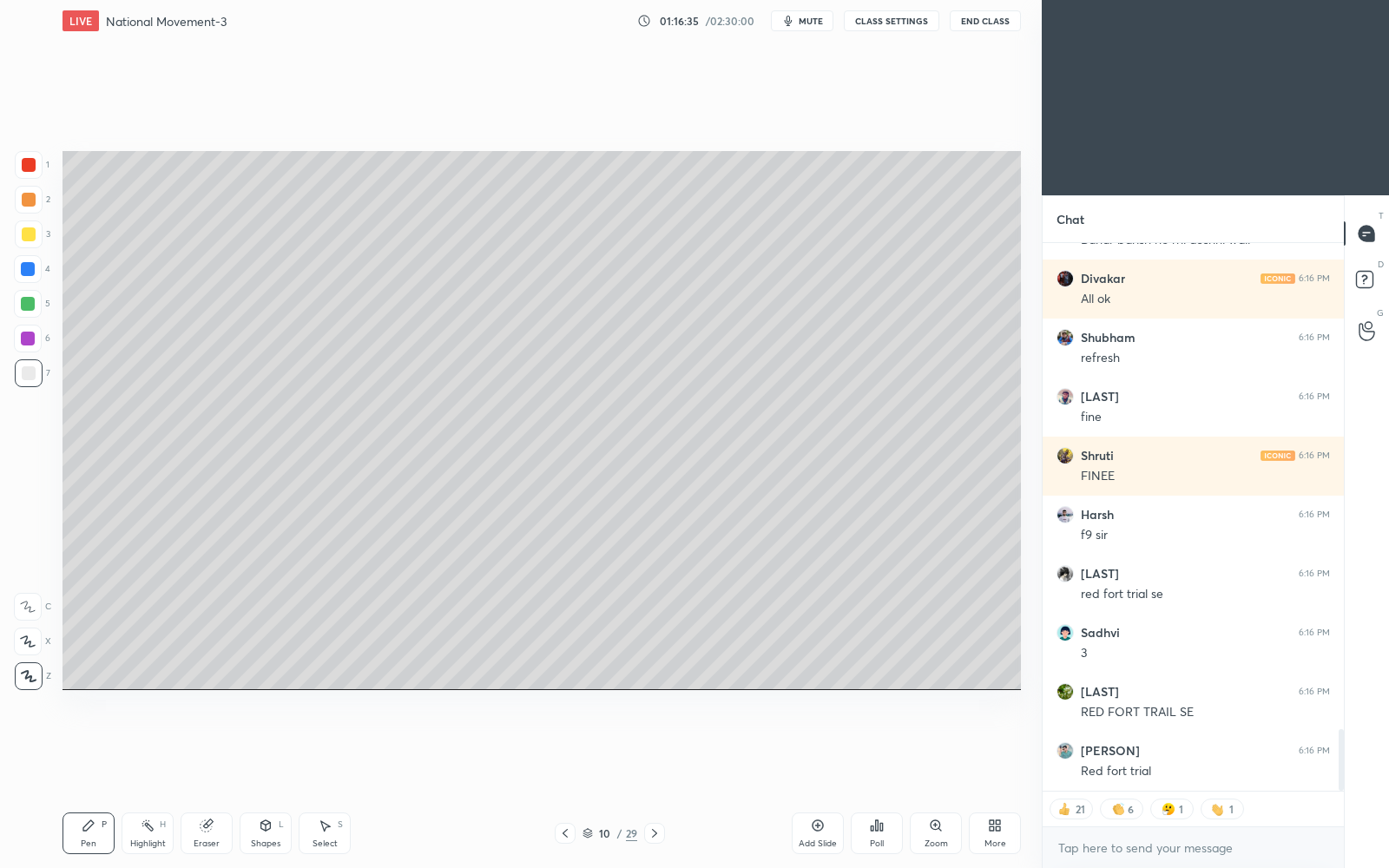 click on "More" at bounding box center (995, 833) 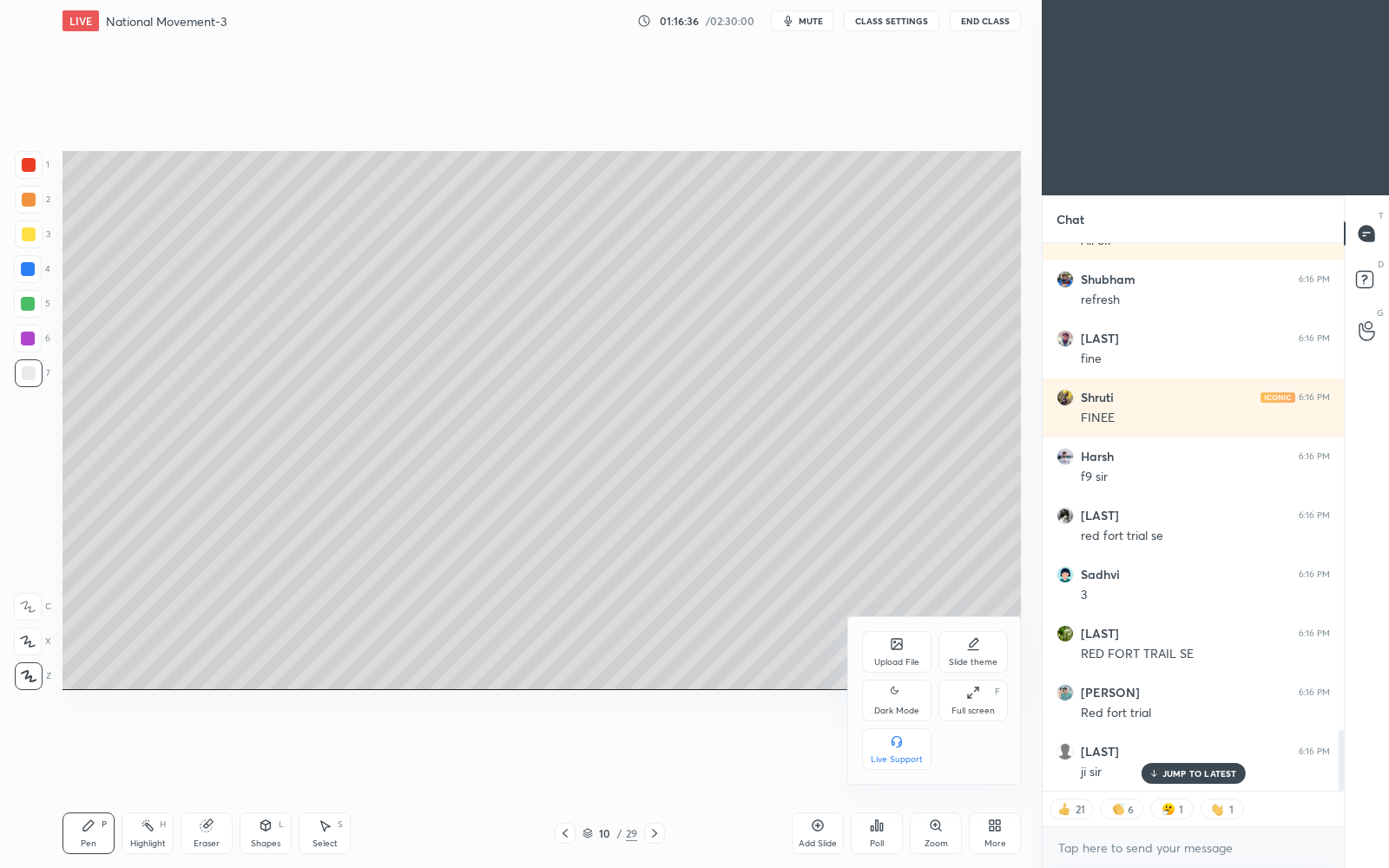 click on "Dark Mode" at bounding box center (897, 700) 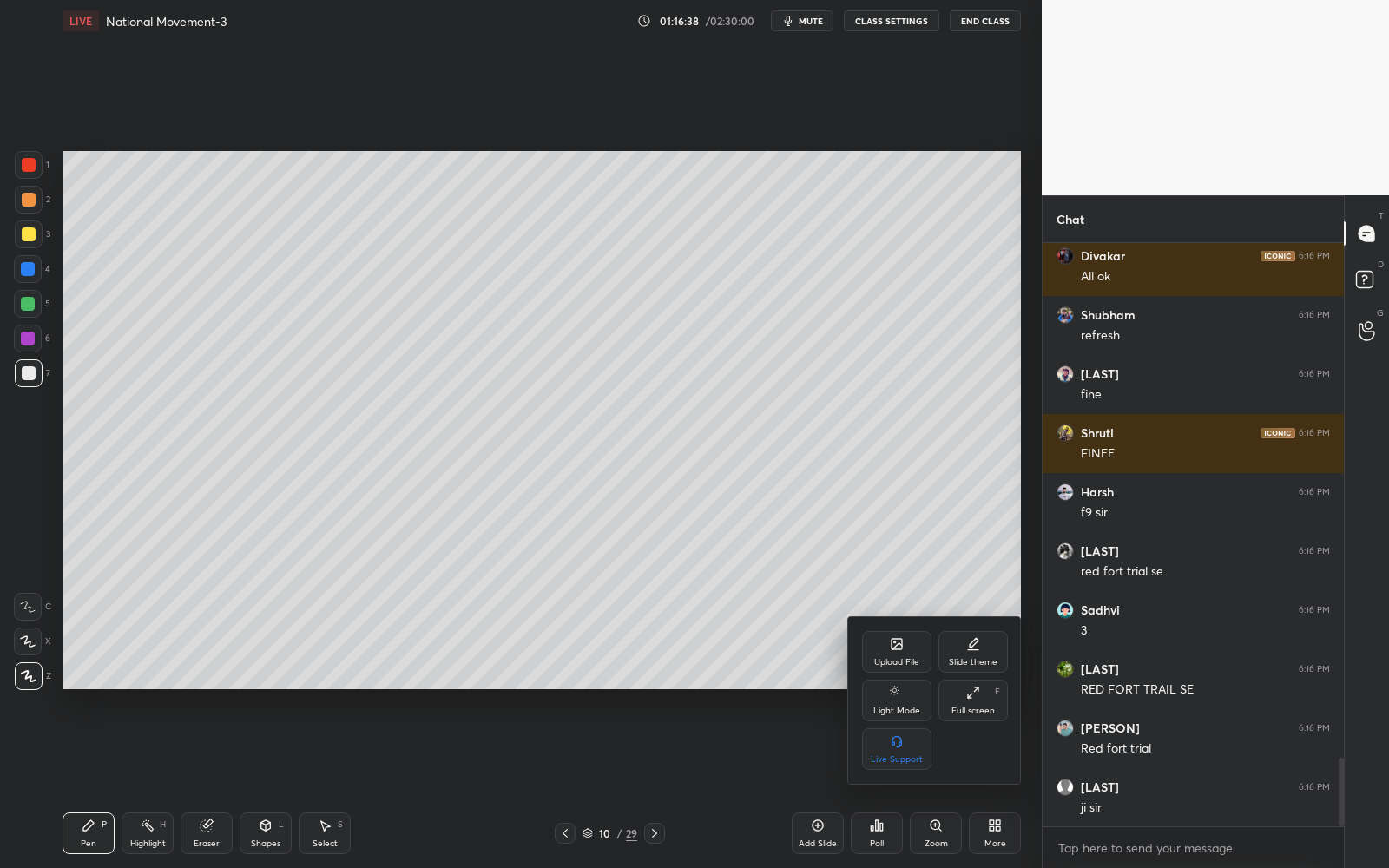 click at bounding box center (694, 434) 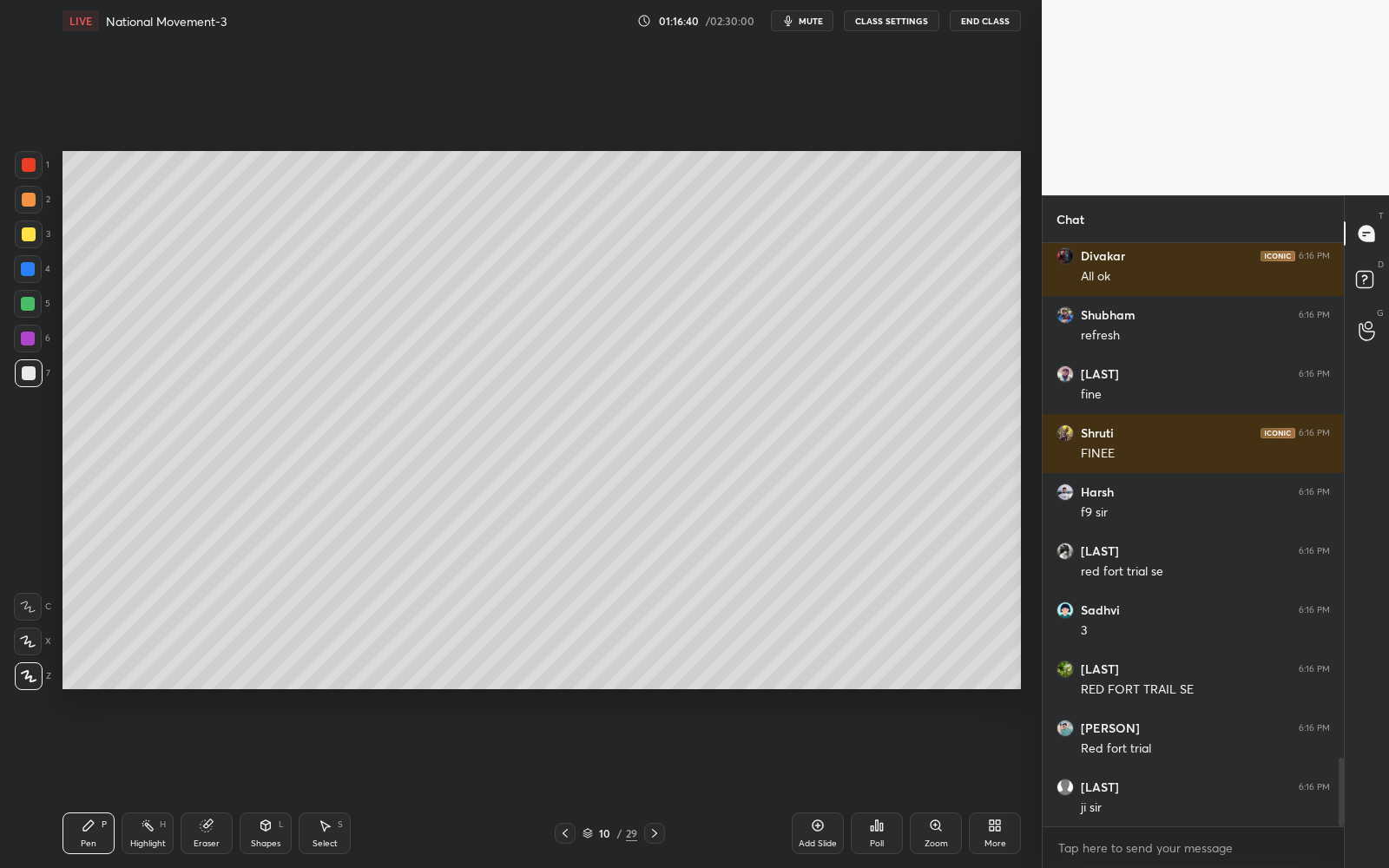 click at bounding box center [29, 234] 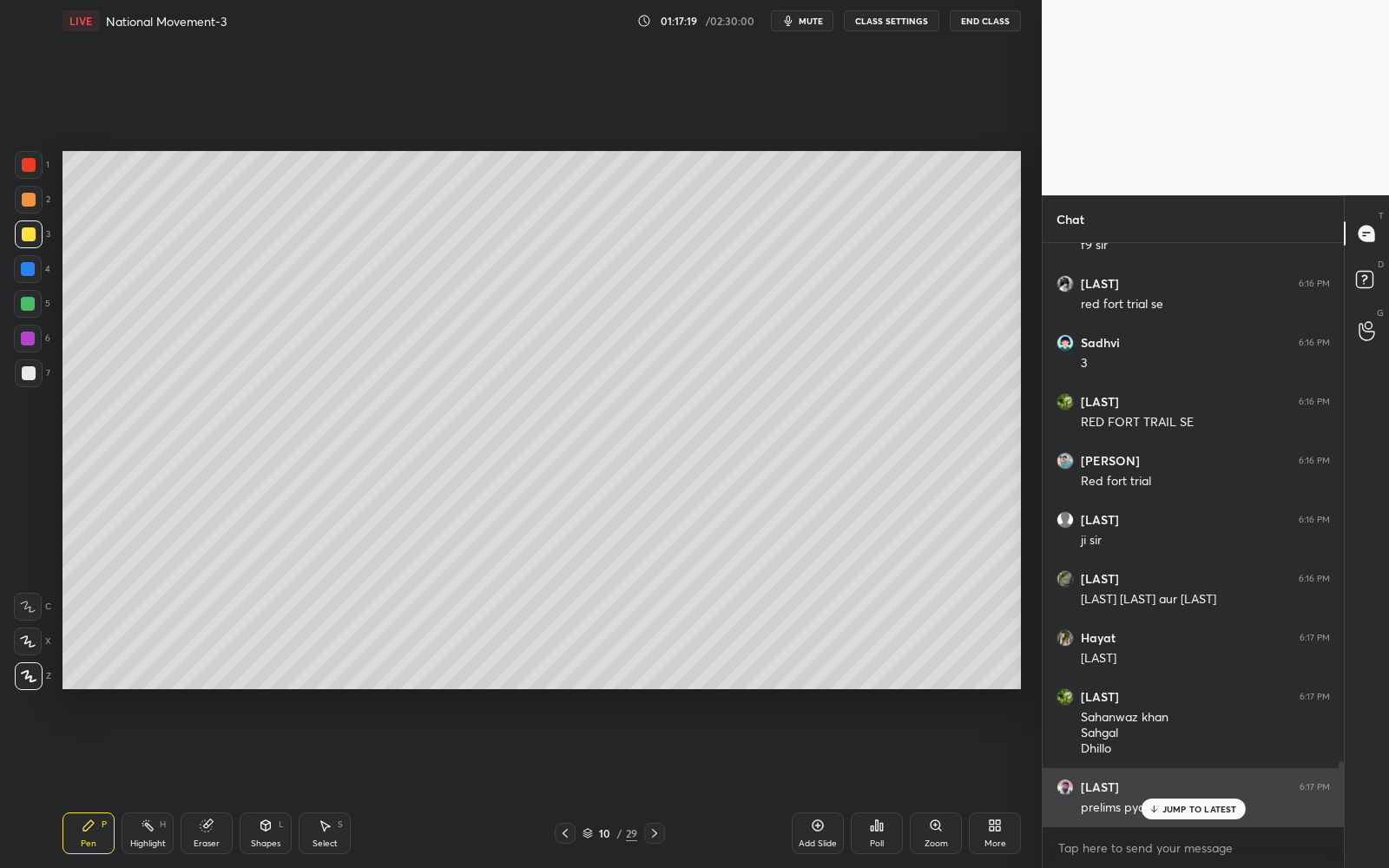 click on "JUMP TO LATEST" at bounding box center (1200, 809) 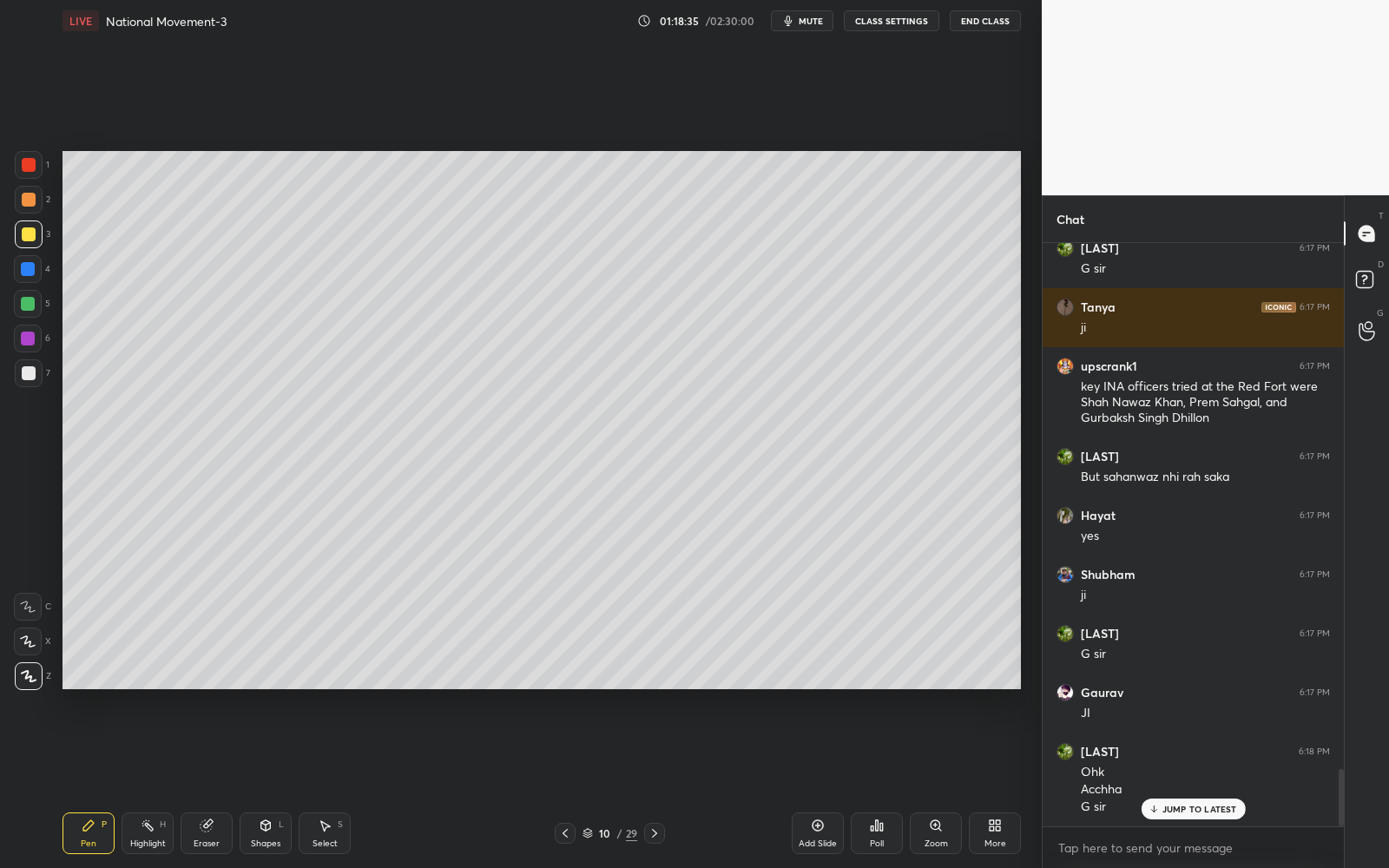 scroll, scrollTop: 5396, scrollLeft: 0, axis: vertical 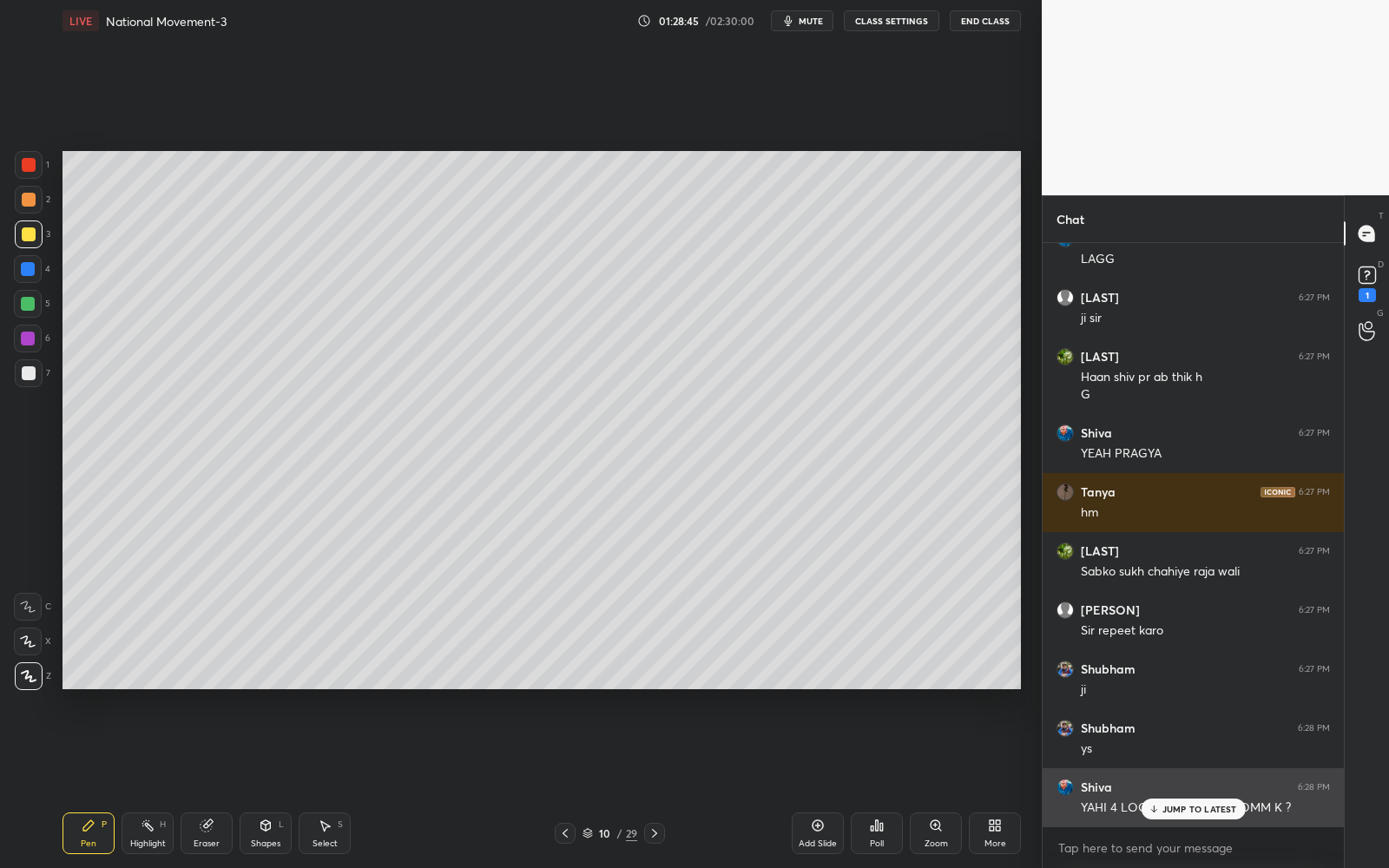 click on "JUMP TO LATEST" at bounding box center (1200, 809) 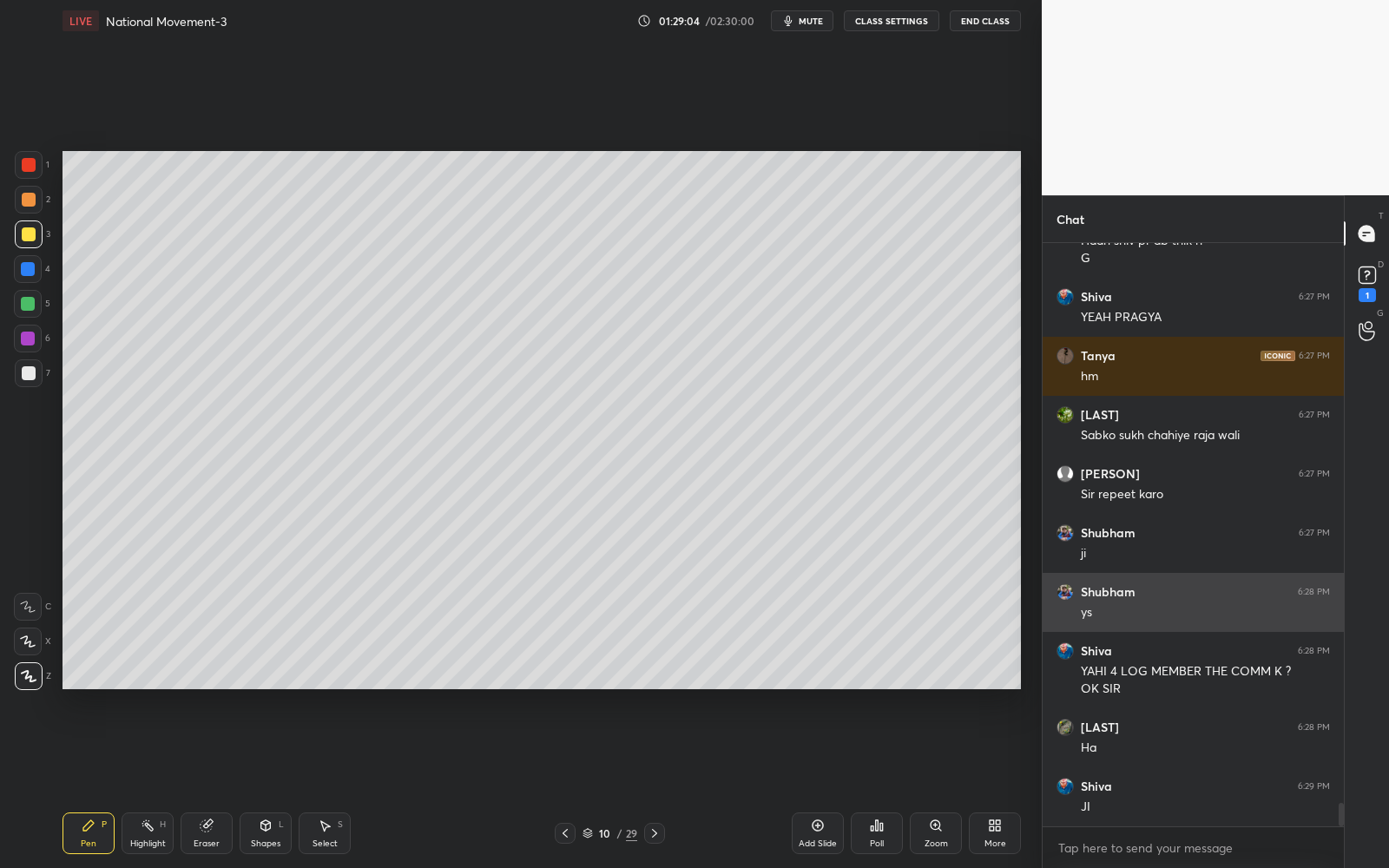 scroll, scrollTop: 13885, scrollLeft: 0, axis: vertical 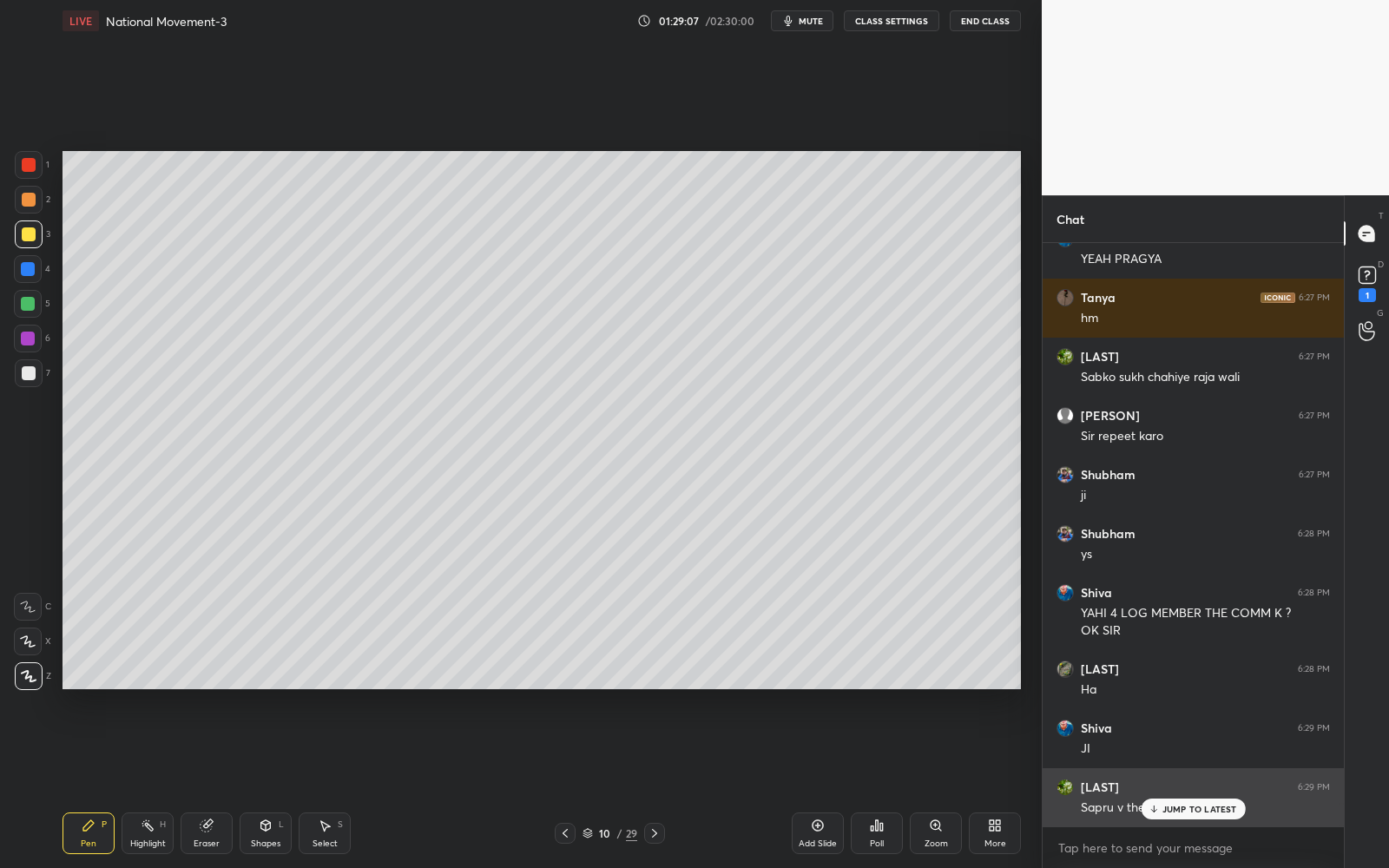 click on "JUMP TO LATEST" at bounding box center (1200, 809) 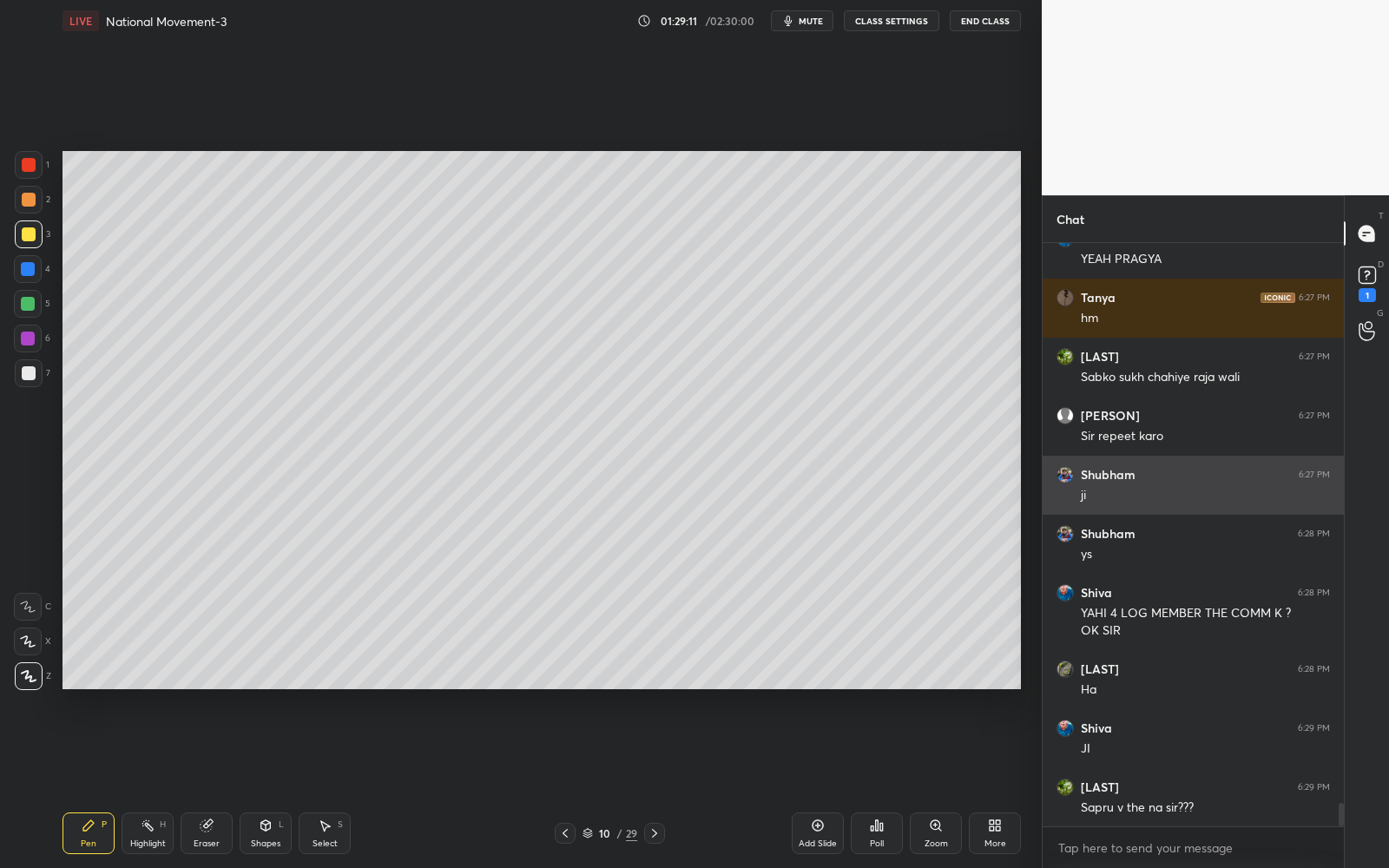 scroll, scrollTop: 13944, scrollLeft: 0, axis: vertical 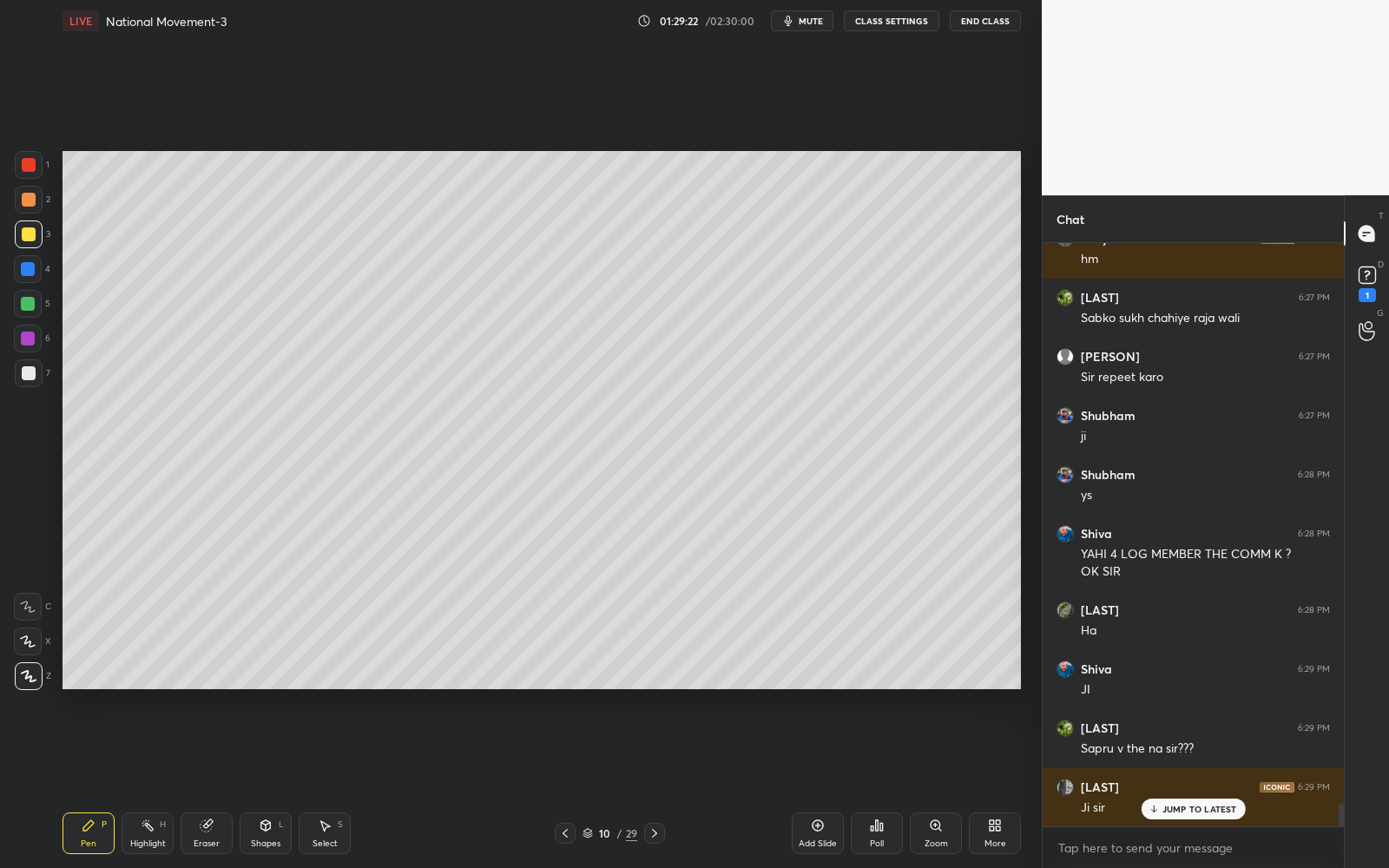 click on "Add Slide" at bounding box center (818, 844) 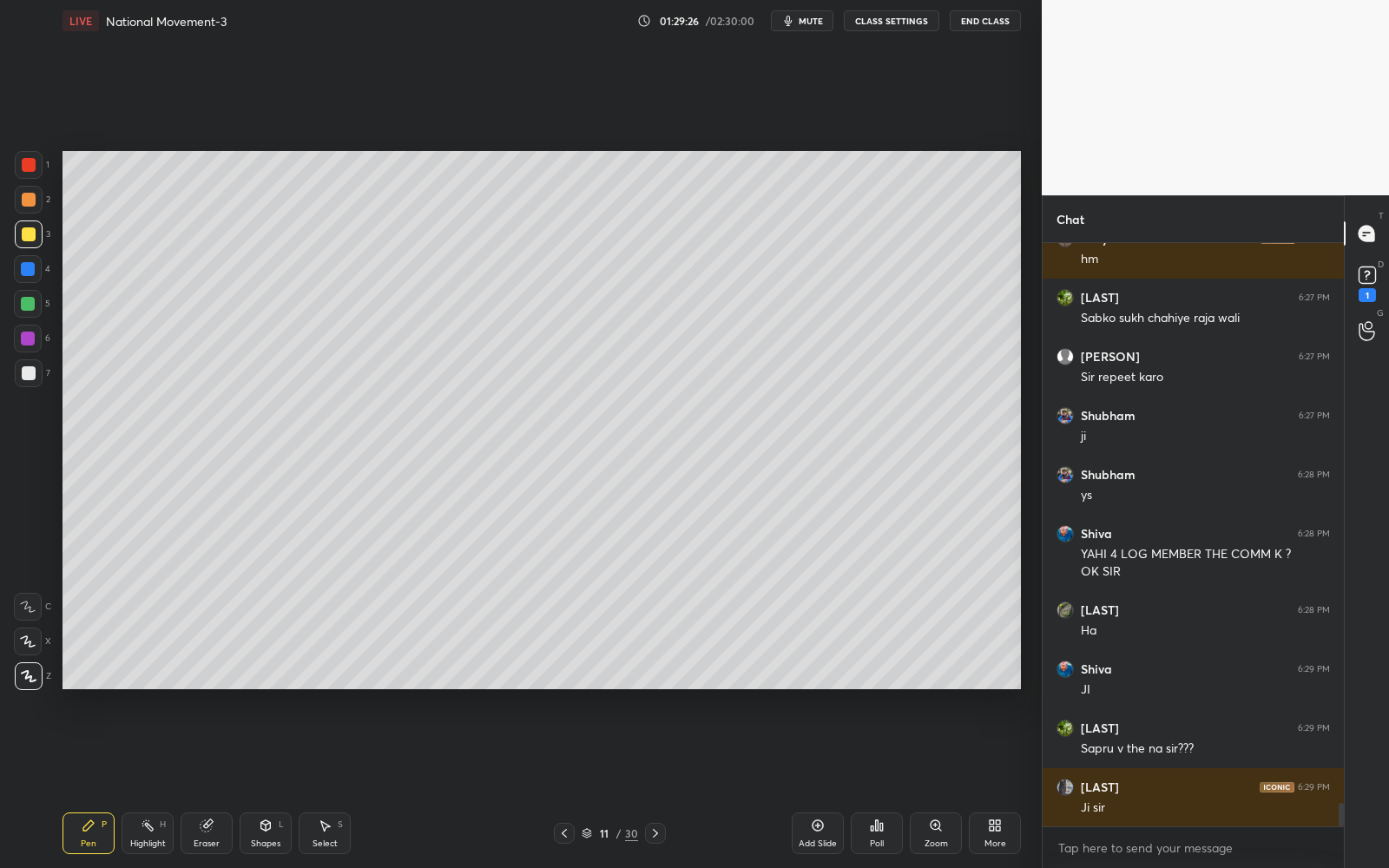 scroll, scrollTop: 14003, scrollLeft: 0, axis: vertical 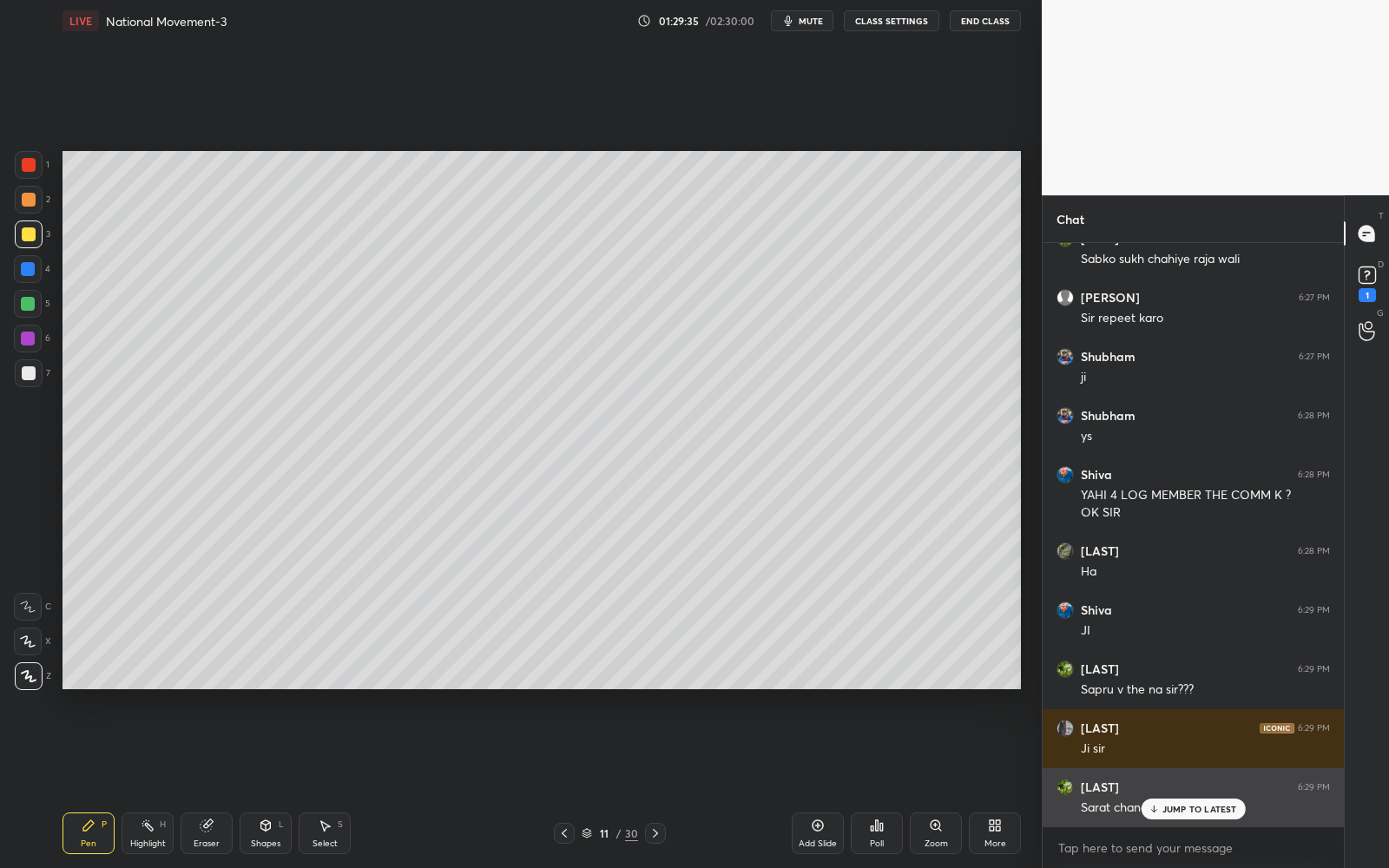 click on "JUMP TO LATEST" at bounding box center (1200, 809) 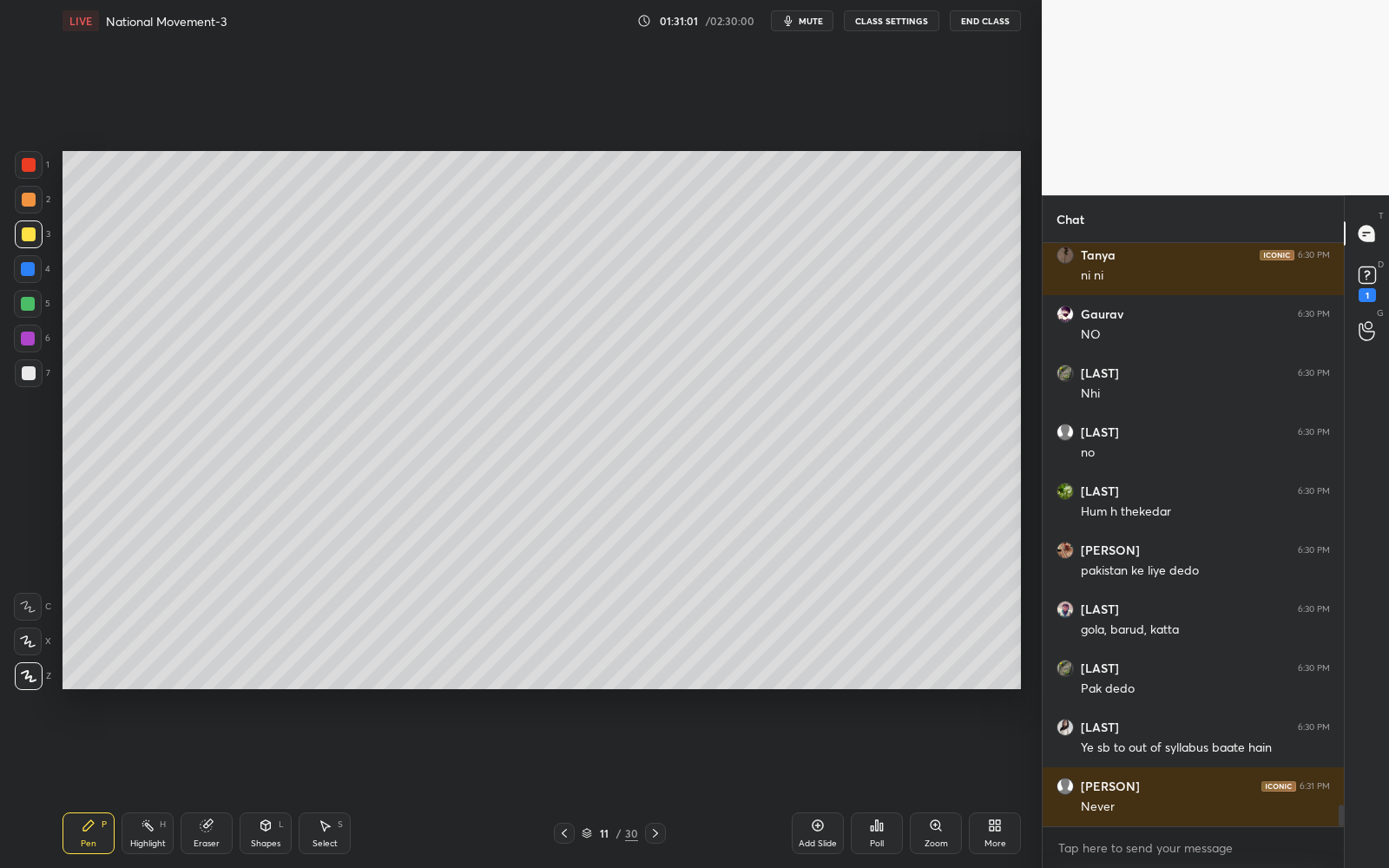 scroll, scrollTop: 15066, scrollLeft: 0, axis: vertical 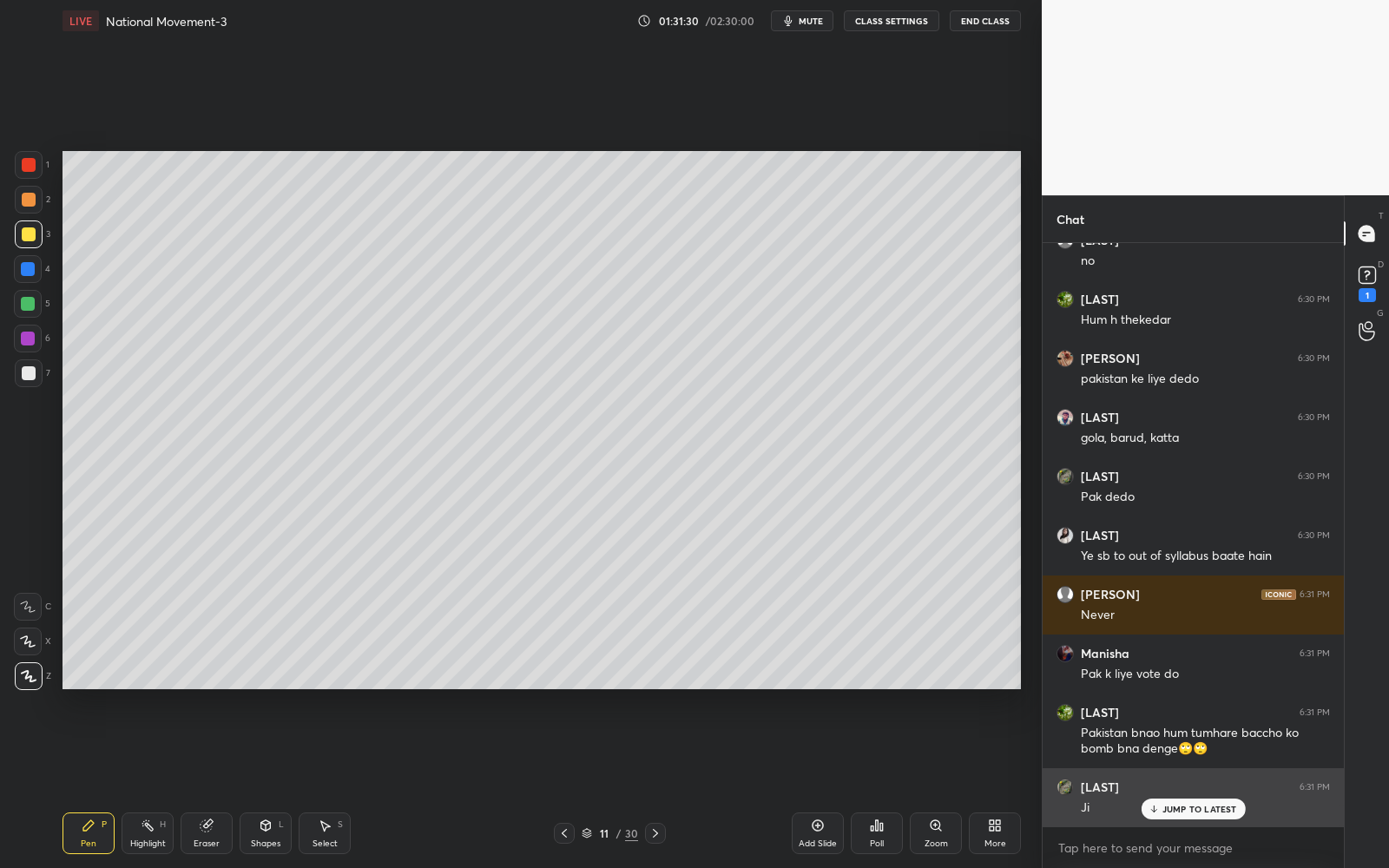 click on "JUMP TO LATEST" at bounding box center [1200, 809] 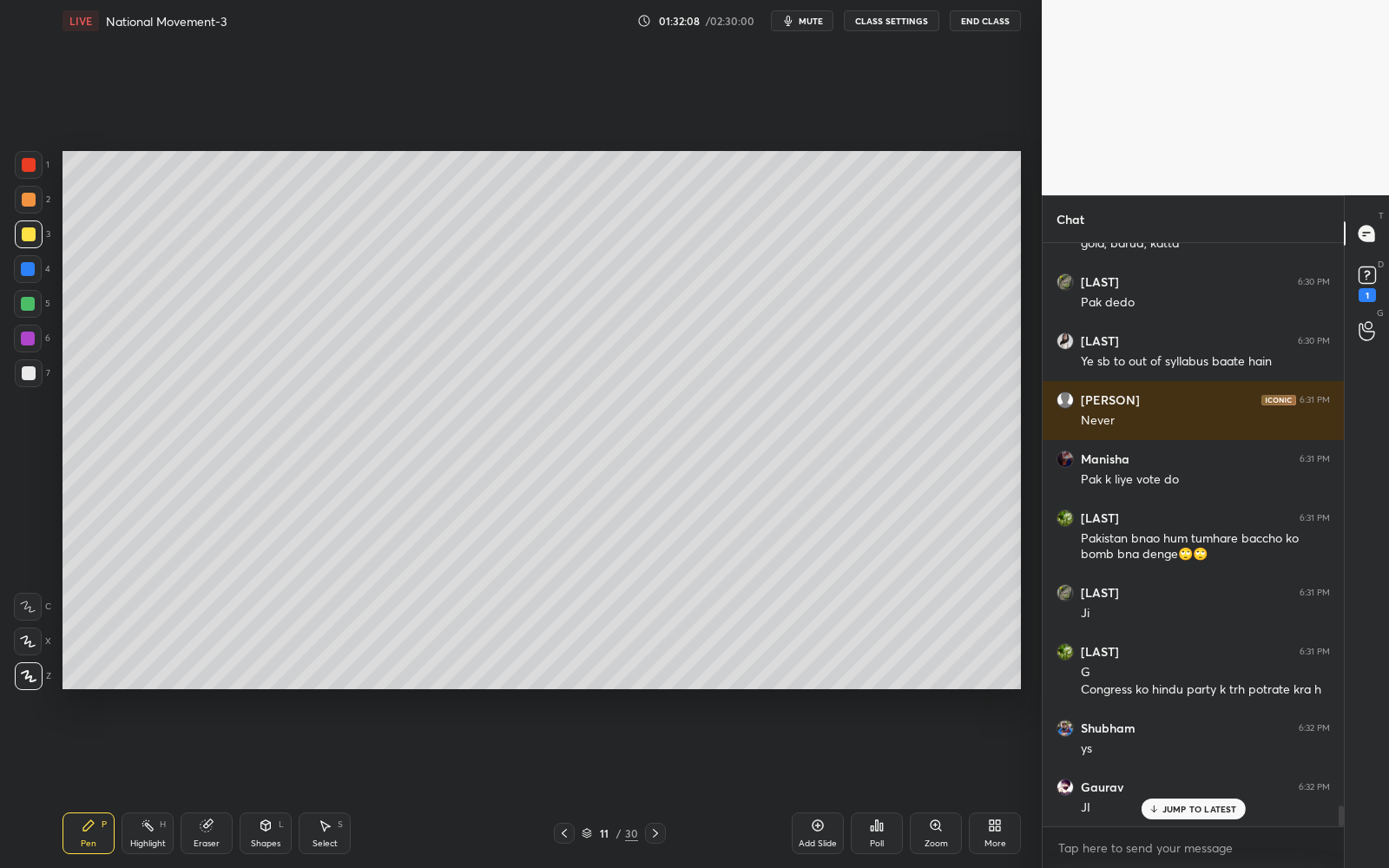 scroll, scrollTop: 15453, scrollLeft: 0, axis: vertical 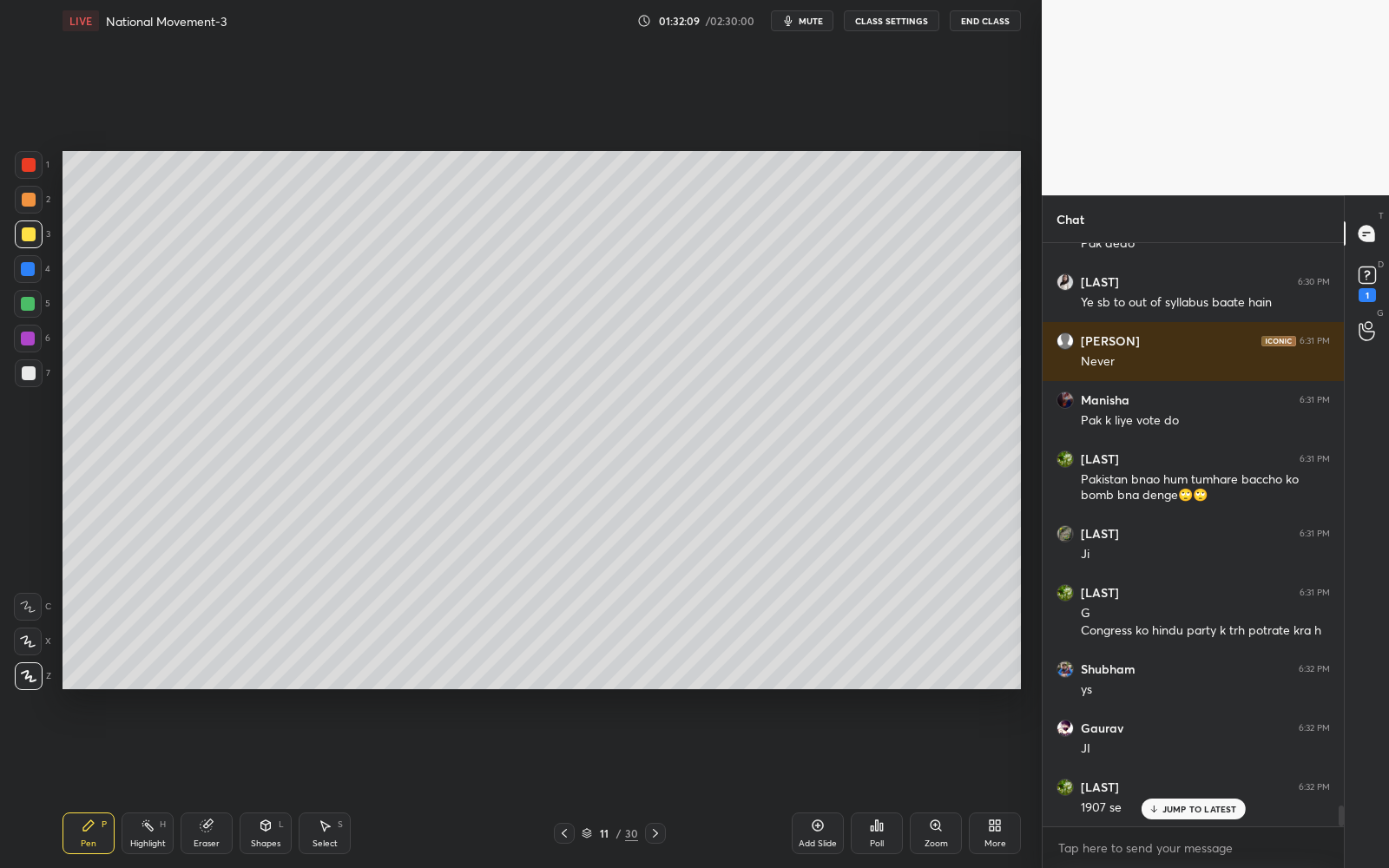 click on "Add Slide" at bounding box center (818, 833) 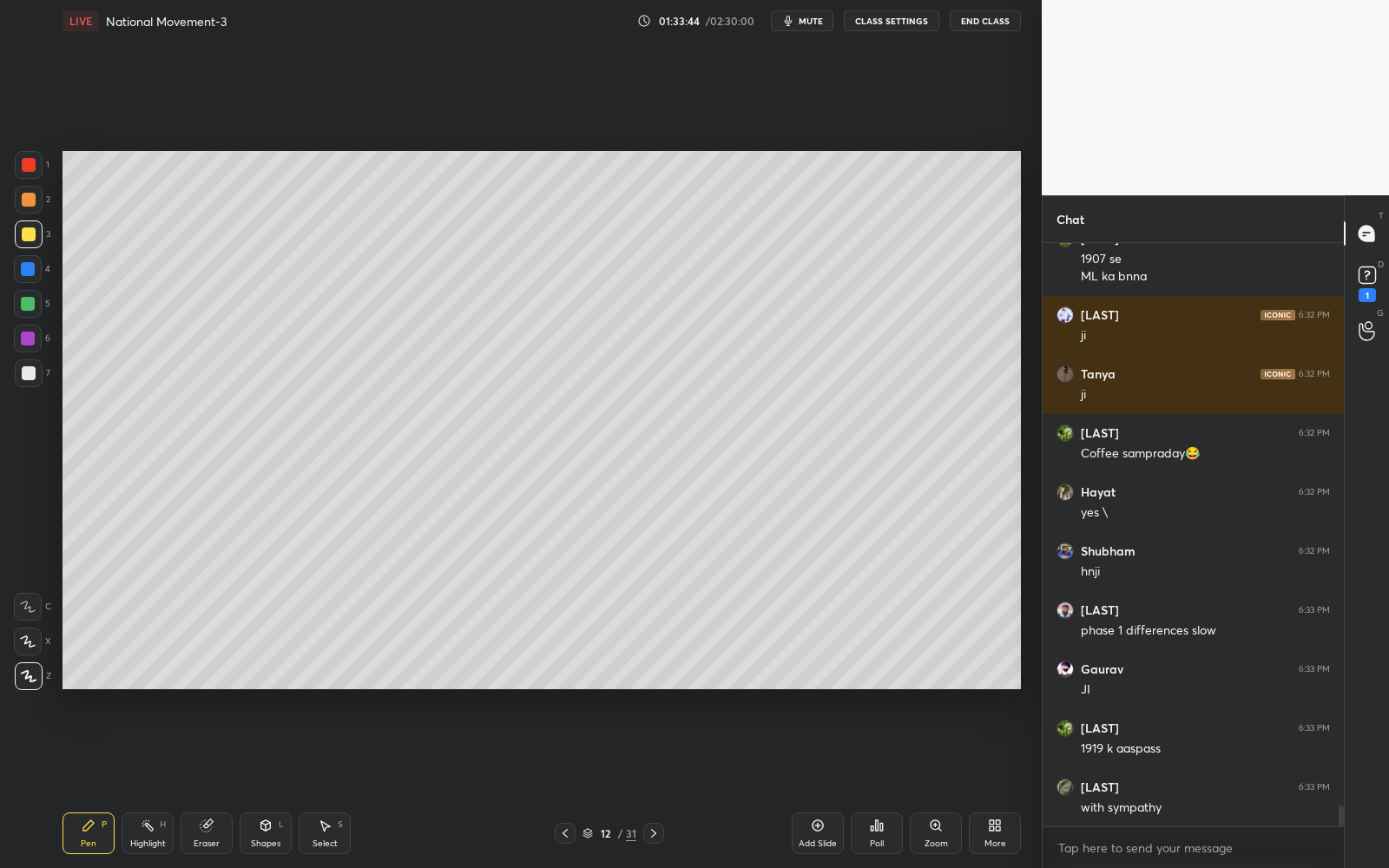 scroll, scrollTop: 16061, scrollLeft: 0, axis: vertical 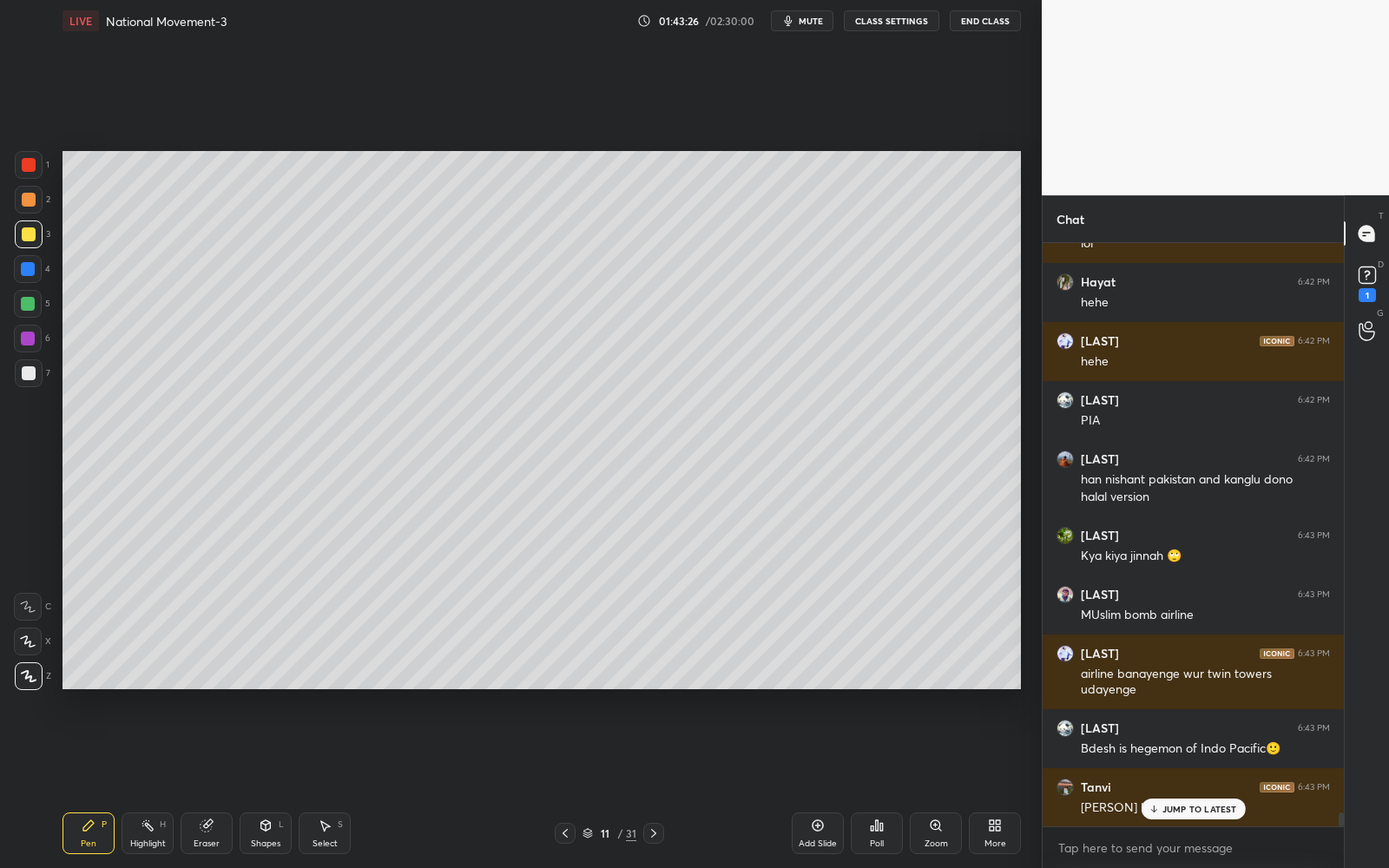 click 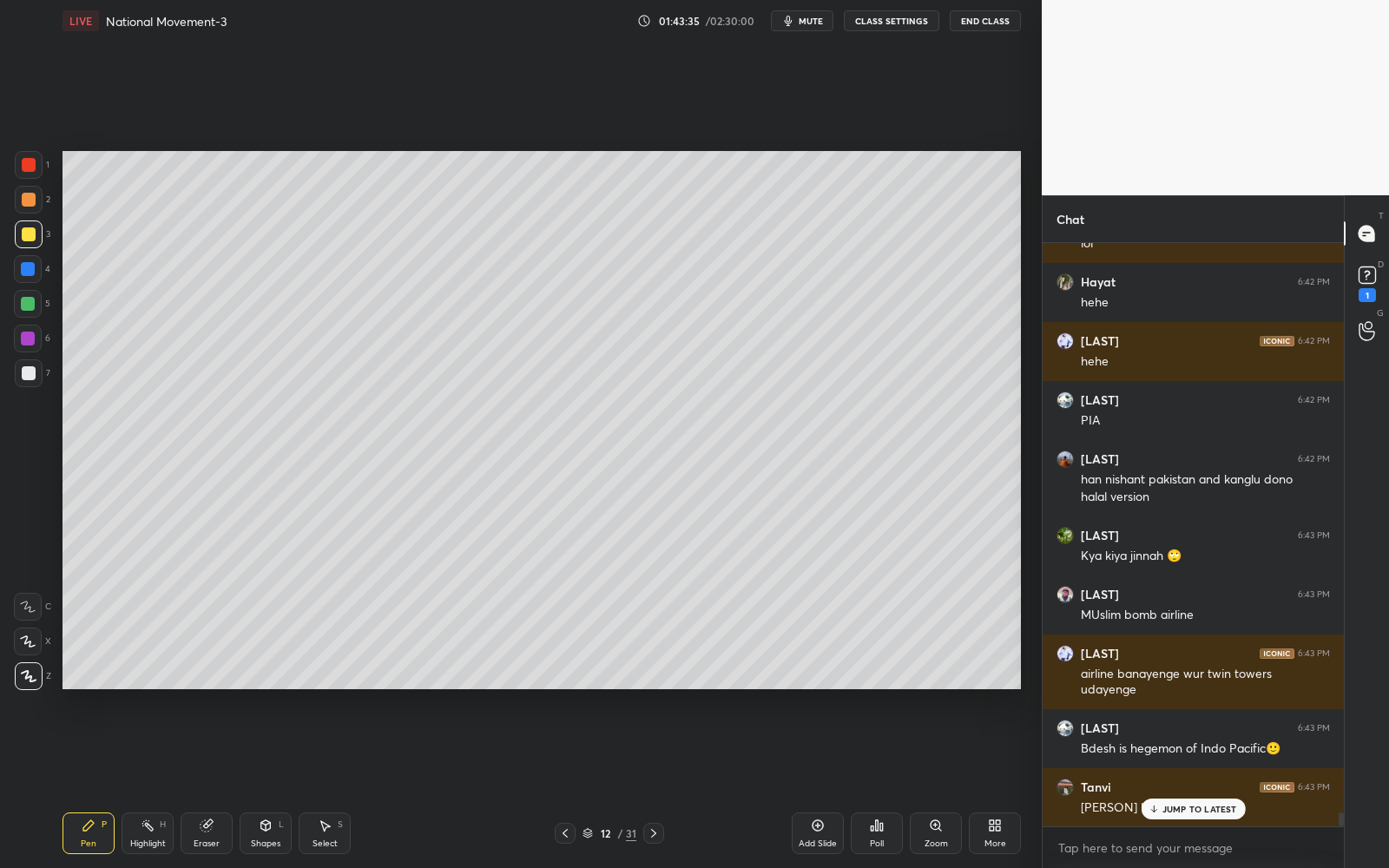 drag, startPoint x: 567, startPoint y: 835, endPoint x: 566, endPoint y: 825, distance: 10.049876 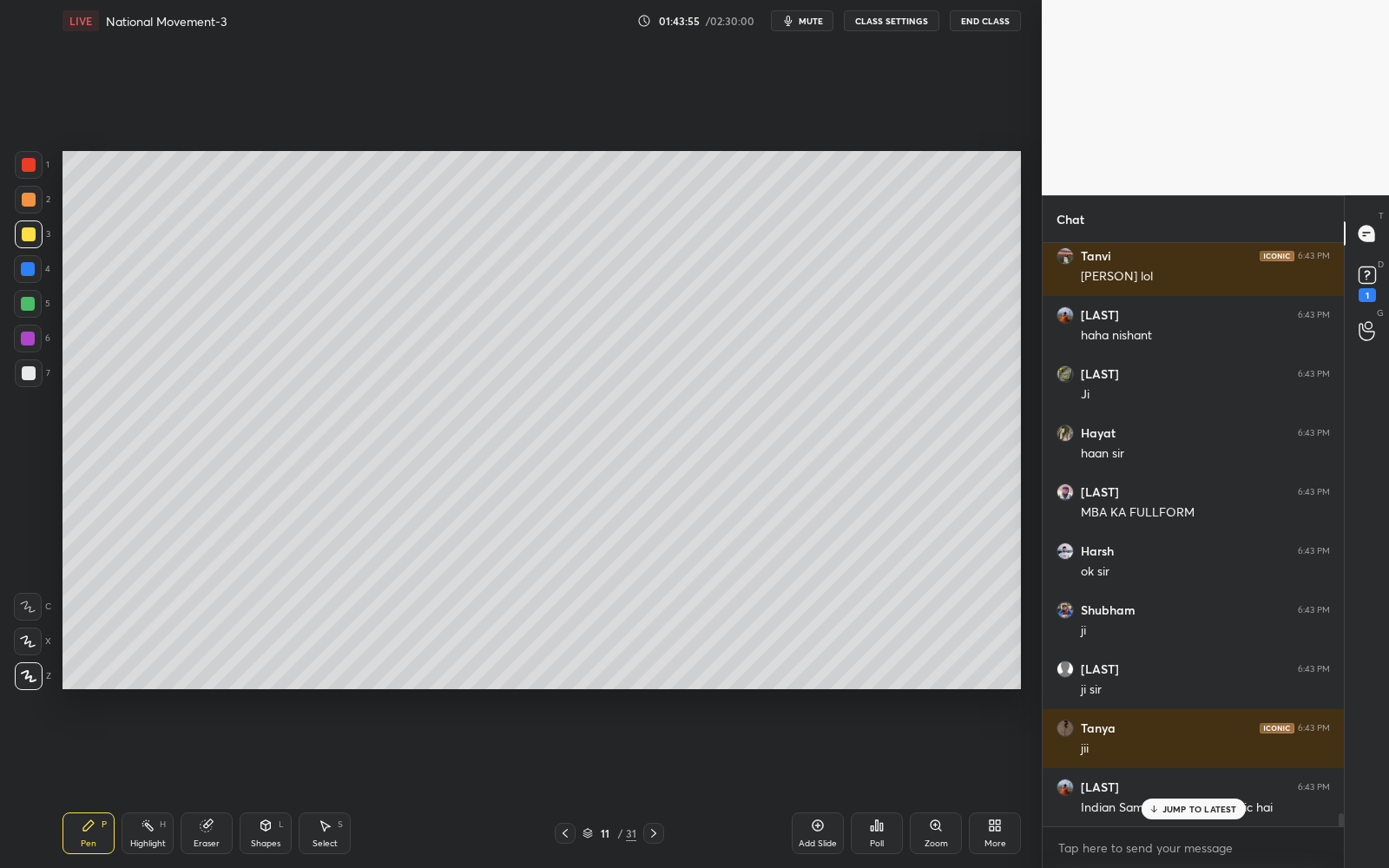 scroll, scrollTop: 24891, scrollLeft: 0, axis: vertical 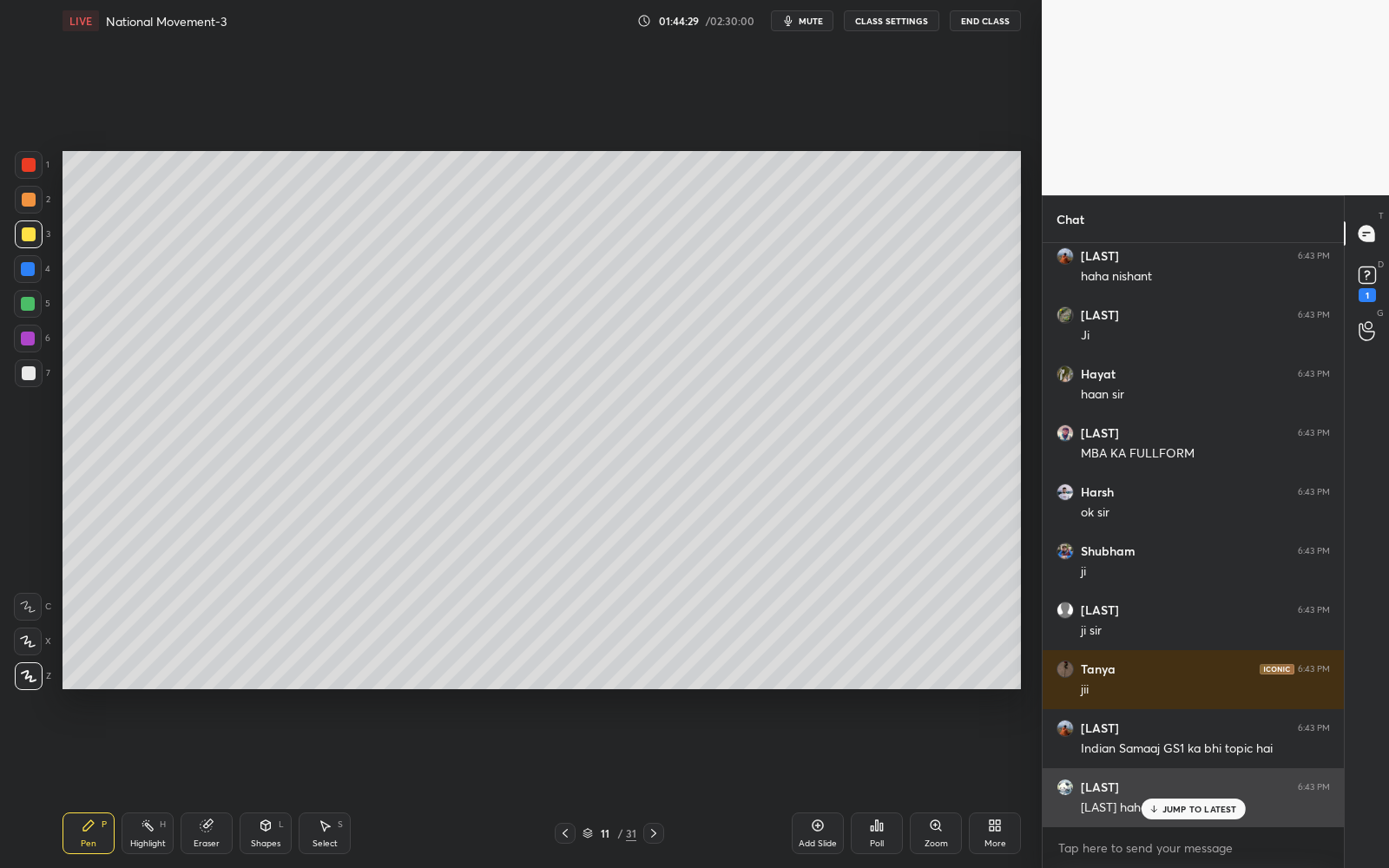 click on "JUMP TO LATEST" at bounding box center (1193, 809) 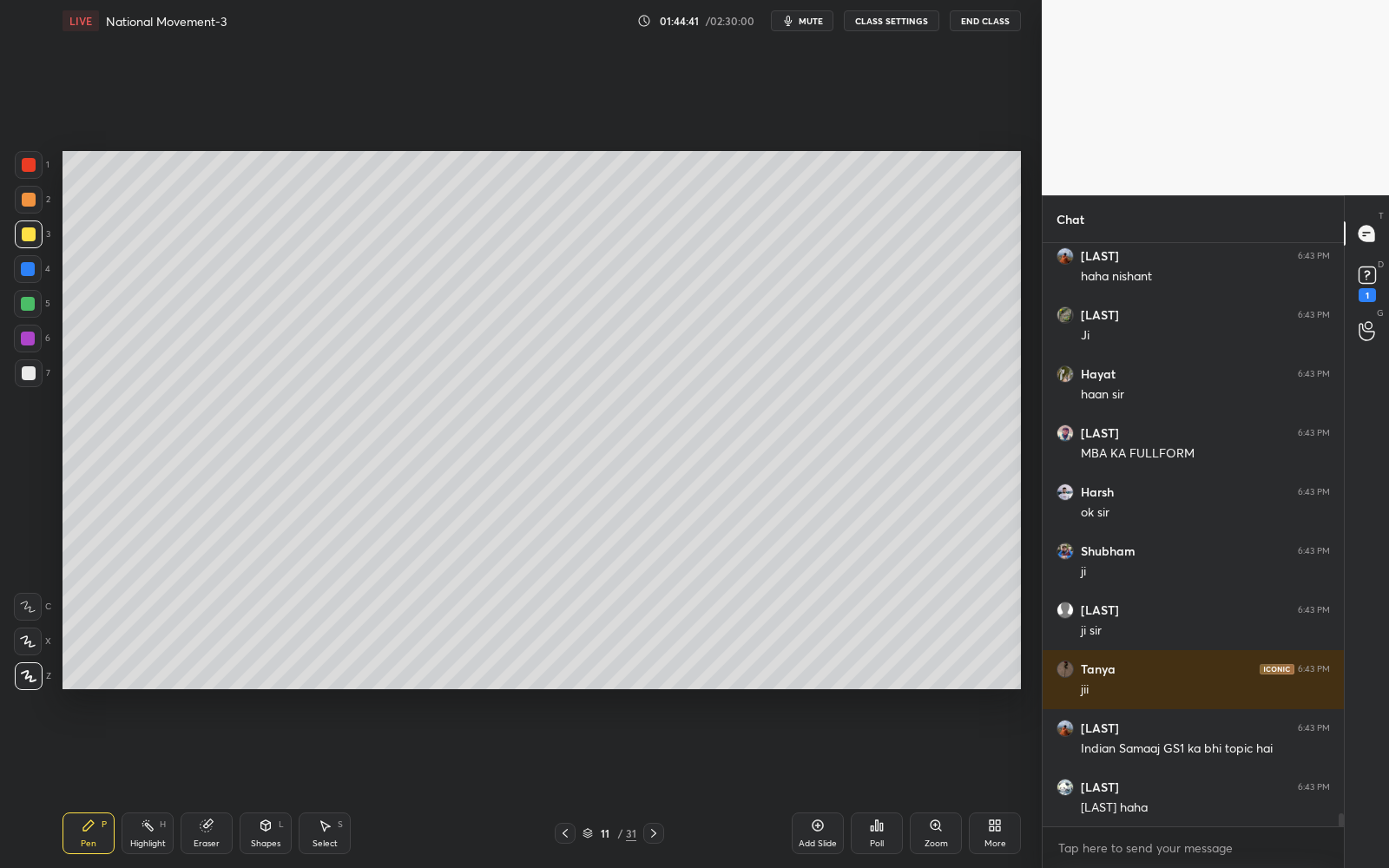 scroll, scrollTop: 24955, scrollLeft: 0, axis: vertical 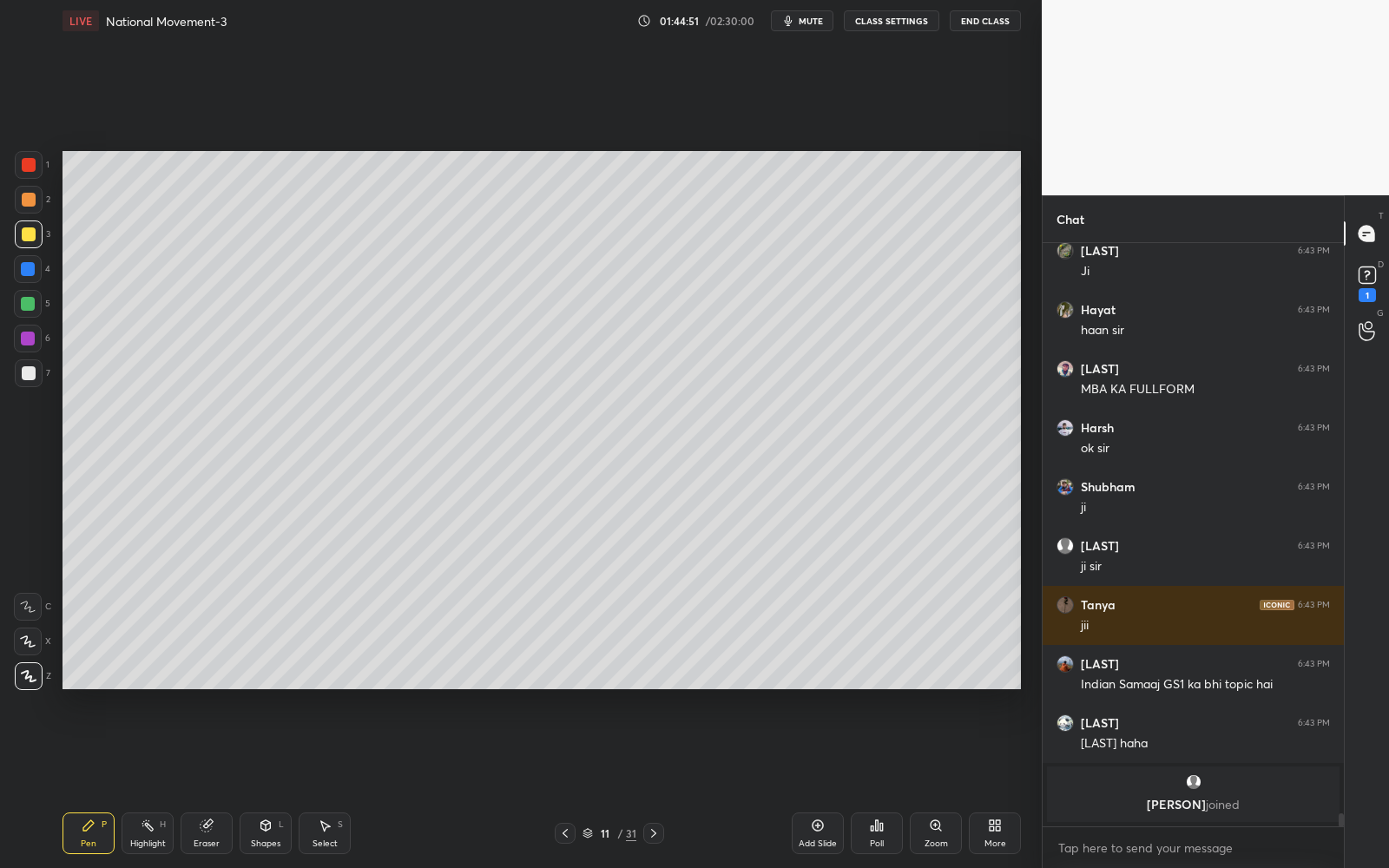 click 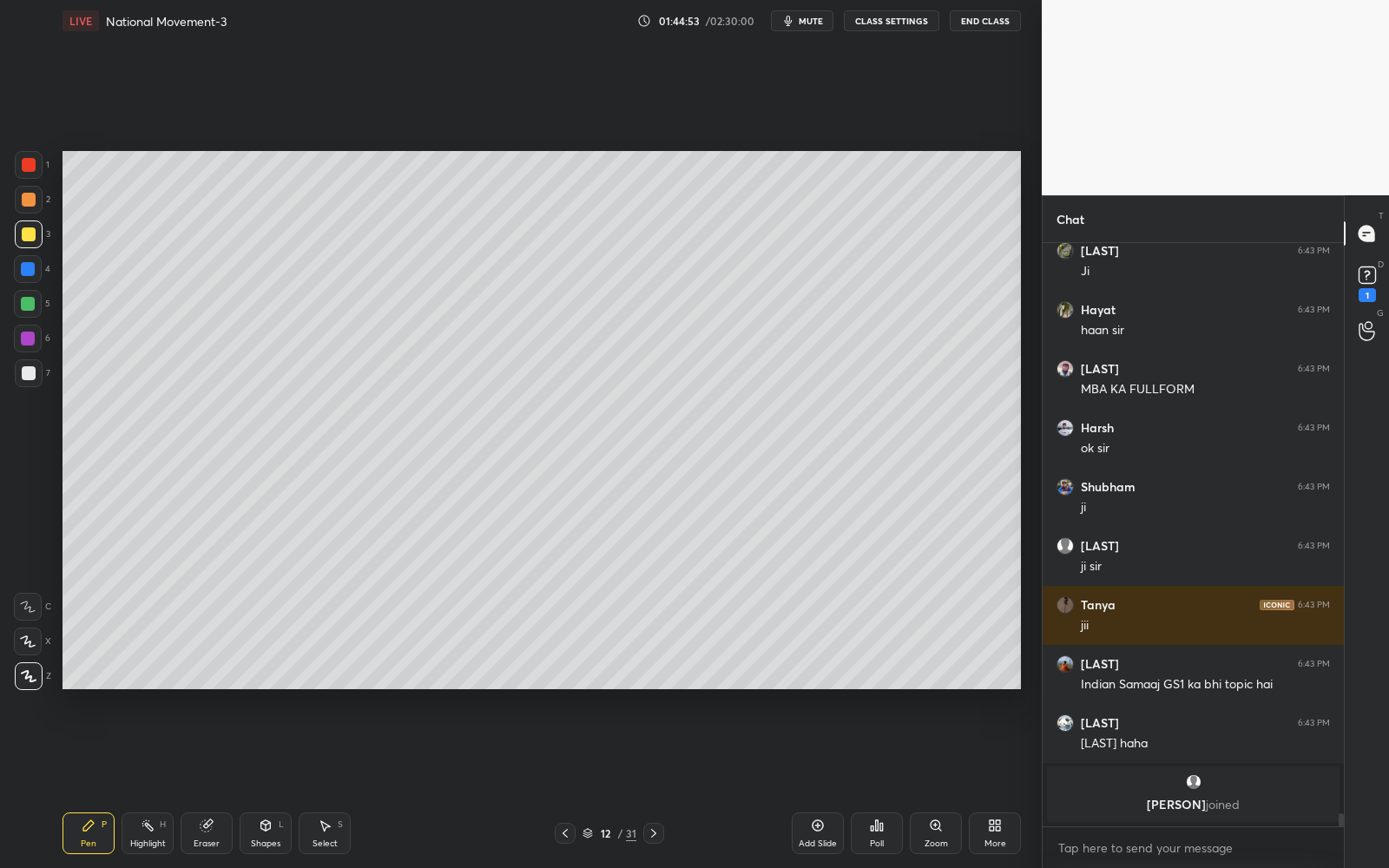 click 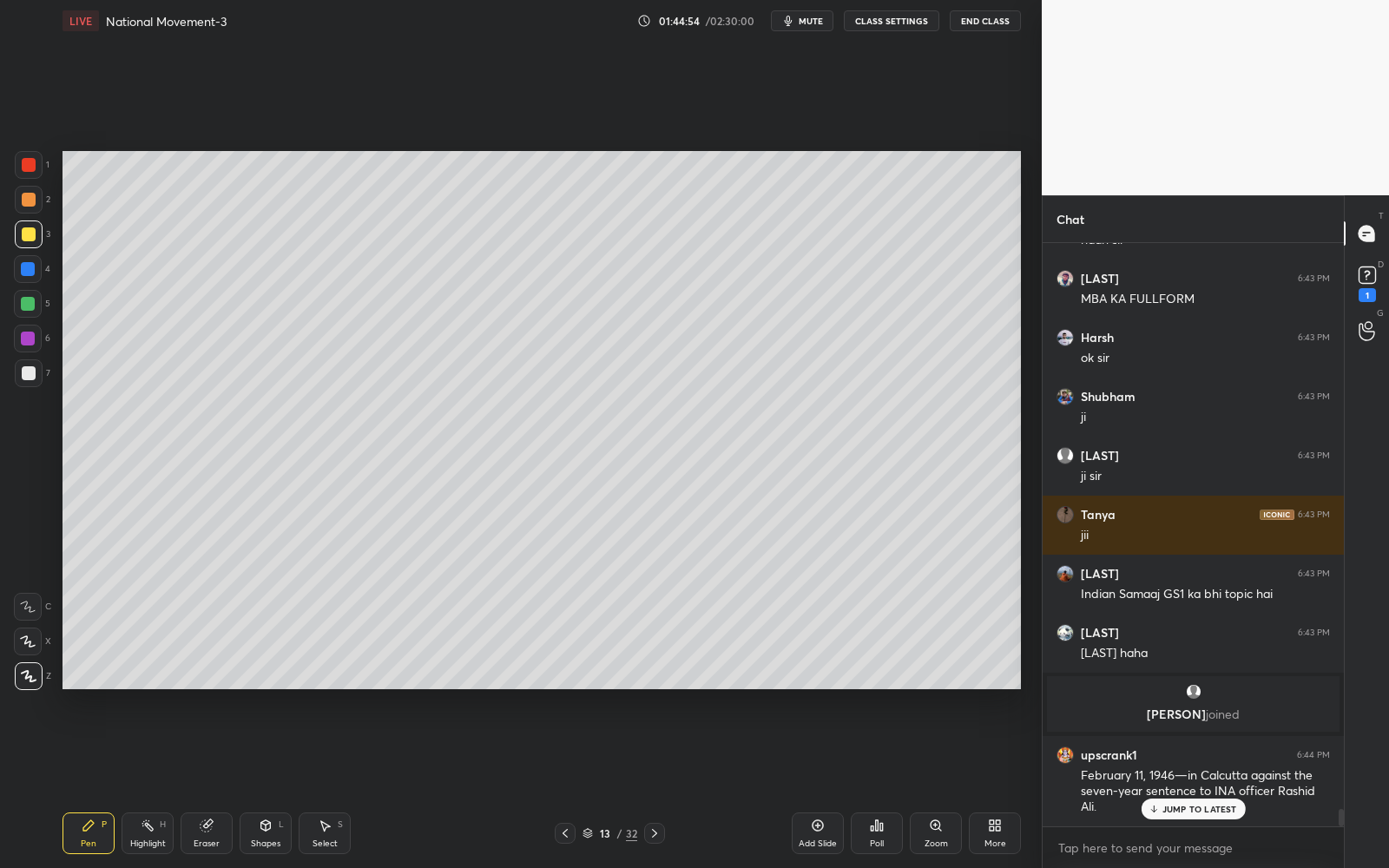 scroll, scrollTop: 19070, scrollLeft: 0, axis: vertical 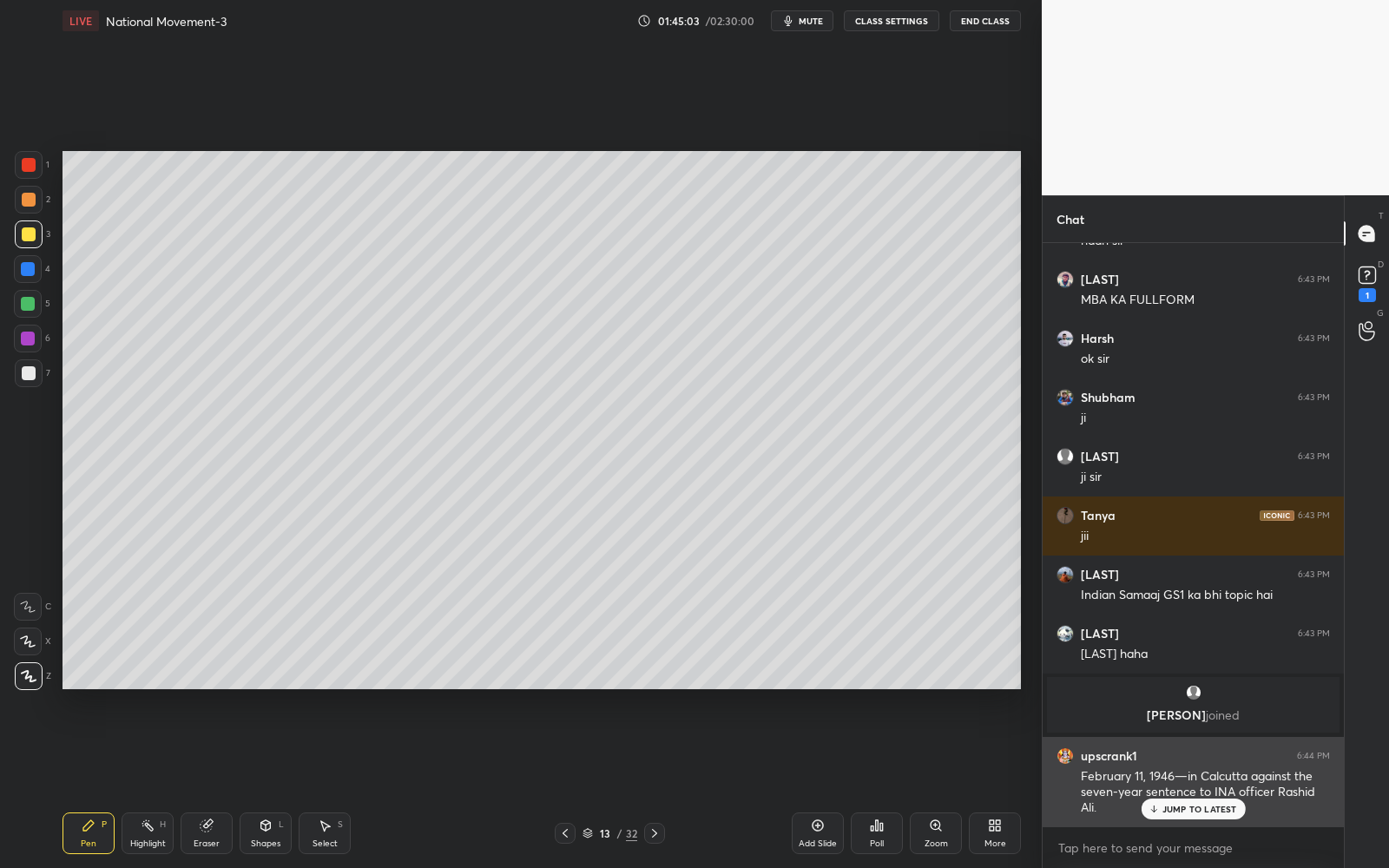 click 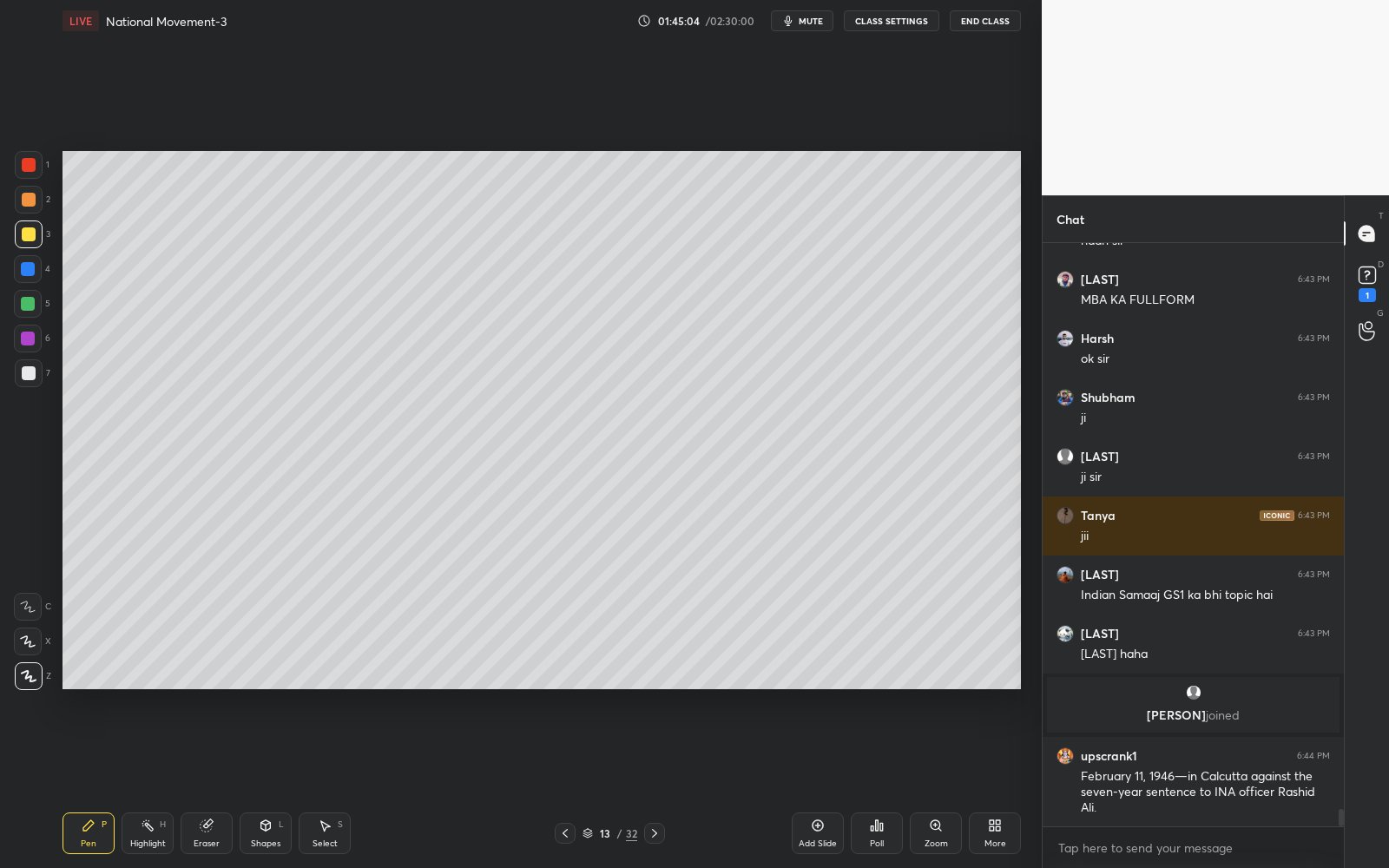 click at bounding box center (565, 833) 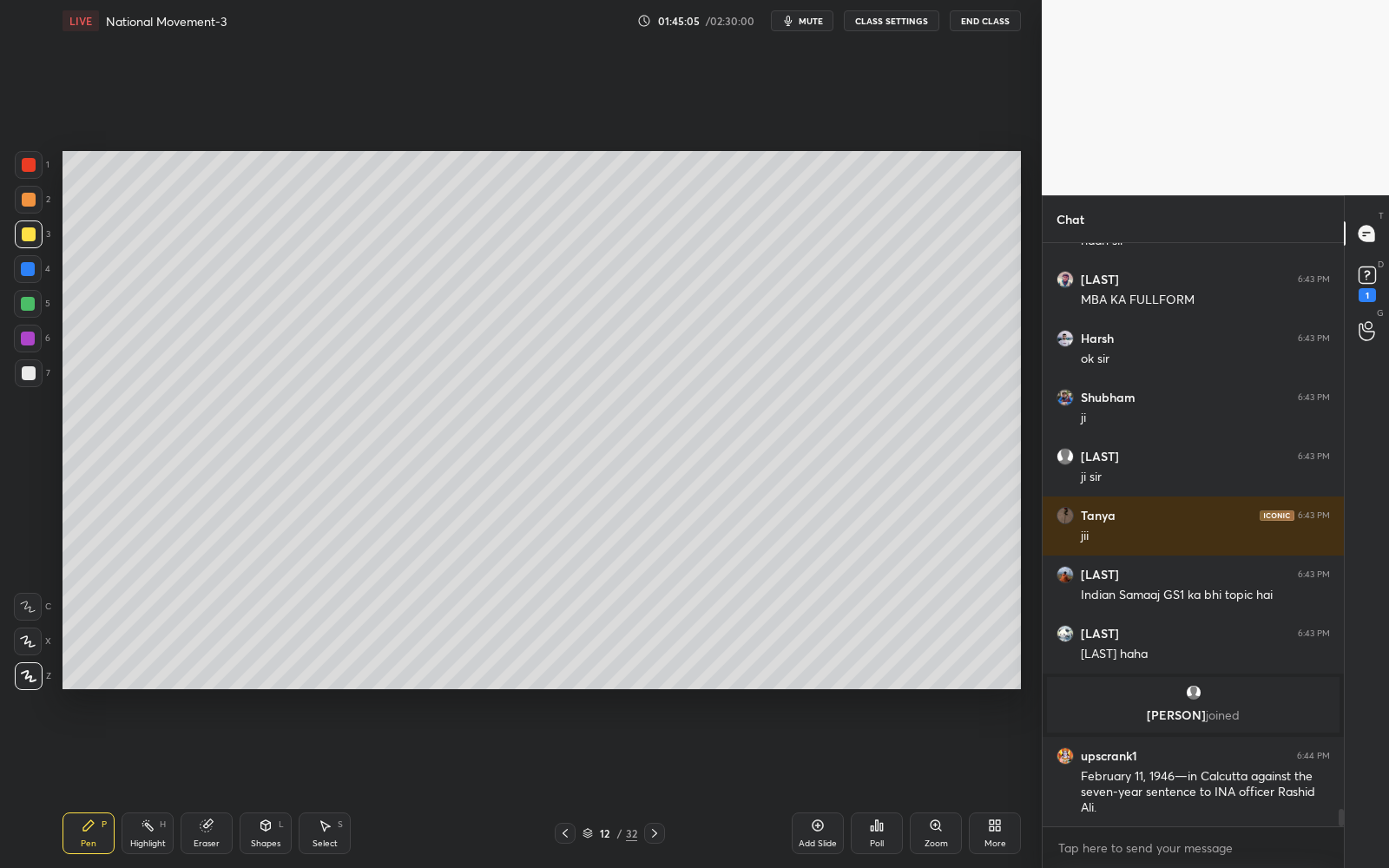 click 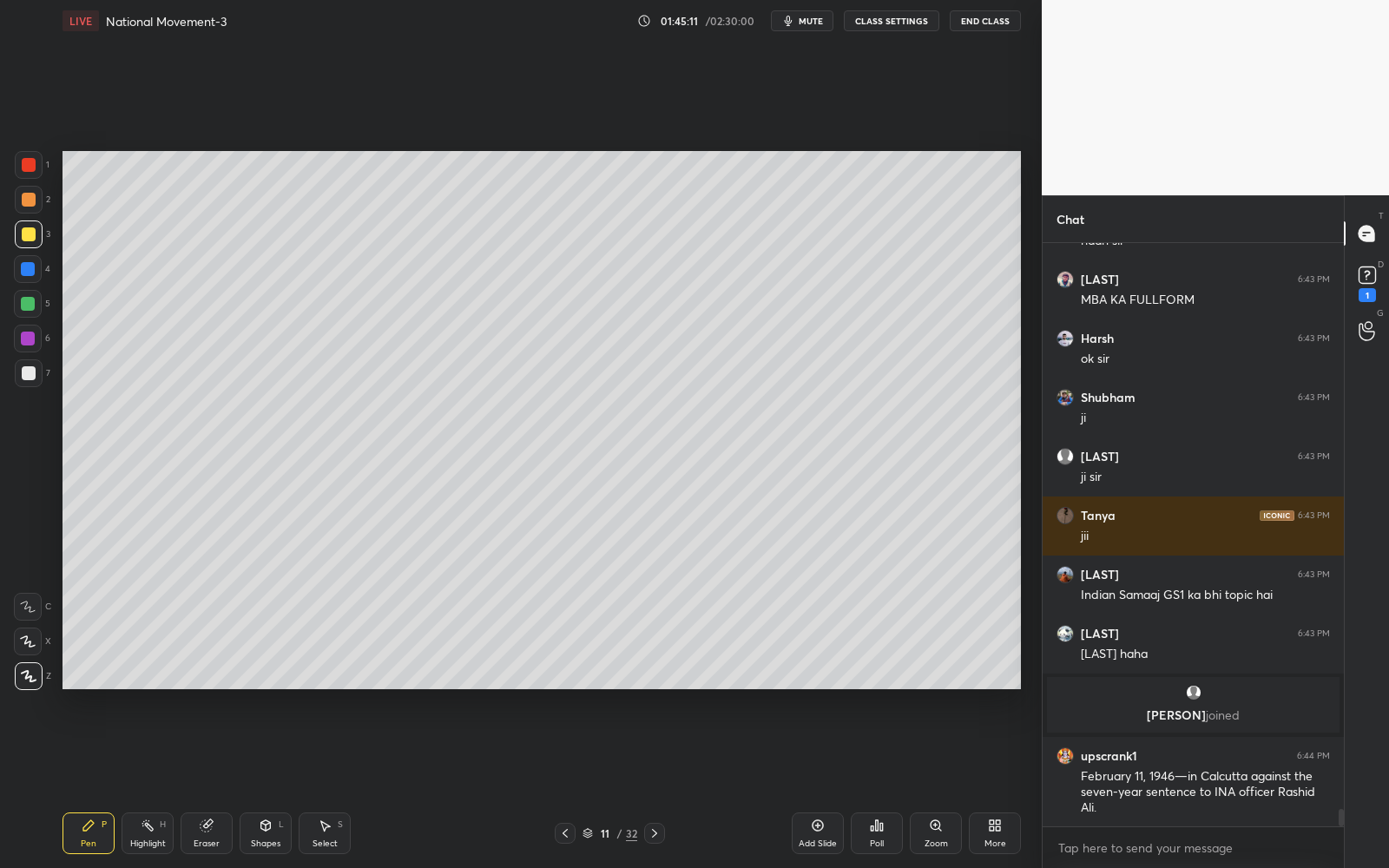 click 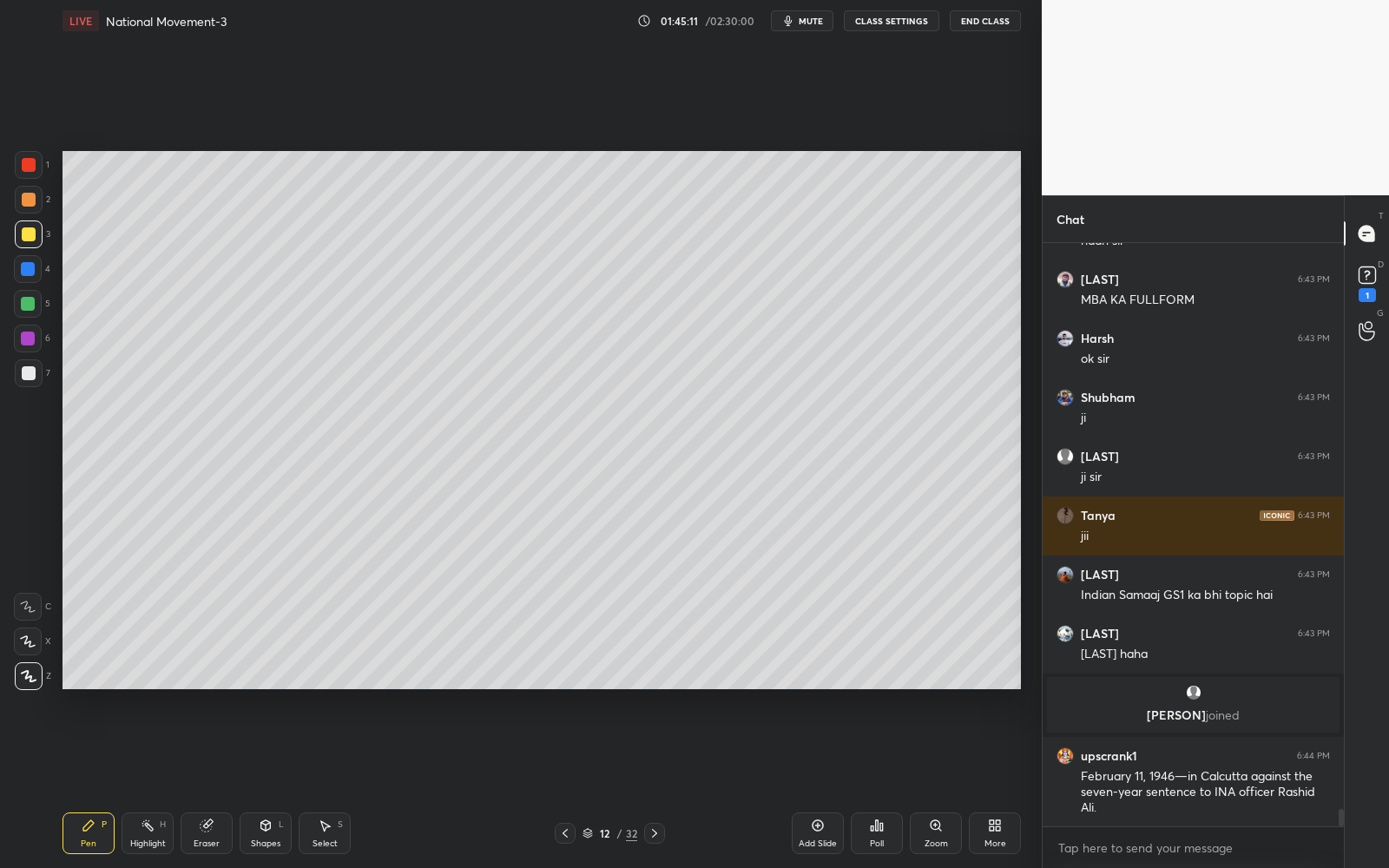 drag, startPoint x: 658, startPoint y: 833, endPoint x: 649, endPoint y: 801, distance: 33.24154 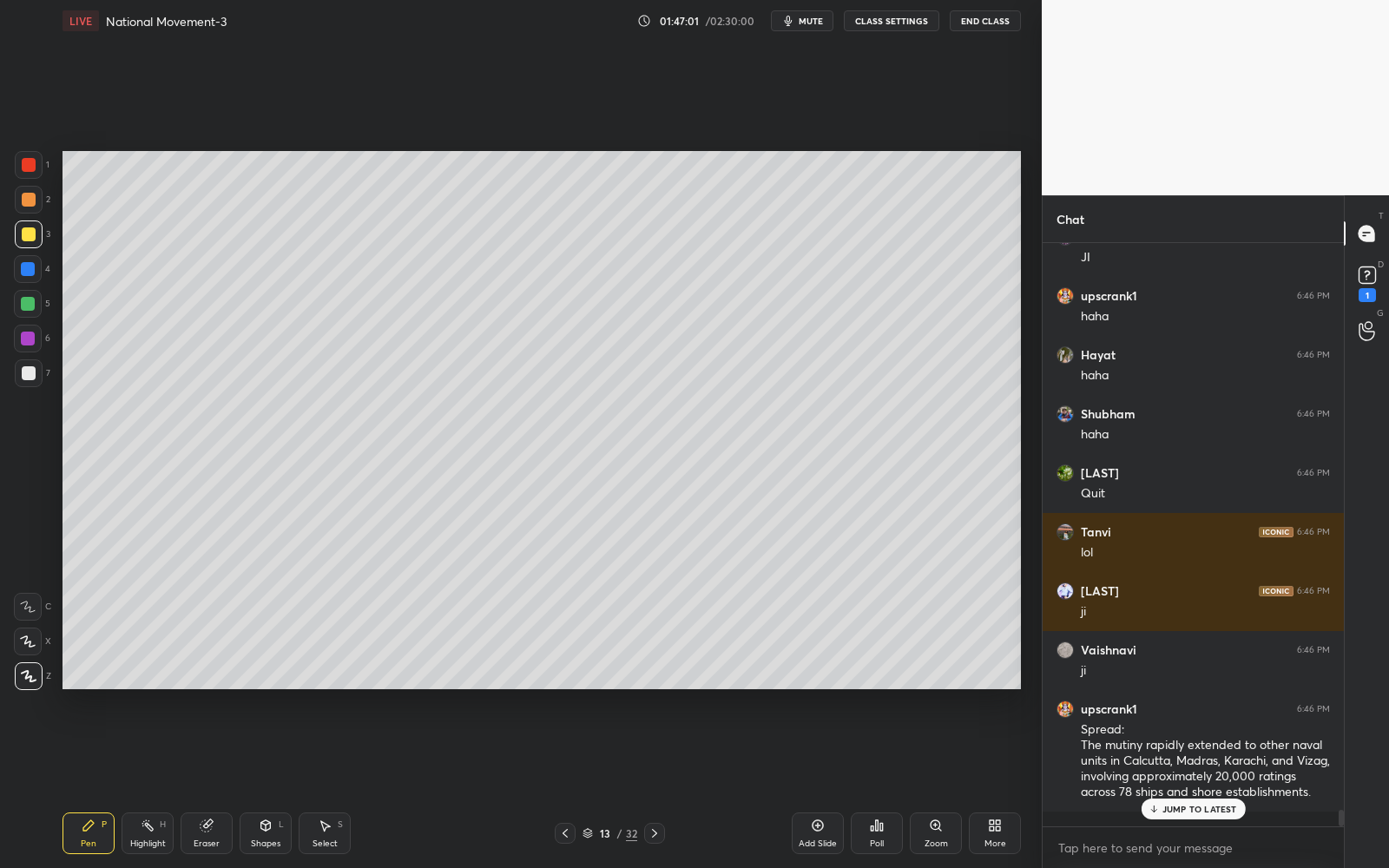 scroll, scrollTop: 20049, scrollLeft: 0, axis: vertical 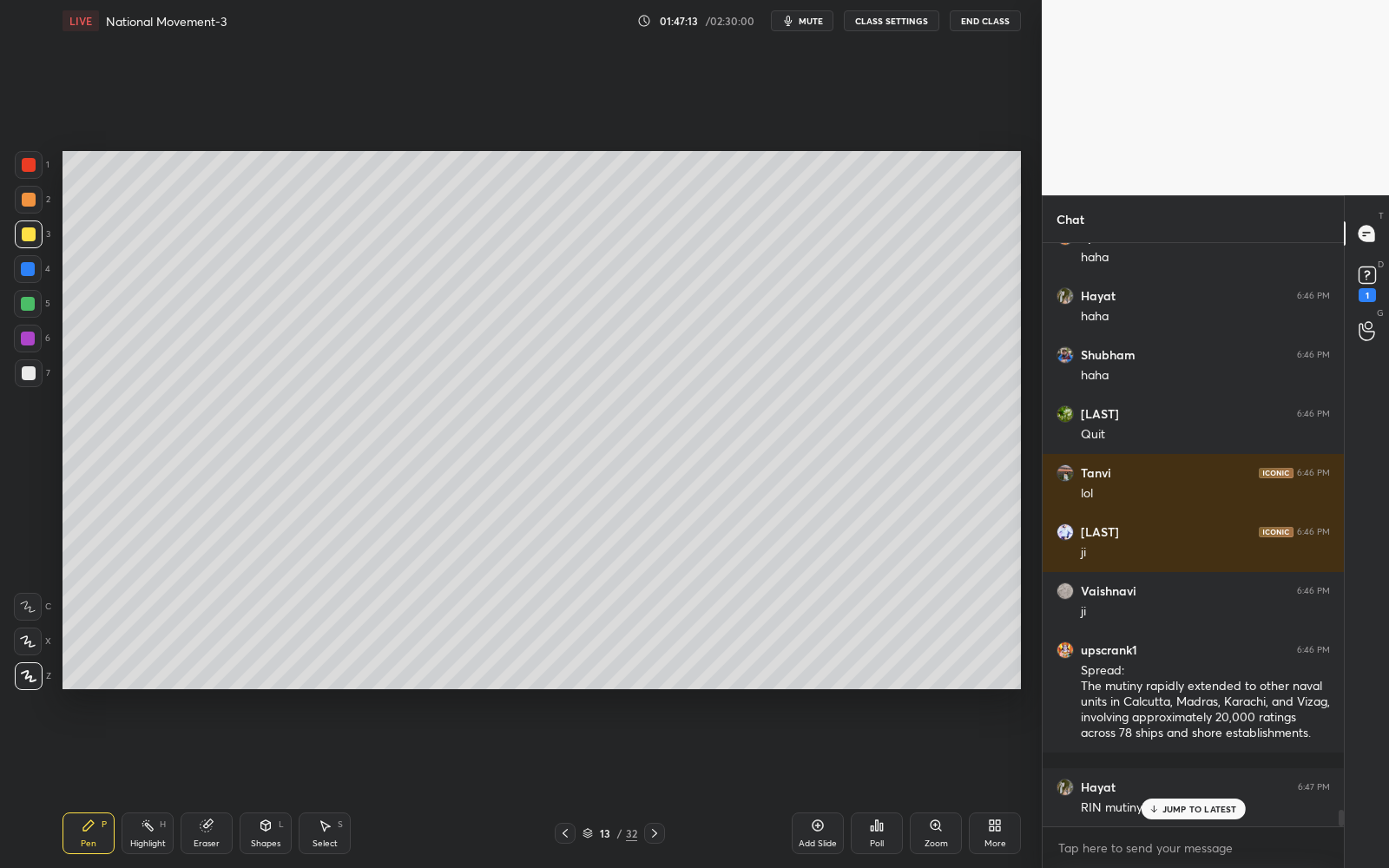 click on "Pen P Highlight H Eraser Shapes L Select S 13 / 32 Add Slide Poll Zoom More" at bounding box center (542, 833) 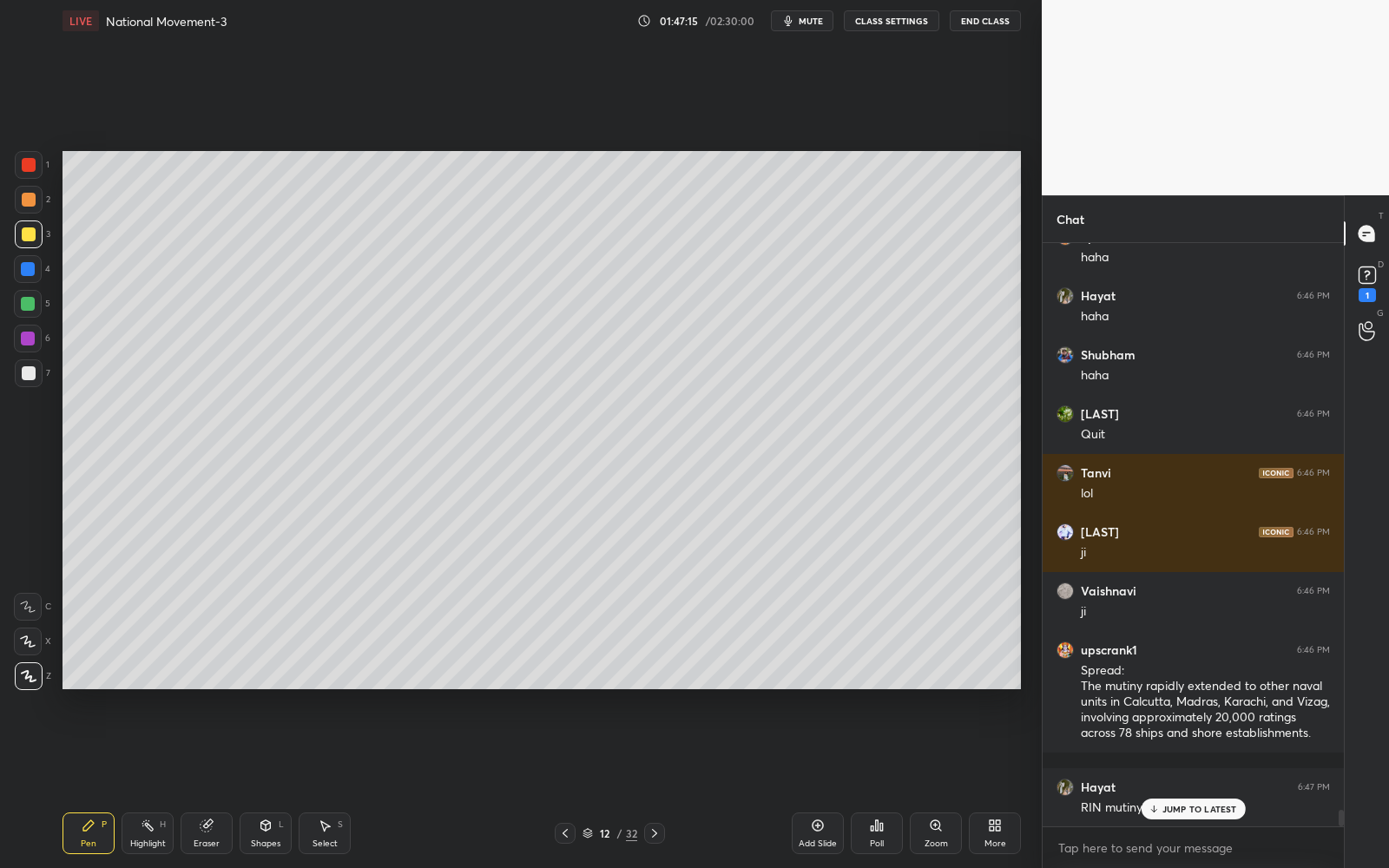 click 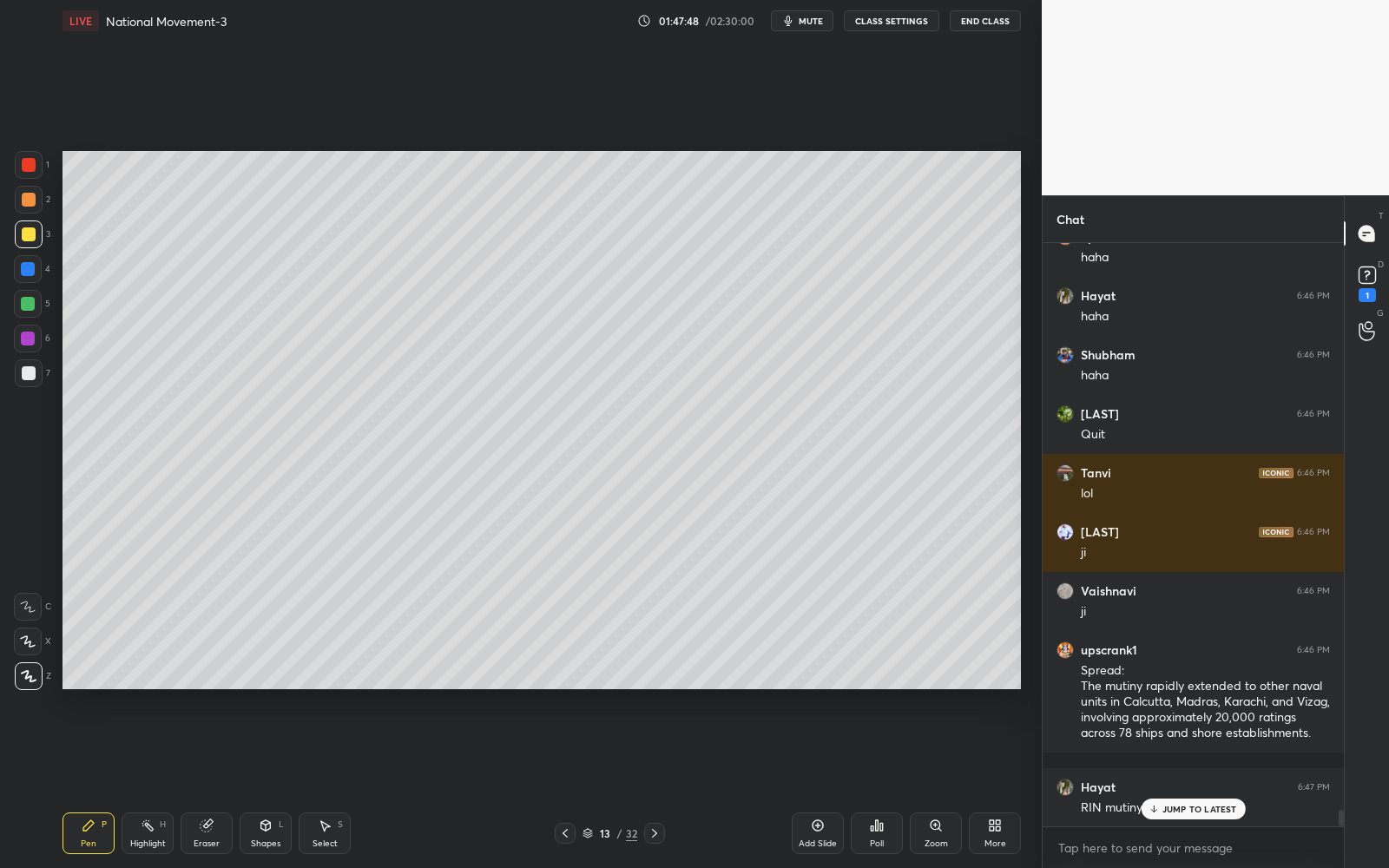 click on "Add Slide" at bounding box center [818, 833] 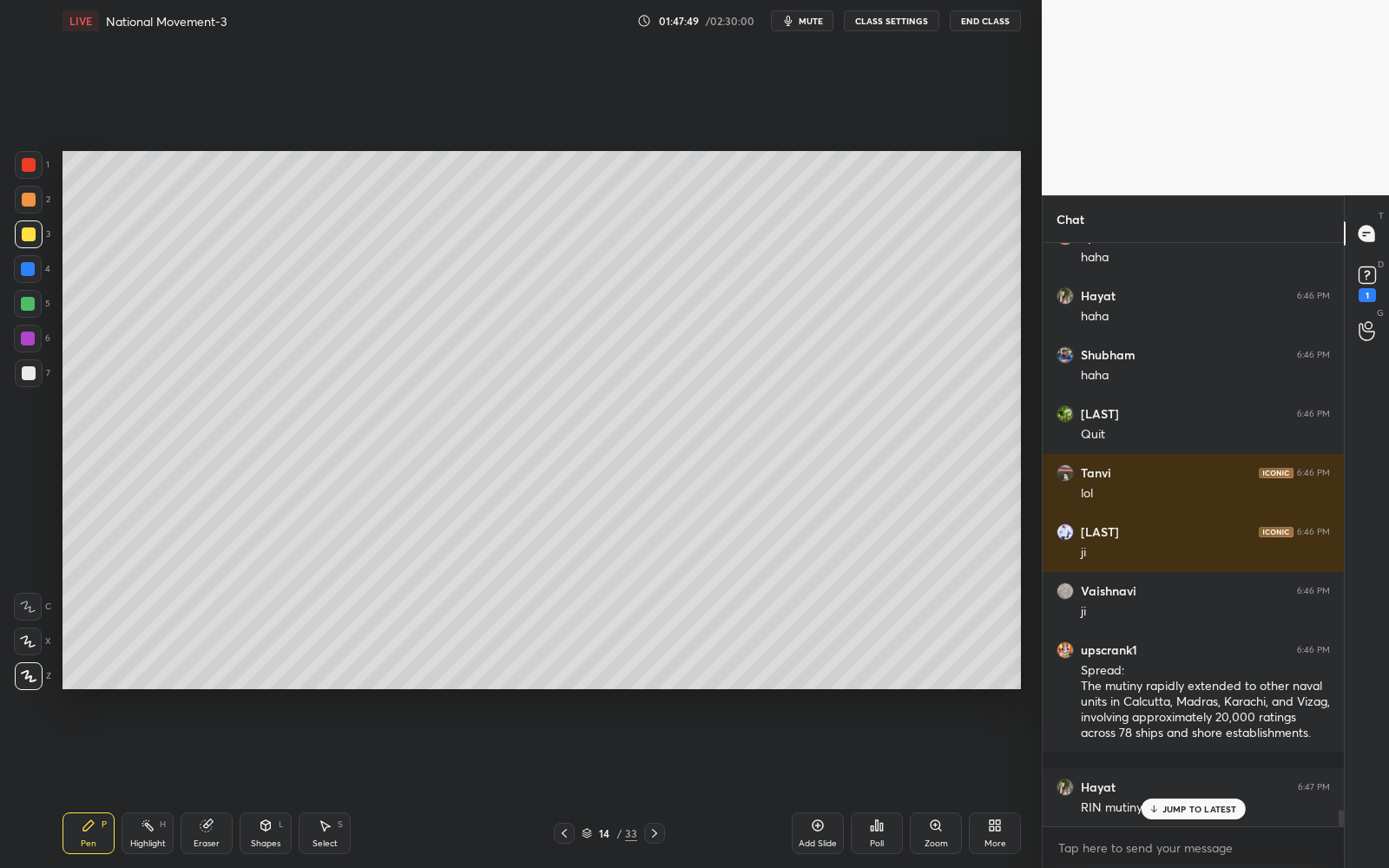 drag, startPoint x: 270, startPoint y: 832, endPoint x: 279, endPoint y: 799, distance: 34.205263 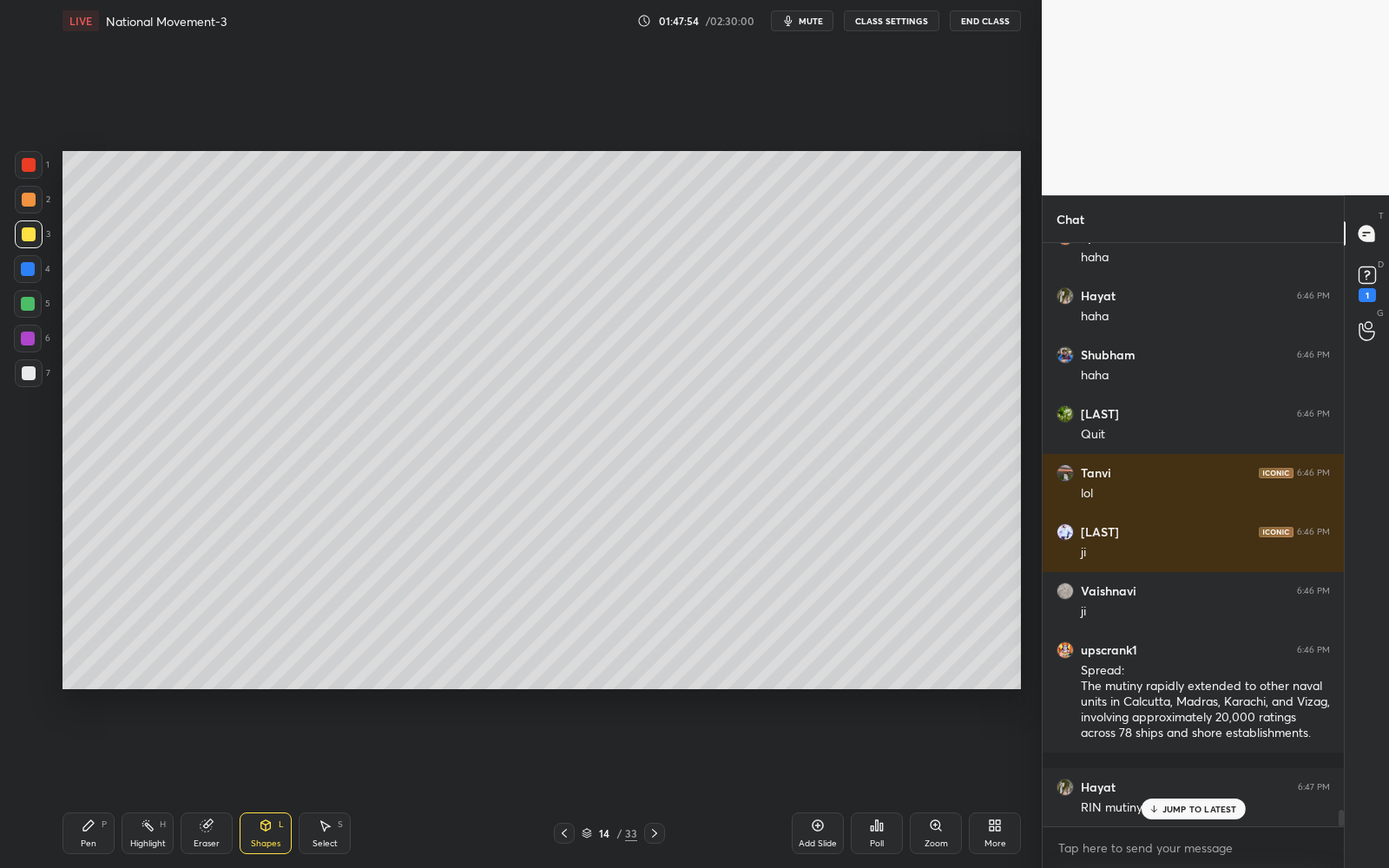 drag, startPoint x: 83, startPoint y: 827, endPoint x: 82, endPoint y: 759, distance: 68.00735 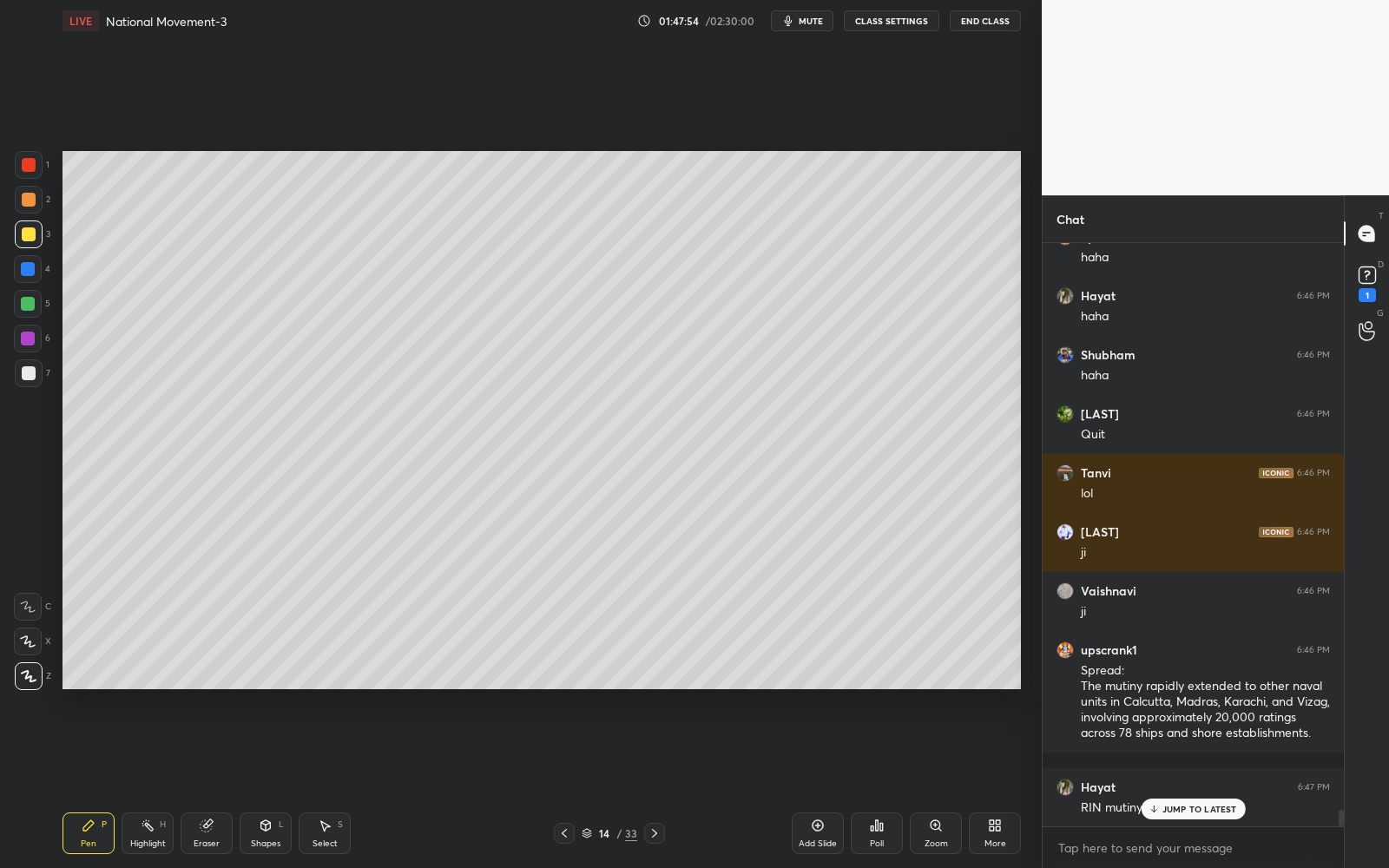 click at bounding box center (29, 373) 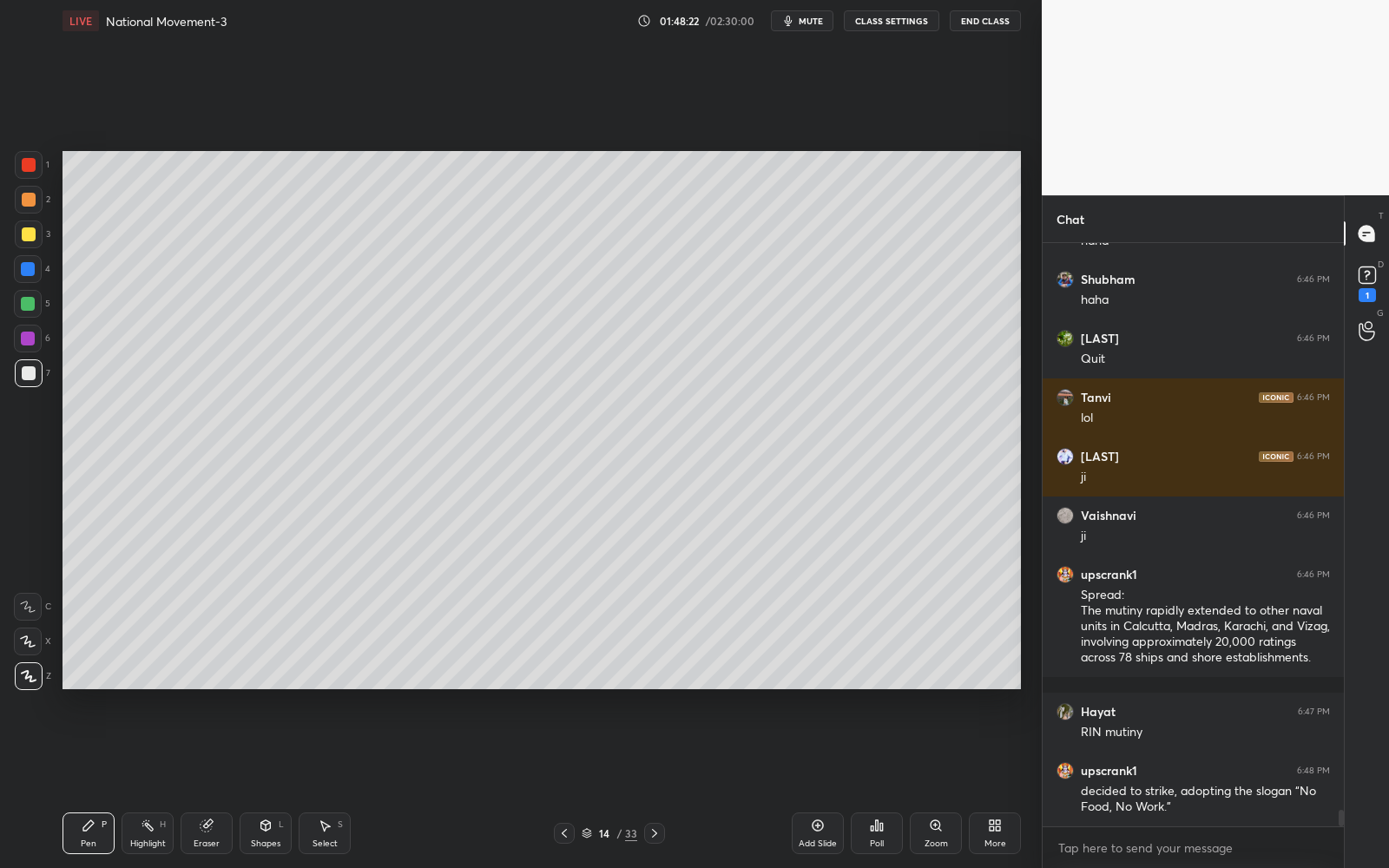scroll, scrollTop: 20183, scrollLeft: 0, axis: vertical 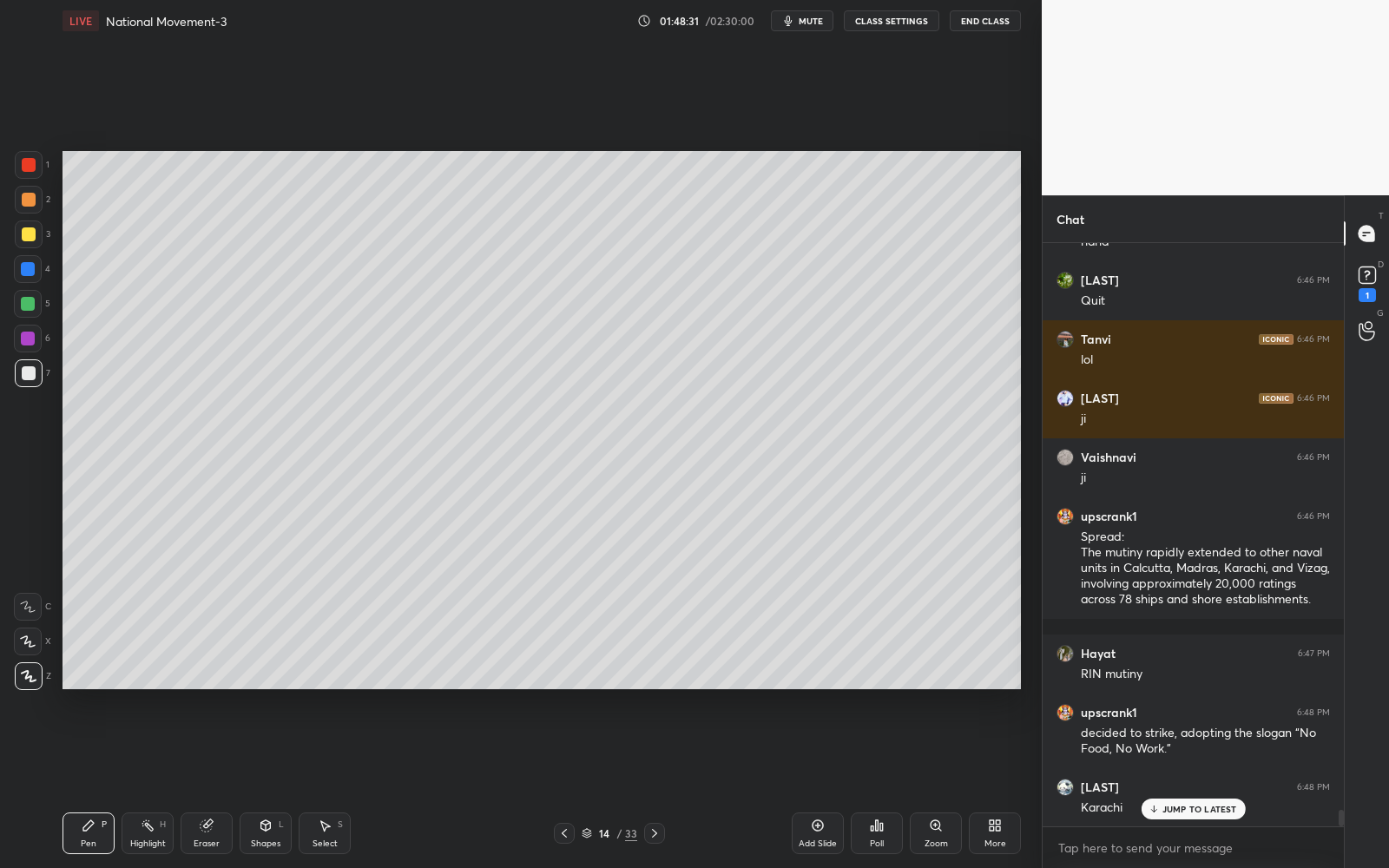 click 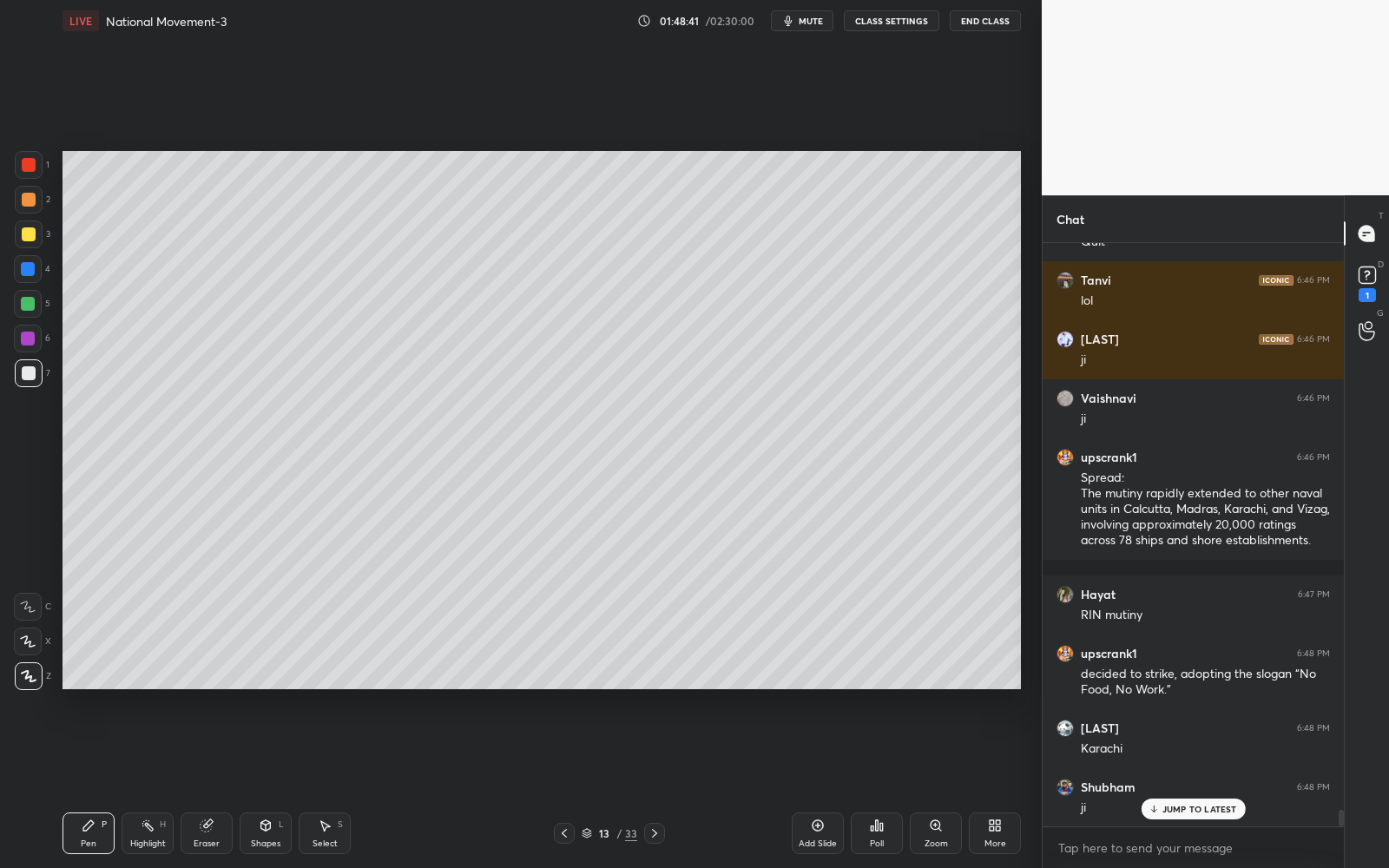 scroll, scrollTop: 20301, scrollLeft: 0, axis: vertical 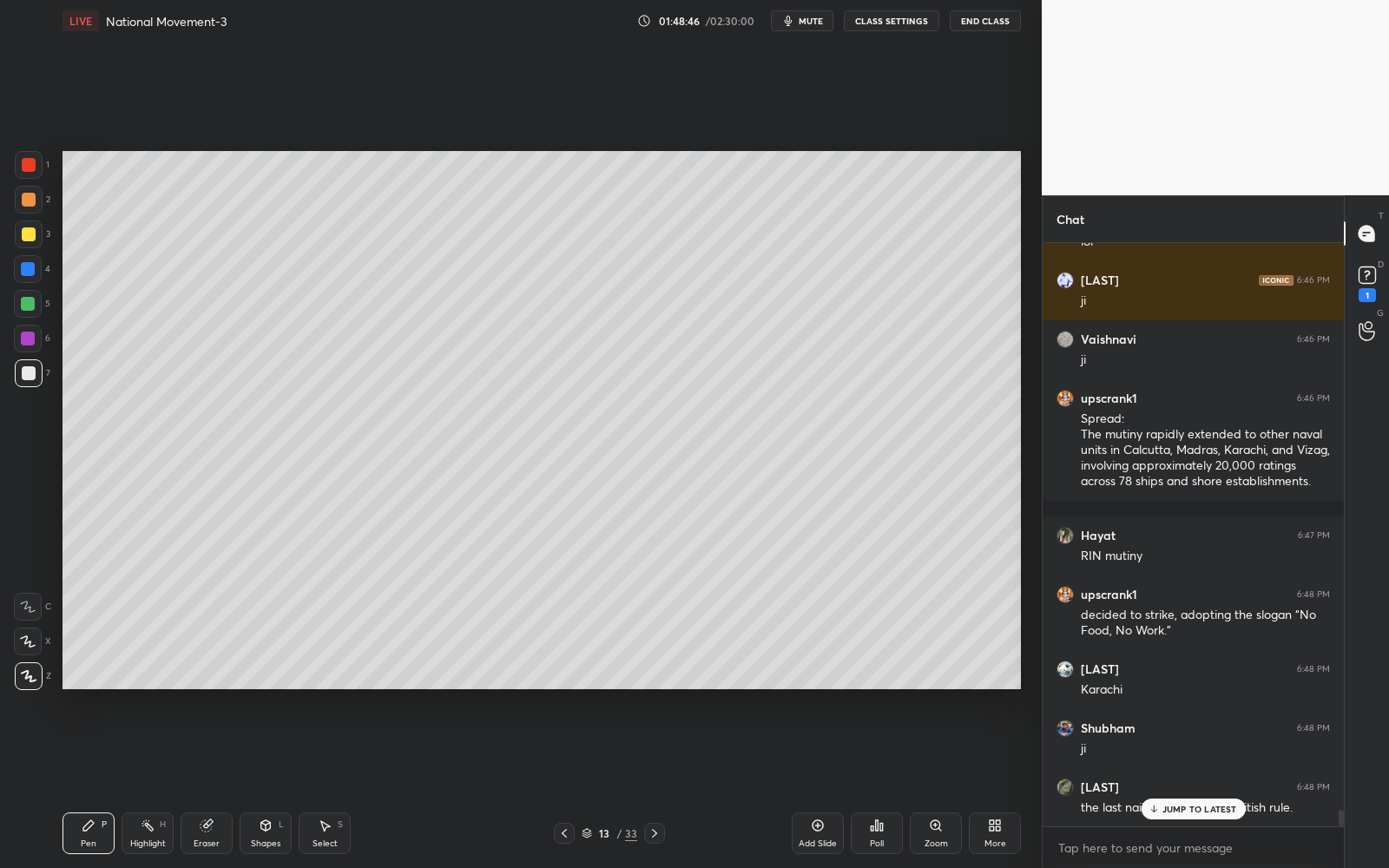 click 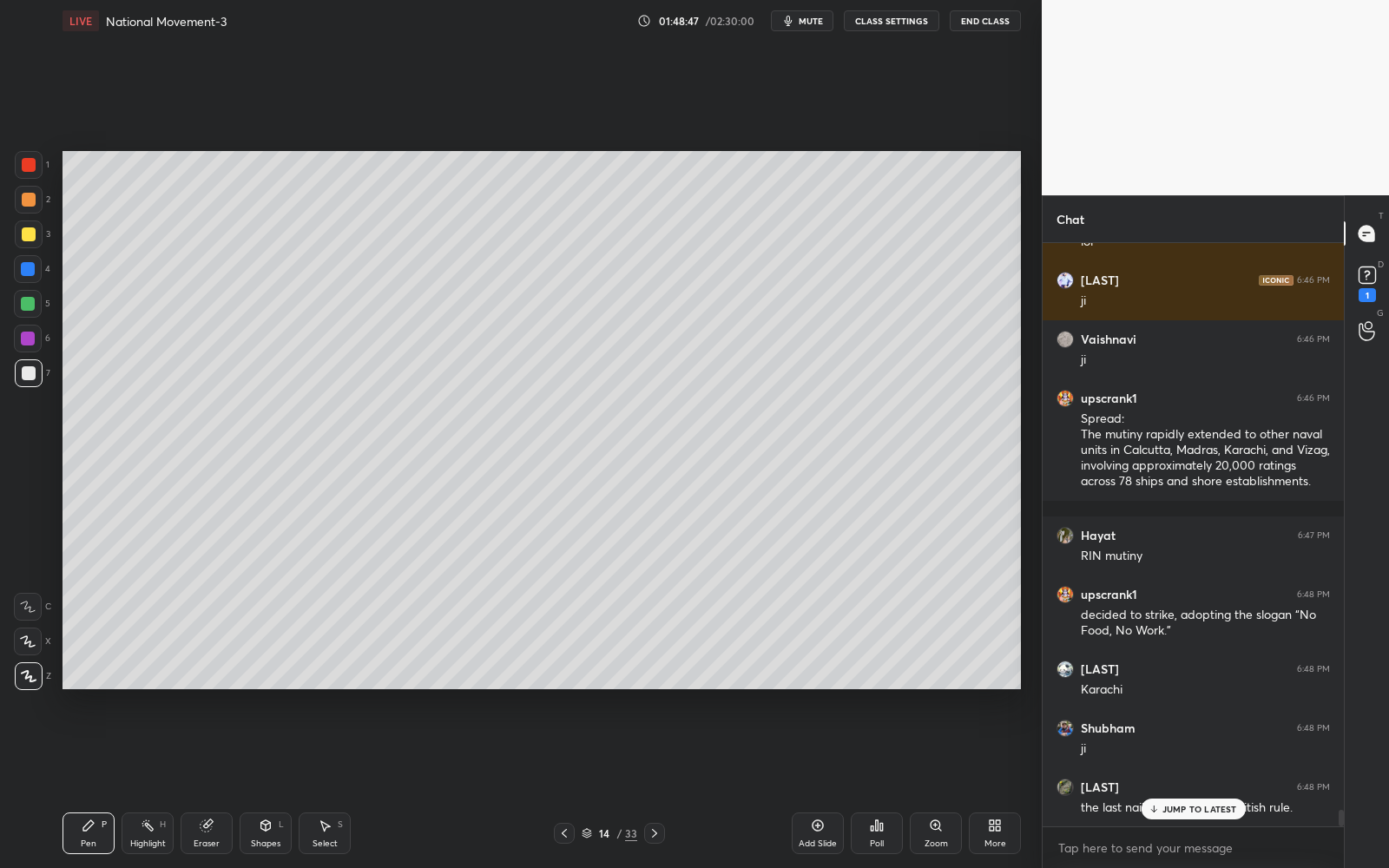click on "Add Slide" at bounding box center [818, 833] 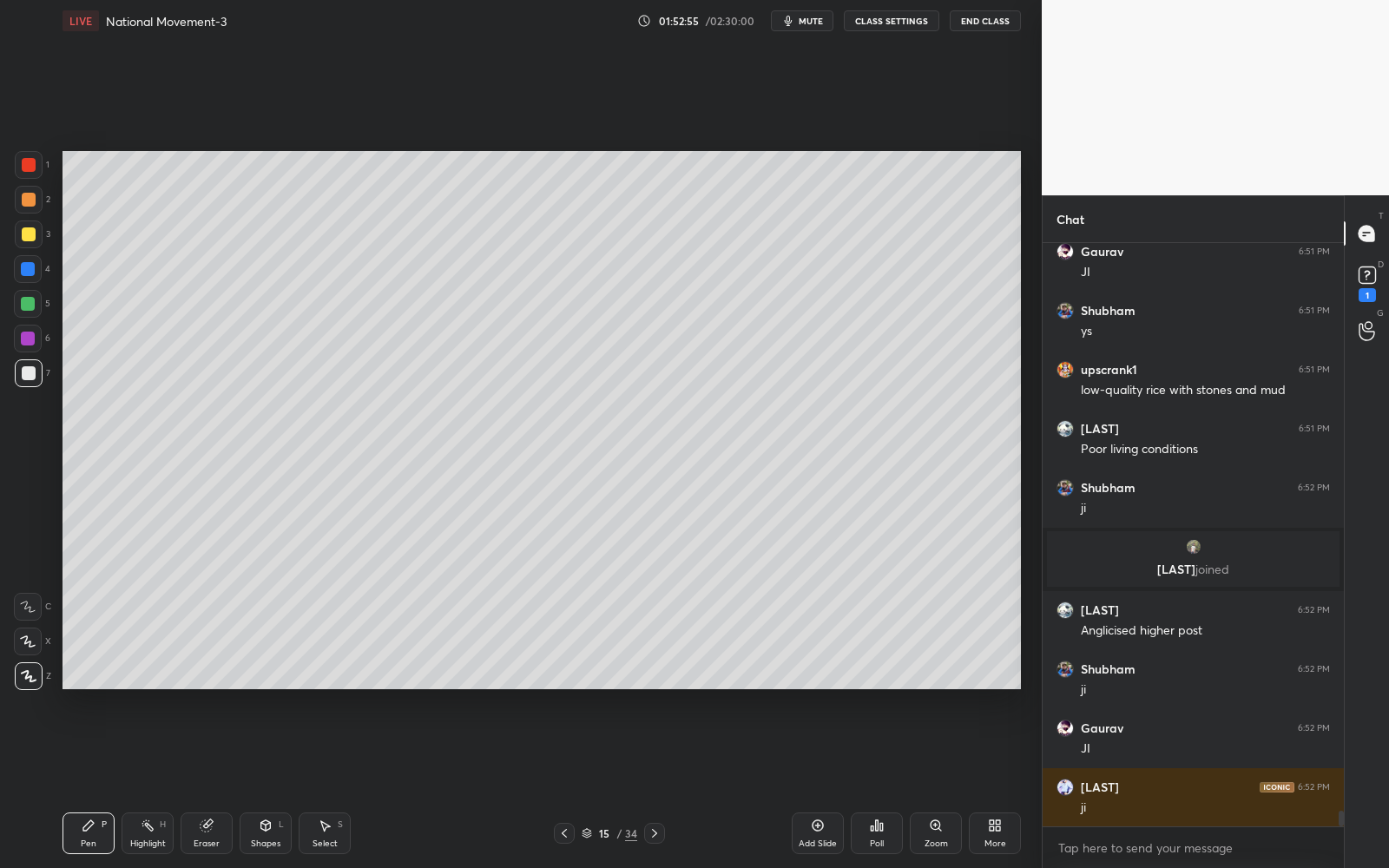 scroll, scrollTop: 21405, scrollLeft: 0, axis: vertical 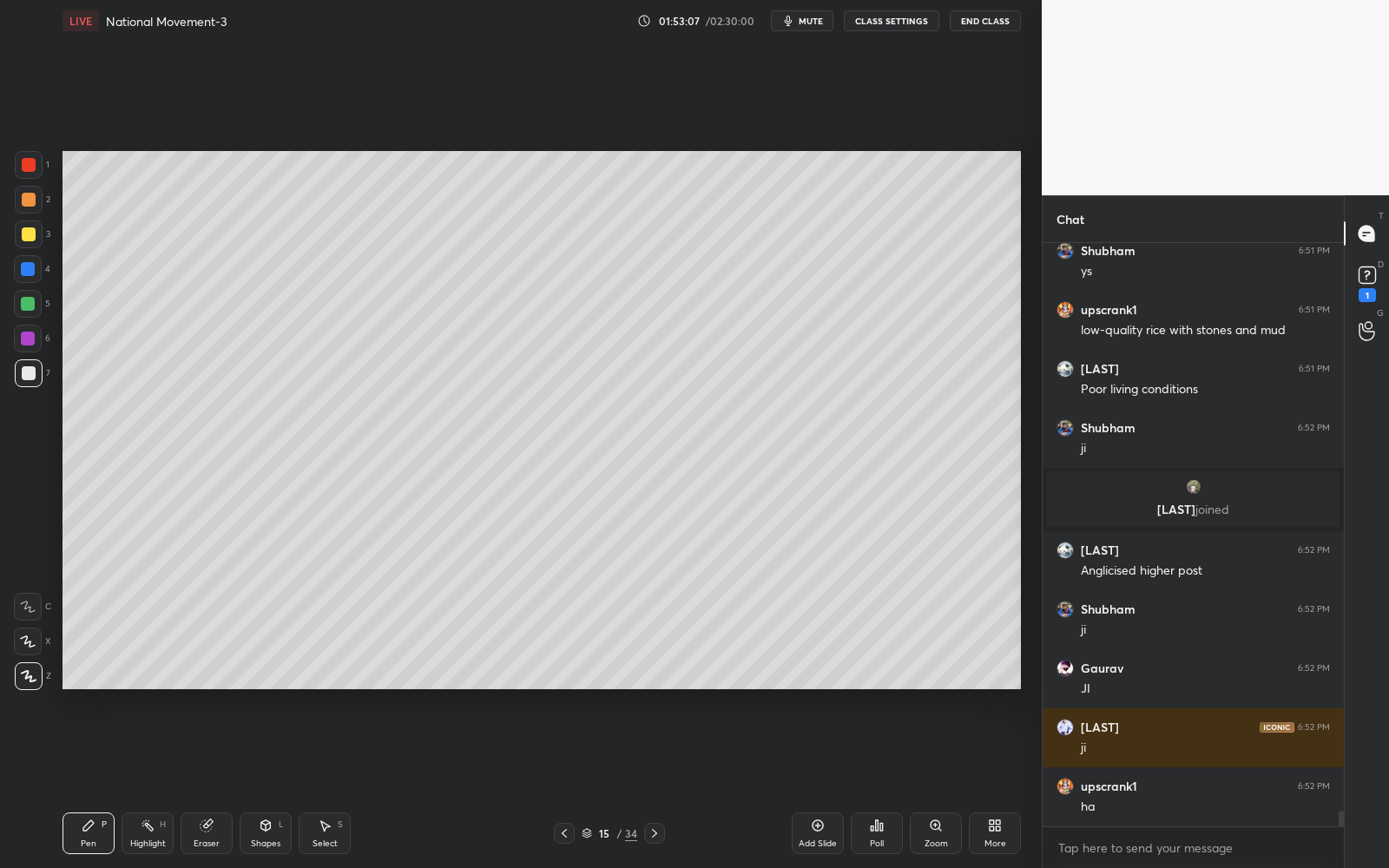click on "3" at bounding box center [32, 234] 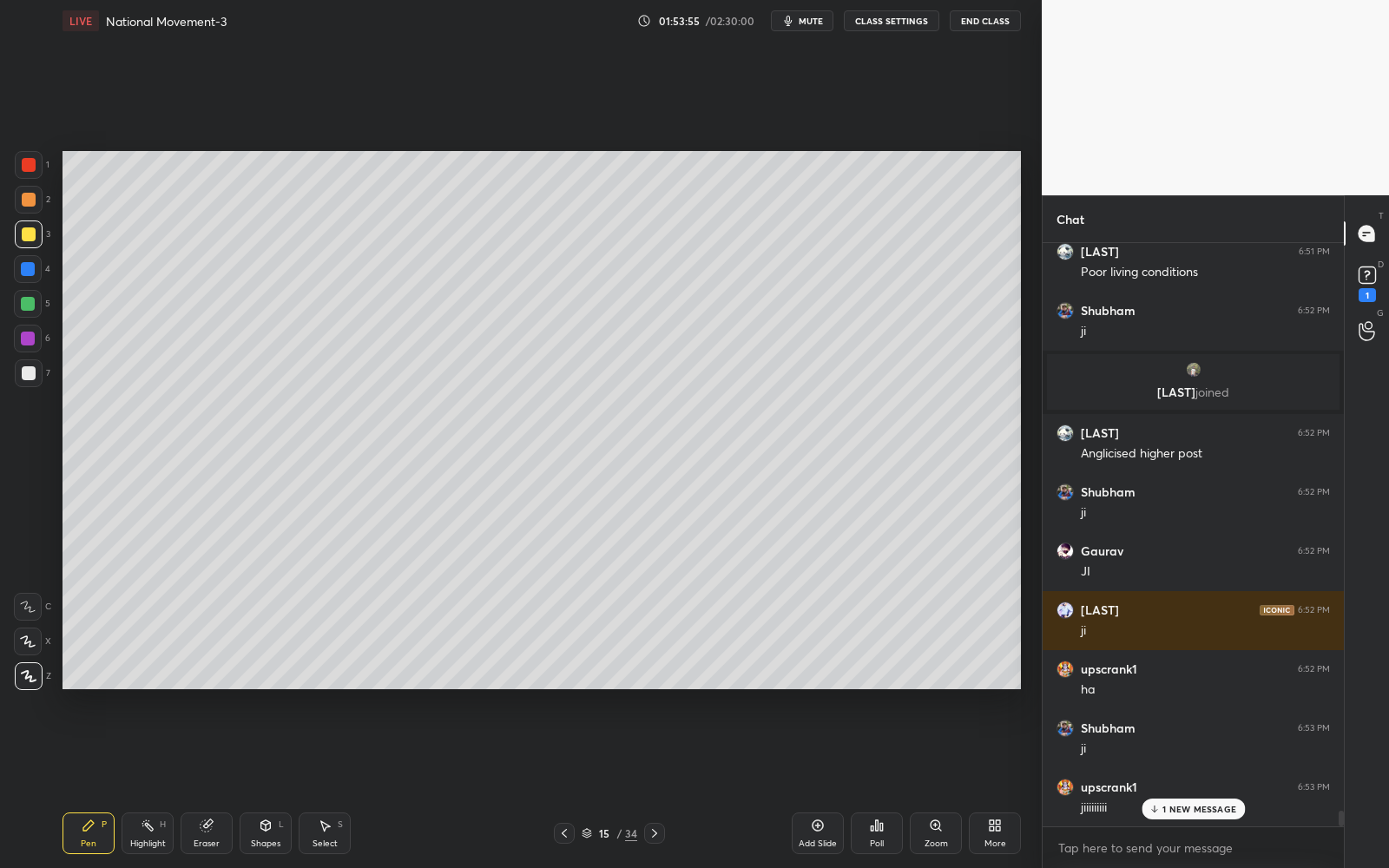 scroll, scrollTop: 21581, scrollLeft: 0, axis: vertical 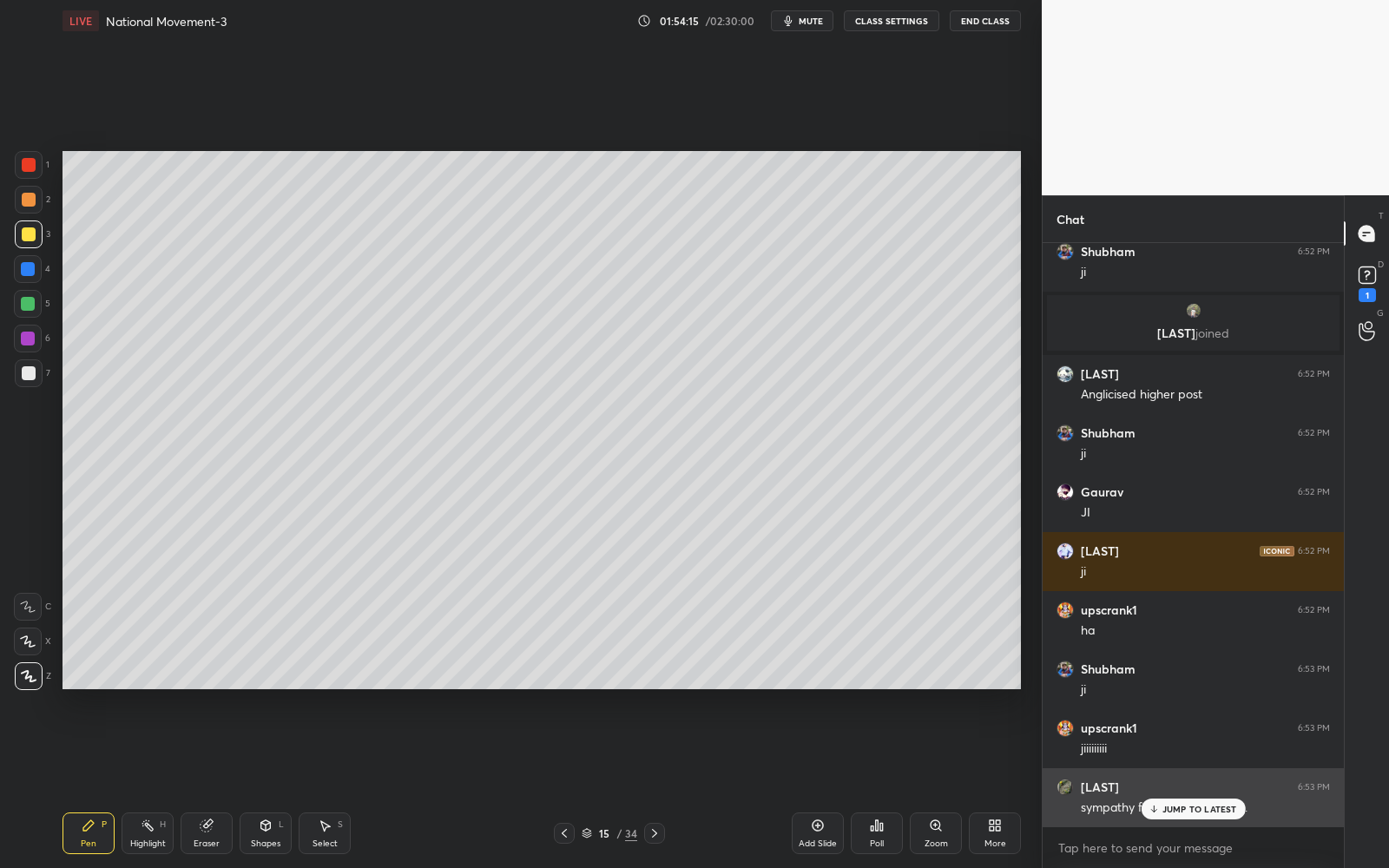 drag, startPoint x: 1176, startPoint y: 812, endPoint x: 1164, endPoint y: 800, distance: 16.97056 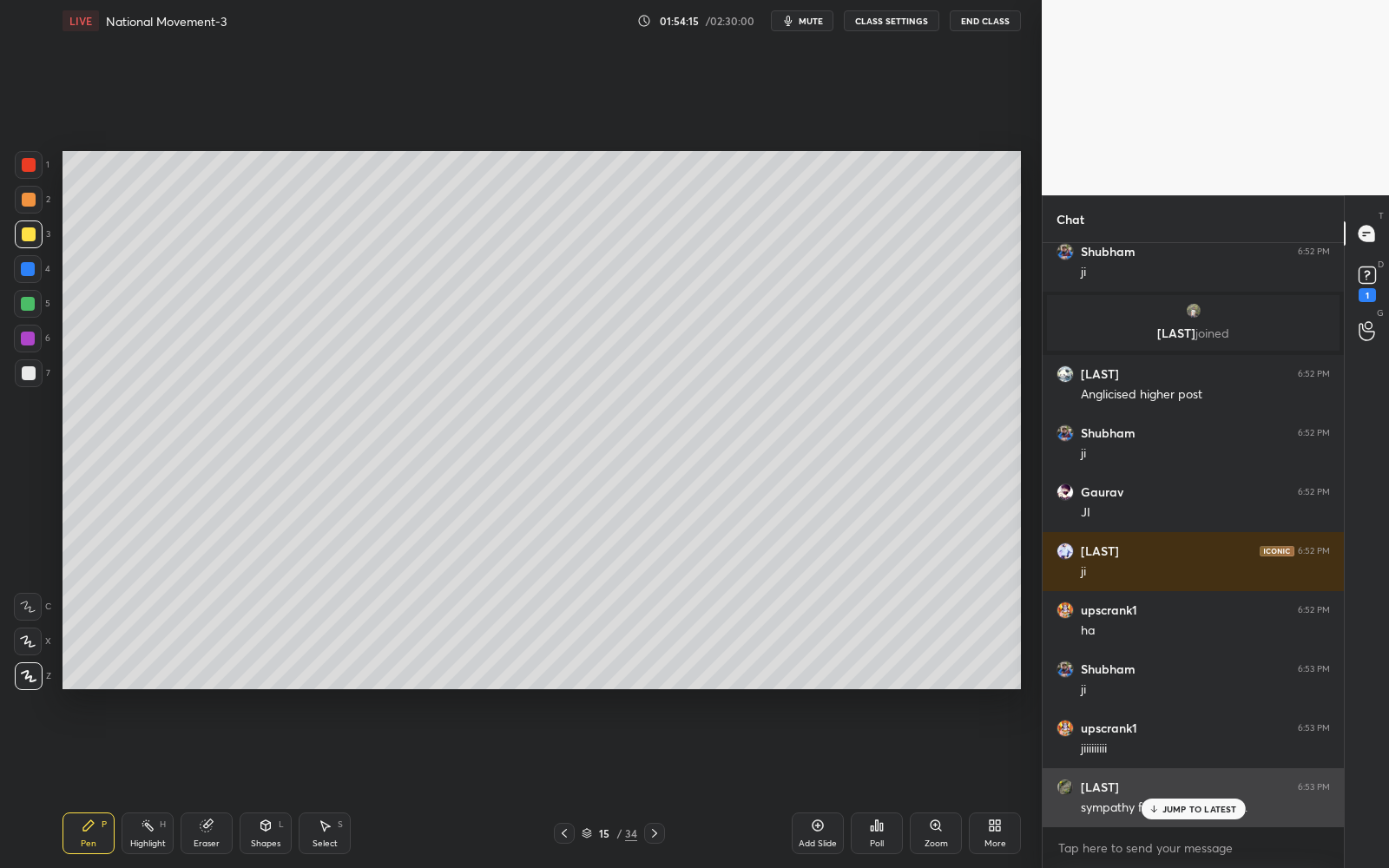 click on "JUMP TO LATEST" at bounding box center [1200, 809] 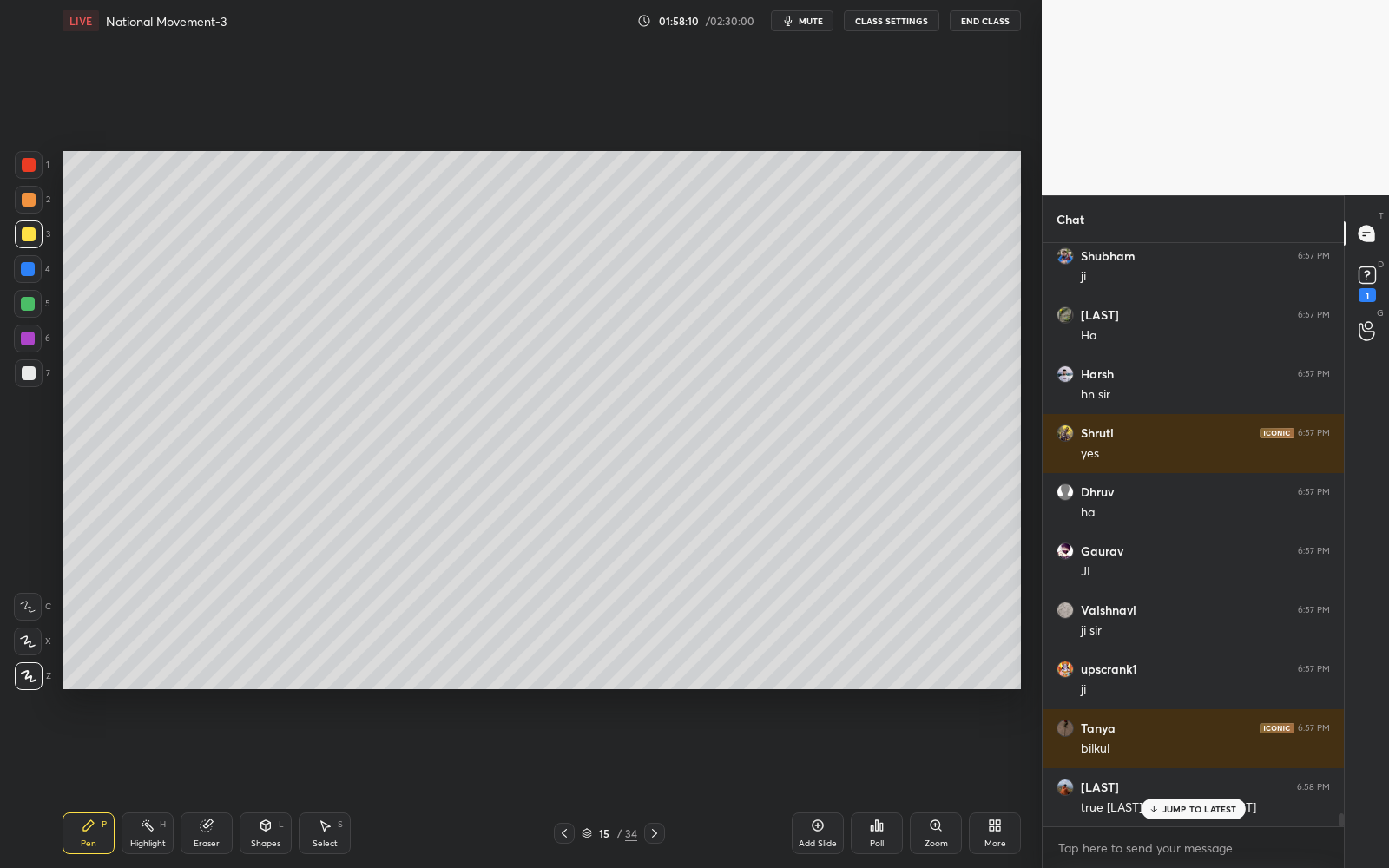 scroll, scrollTop: 25174, scrollLeft: 0, axis: vertical 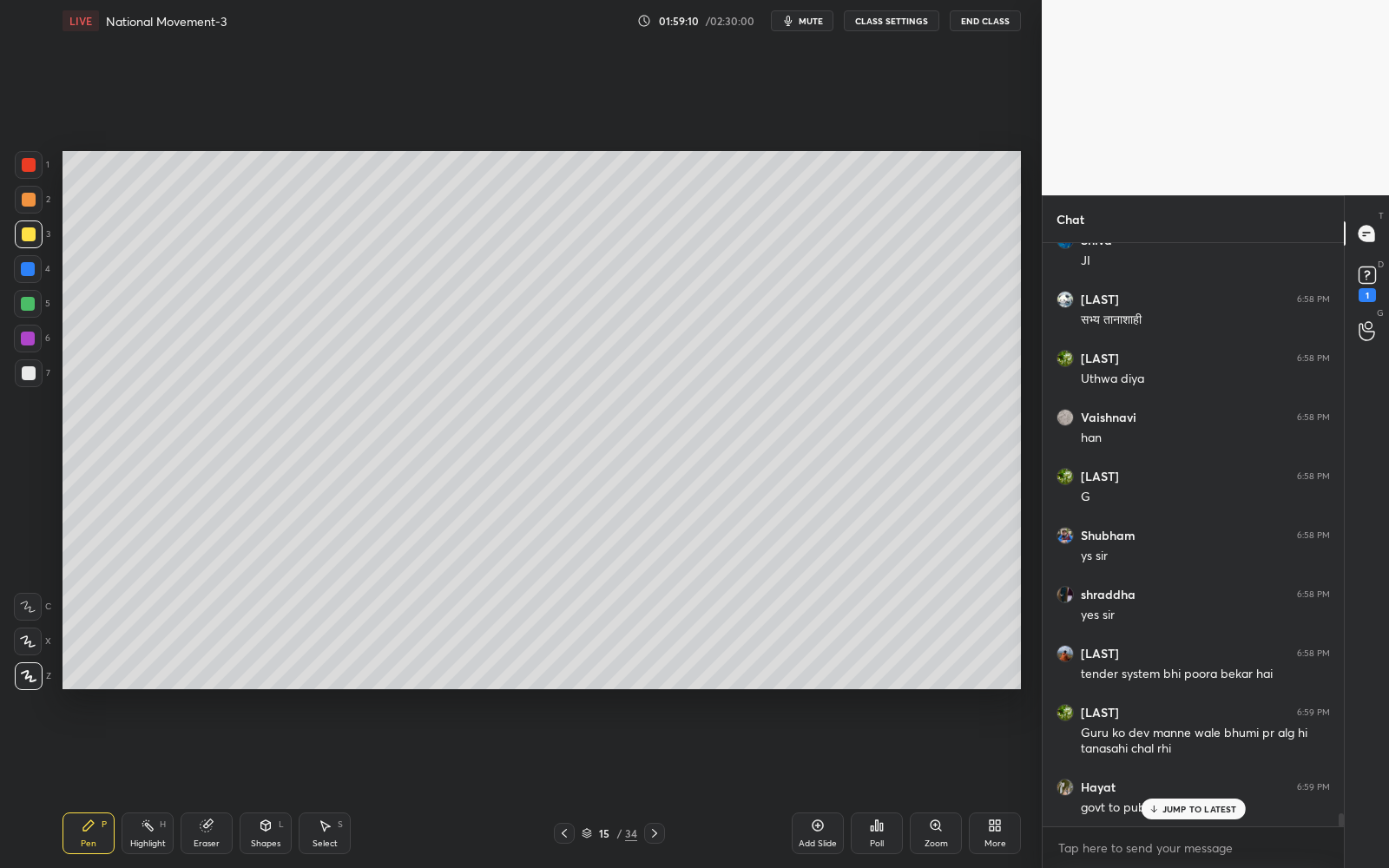 click on "JUMP TO LATEST" at bounding box center [1200, 809] 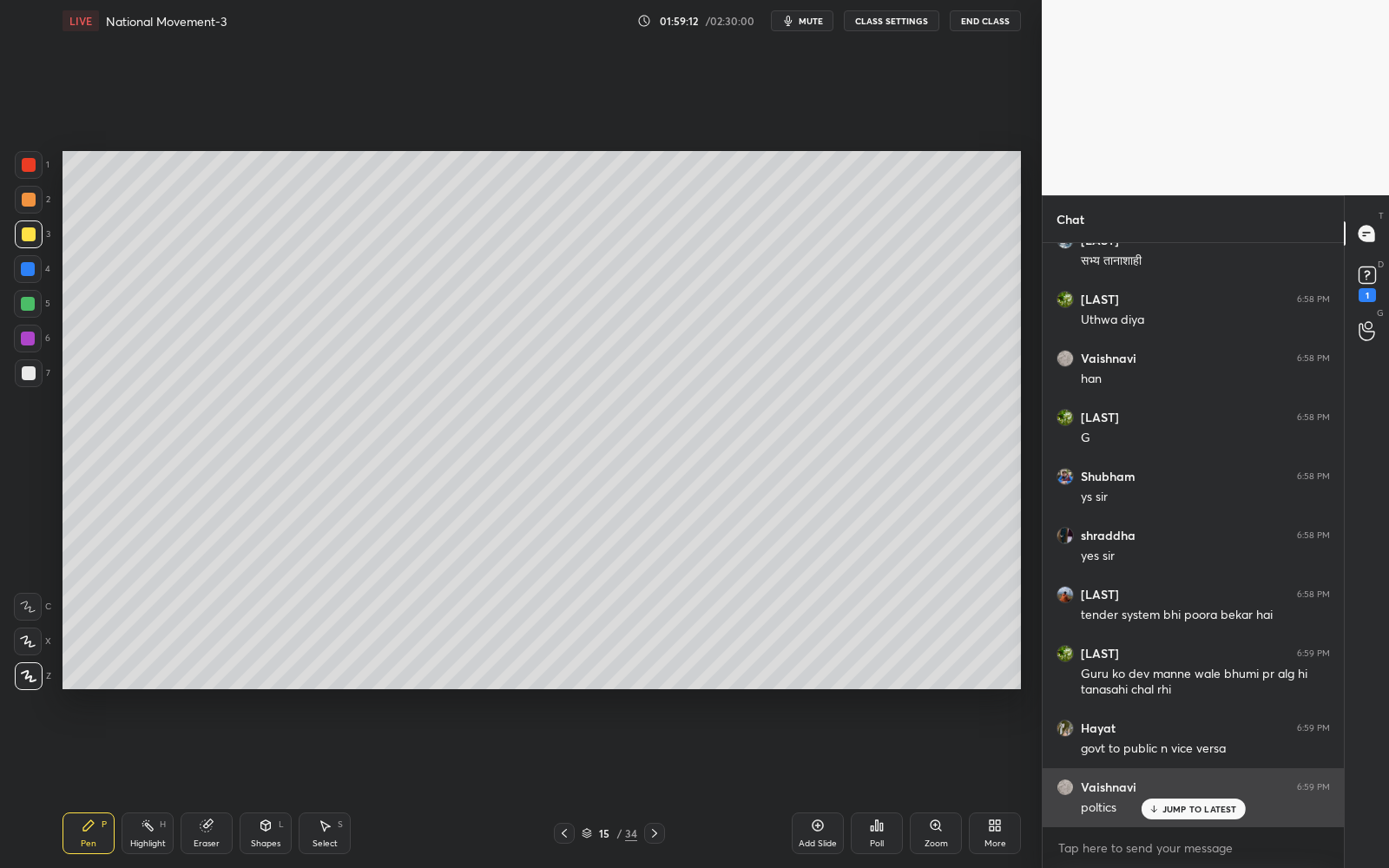 click on "JUMP TO LATEST" at bounding box center (1200, 809) 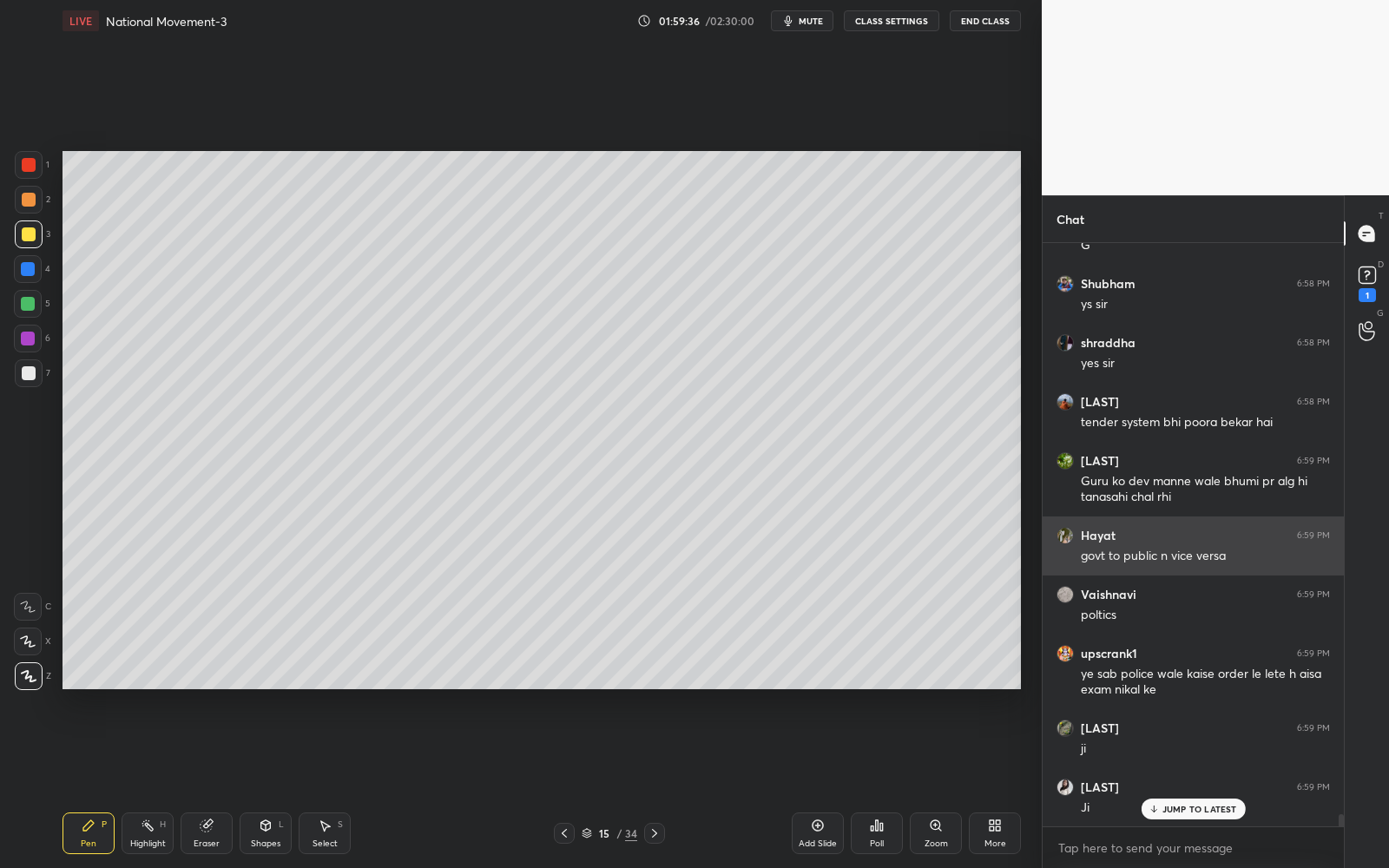 scroll, scrollTop: 26464, scrollLeft: 0, axis: vertical 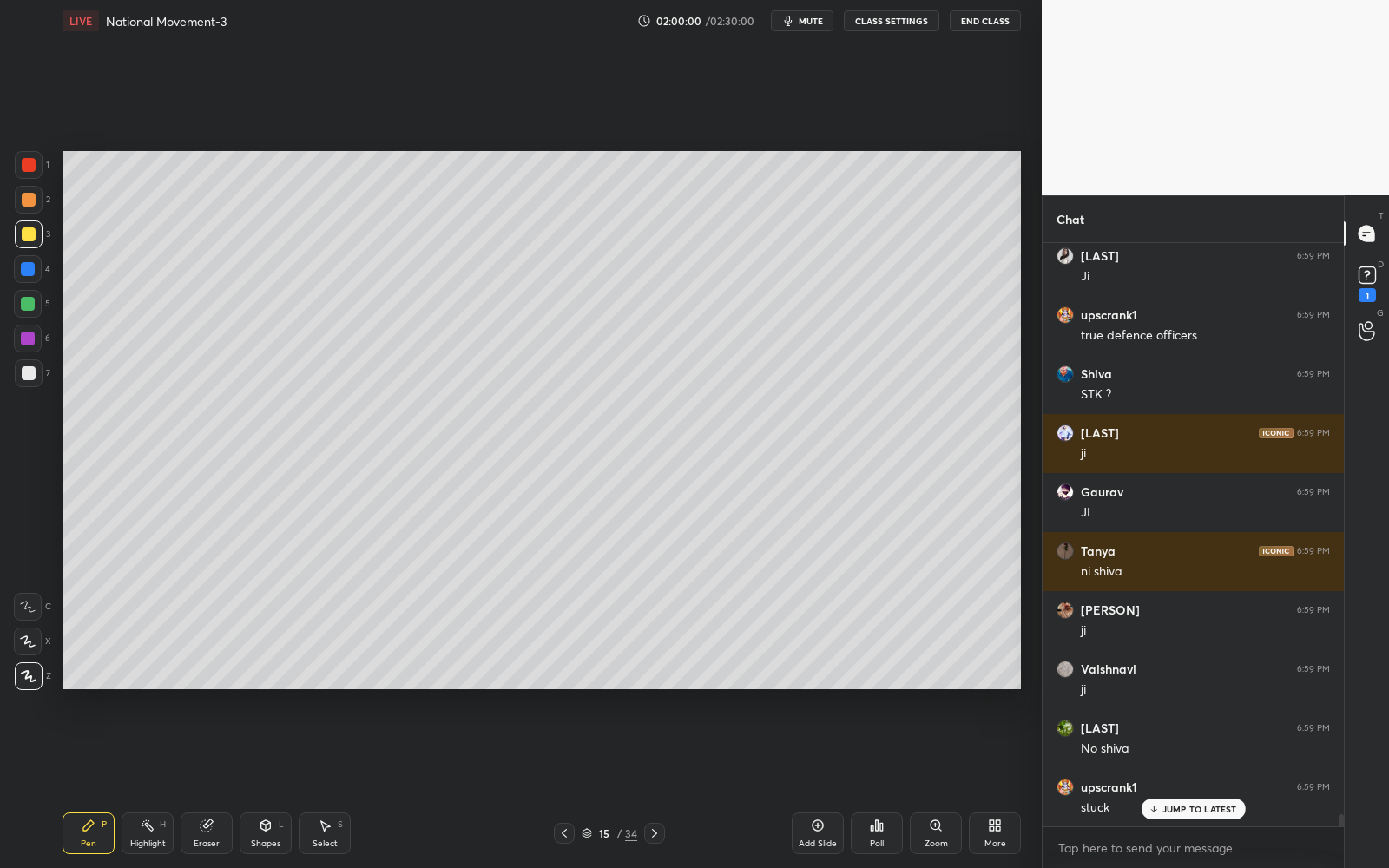 click 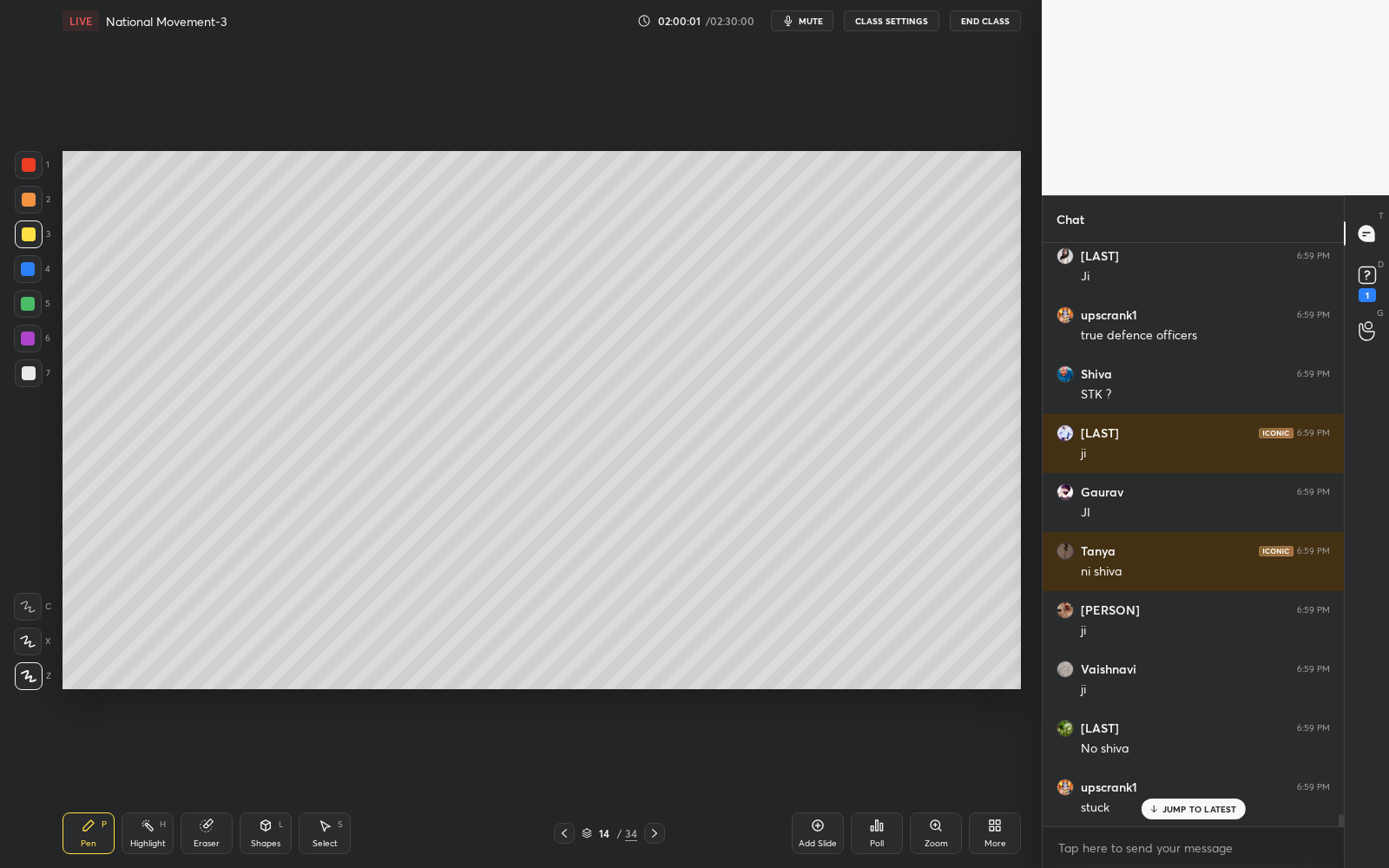 scroll, scrollTop: 26995, scrollLeft: 0, axis: vertical 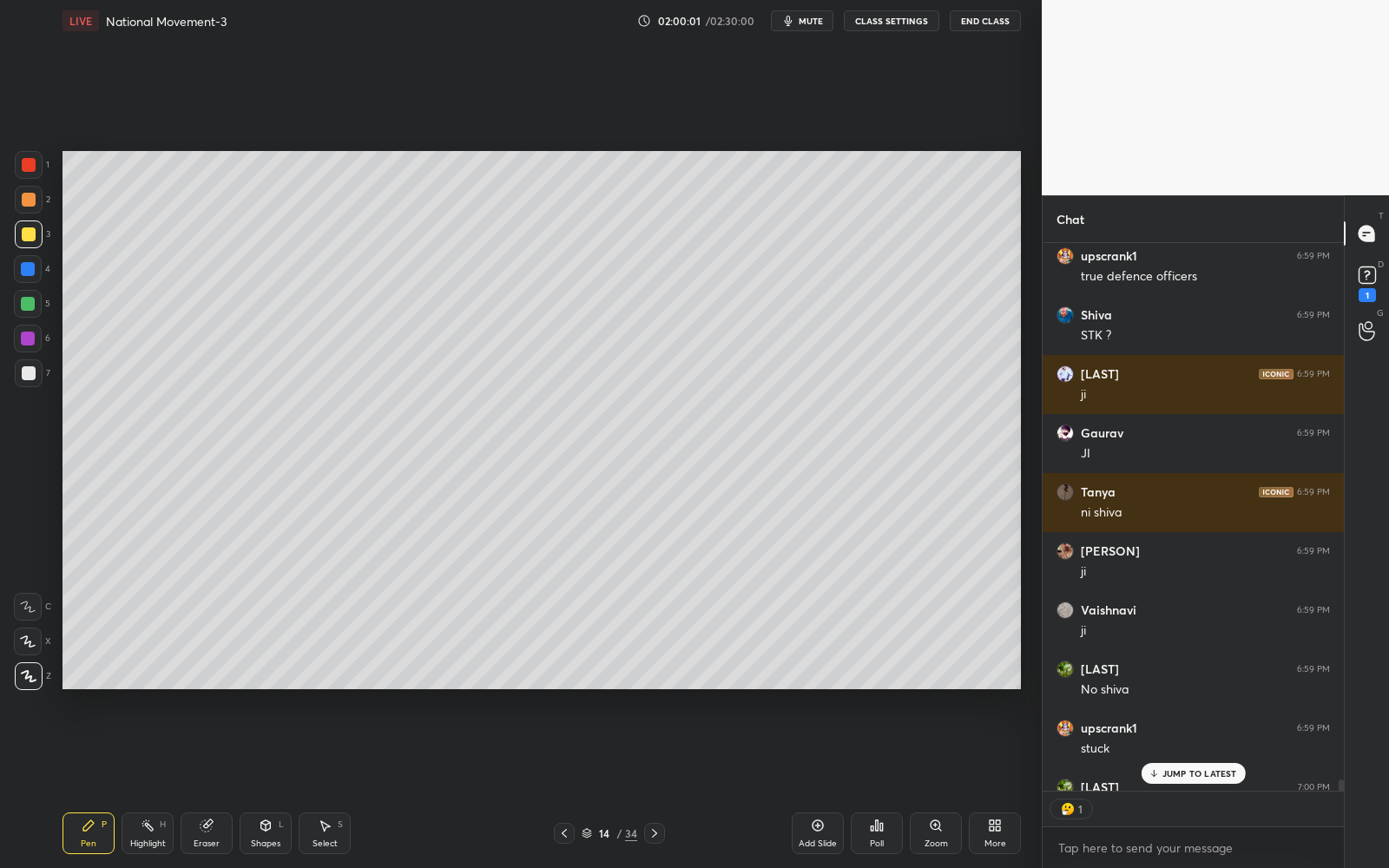 click 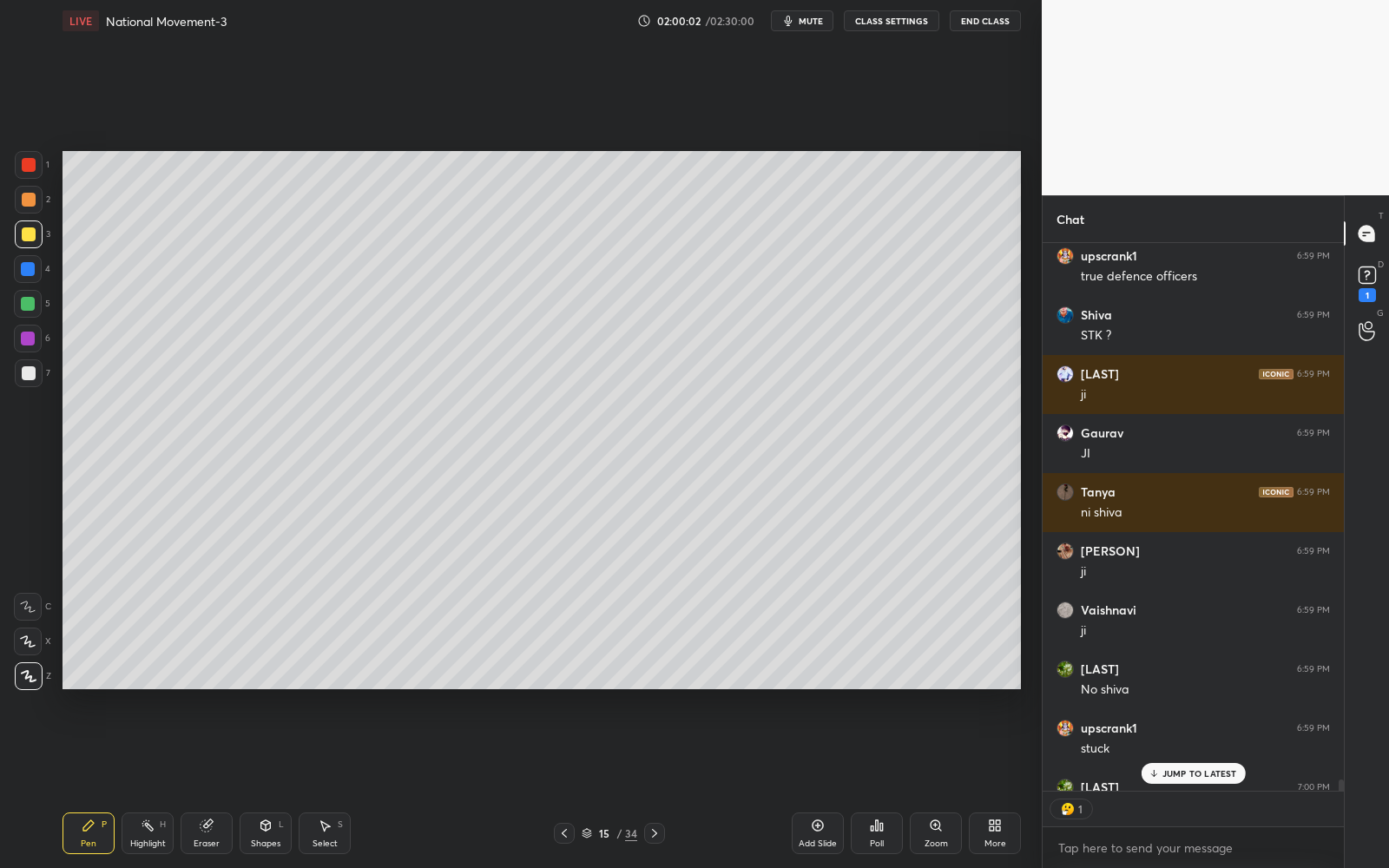 scroll, scrollTop: 27090, scrollLeft: 0, axis: vertical 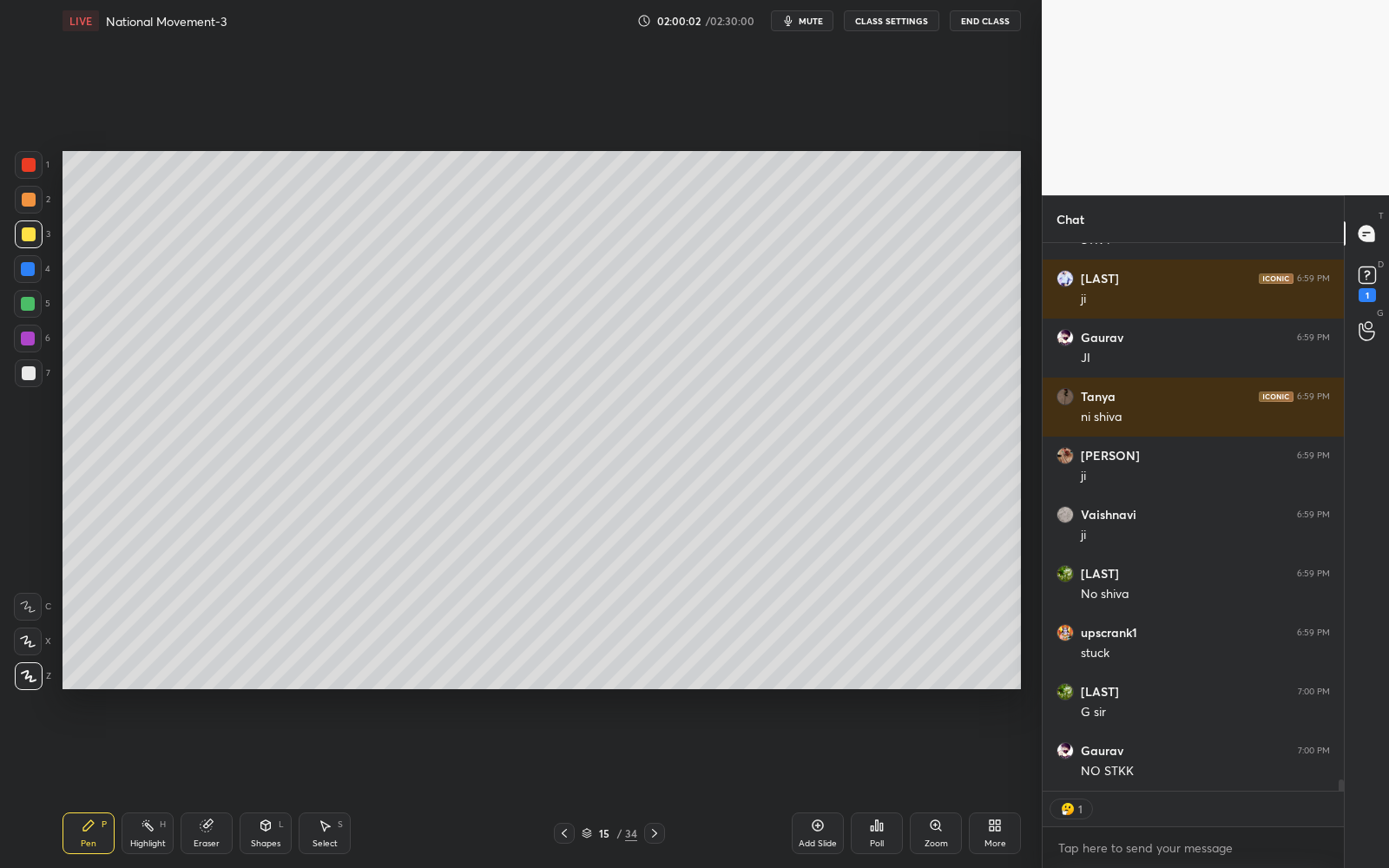 click on "Add Slide" at bounding box center [818, 833] 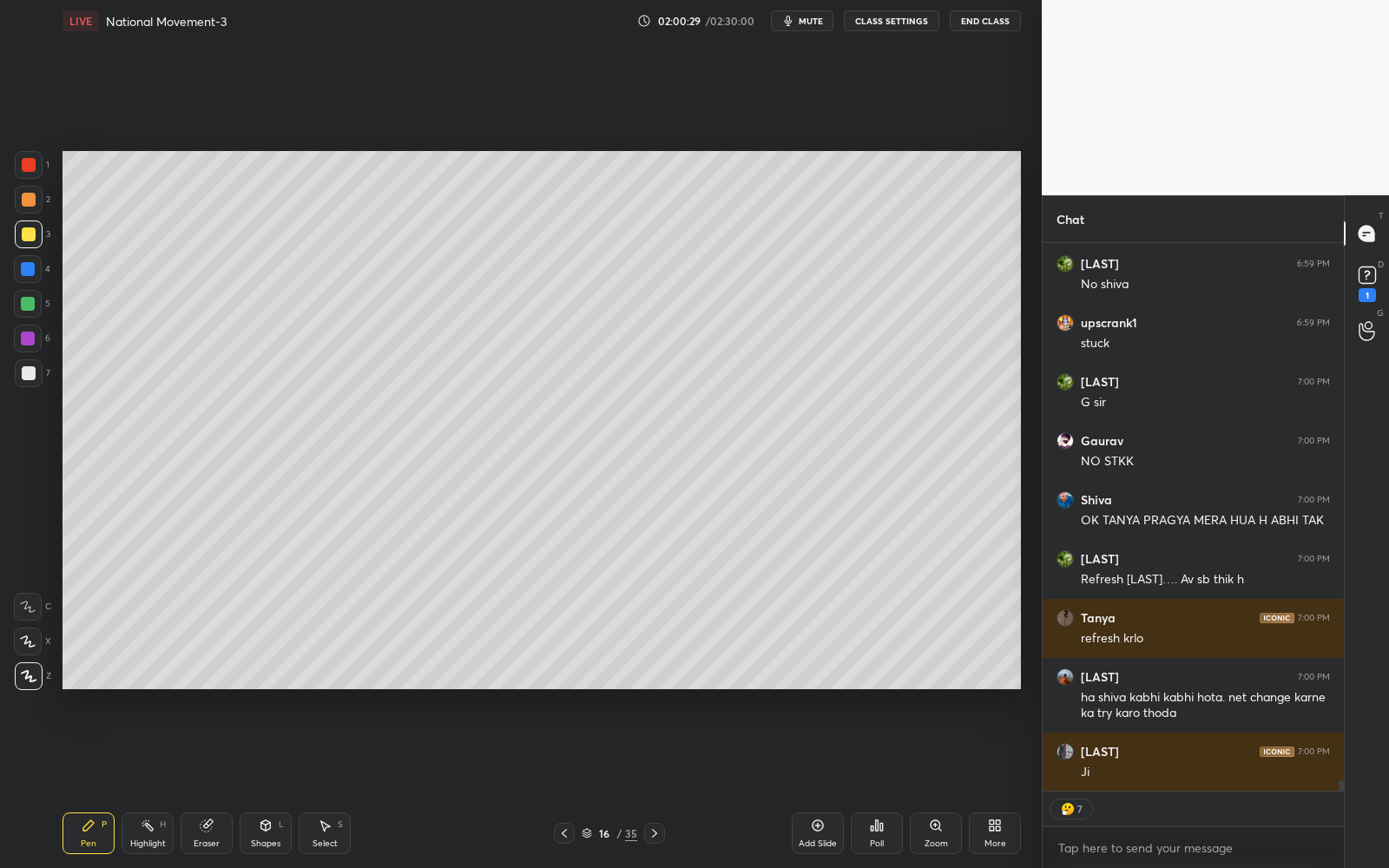 scroll, scrollTop: 27460, scrollLeft: 0, axis: vertical 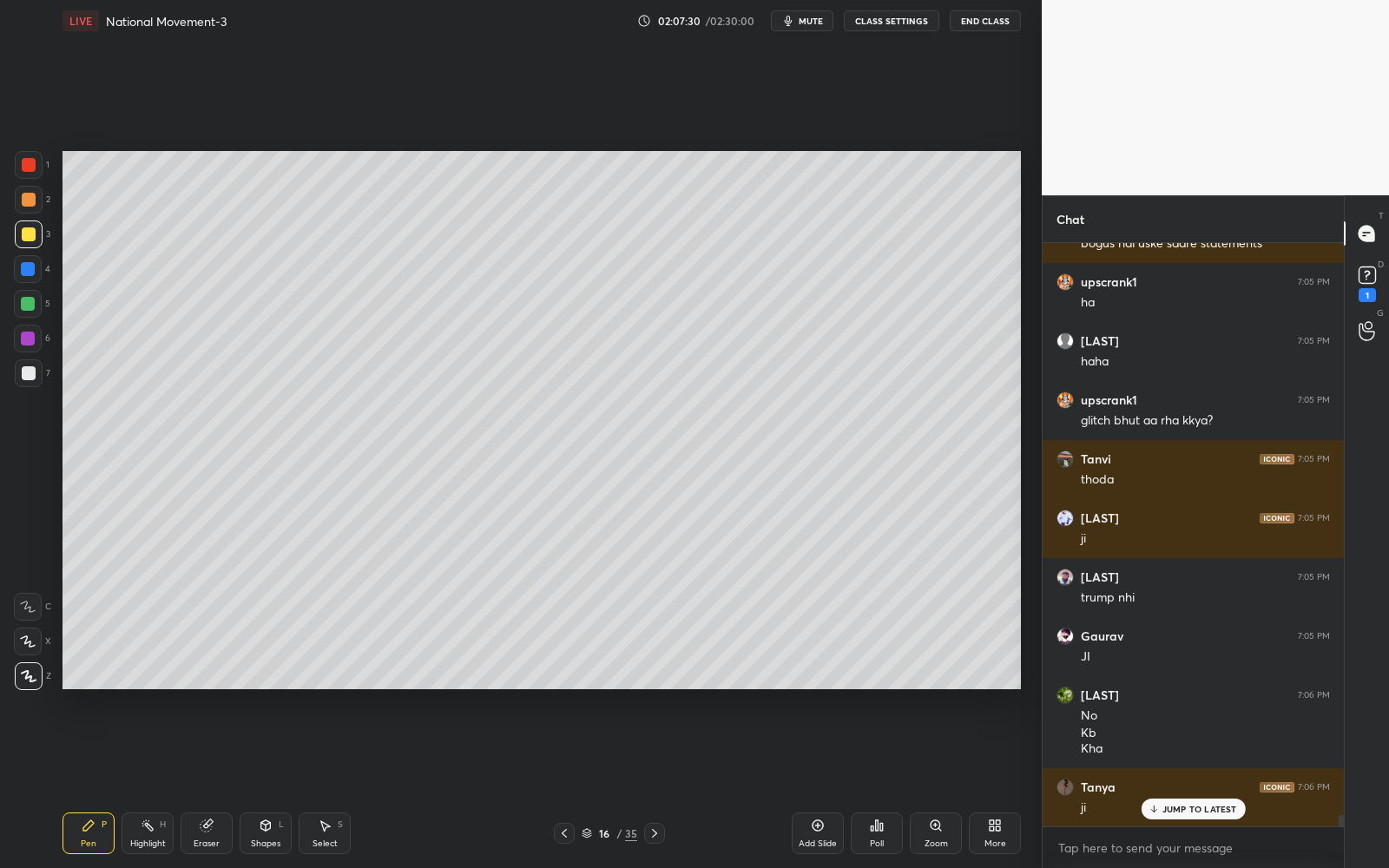 click at bounding box center (29, 373) 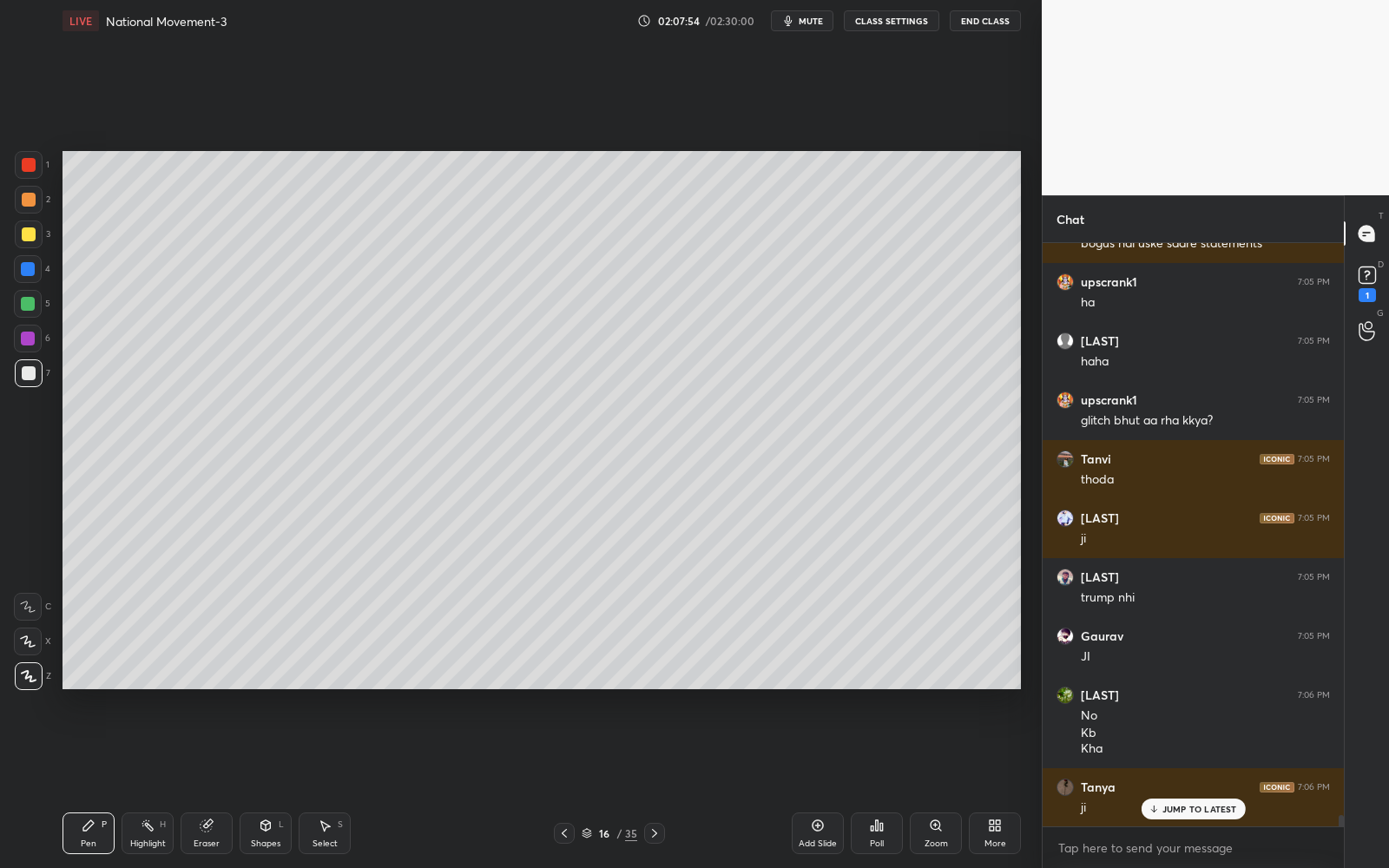 drag, startPoint x: 806, startPoint y: 831, endPoint x: 805, endPoint y: 820, distance: 11.045361 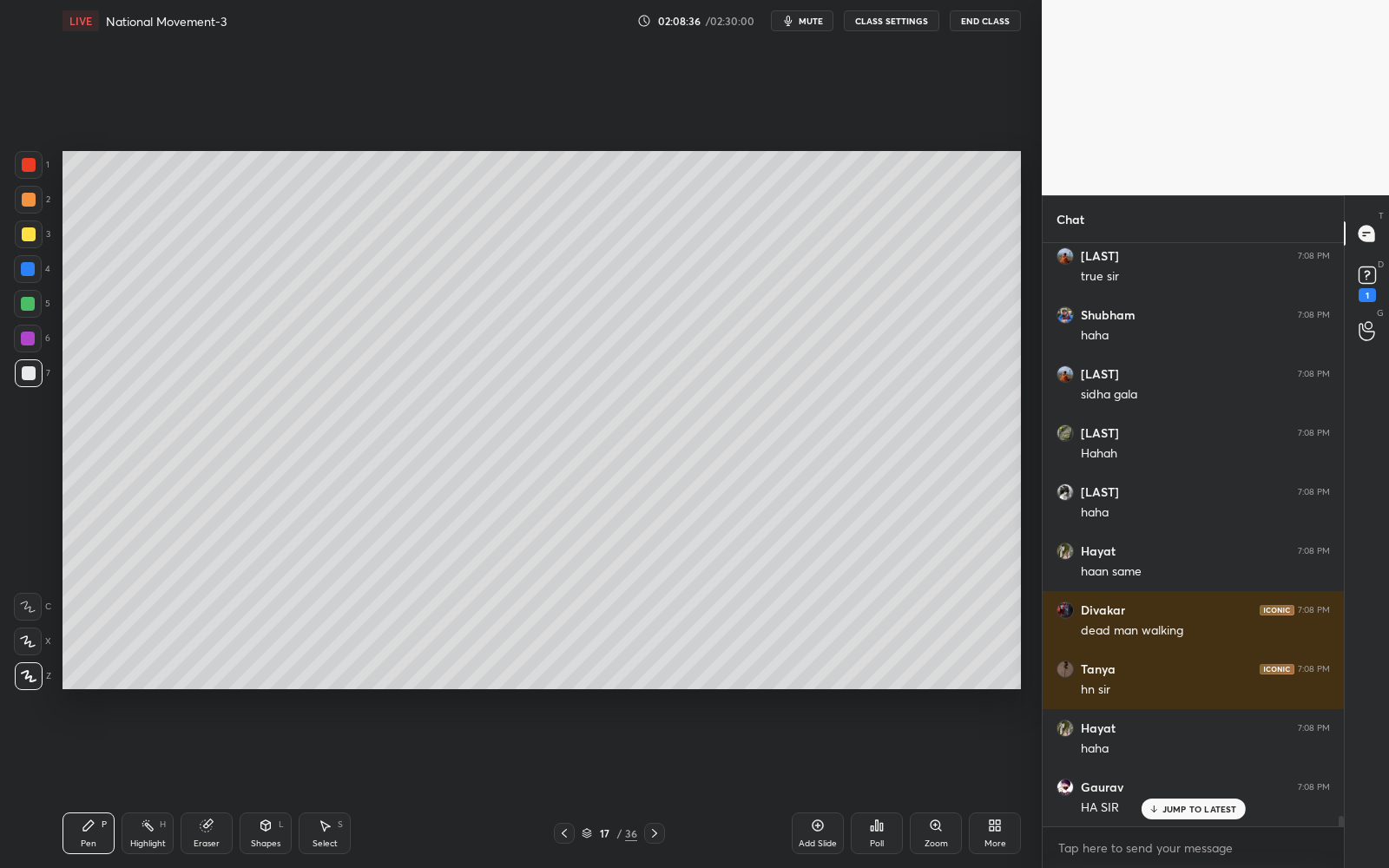 scroll, scrollTop: 31613, scrollLeft: 0, axis: vertical 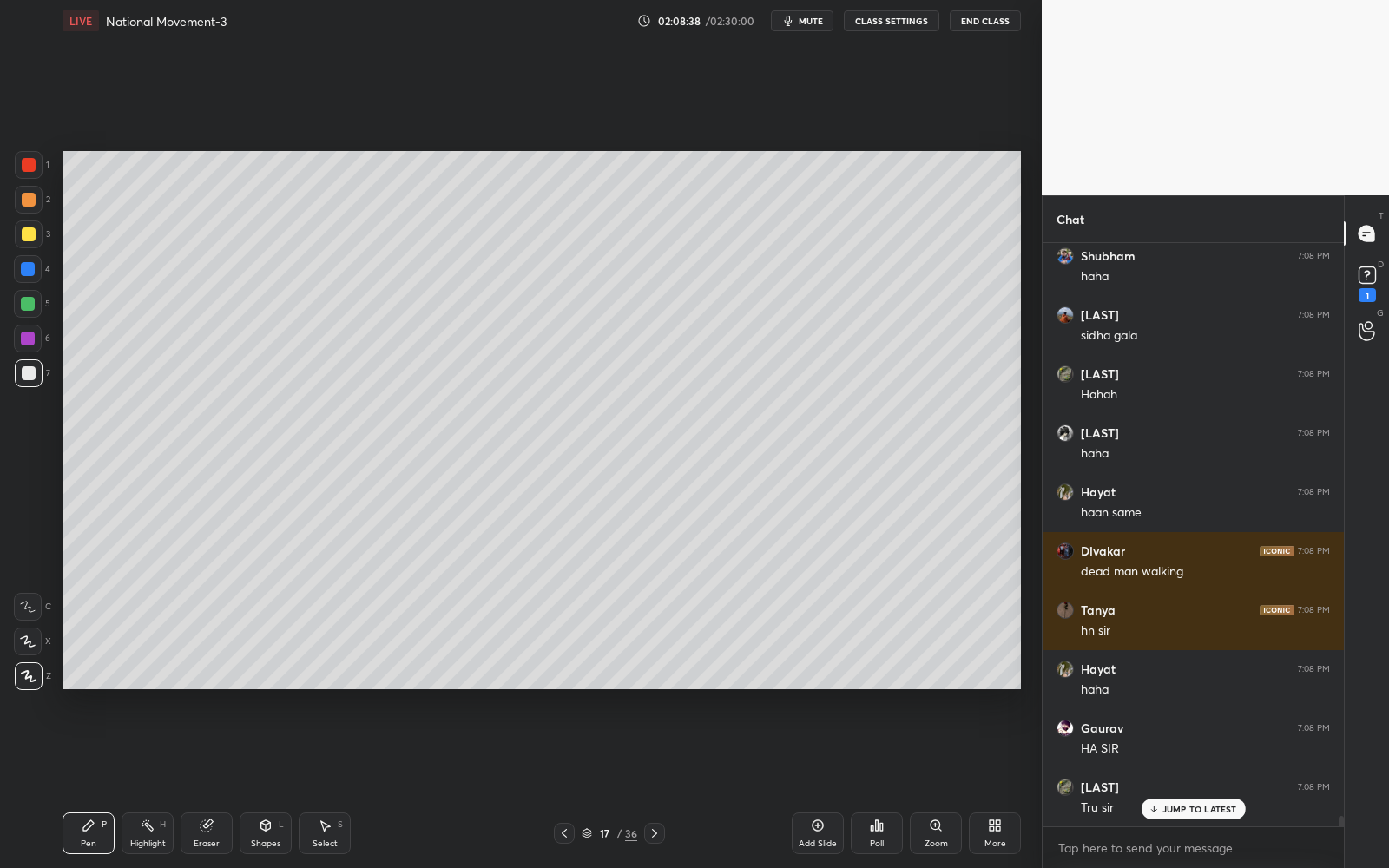 click at bounding box center (29, 234) 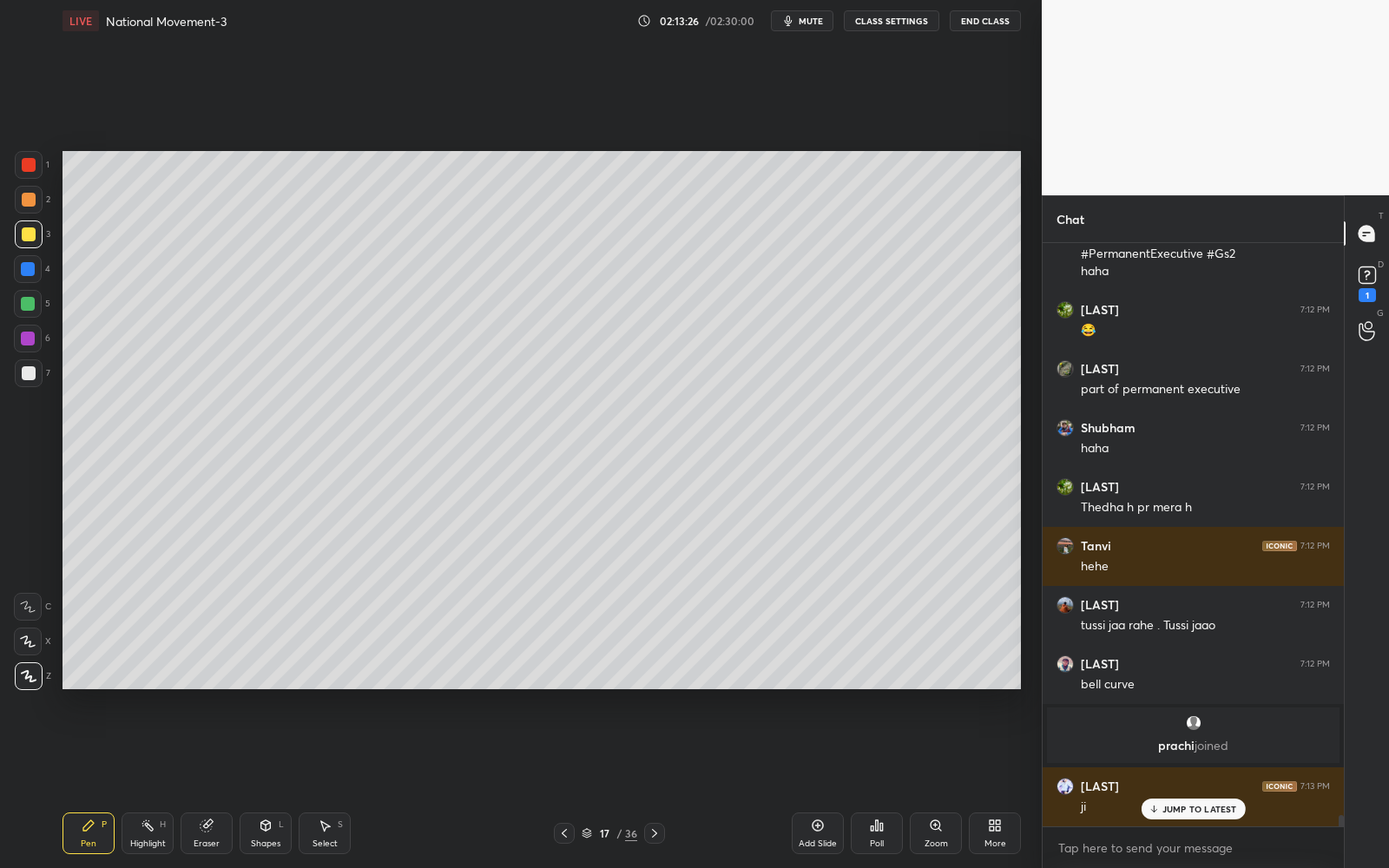 scroll, scrollTop: 30059, scrollLeft: 0, axis: vertical 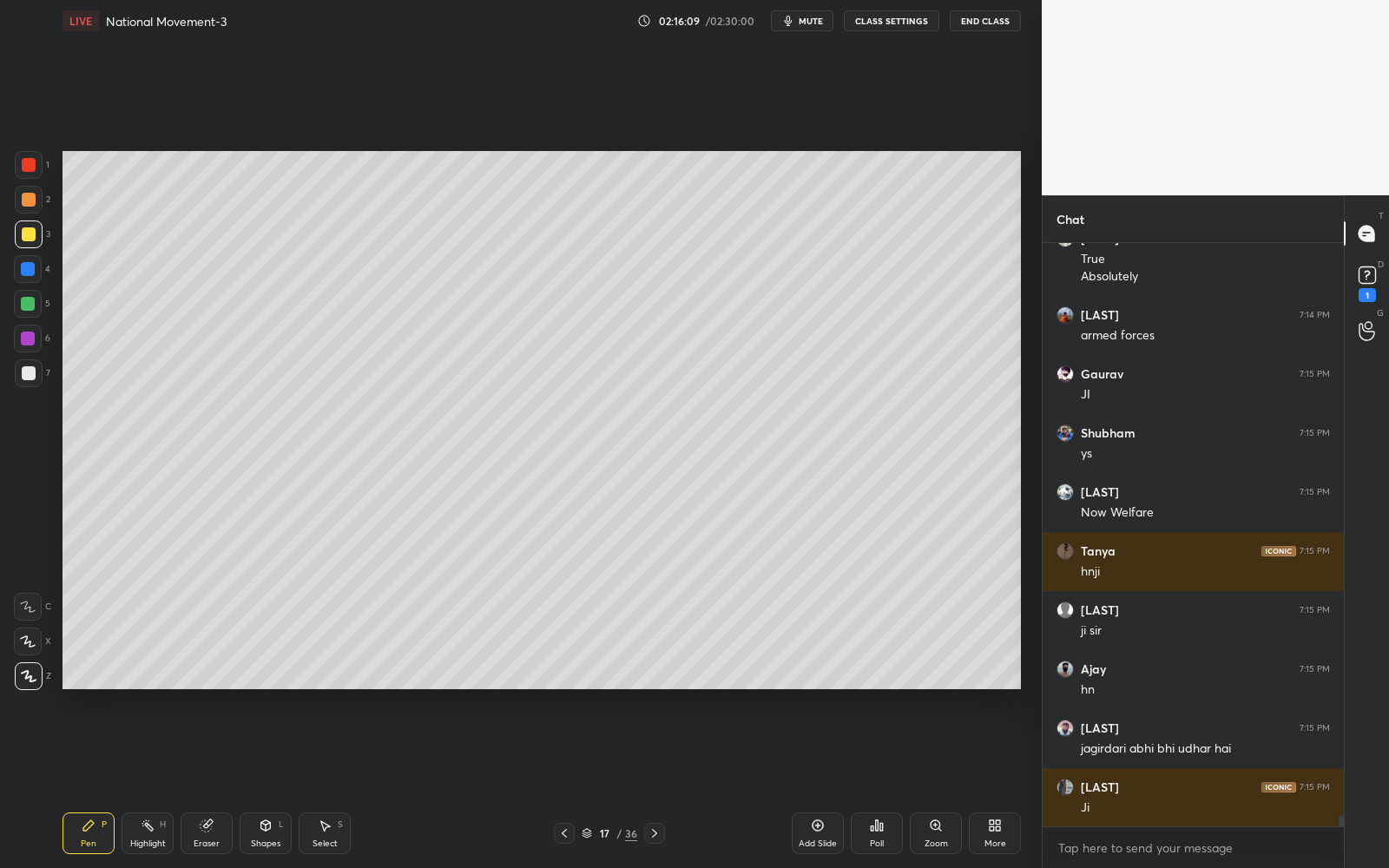 click 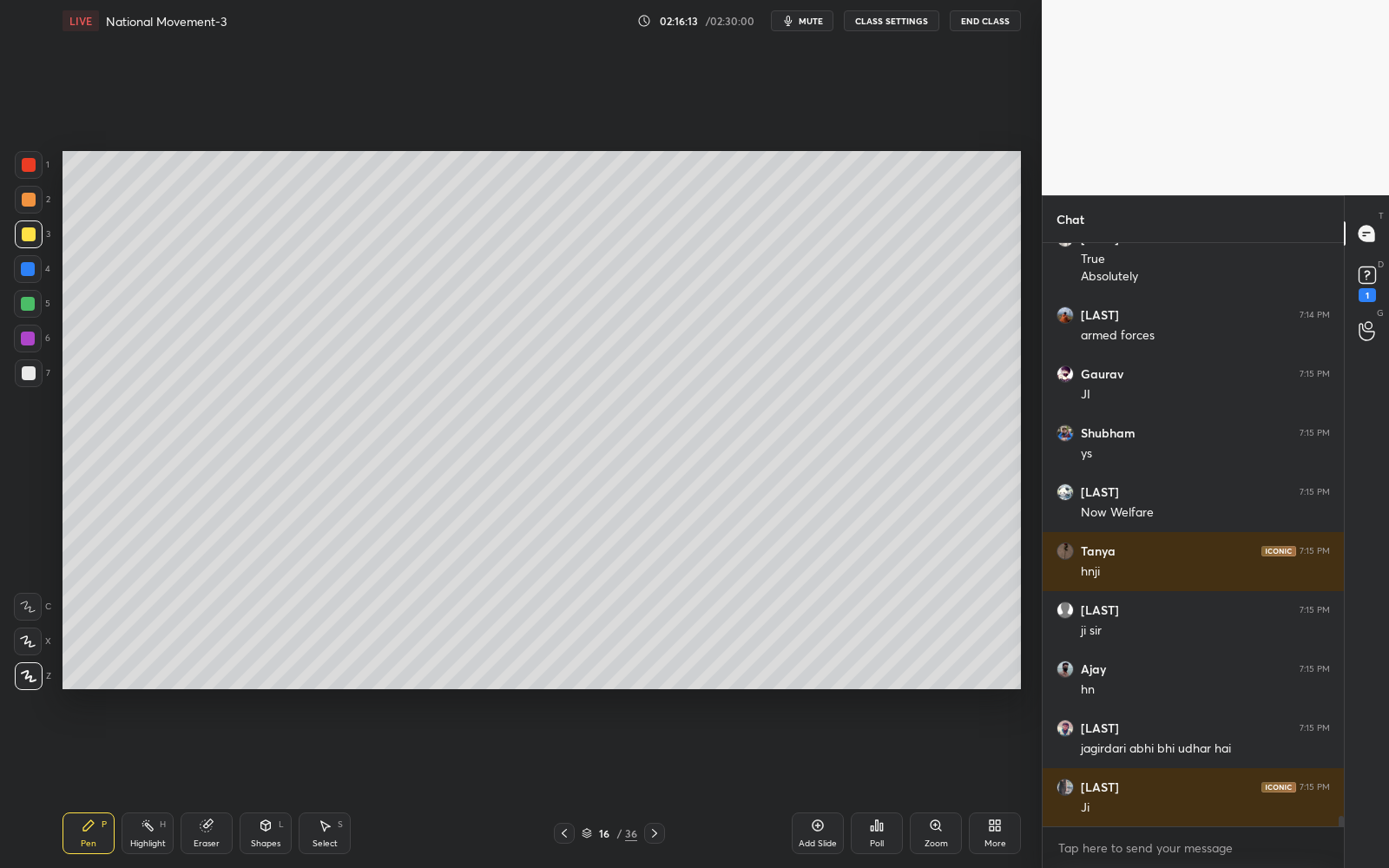 scroll, scrollTop: 542, scrollLeft: 297, axis: both 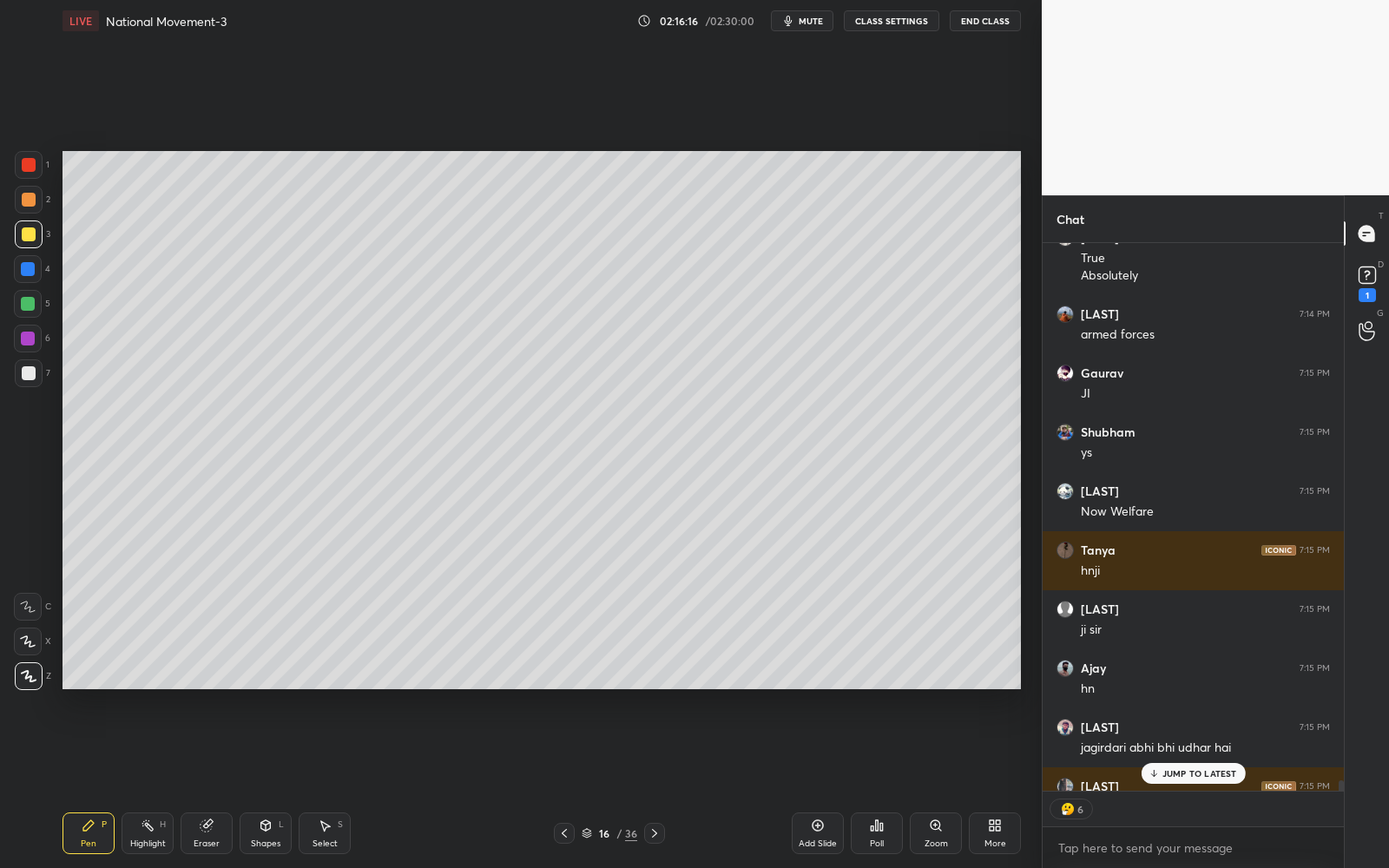 click on "JUMP TO LATEST" at bounding box center (1200, 773) 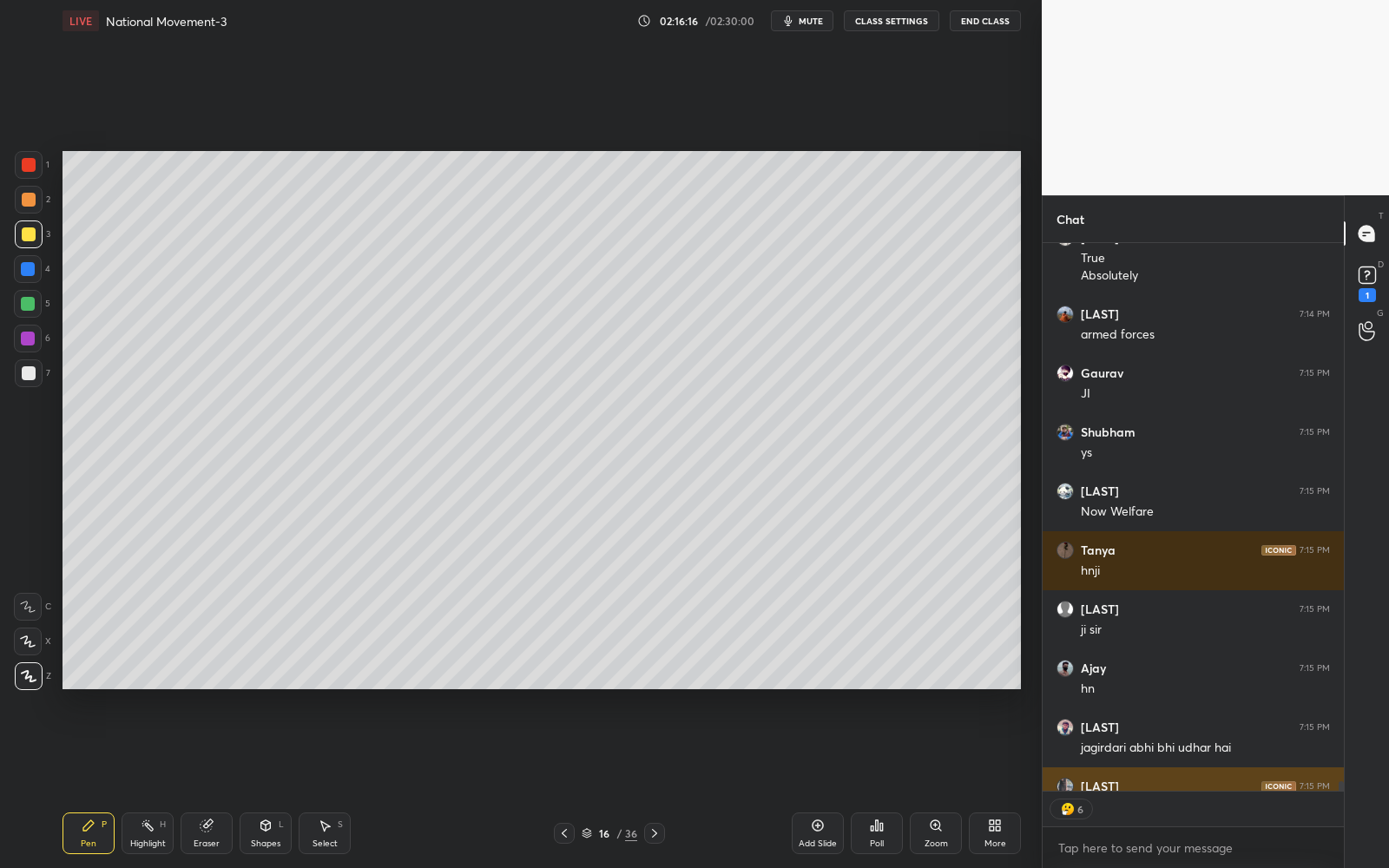 scroll, scrollTop: 30824, scrollLeft: 0, axis: vertical 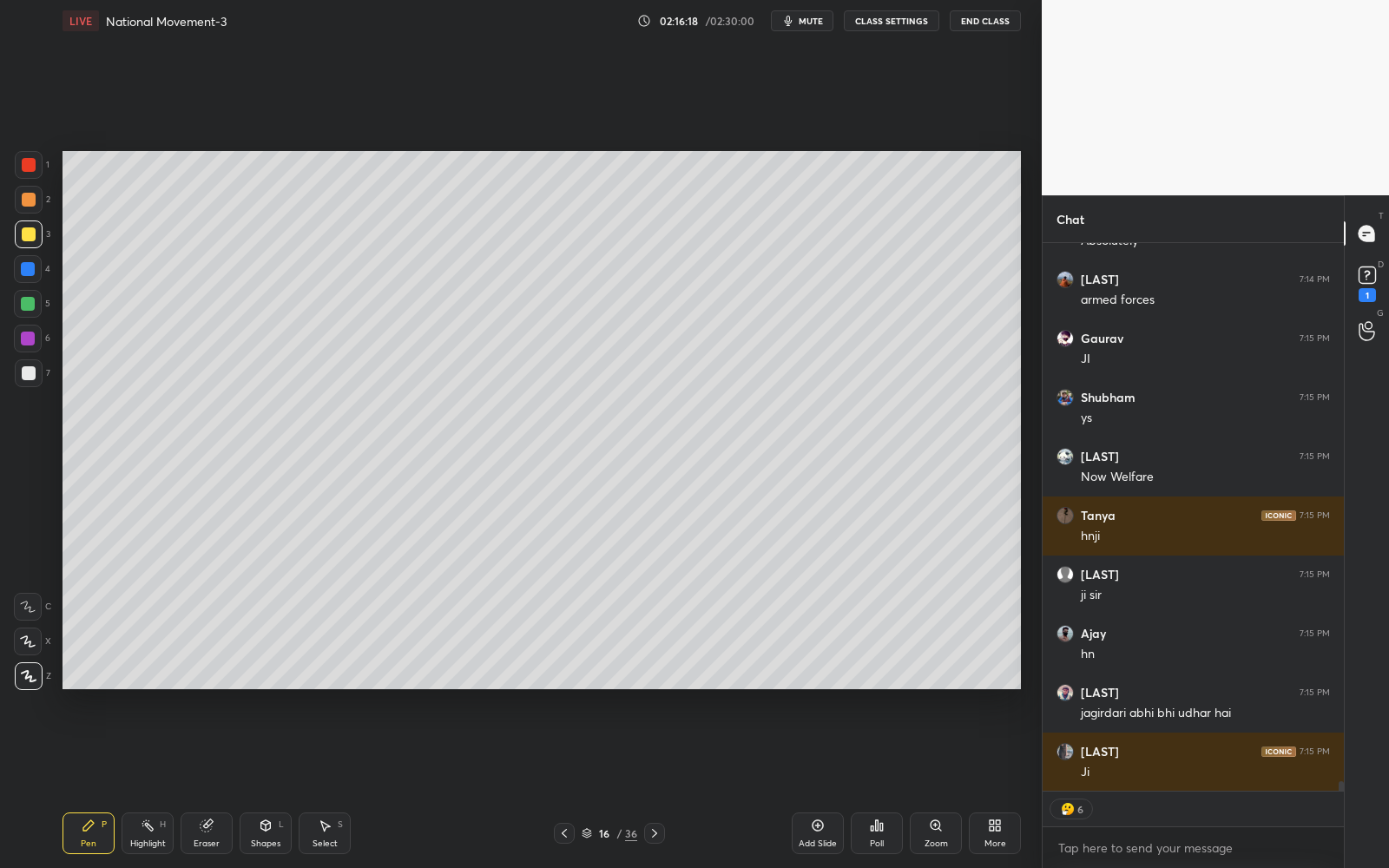 click 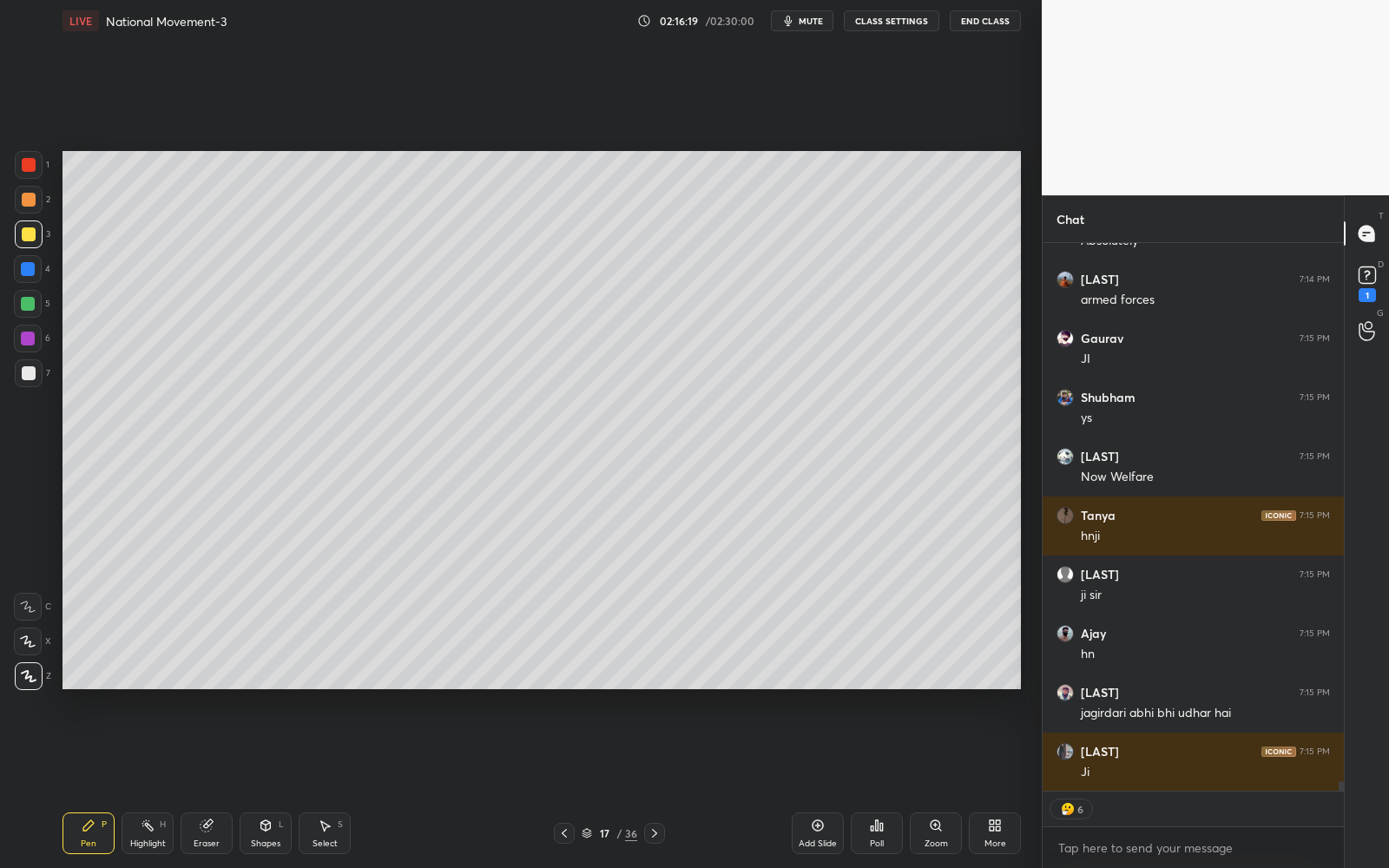 drag, startPoint x: 813, startPoint y: 834, endPoint x: 816, endPoint y: 825, distance: 9.486833 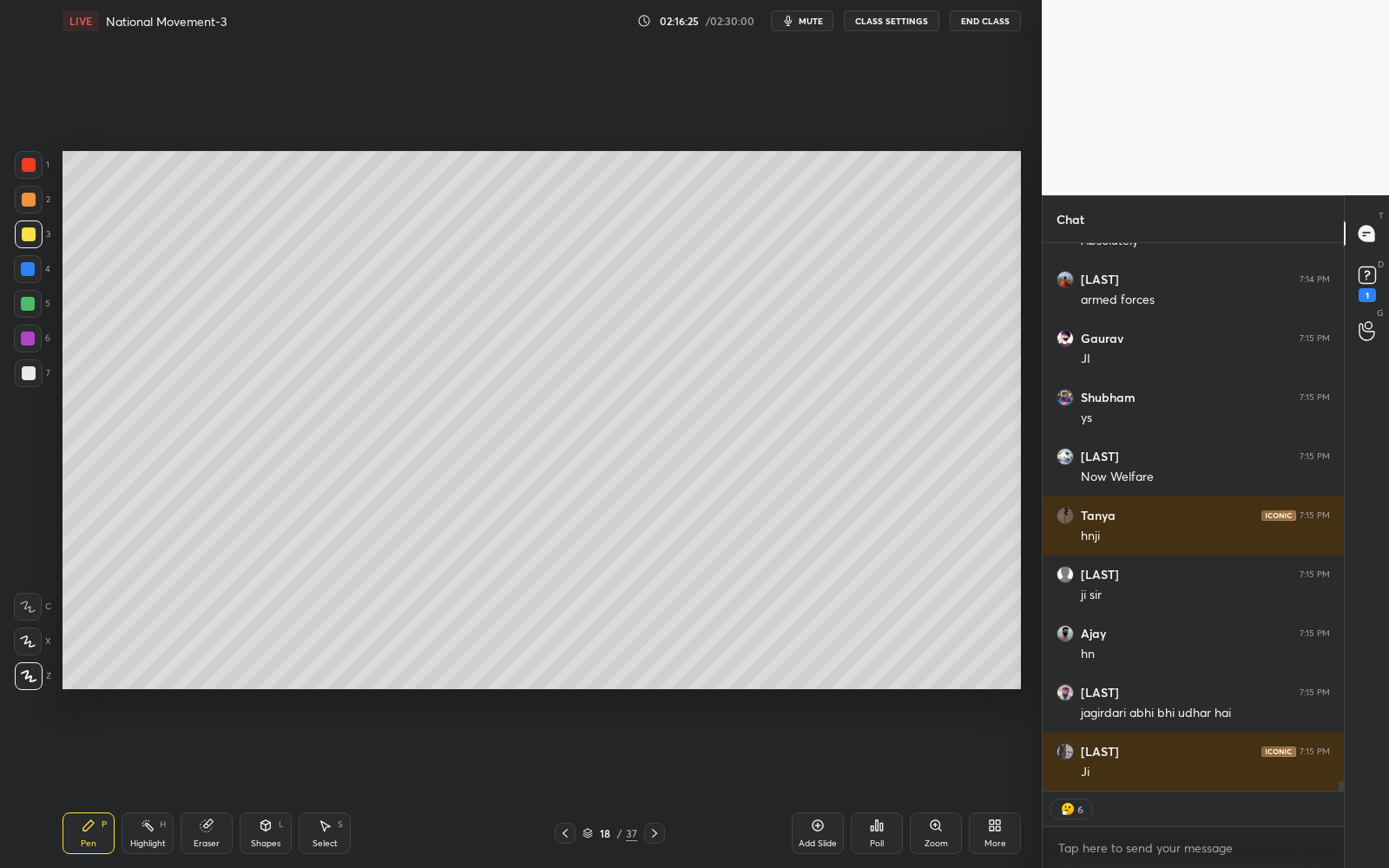 scroll, scrollTop: 5, scrollLeft: 5, axis: both 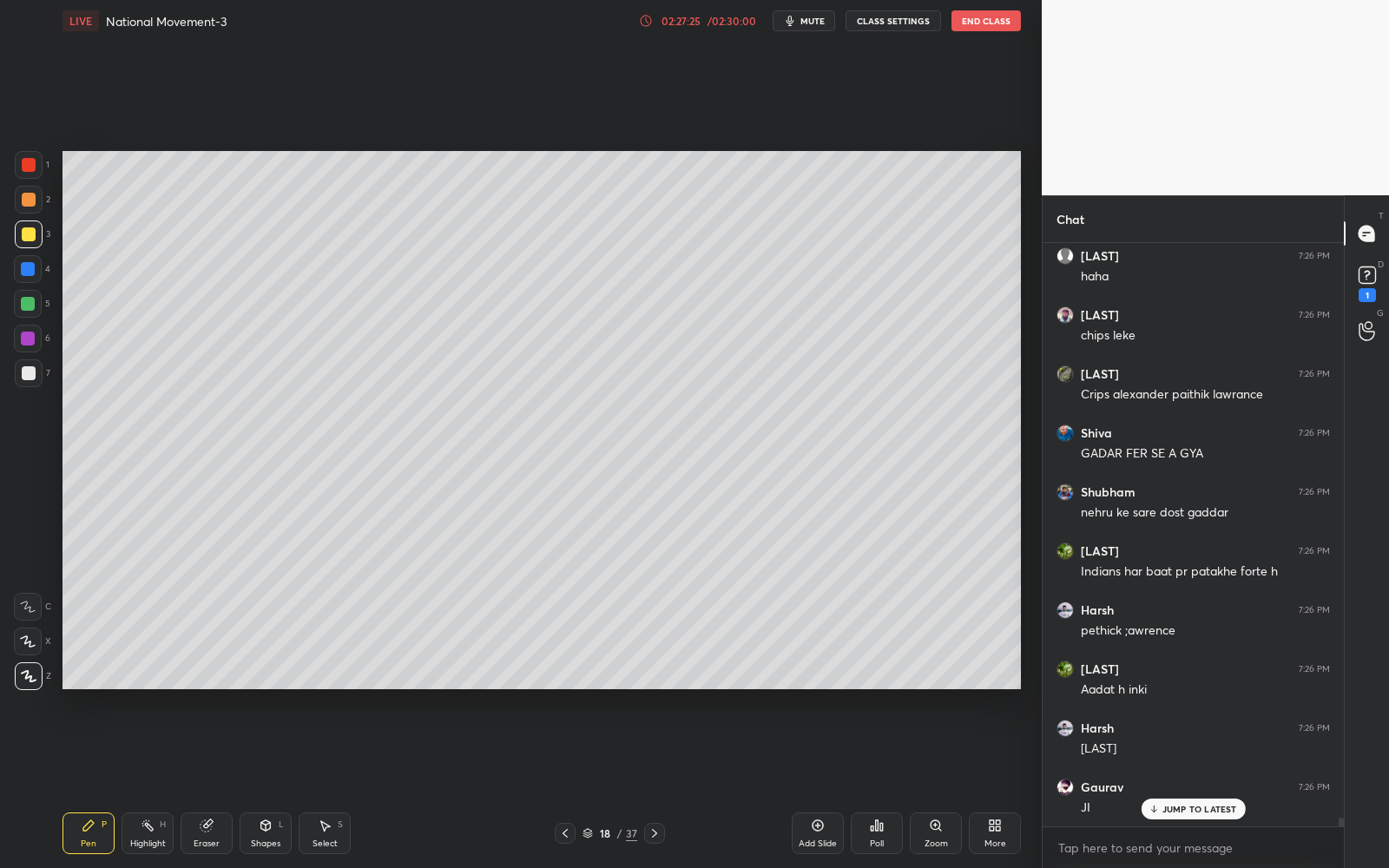 drag, startPoint x: 815, startPoint y: 837, endPoint x: 817, endPoint y: 825, distance: 12.165525 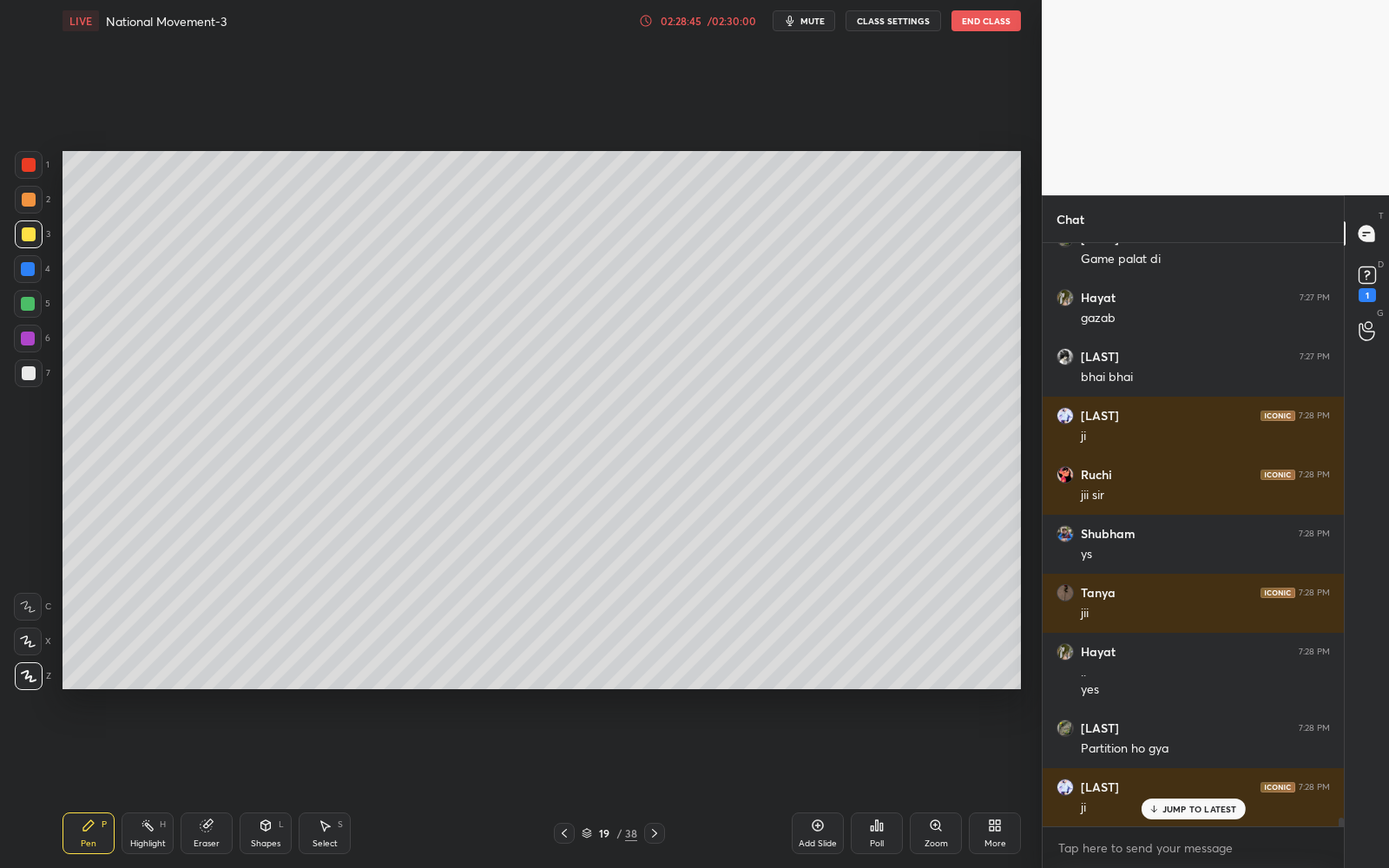 scroll, scrollTop: 38303, scrollLeft: 0, axis: vertical 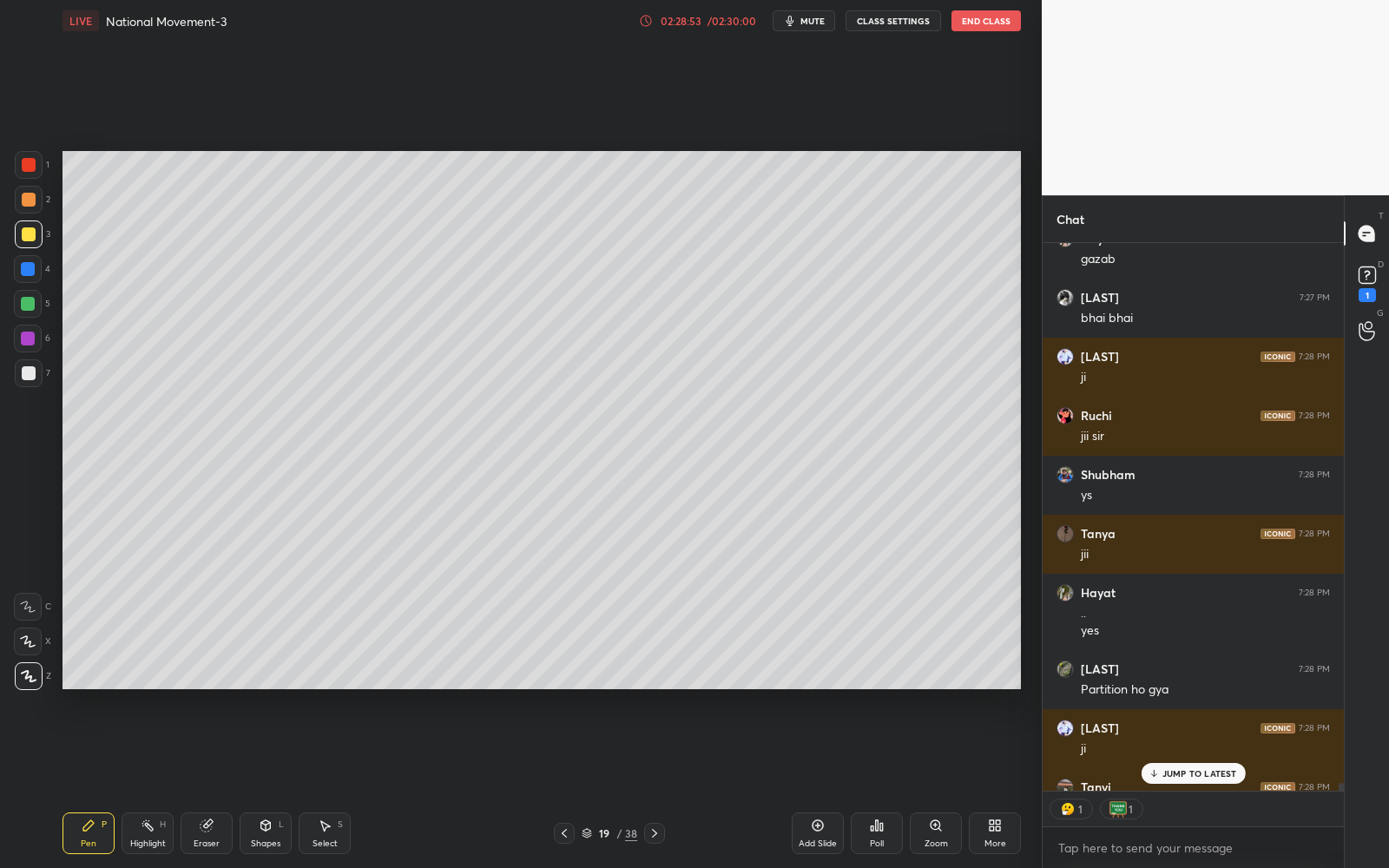 click on "Add Slide" at bounding box center (818, 833) 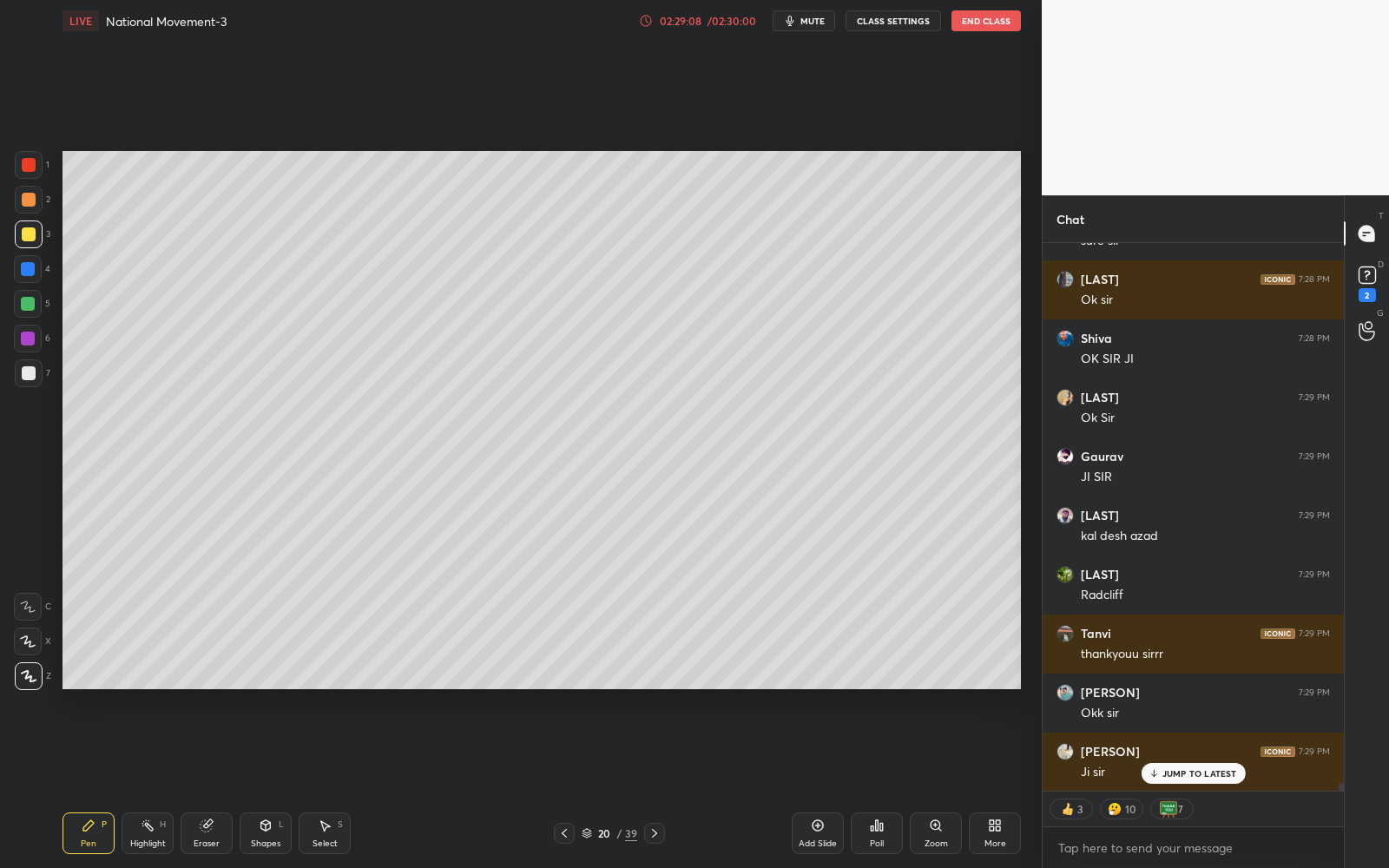 scroll, scrollTop: 39165, scrollLeft: 0, axis: vertical 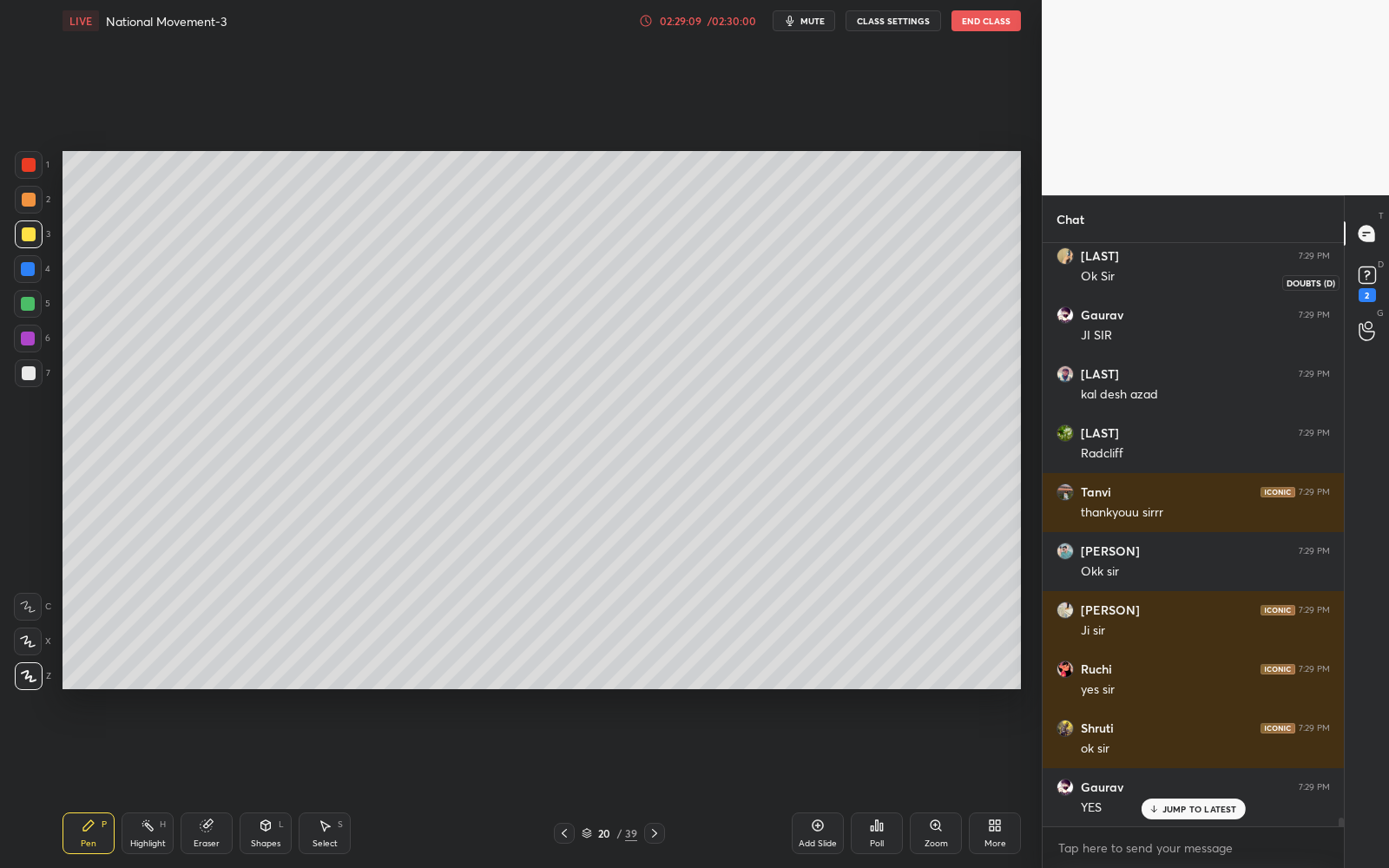 click 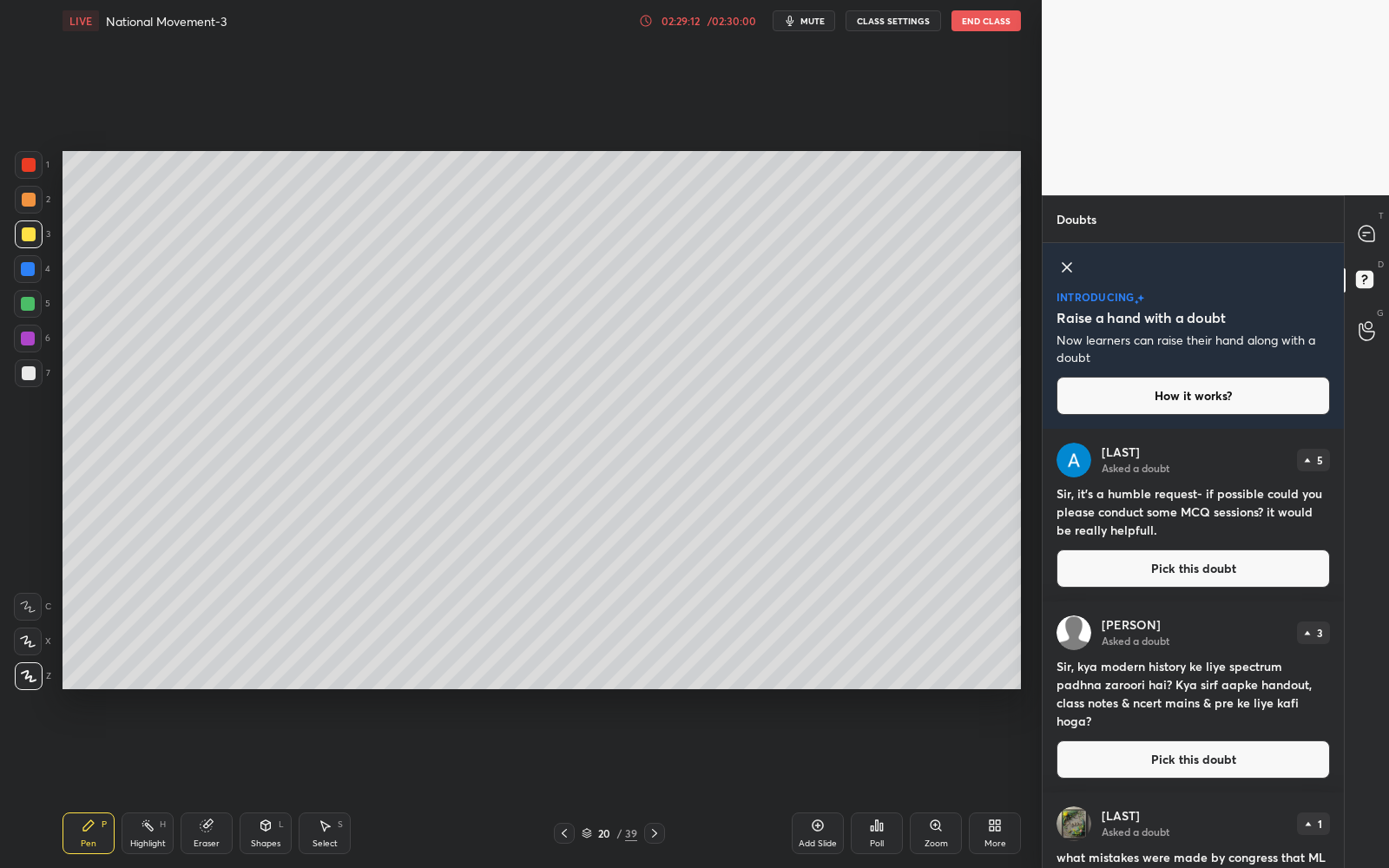 click on "Pick this doubt" at bounding box center (1193, 569) 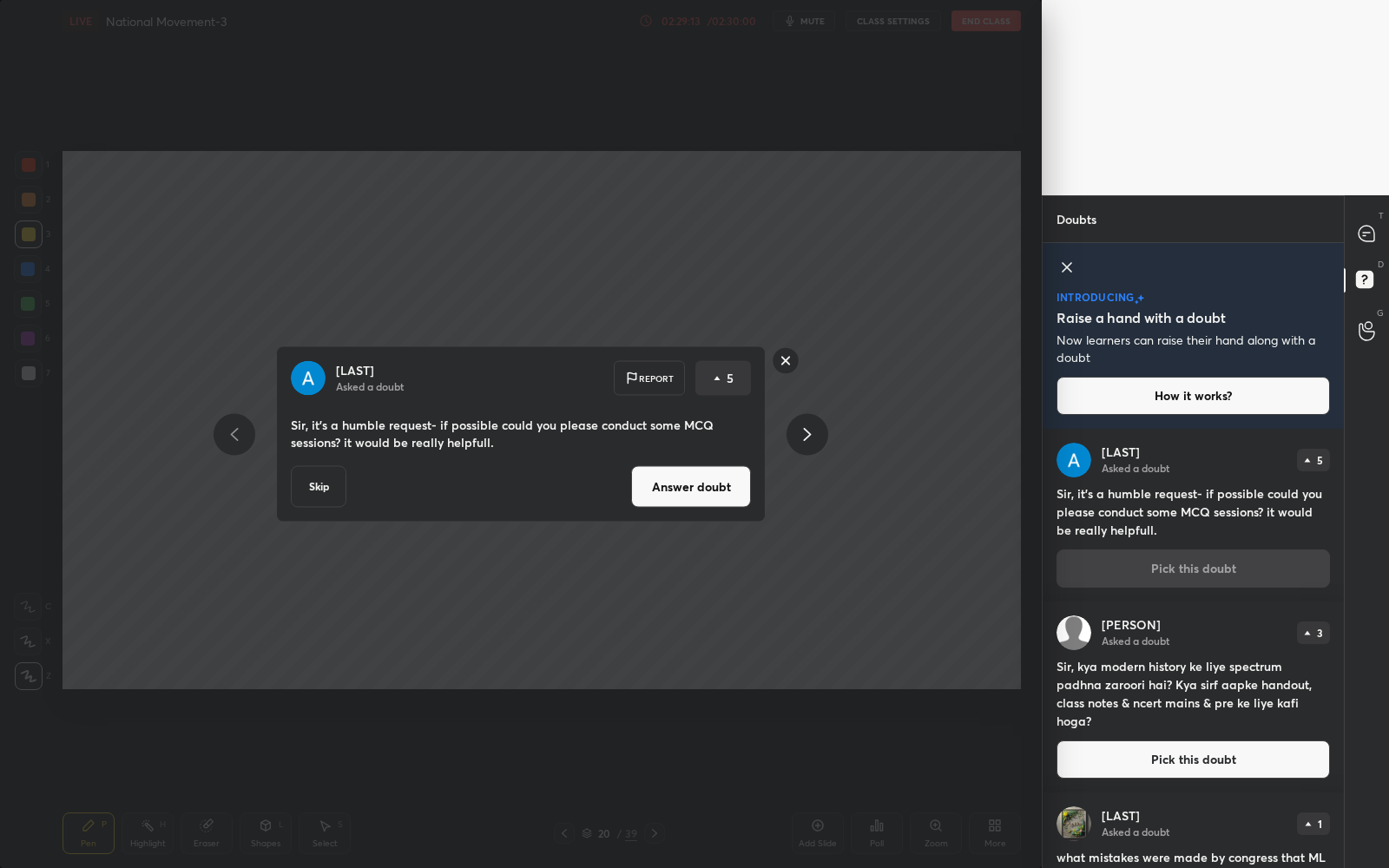 click on "Answer doubt" at bounding box center [691, 487] 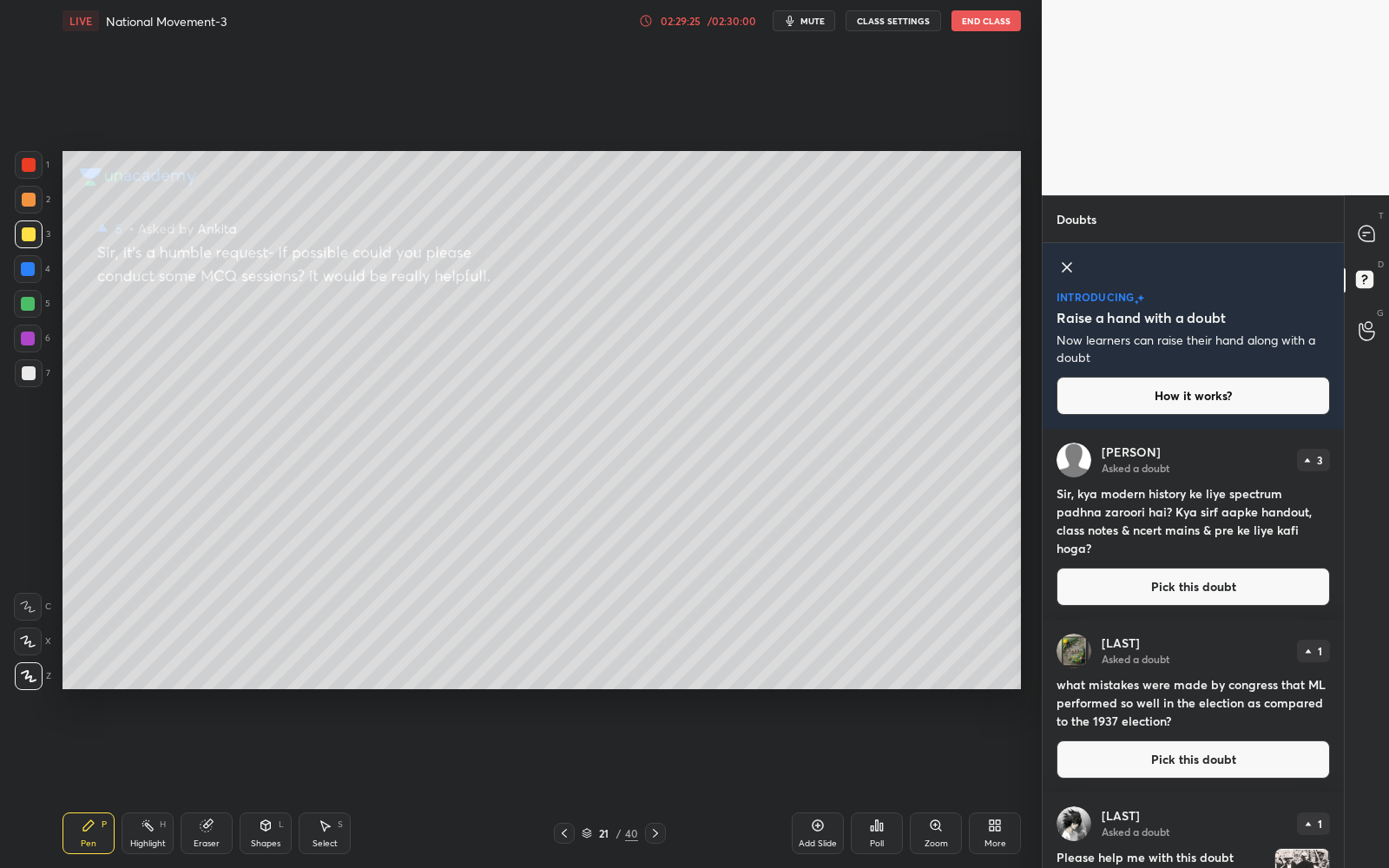 click on "Pick this doubt" at bounding box center [1193, 587] 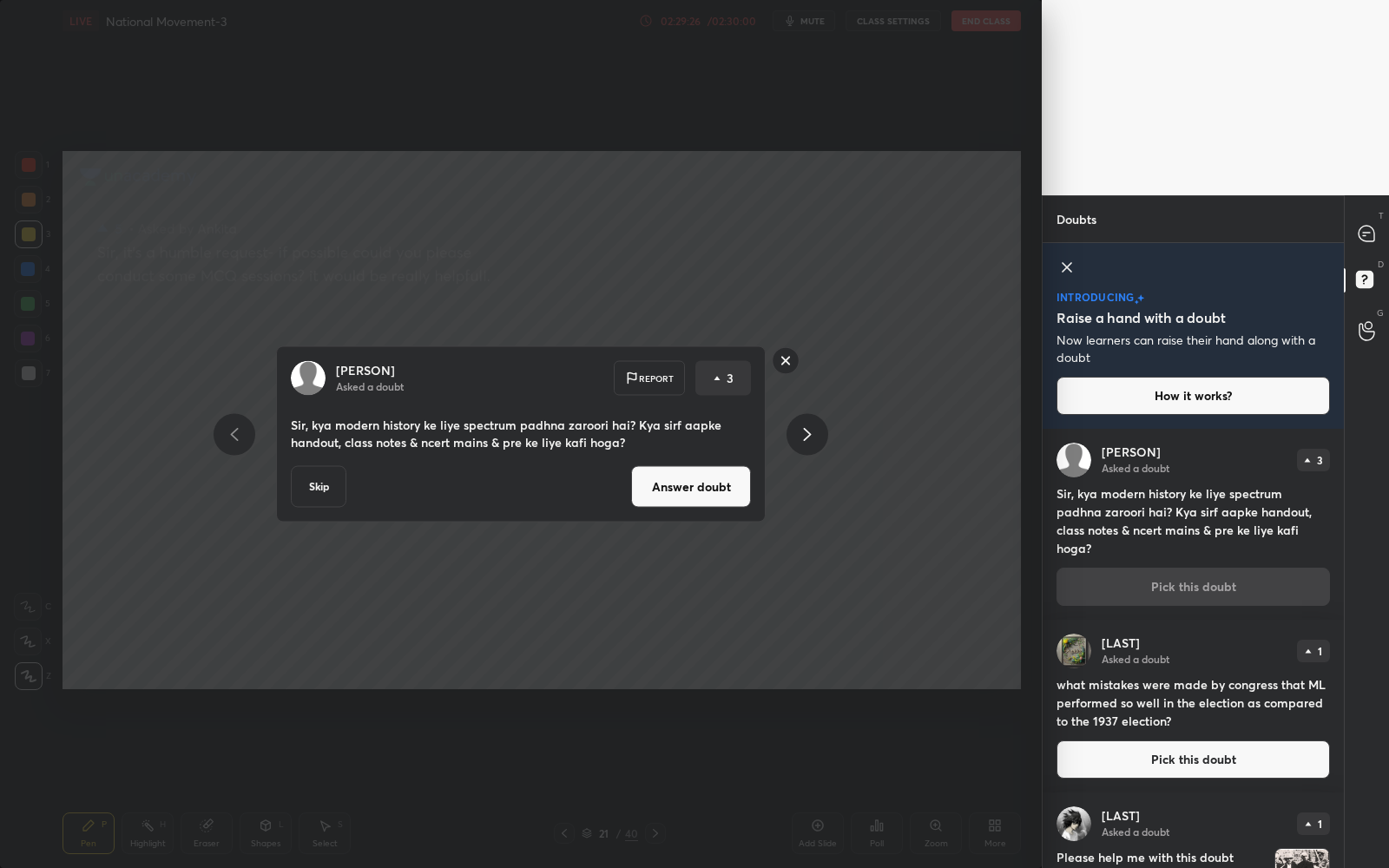 click on "Answer doubt" at bounding box center [691, 487] 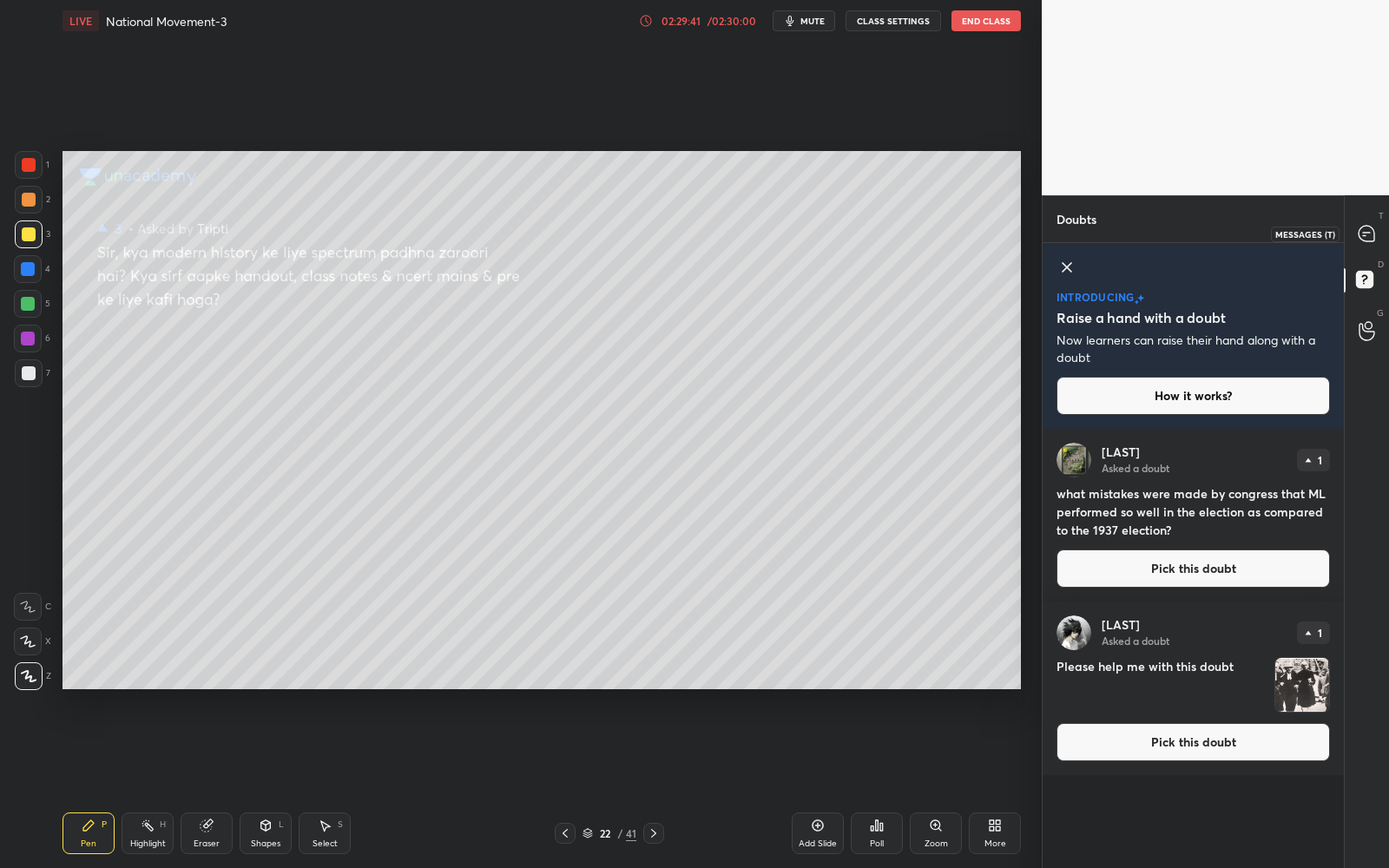 click 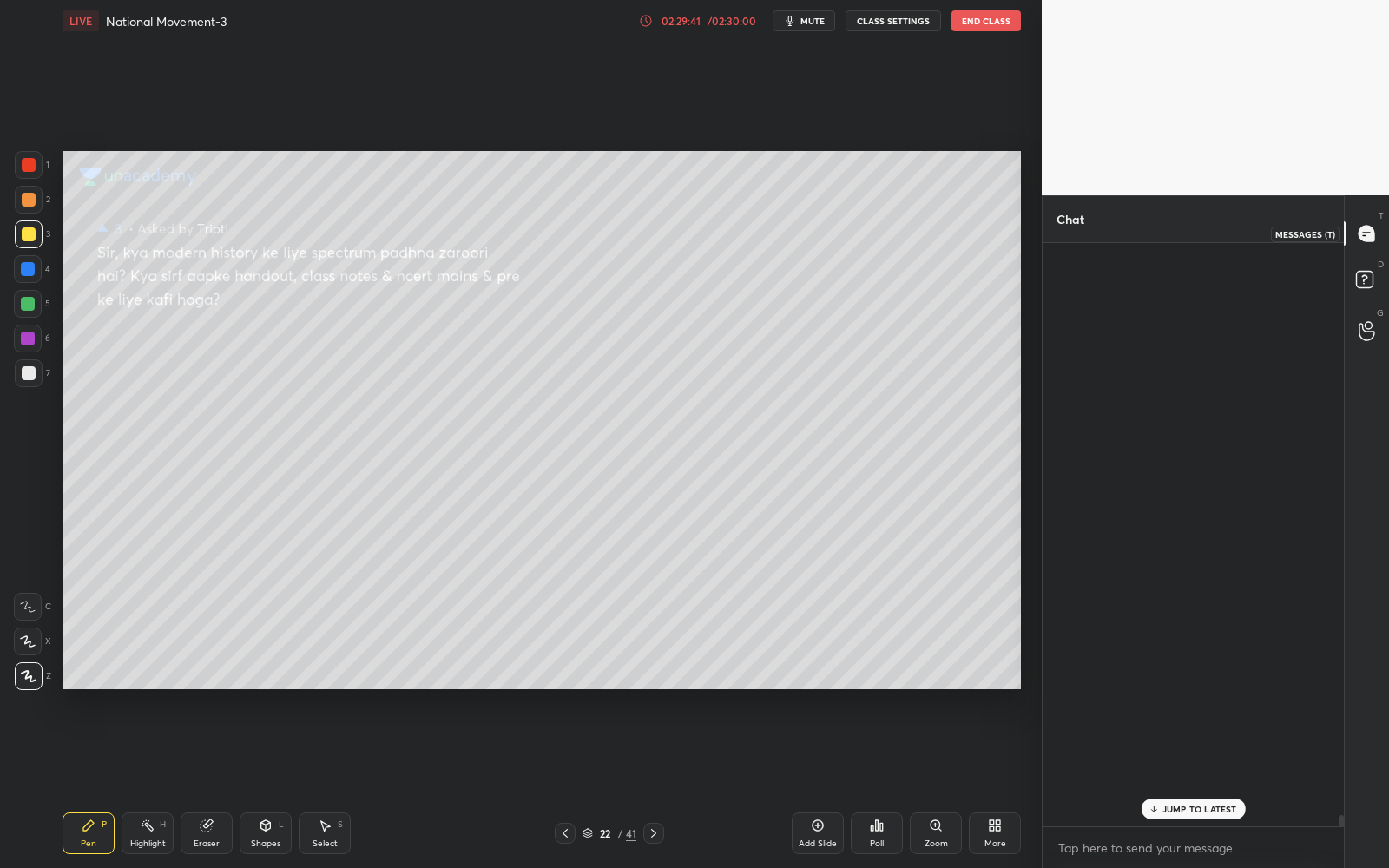 scroll, scrollTop: 40794, scrollLeft: 0, axis: vertical 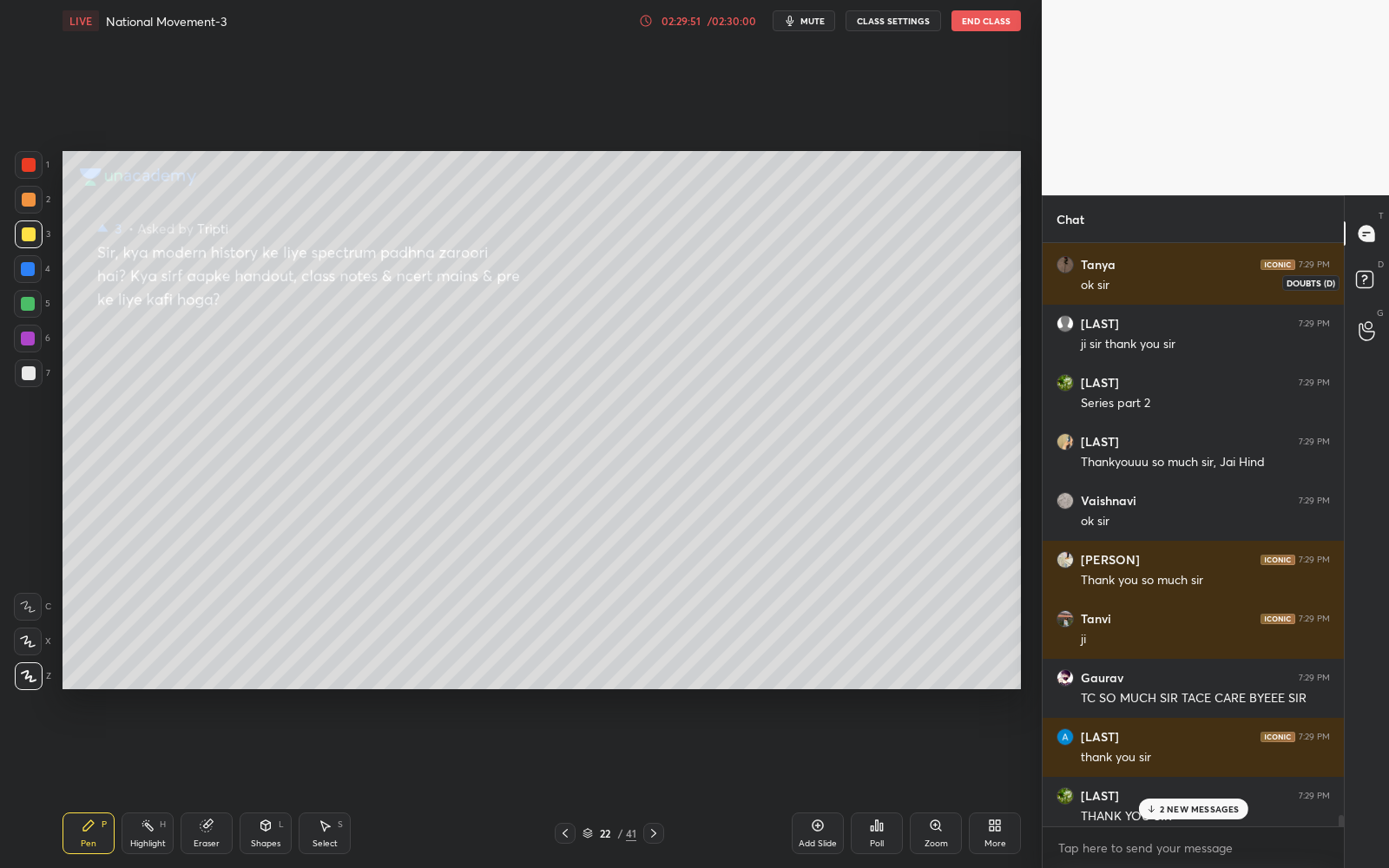 drag, startPoint x: 1366, startPoint y: 275, endPoint x: 1356, endPoint y: 275, distance: 10 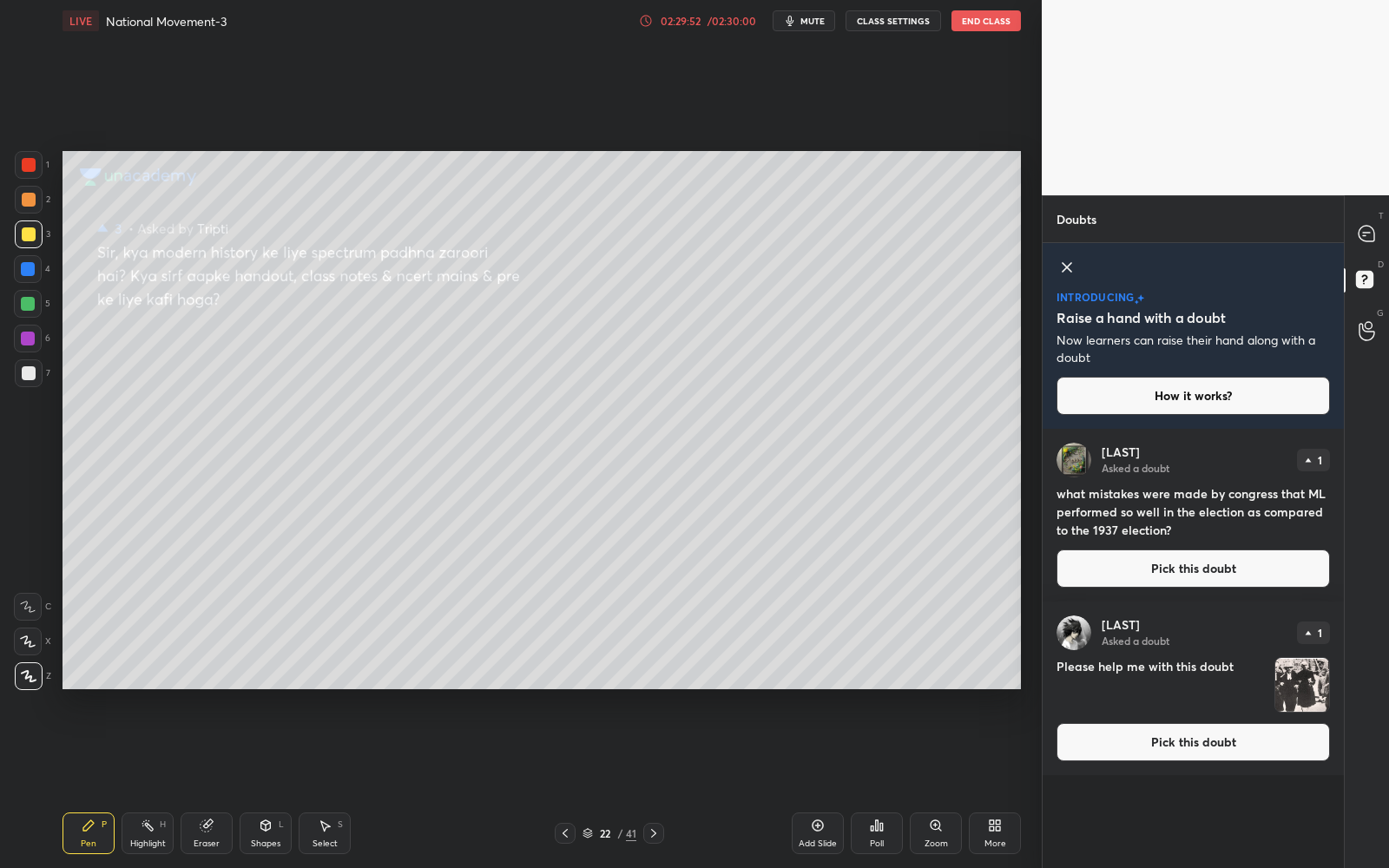 click on "Pick this doubt" at bounding box center (1193, 569) 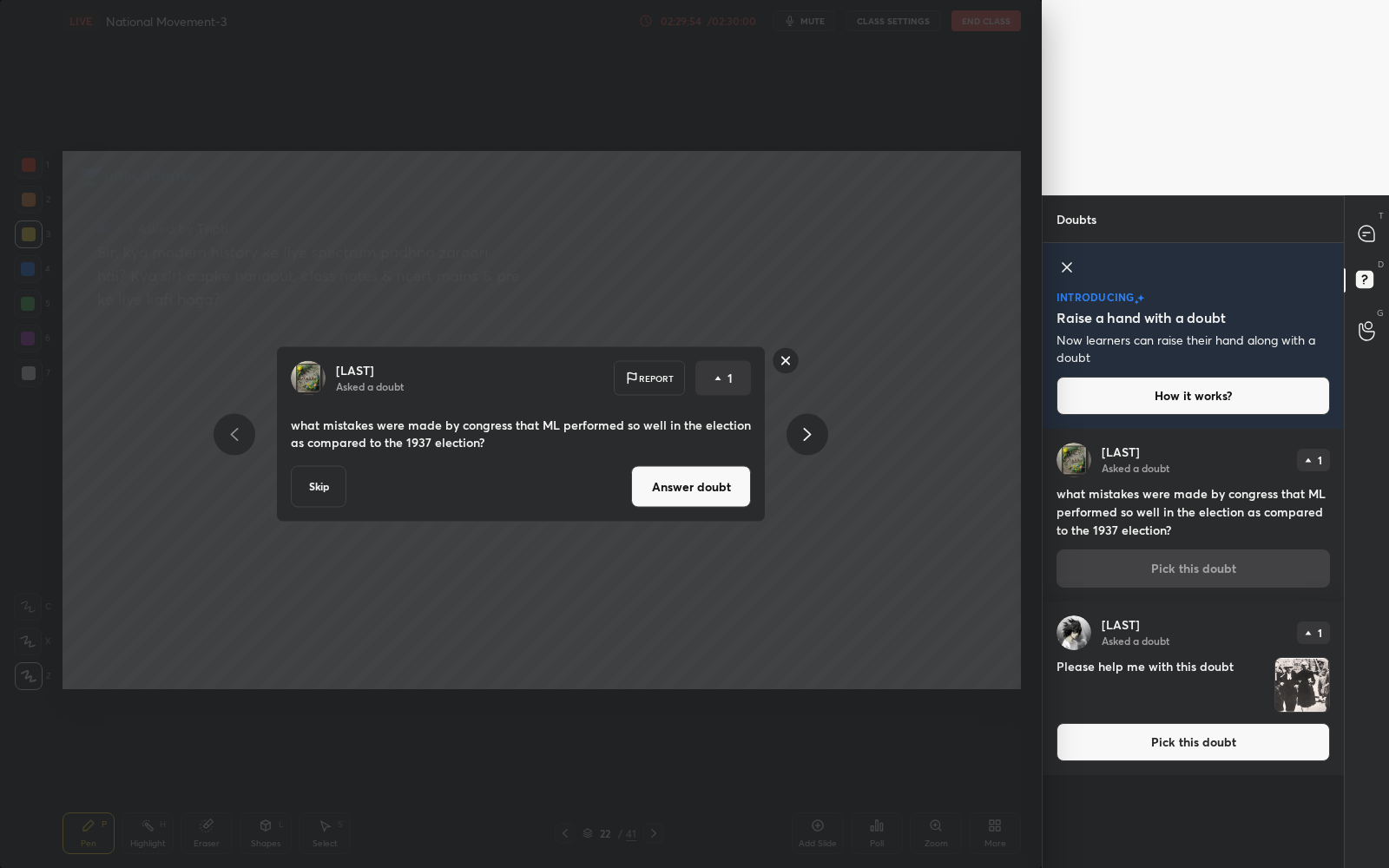 drag, startPoint x: 669, startPoint y: 491, endPoint x: 675, endPoint y: 480, distance: 12.529964 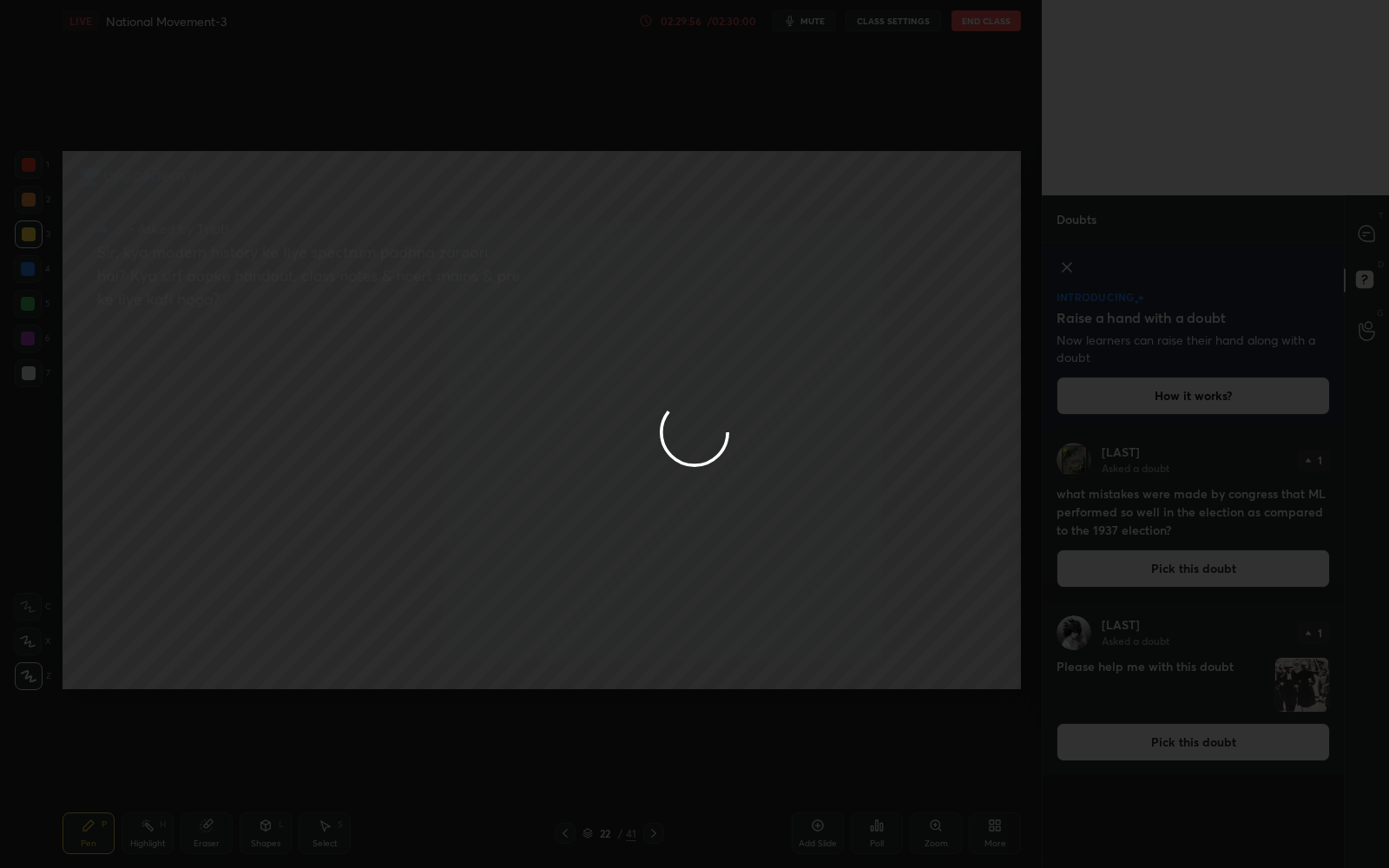 click at bounding box center (694, 434) 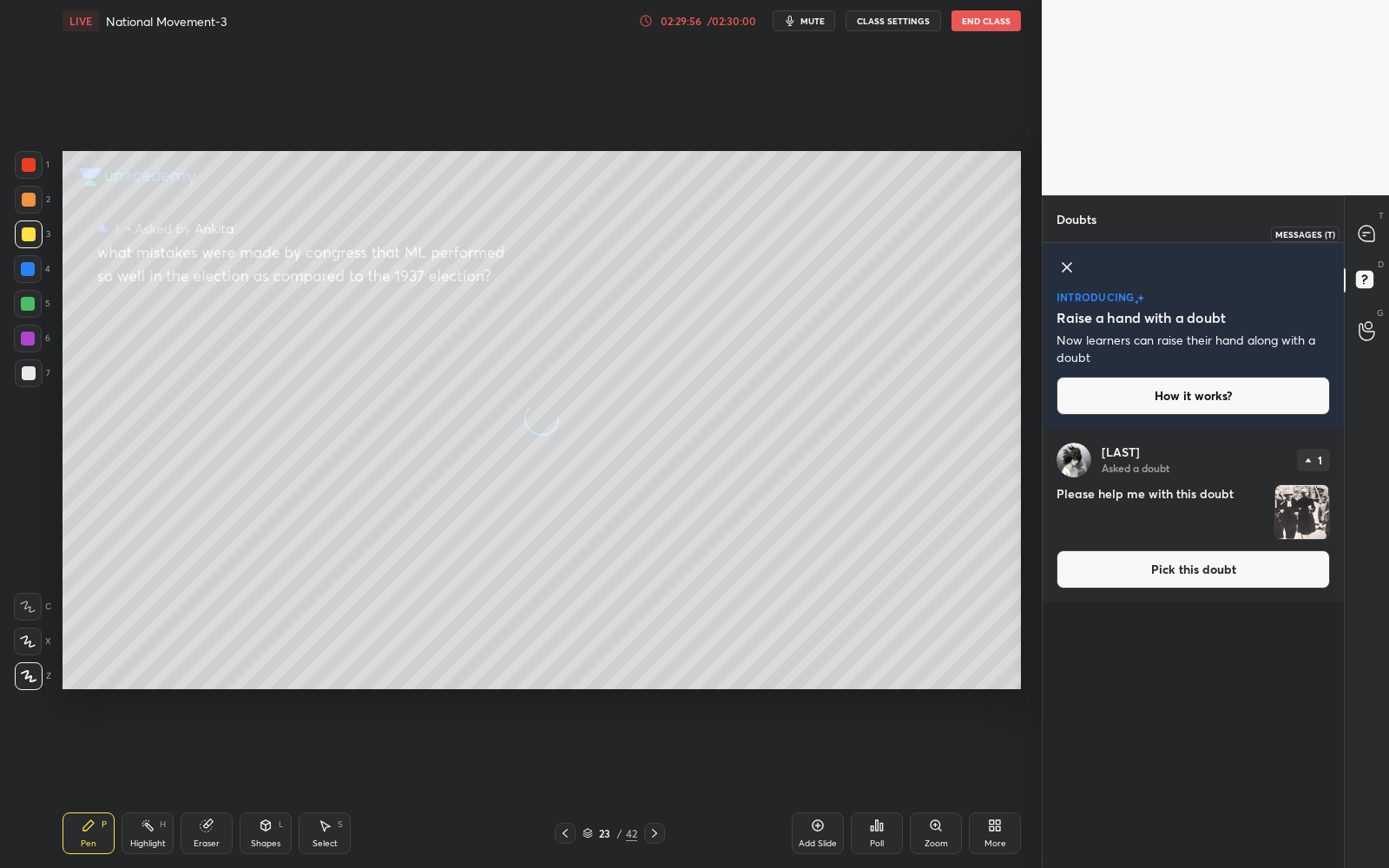 click 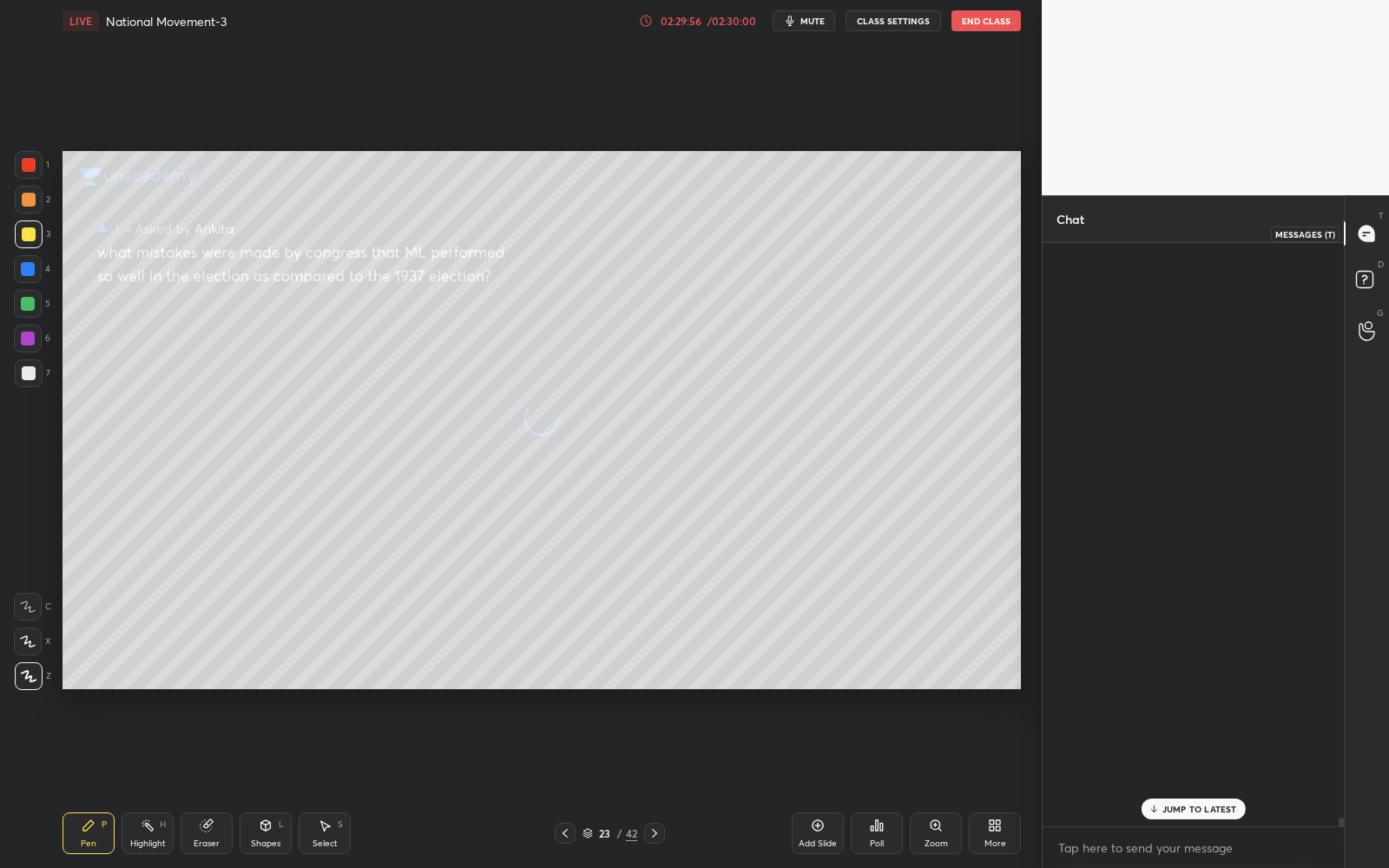 click 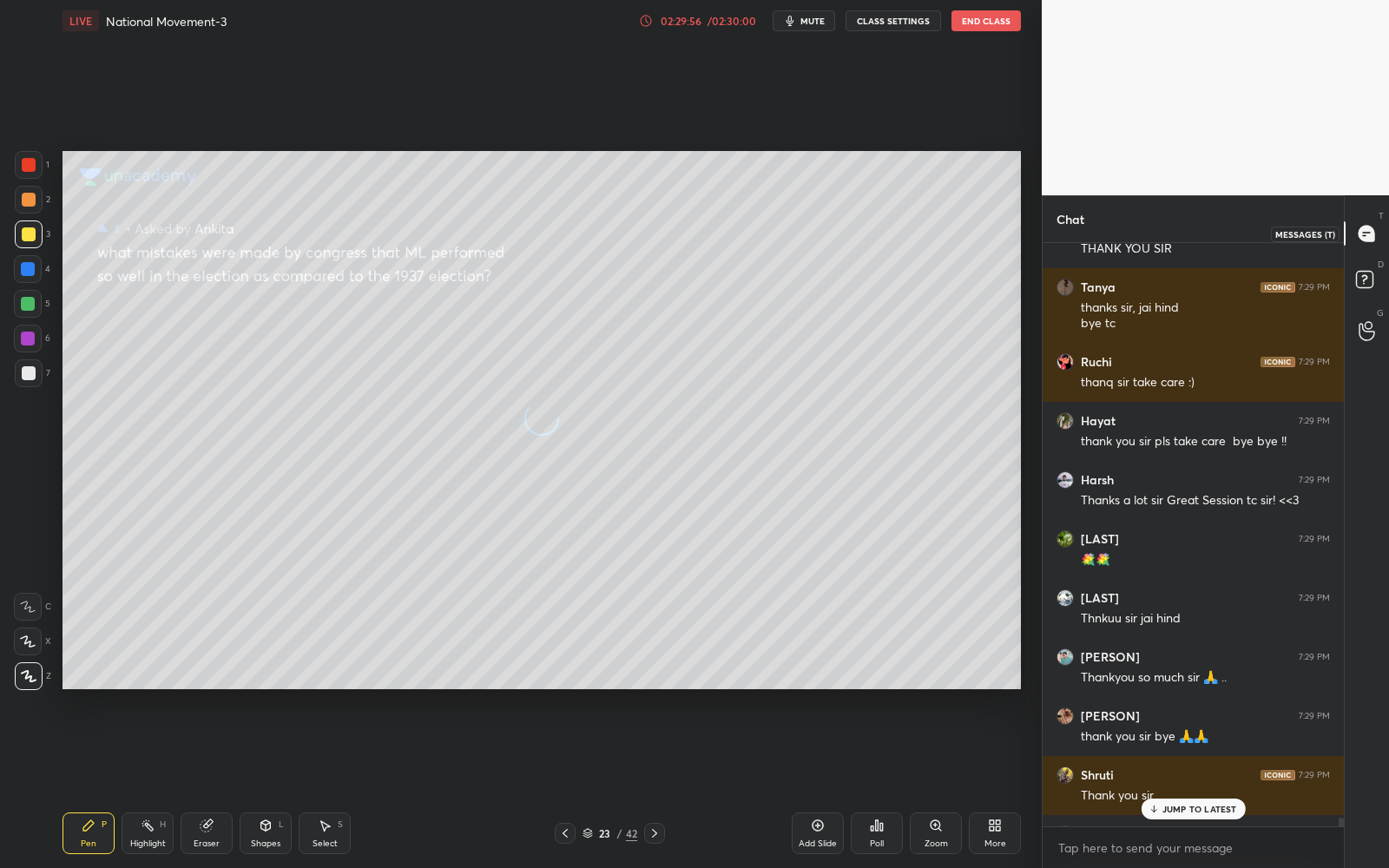 scroll, scrollTop: 5, scrollLeft: 5, axis: both 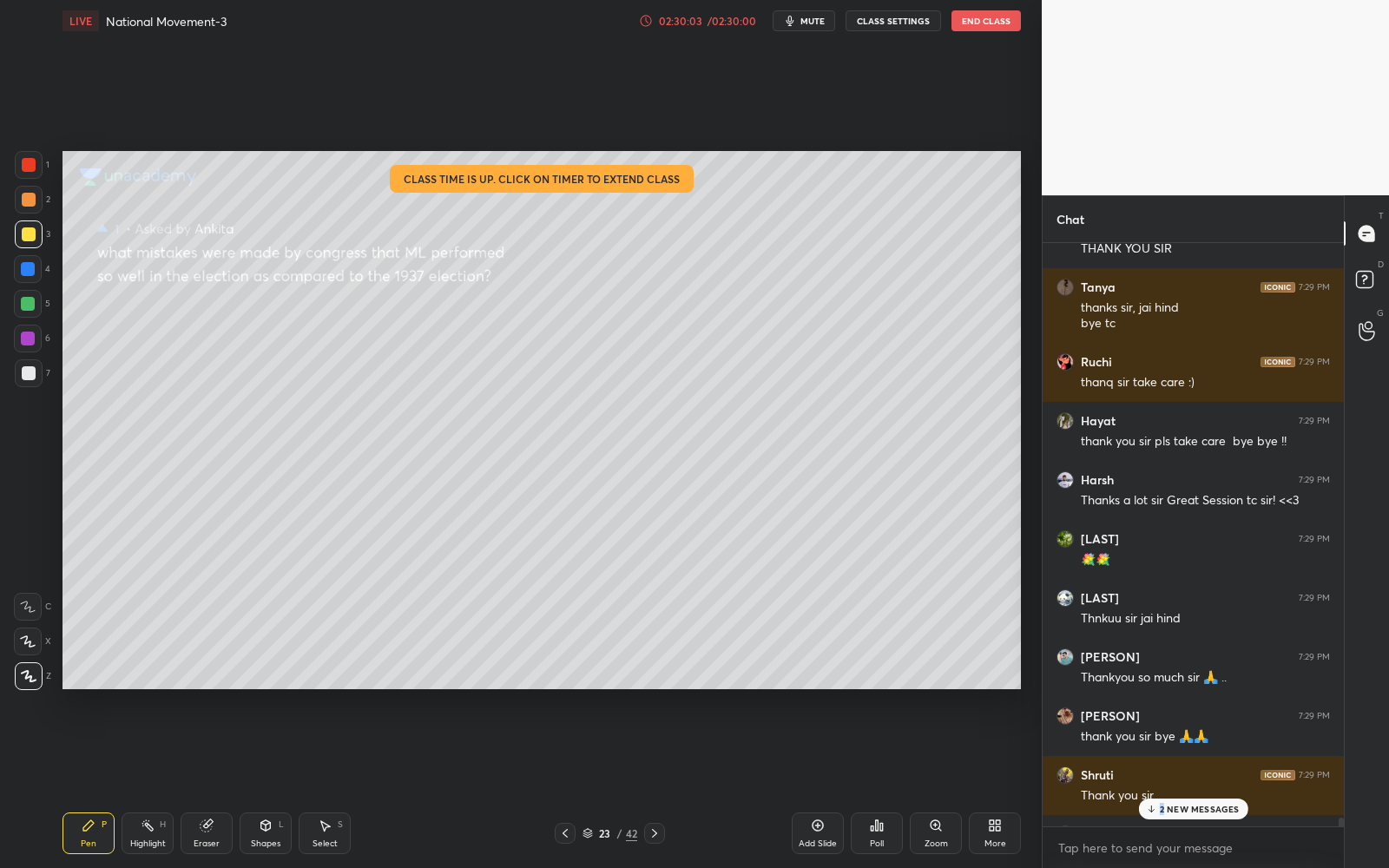 click on "2 NEW MESSAGES" at bounding box center [1200, 809] 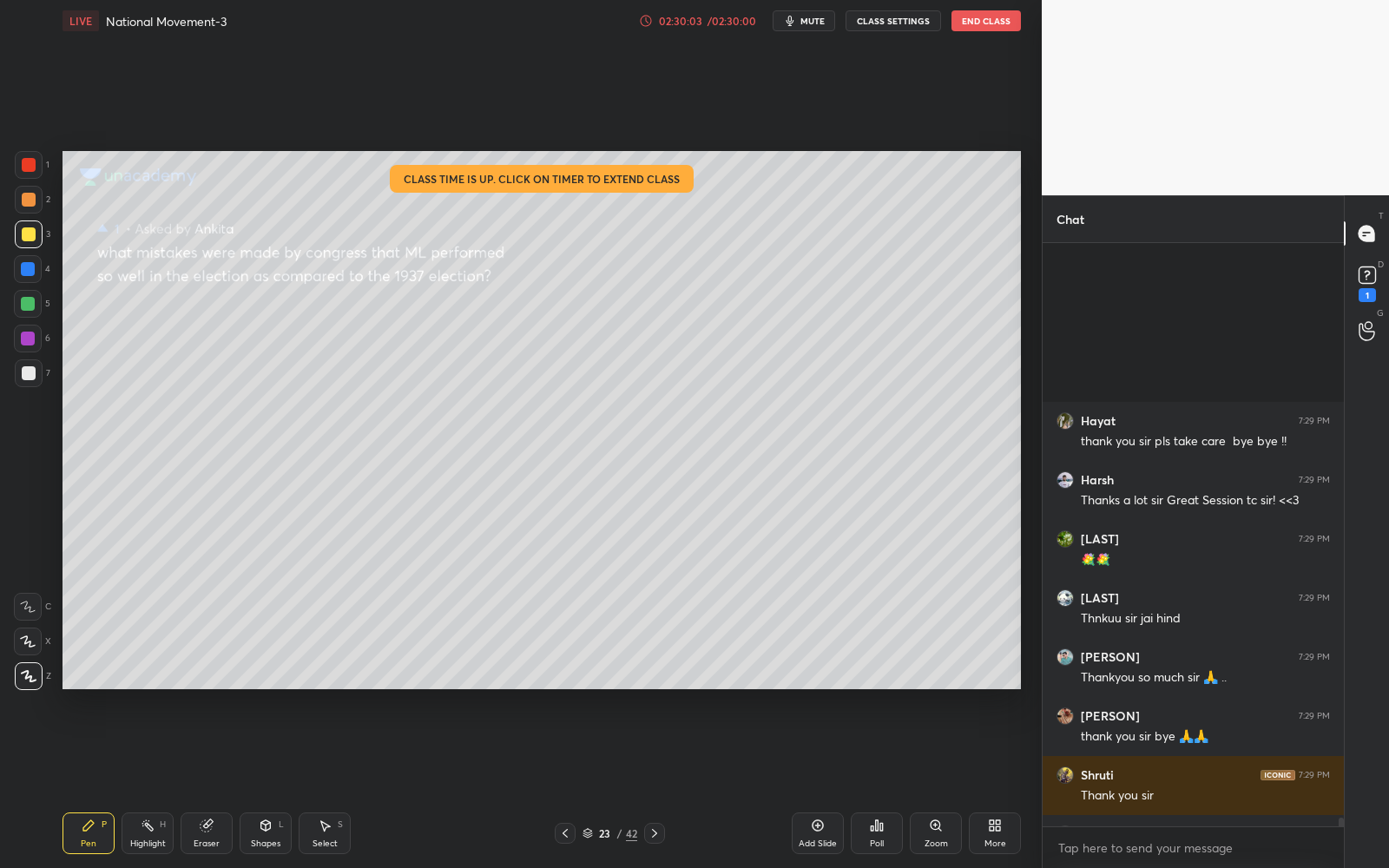 scroll, scrollTop: 41602, scrollLeft: 0, axis: vertical 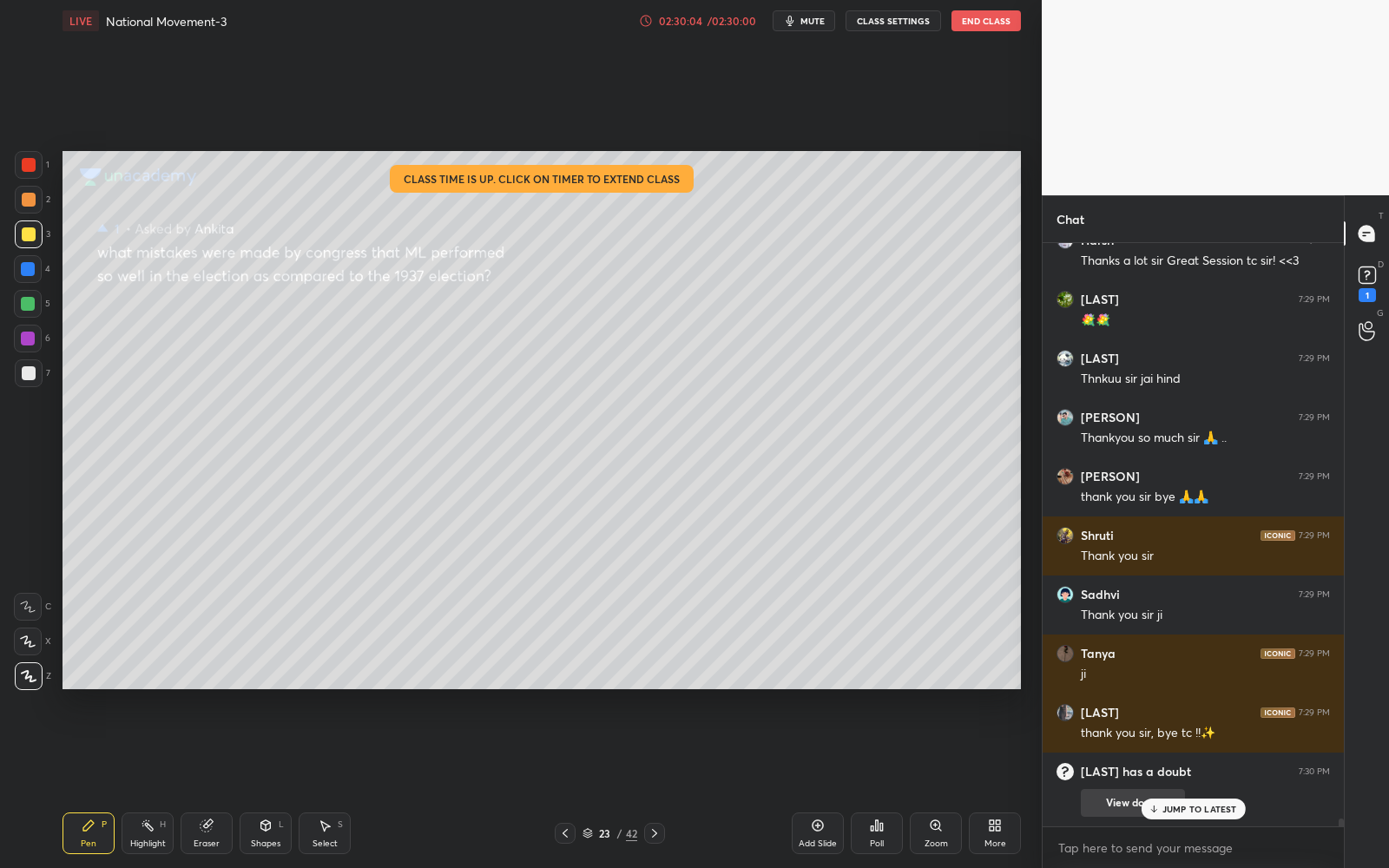 drag, startPoint x: 1166, startPoint y: 810, endPoint x: 1161, endPoint y: 799, distance: 12.083046 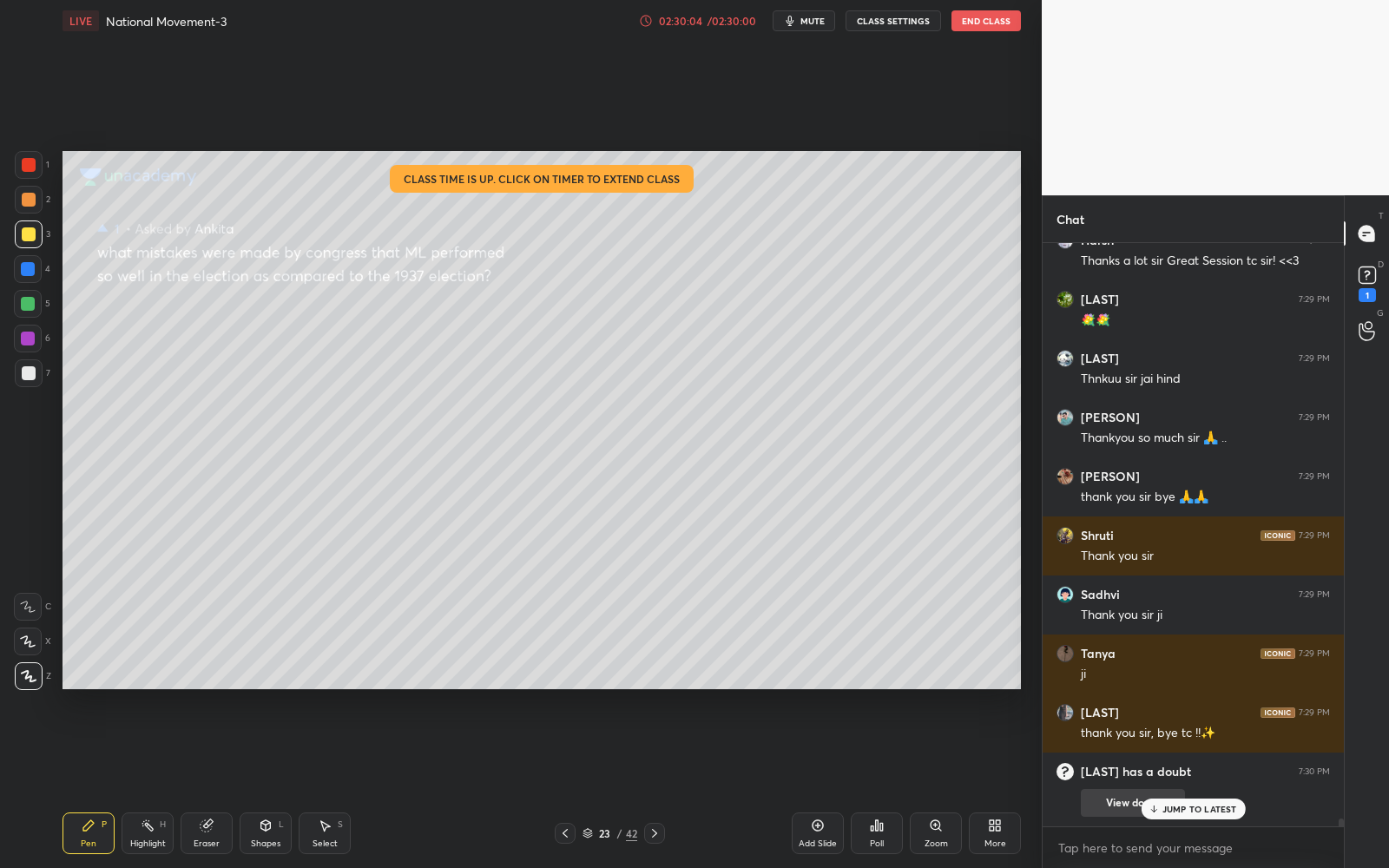 click on "JUMP TO LATEST" at bounding box center (1200, 809) 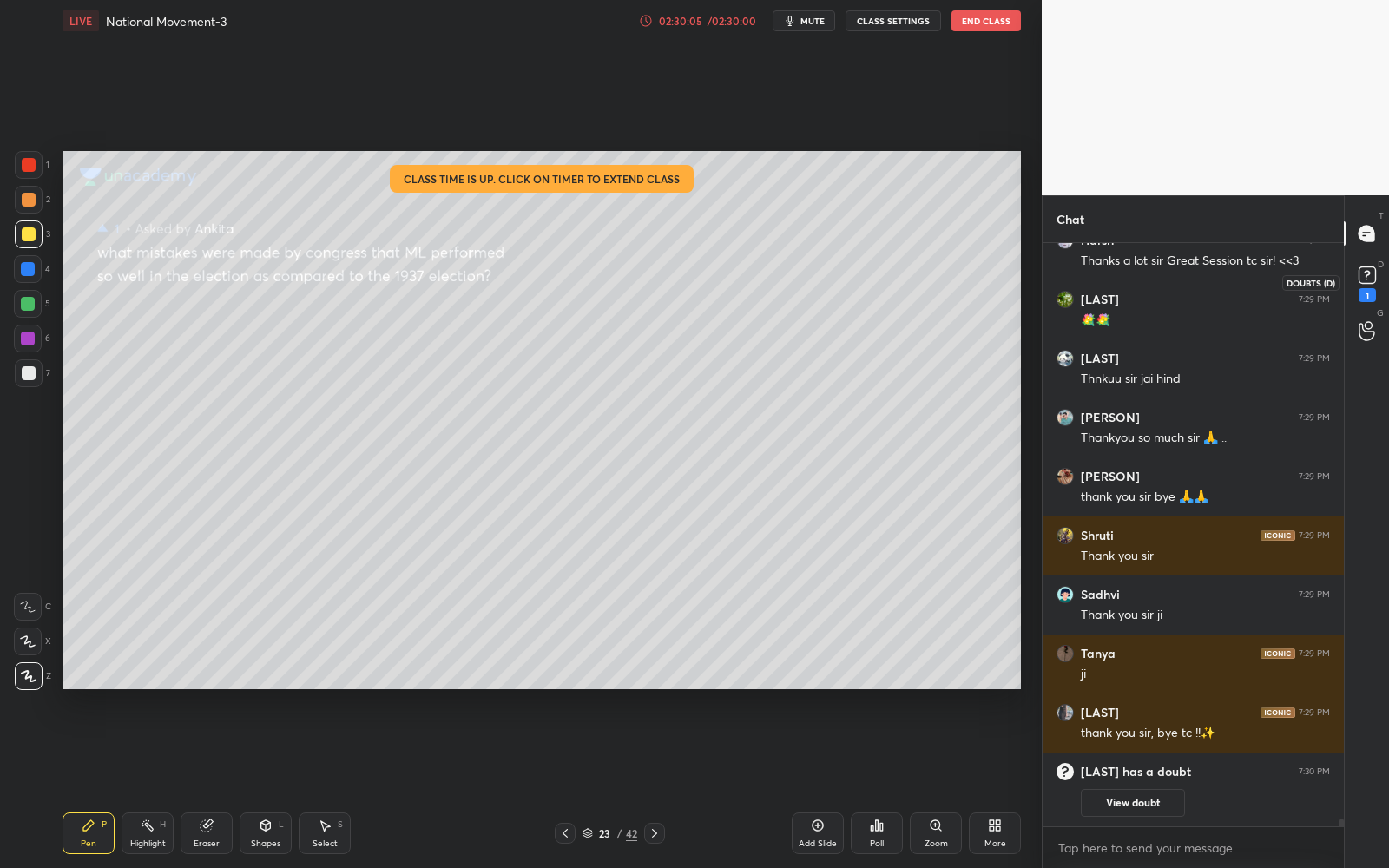 click 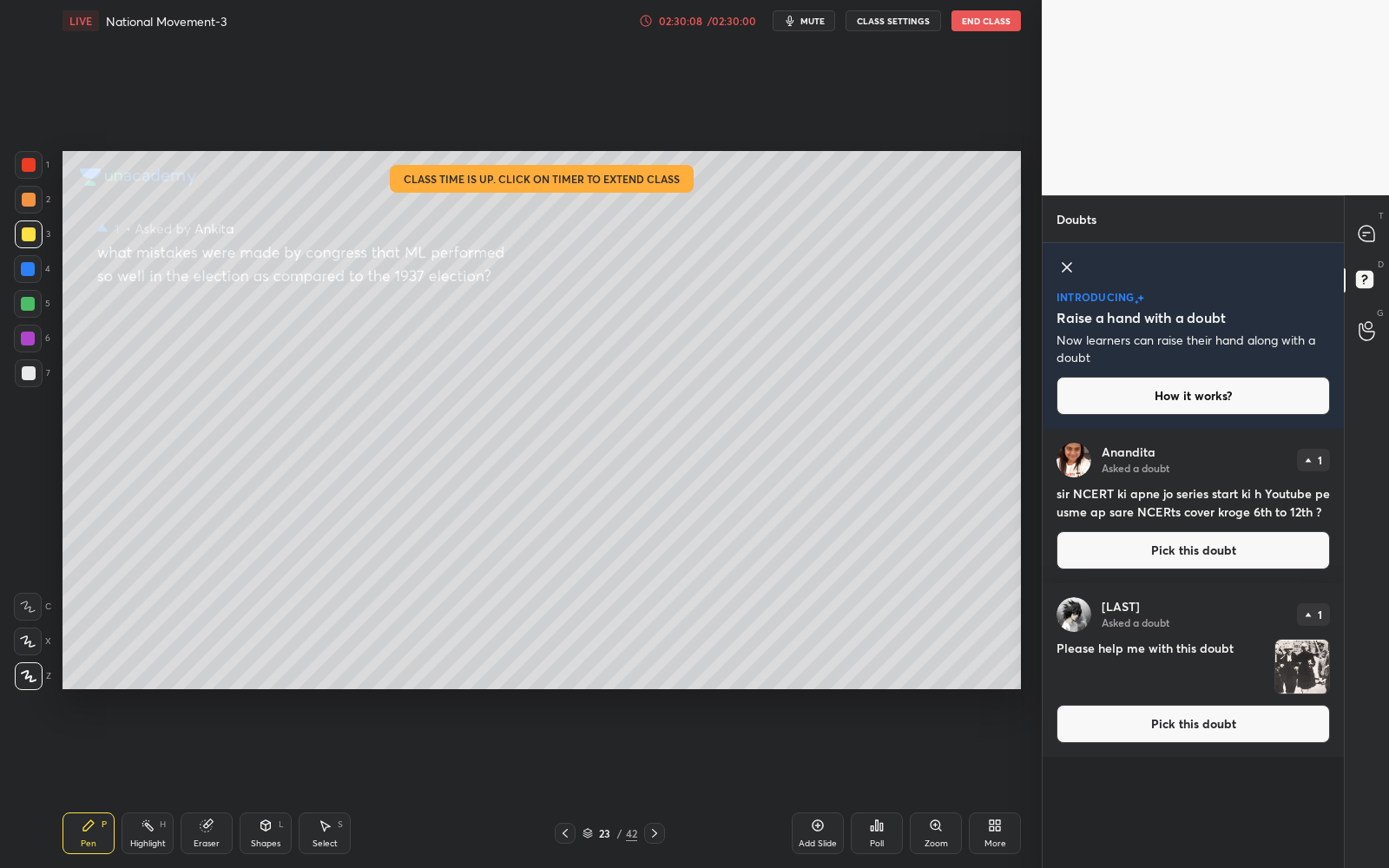 click on "Pick this doubt" at bounding box center (1193, 550) 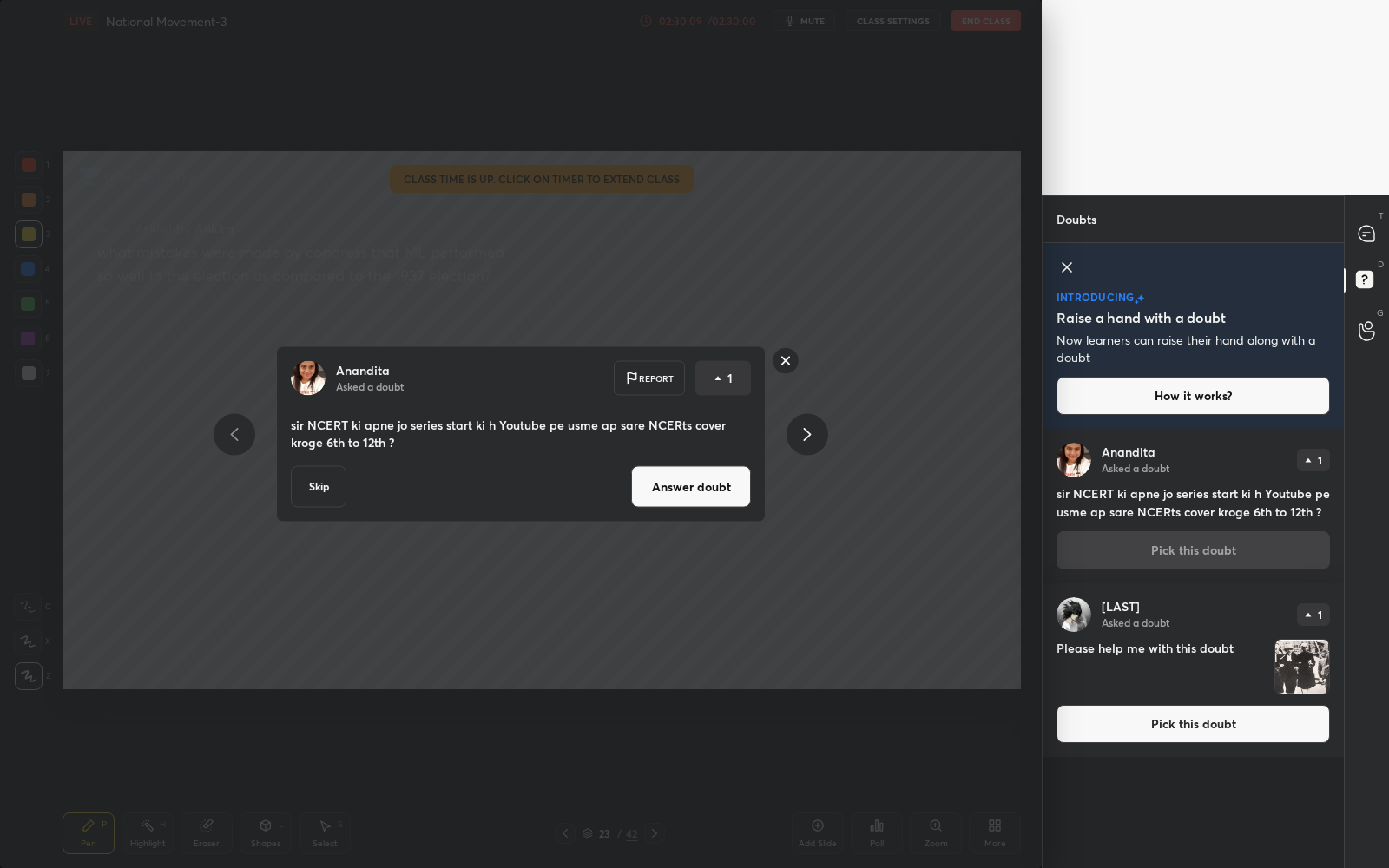 drag, startPoint x: 681, startPoint y: 490, endPoint x: 688, endPoint y: 480, distance: 12.206556 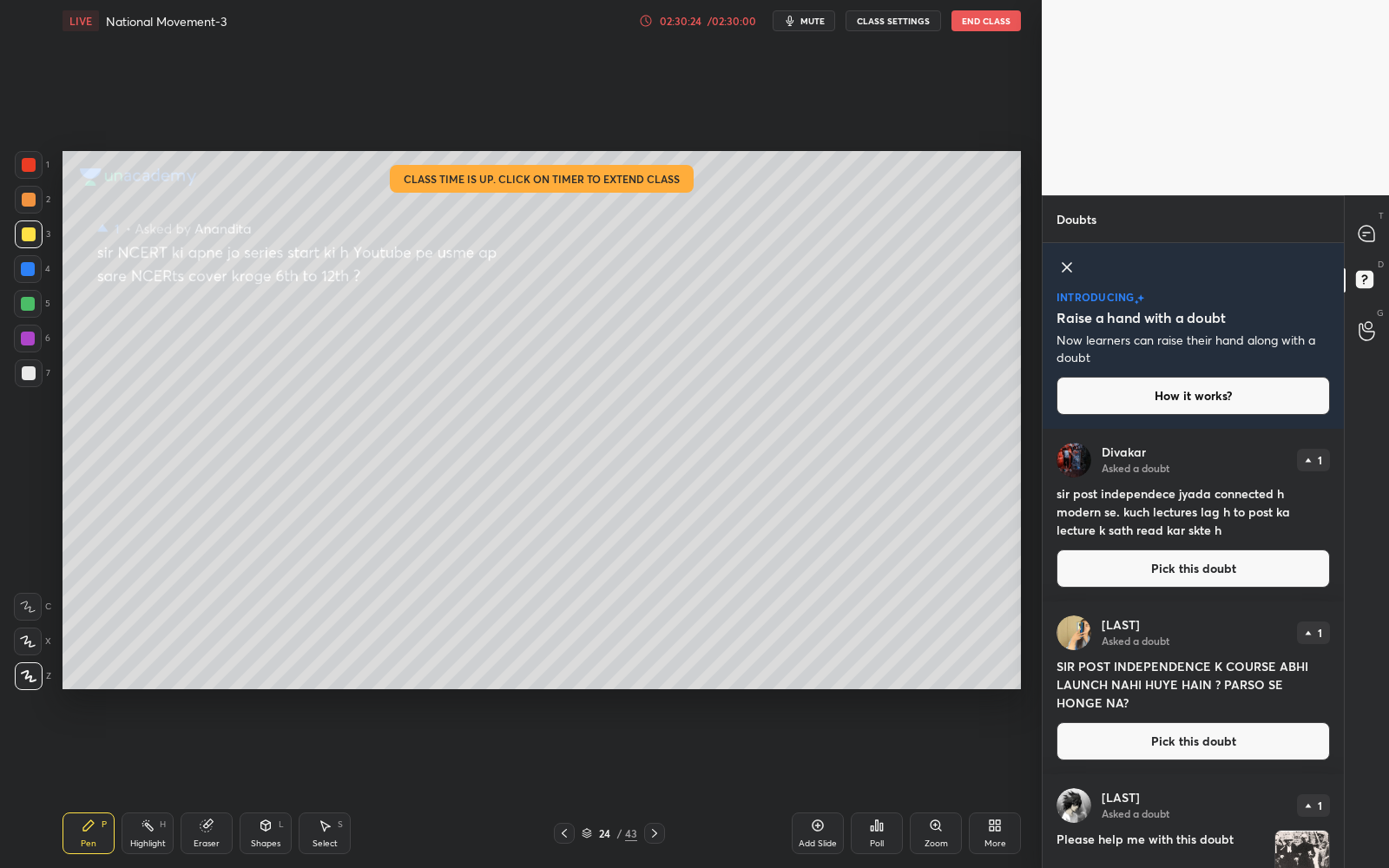 click on "Pick this doubt" at bounding box center (1193, 741) 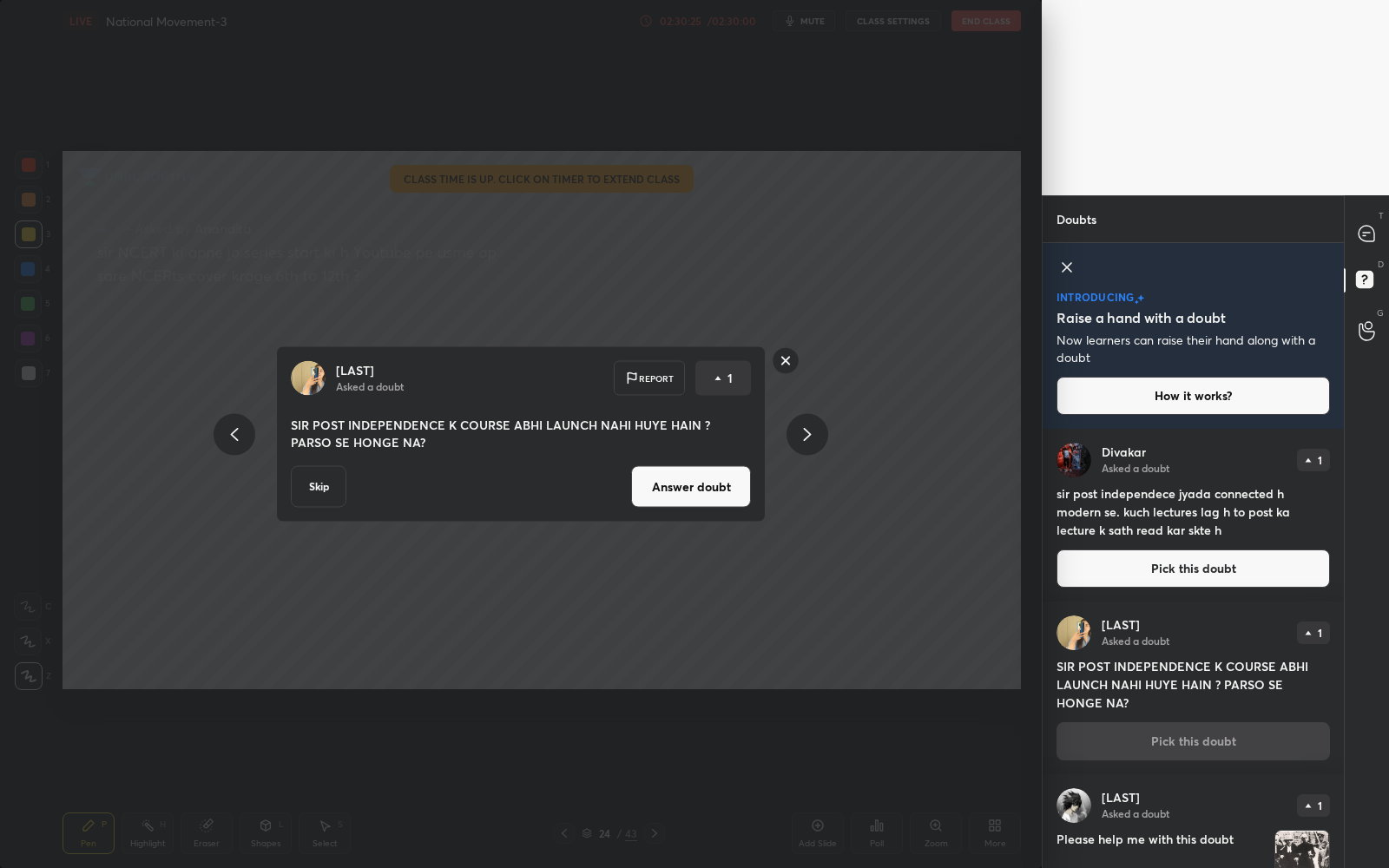 drag, startPoint x: 650, startPoint y: 492, endPoint x: 655, endPoint y: 480, distance: 13 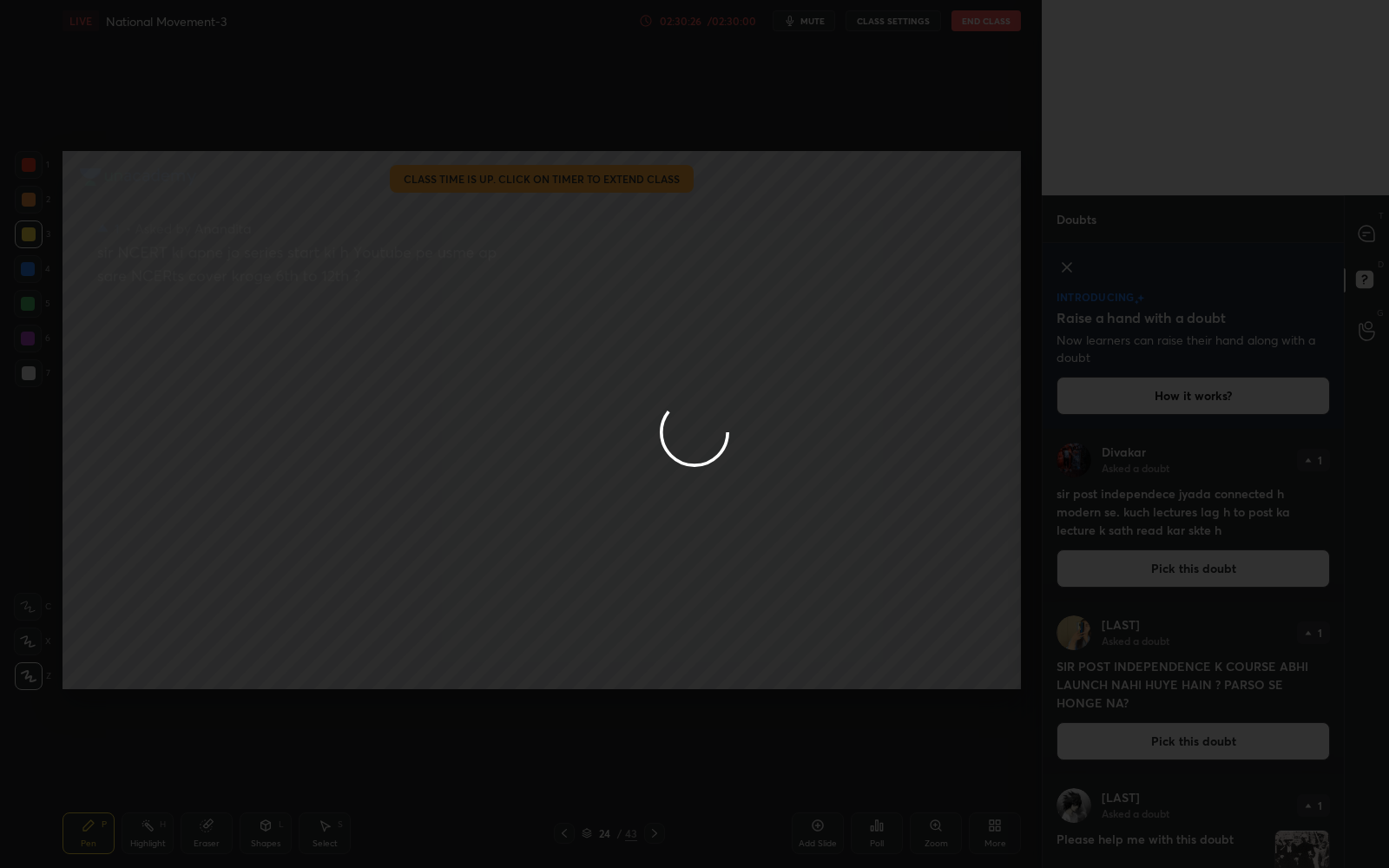 click at bounding box center (694, 434) 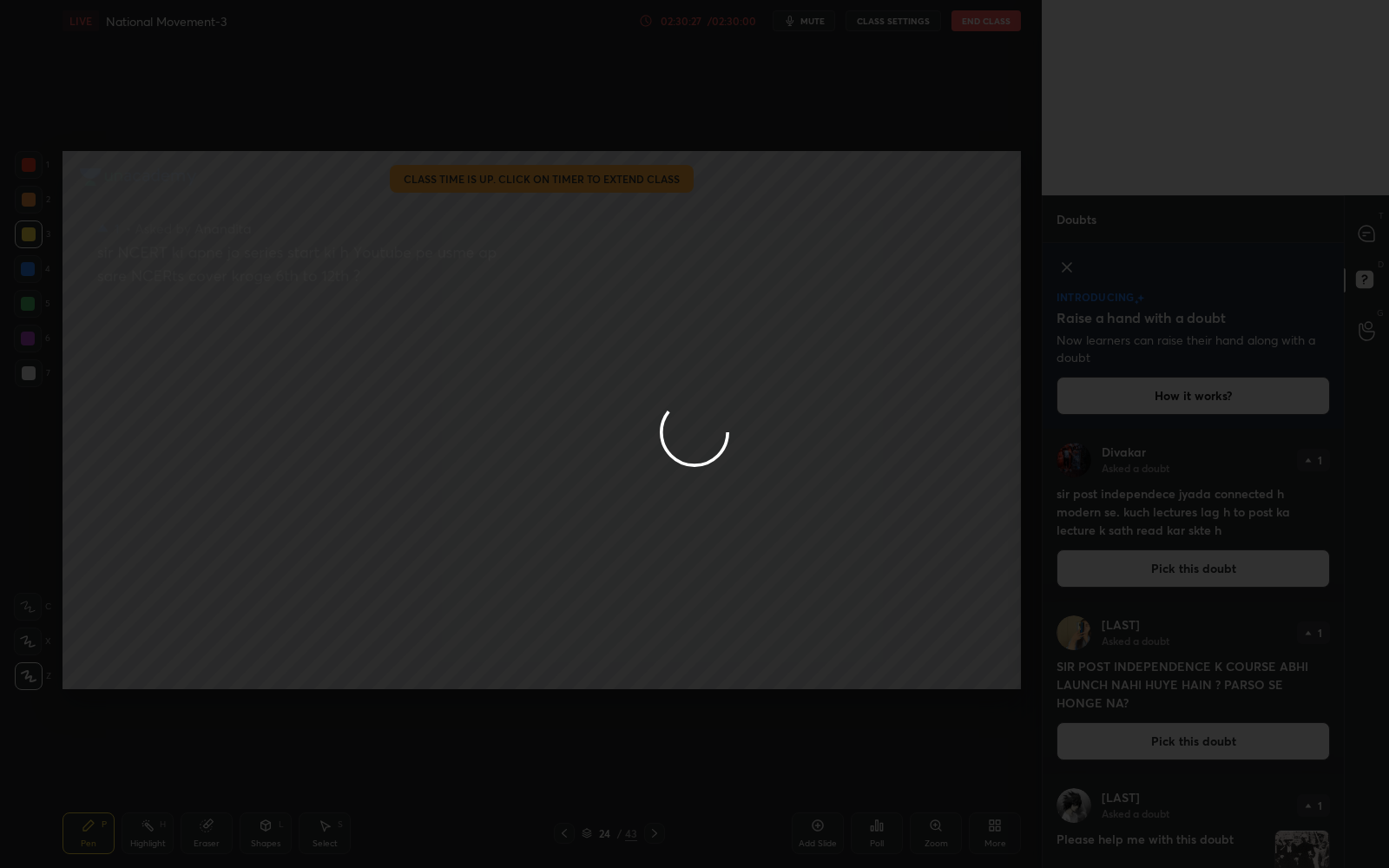 click at bounding box center [694, 434] 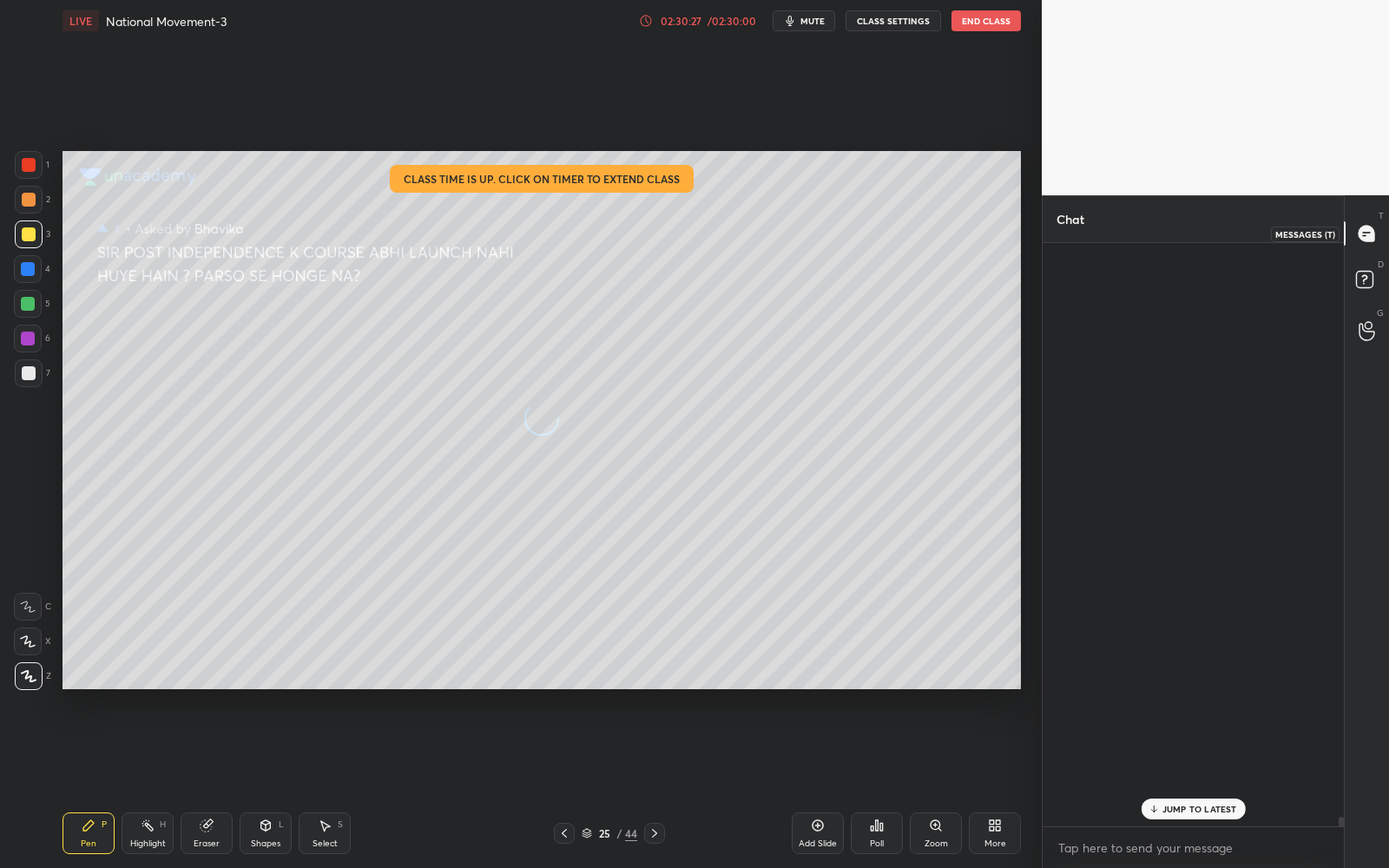 scroll, scrollTop: 41831, scrollLeft: 0, axis: vertical 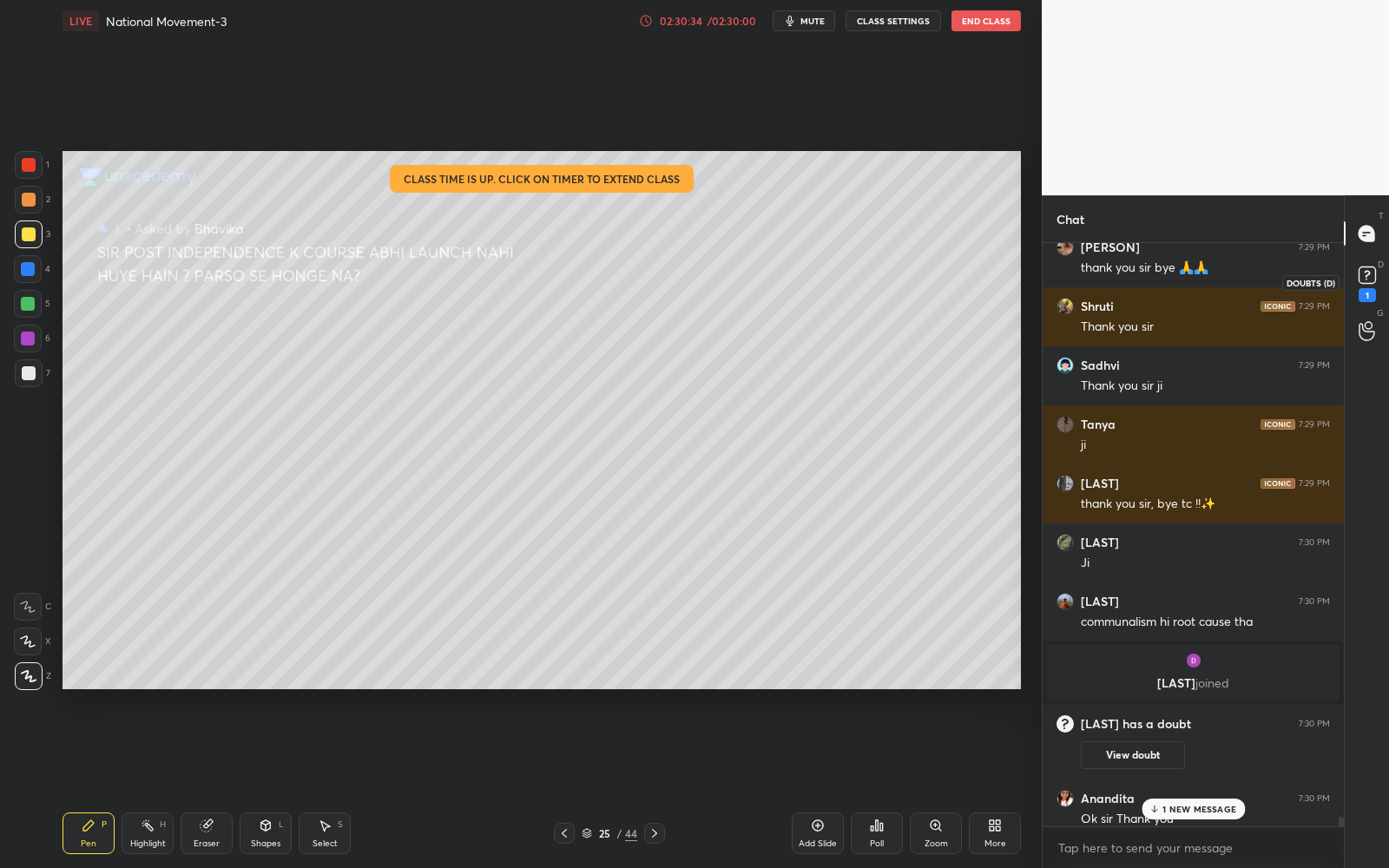 click 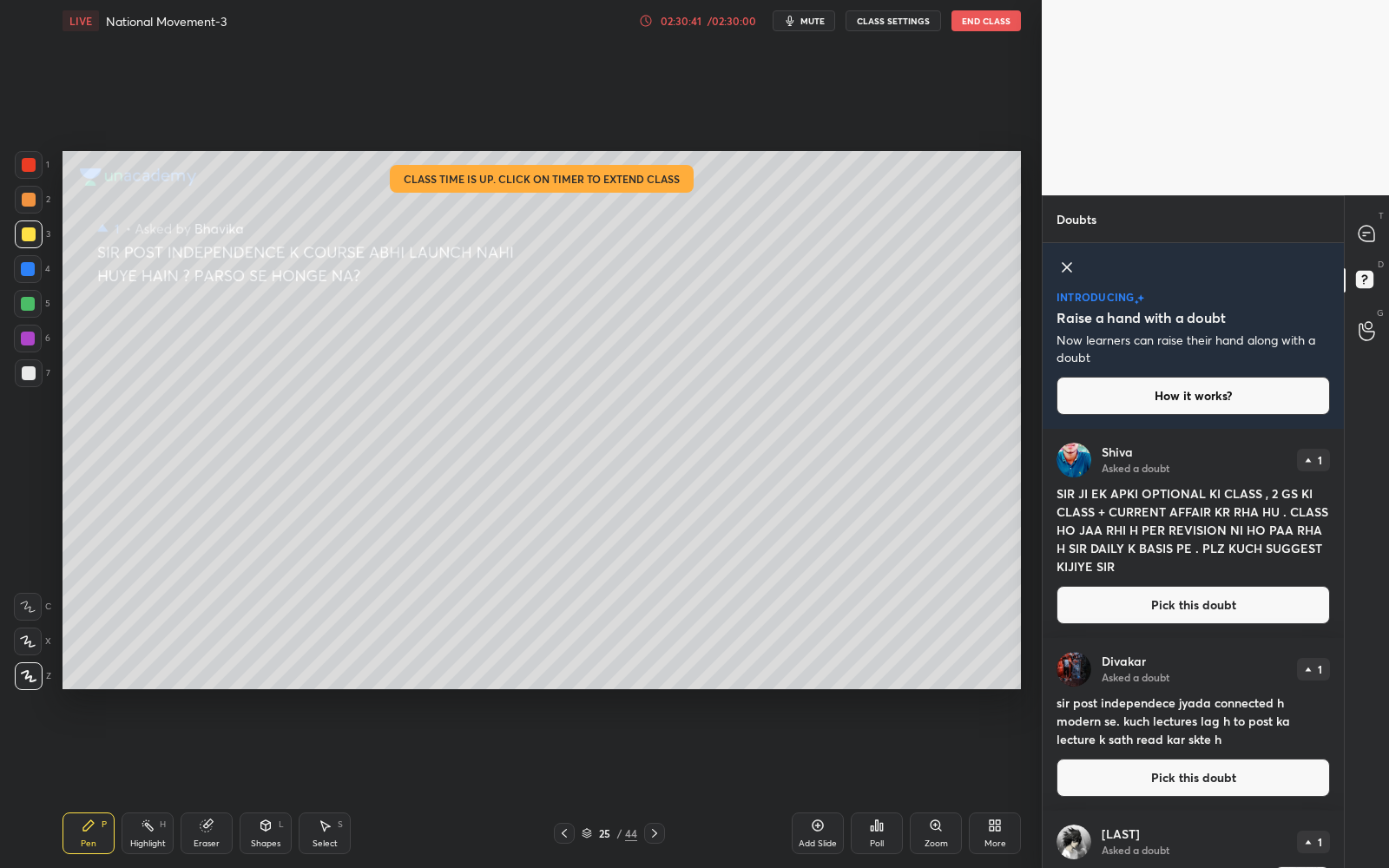 click on "Pick this doubt" at bounding box center [1193, 778] 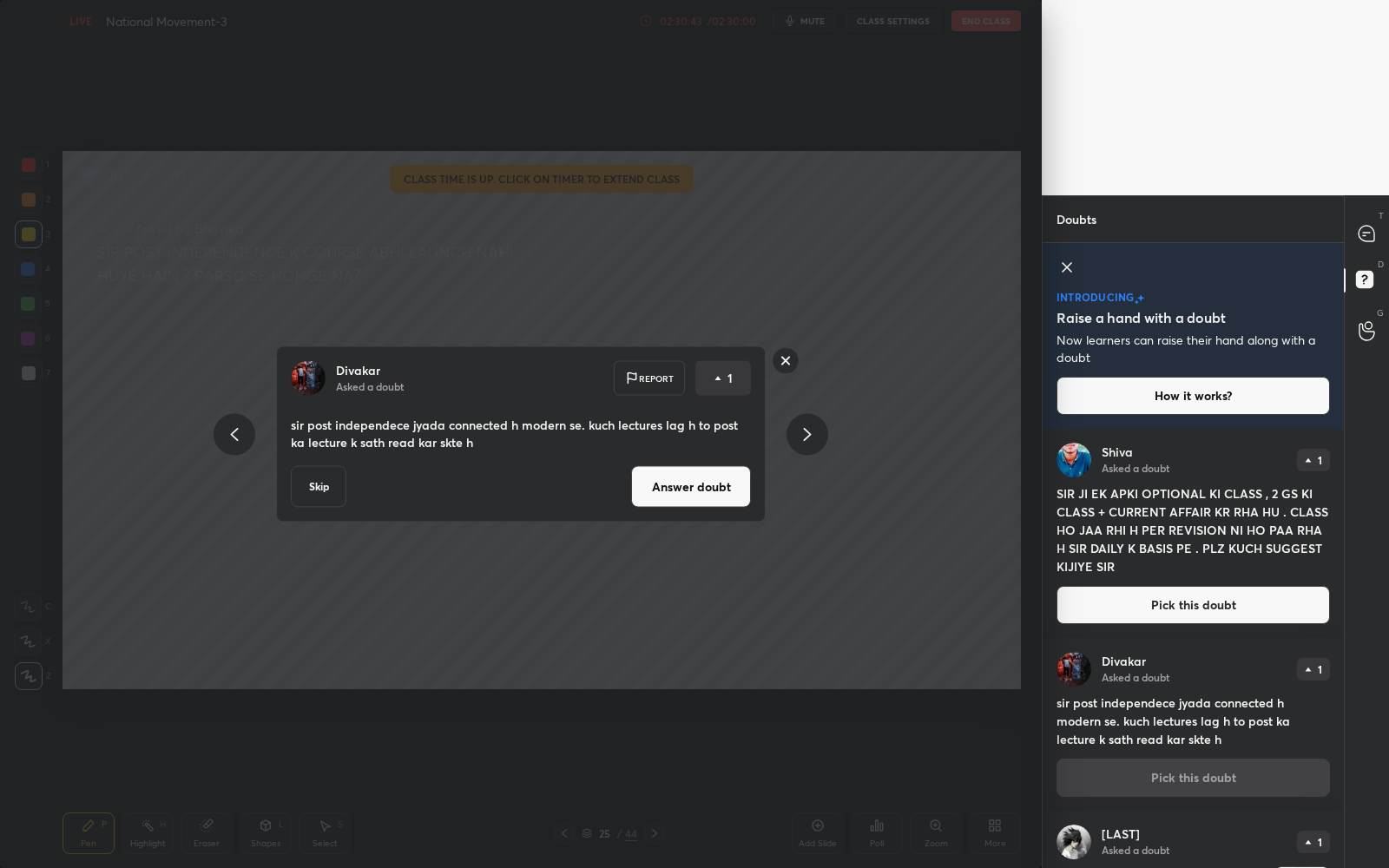 drag, startPoint x: 692, startPoint y: 495, endPoint x: 700, endPoint y: 481, distance: 16.12452 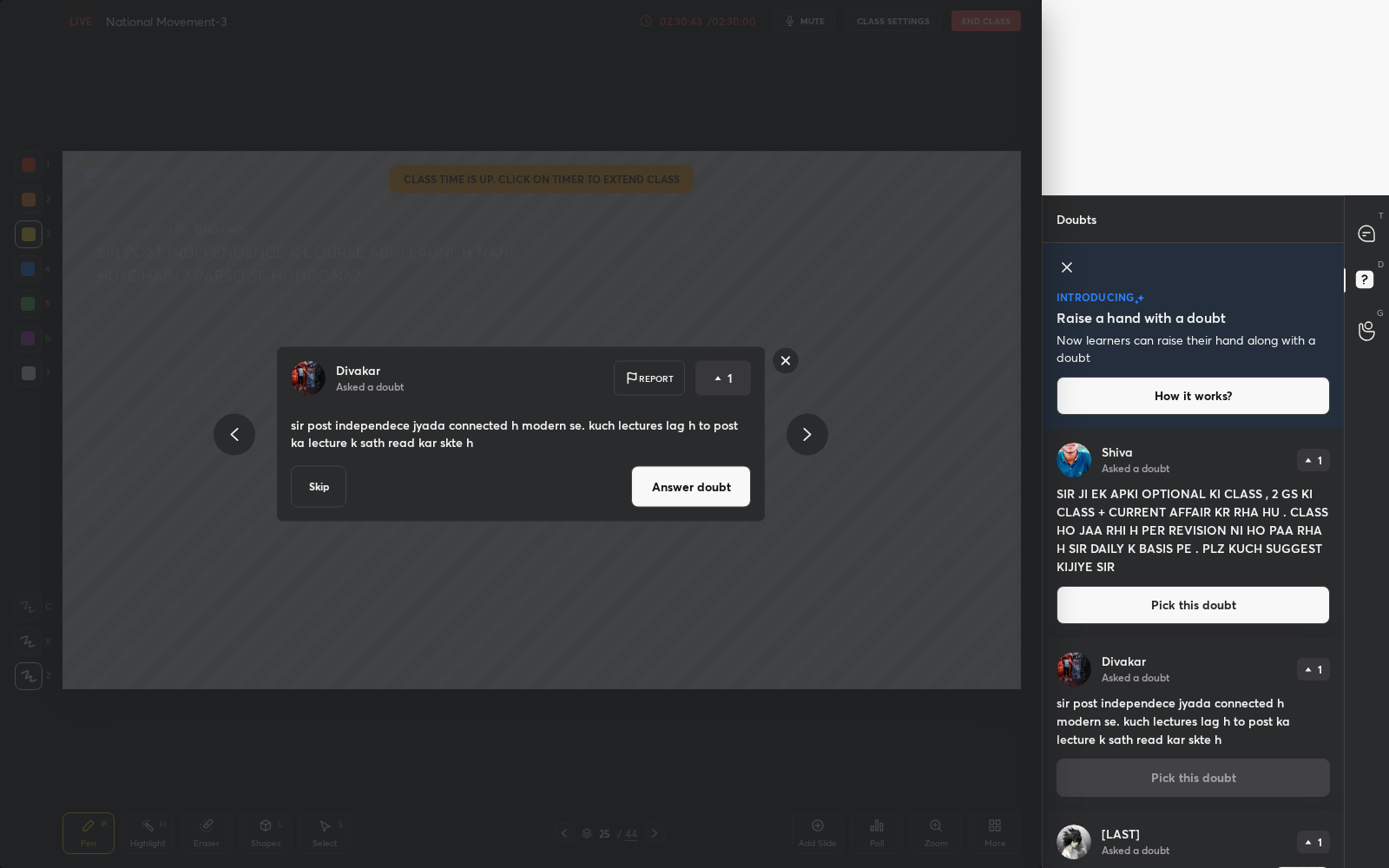 click on "Answer doubt" at bounding box center [691, 487] 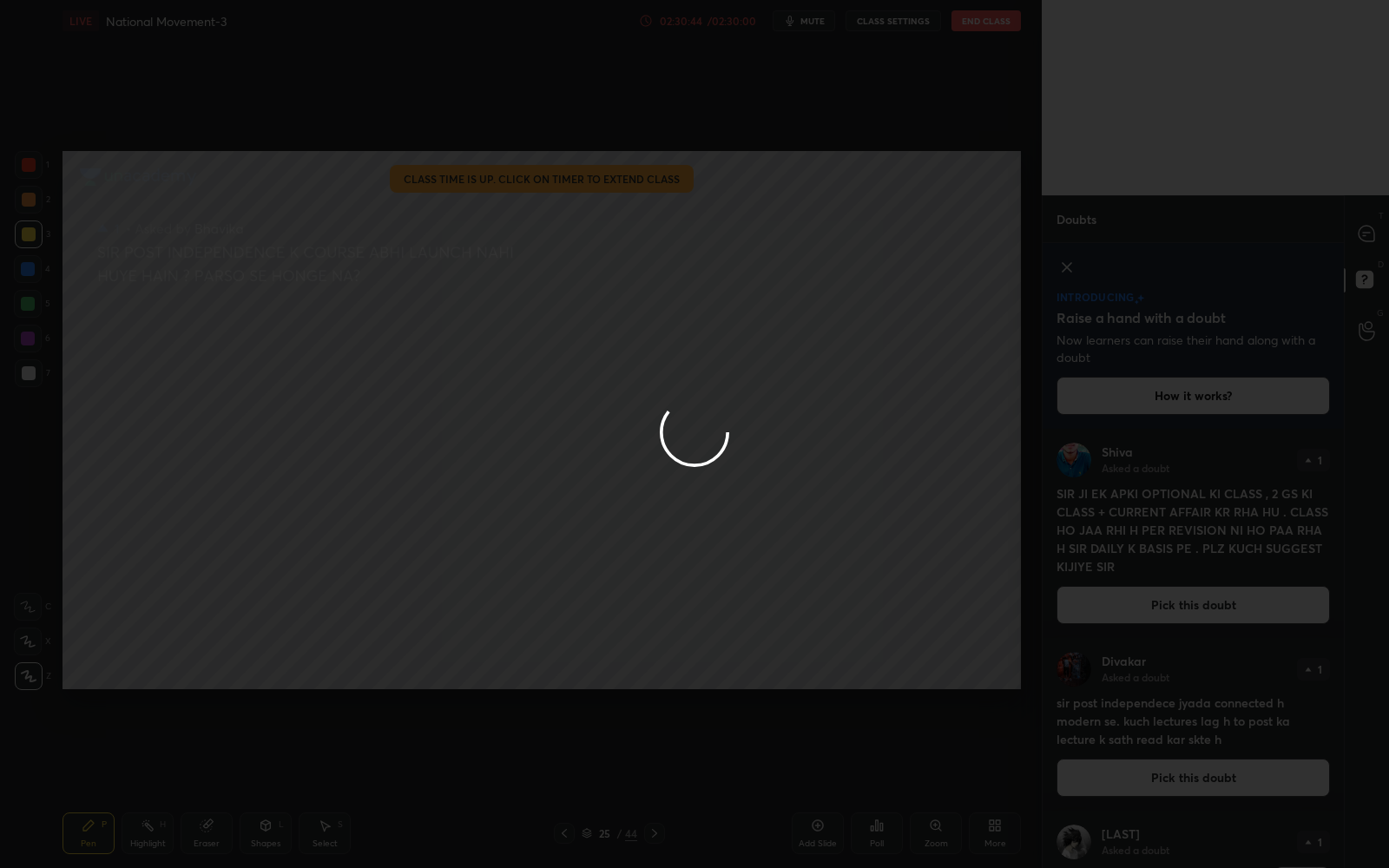 click at bounding box center (694, 434) 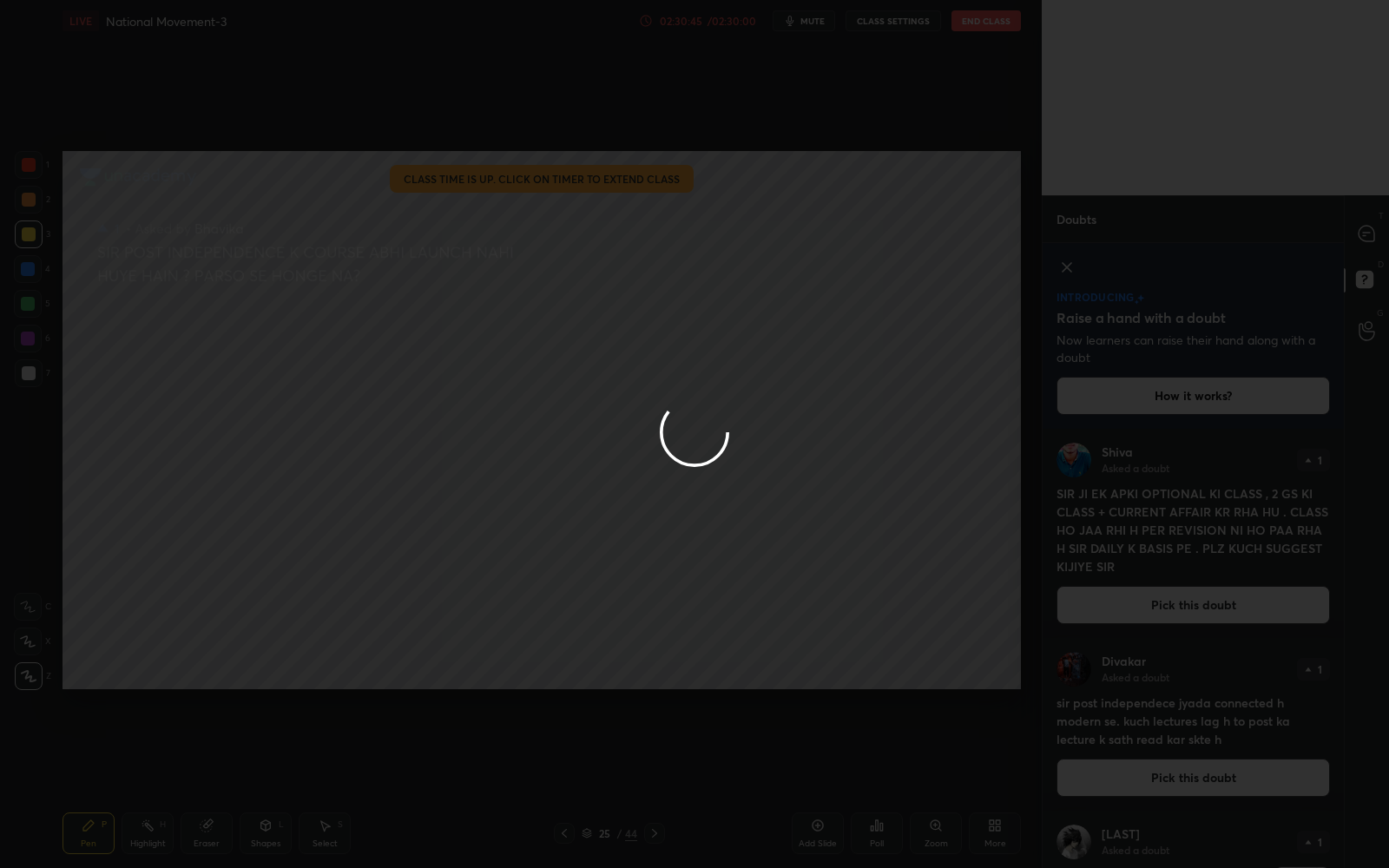 click at bounding box center [694, 434] 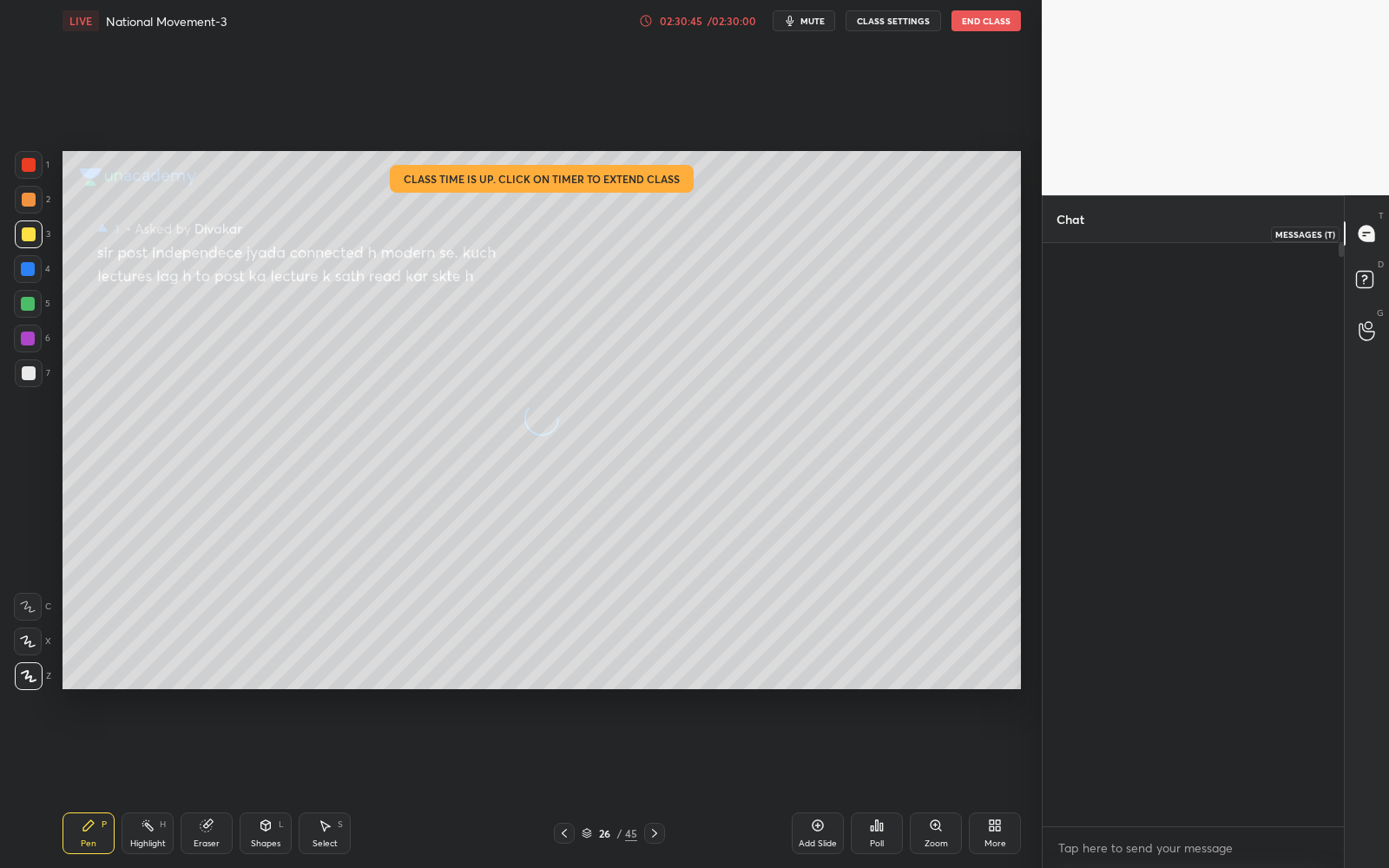 scroll, scrollTop: 42147, scrollLeft: 0, axis: vertical 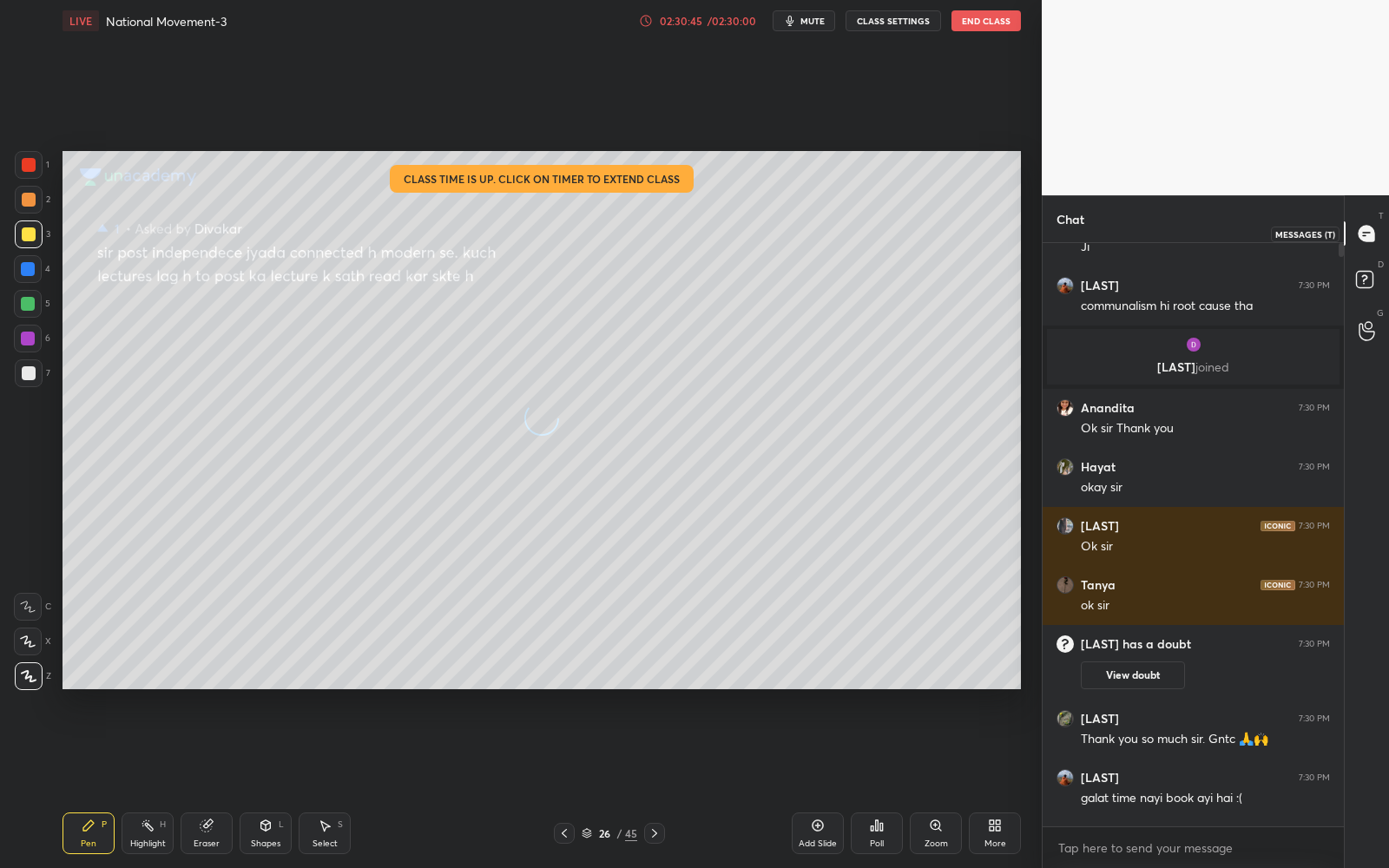 click 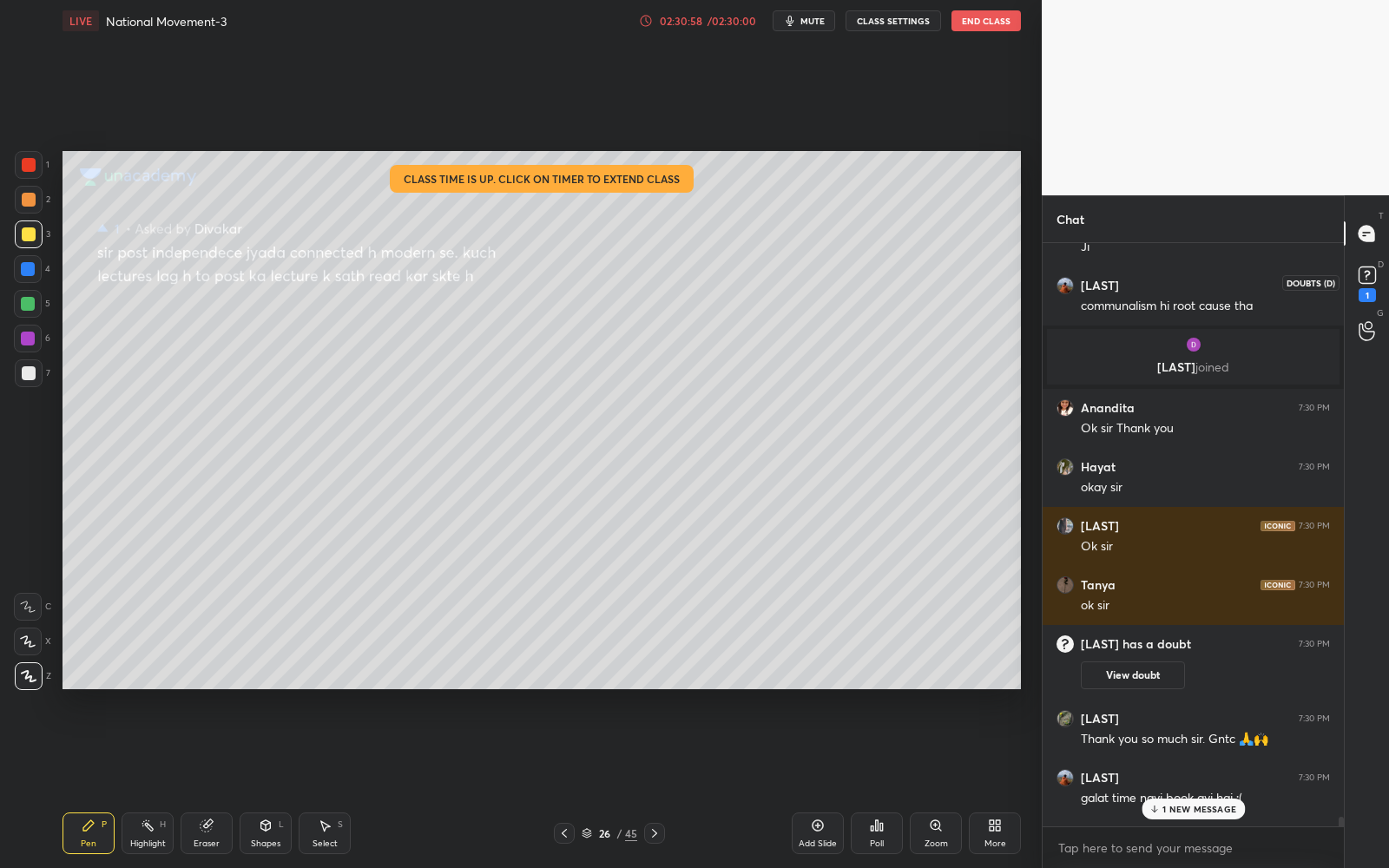 click 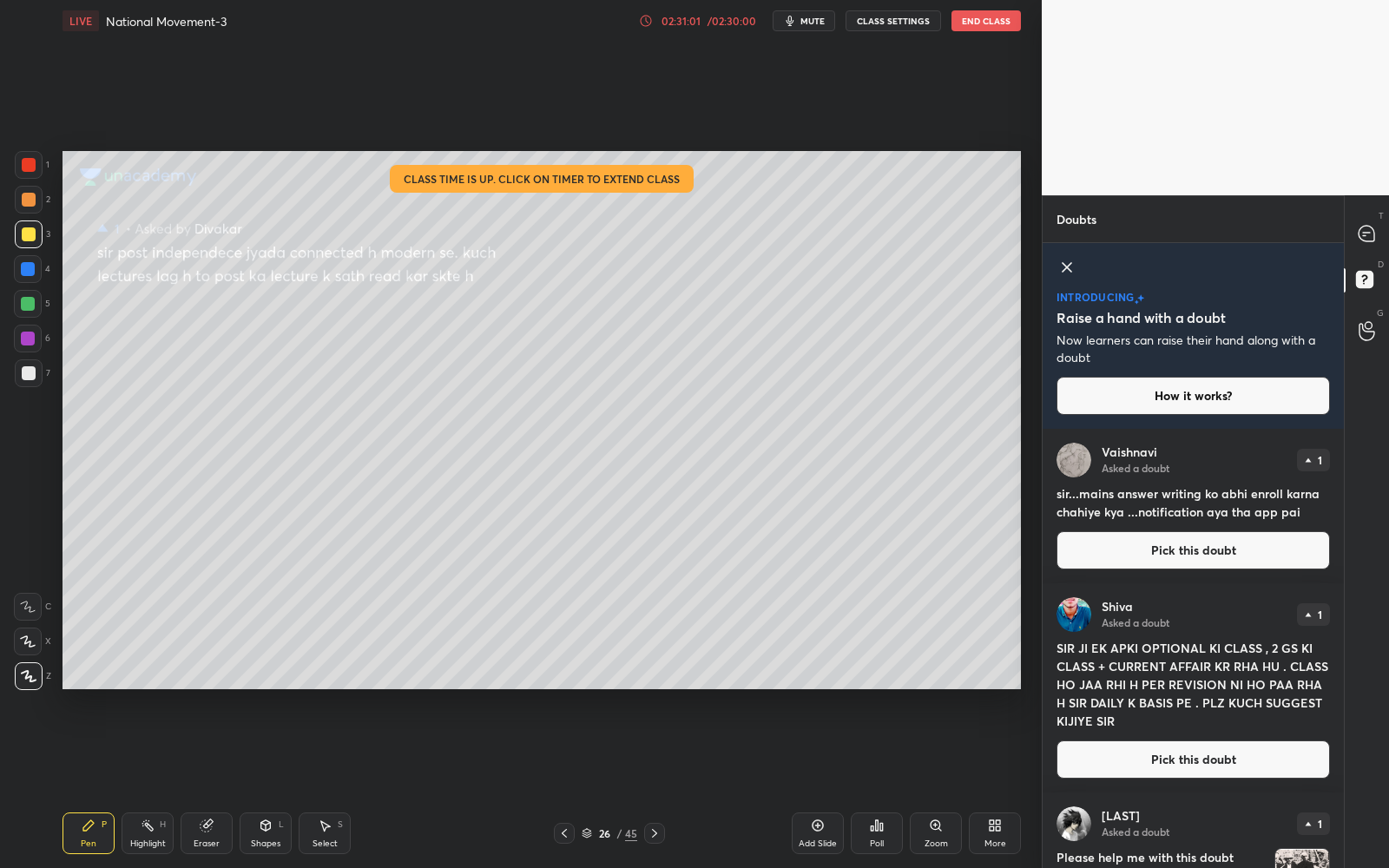click on "Pick this doubt" at bounding box center (1193, 550) 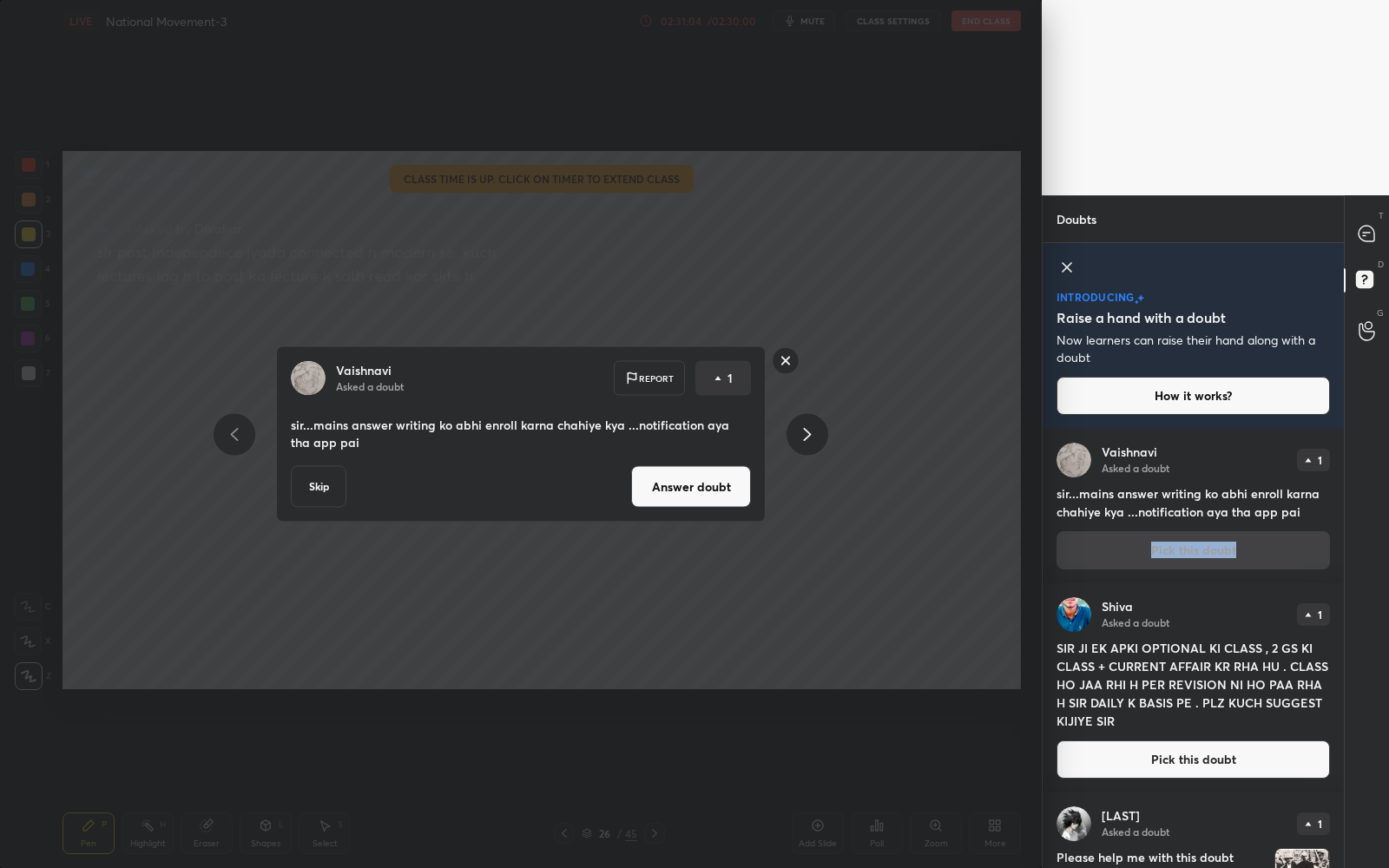 click on "Answer doubt" at bounding box center (691, 487) 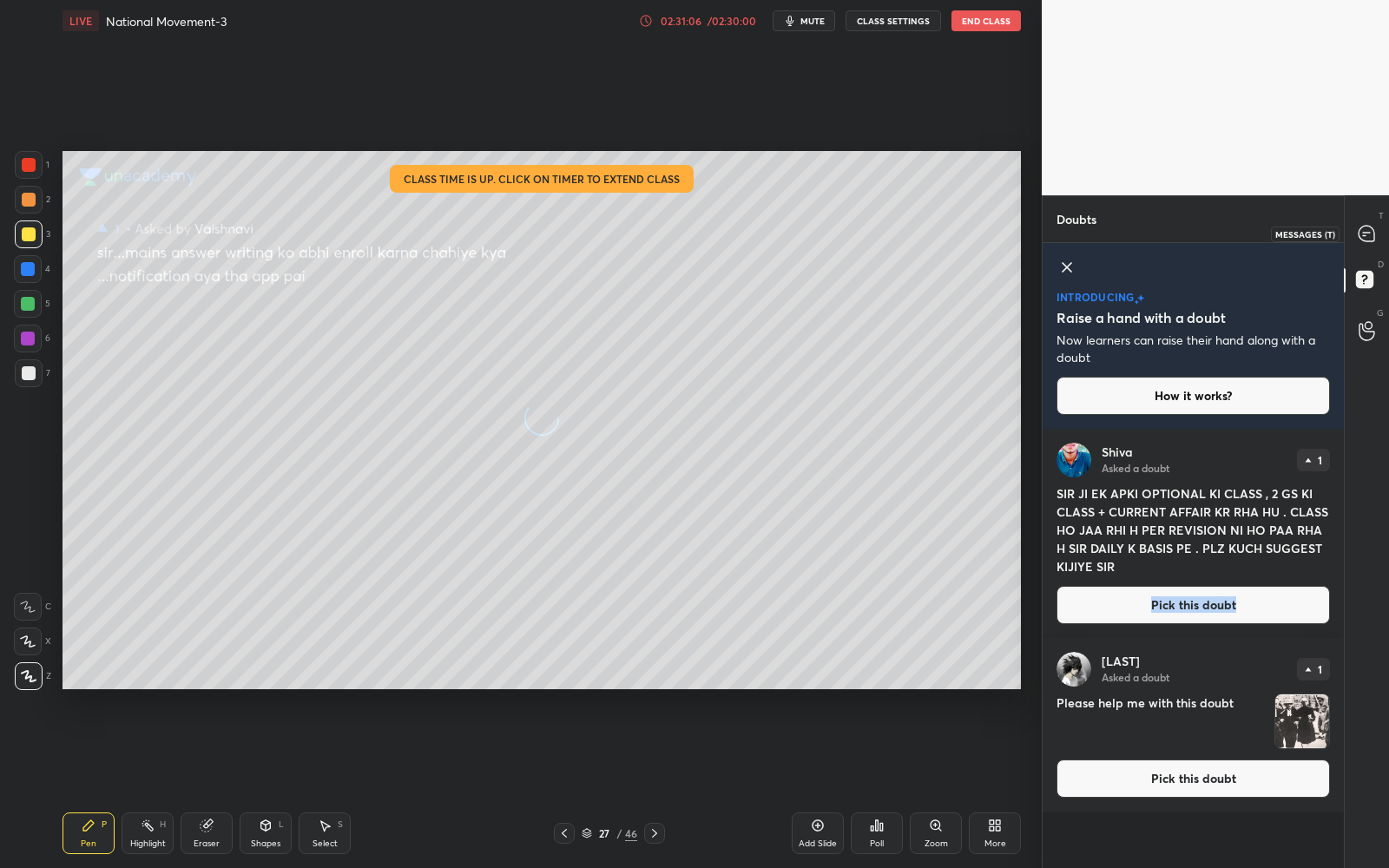 click 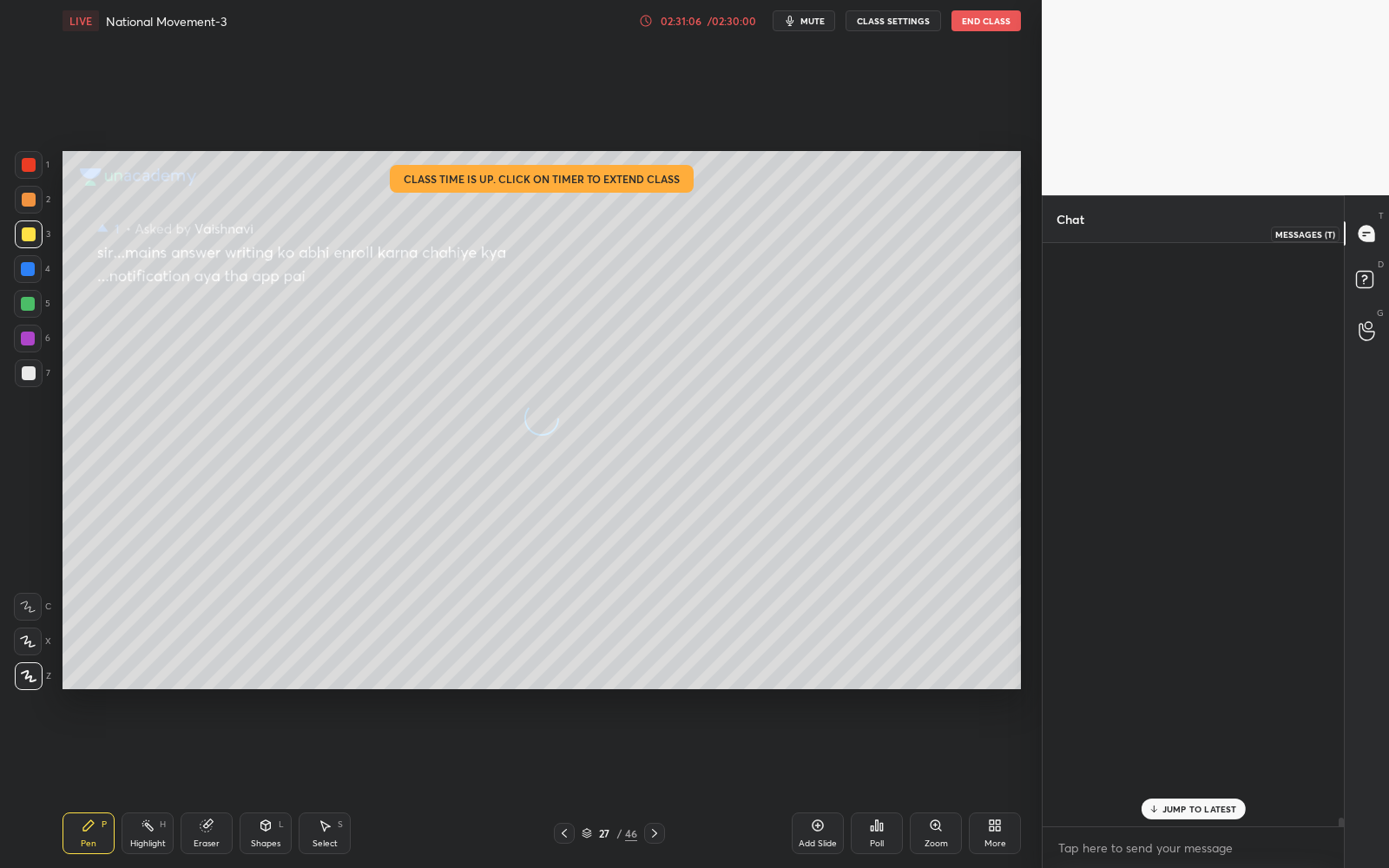 click 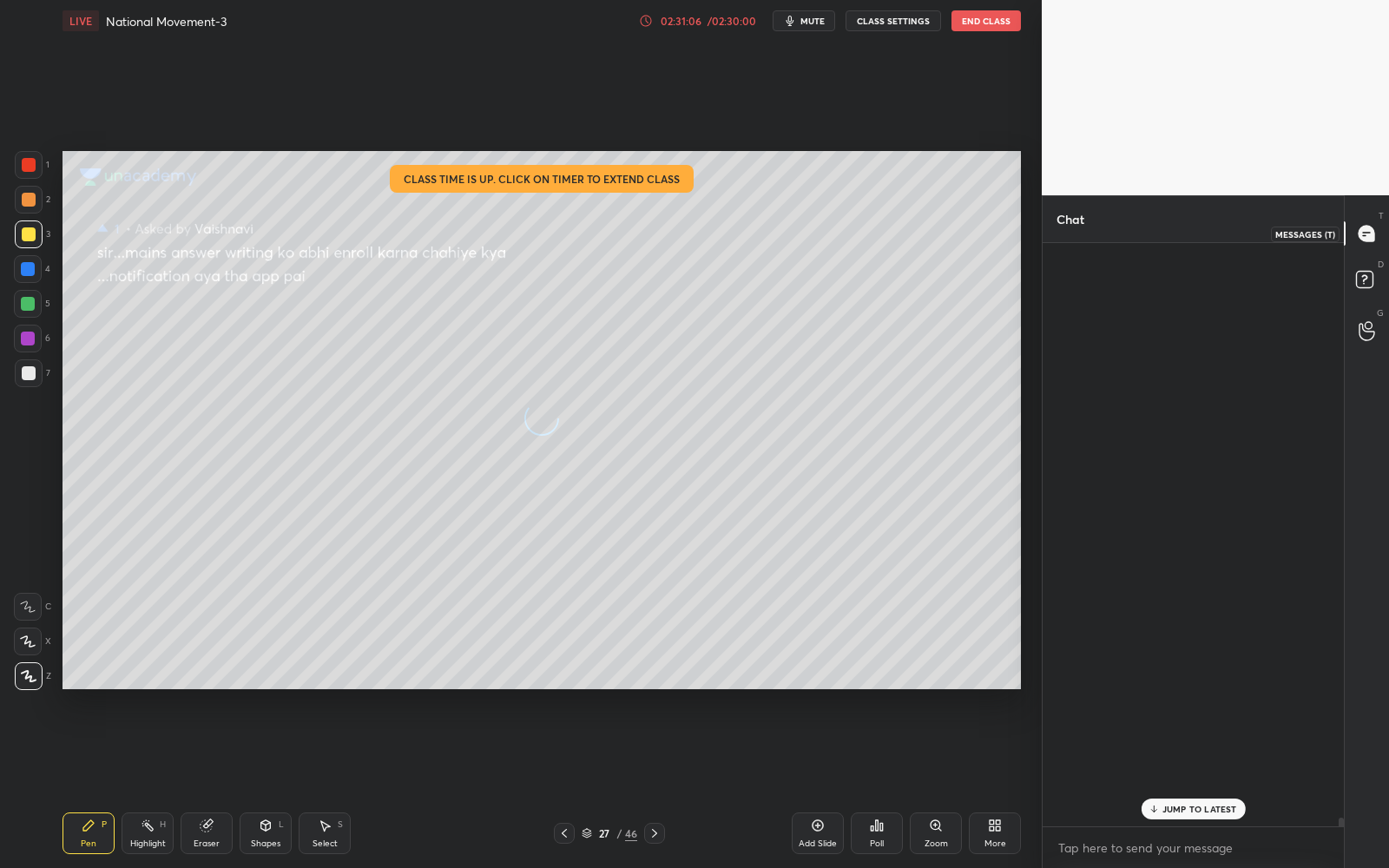 scroll, scrollTop: 42460, scrollLeft: 0, axis: vertical 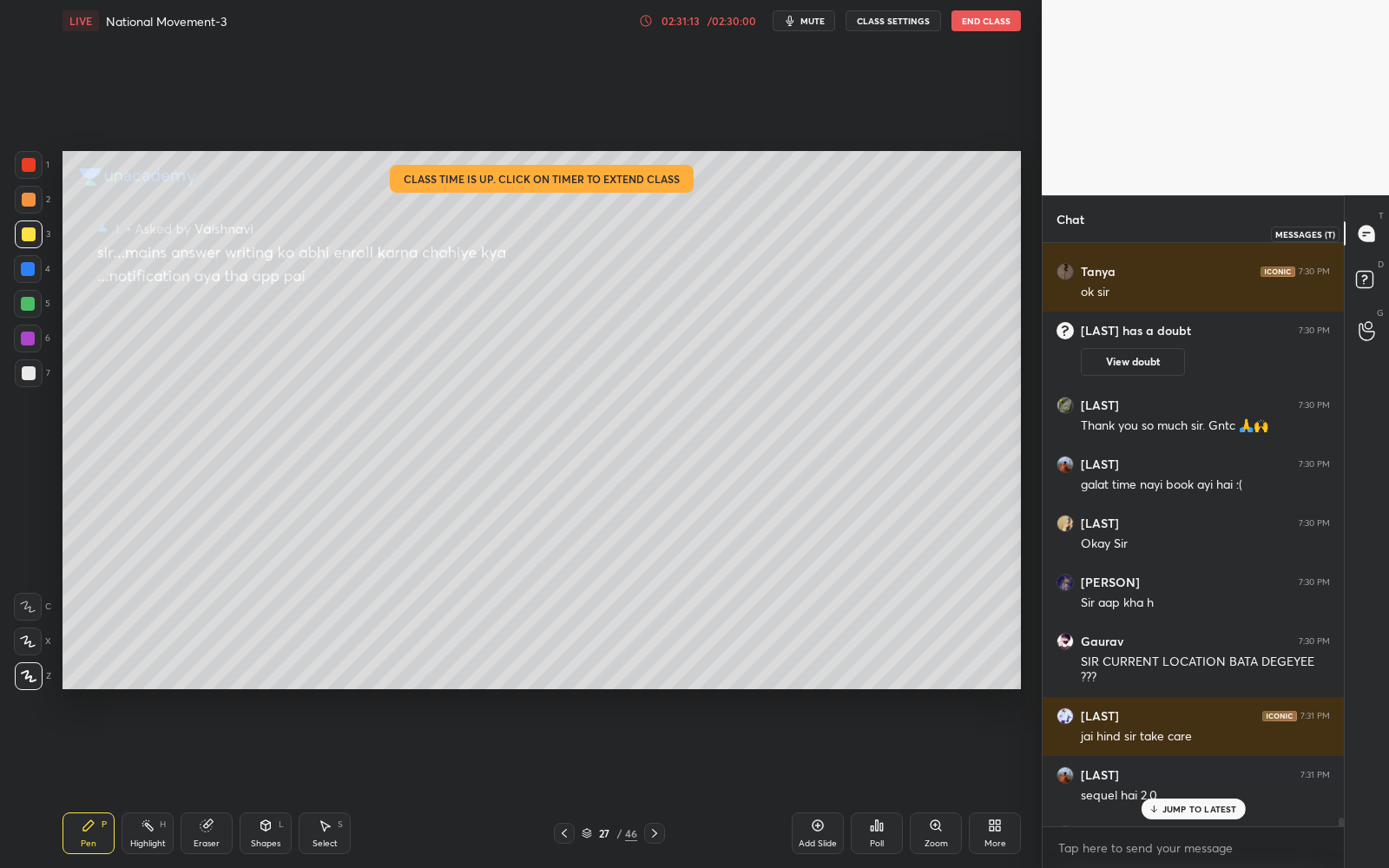 click 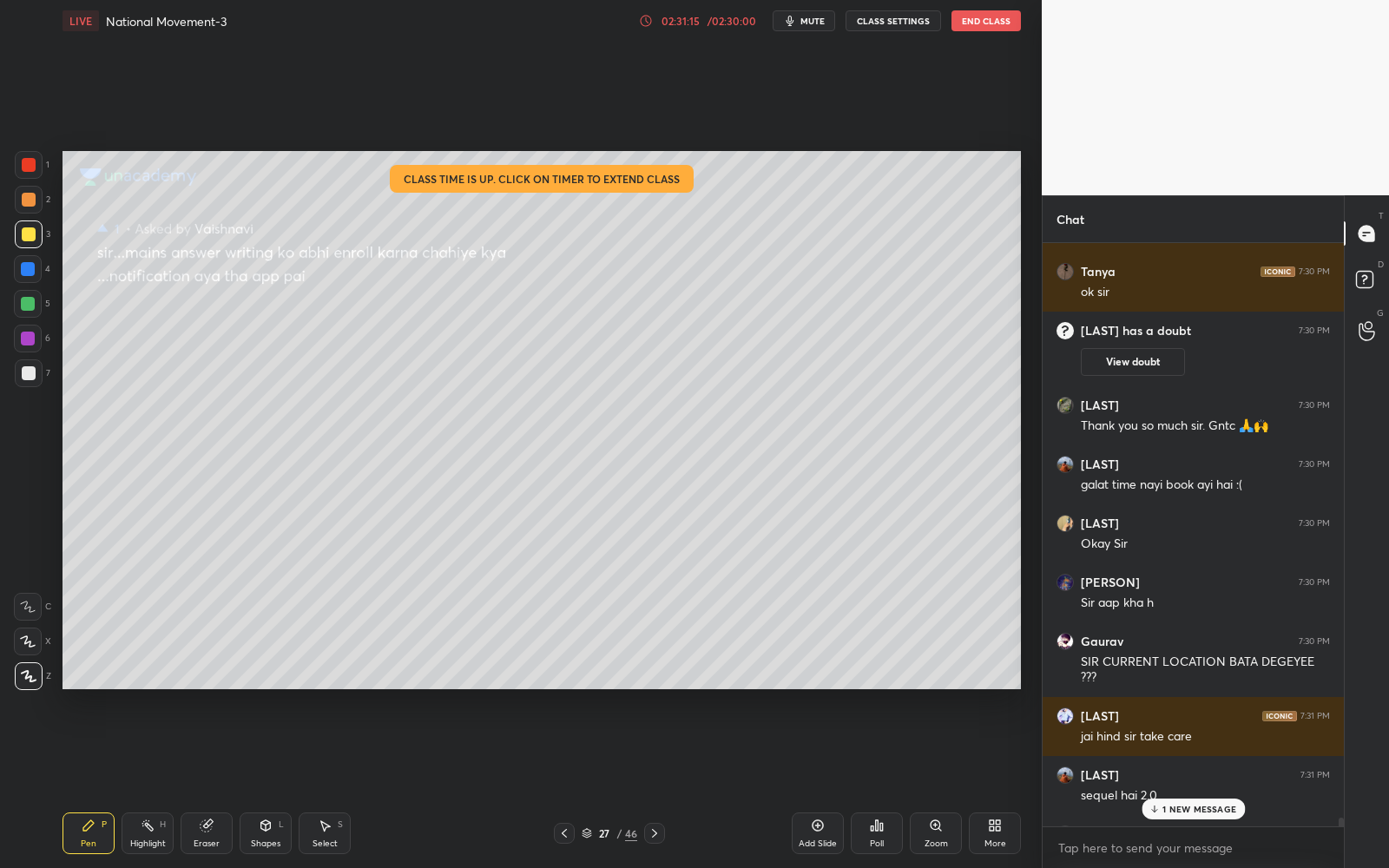 click on "1 NEW MESSAGE" at bounding box center [1199, 809] 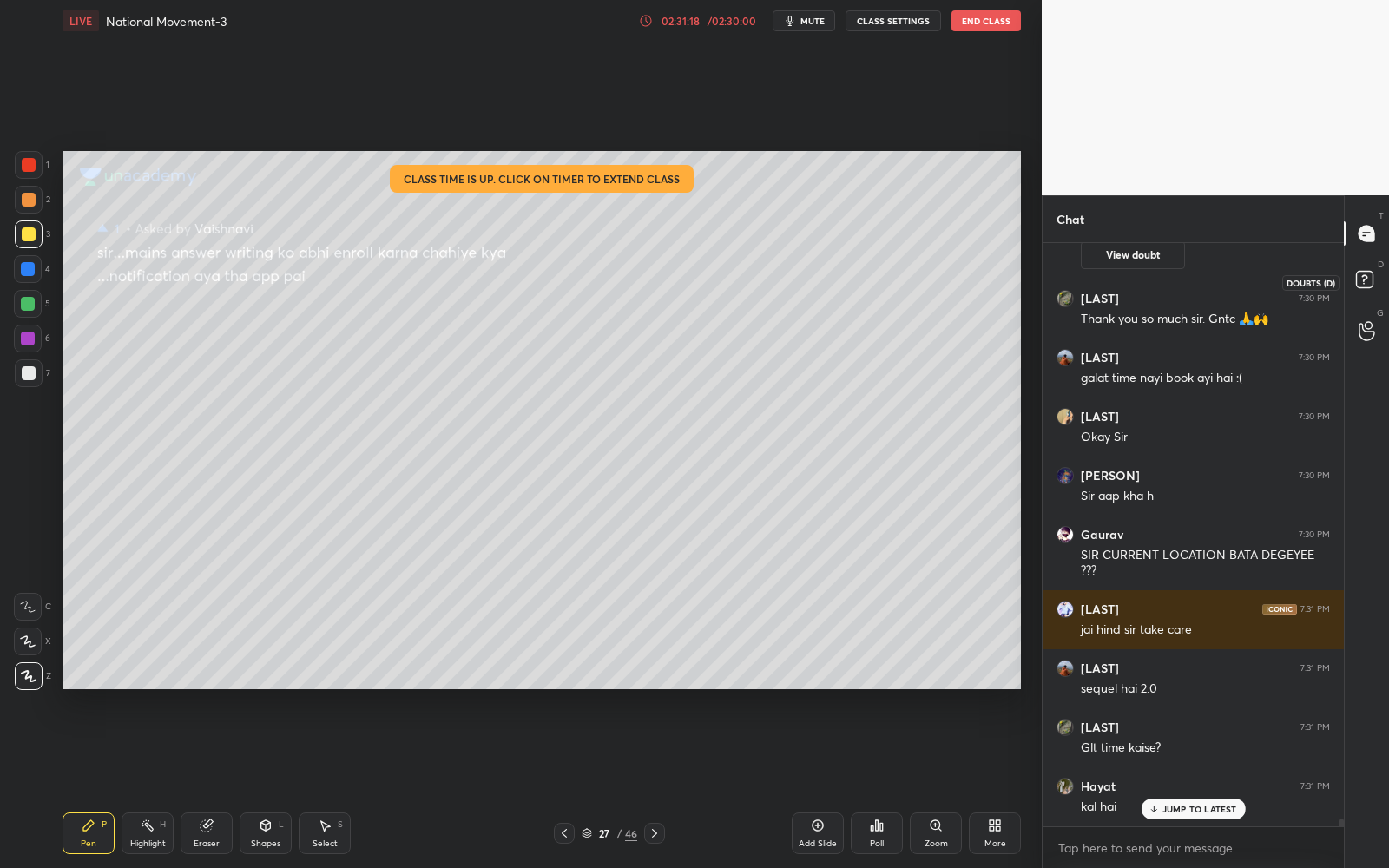 scroll, scrollTop: 42625, scrollLeft: 0, axis: vertical 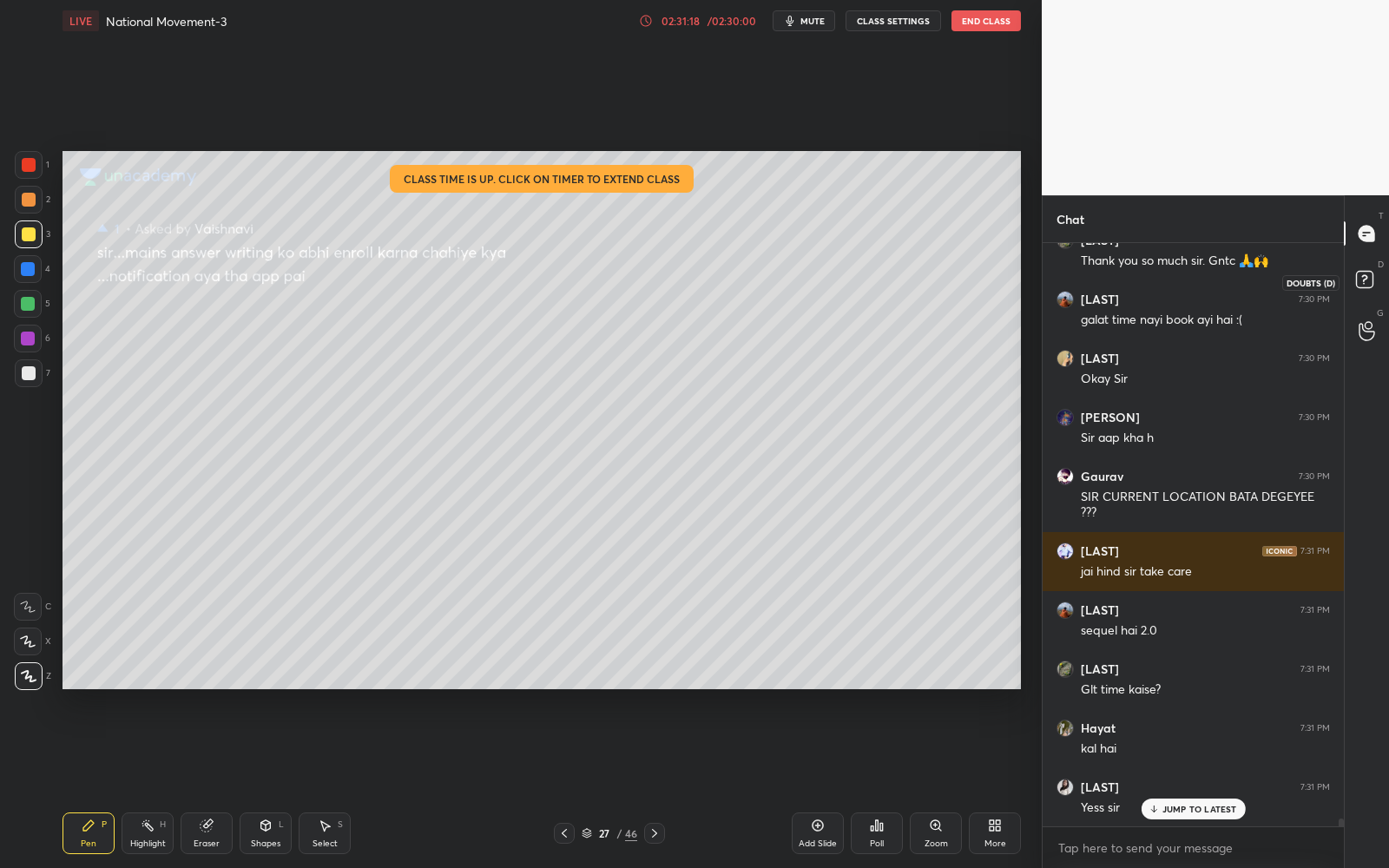 click 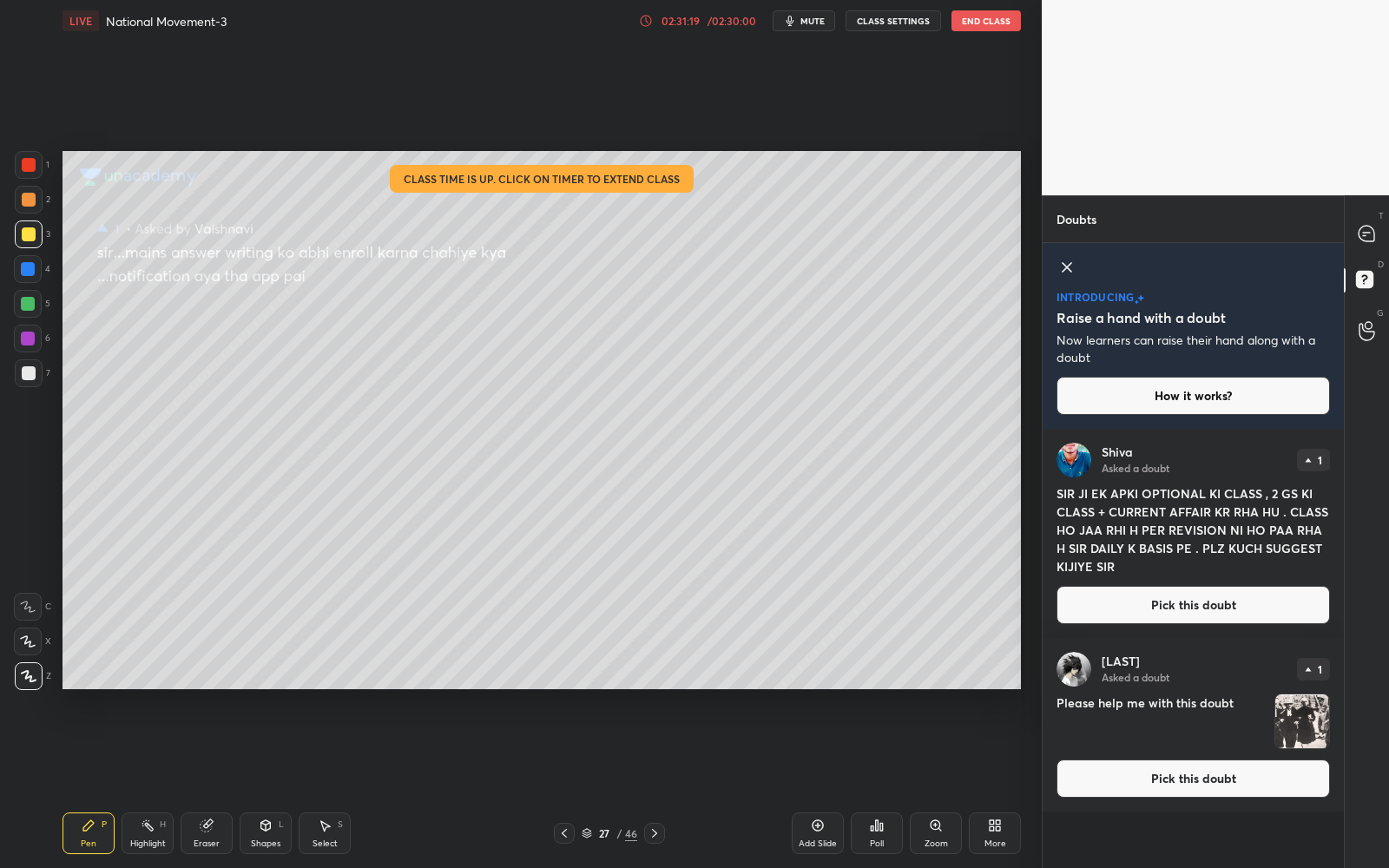 click on "Pick this doubt" at bounding box center (1193, 779) 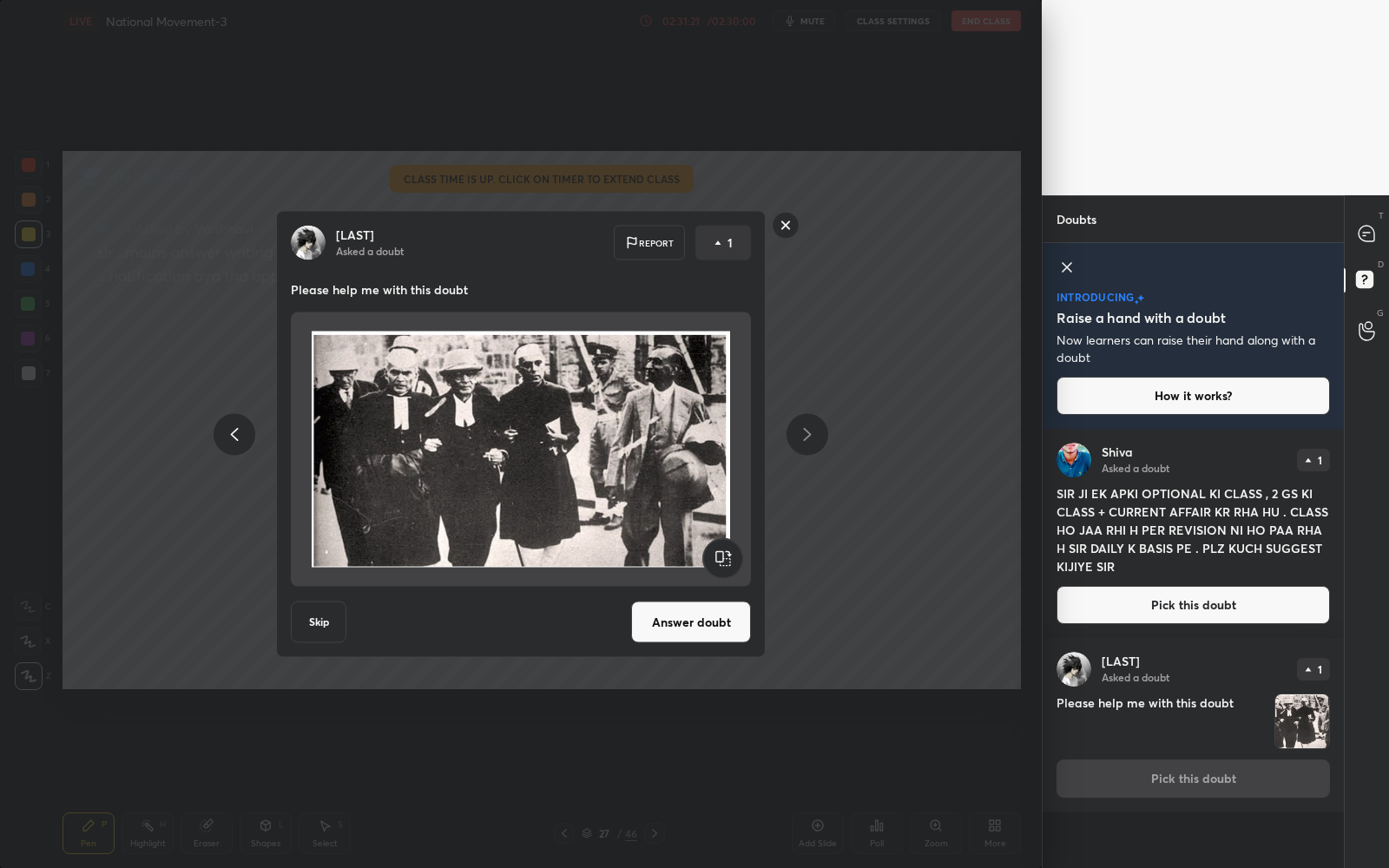 click on "Answer doubt" at bounding box center [691, 622] 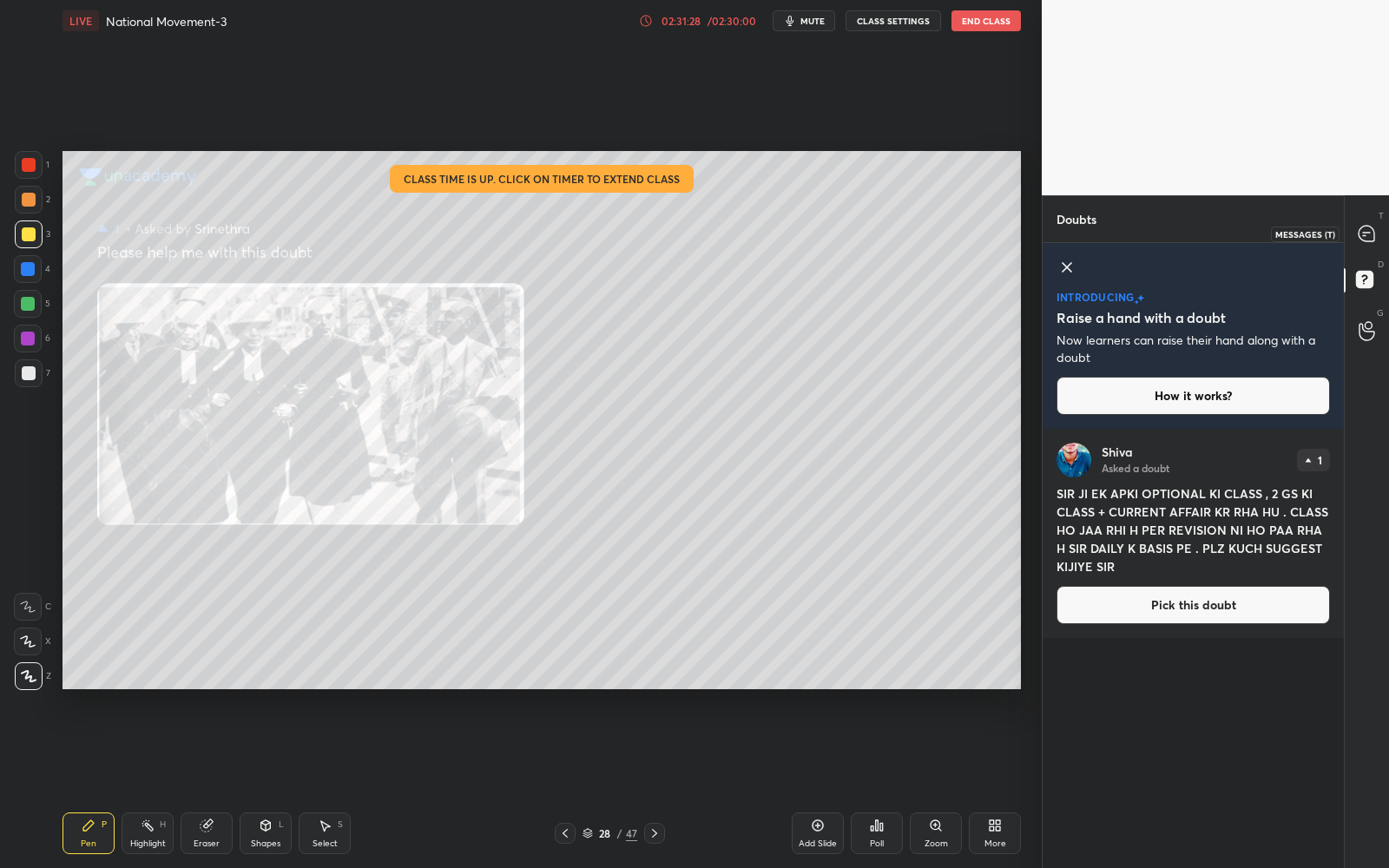 click 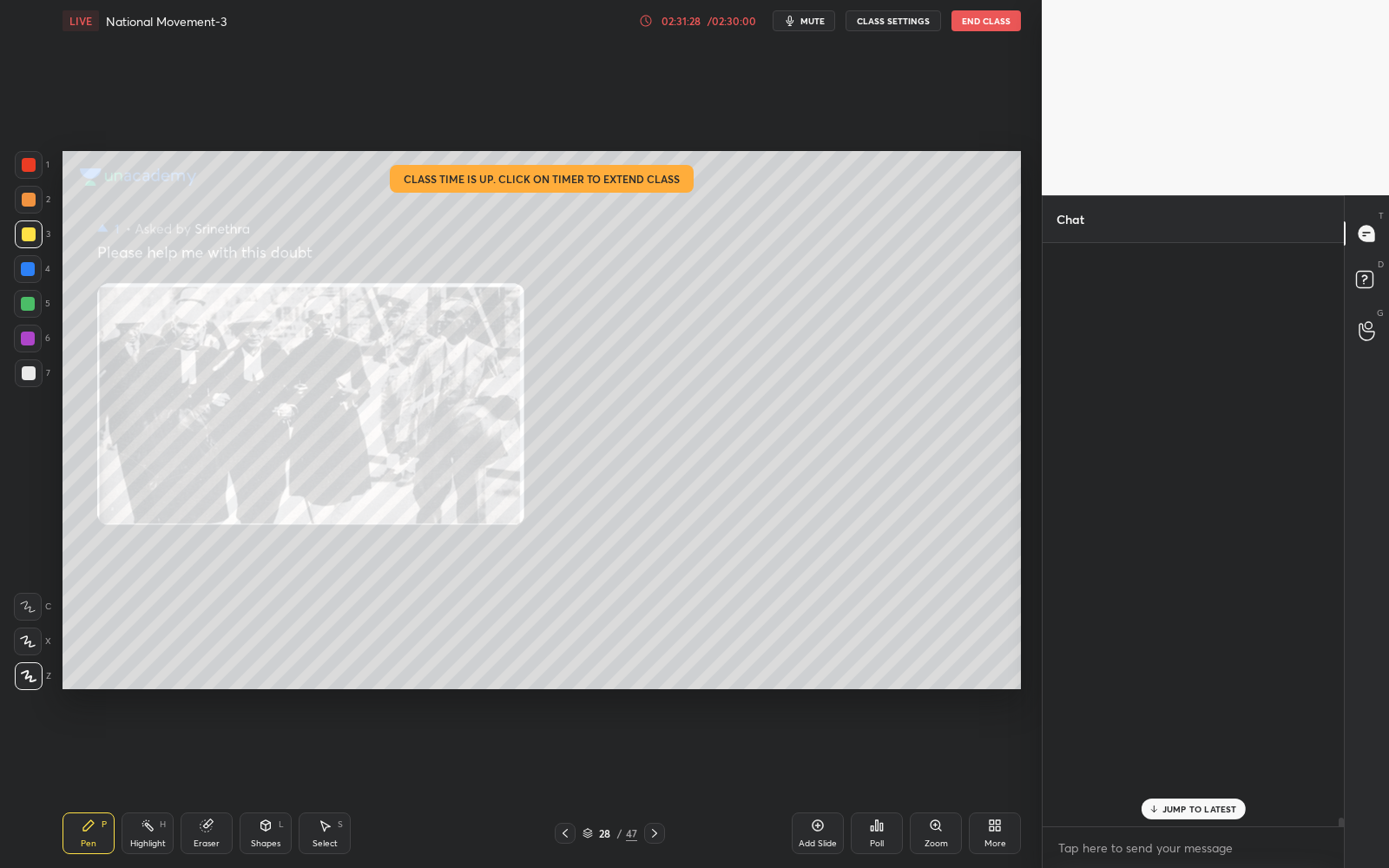 scroll, scrollTop: 42546, scrollLeft: 0, axis: vertical 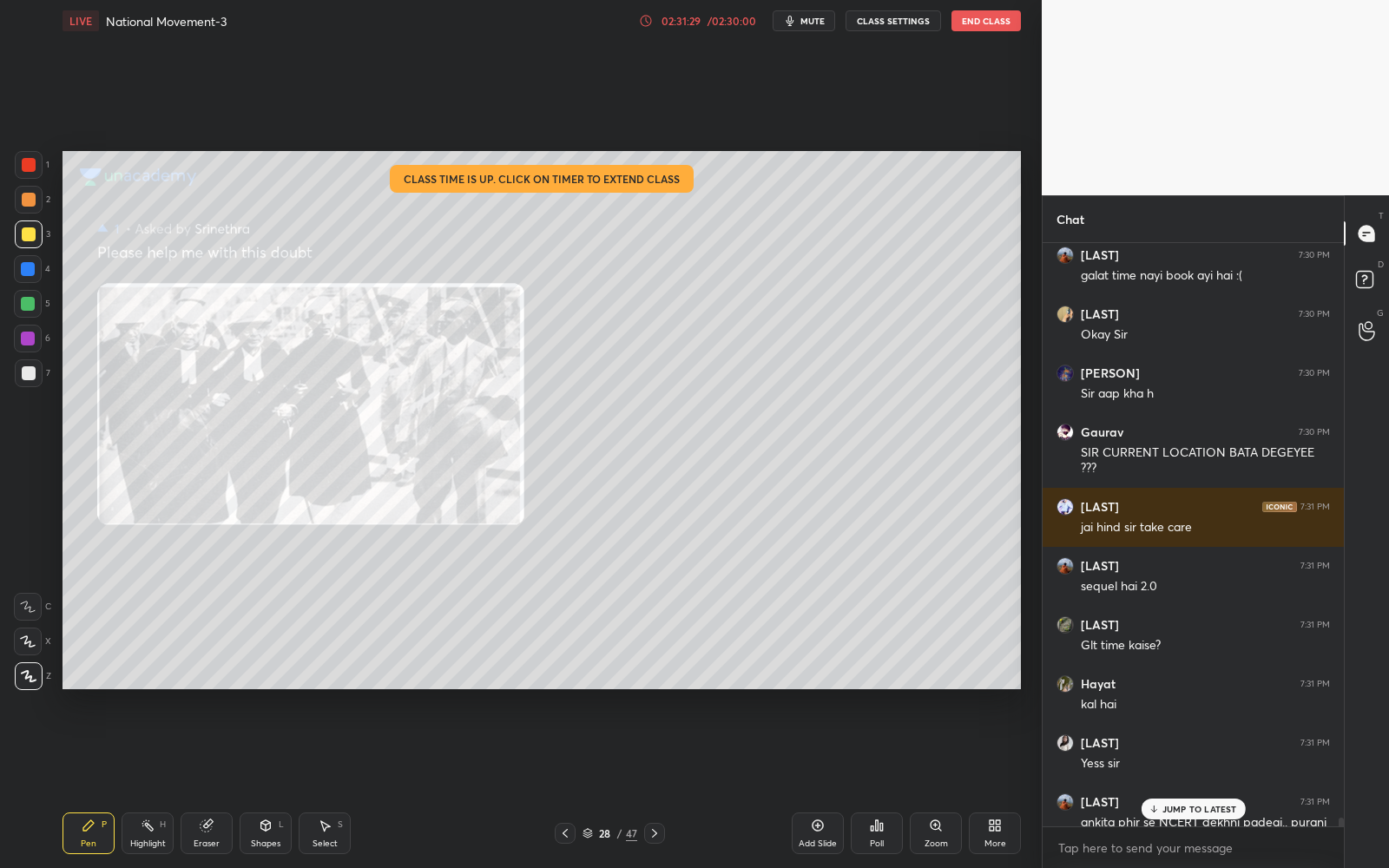 click on "JUMP TO LATEST" at bounding box center (1200, 809) 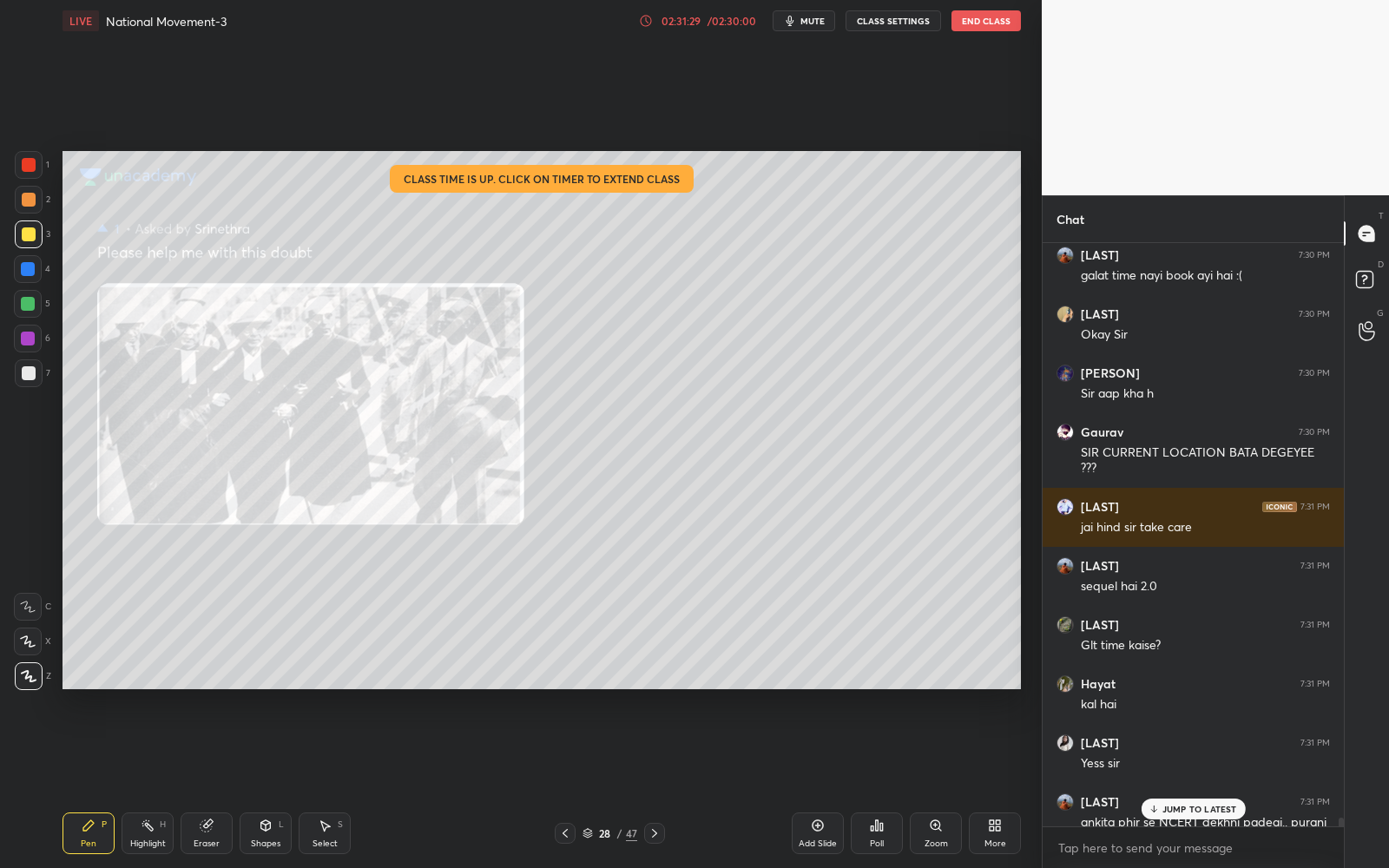 scroll, scrollTop: 42597, scrollLeft: 0, axis: vertical 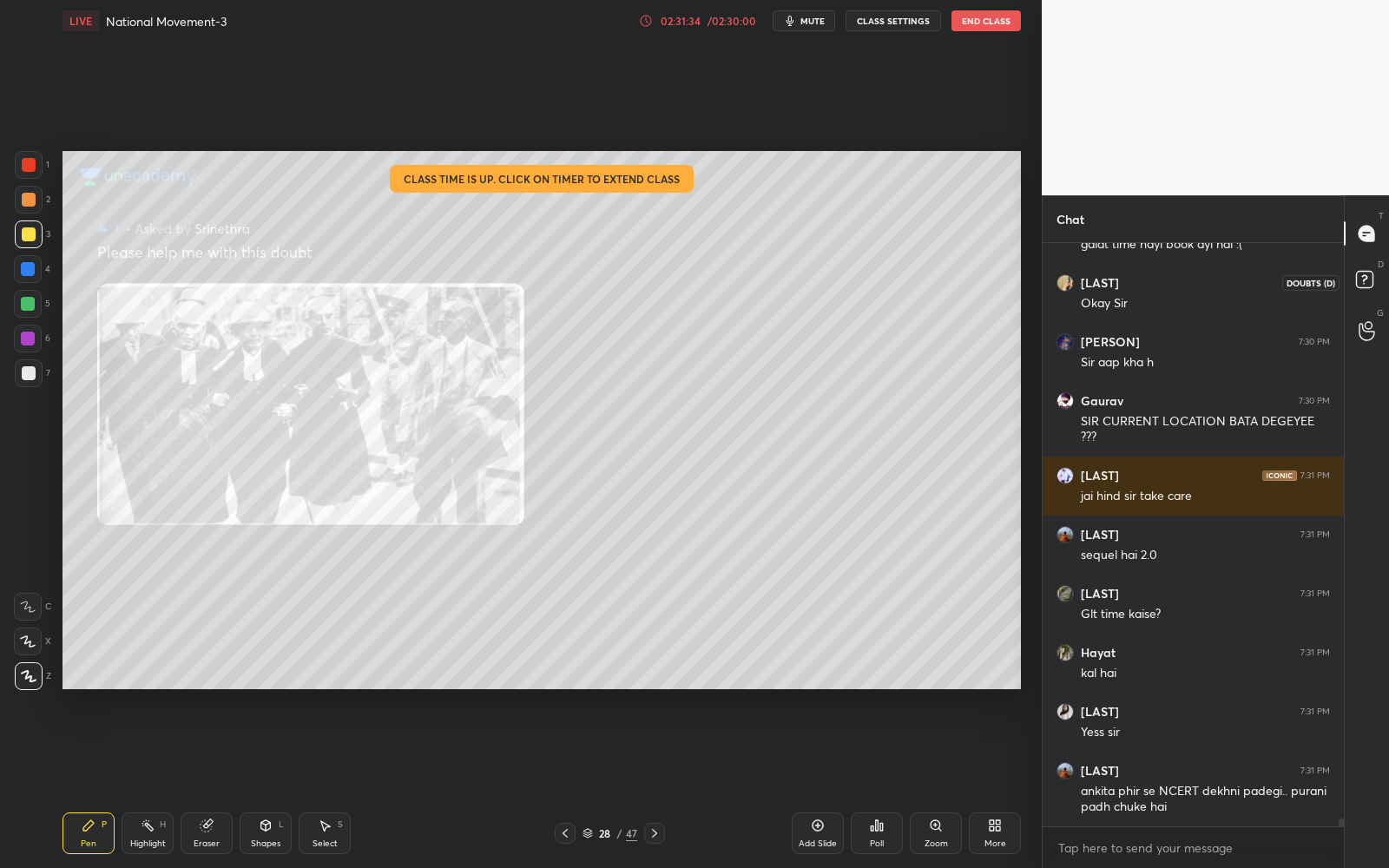 click 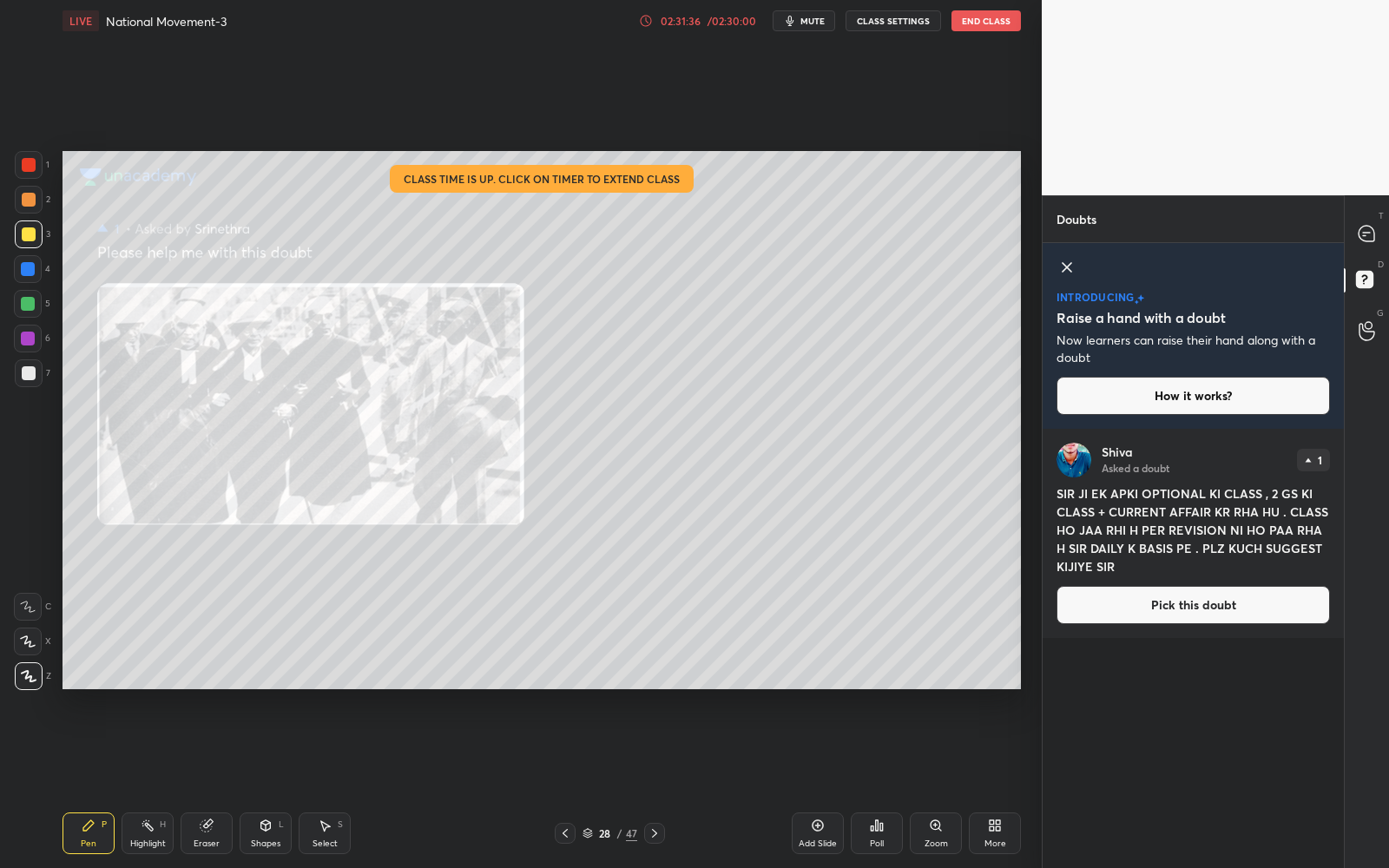 click on "Pick this doubt" at bounding box center (1193, 605) 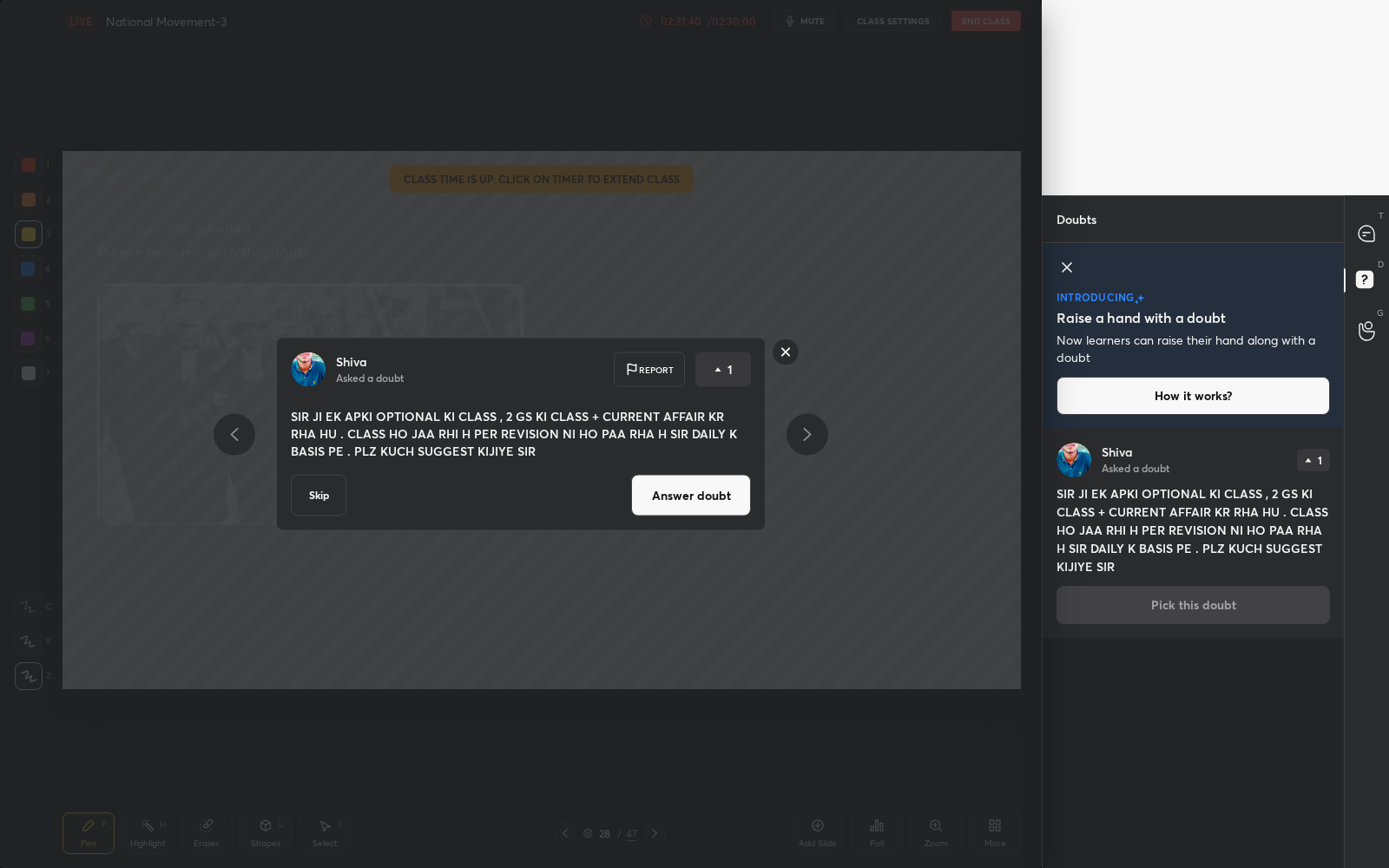 click 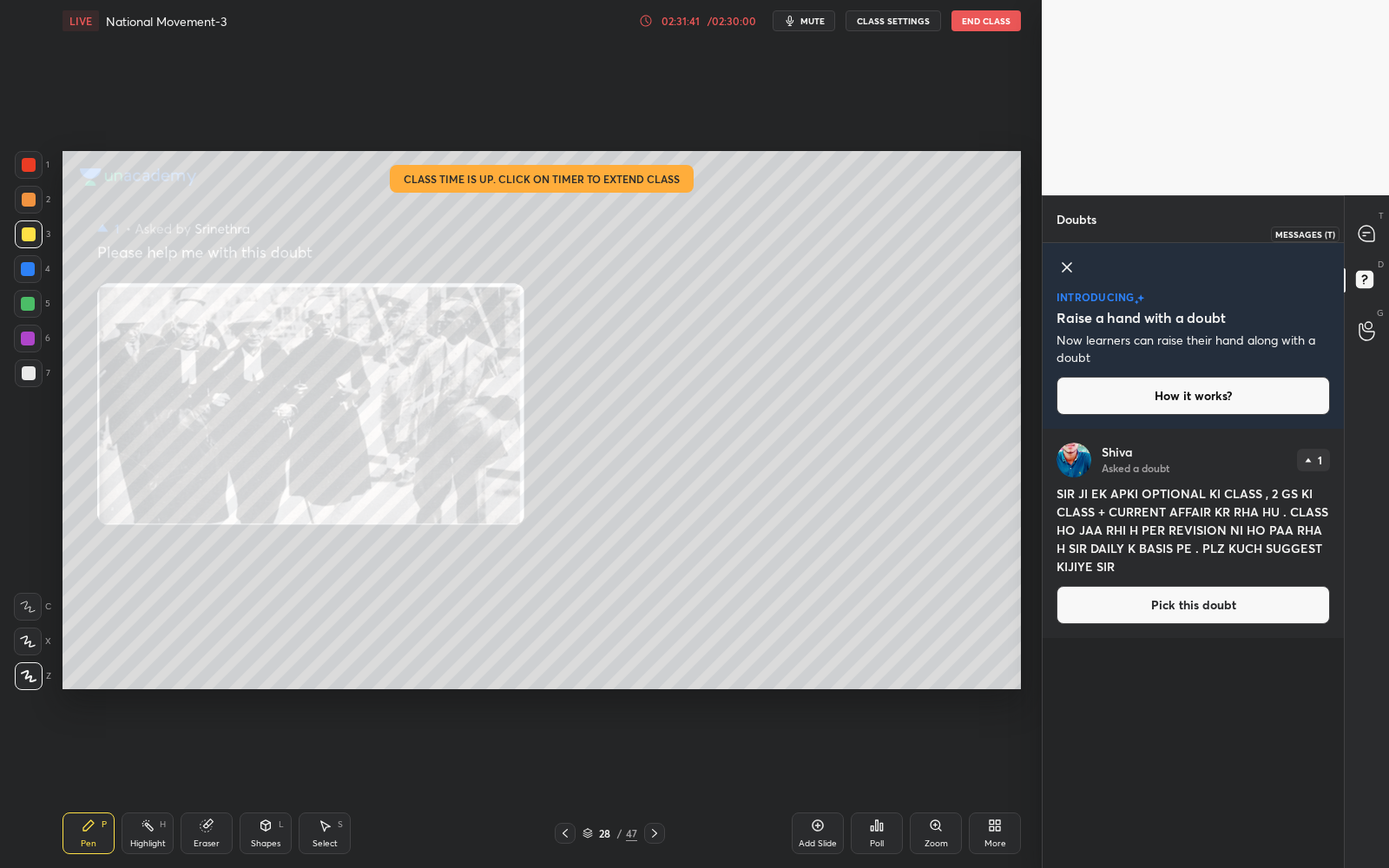 click 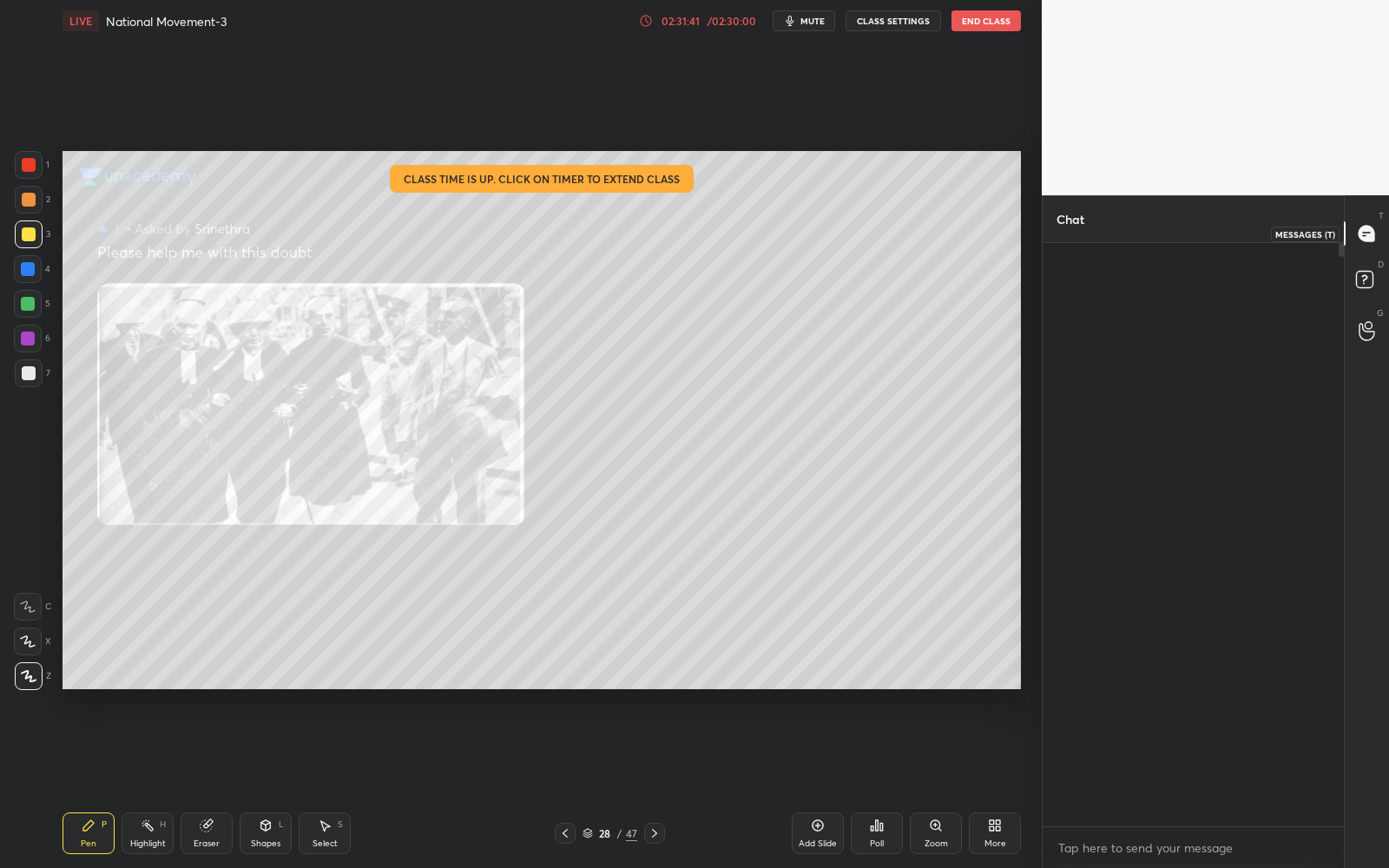 scroll, scrollTop: 42684, scrollLeft: 0, axis: vertical 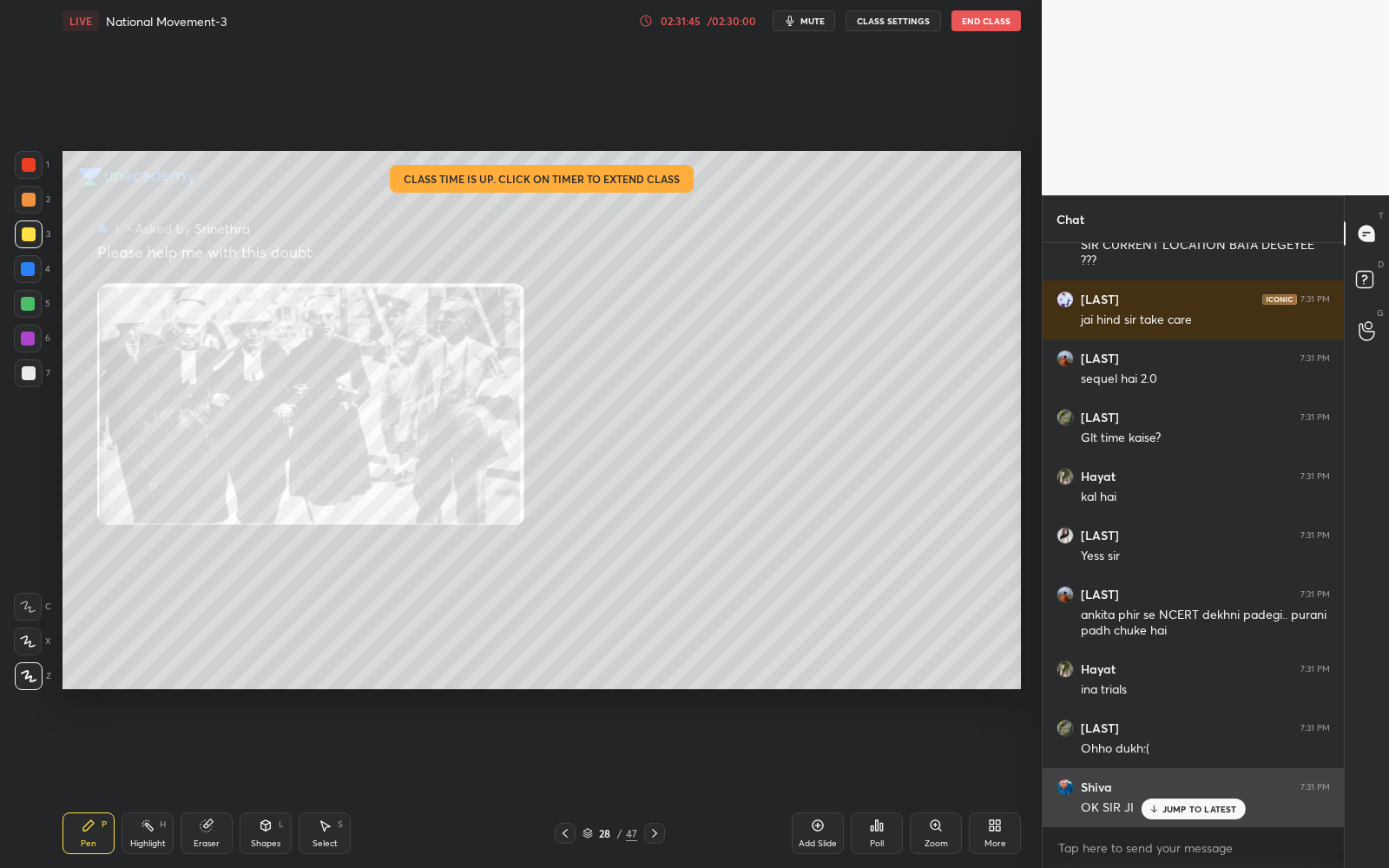click on "JUMP TO LATEST" at bounding box center (1193, 809) 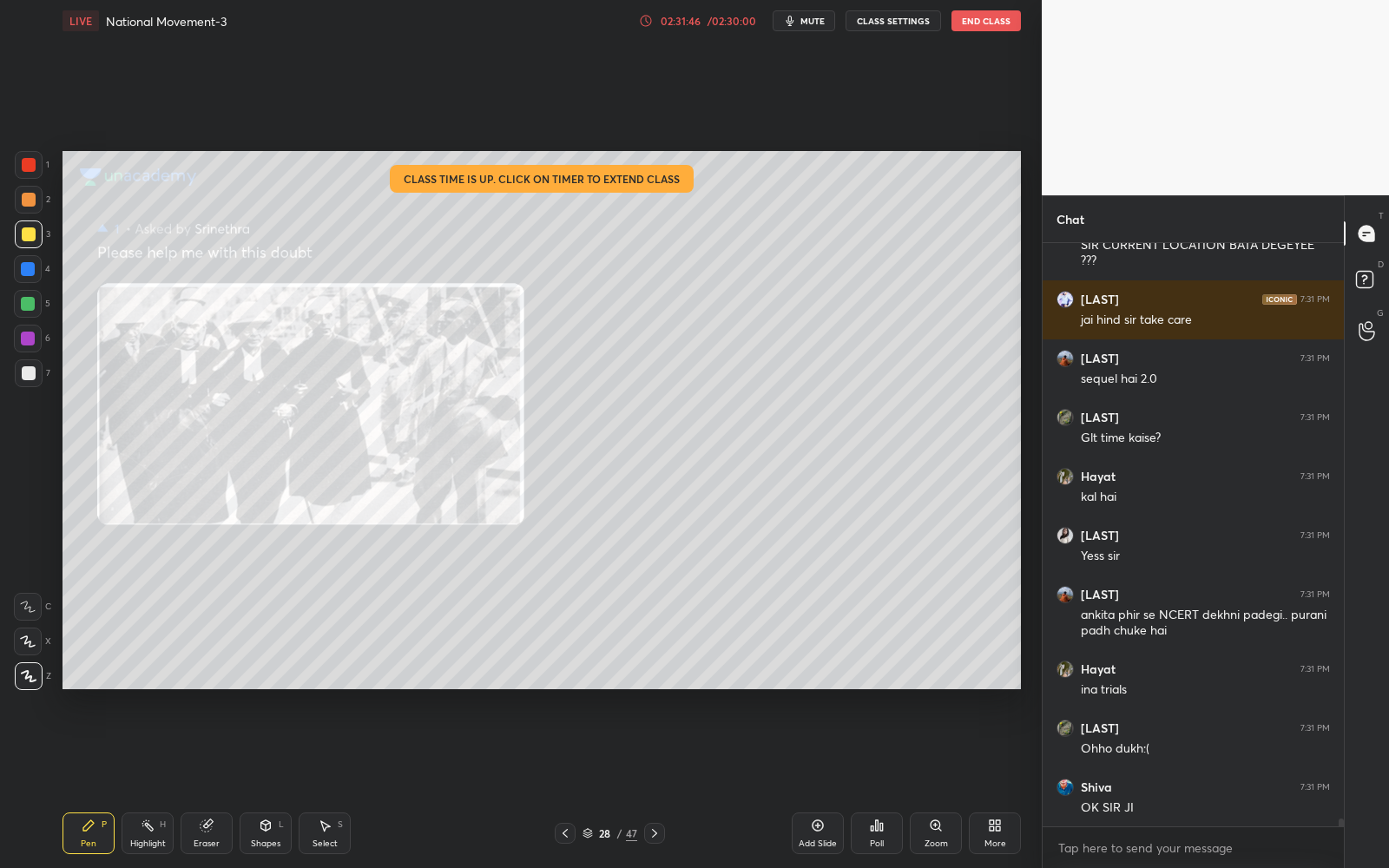 drag, startPoint x: 816, startPoint y: 835, endPoint x: 816, endPoint y: 823, distance: 12 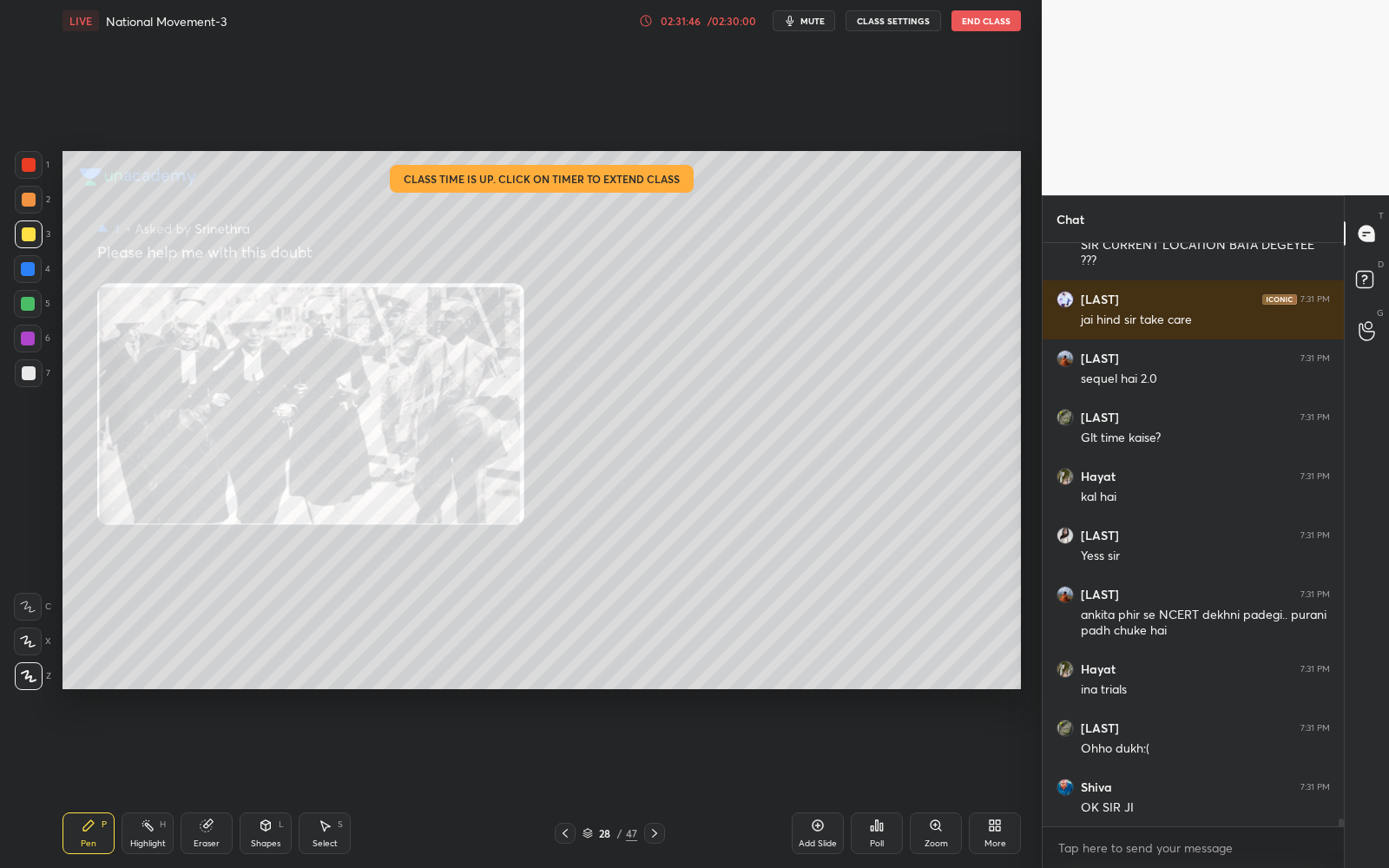 click on "Add Slide" at bounding box center [818, 833] 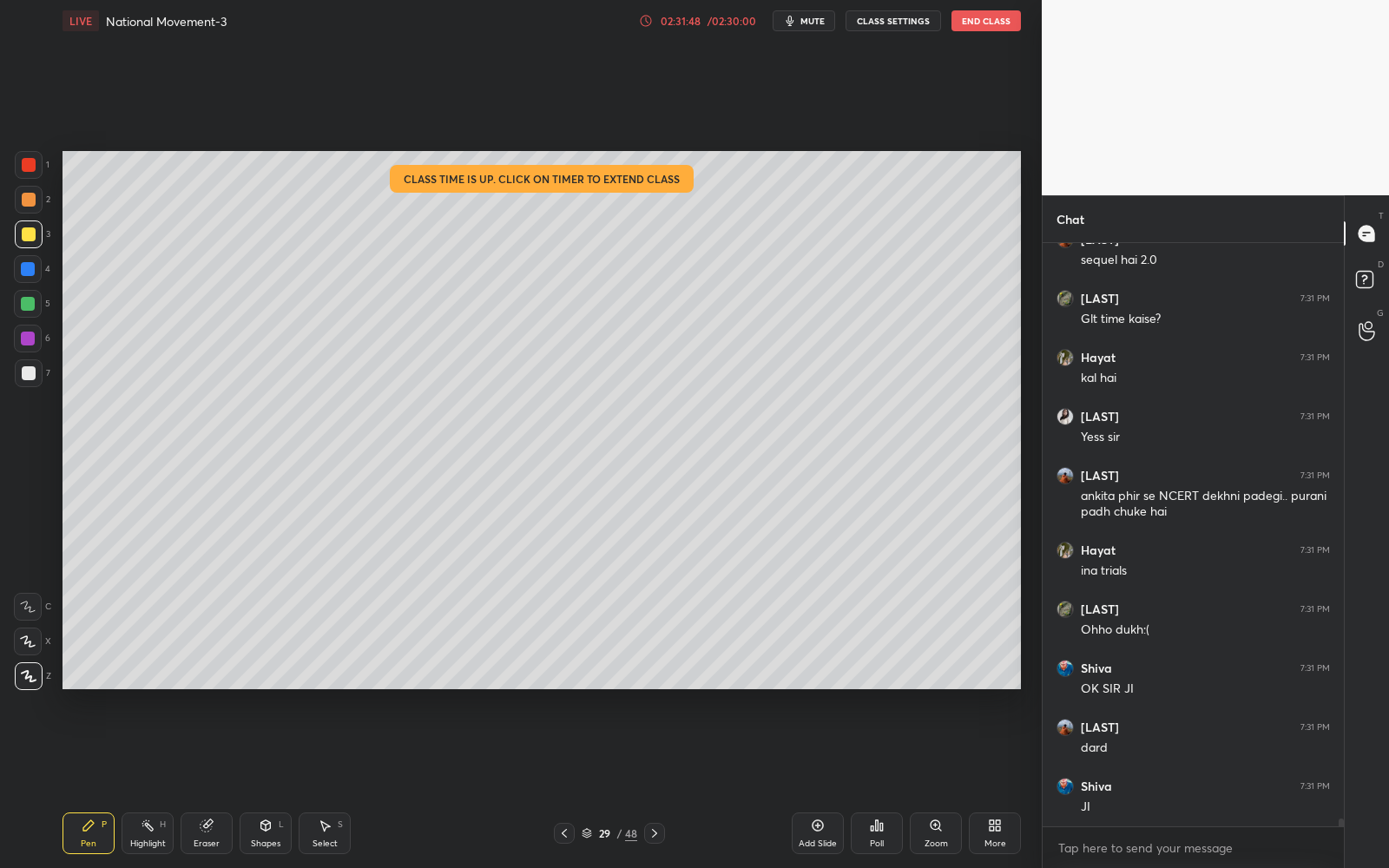 scroll, scrollTop: 42966, scrollLeft: 0, axis: vertical 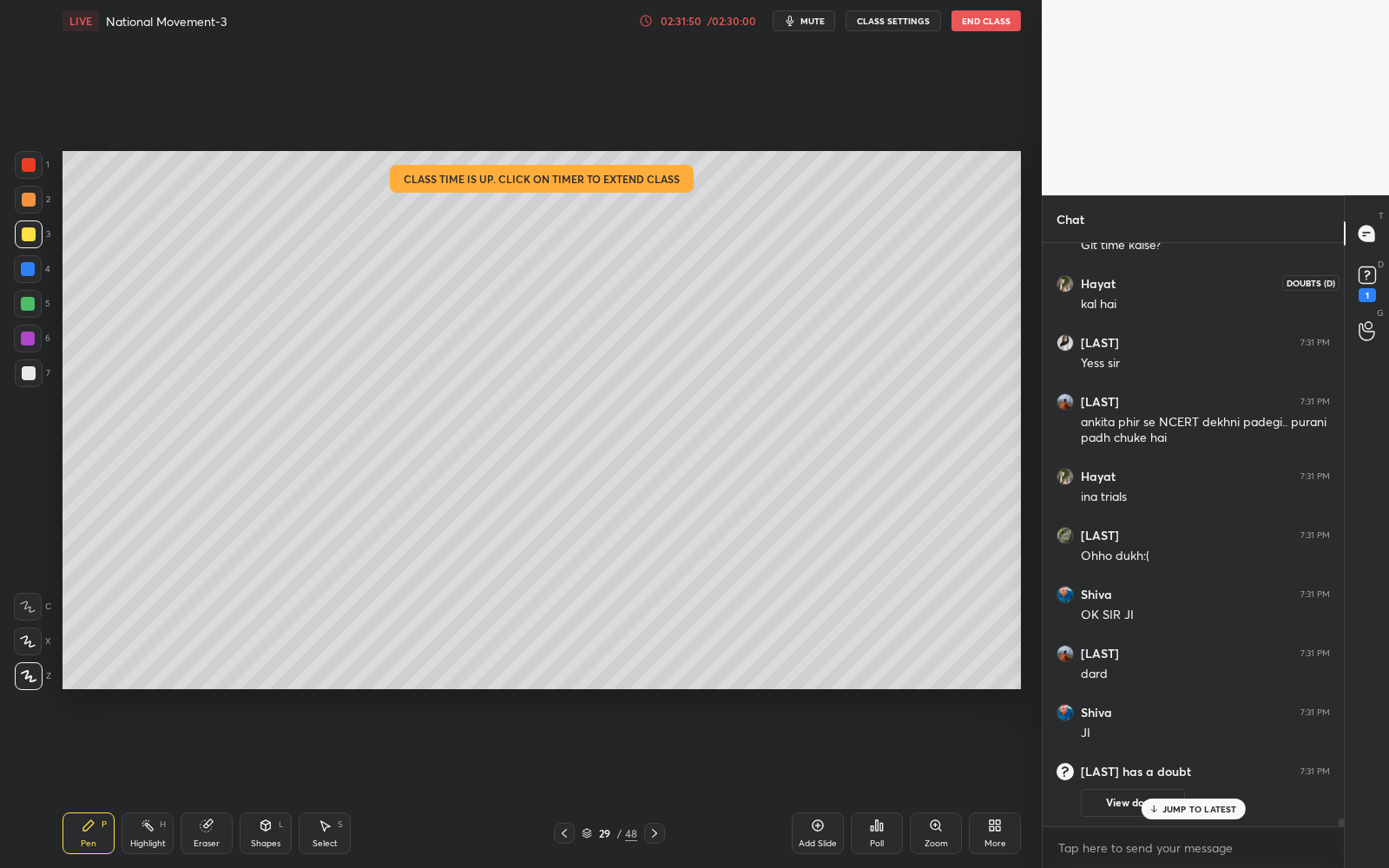 click 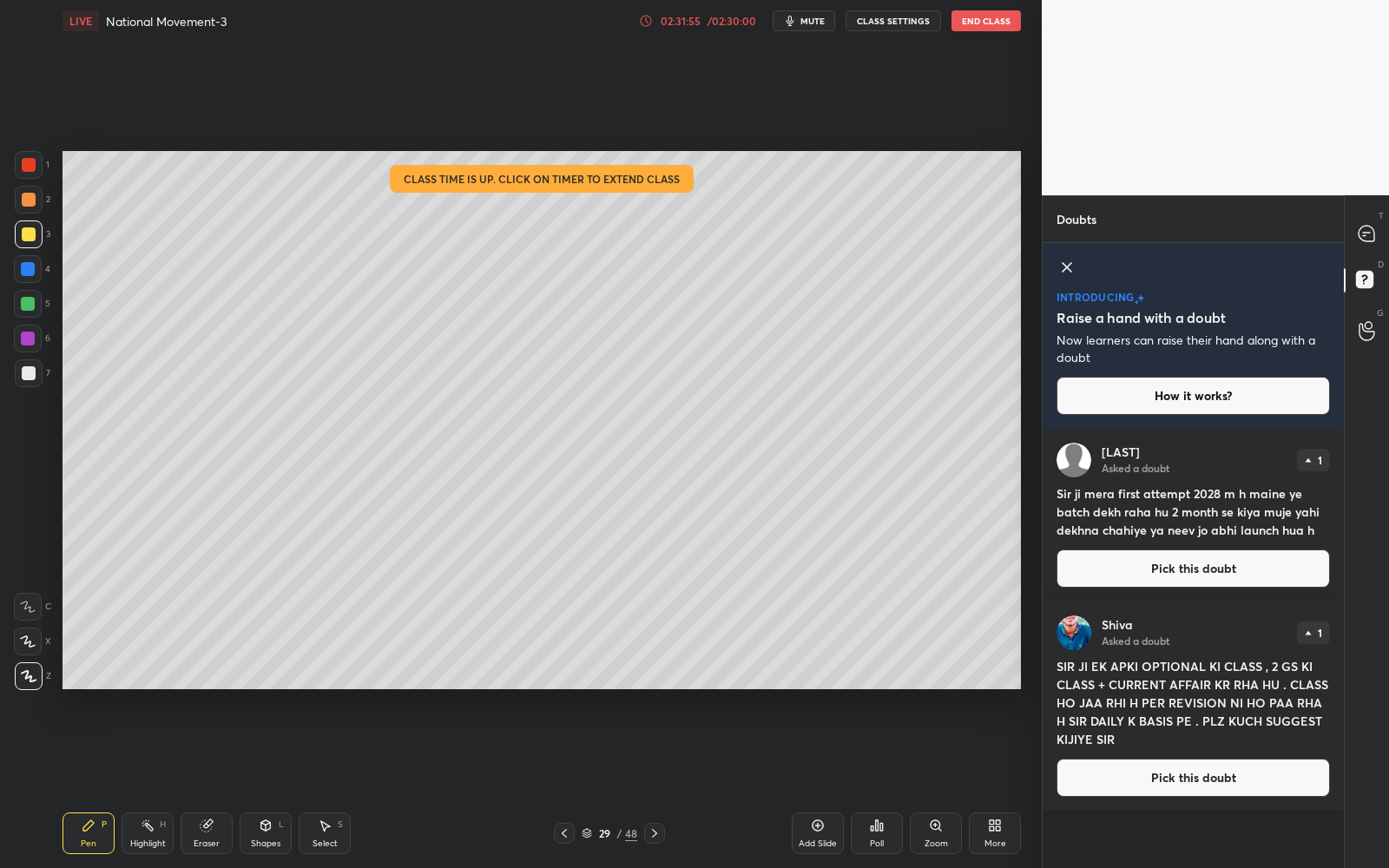 drag, startPoint x: 1096, startPoint y: 588, endPoint x: 1095, endPoint y: 578, distance: 10.04988 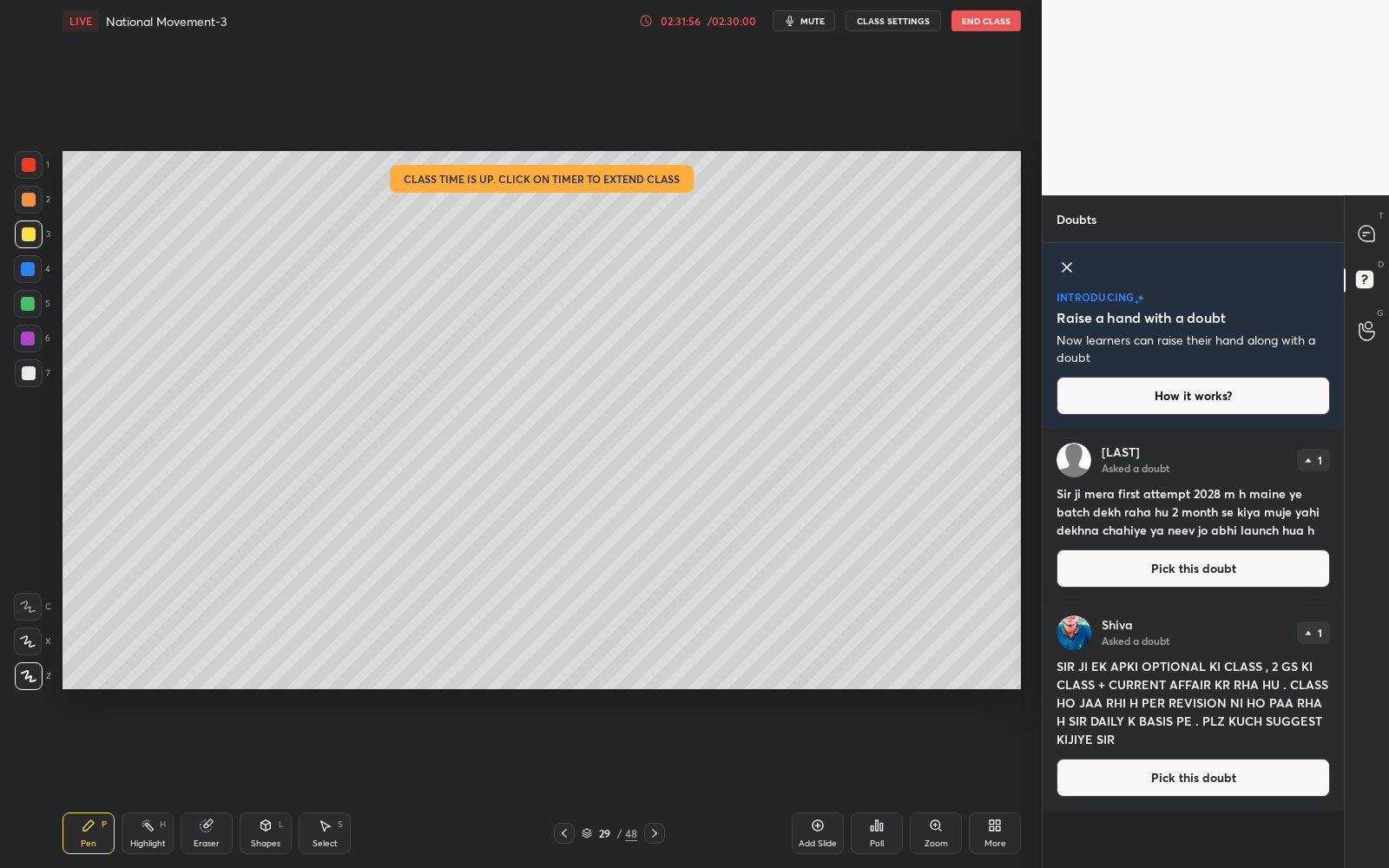 click on "Pick this doubt" at bounding box center (1193, 569) 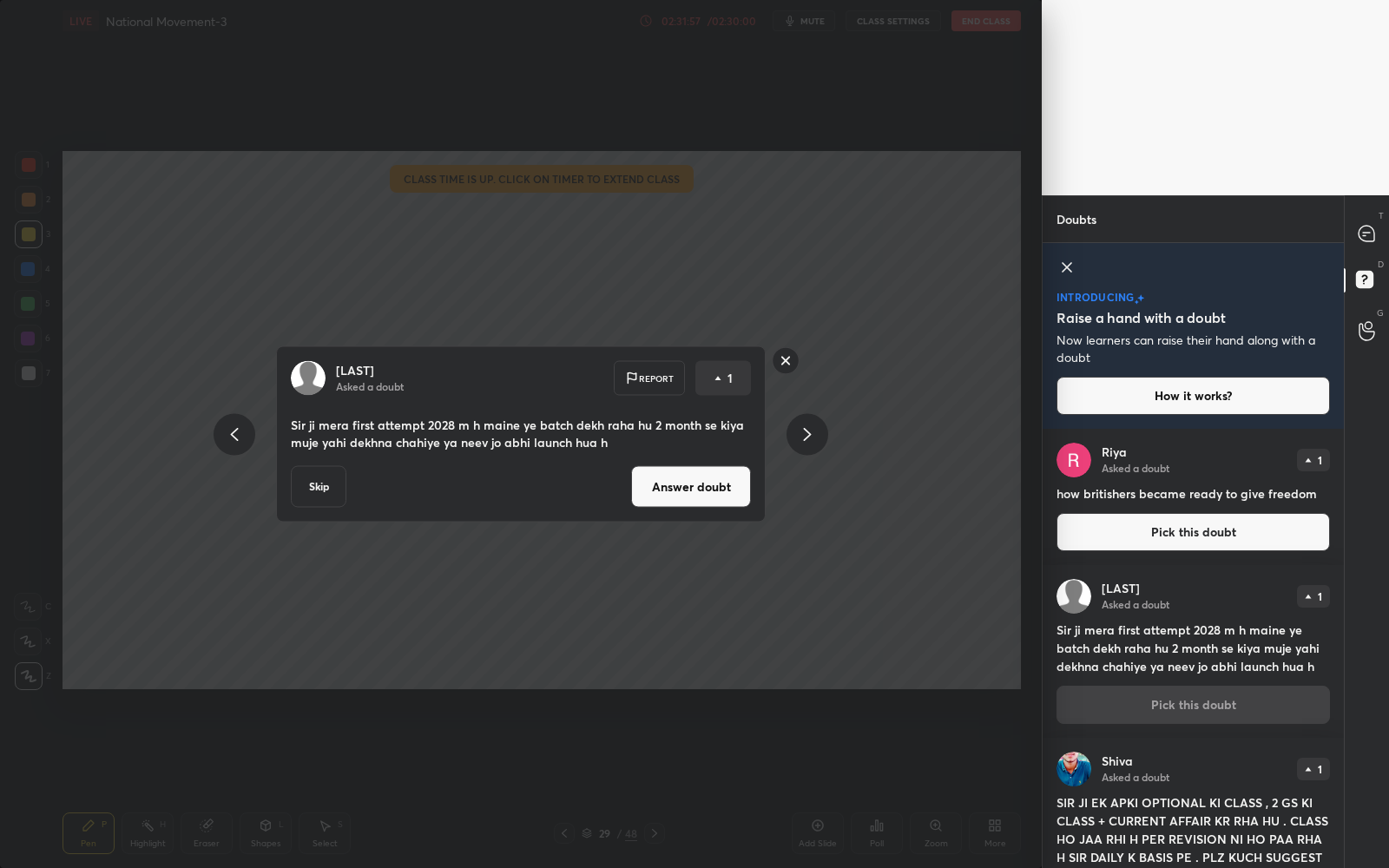 drag, startPoint x: 701, startPoint y: 481, endPoint x: 725, endPoint y: 466, distance: 28.301943 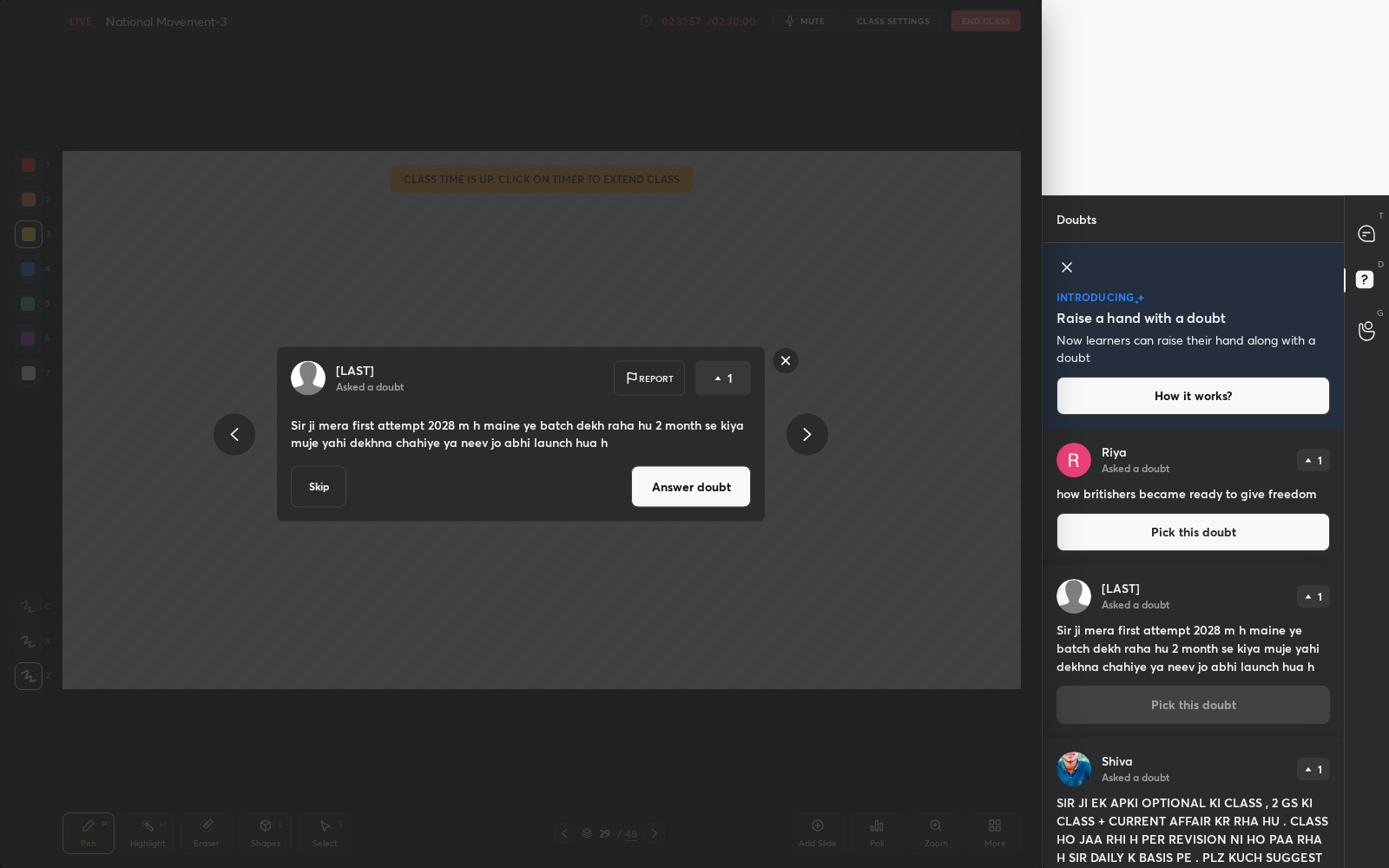 click on "Answer doubt" at bounding box center (691, 487) 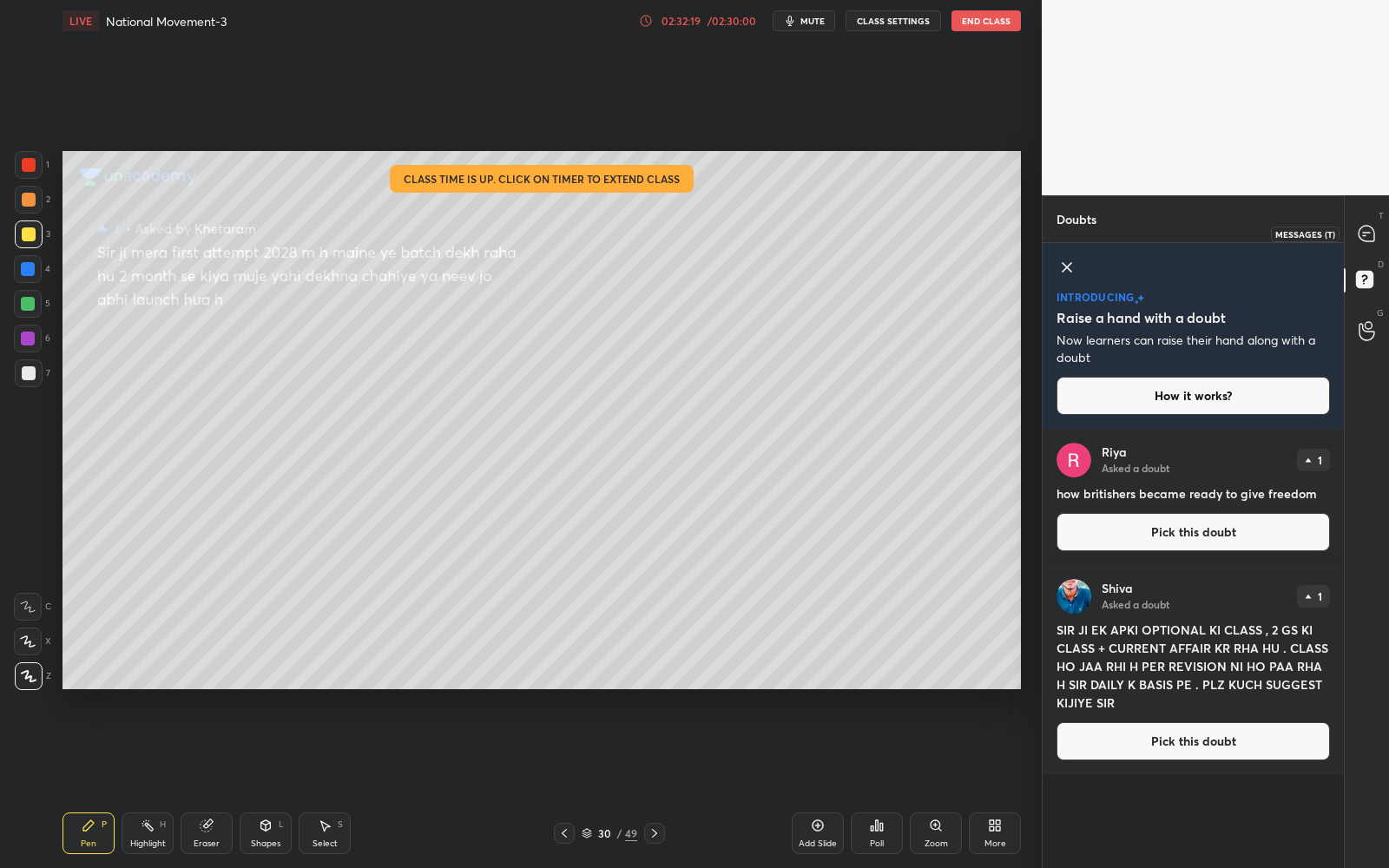 drag, startPoint x: 1361, startPoint y: 234, endPoint x: 1353, endPoint y: 240, distance: 10 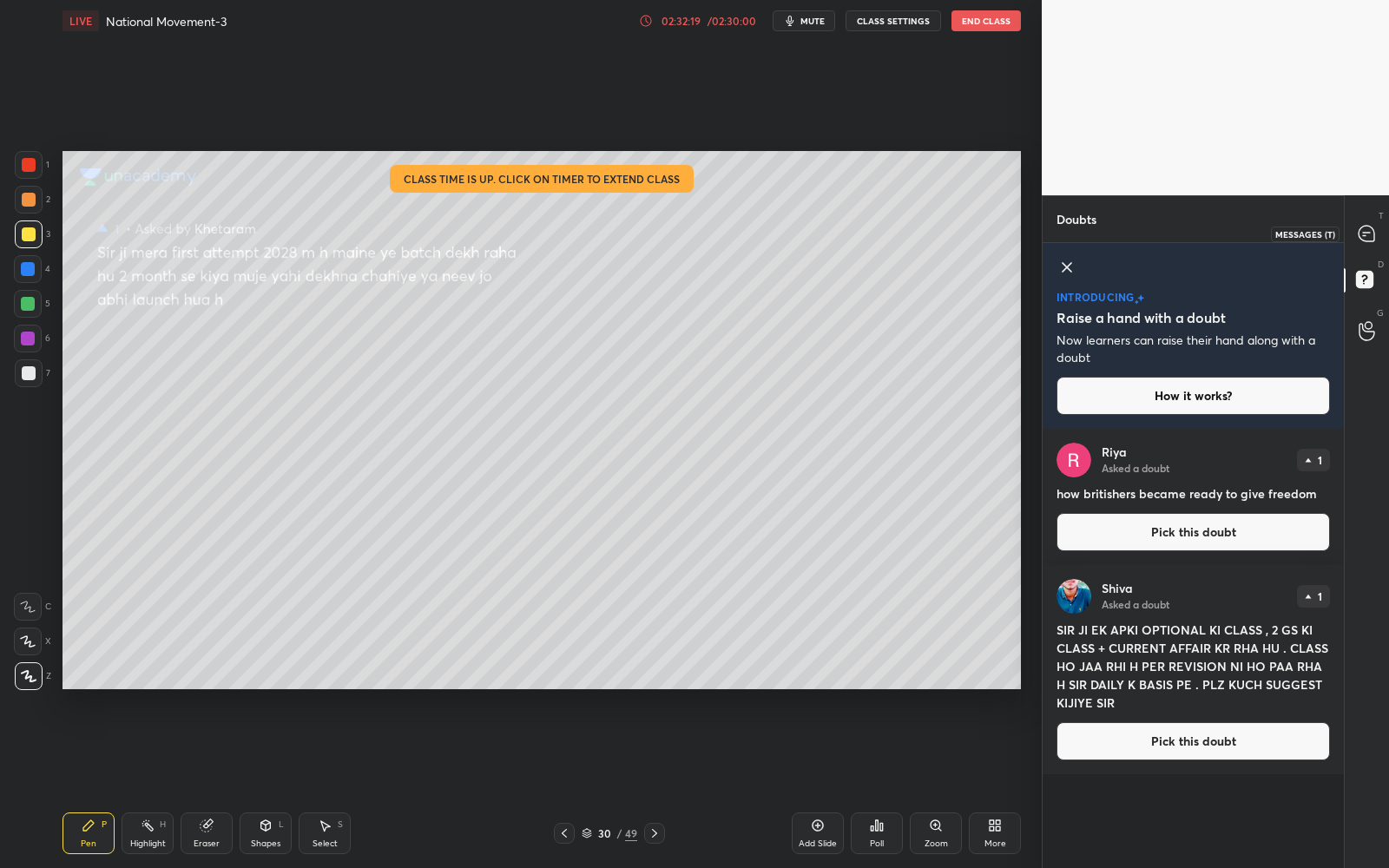 click 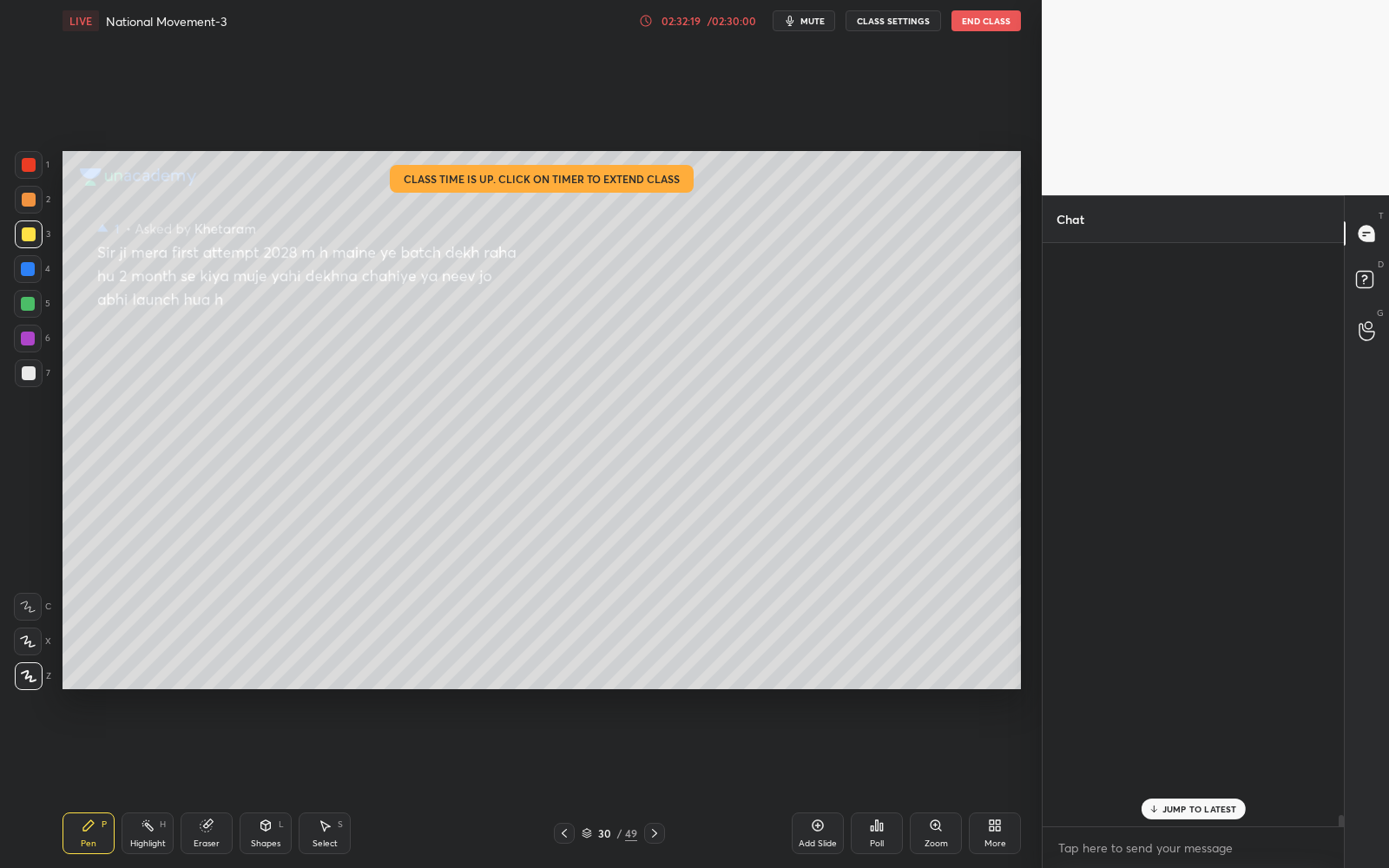 scroll, scrollTop: 39933, scrollLeft: 0, axis: vertical 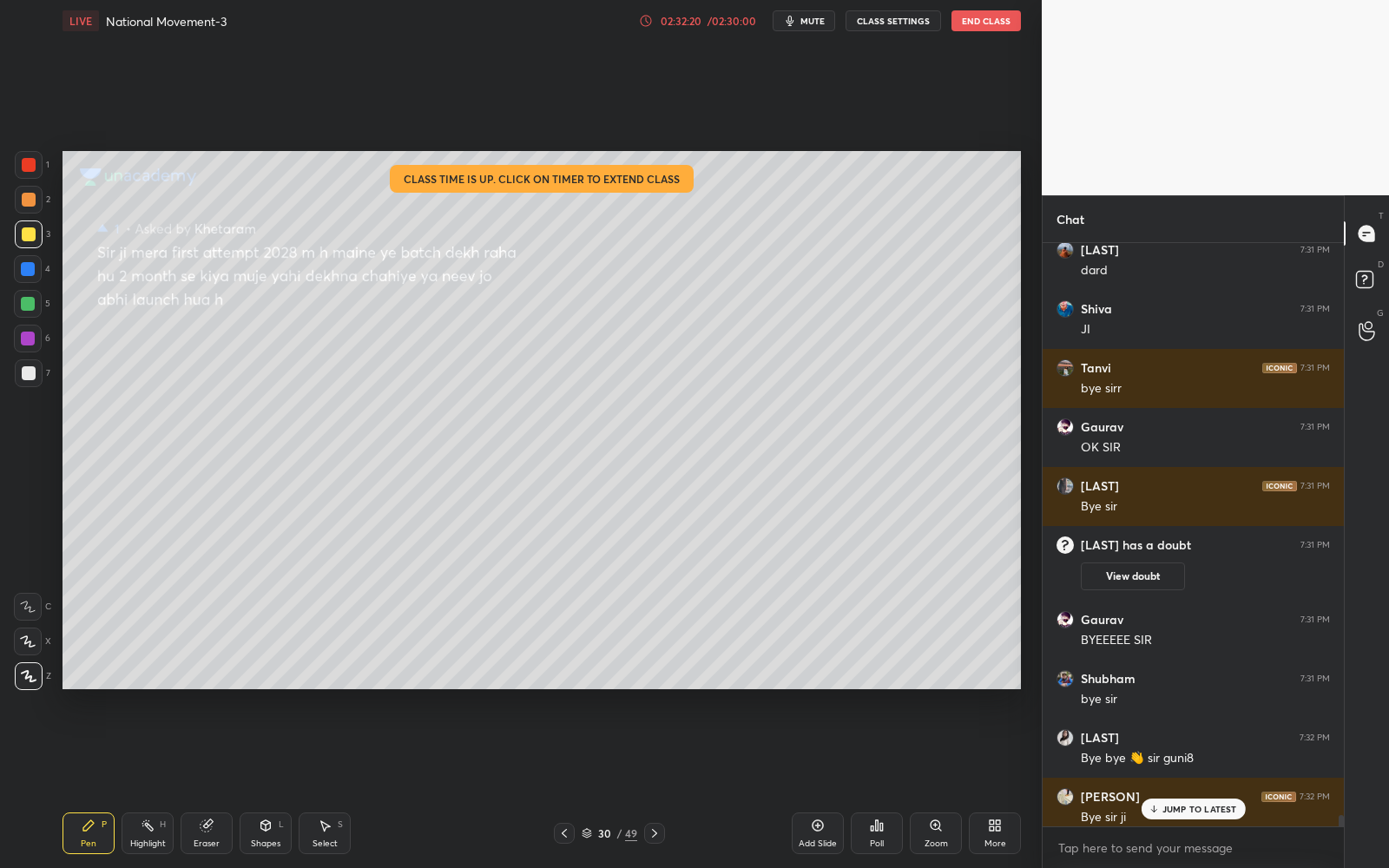 click on "JUMP TO LATEST" at bounding box center (1193, 809) 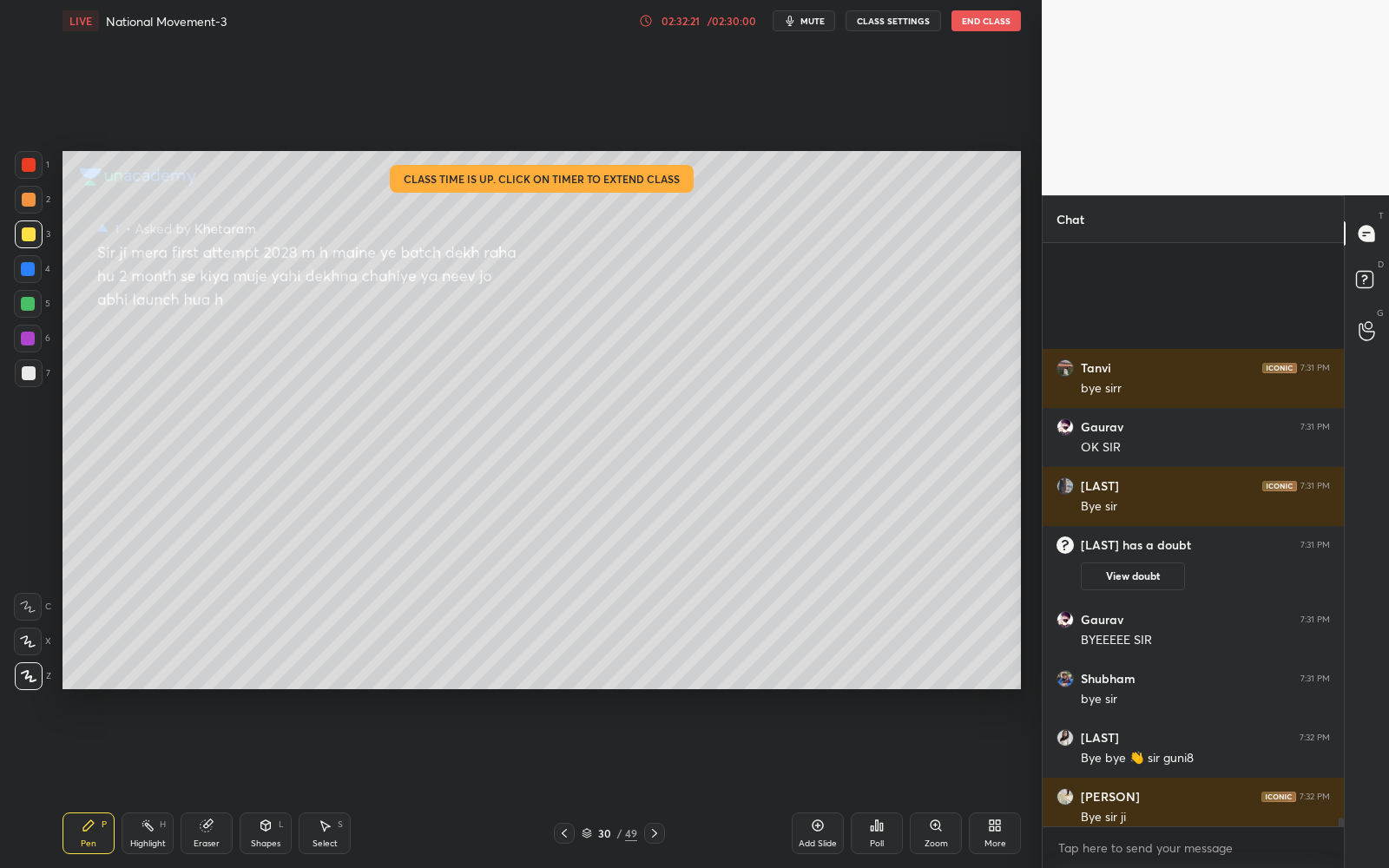 scroll, scrollTop: 40137, scrollLeft: 0, axis: vertical 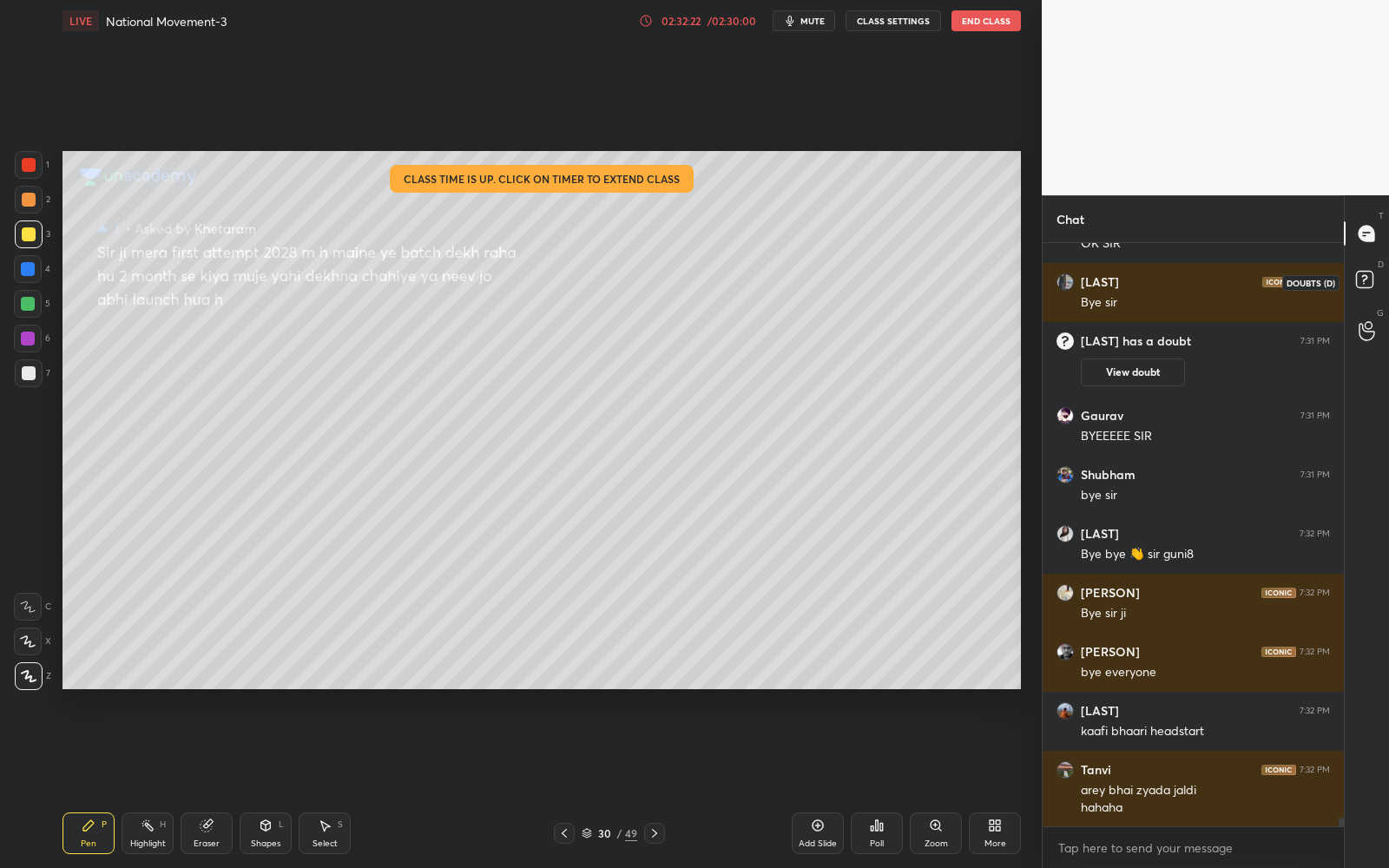 click 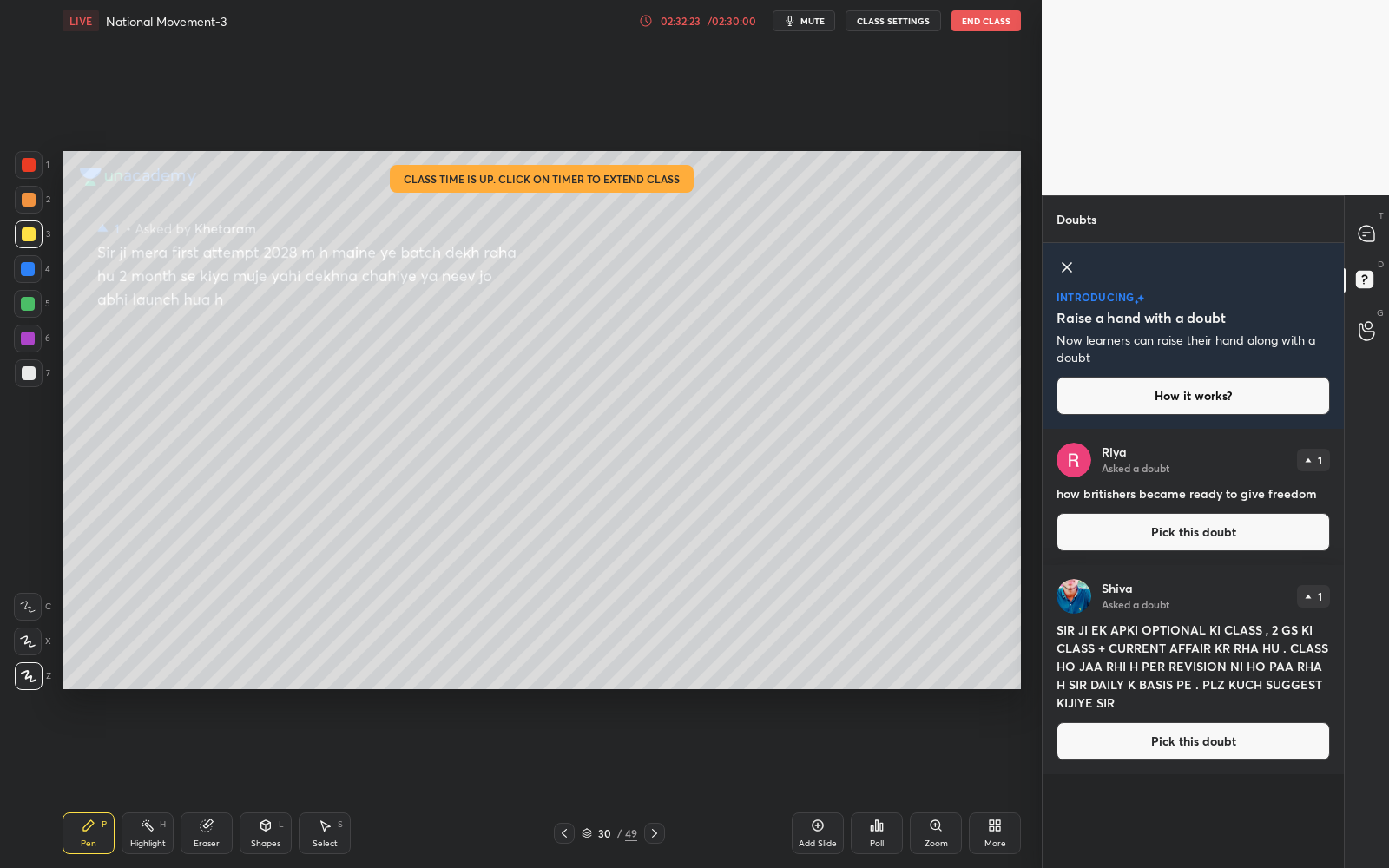click on "Pick this doubt" at bounding box center (1193, 532) 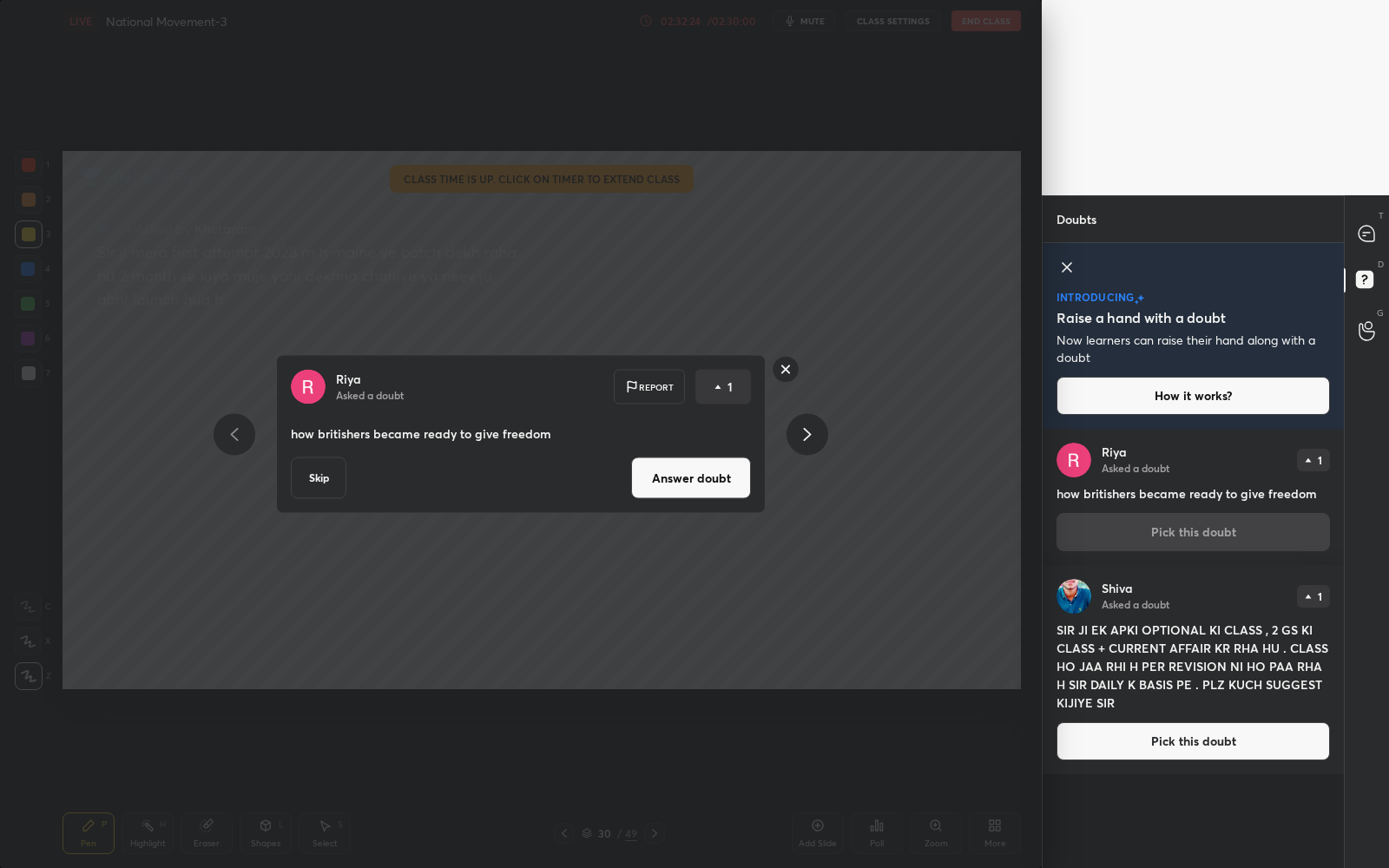 click on "Answer doubt" at bounding box center [691, 478] 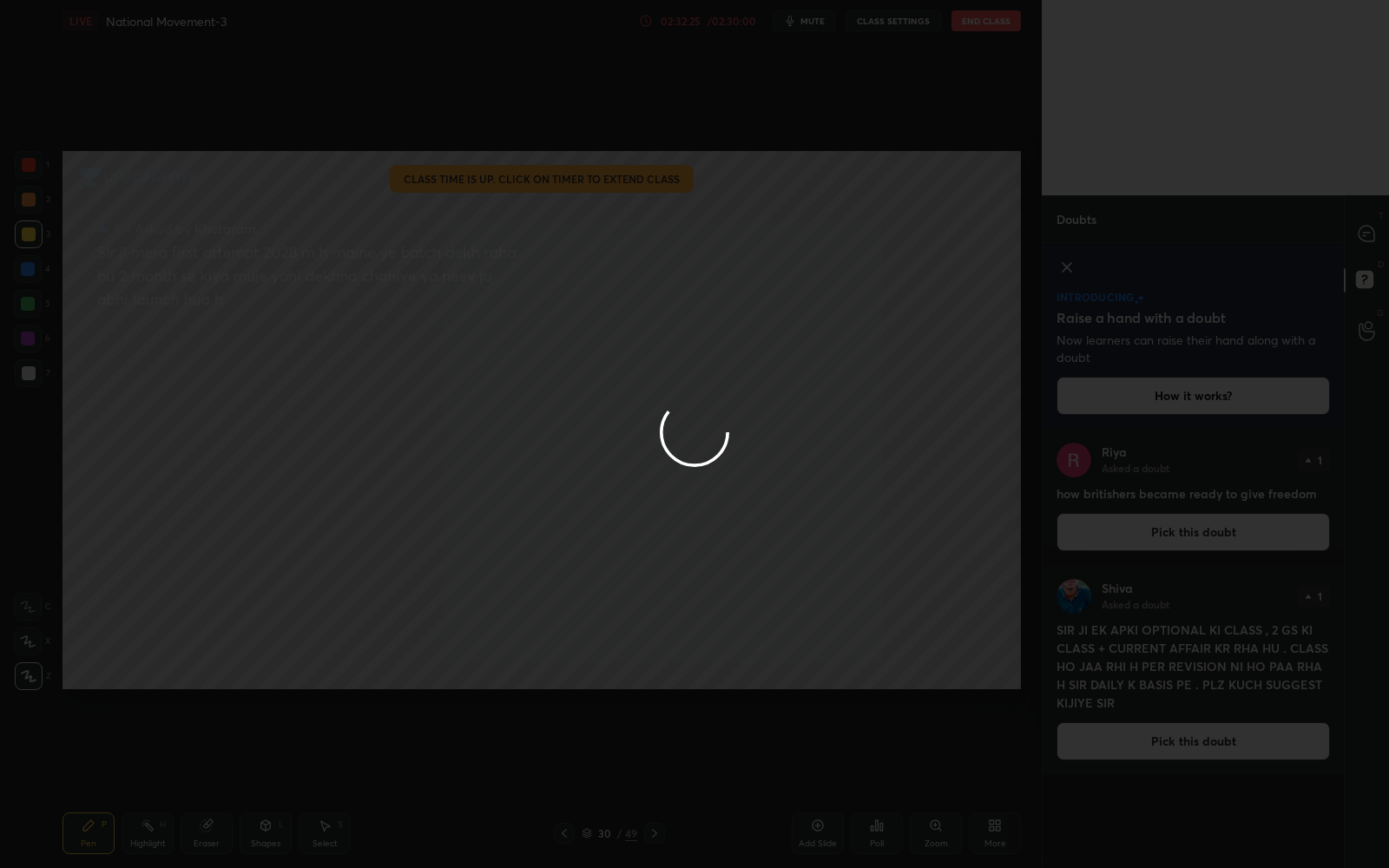 click at bounding box center (694, 434) 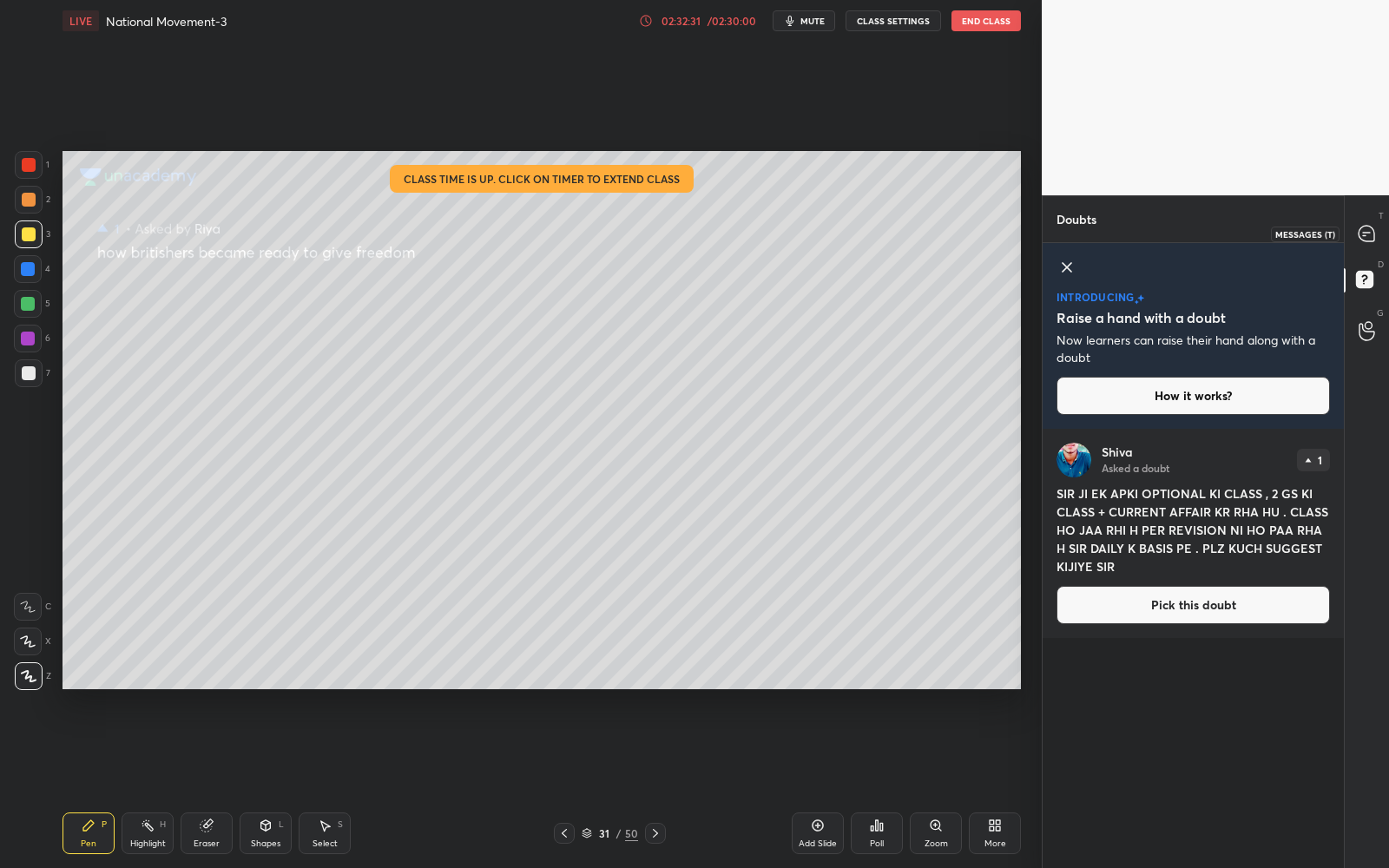 click 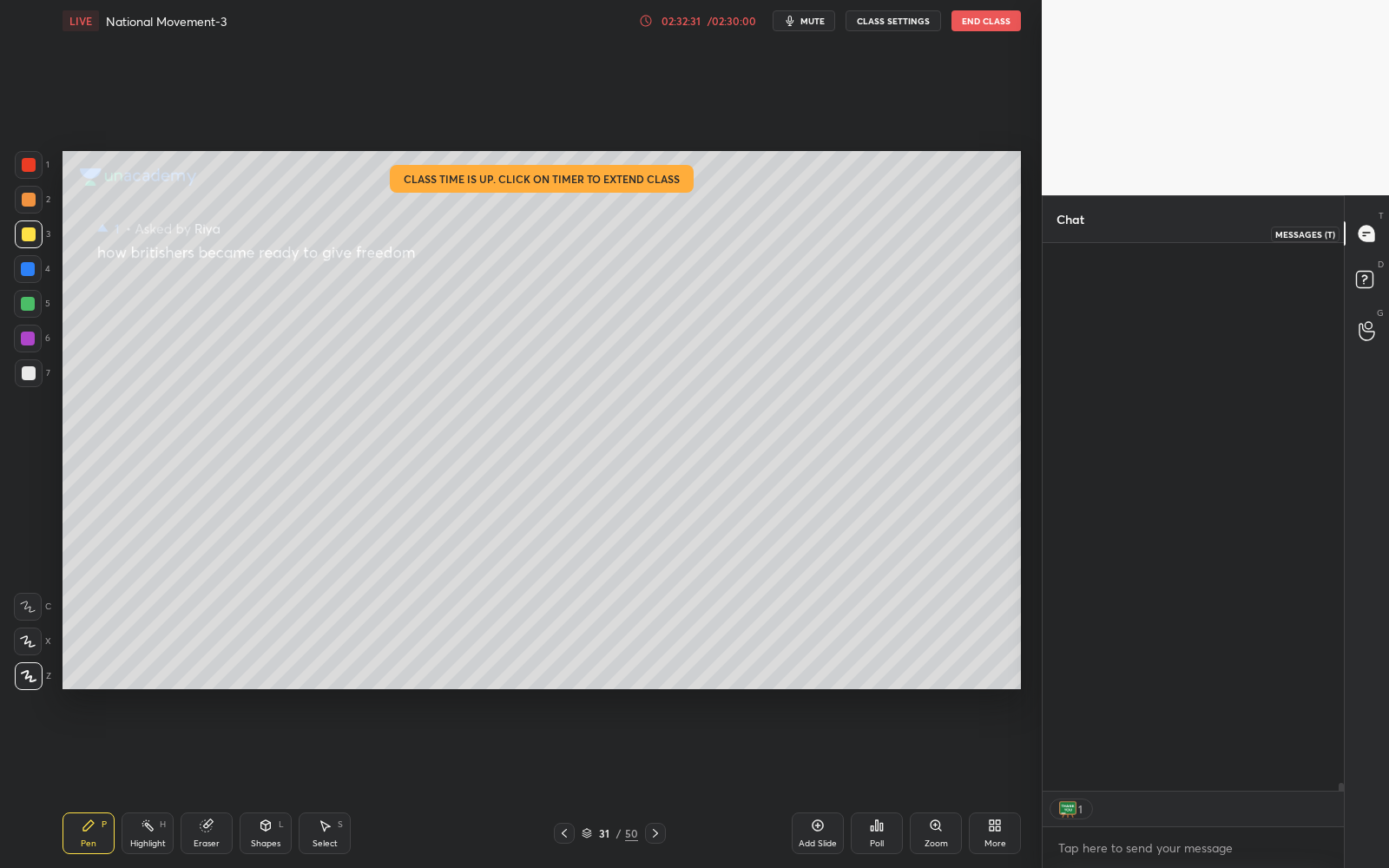 scroll, scrollTop: 40245, scrollLeft: 0, axis: vertical 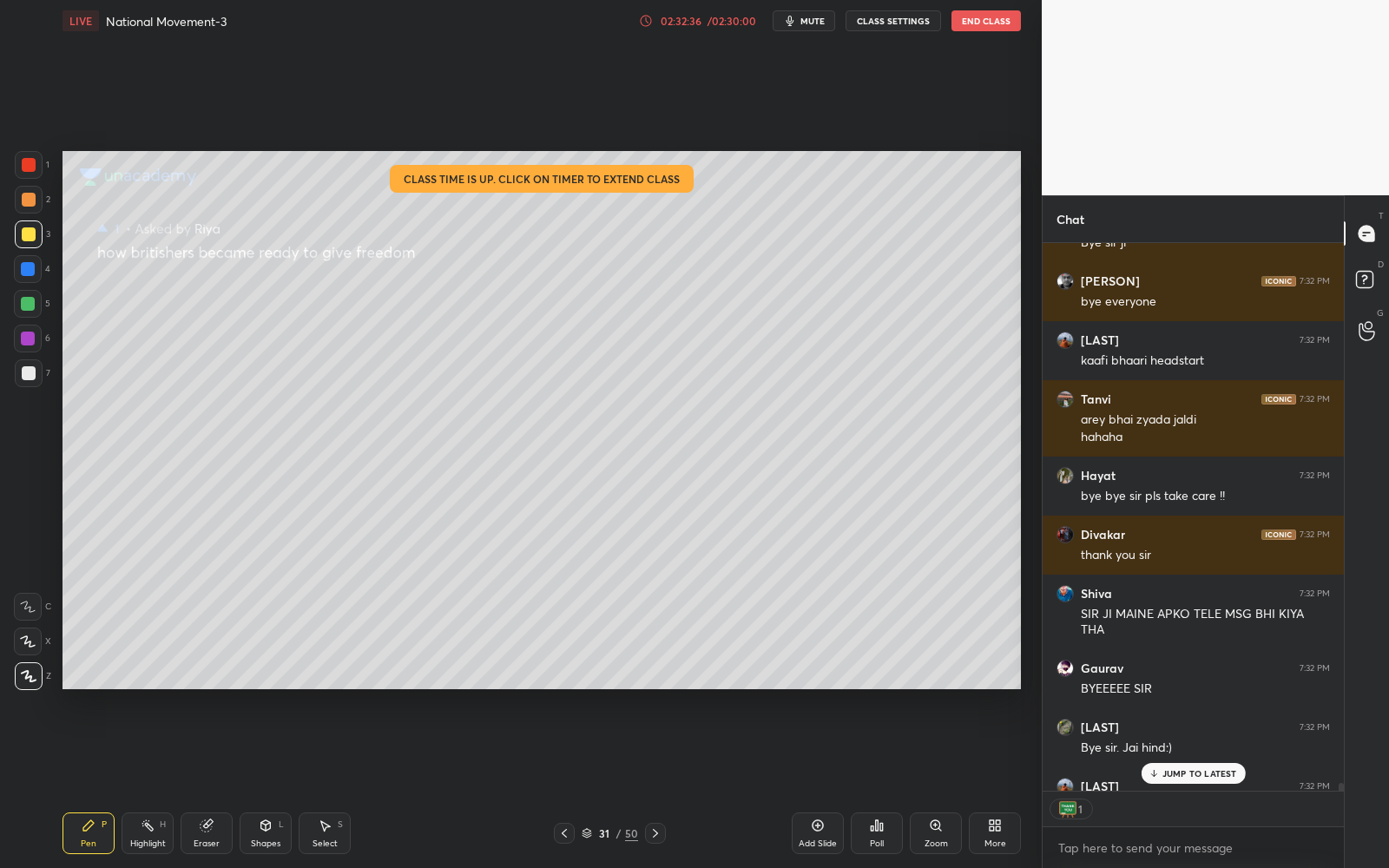 click on "End Class" at bounding box center [986, 21] 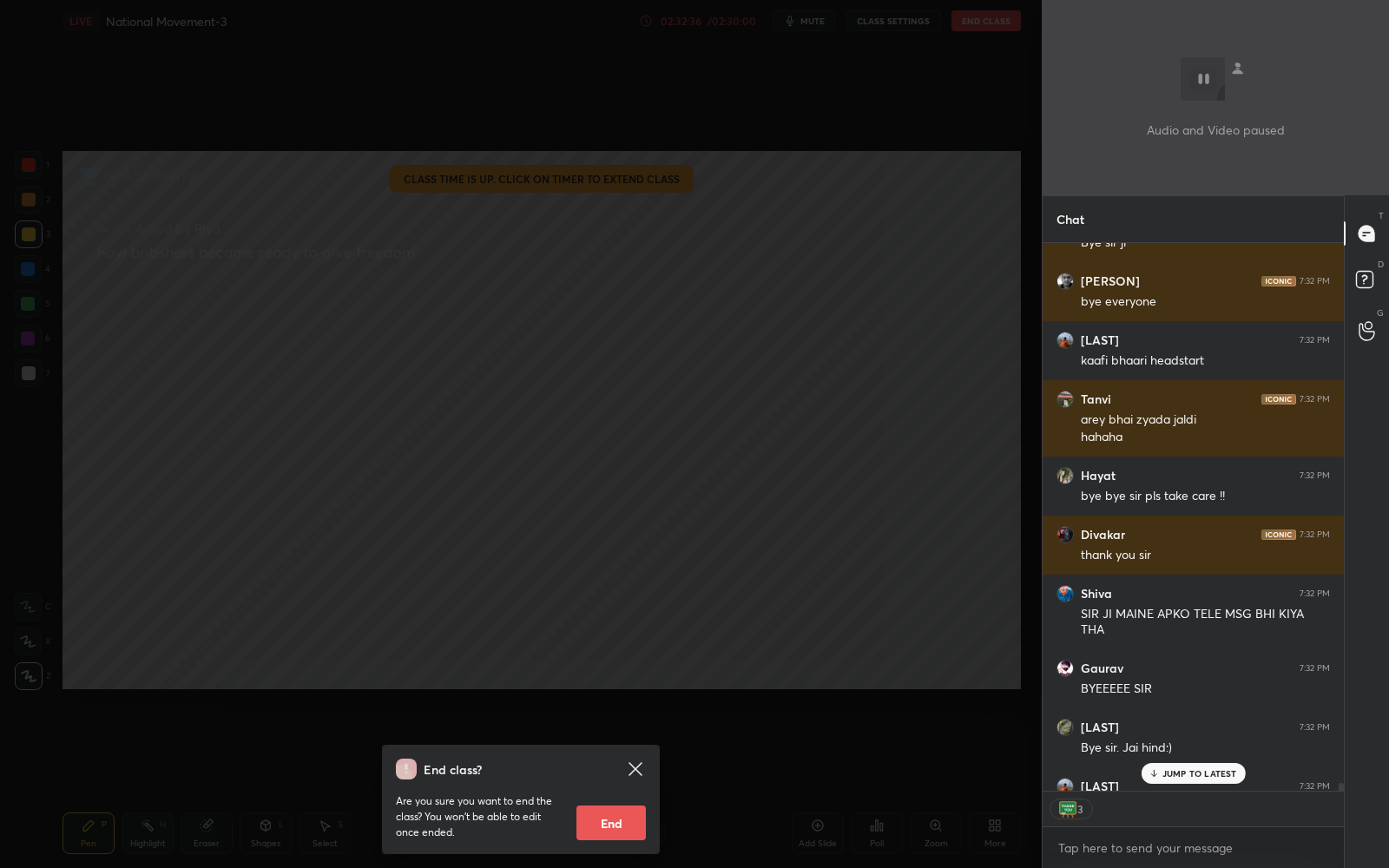 scroll, scrollTop: 40528, scrollLeft: 0, axis: vertical 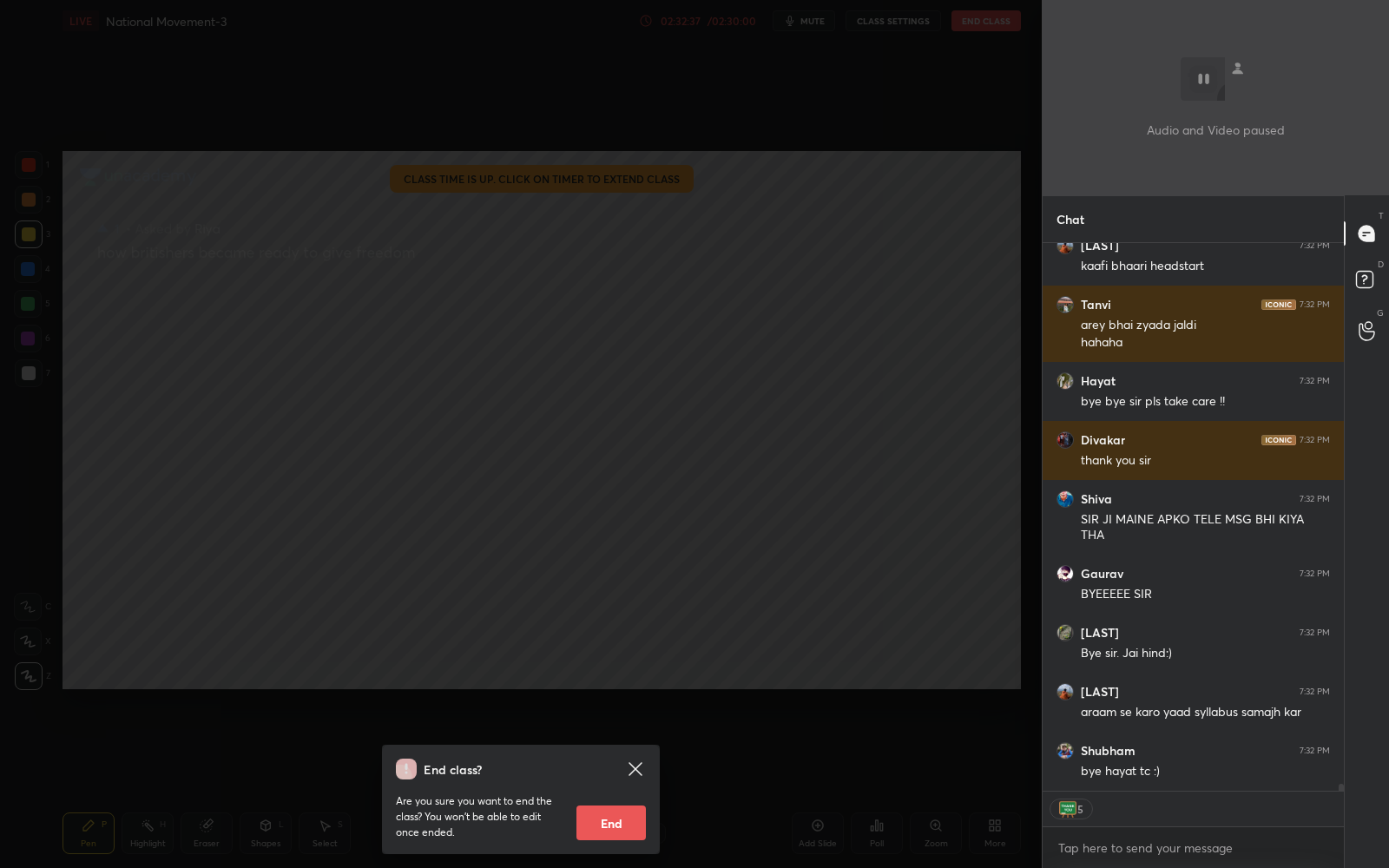 click on "End" at bounding box center (611, 823) 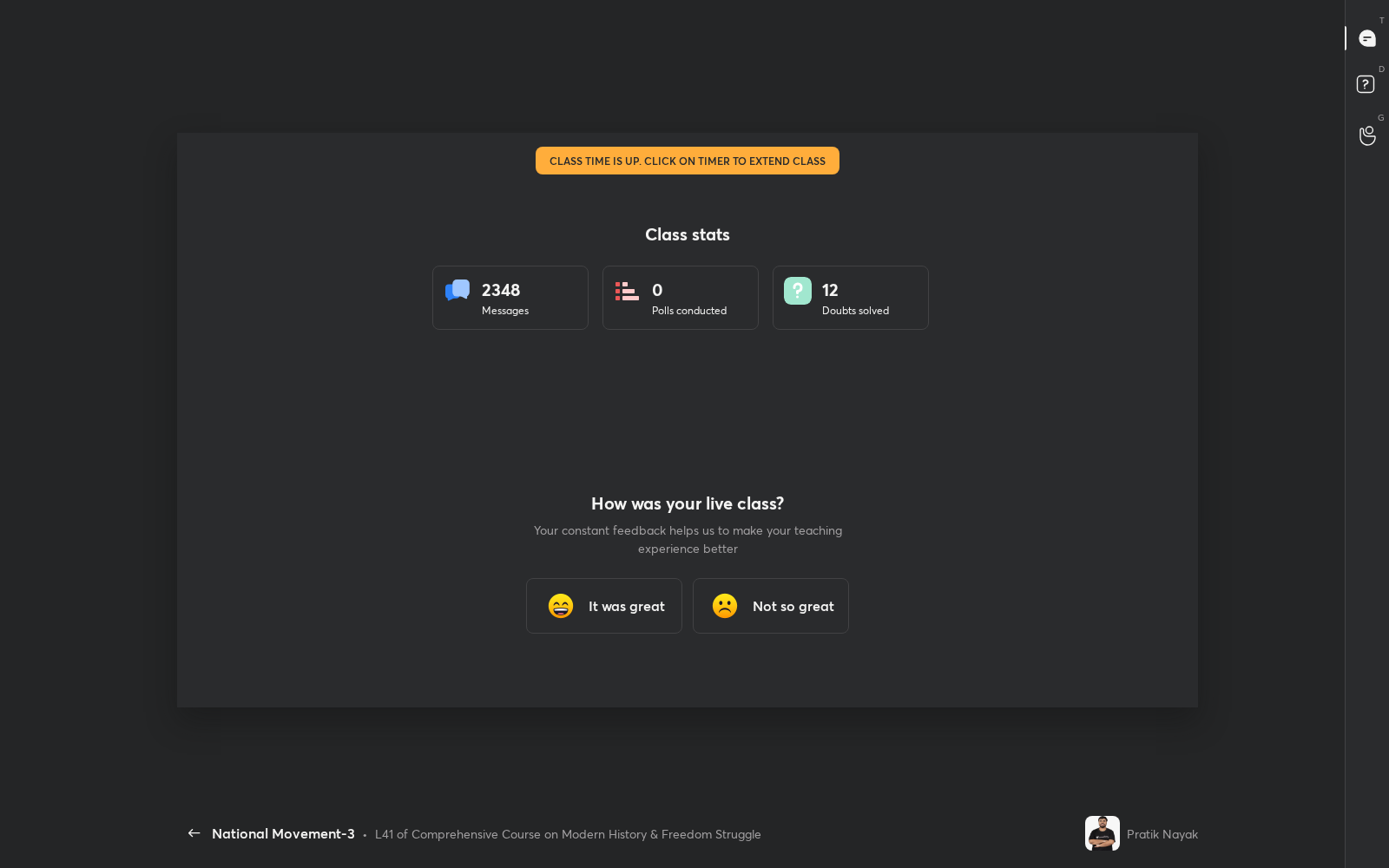 scroll, scrollTop: 86042, scrollLeft: 85746, axis: both 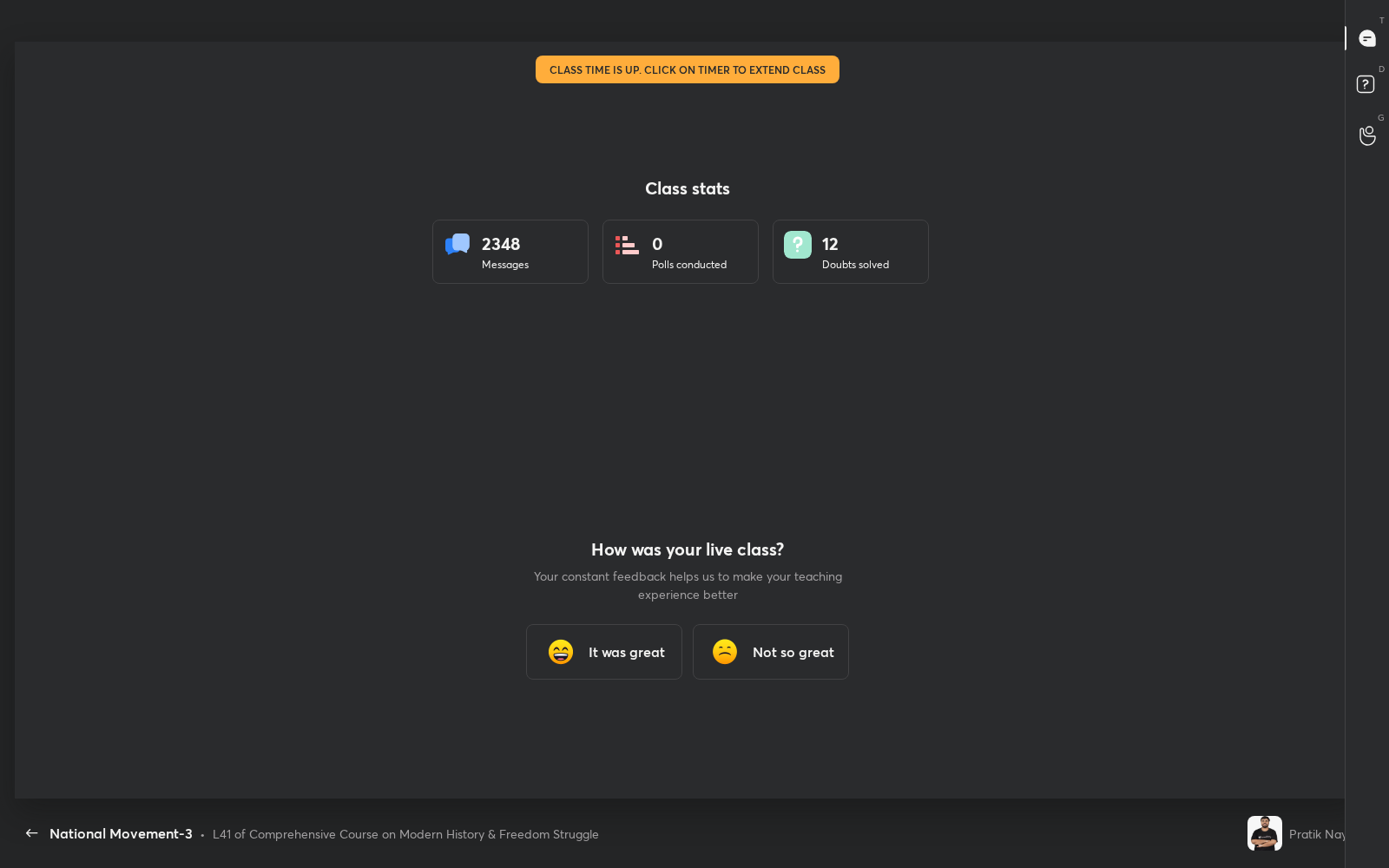 click on "It was great" at bounding box center [627, 652] 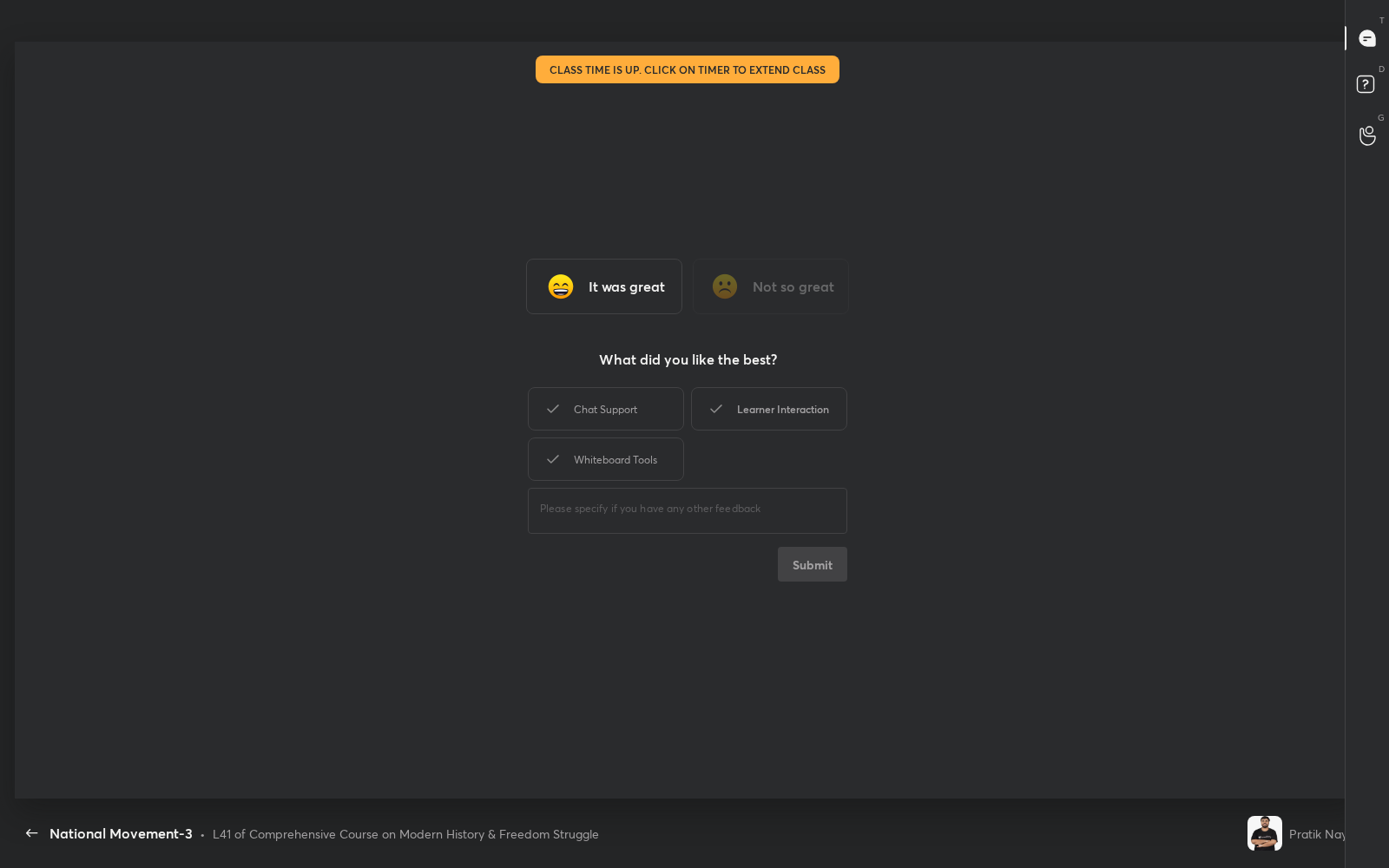 click on "Learner Interaction" at bounding box center (769, 409) 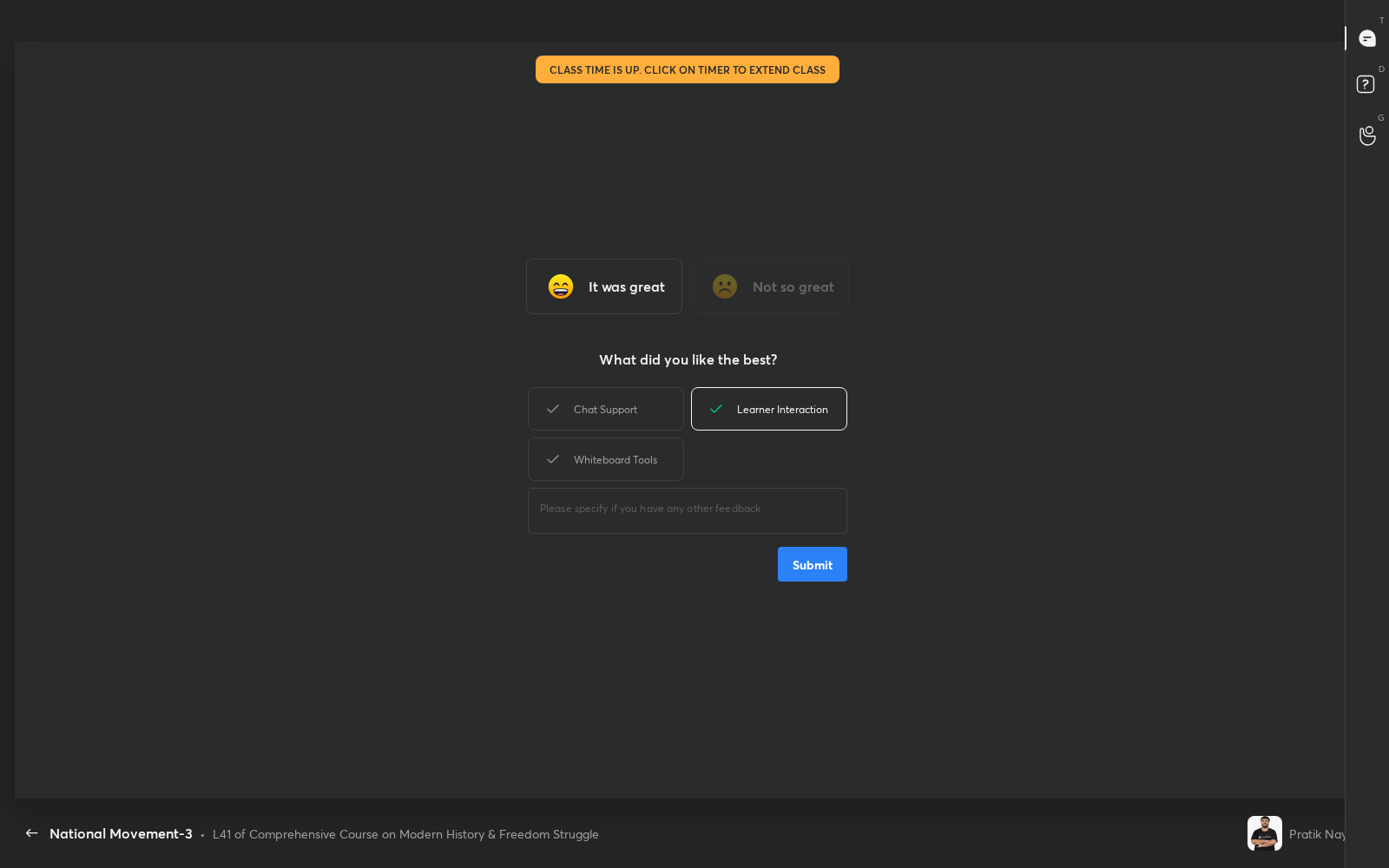 click on "Submit" at bounding box center (813, 564) 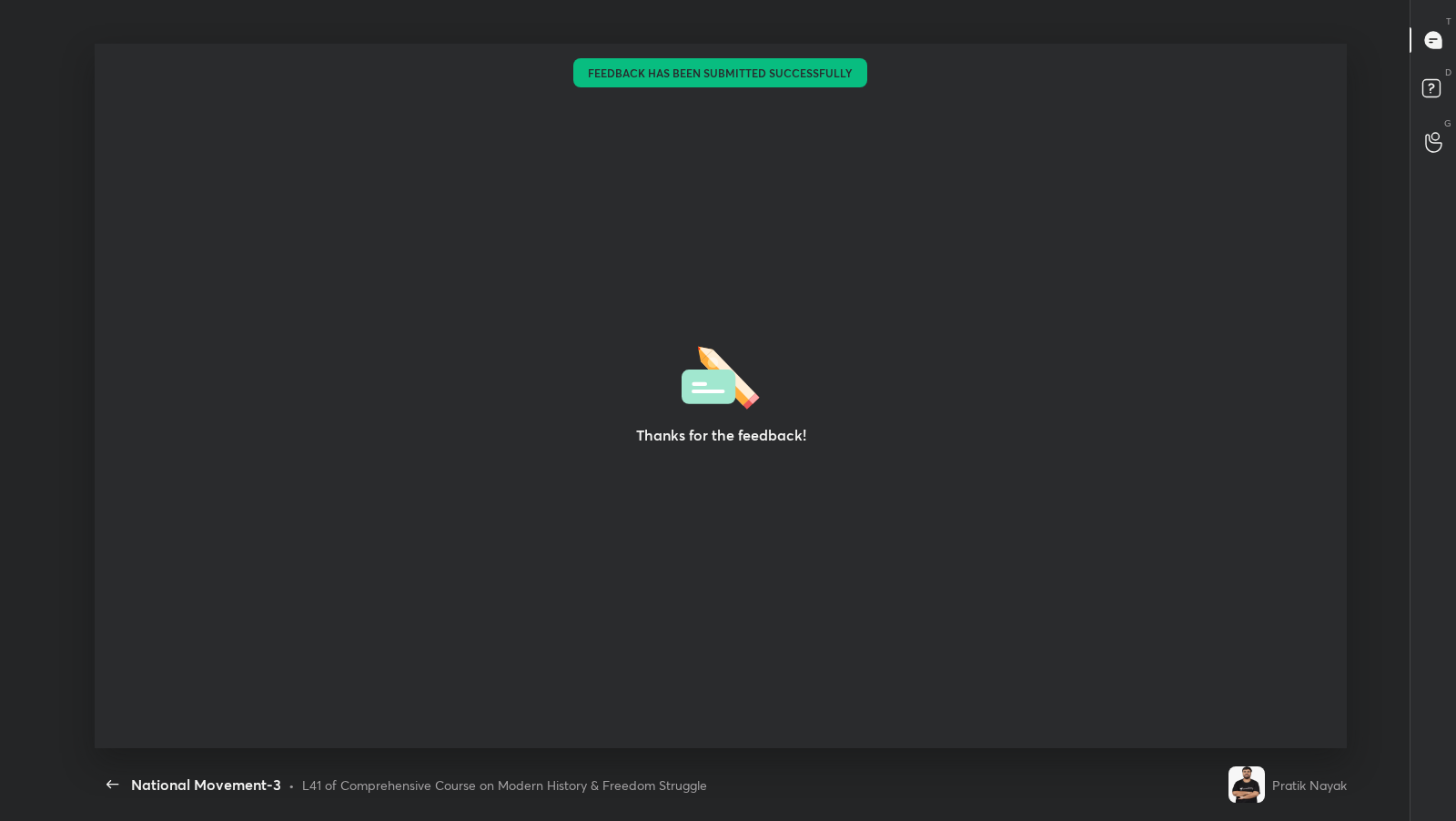 type on "x" 